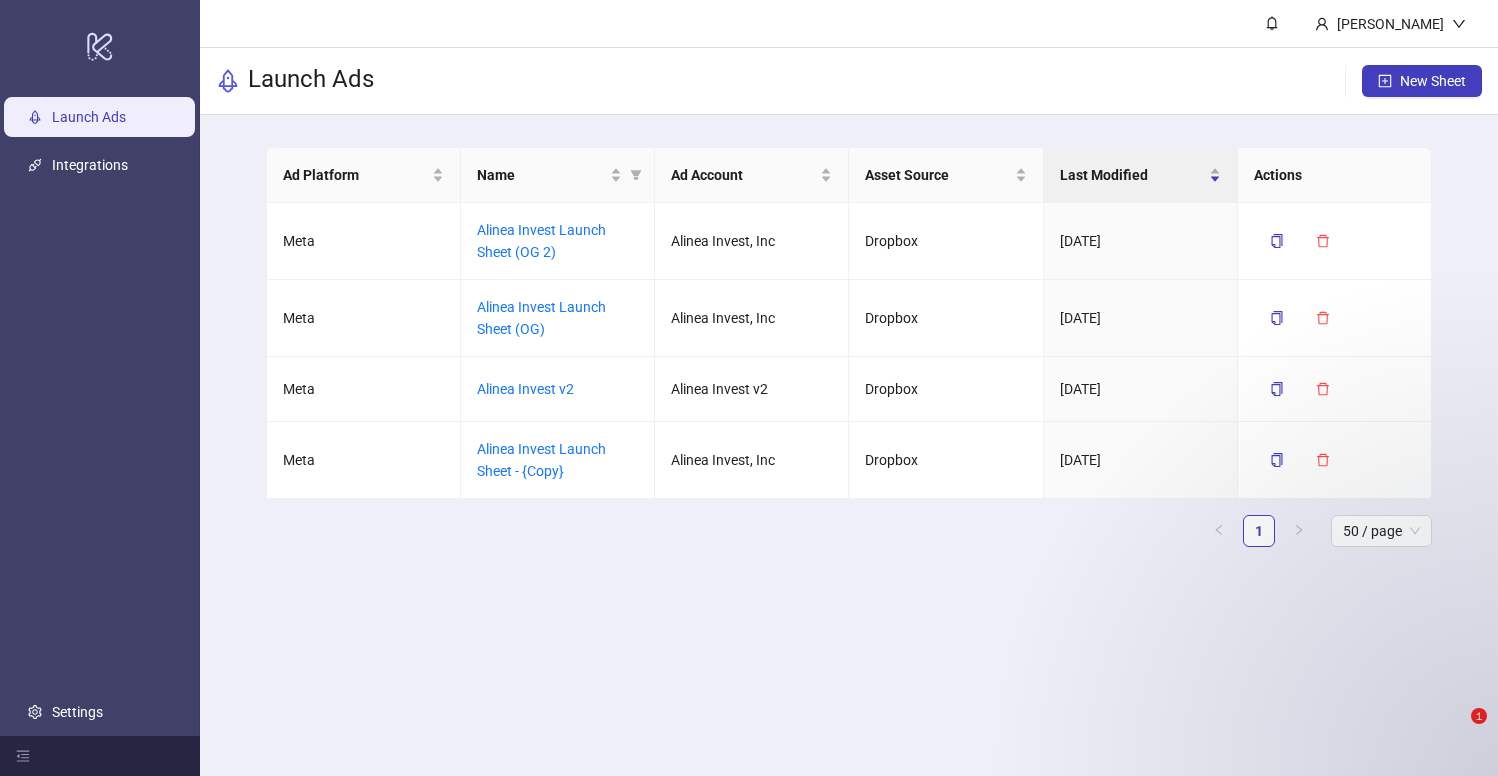 scroll, scrollTop: 0, scrollLeft: 0, axis: both 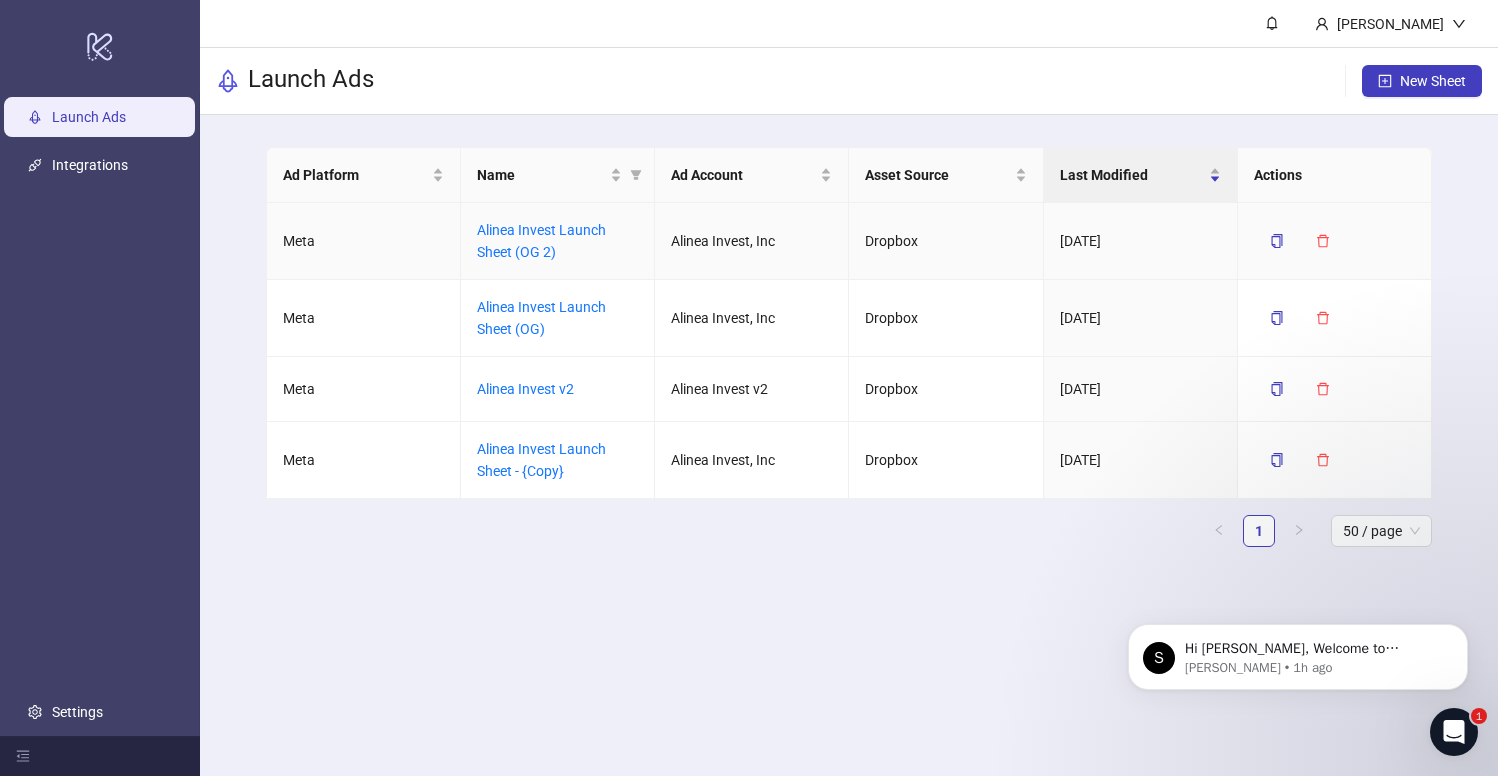 click on "Ad Platform Name Ad Account Asset Source Last Modified Actions             Meta Alinea Invest Launch Sheet (OG 2) Alinea Invest, Inc Dropbox [DATE] Meta Alinea Invest Launch Sheet (OG) Alinea Invest, Inc Dropbox [DATE] Meta Alinea Invest v2 Alinea Invest v2 Dropbox [DATE] Meta Alinea Invest Launch Sheet - {Copy} Alinea Invest, Inc Dropbox [DATE] 1 50 / page" at bounding box center [849, 355] 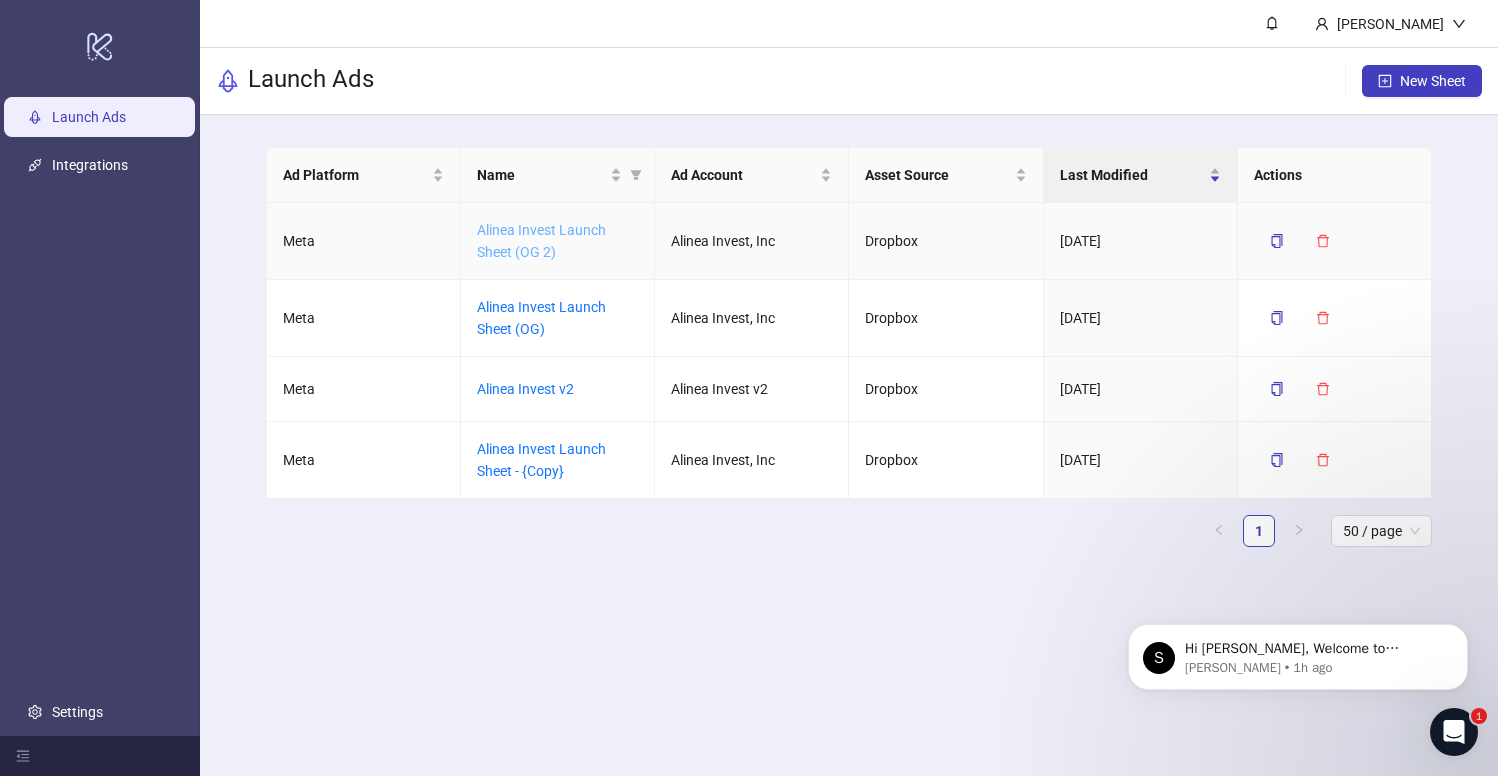click on "Alinea Invest Launch Sheet (OG 2)" at bounding box center [541, 241] 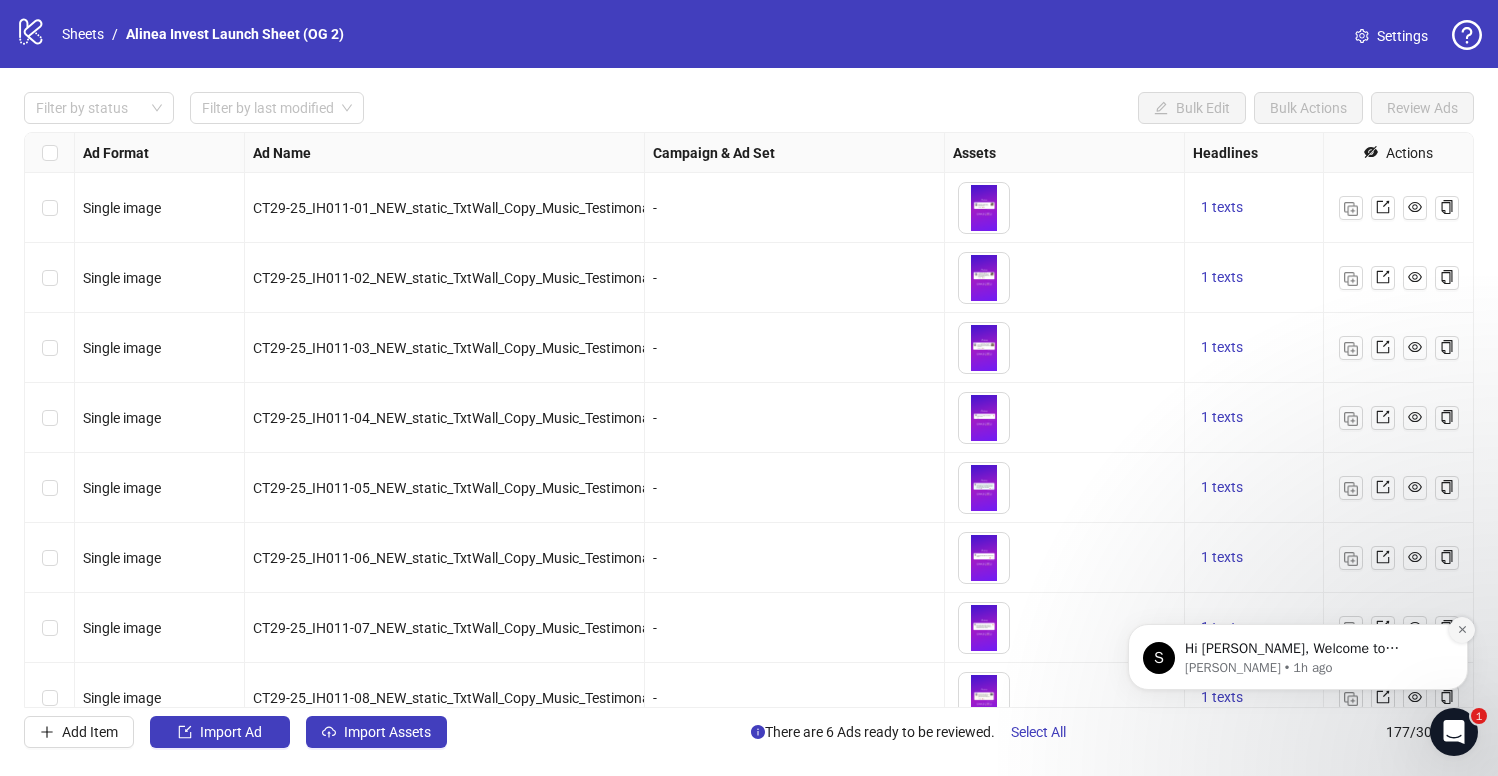 click 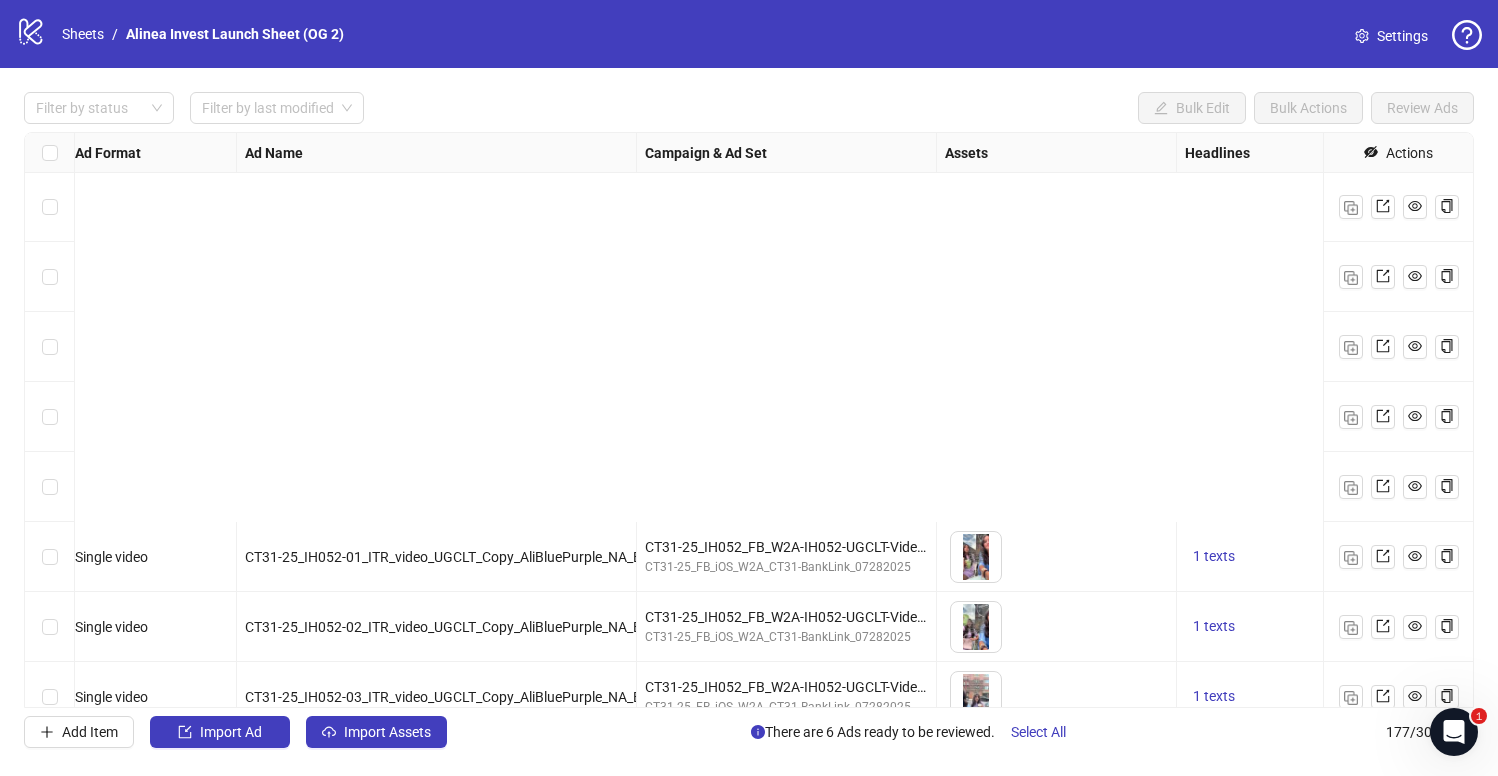 scroll, scrollTop: 11856, scrollLeft: 8, axis: both 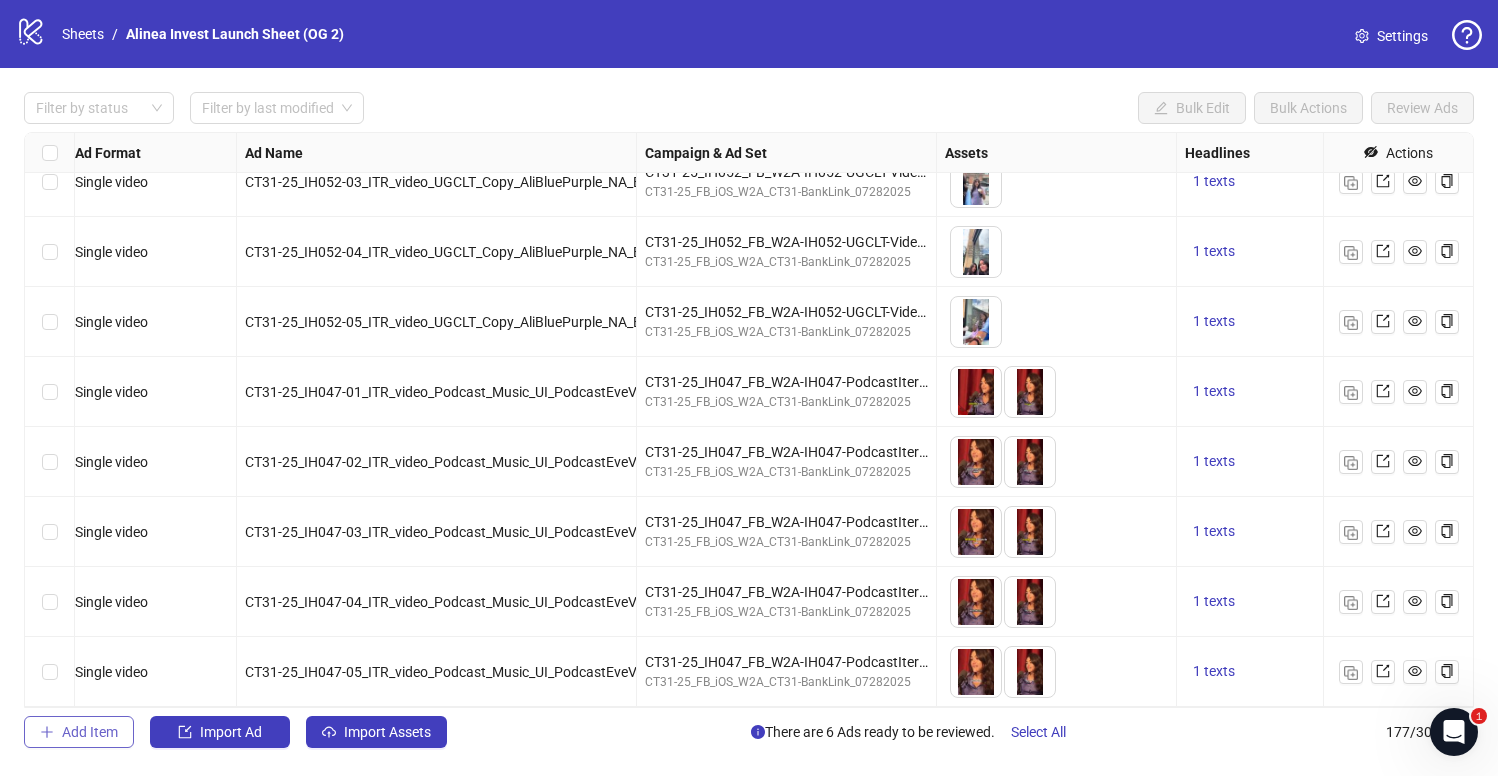 click on "Add Item" at bounding box center [79, 732] 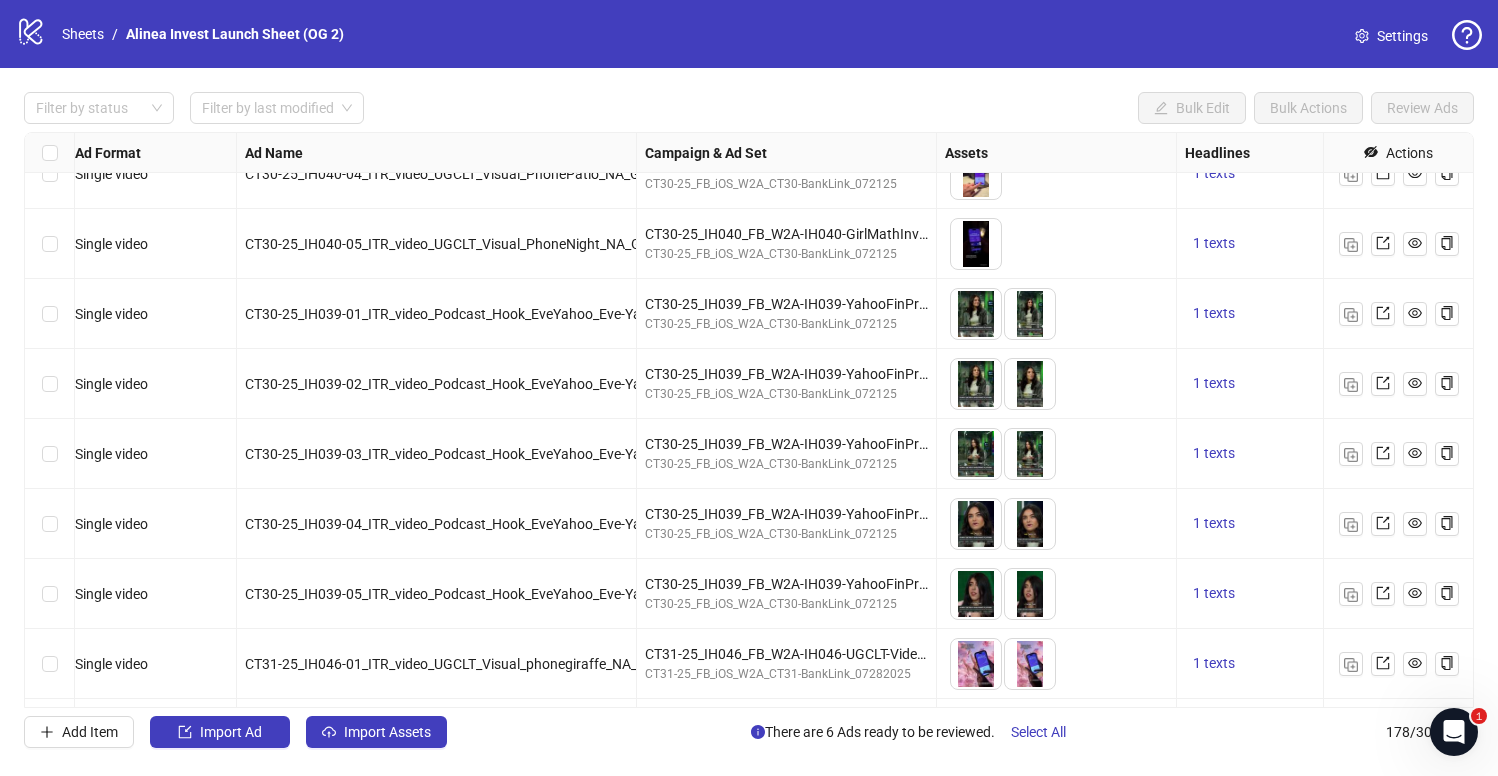 scroll, scrollTop: 10501, scrollLeft: 8, axis: both 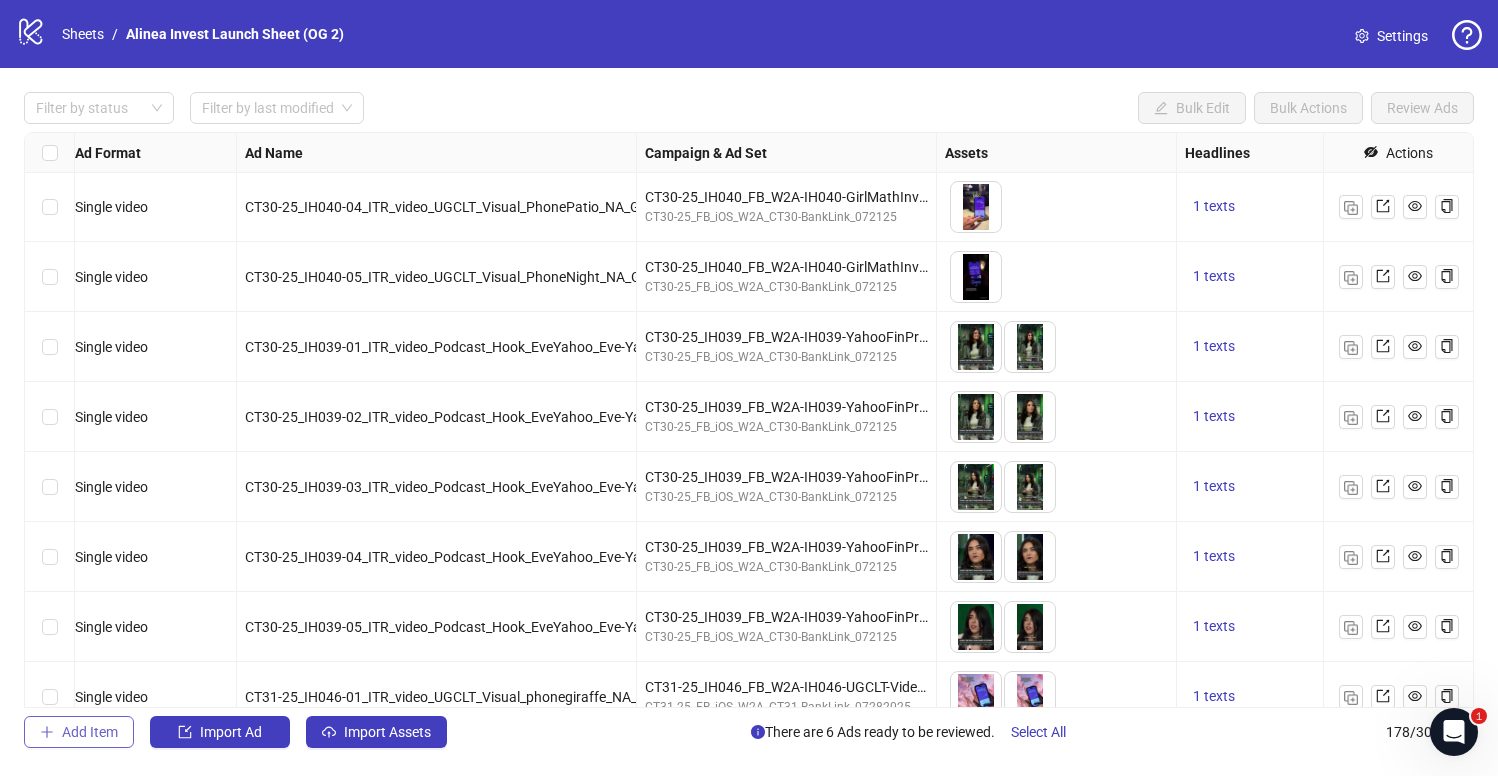 click on "Add Item" at bounding box center [90, 732] 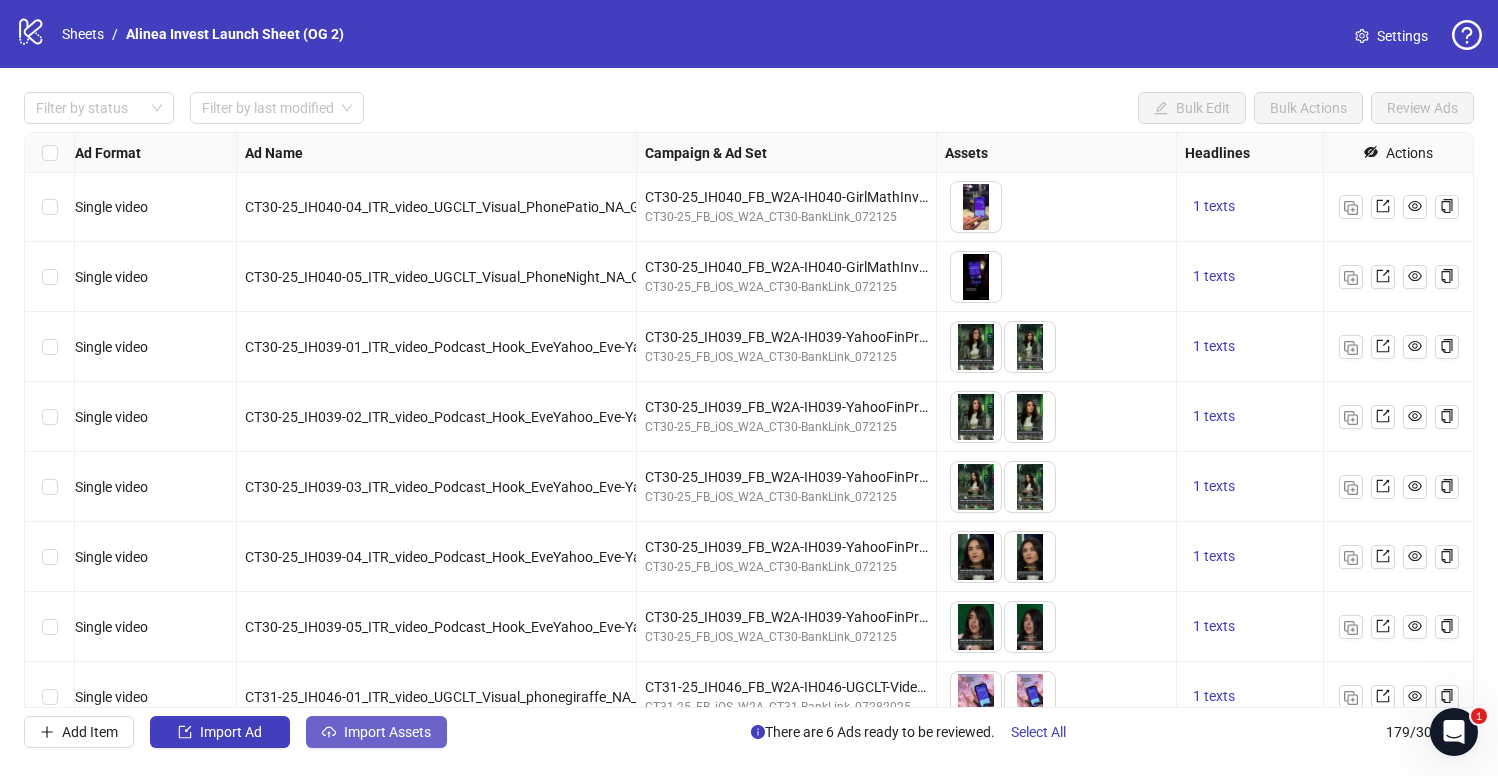 click on "Import Assets" at bounding box center (387, 732) 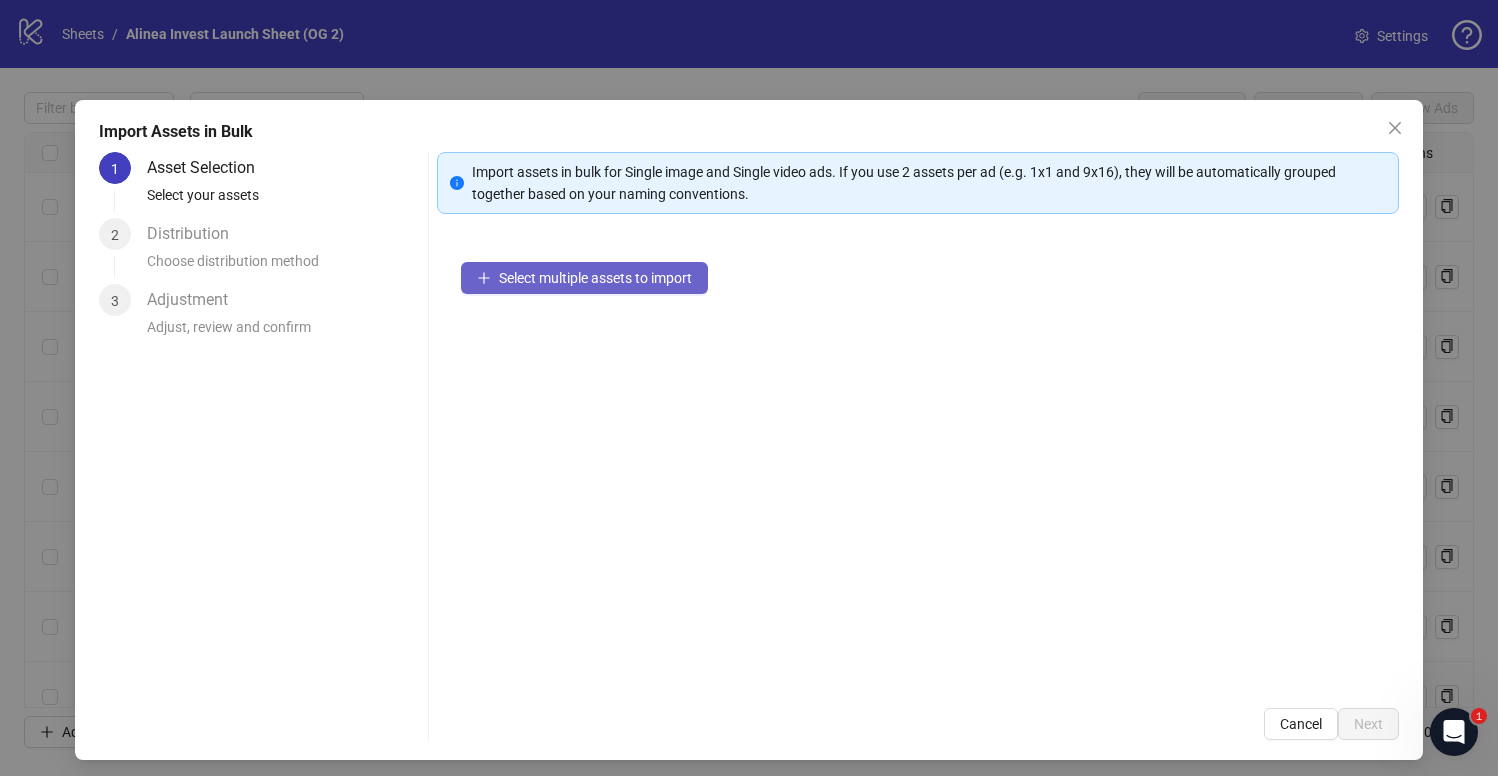 click on "Select multiple assets to import" at bounding box center [584, 278] 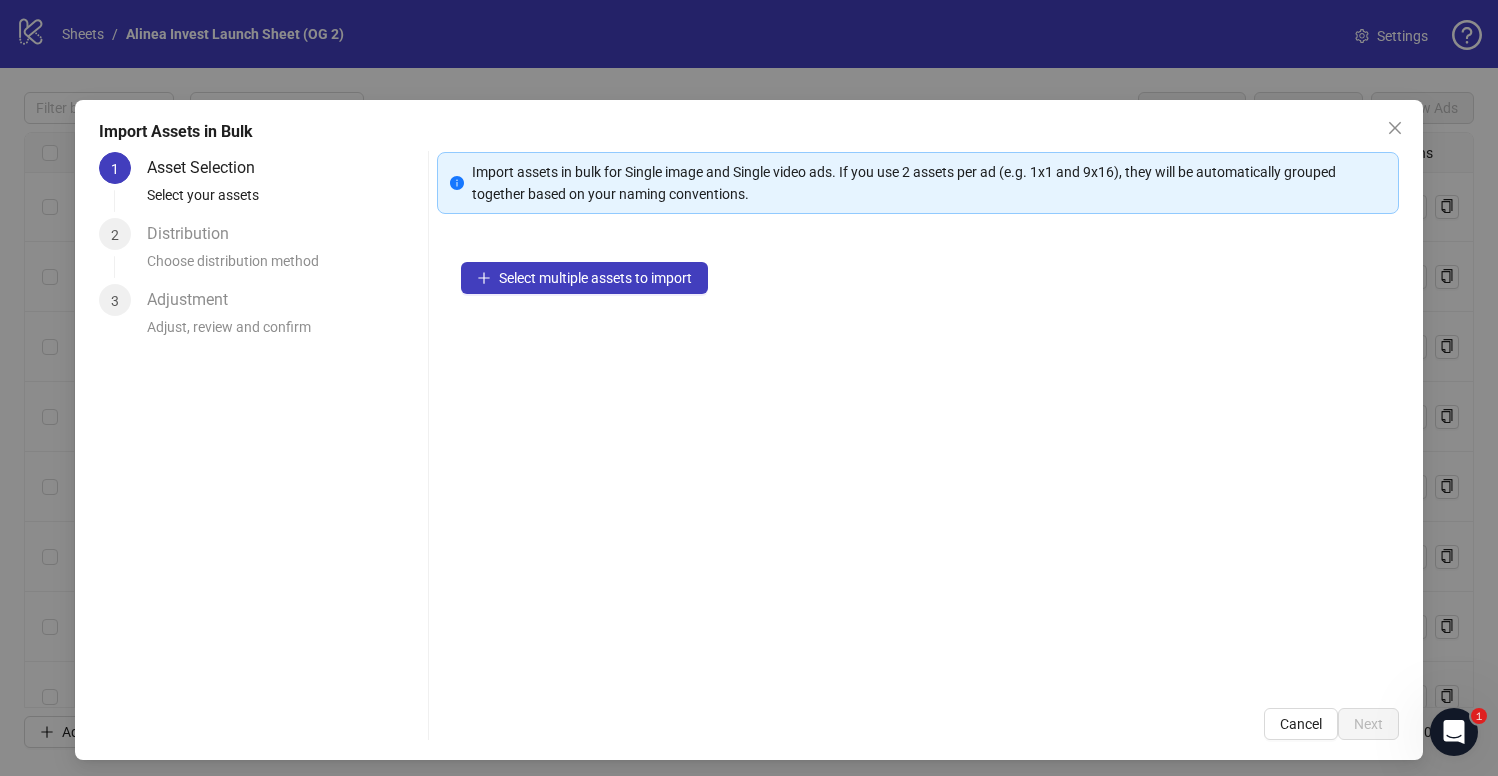 click on "Select multiple assets to import" at bounding box center (918, 461) 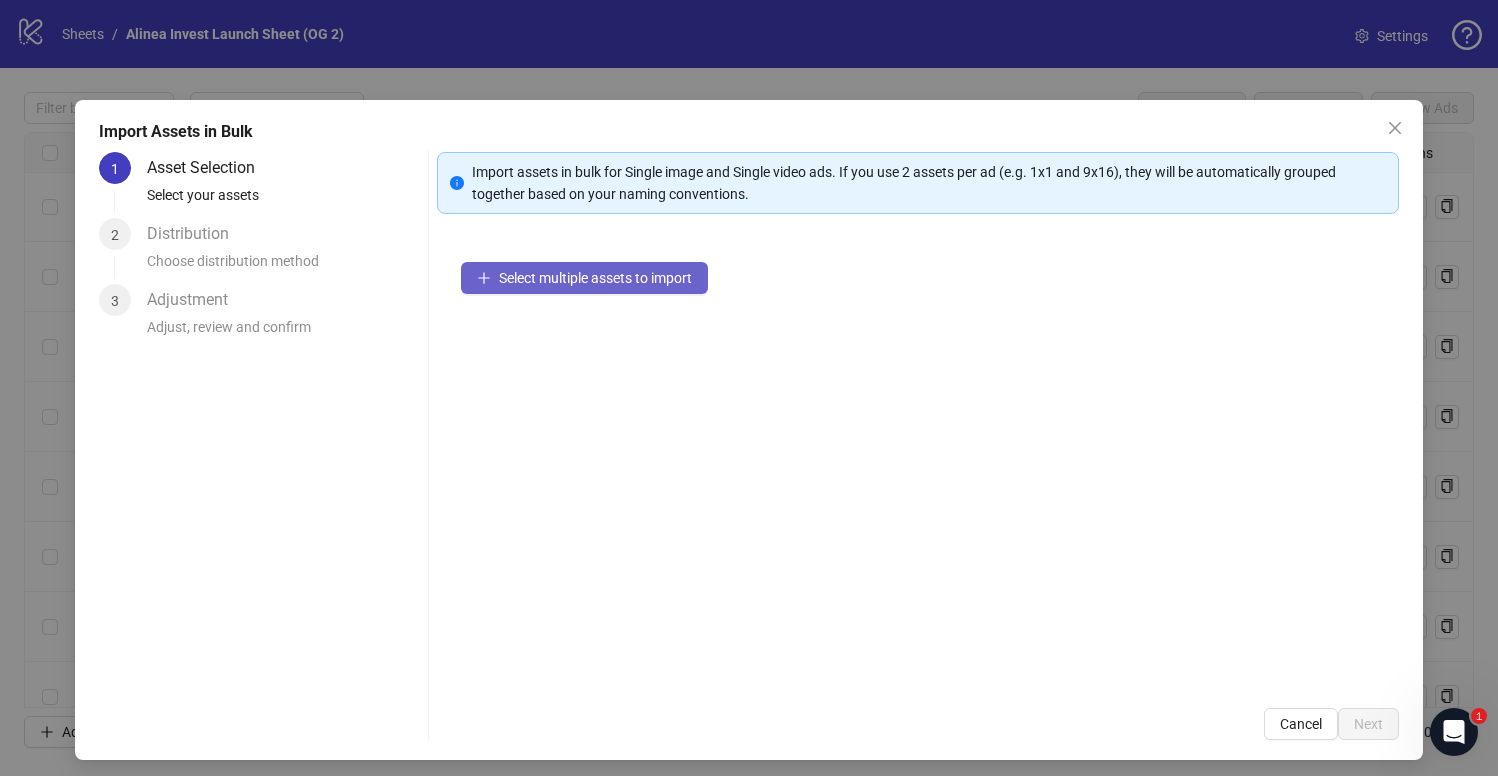 click on "Select multiple assets to import" at bounding box center [595, 278] 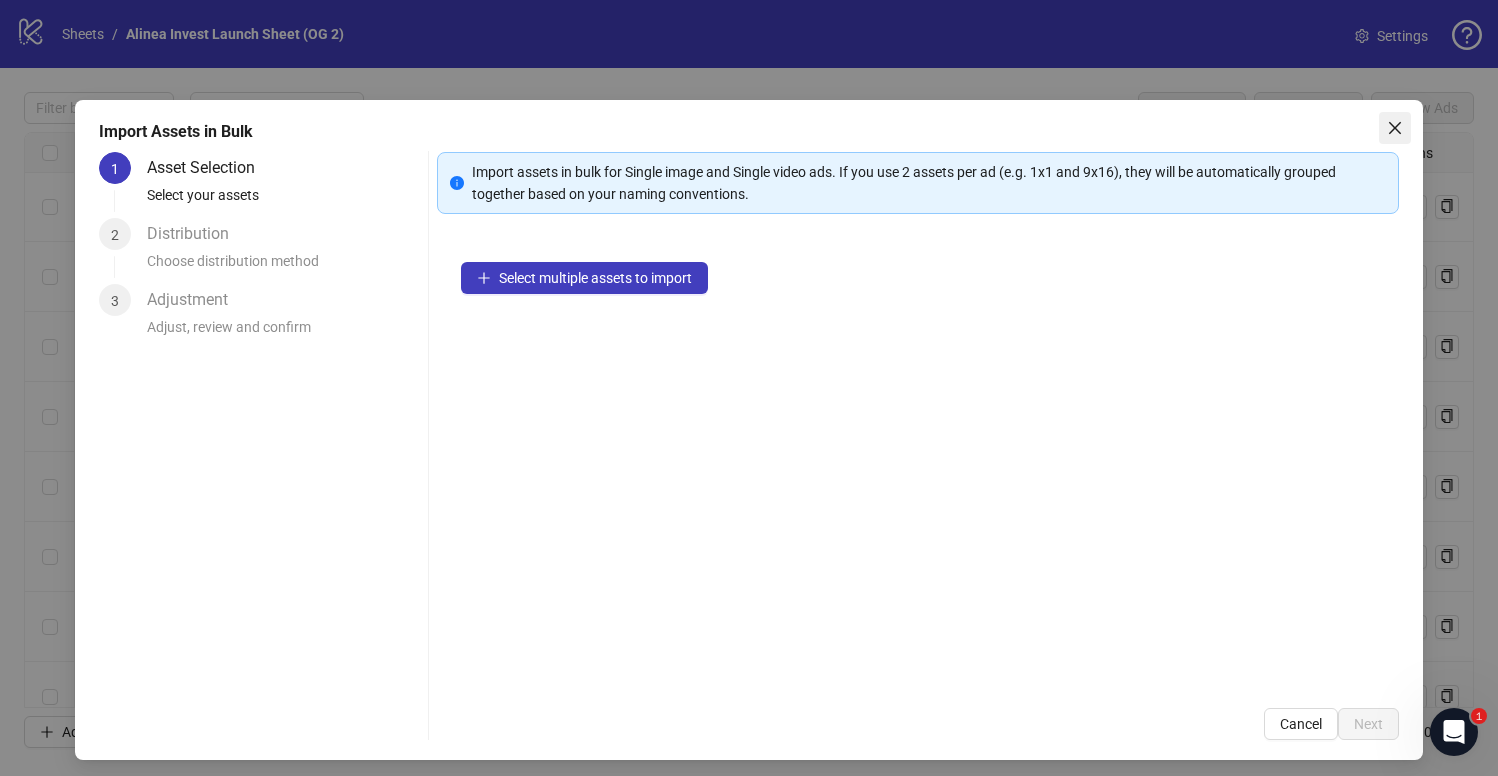 click 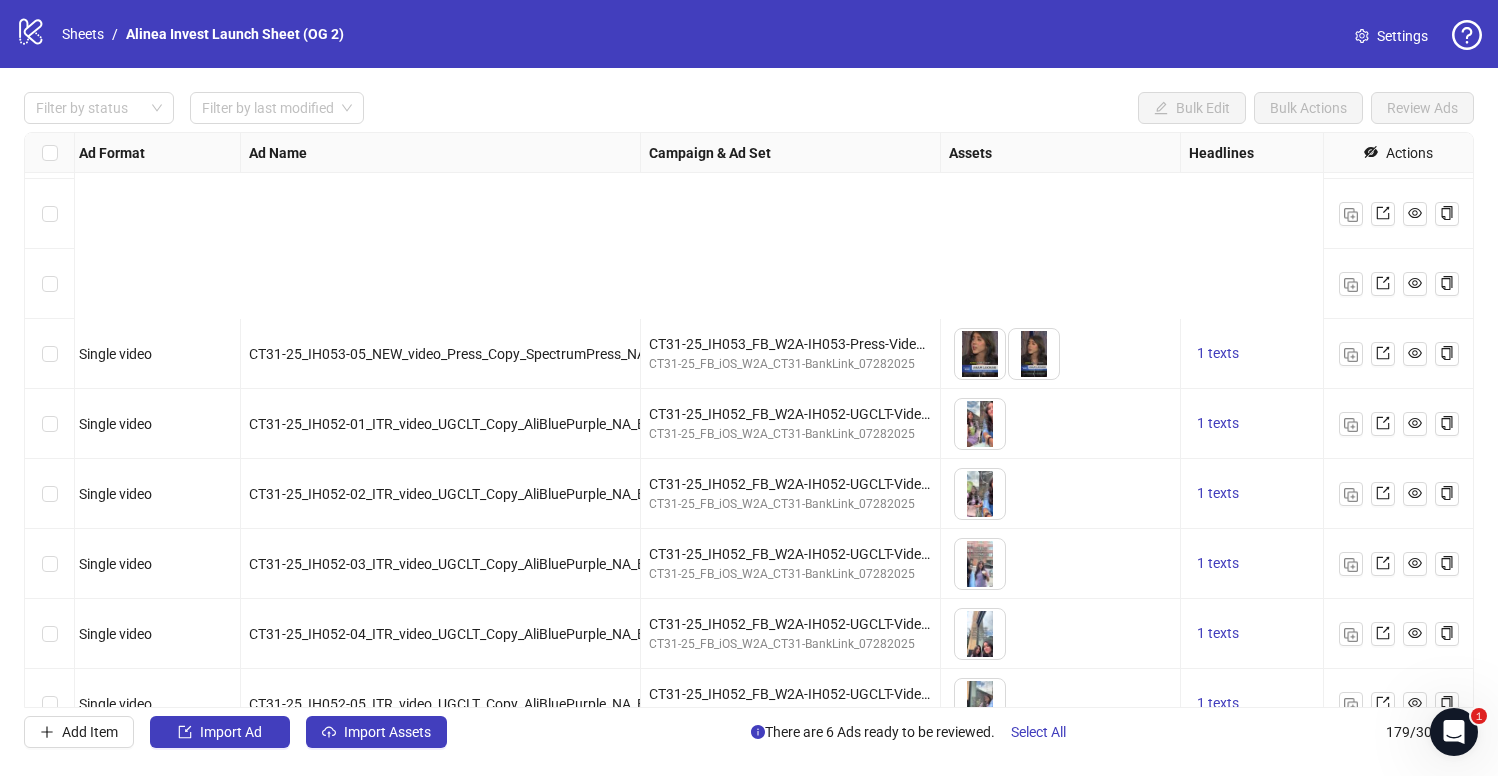 scroll, scrollTop: 11996, scrollLeft: 4, axis: both 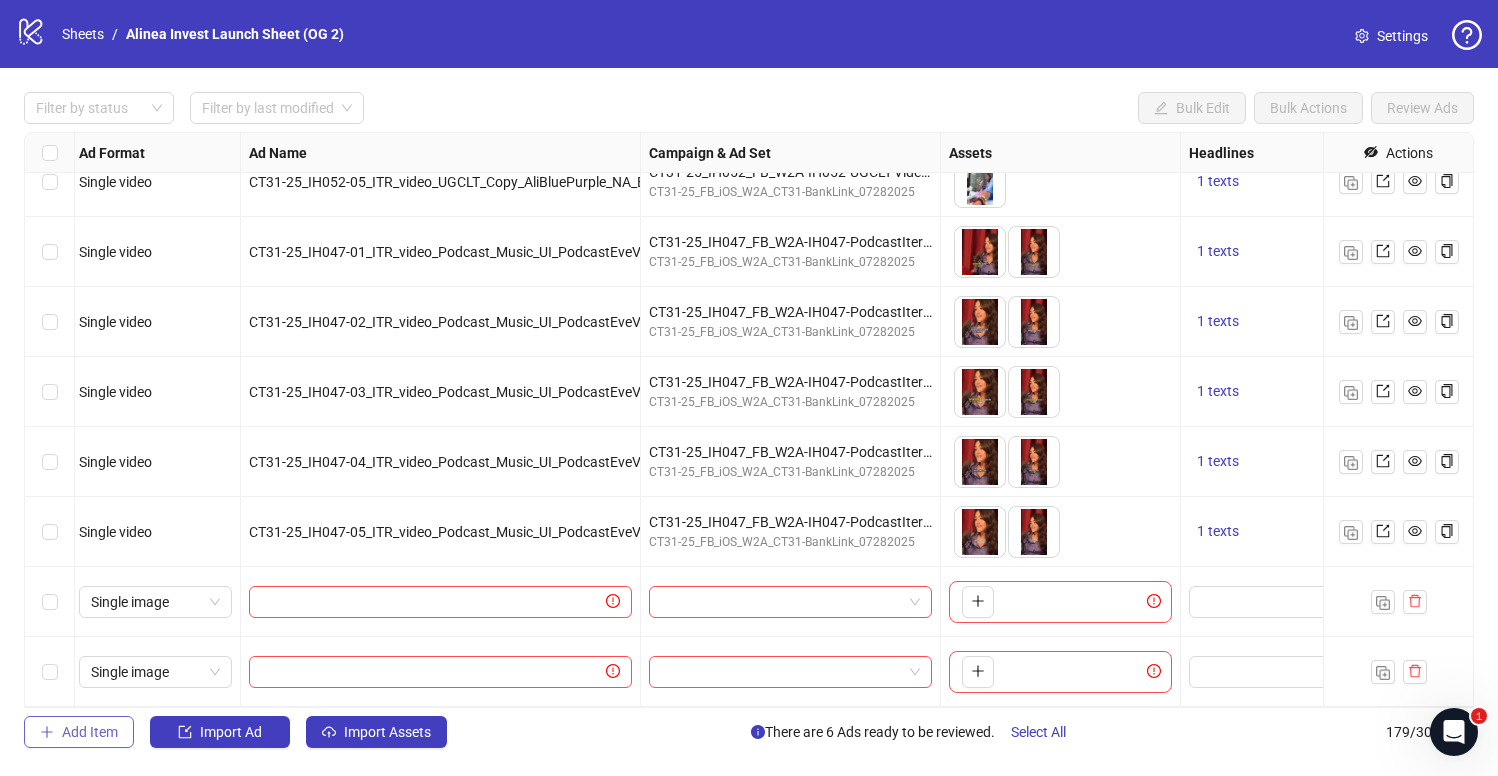 click on "Add Item" at bounding box center [90, 732] 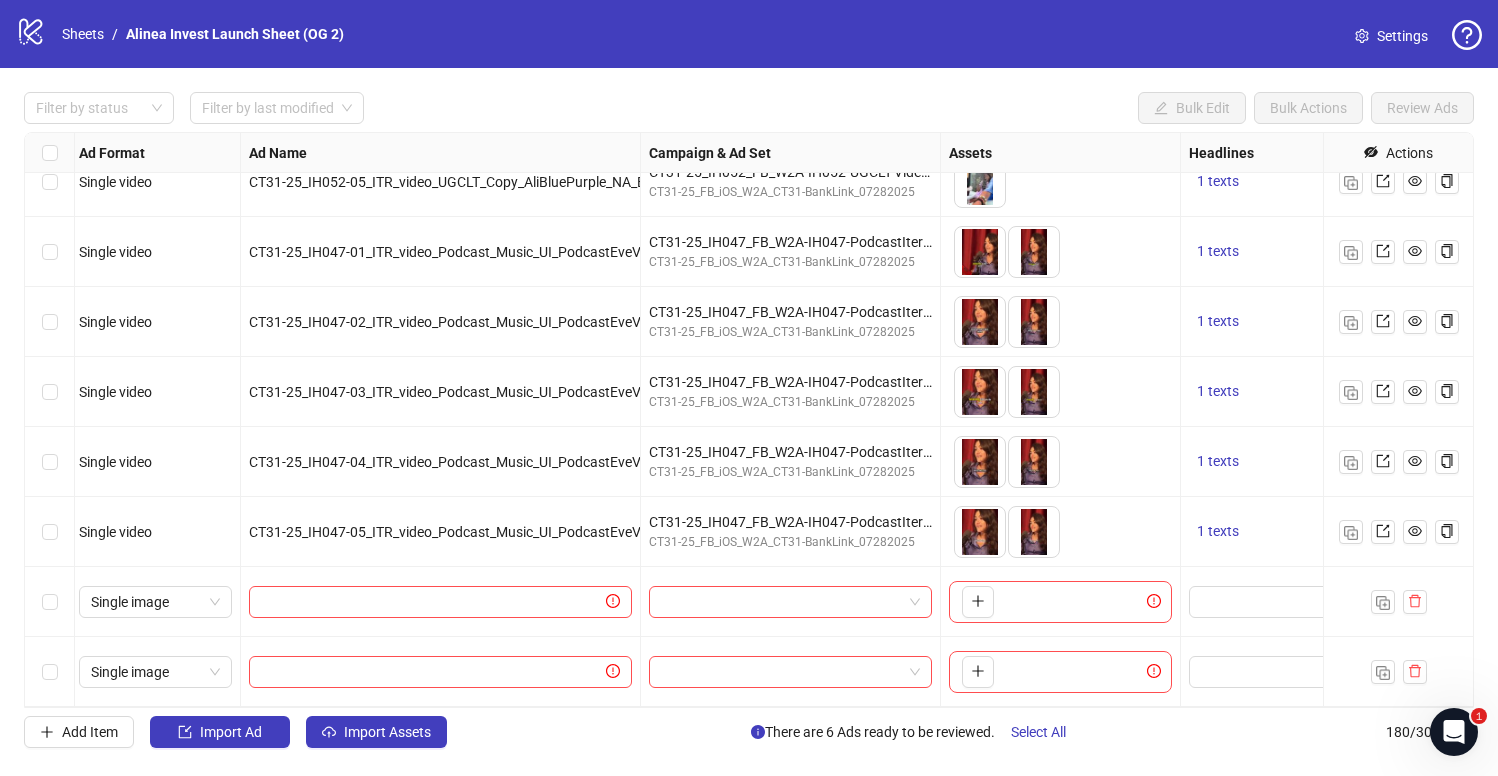 scroll, scrollTop: 12066, scrollLeft: 4, axis: both 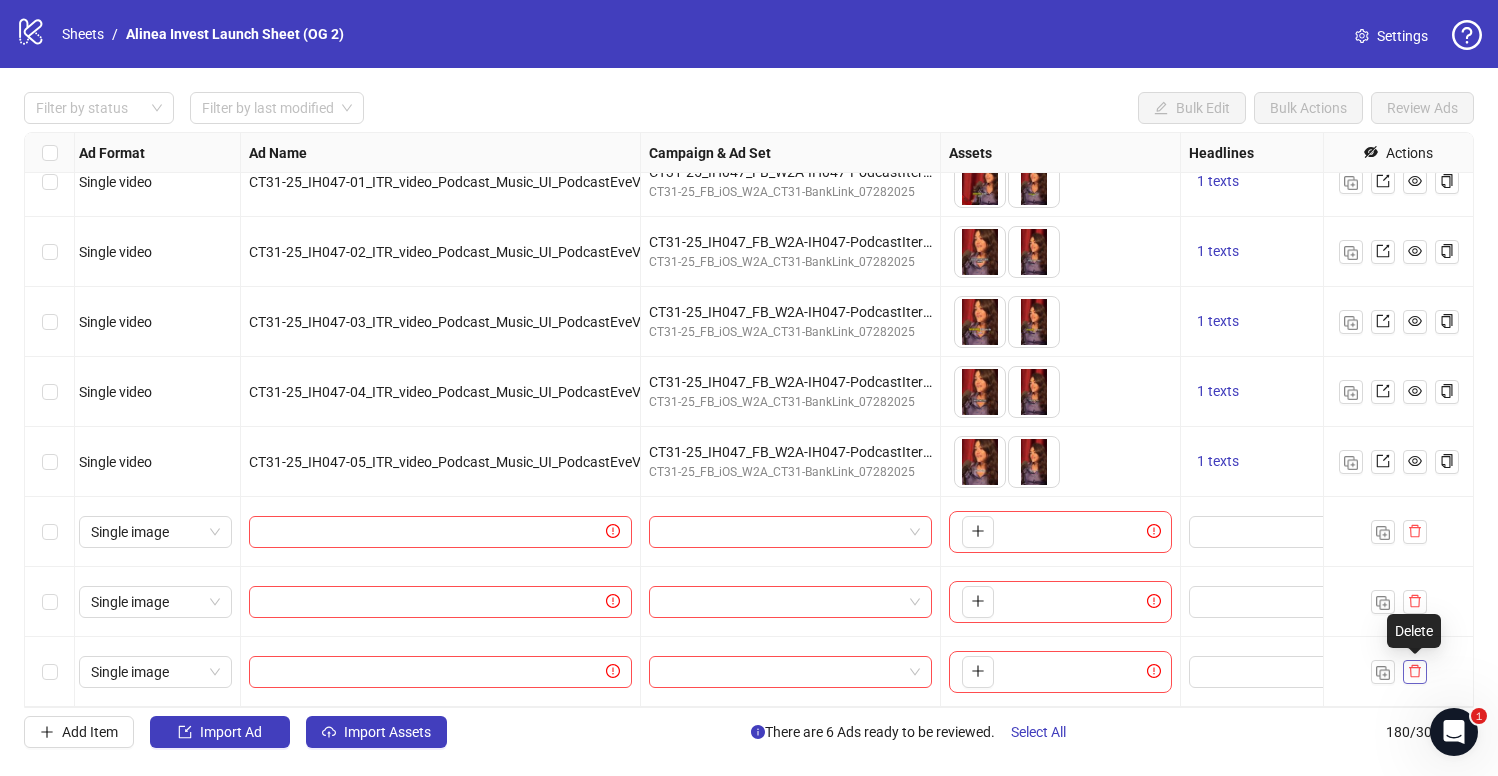 click 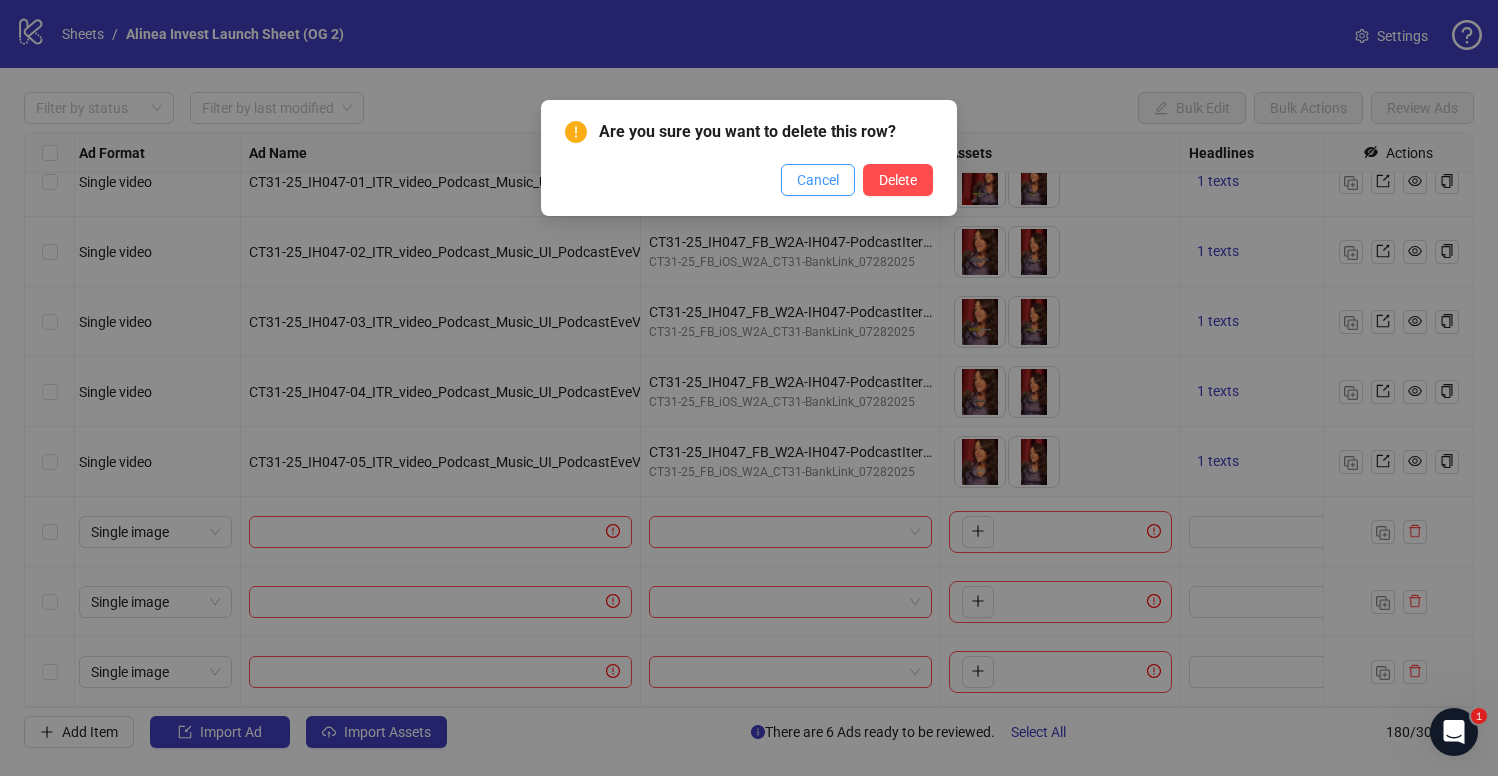 click on "Cancel" at bounding box center (818, 180) 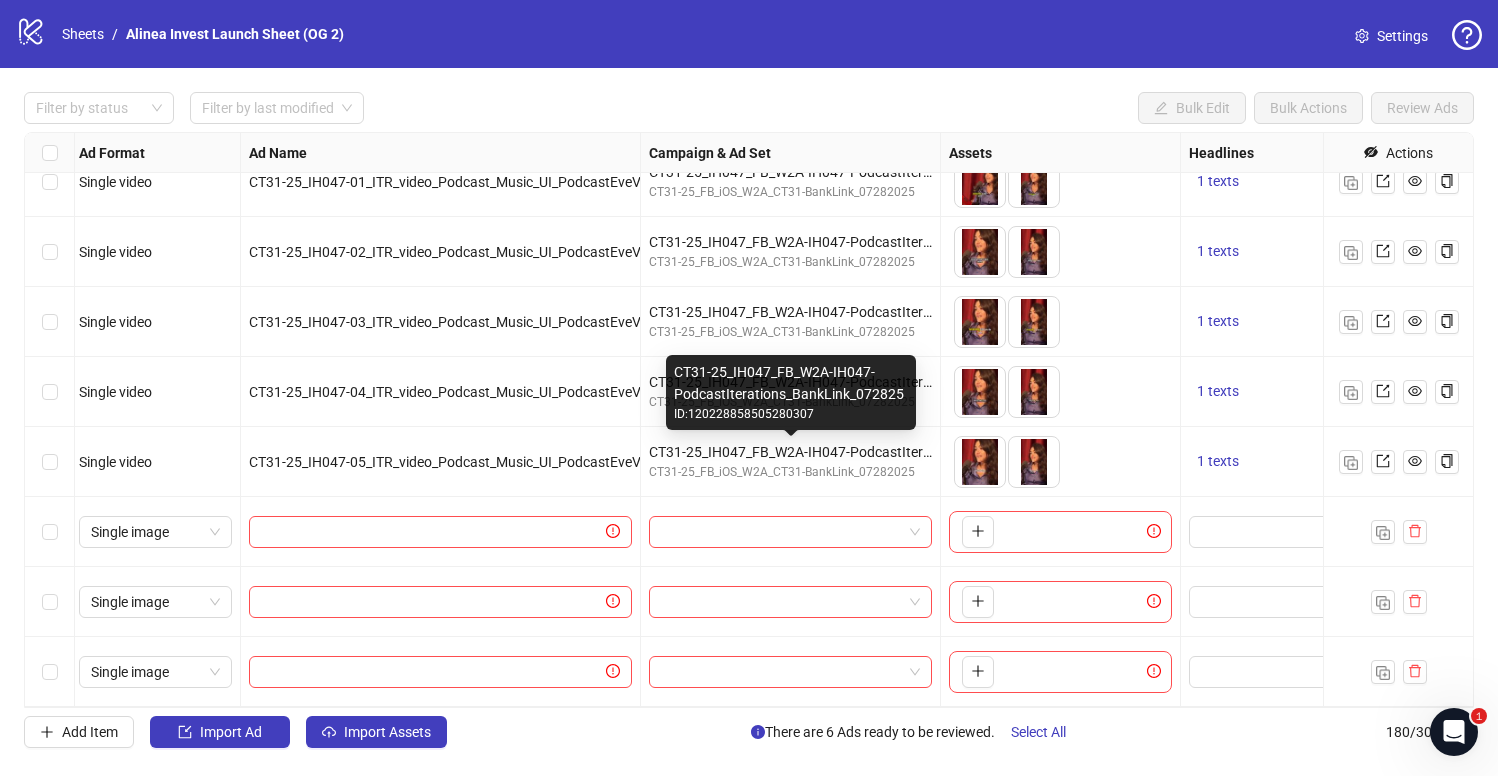 type 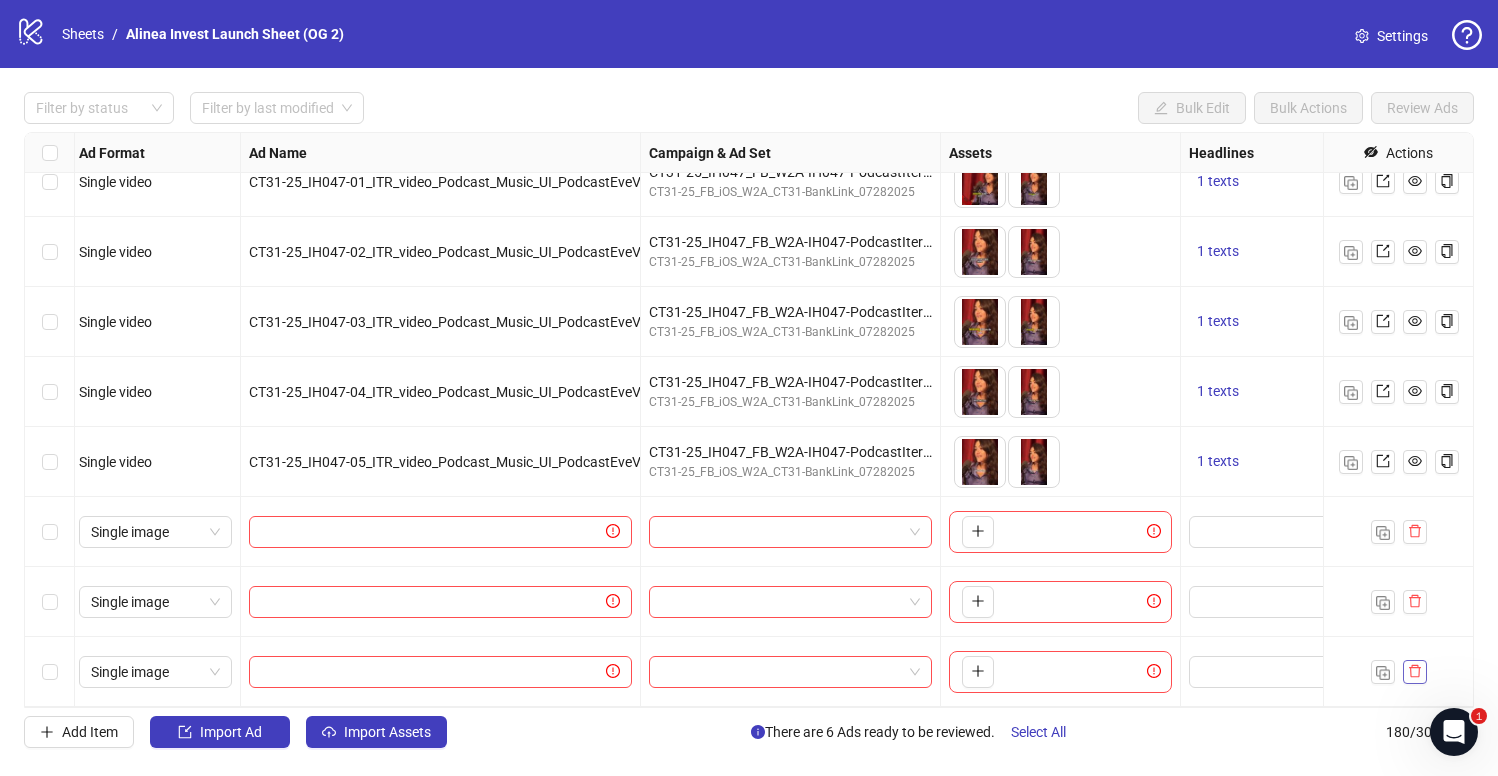click 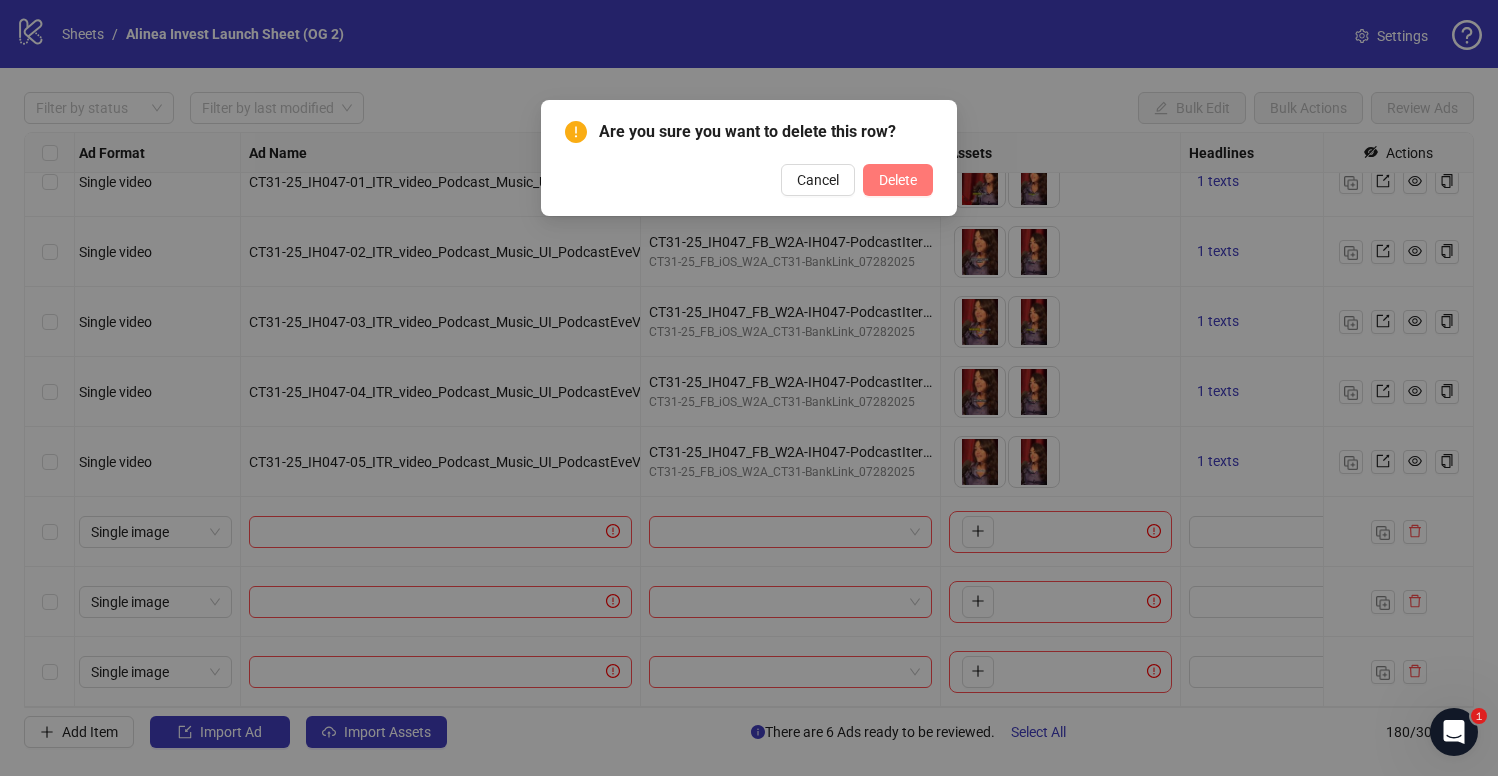 click on "Delete" at bounding box center (898, 180) 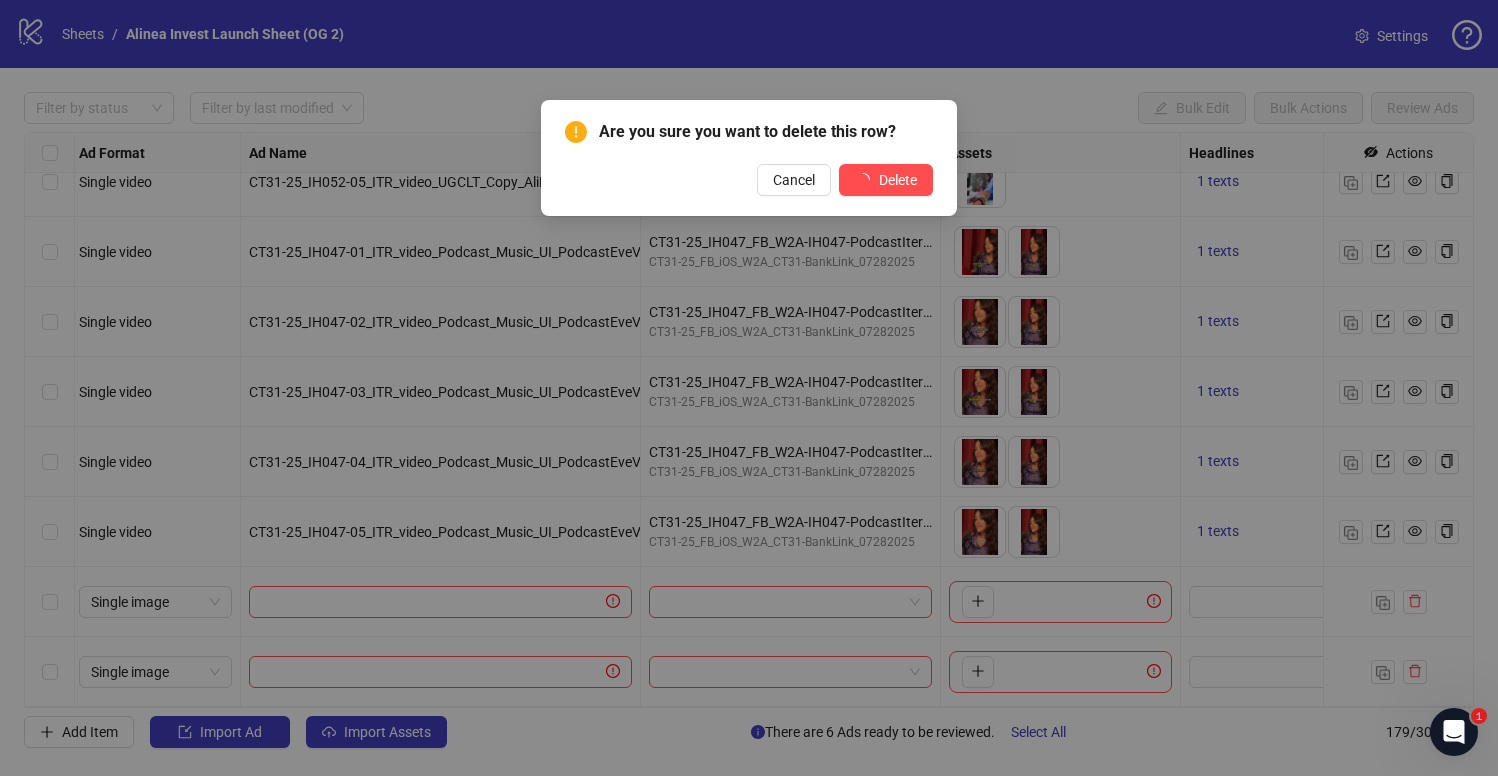 scroll, scrollTop: 11996, scrollLeft: 4, axis: both 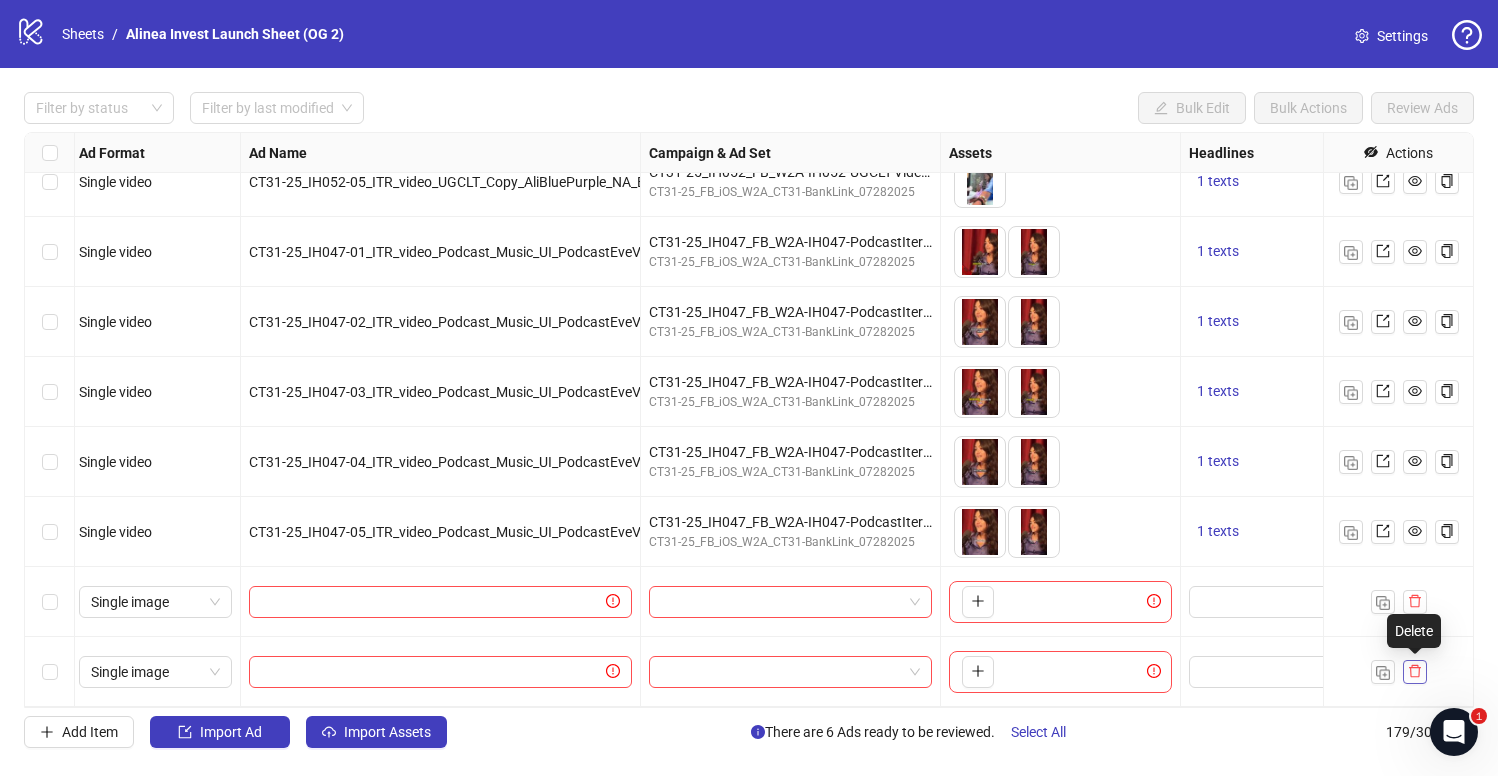 click 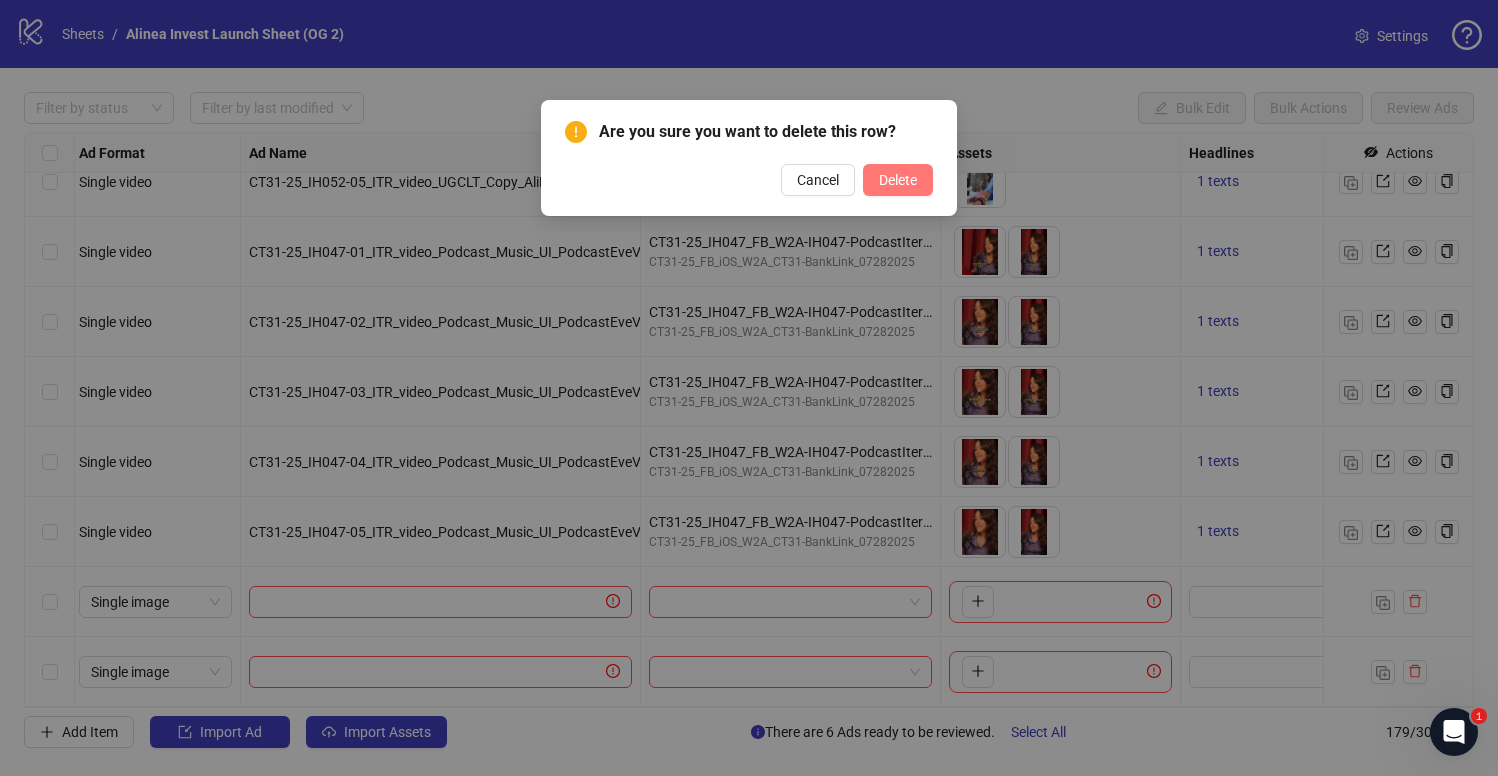 click on "Delete" at bounding box center [898, 180] 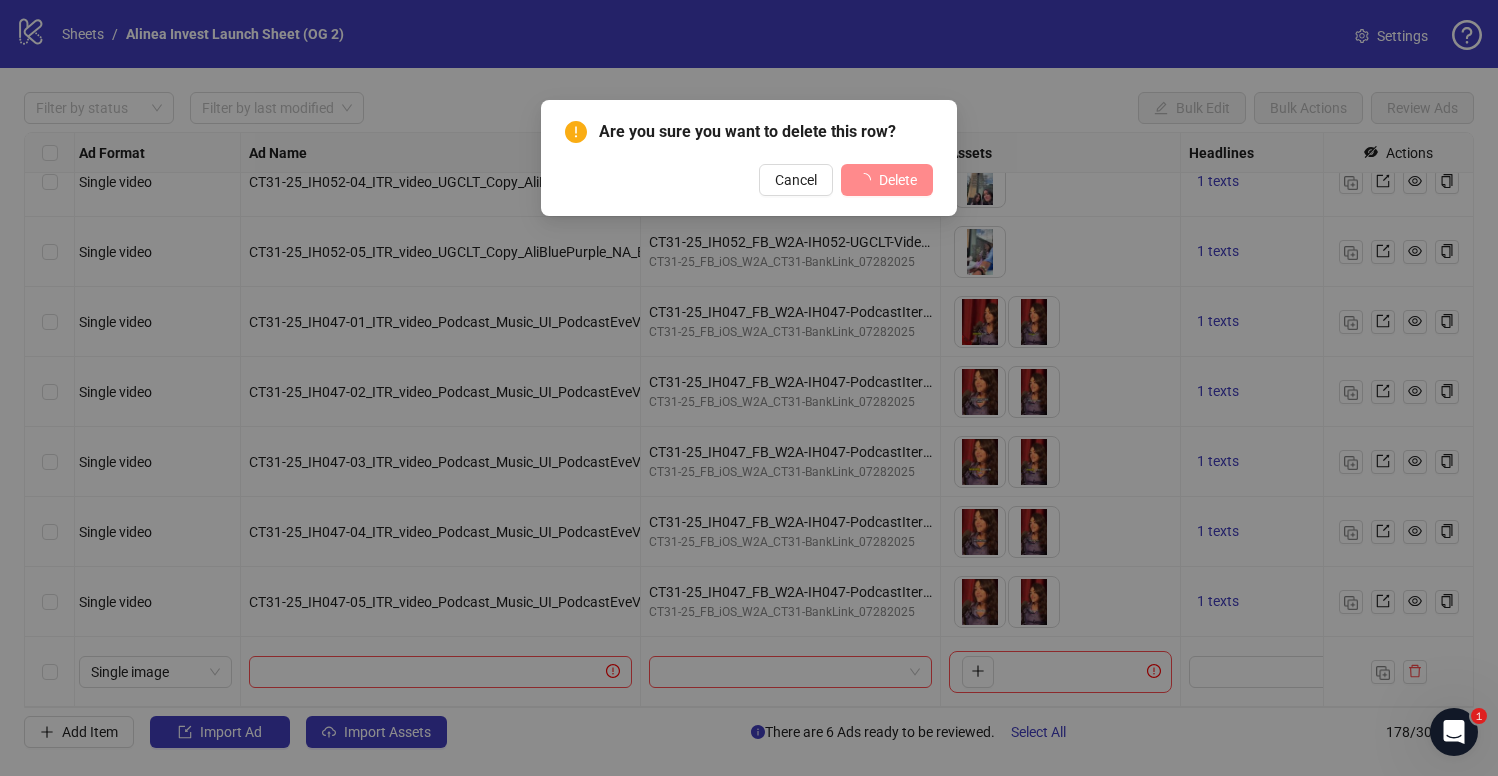 scroll, scrollTop: 11926, scrollLeft: 4, axis: both 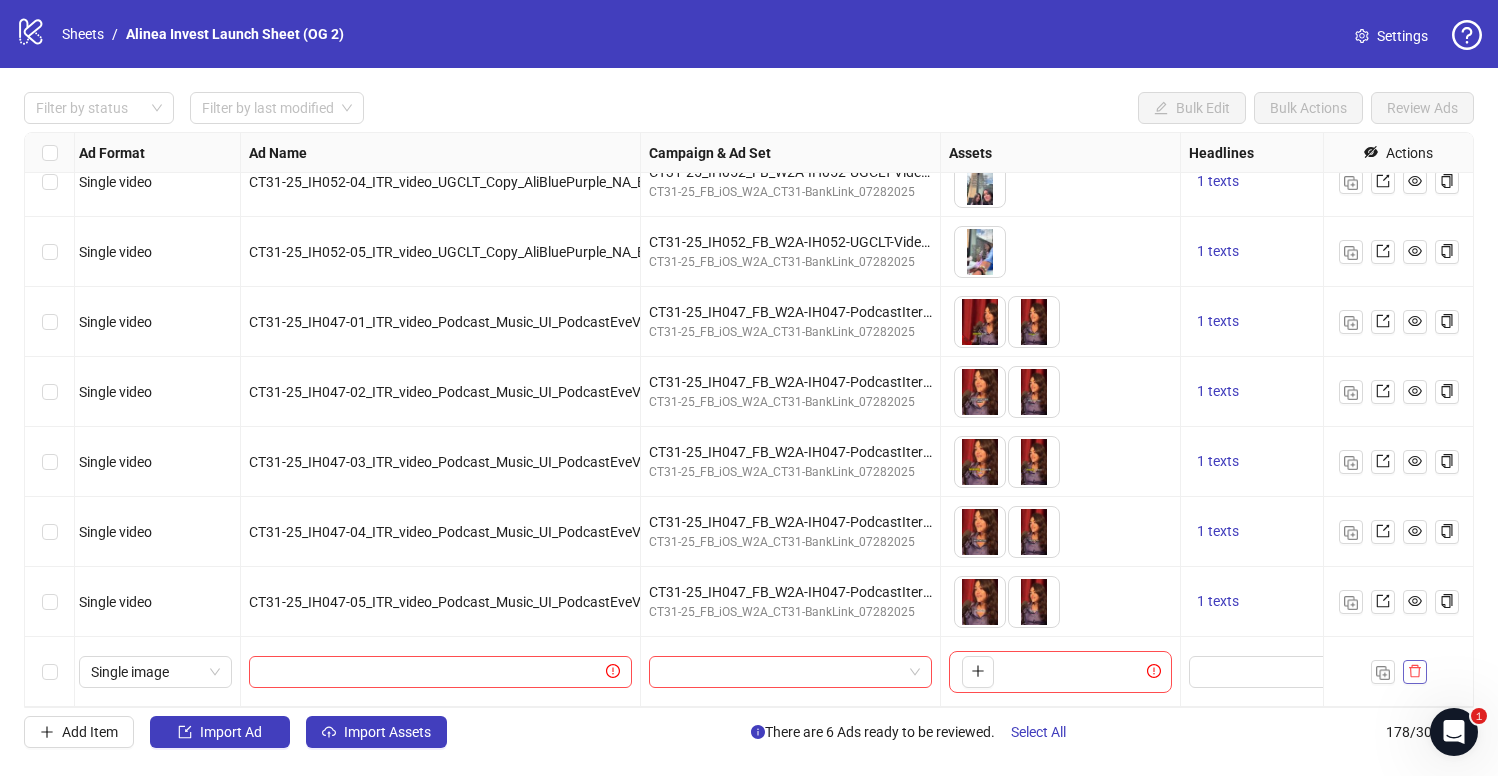 click 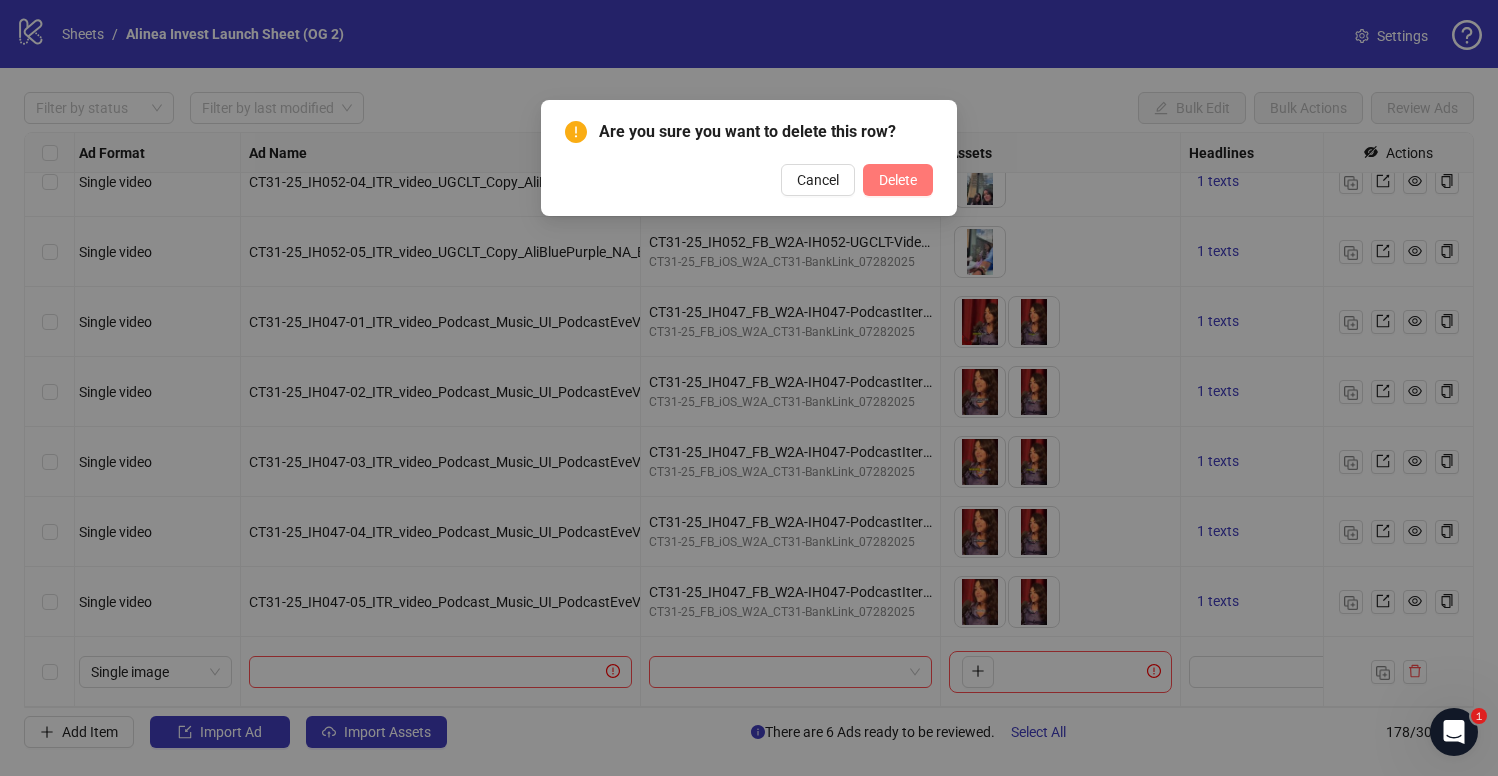 click on "Delete" at bounding box center (898, 180) 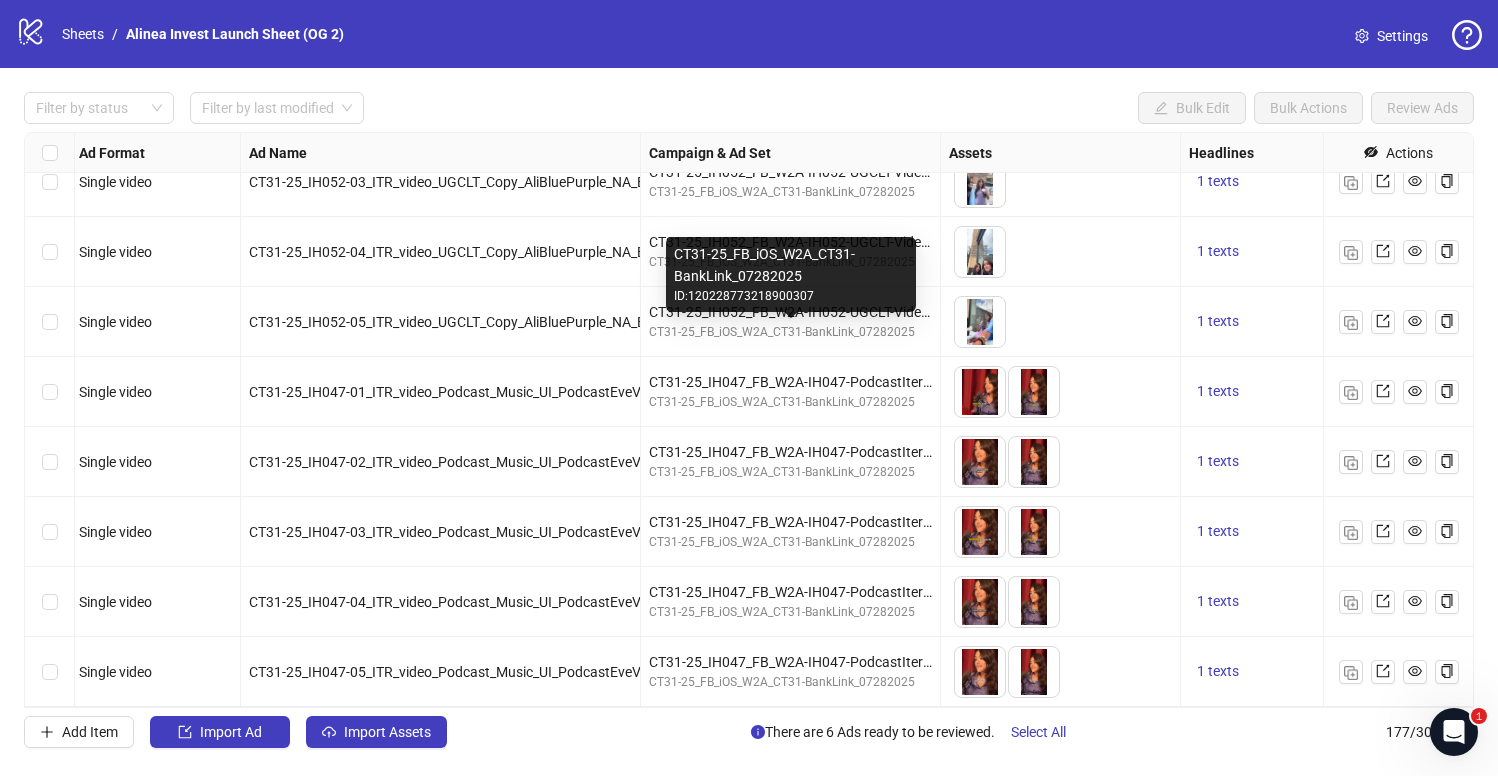 scroll, scrollTop: 11856, scrollLeft: 0, axis: vertical 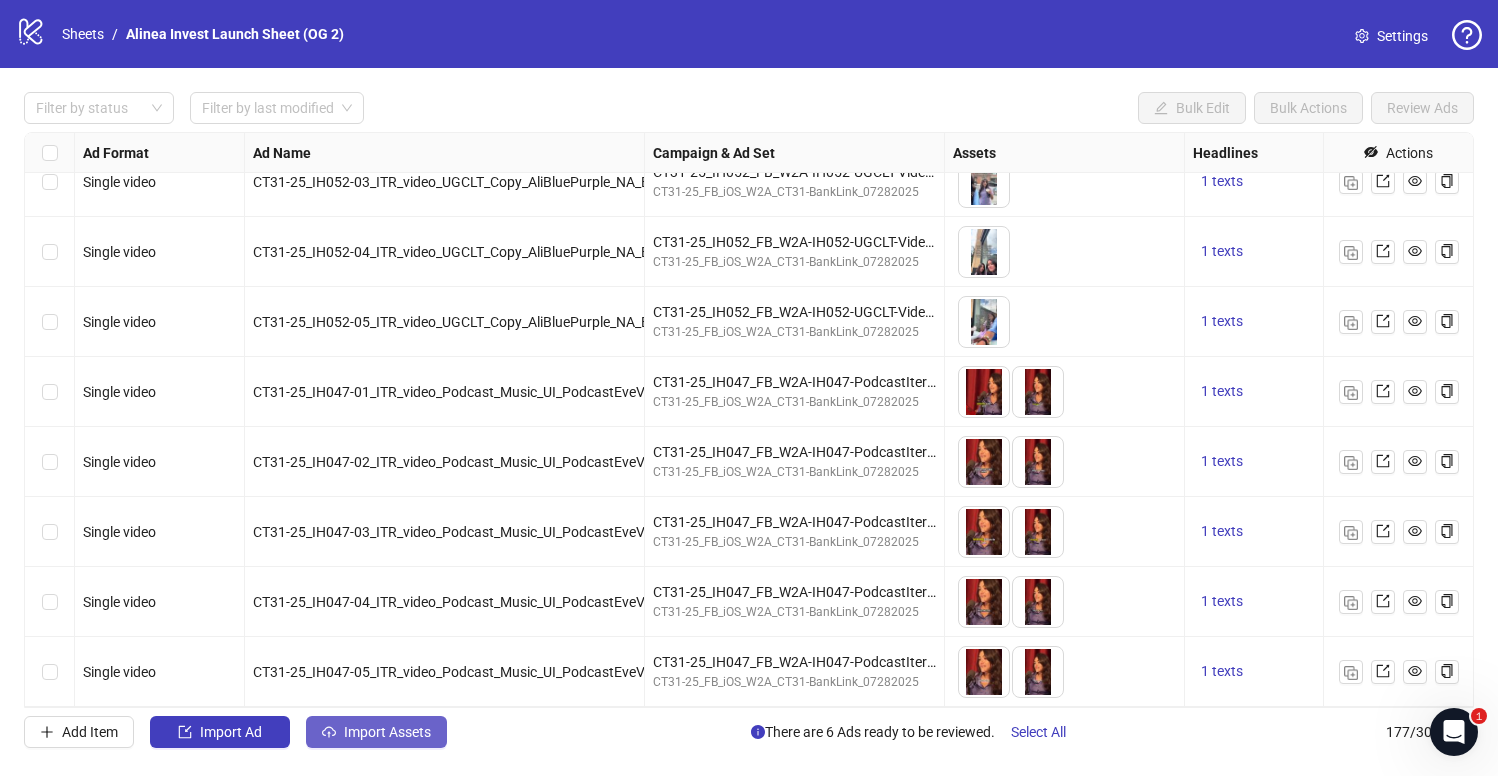 click on "Import Assets" at bounding box center (387, 732) 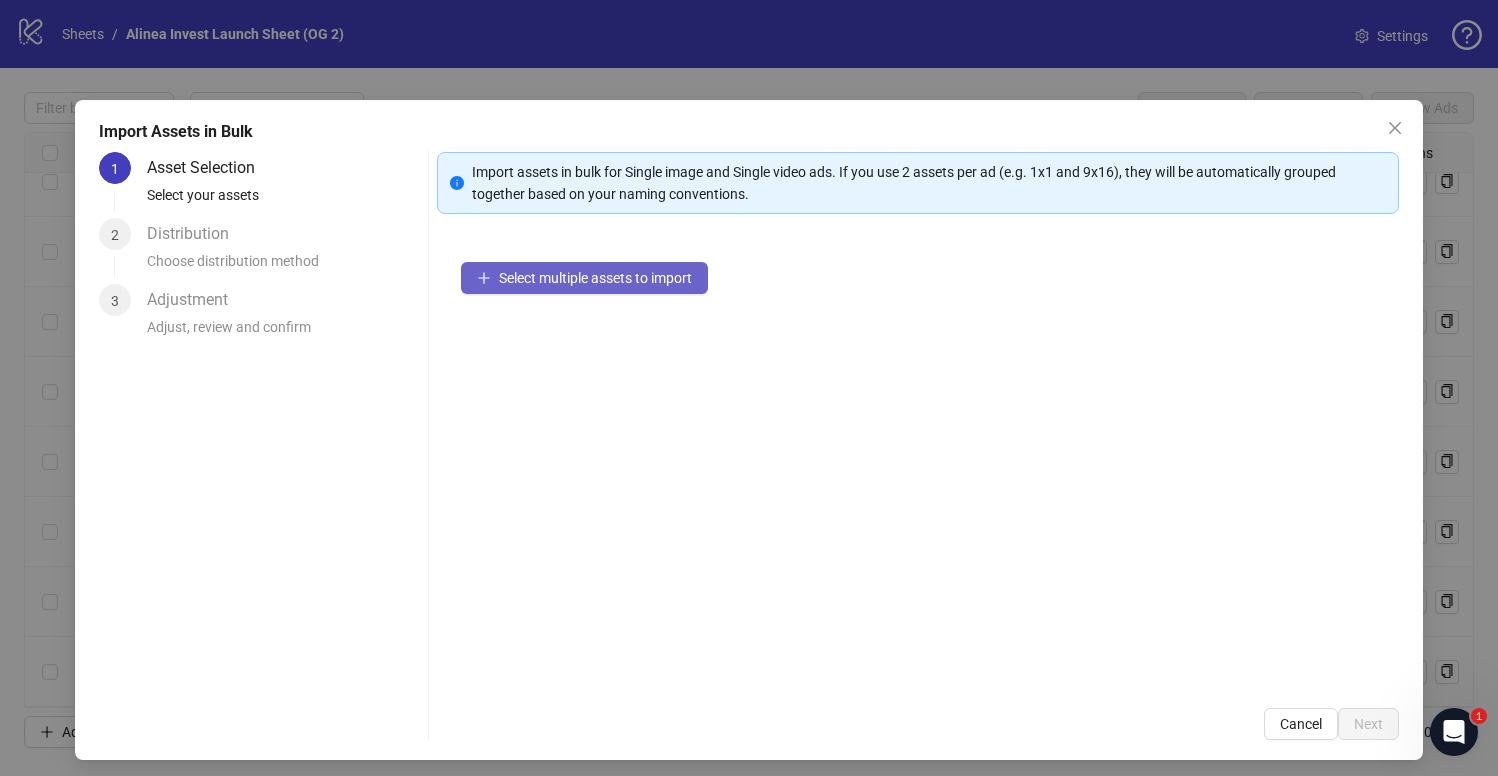 click on "Select multiple assets to import" at bounding box center (595, 278) 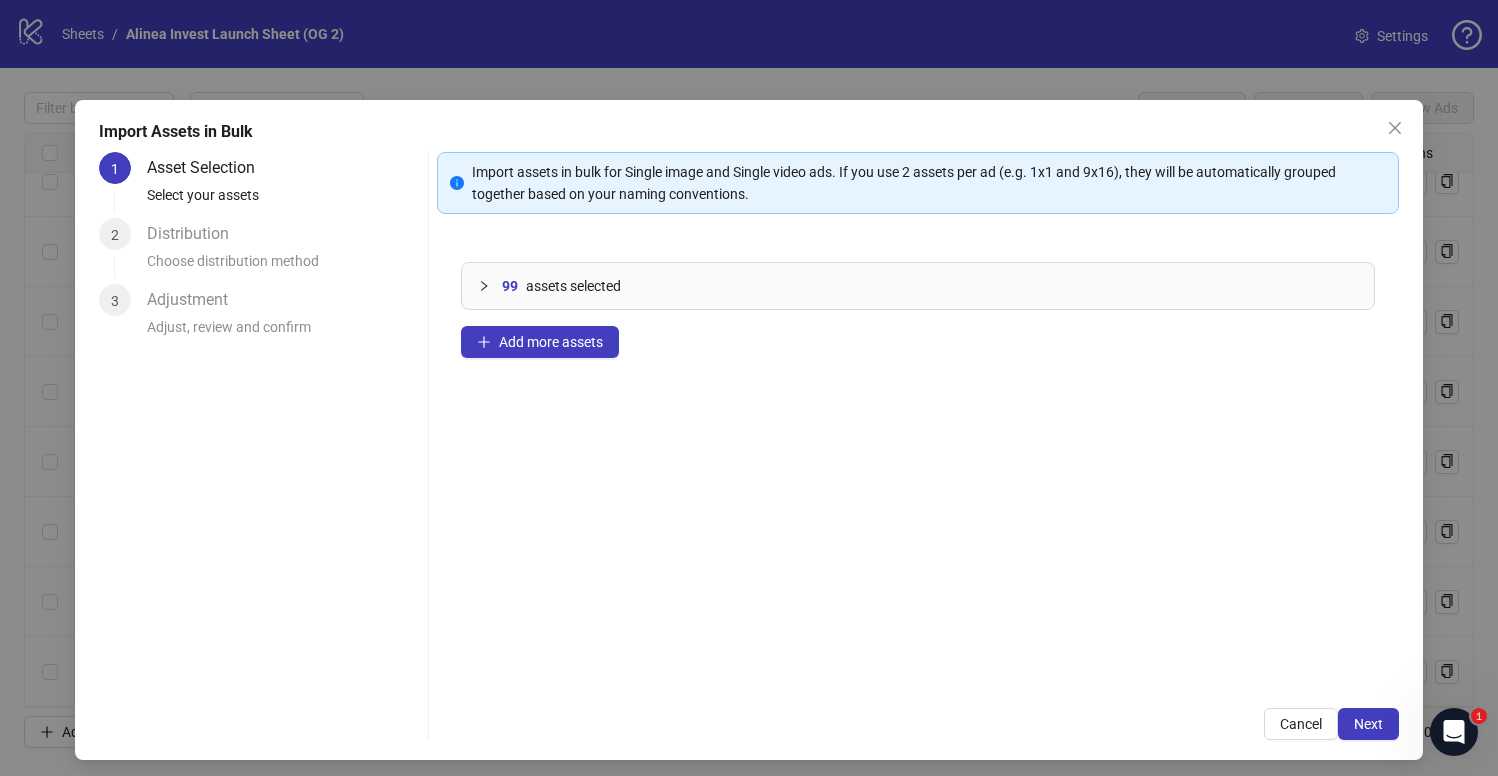 click on "assets selected" at bounding box center [573, 286] 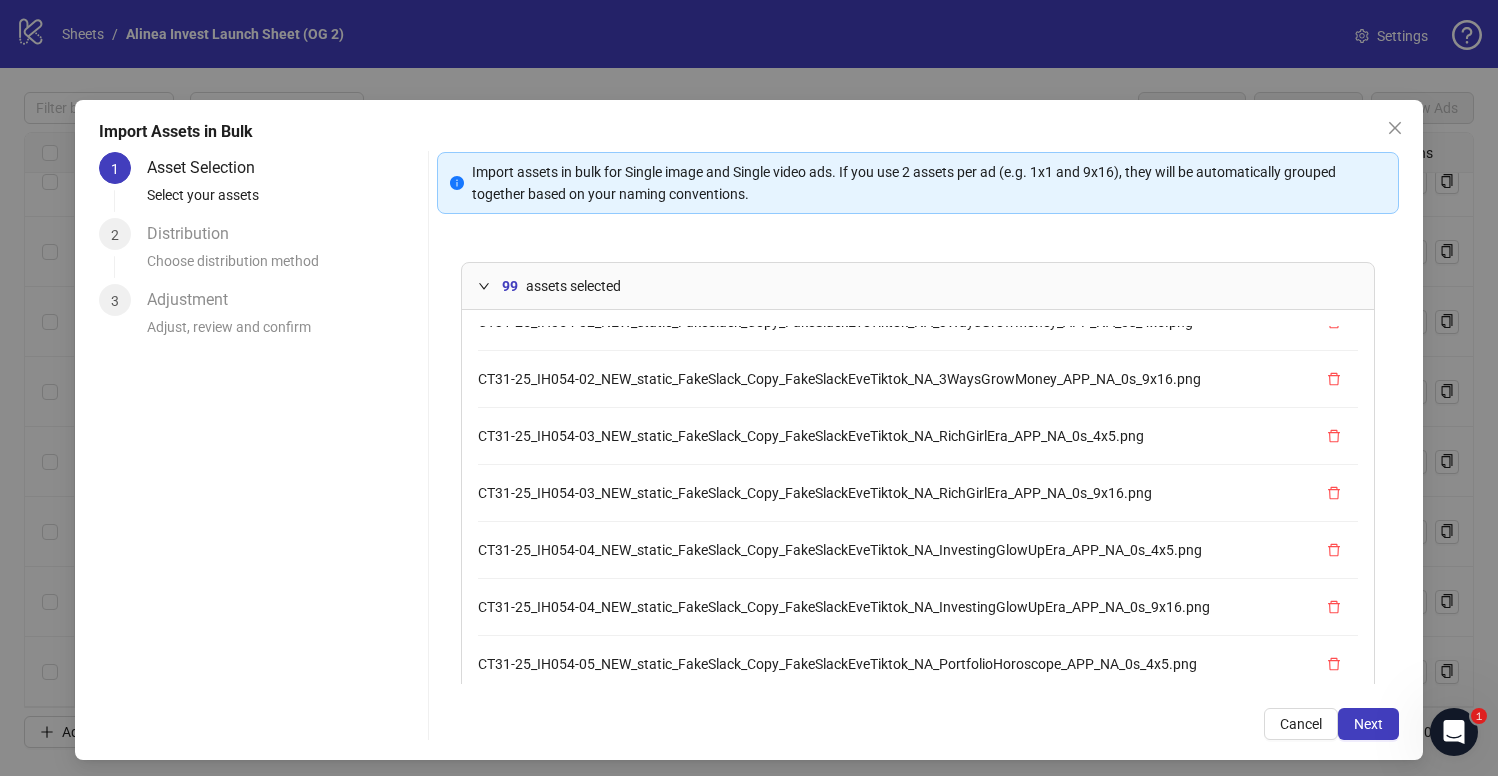 scroll, scrollTop: 5326, scrollLeft: 0, axis: vertical 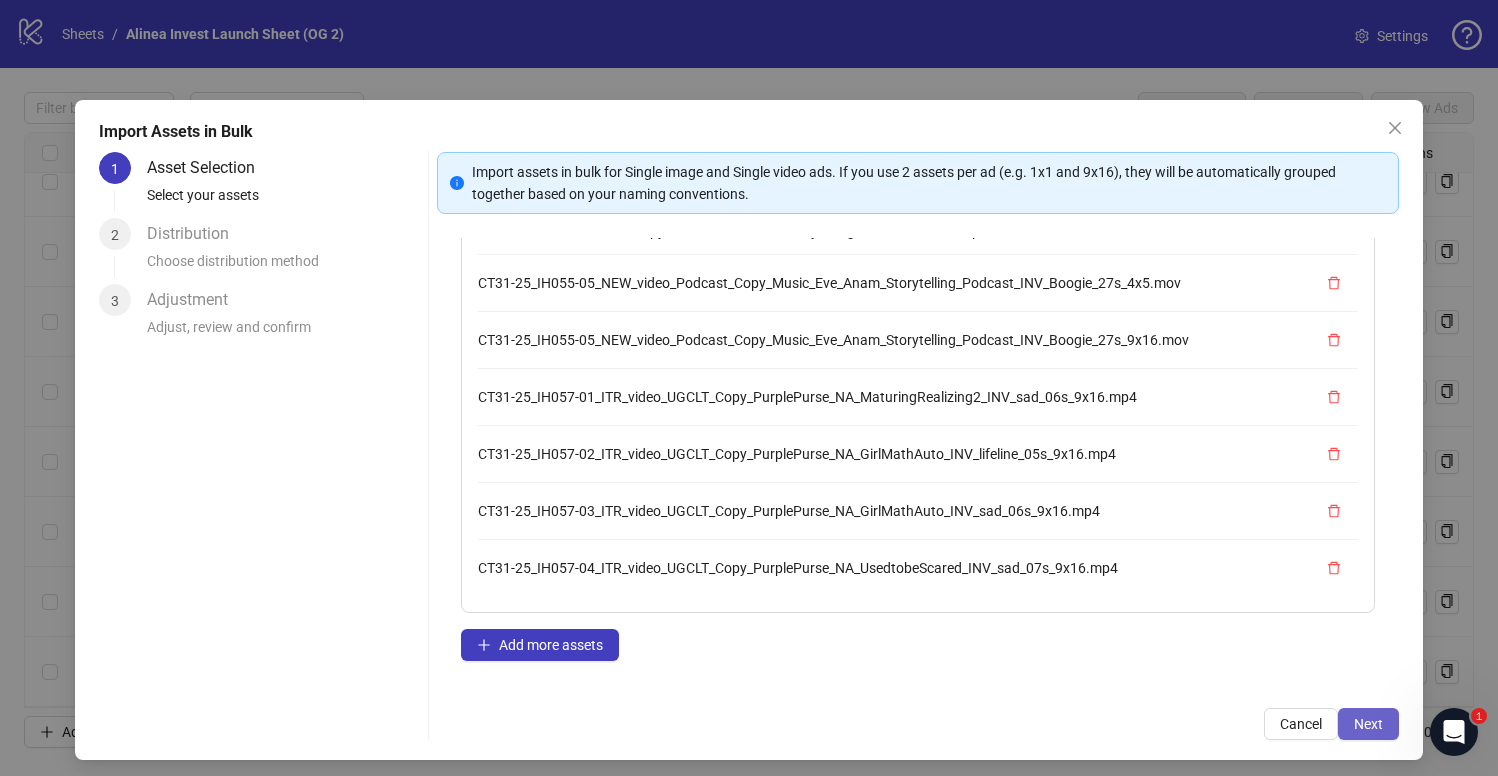 click on "Next" at bounding box center [1368, 724] 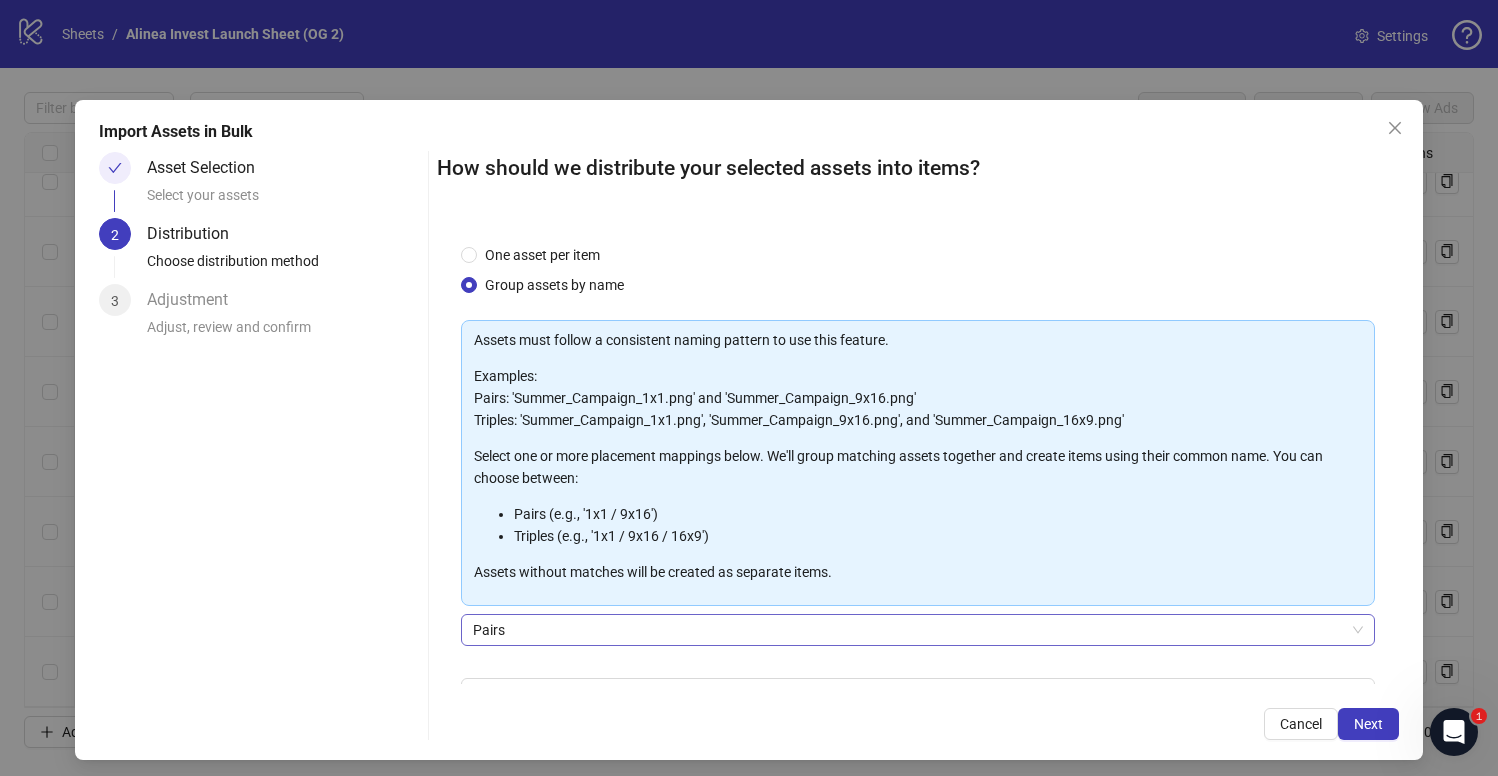 scroll, scrollTop: 121, scrollLeft: 0, axis: vertical 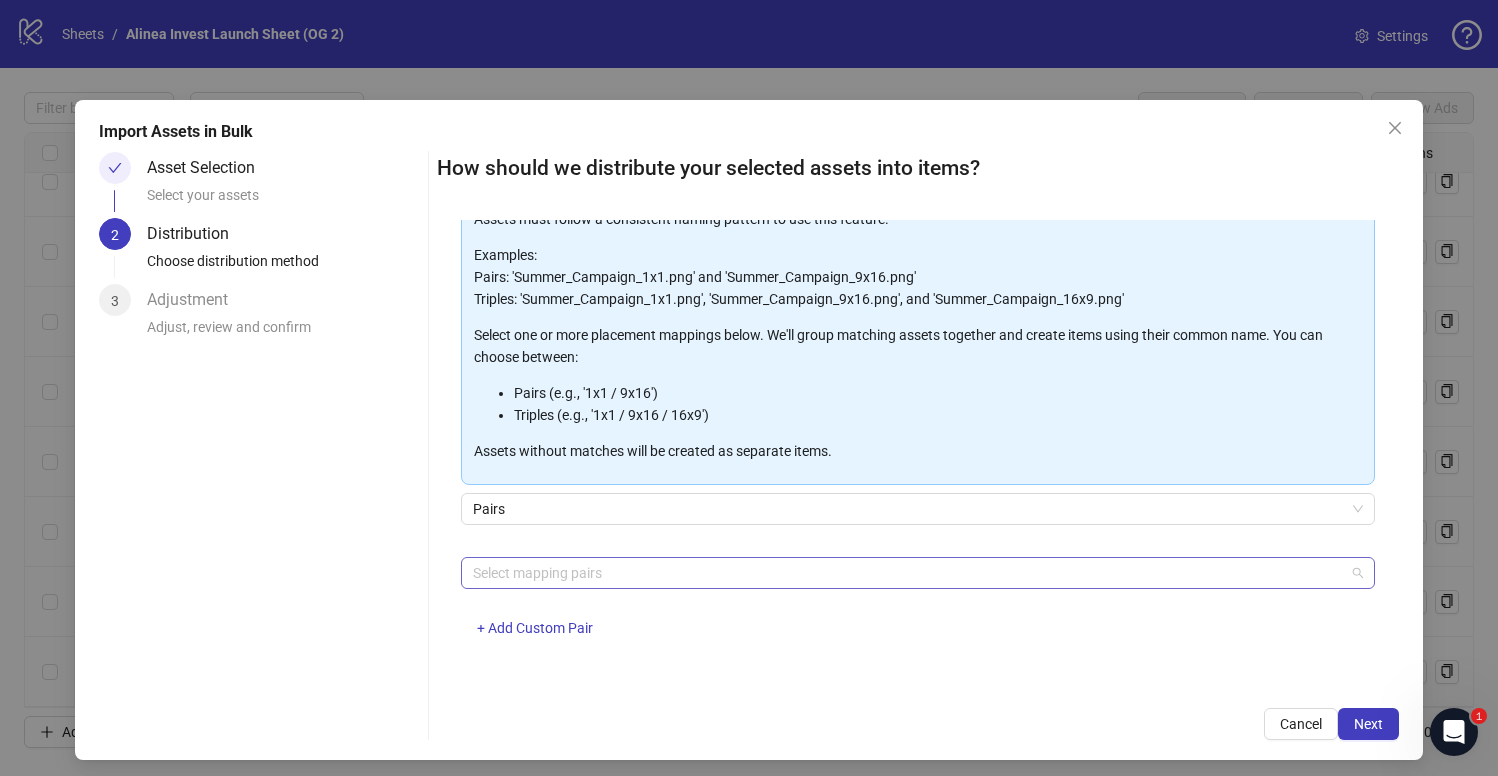 click at bounding box center [907, 573] 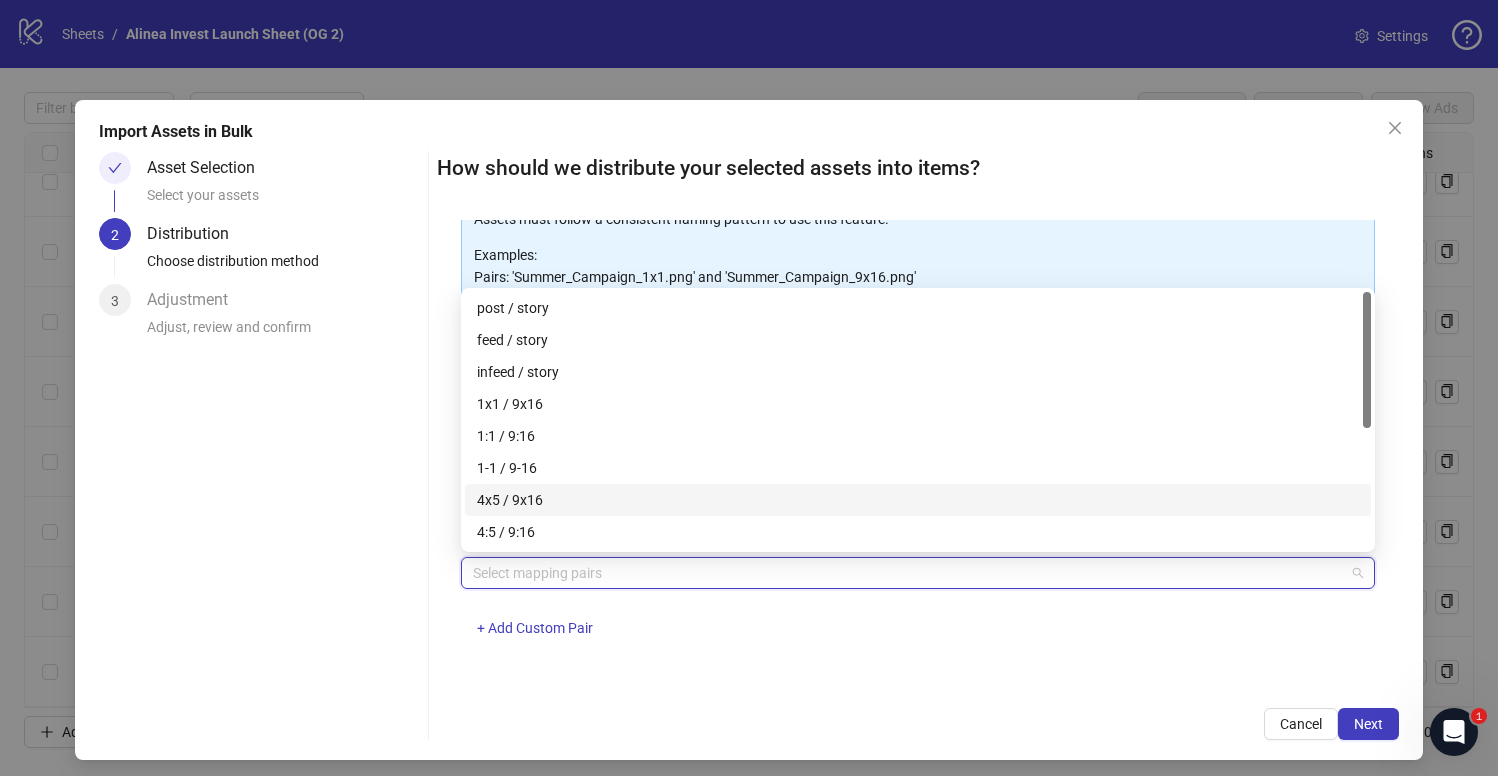 click on "4x5 / 9x16" at bounding box center (918, 500) 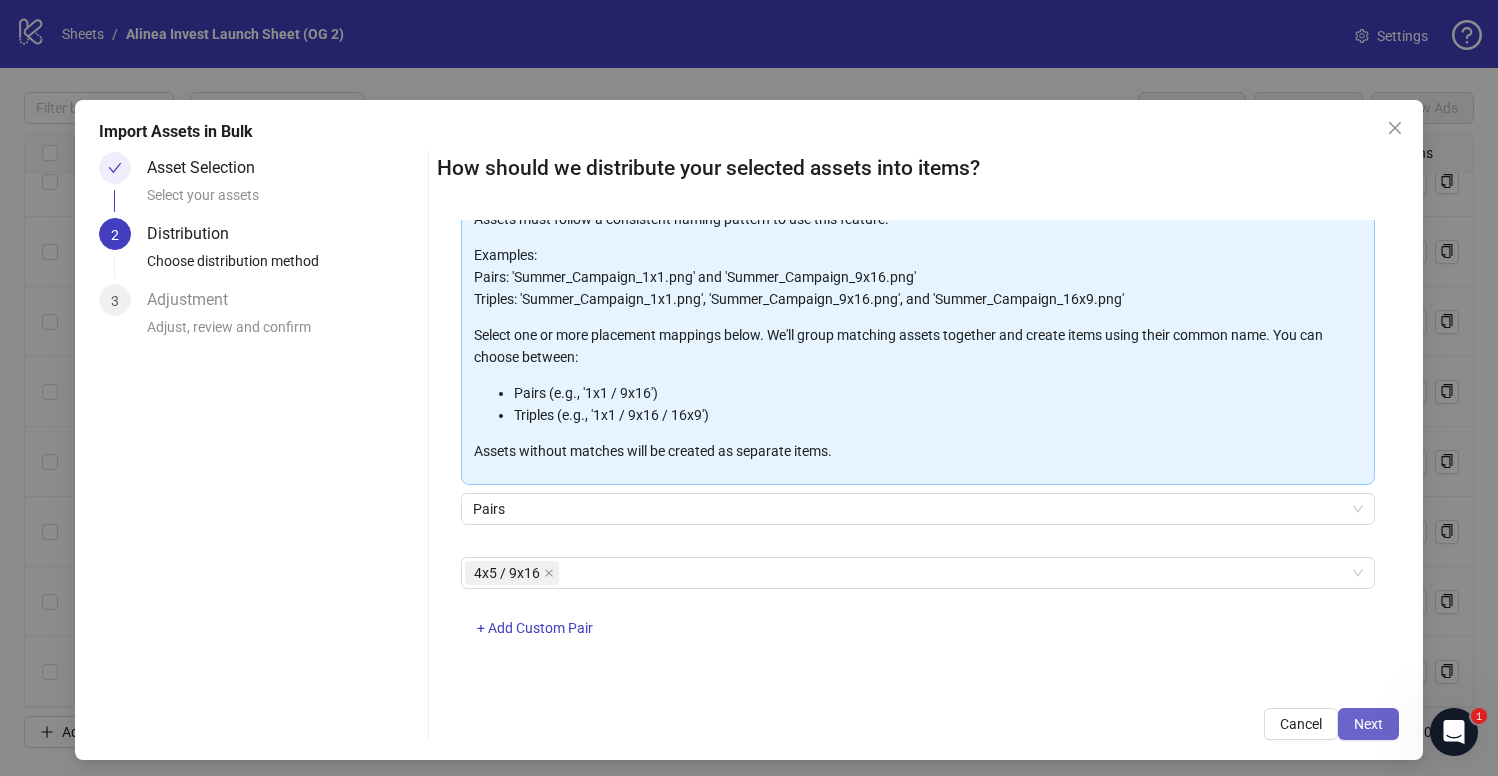 click on "Next" at bounding box center (1368, 724) 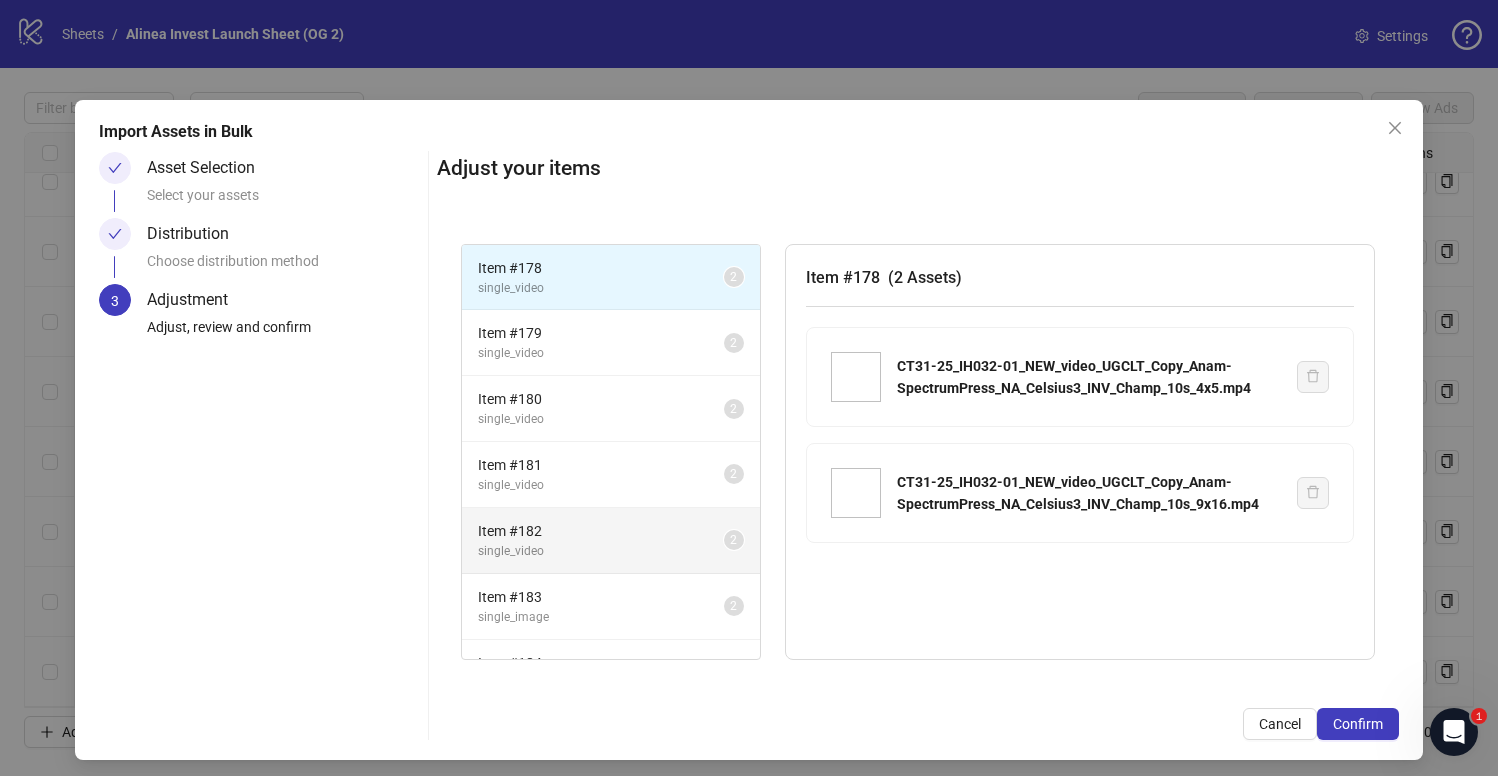 scroll, scrollTop: 3, scrollLeft: 0, axis: vertical 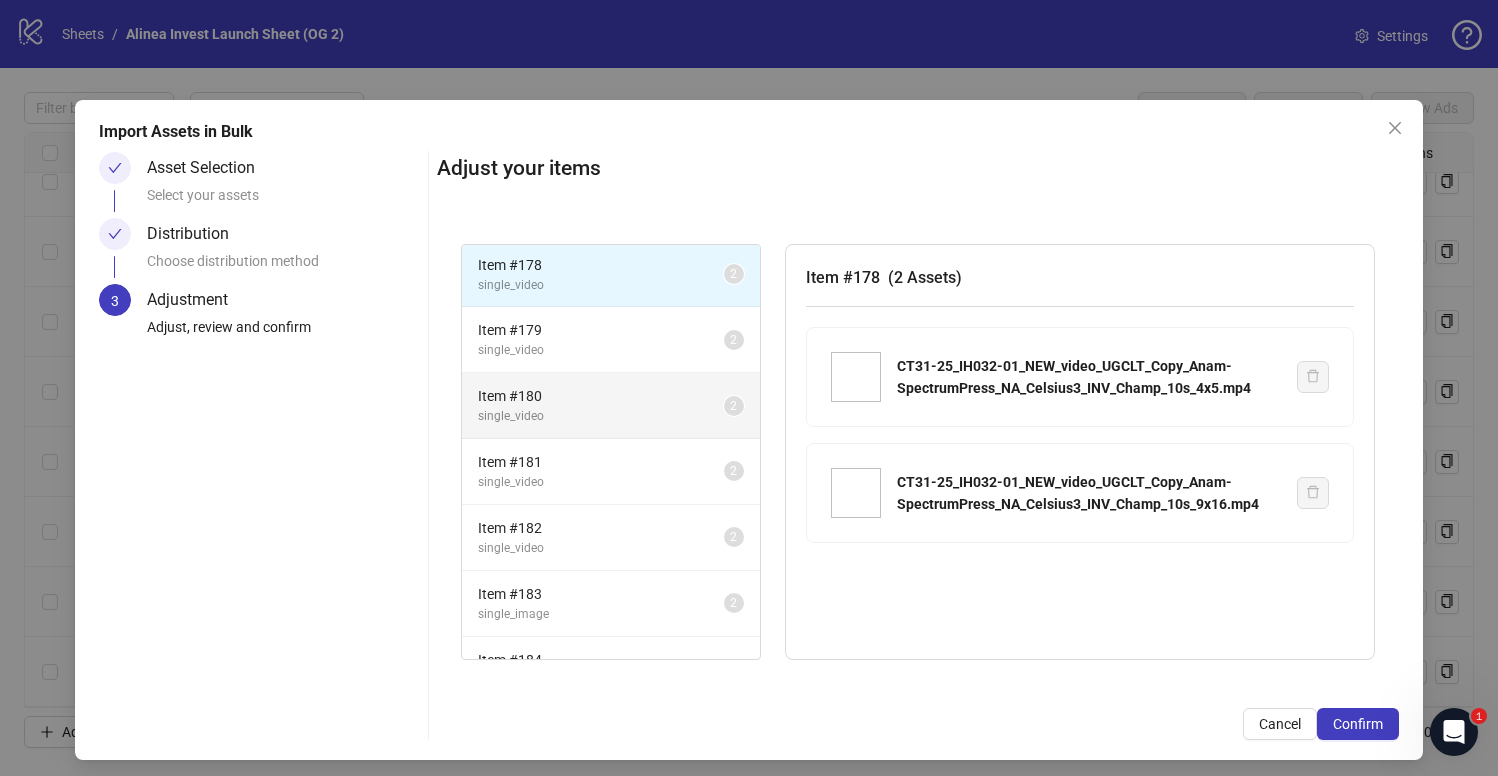 click on "Item # 180 single_video 2" at bounding box center [611, 406] 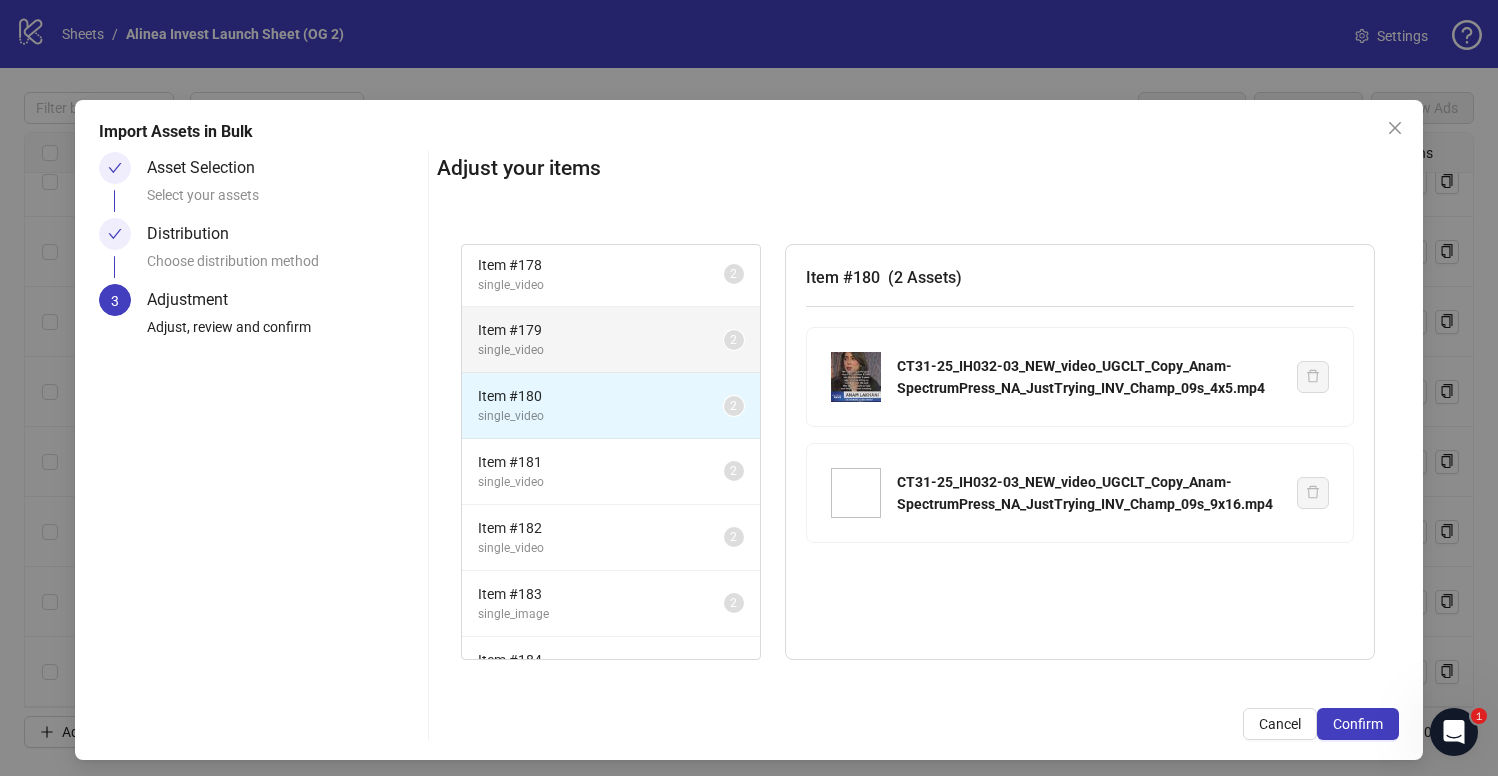 click on "Item # 179" at bounding box center (601, 330) 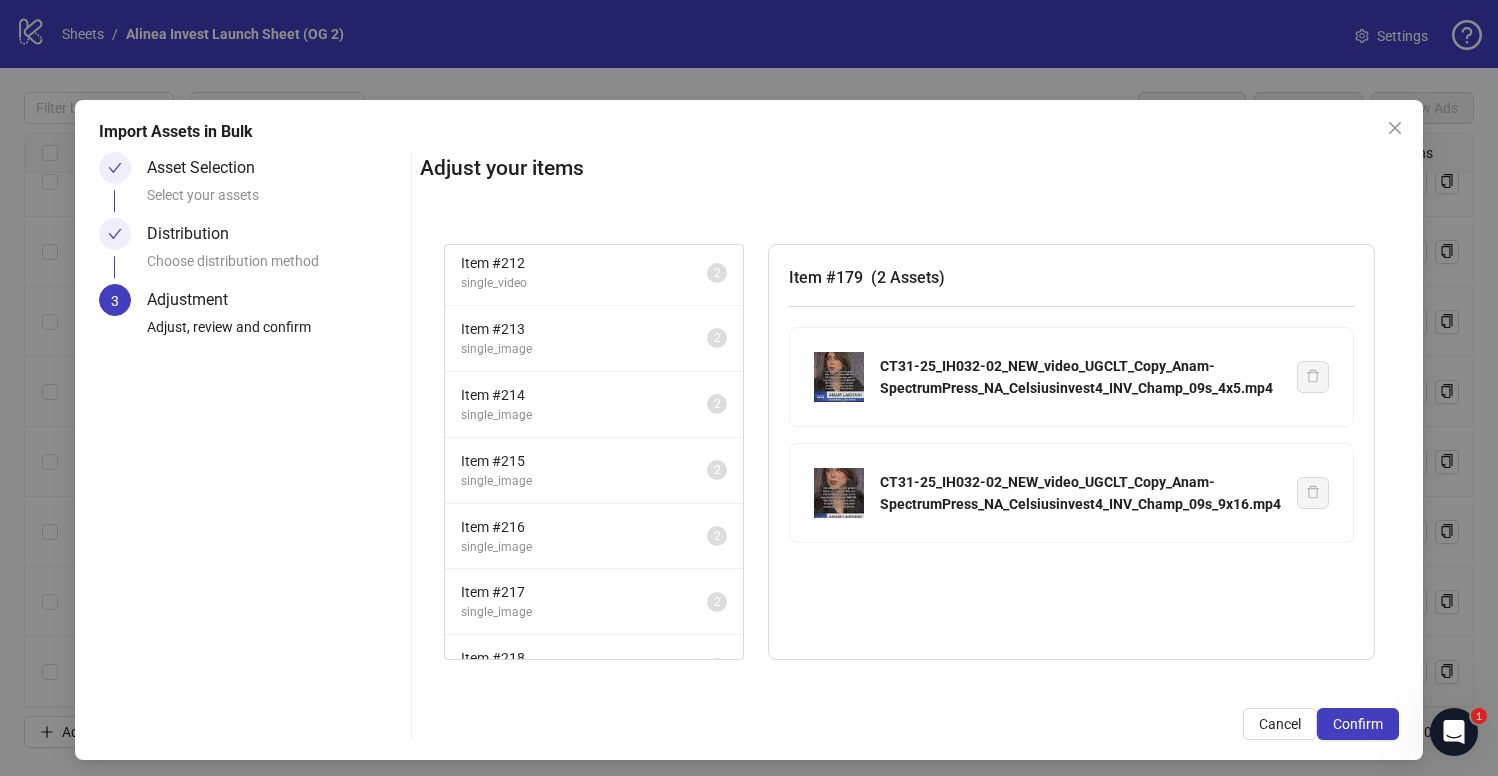 scroll, scrollTop: 3140, scrollLeft: 0, axis: vertical 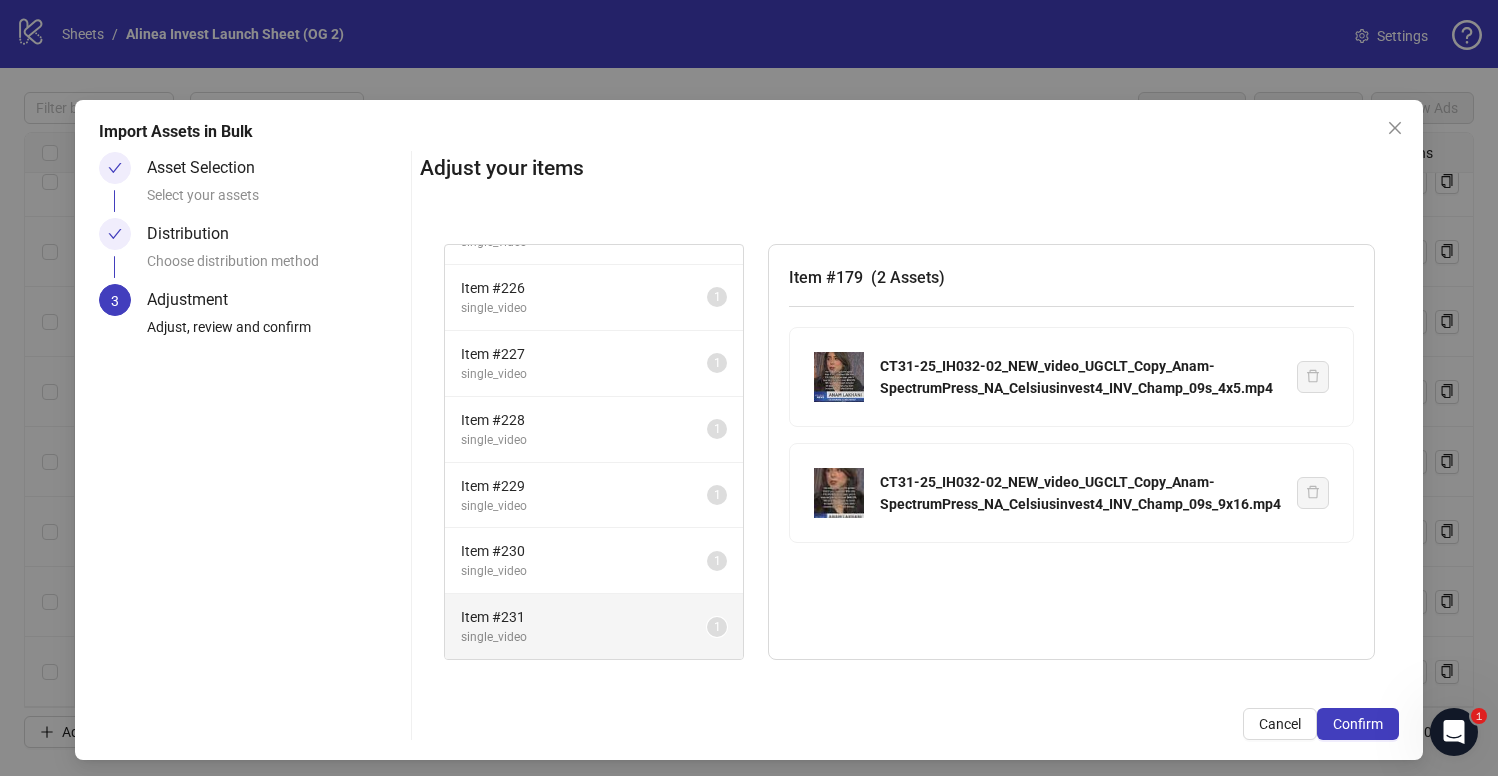 click on "Item # 231" at bounding box center [584, 617] 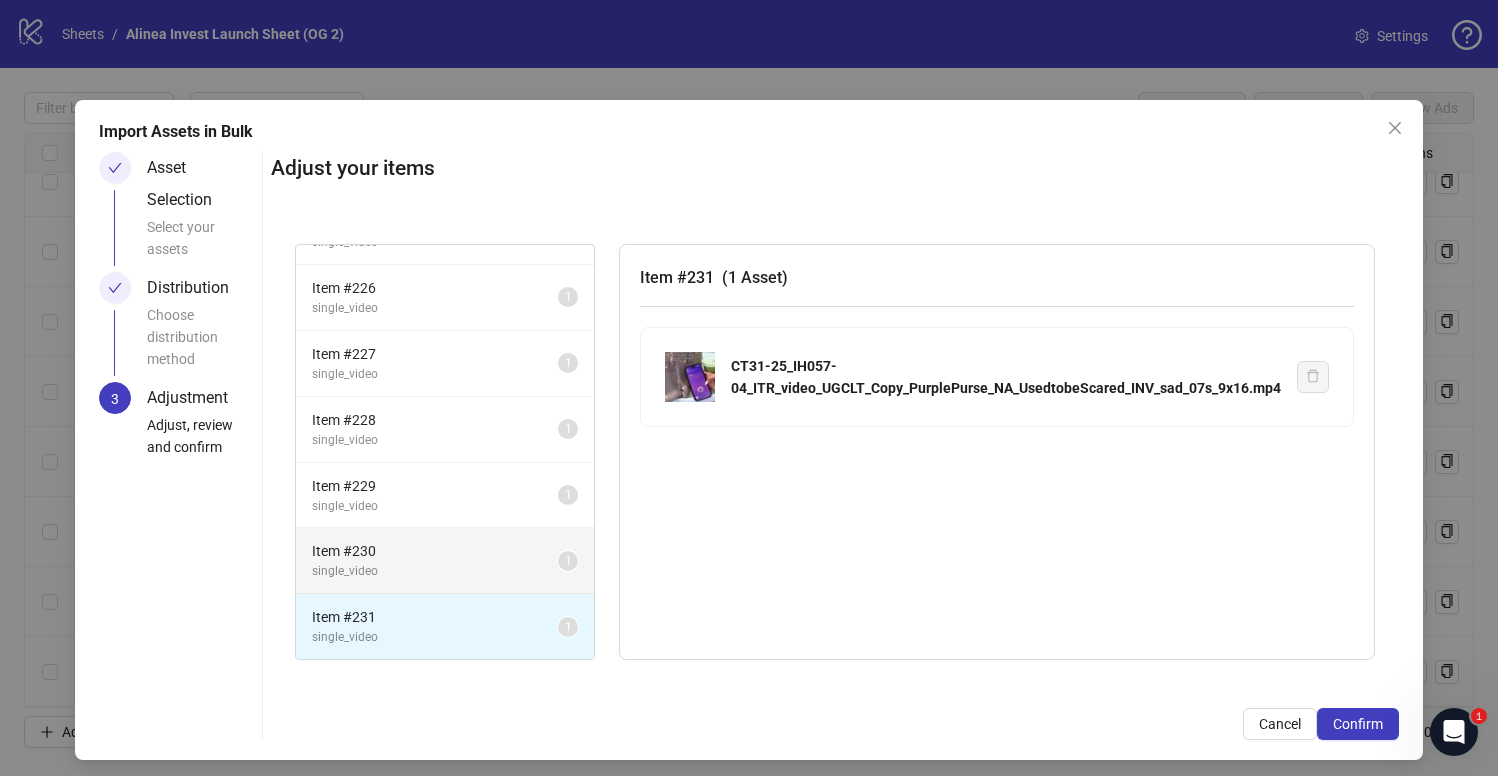click on "Item # 230" at bounding box center (435, 551) 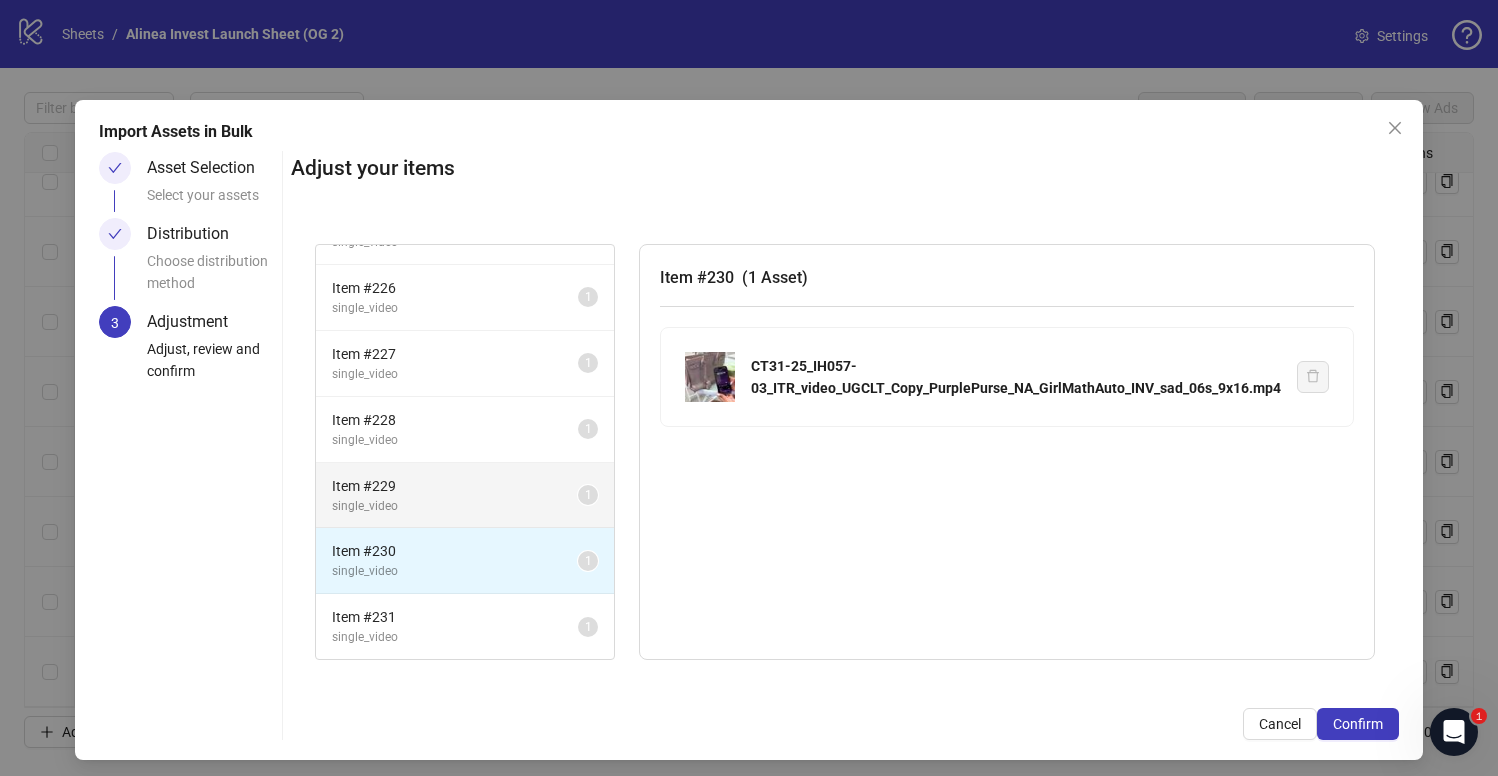 click on "single_video" at bounding box center [455, 506] 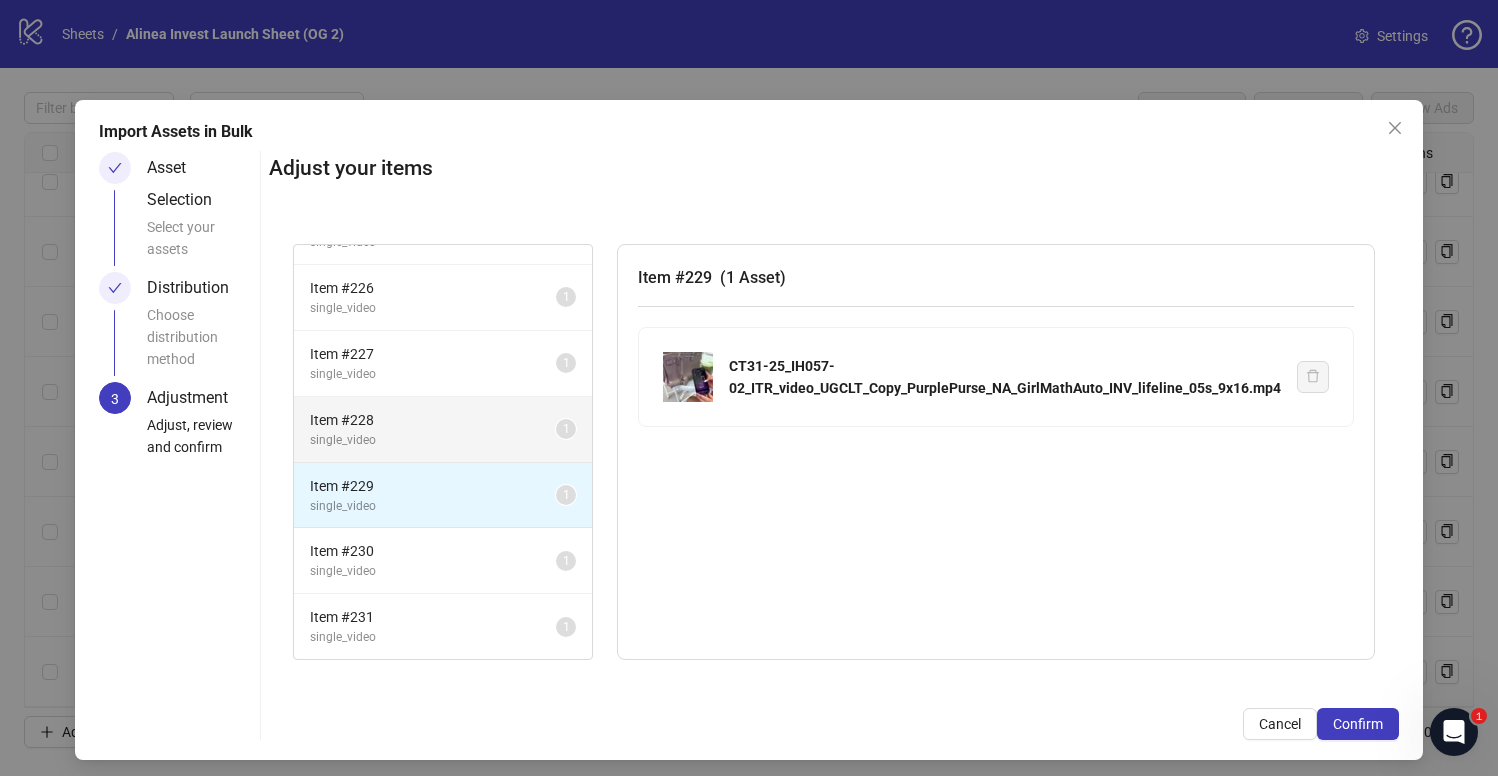 click on "single_video" at bounding box center (433, 440) 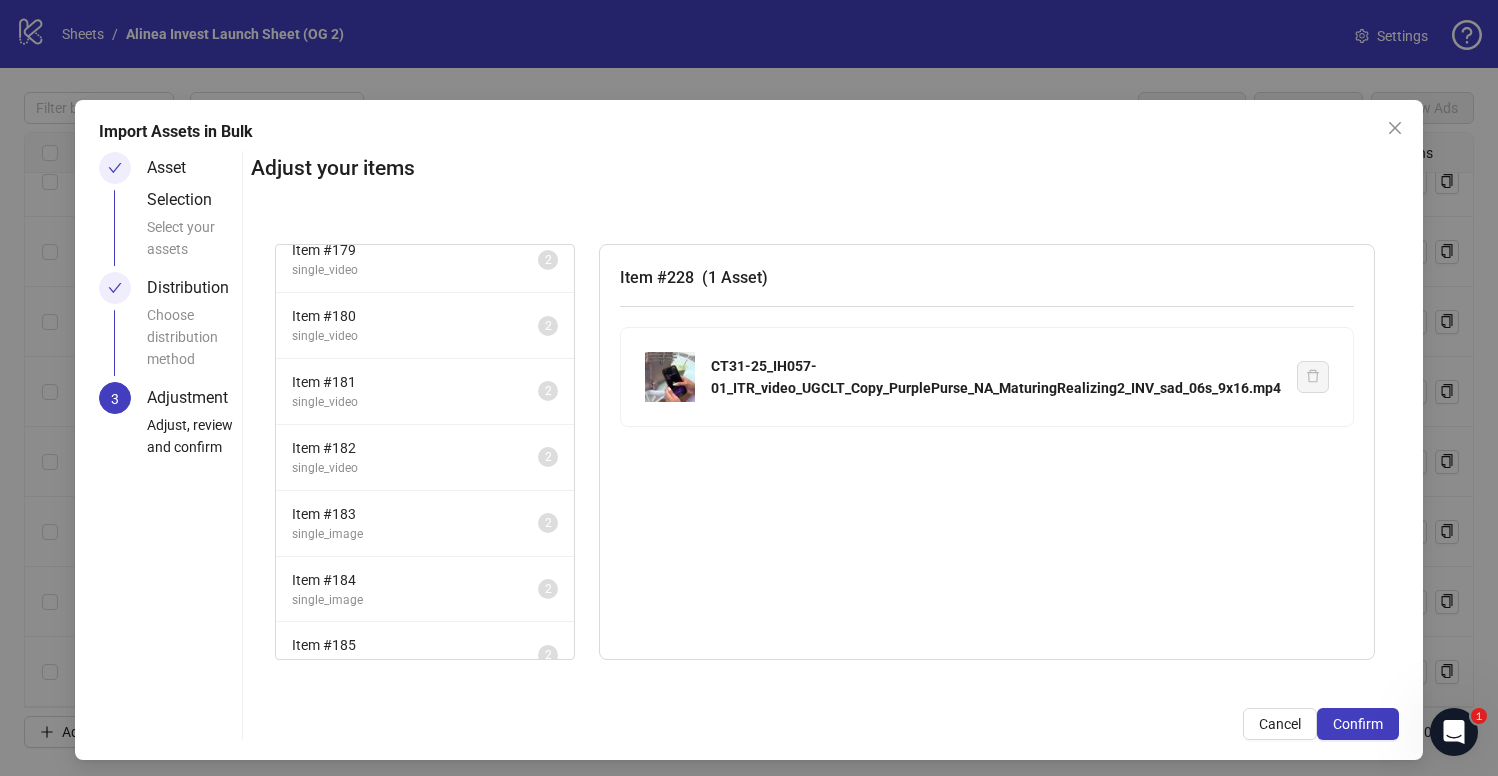 scroll, scrollTop: 0, scrollLeft: 0, axis: both 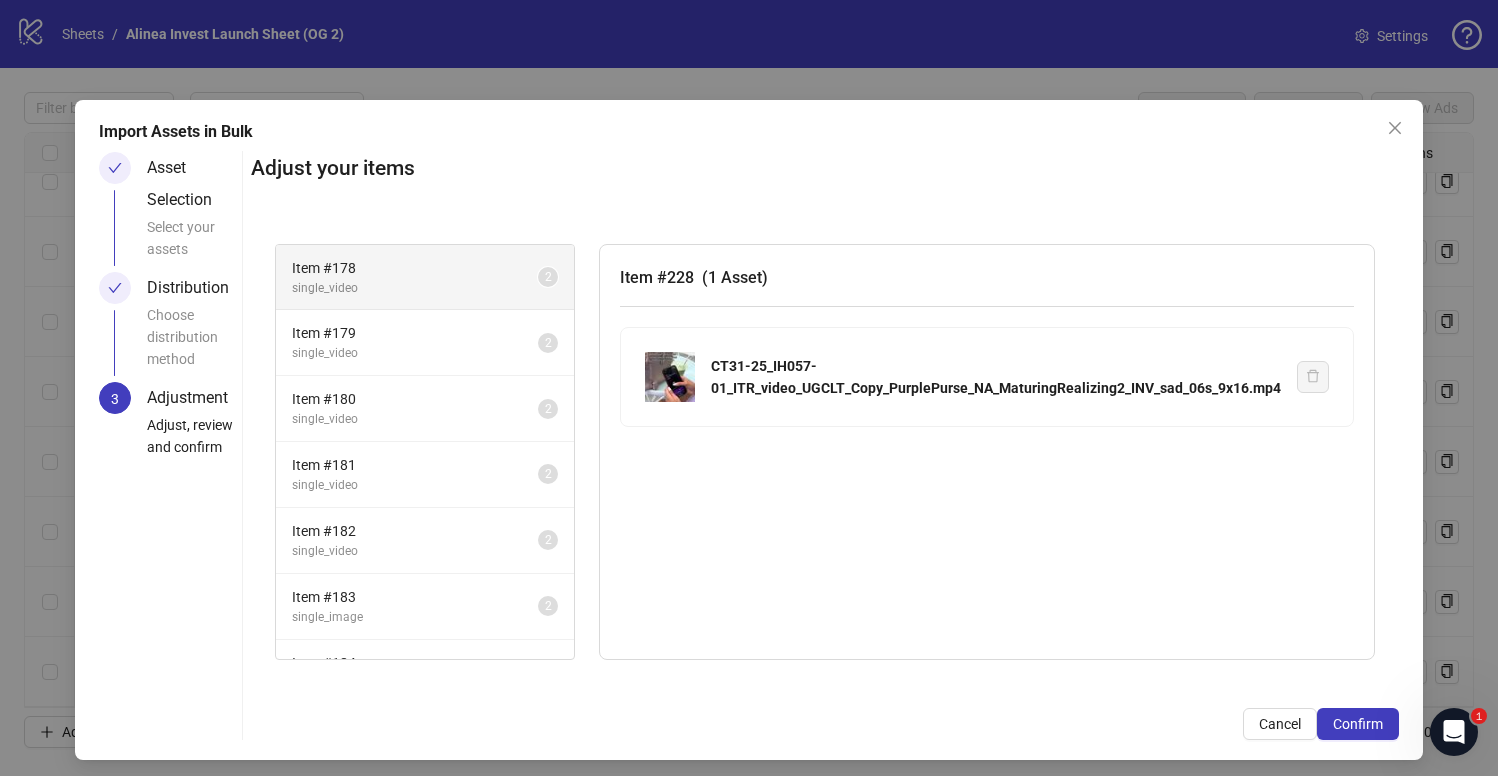 click on "single_video" at bounding box center (415, 288) 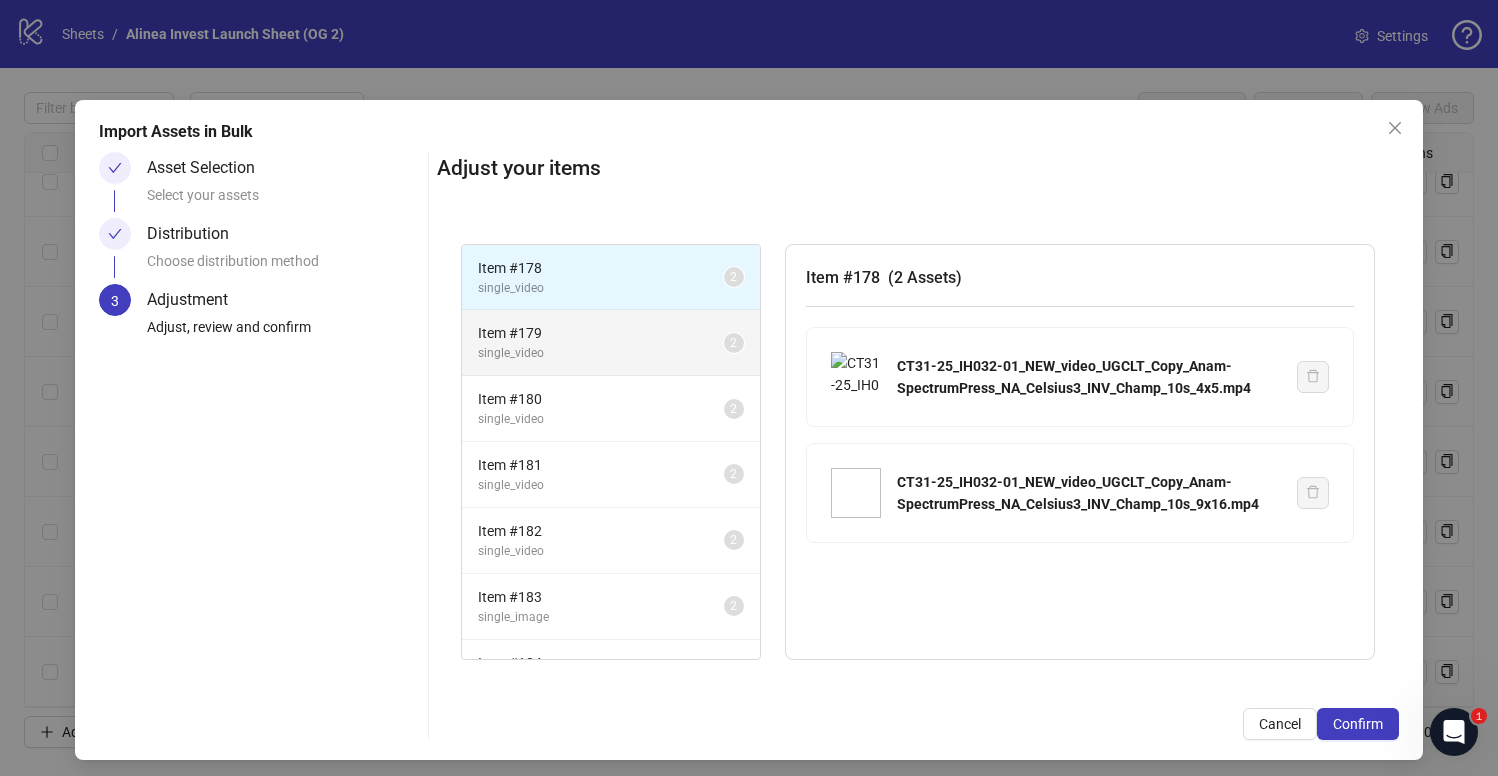 click on "single_video" at bounding box center (601, 353) 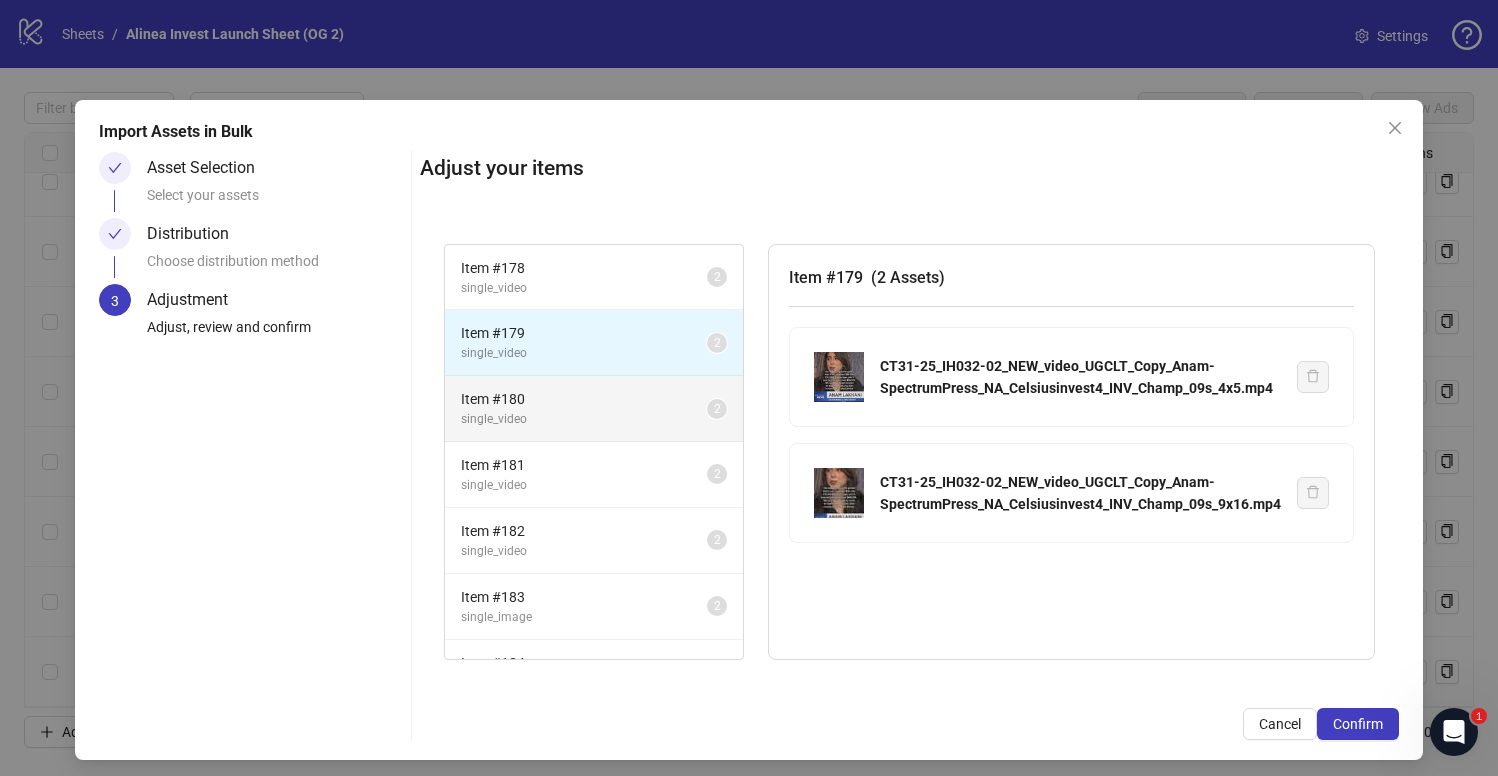 click on "Item # 180" at bounding box center (584, 399) 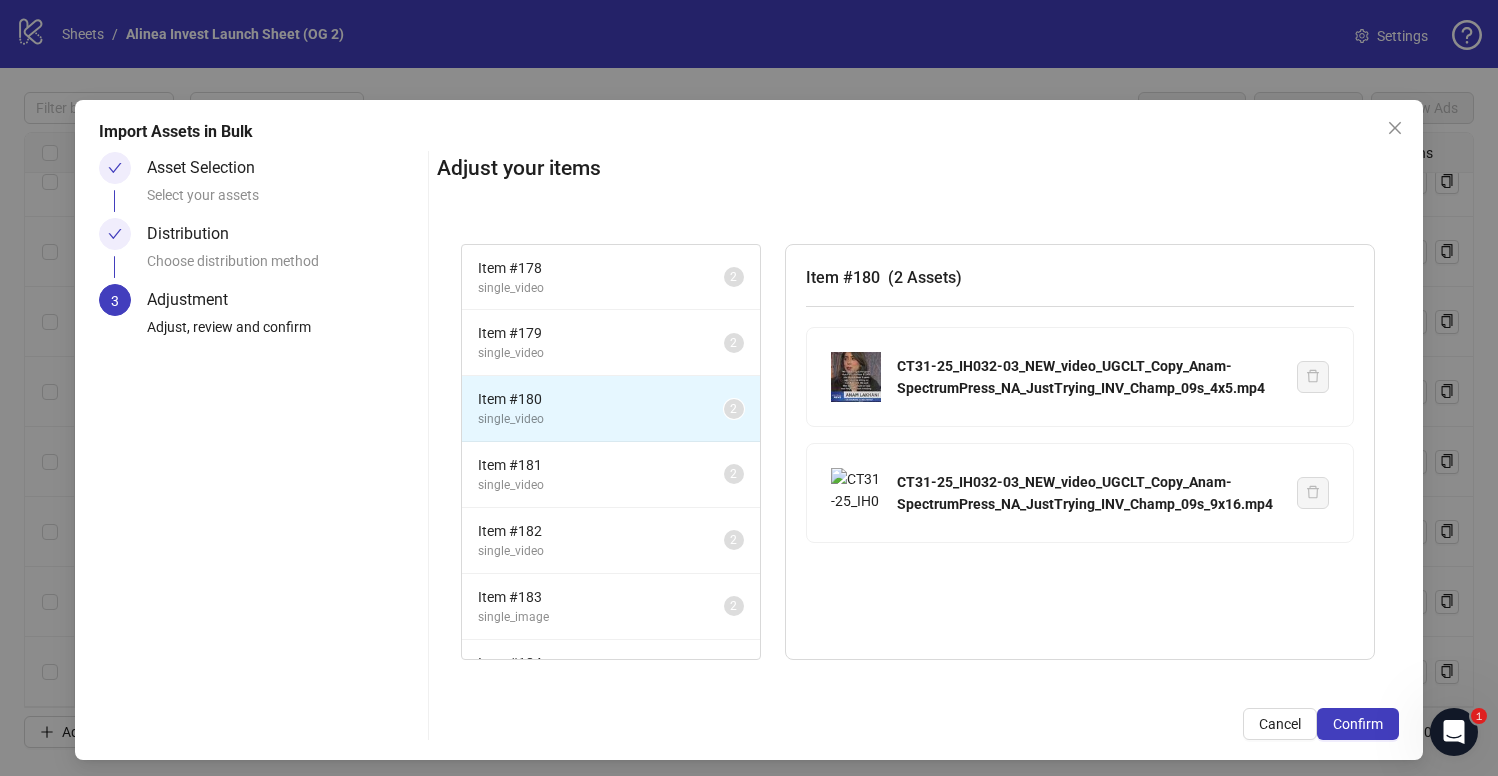 scroll, scrollTop: 72, scrollLeft: 0, axis: vertical 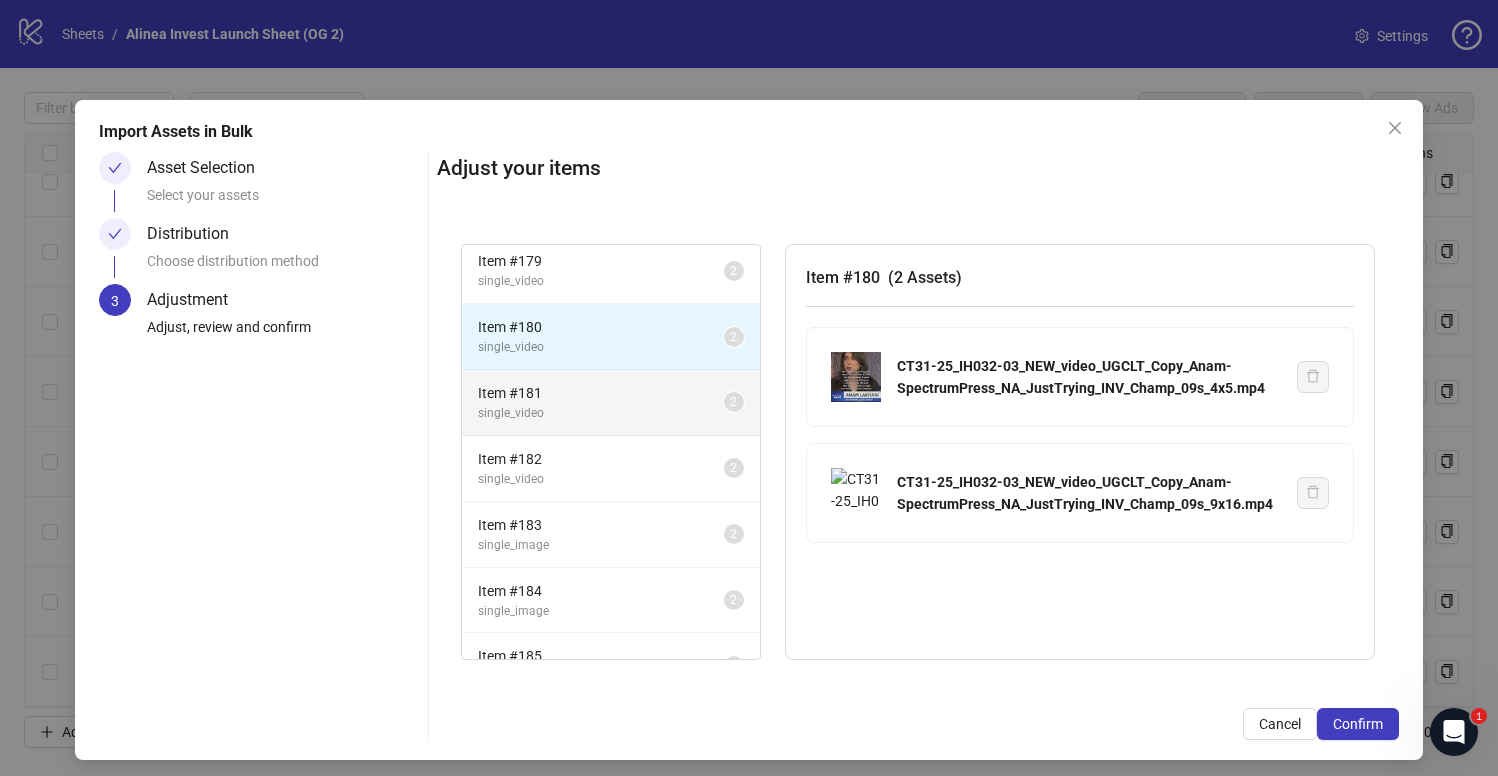 click on "single_video" at bounding box center (601, 413) 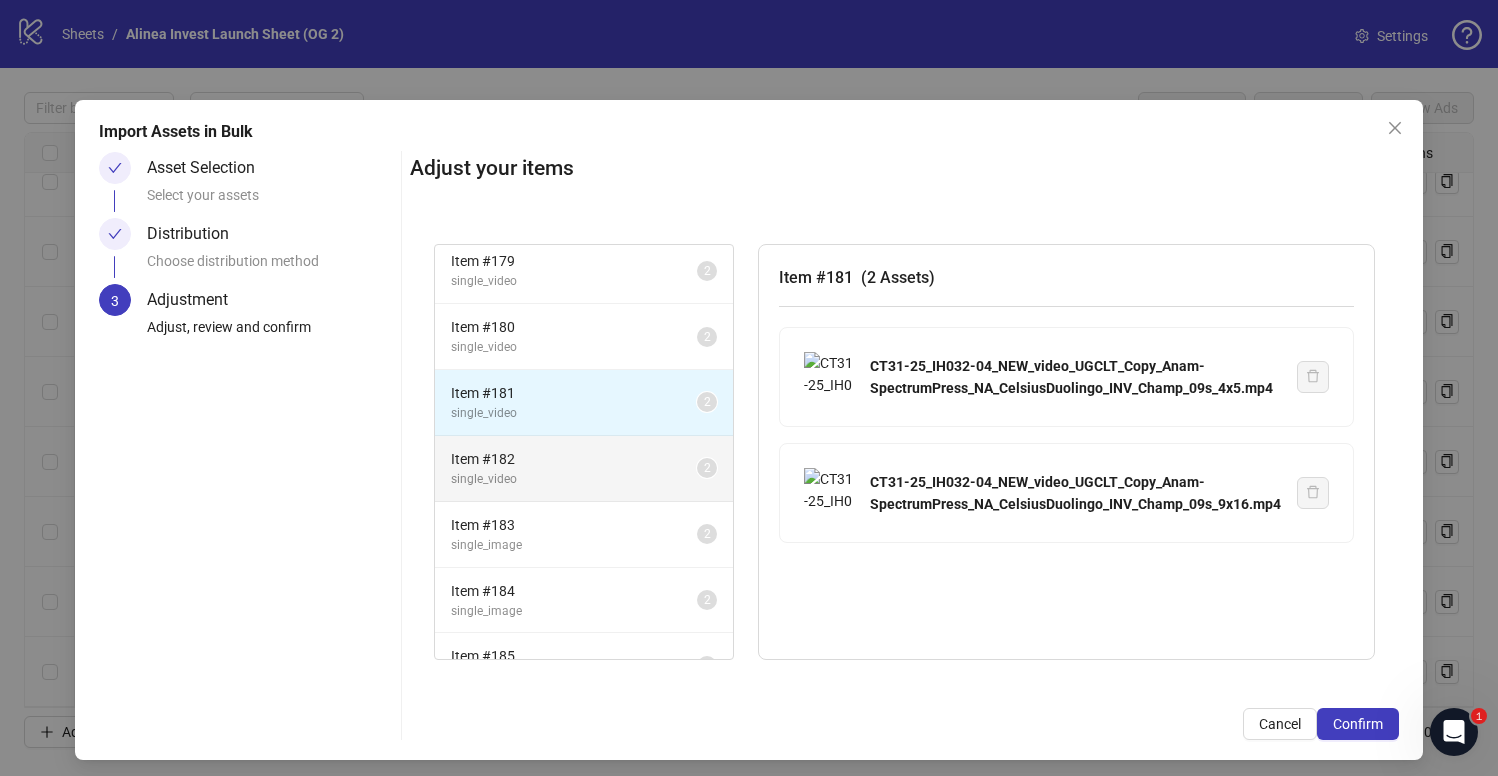 click on "Item # 182" at bounding box center [574, 459] 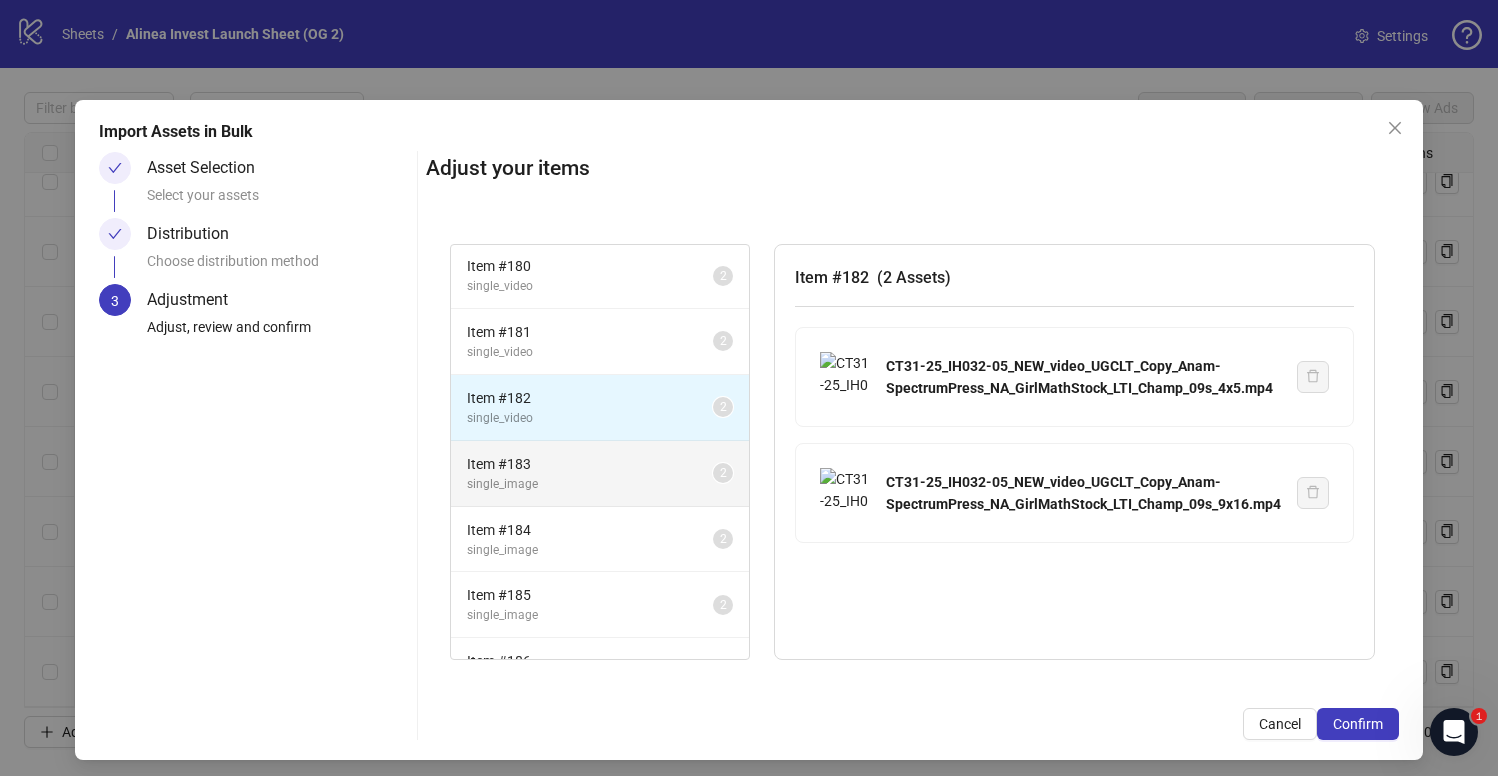 click on "single_image" at bounding box center (590, 484) 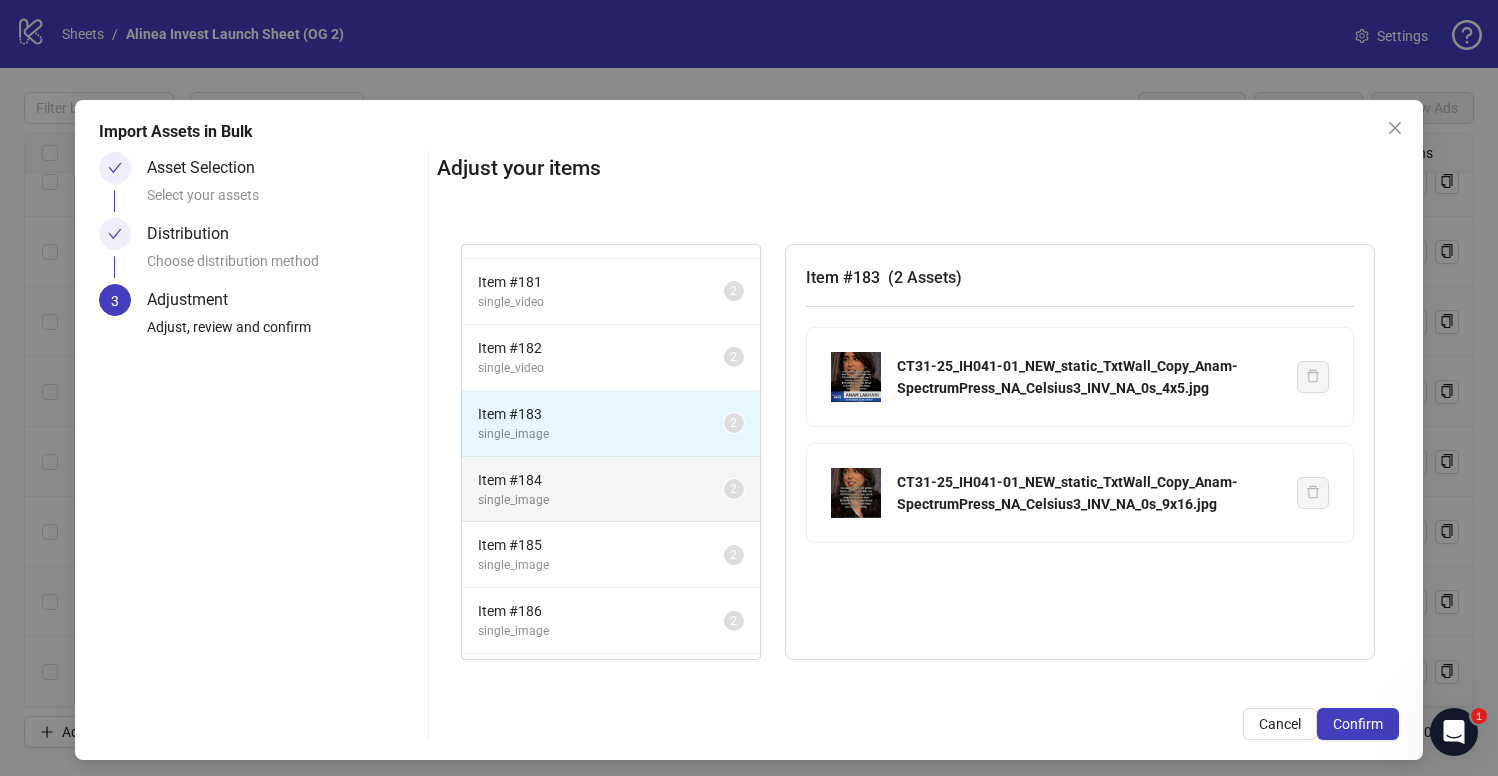 click on "Item # 184" at bounding box center (601, 480) 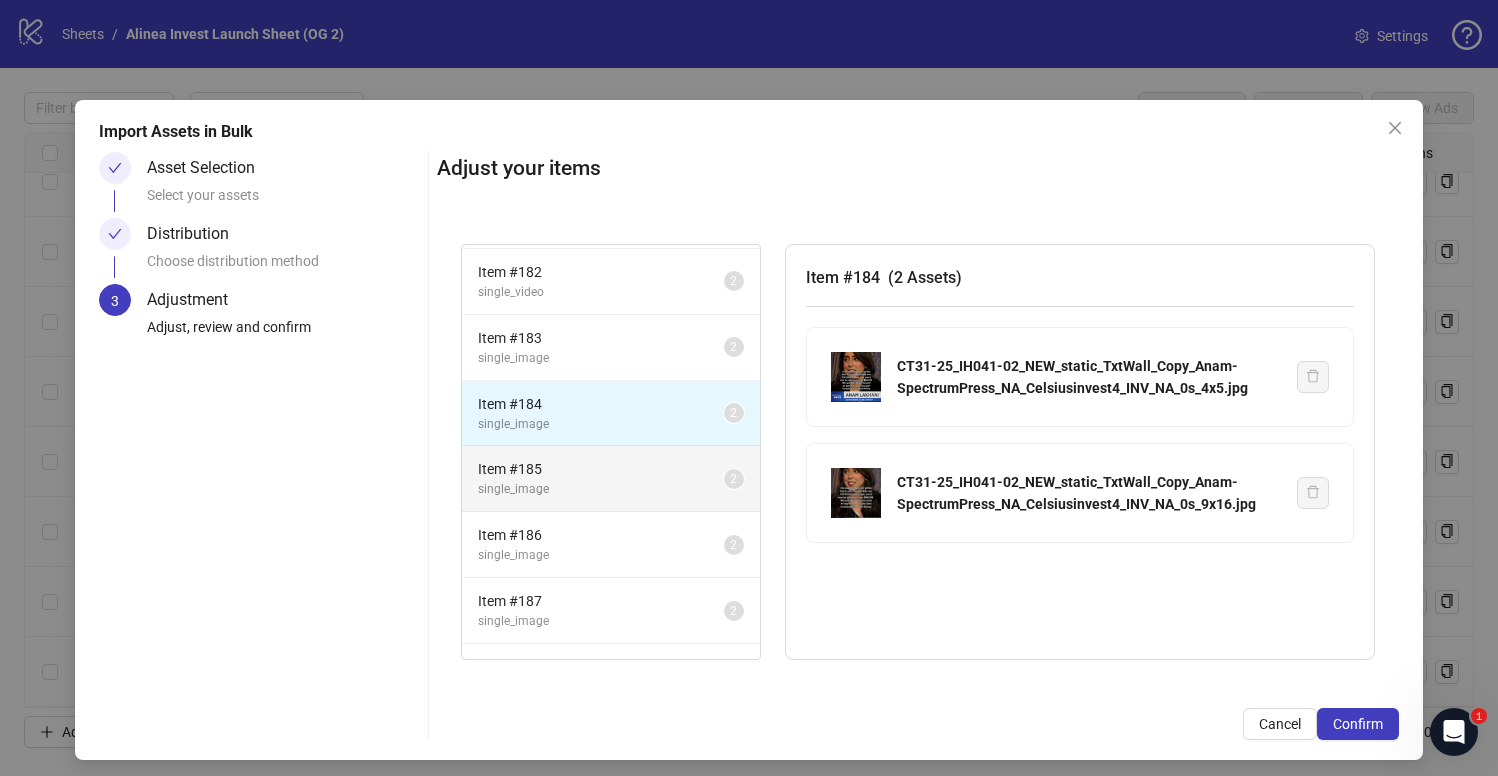 click on "single_image" at bounding box center (601, 489) 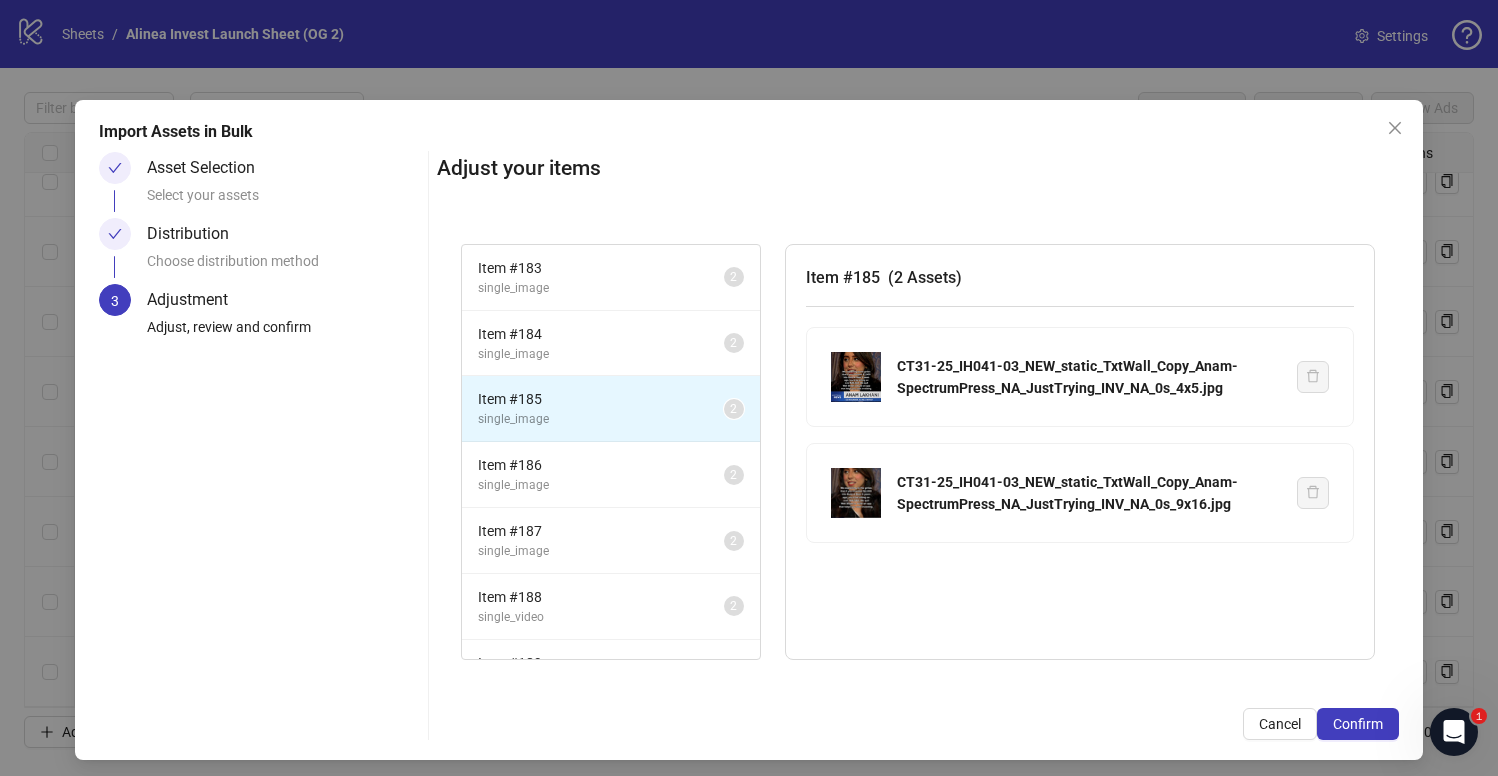 scroll, scrollTop: 356, scrollLeft: 0, axis: vertical 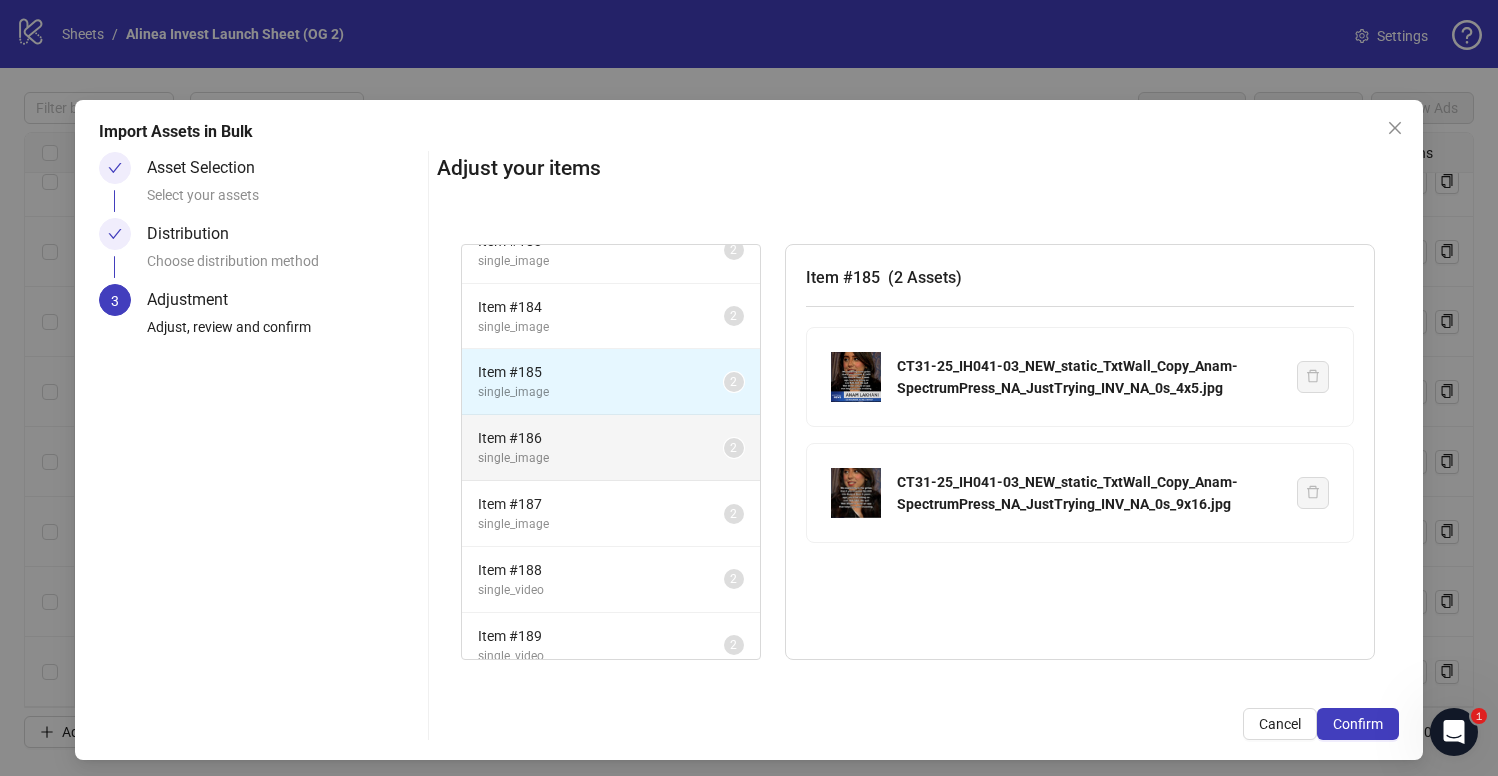 click on "single_image" at bounding box center [601, 458] 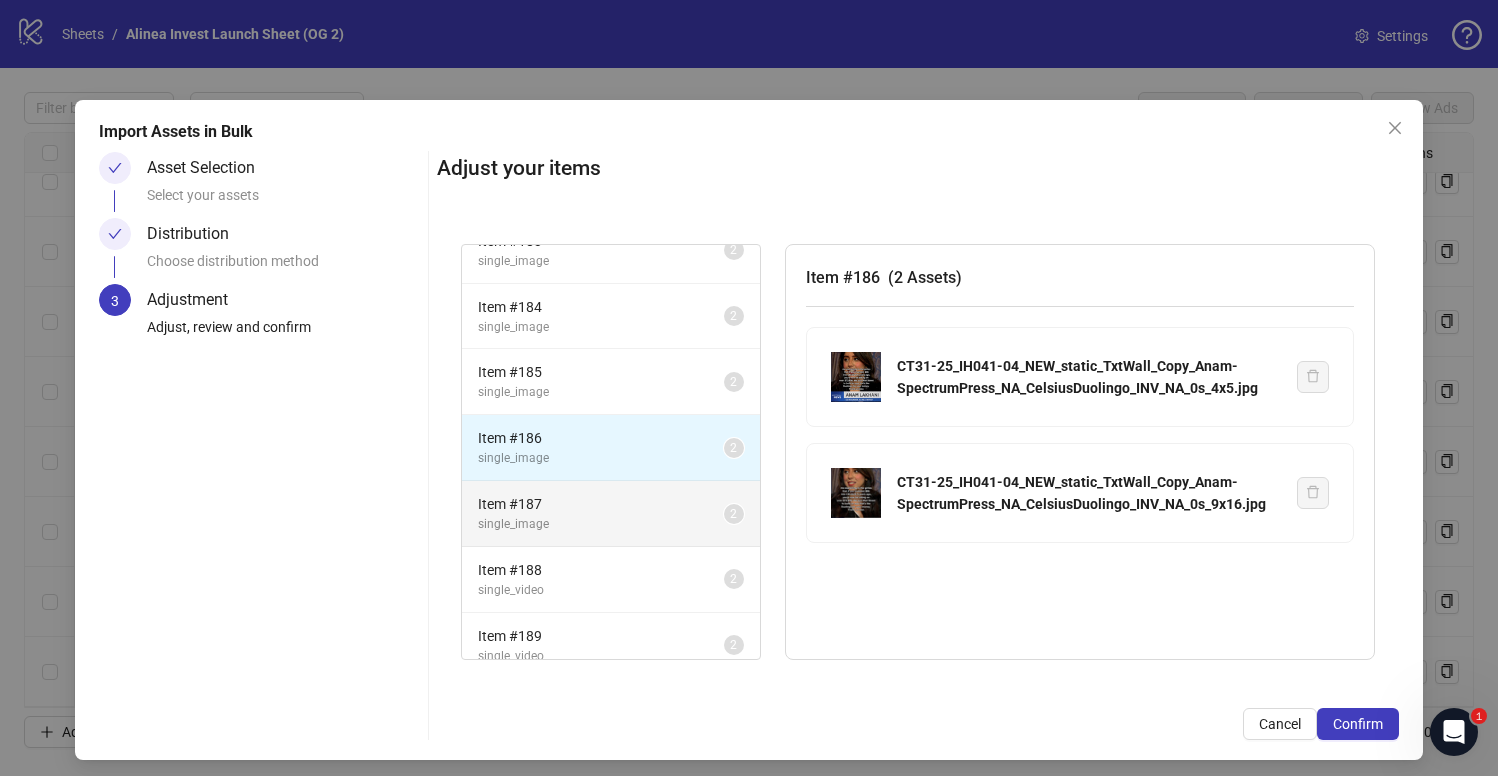 click on "Item # 187" at bounding box center [601, 504] 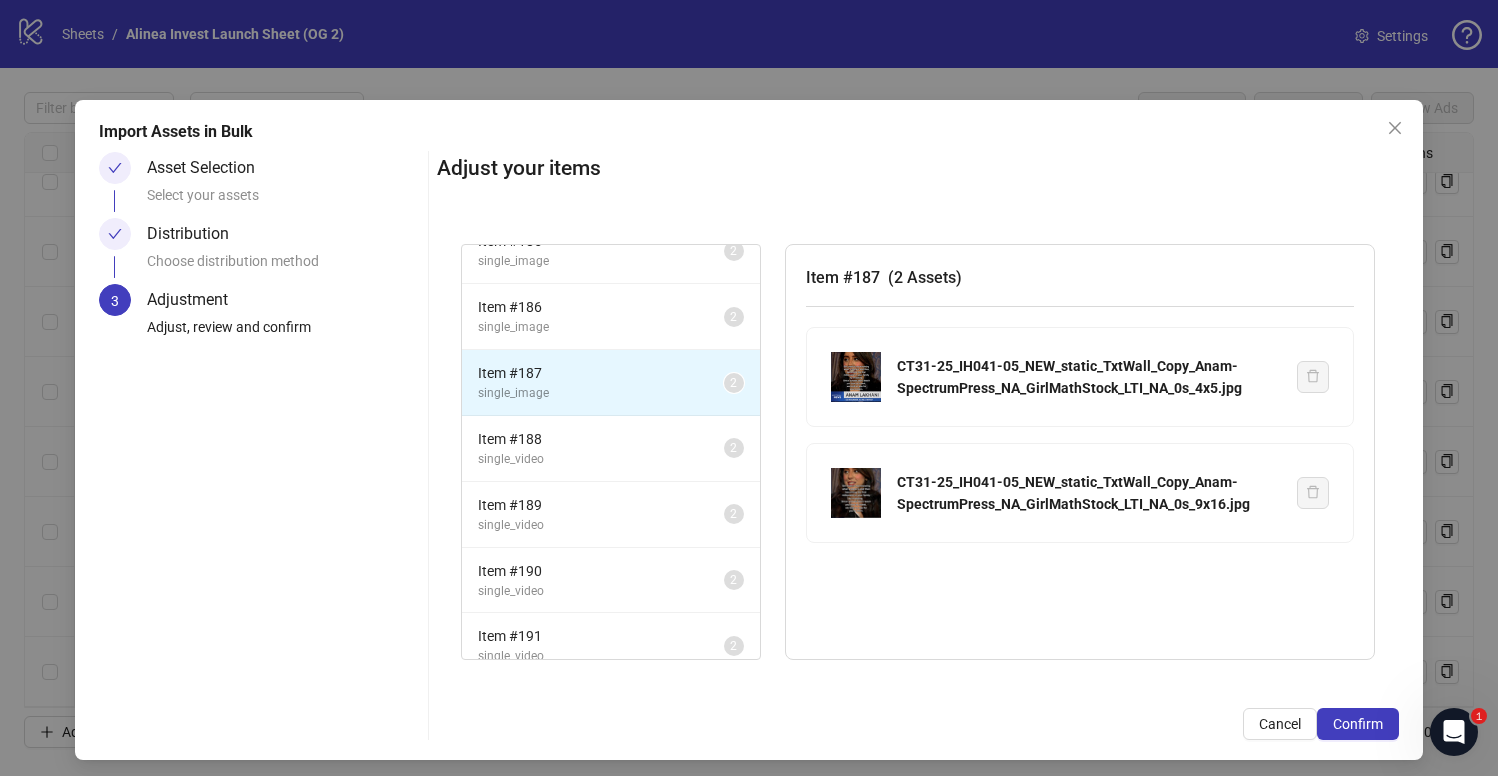 scroll, scrollTop: 488, scrollLeft: 0, axis: vertical 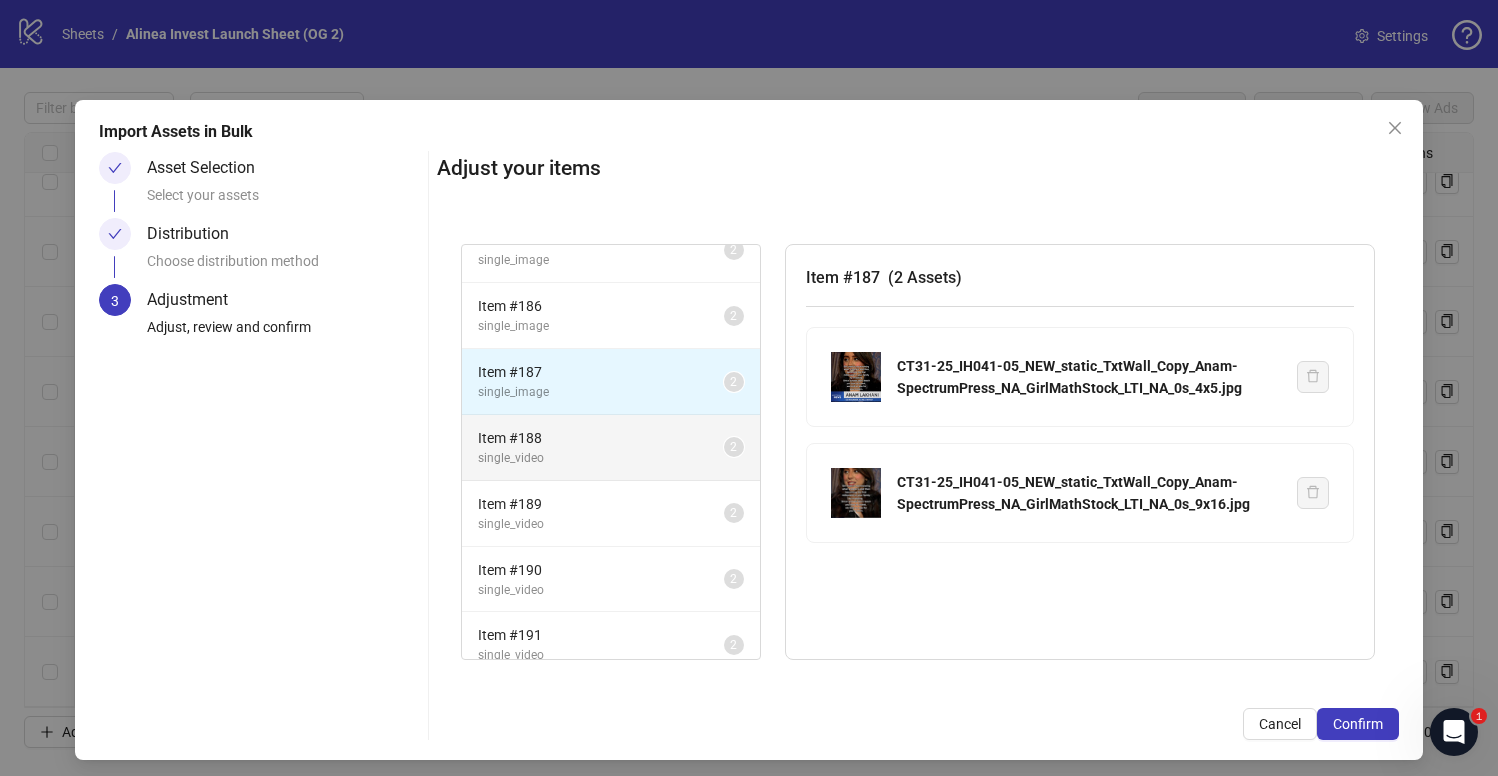 click on "single_video" at bounding box center (601, 458) 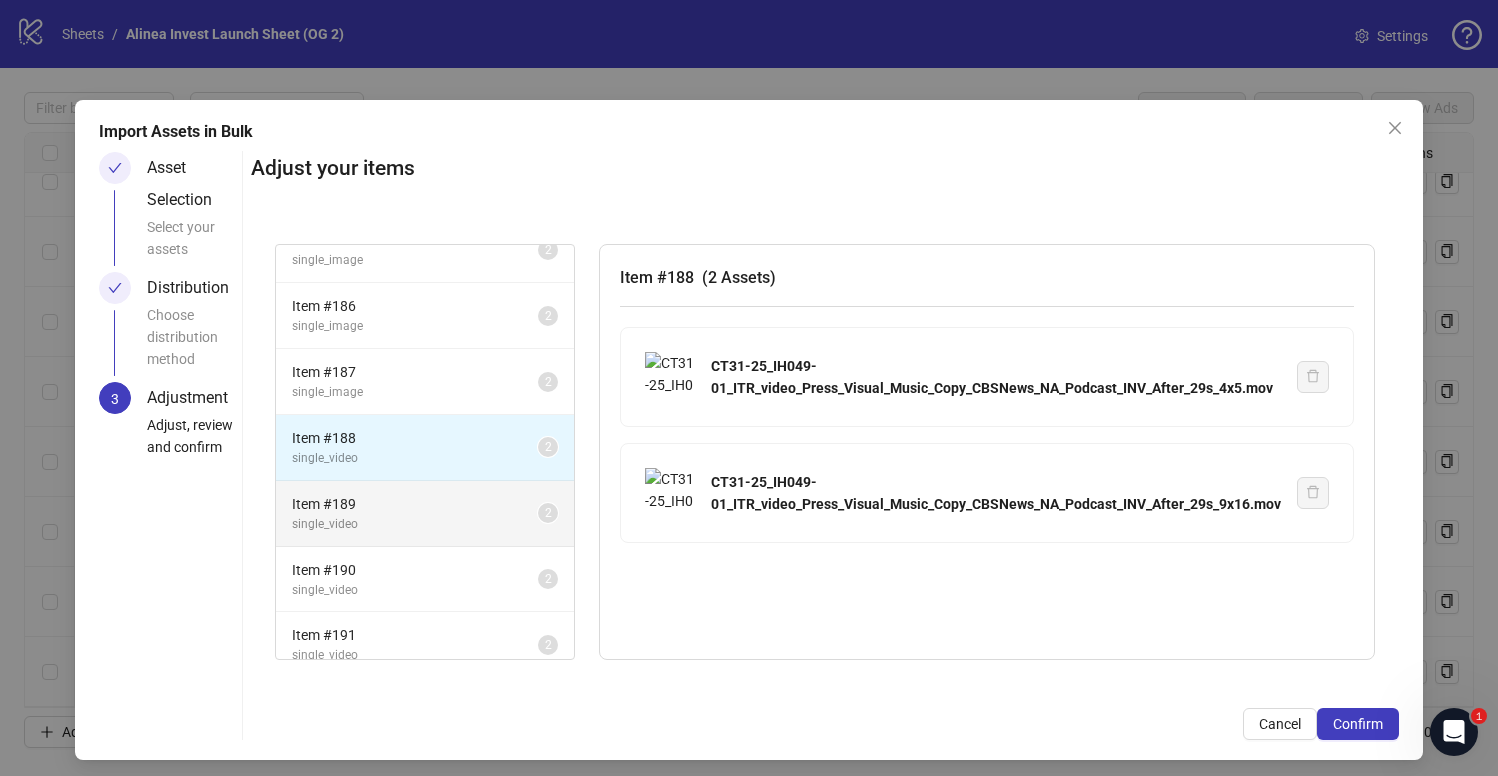 click on "Item # 189" at bounding box center (415, 504) 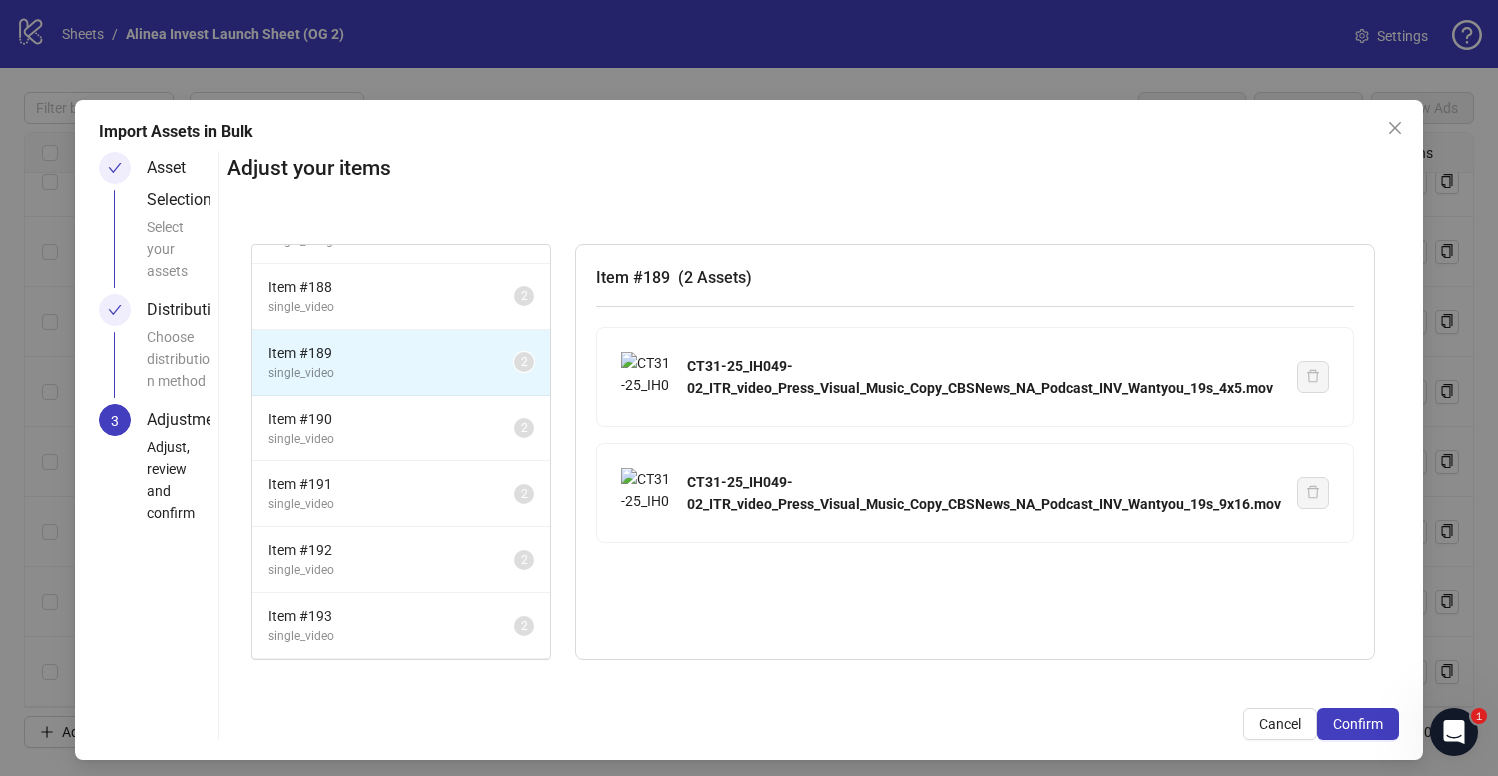 scroll, scrollTop: 641, scrollLeft: 0, axis: vertical 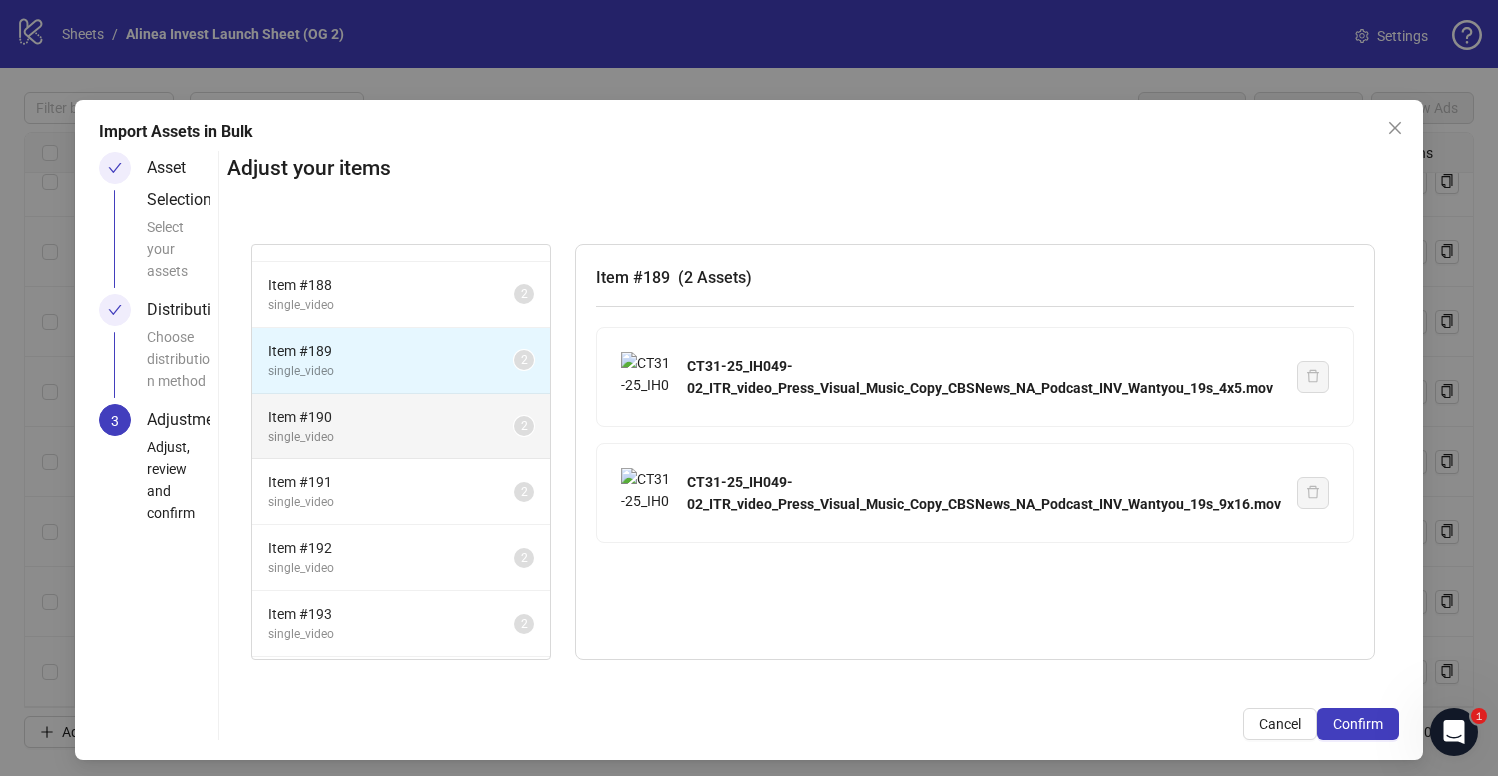 click on "single_video" at bounding box center (391, 437) 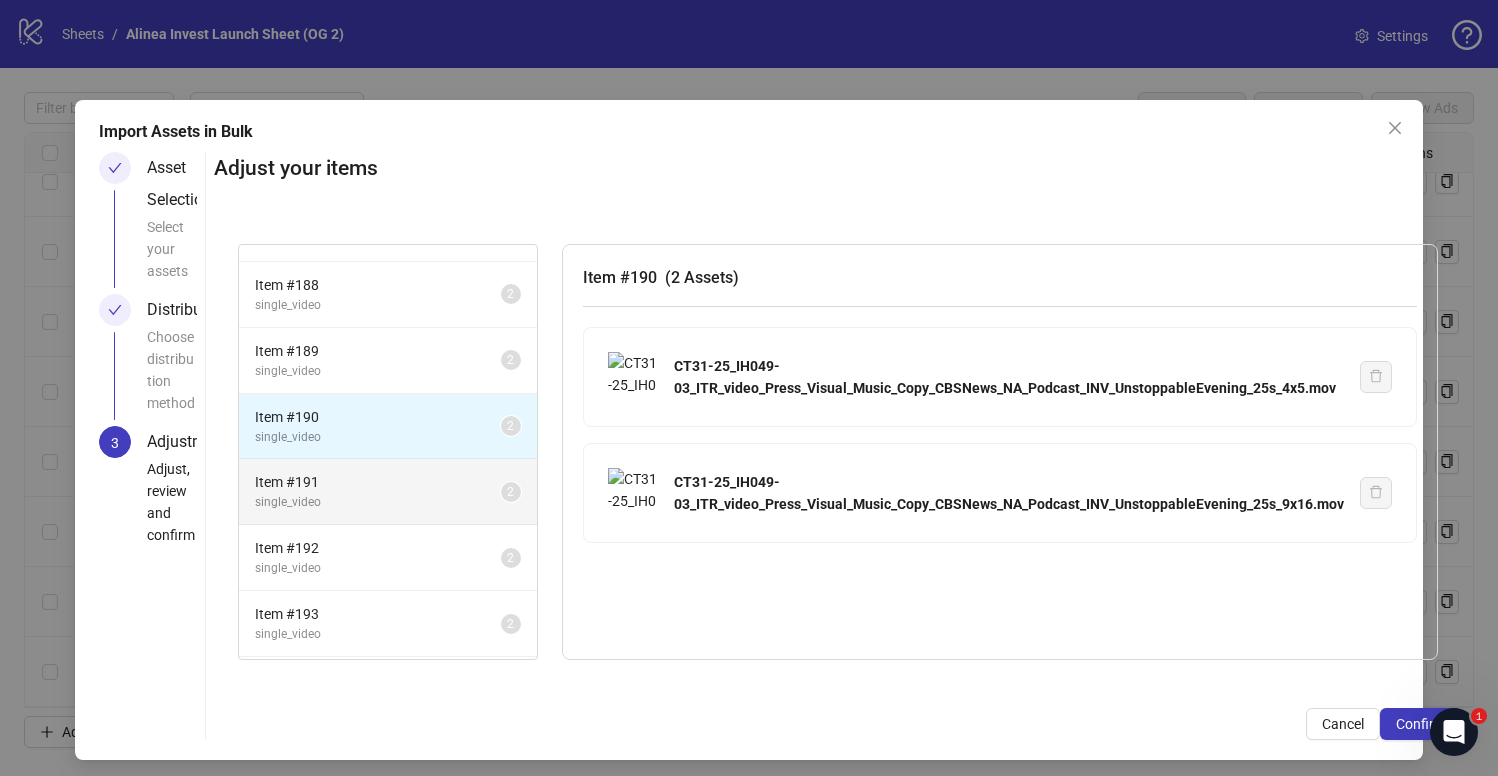 click on "Item # 191" at bounding box center [378, 482] 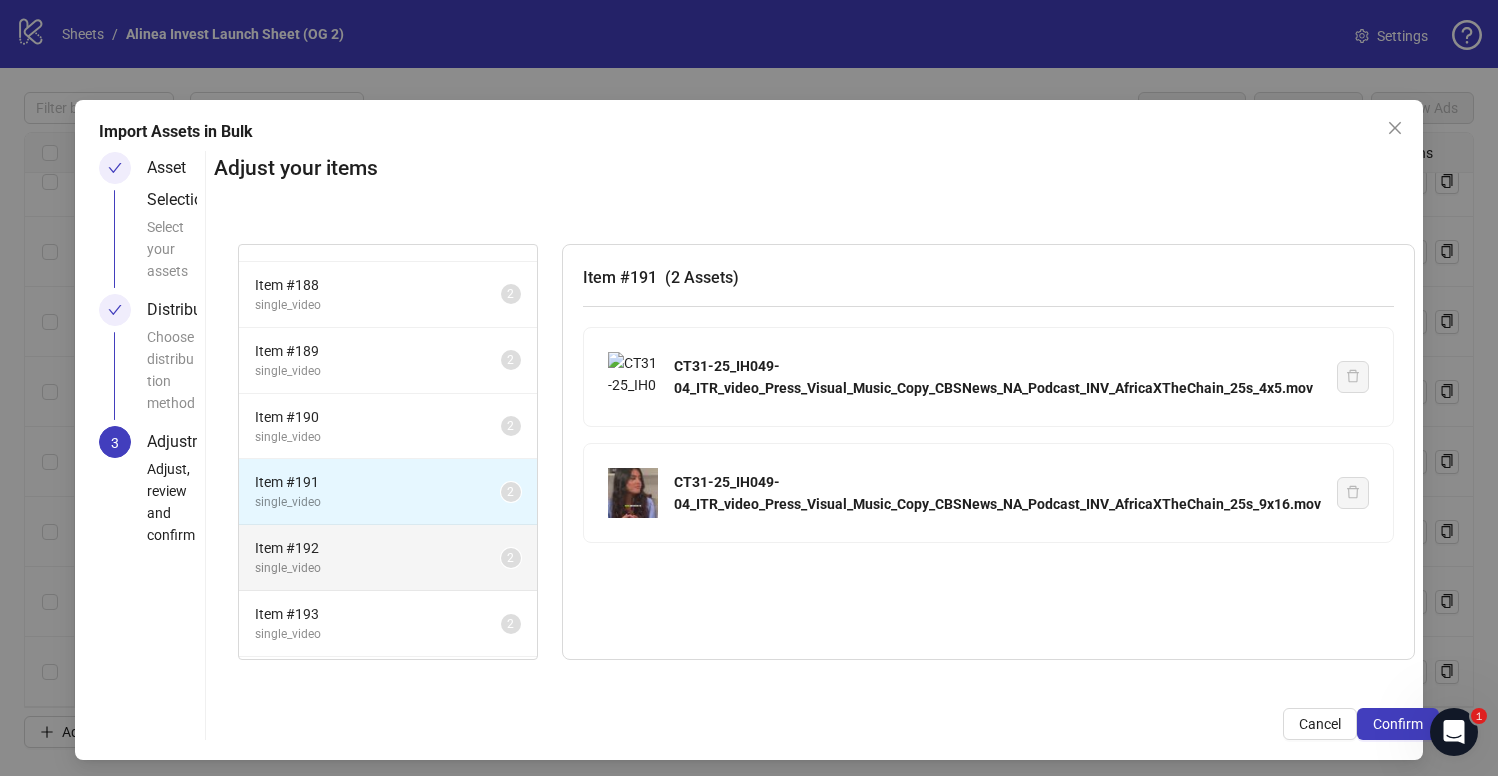 click on "Item # 192" at bounding box center (378, 548) 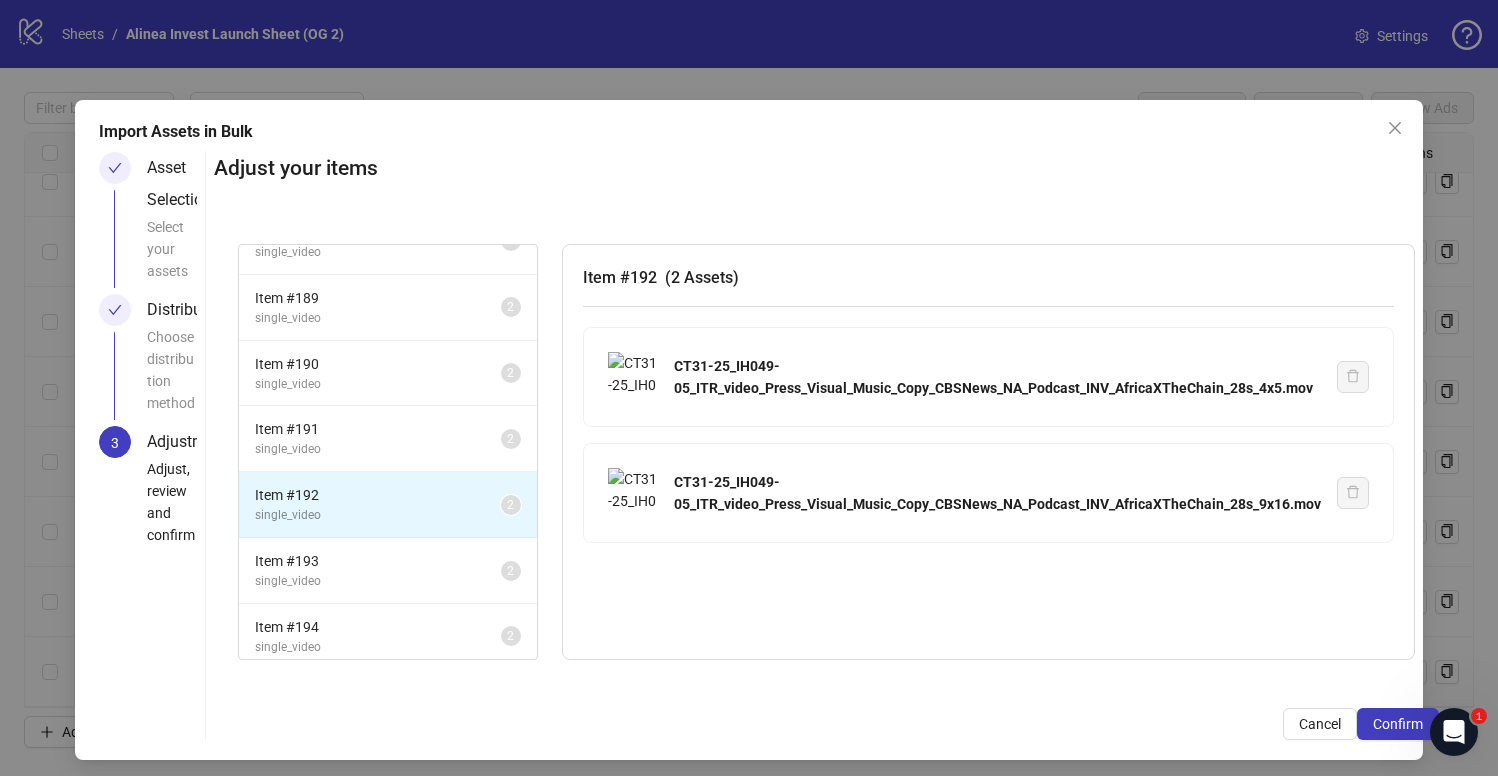 scroll, scrollTop: 715, scrollLeft: 0, axis: vertical 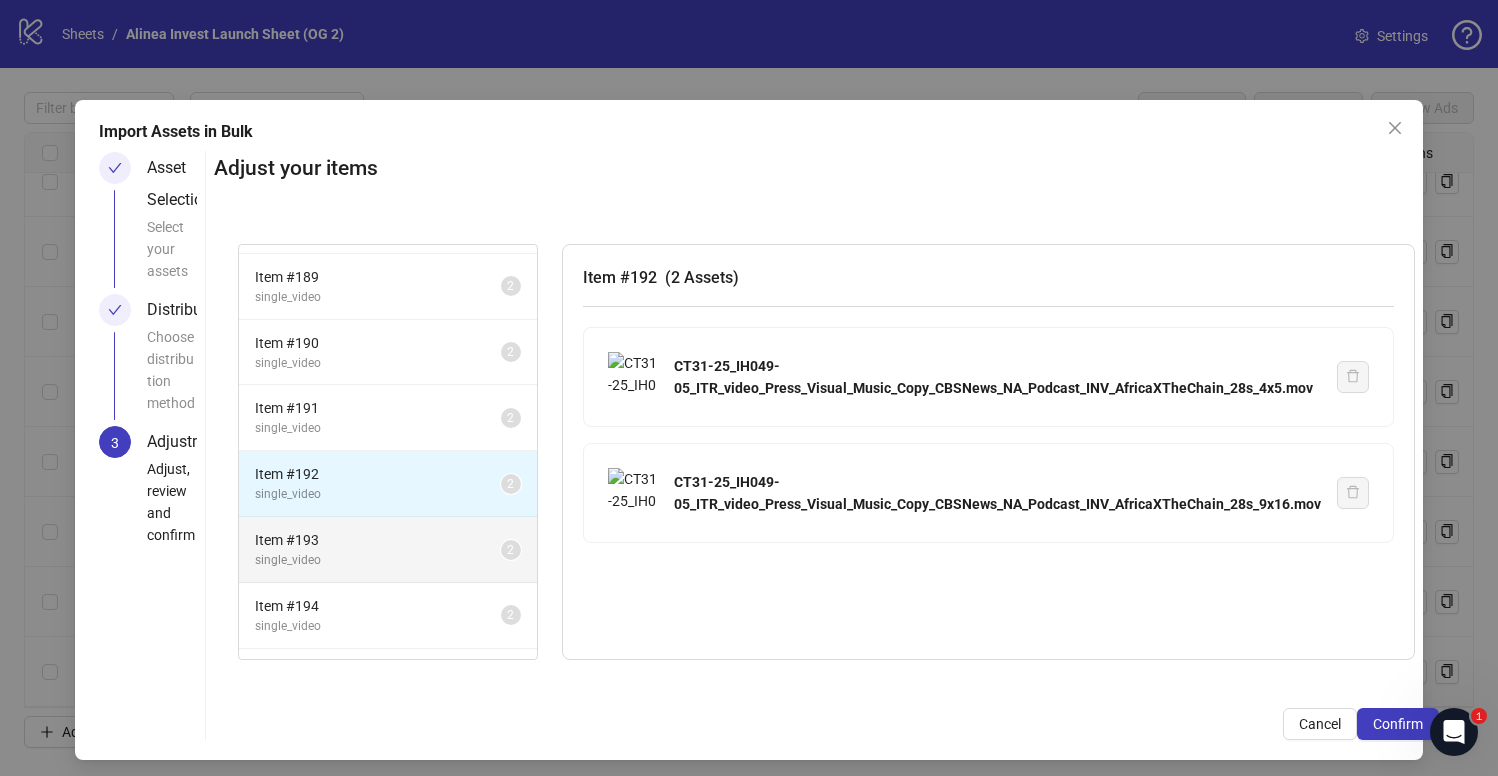 click on "Item # 193" at bounding box center (378, 540) 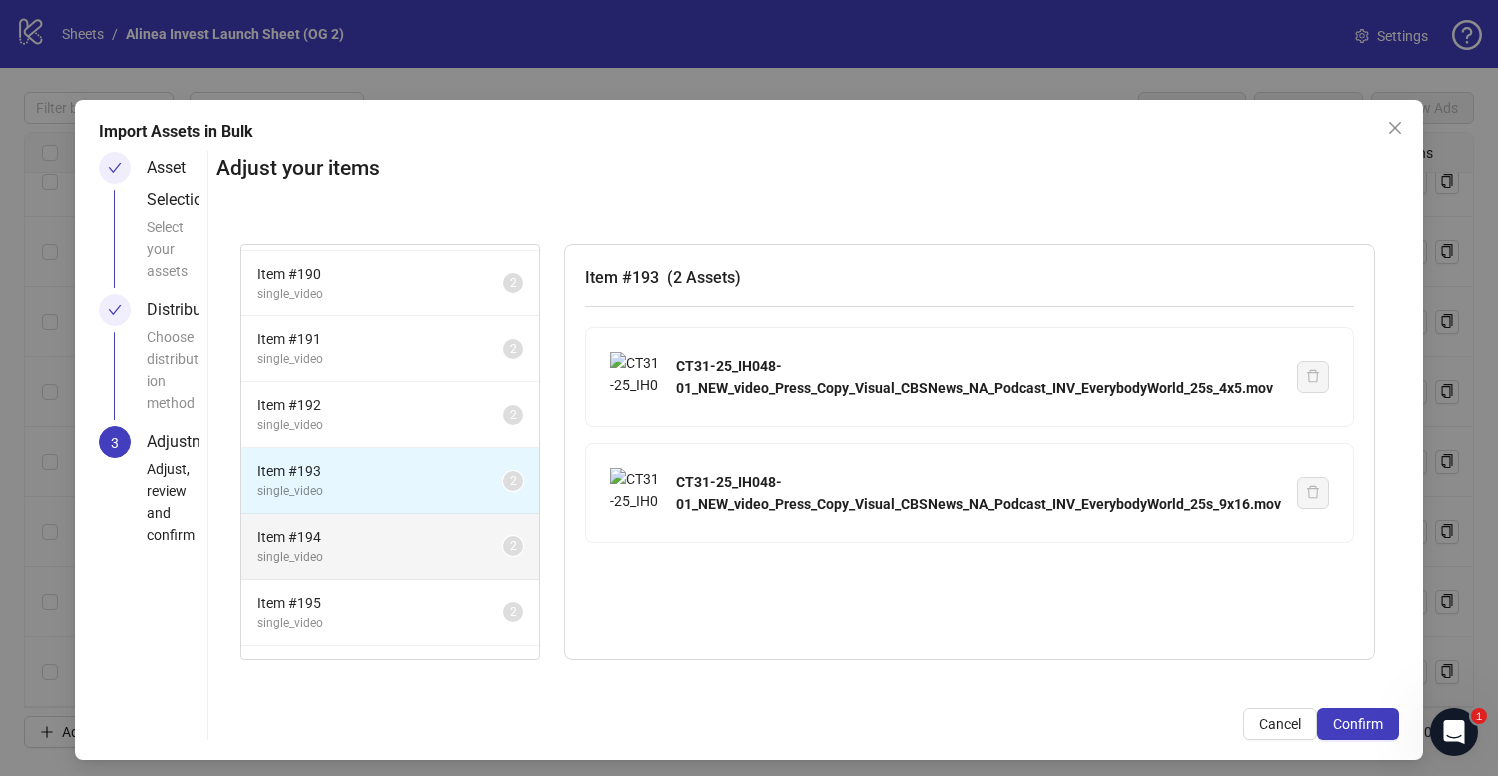 click on "Item # 194" at bounding box center [380, 537] 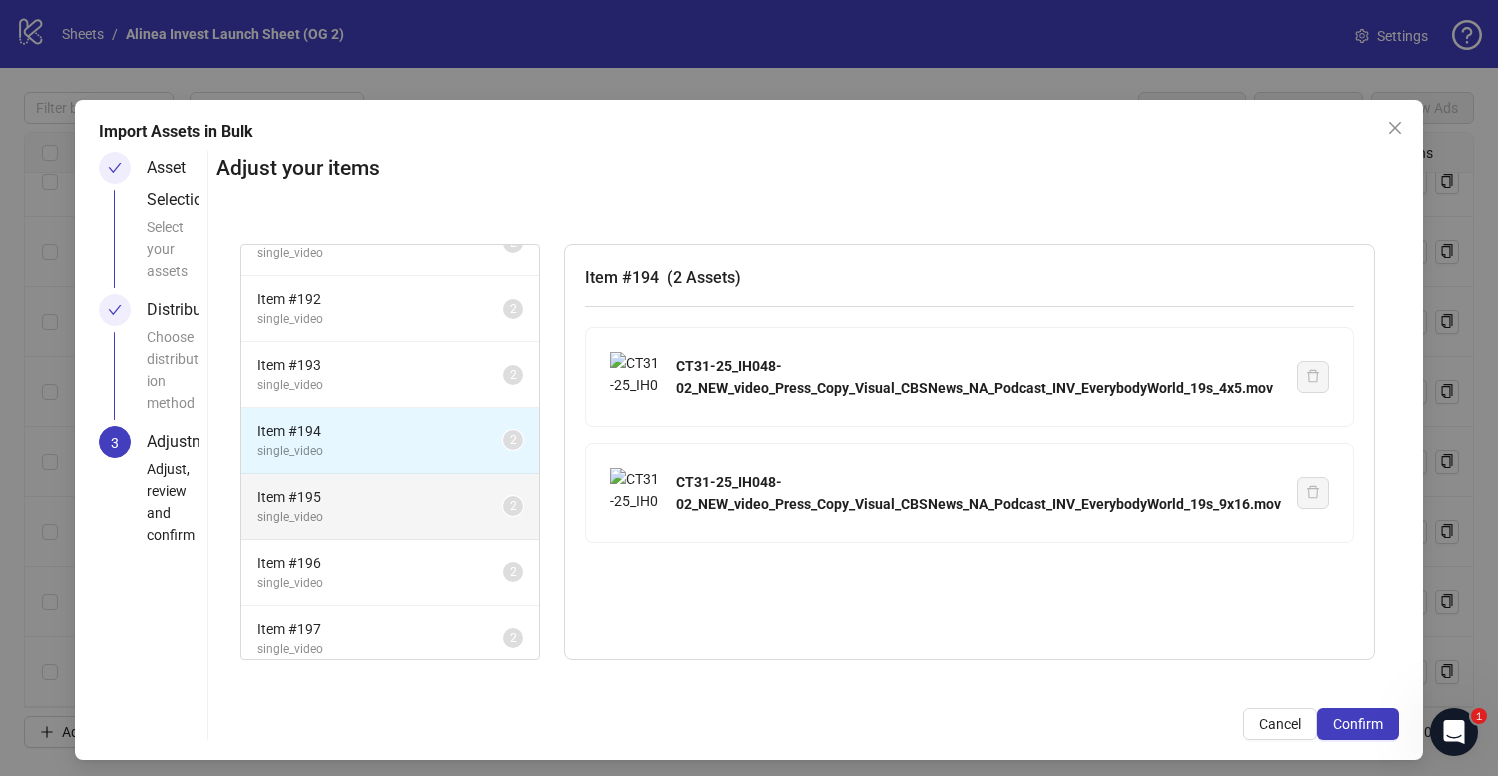 click on "Item # 195" at bounding box center [380, 497] 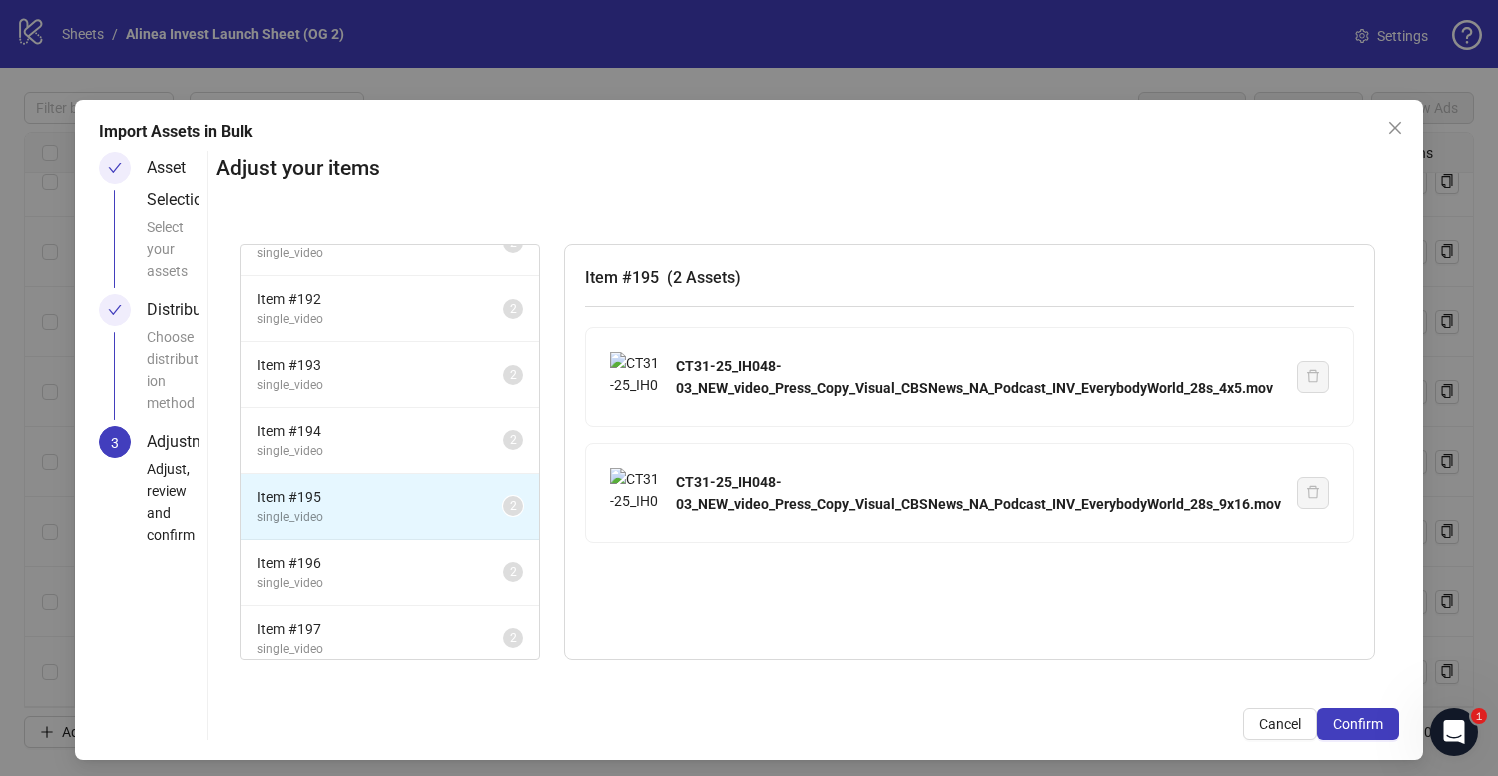 scroll, scrollTop: 1008, scrollLeft: 0, axis: vertical 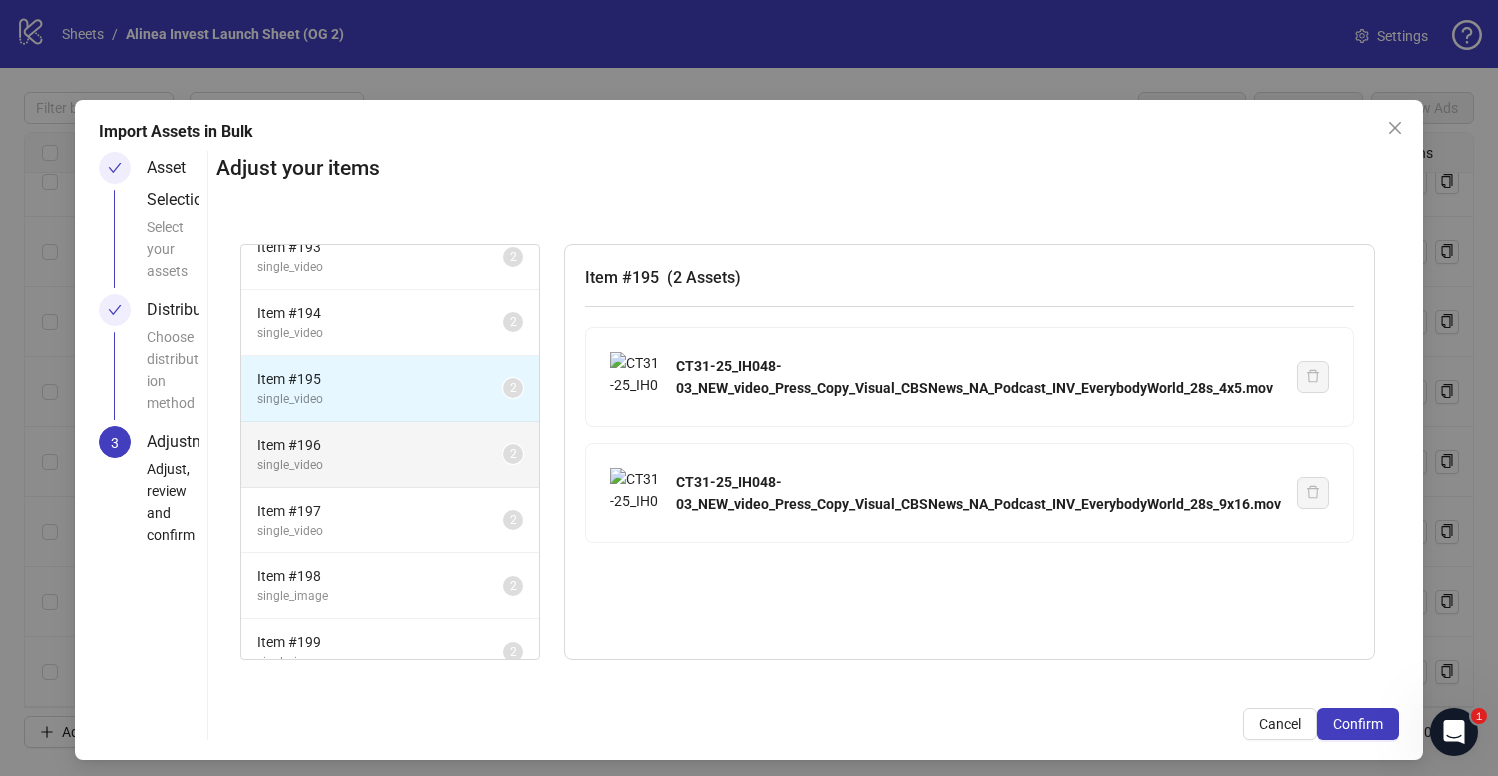 click on "single_video" at bounding box center (380, 465) 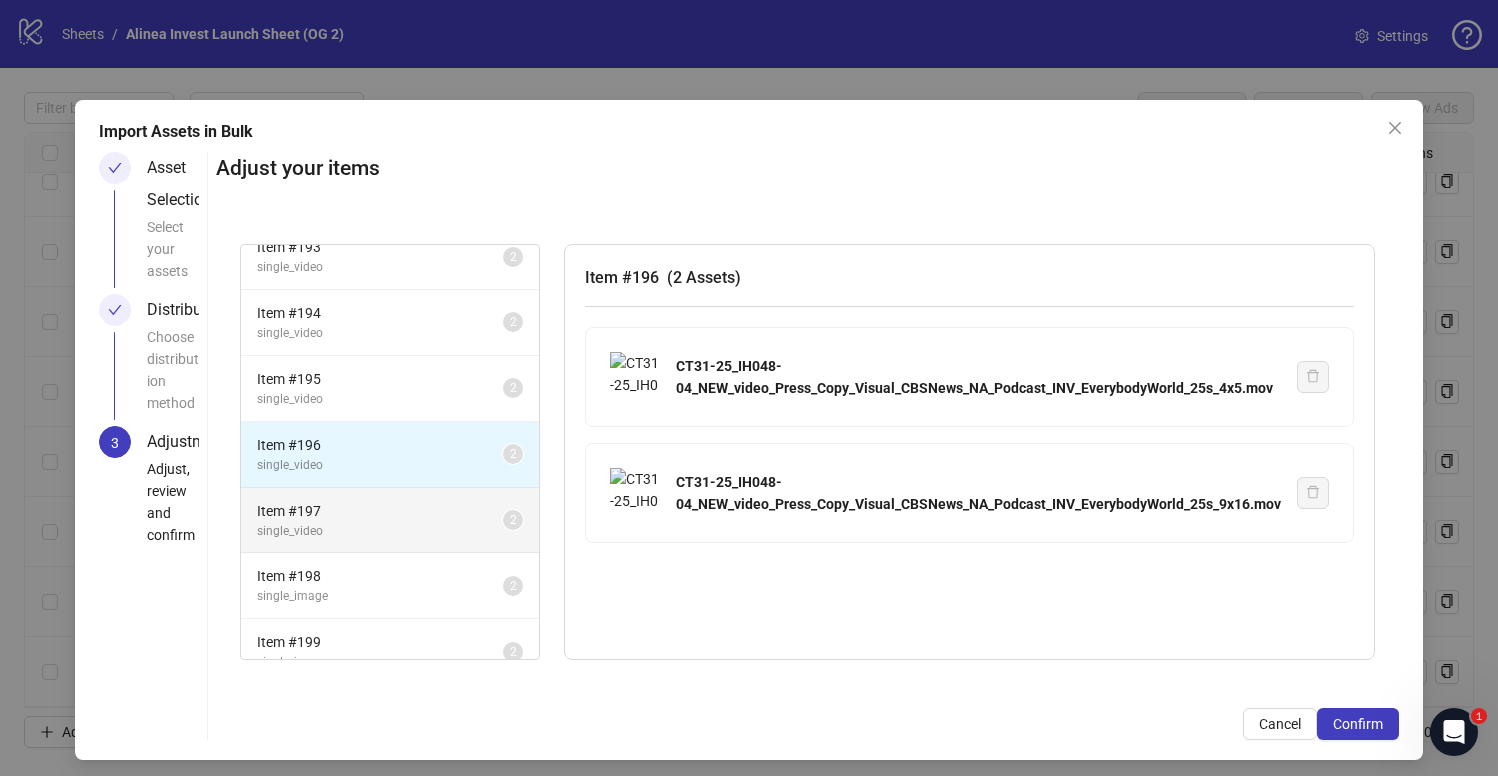 click on "Item # 197" at bounding box center [380, 511] 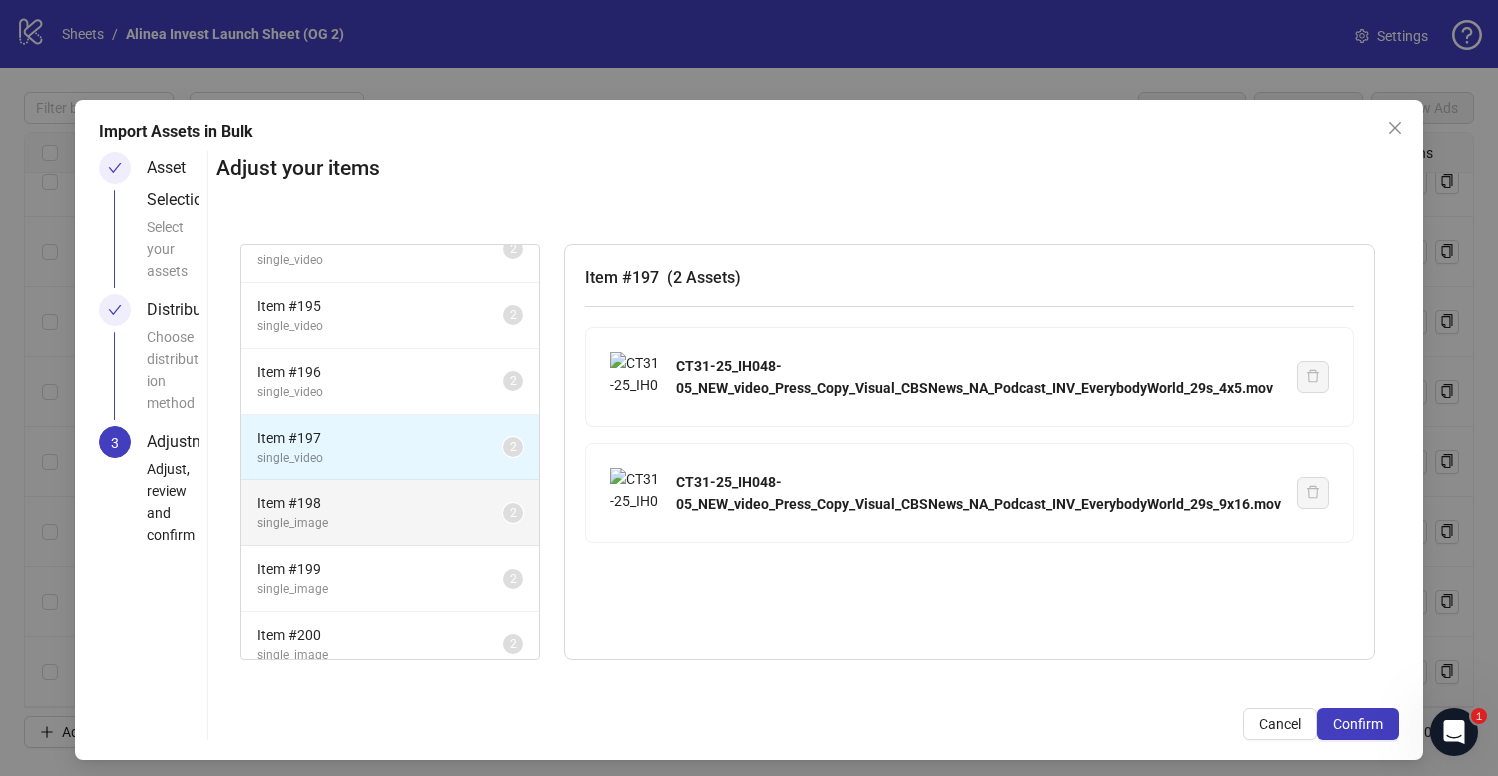 click on "Item # 198" at bounding box center [380, 503] 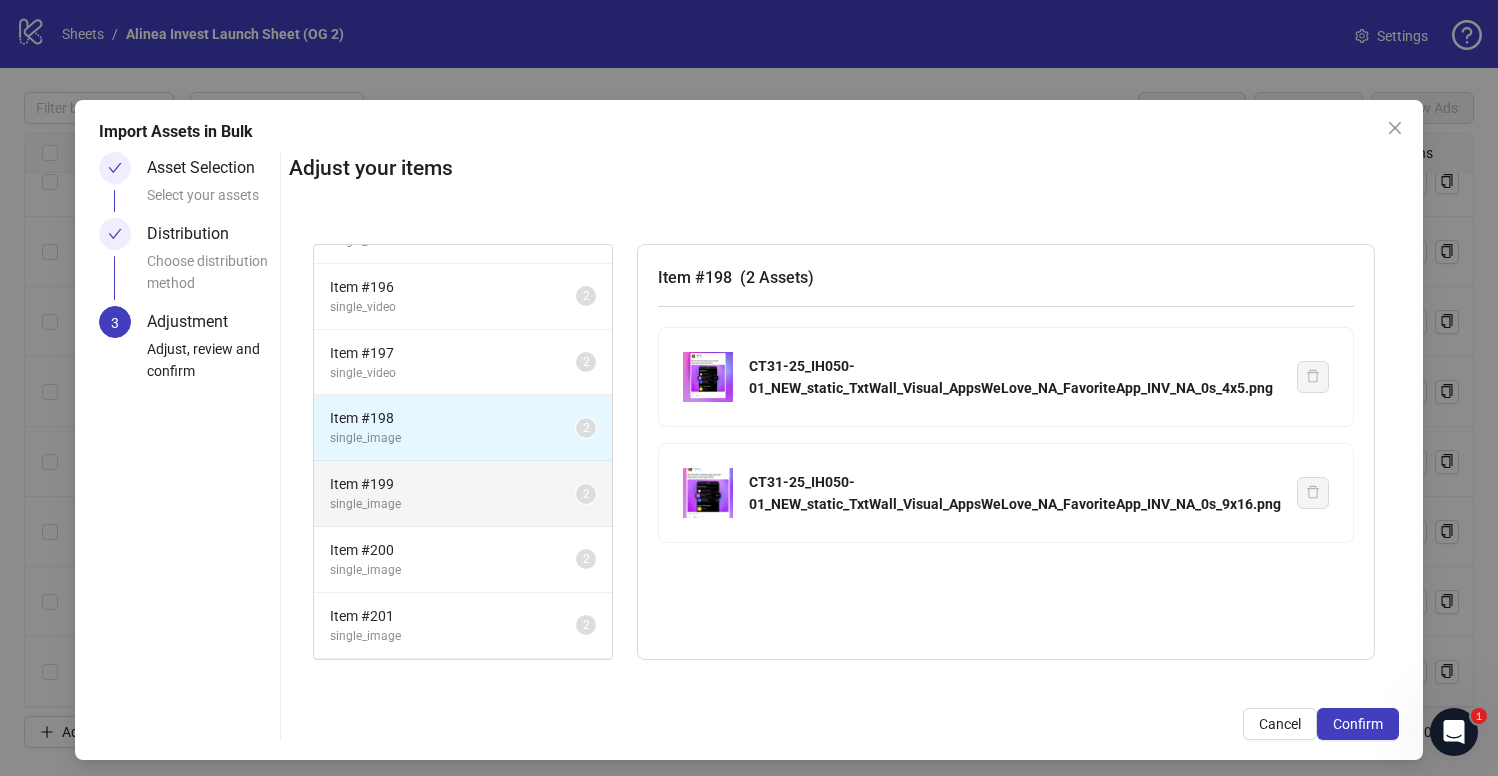 click on "Item # 199" at bounding box center (453, 484) 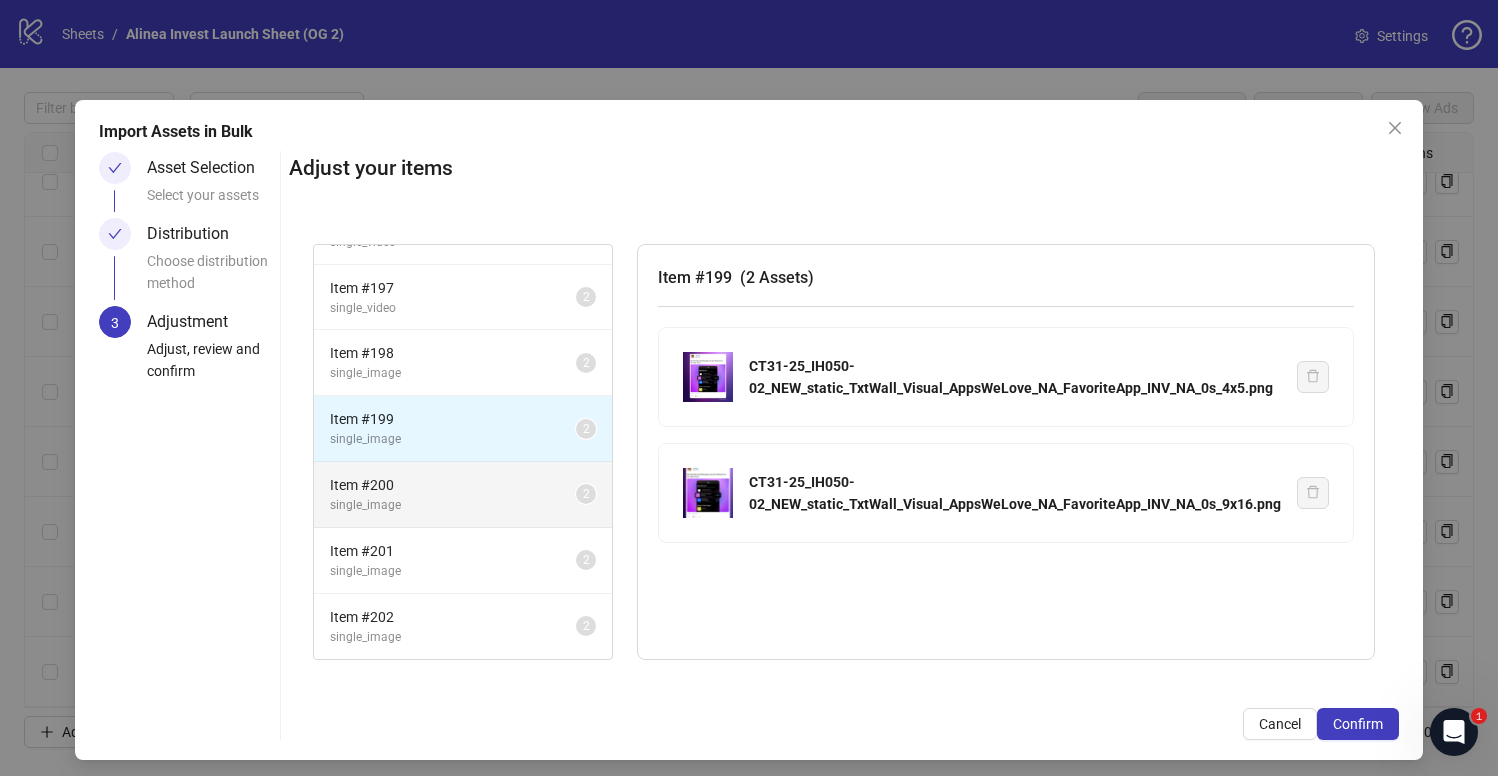 click on "Item # 200" at bounding box center (453, 485) 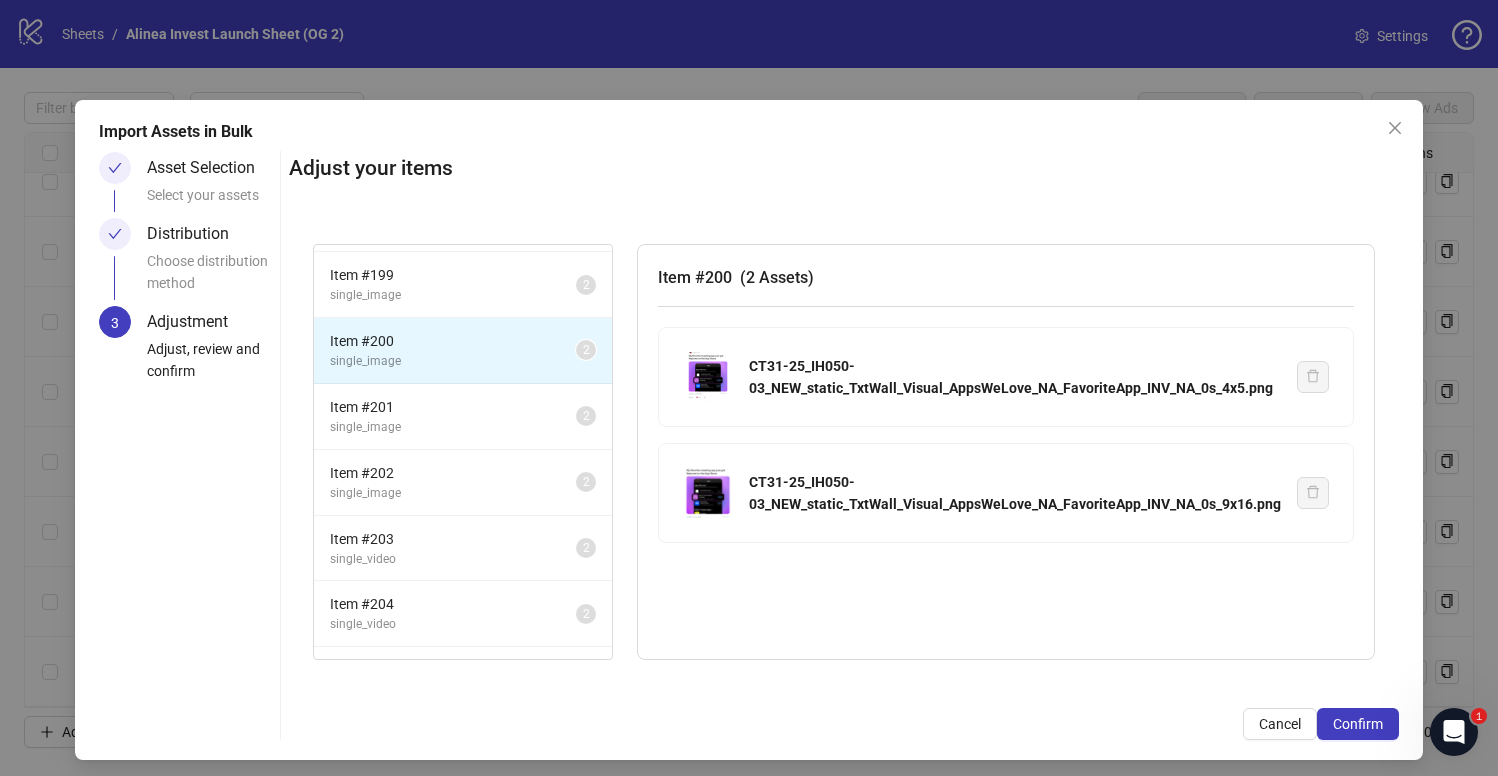 scroll, scrollTop: 1376, scrollLeft: 0, axis: vertical 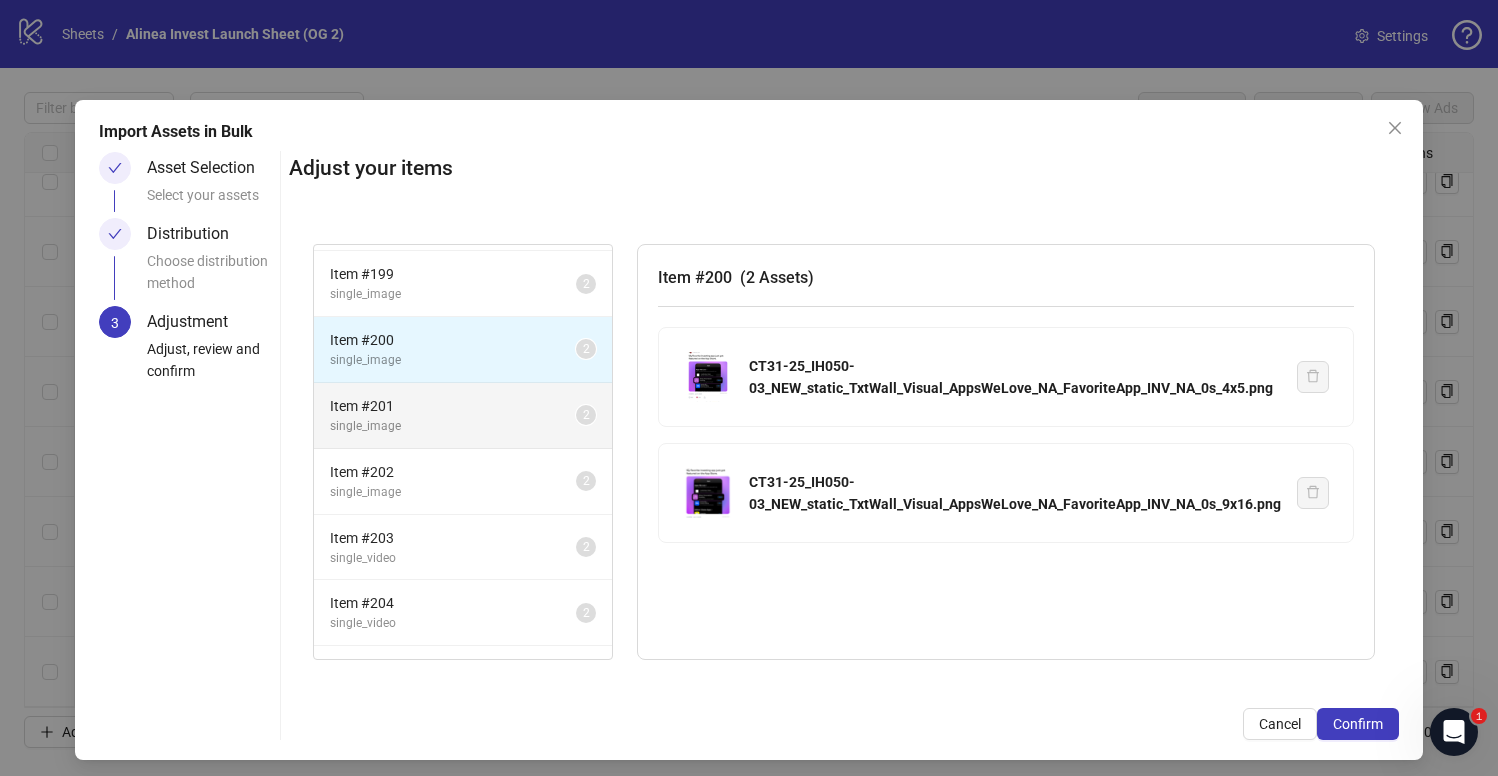 click on "Item # 201" at bounding box center [453, 406] 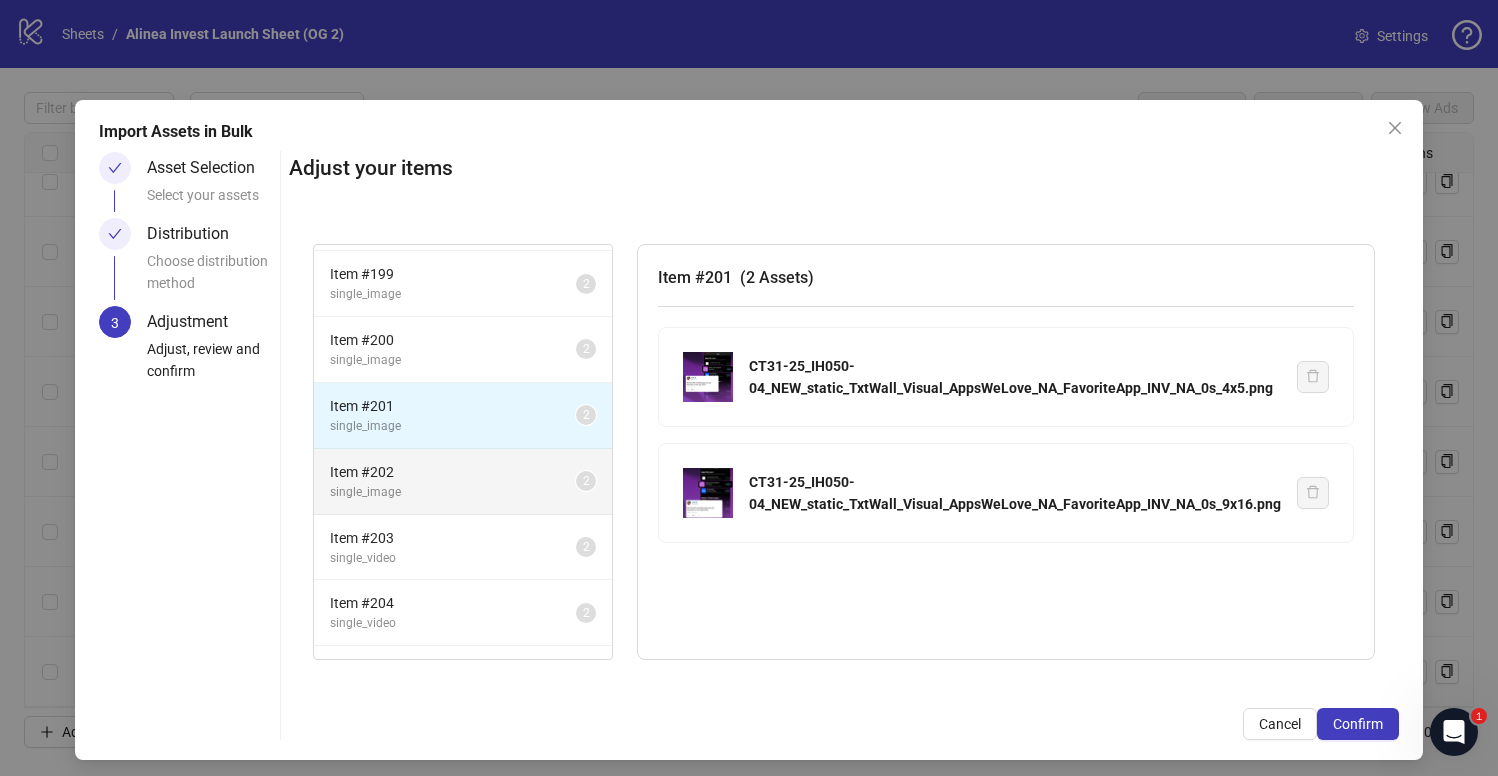 click on "Item # 202" at bounding box center (453, 472) 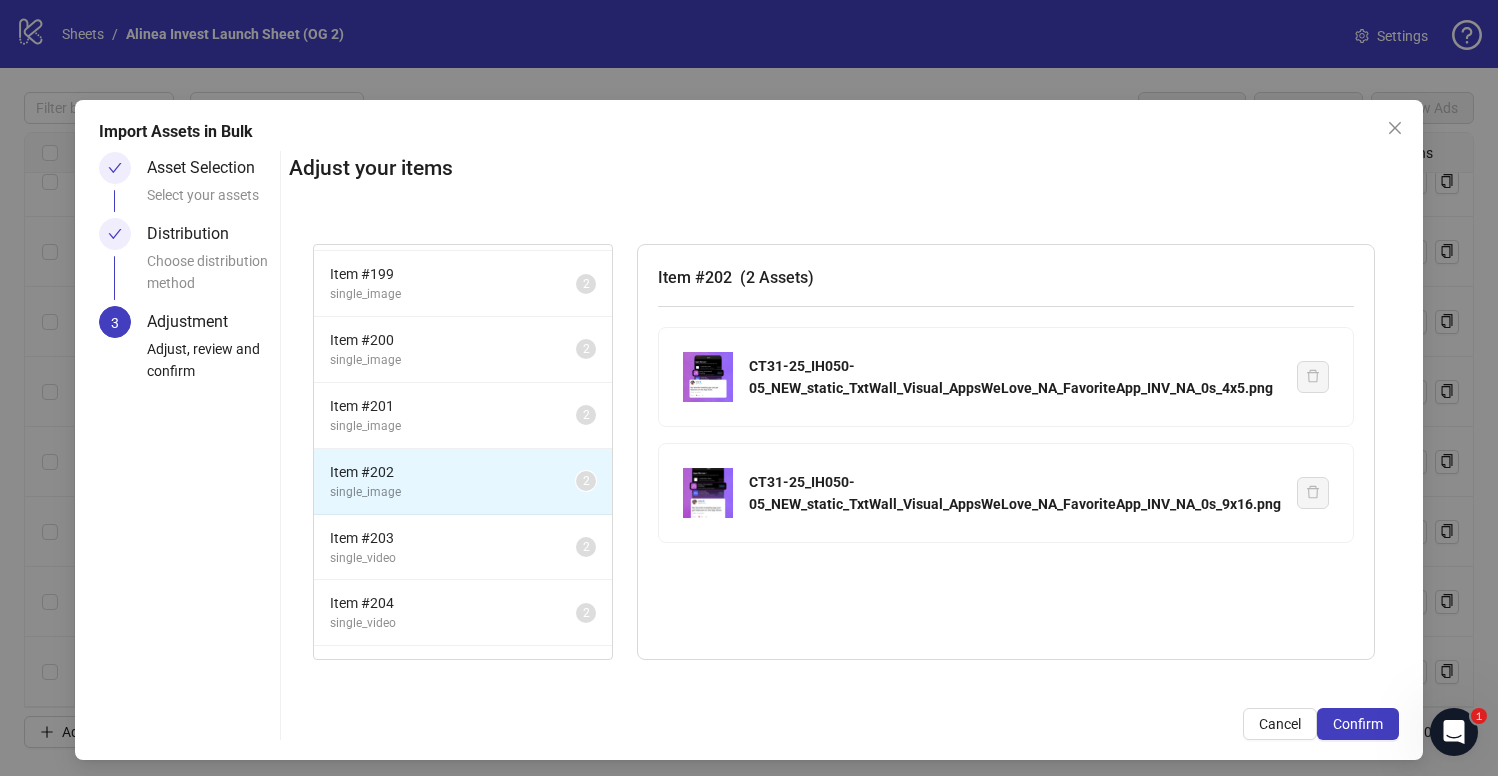 scroll, scrollTop: 1503, scrollLeft: 0, axis: vertical 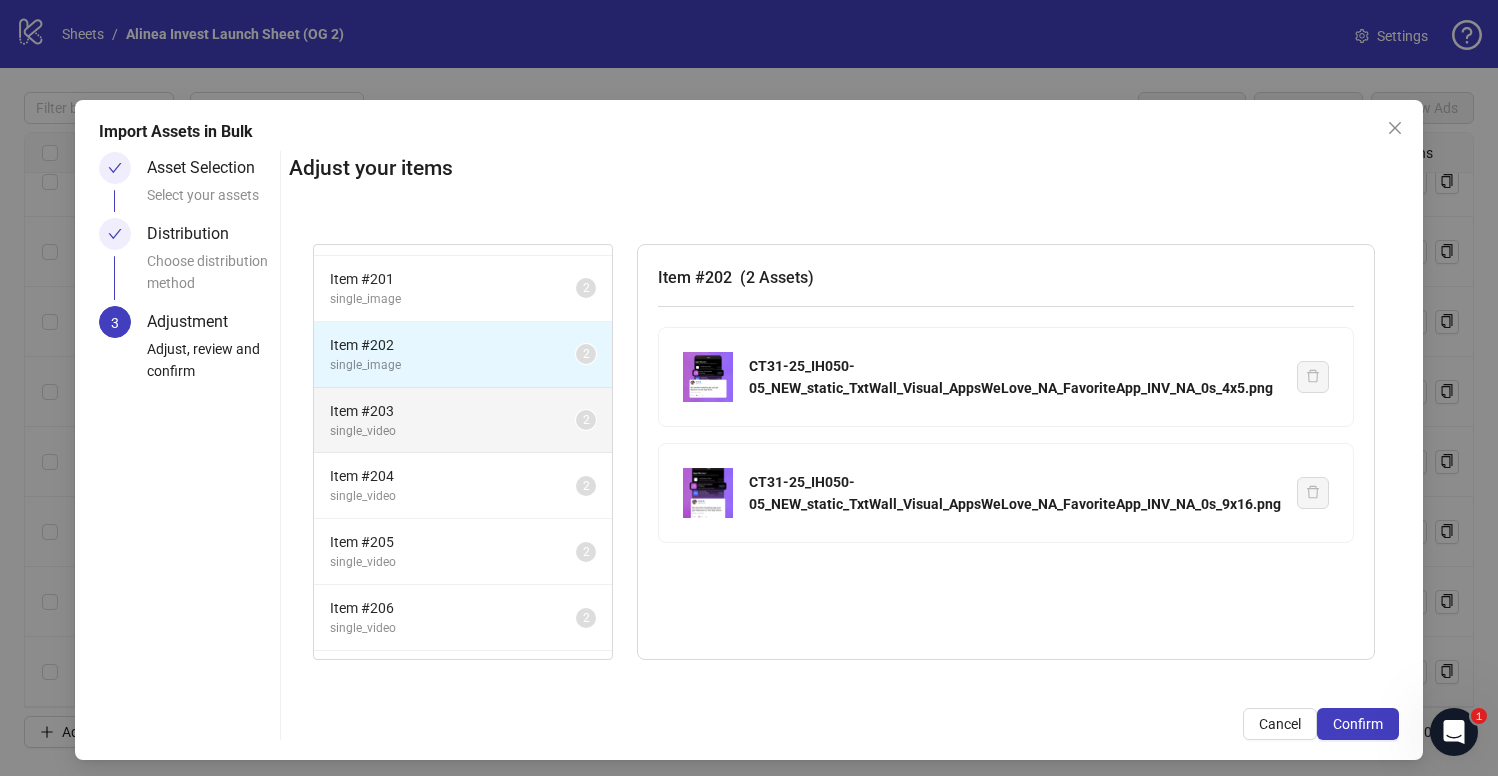 click on "Item # 203 single_video 2" at bounding box center (463, 421) 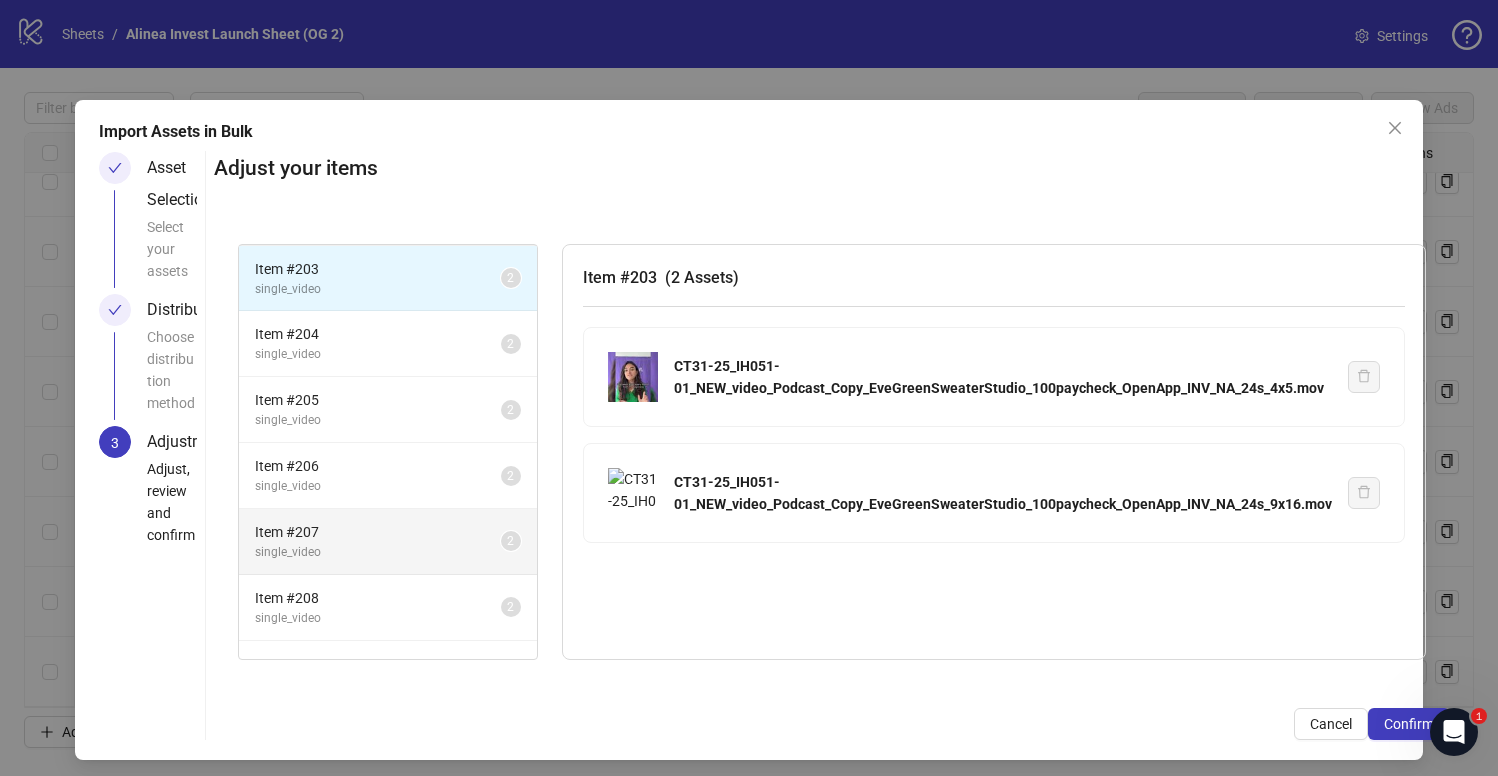 click on "Item # 207 single_video 2" at bounding box center (388, 542) 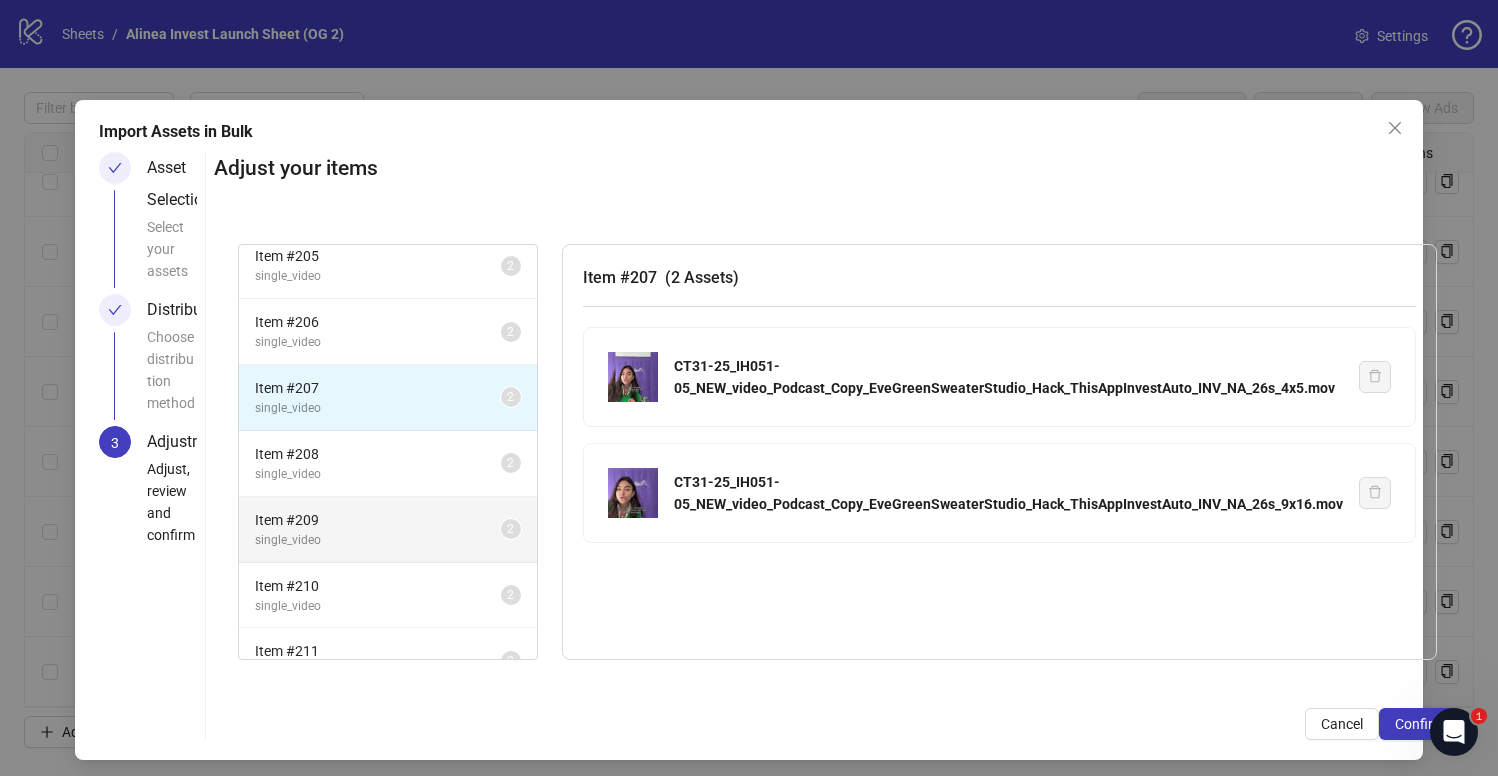 click on "Item # 209" at bounding box center [378, 520] 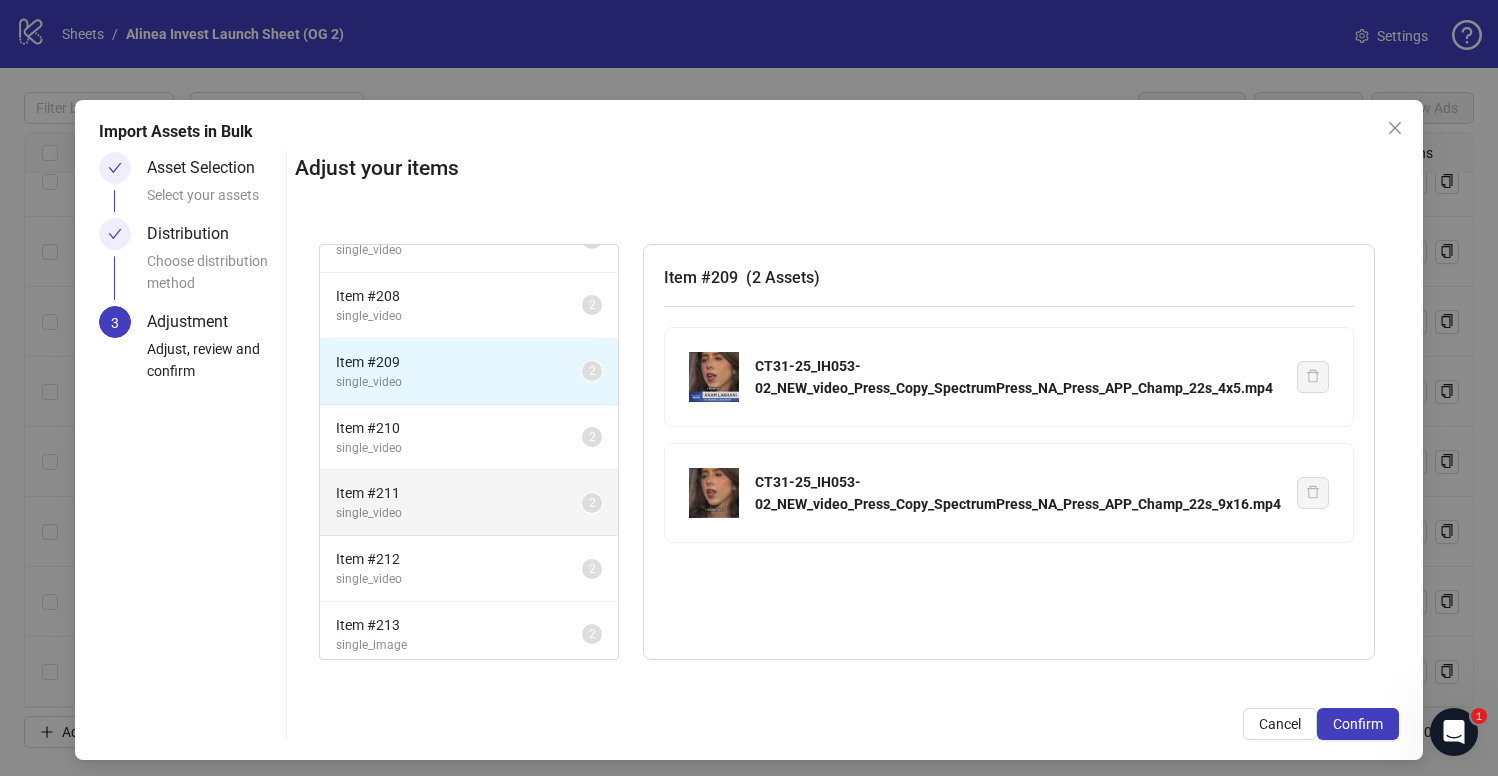 click on "single_video" at bounding box center (459, 513) 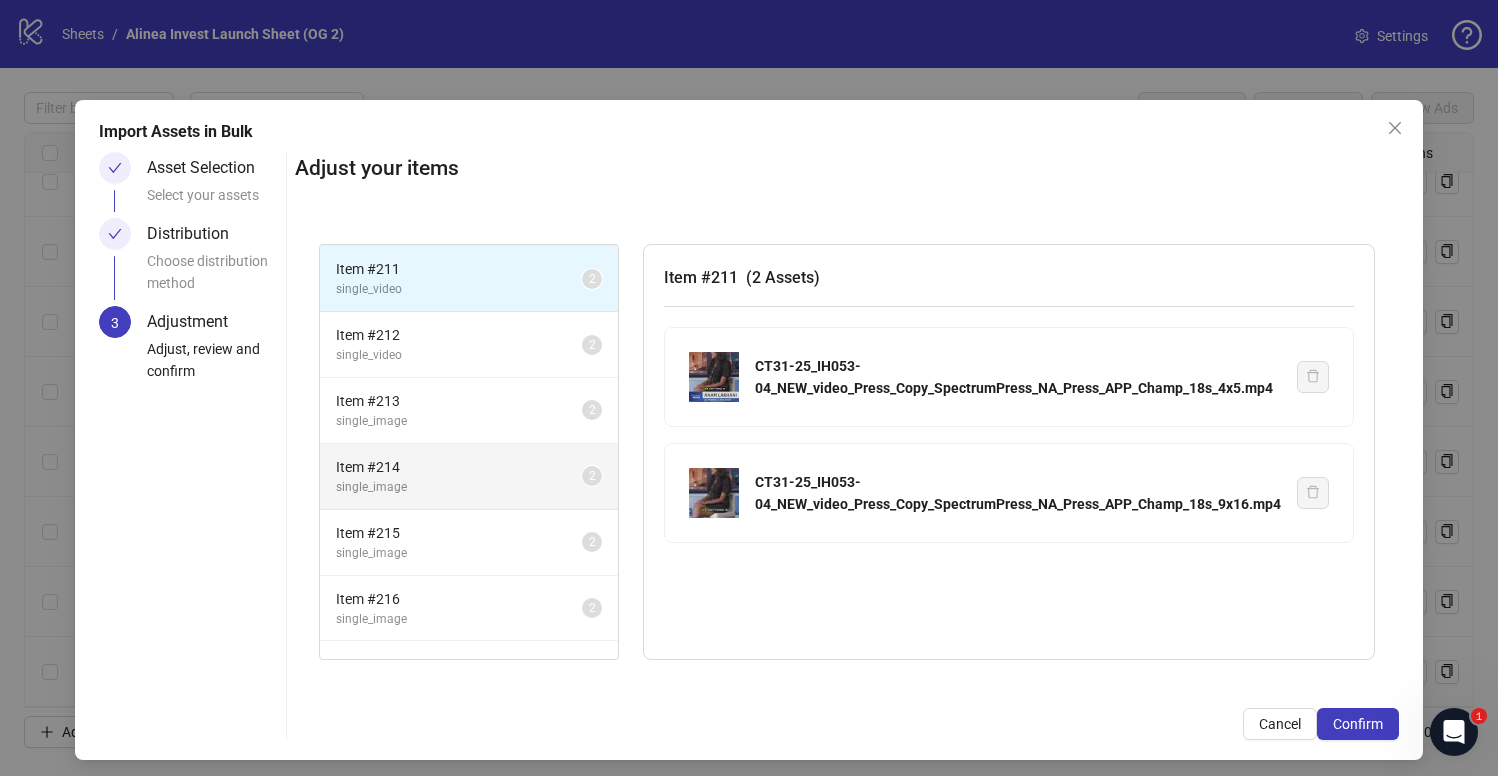click on "Item # 214 single_image 2" at bounding box center (469, 477) 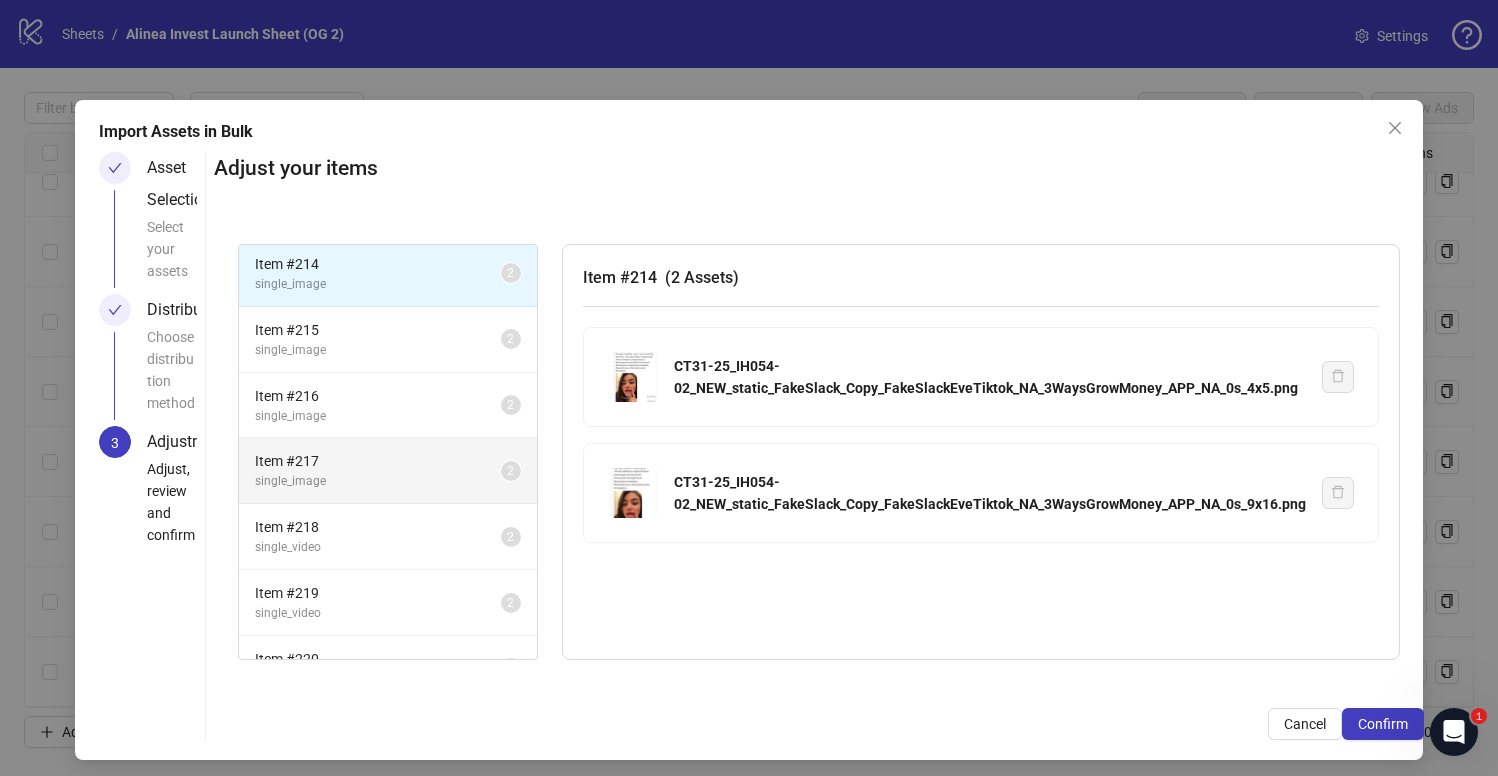 click on "Item # 217 single_image 2" at bounding box center (388, 471) 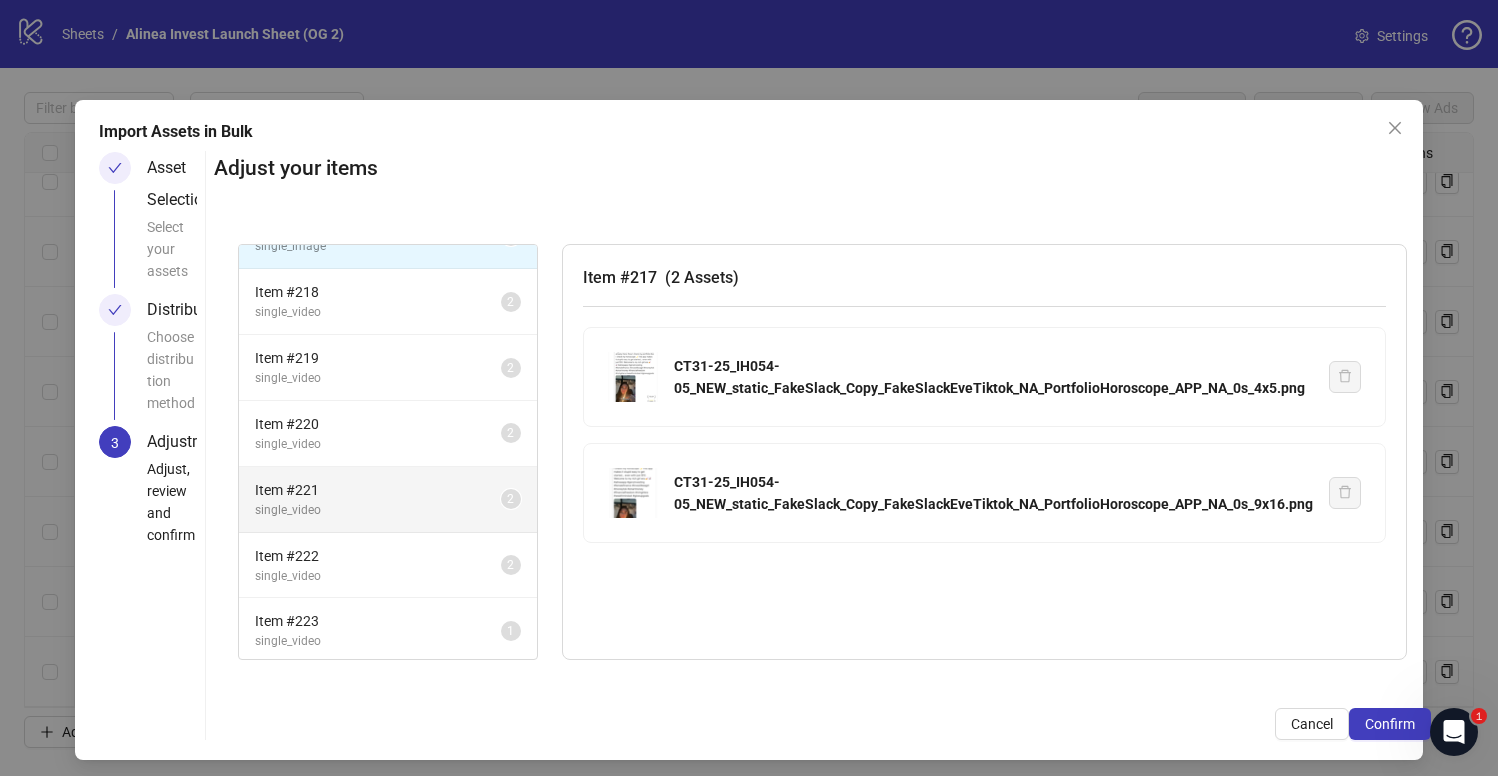 click on "single_video" at bounding box center [378, 510] 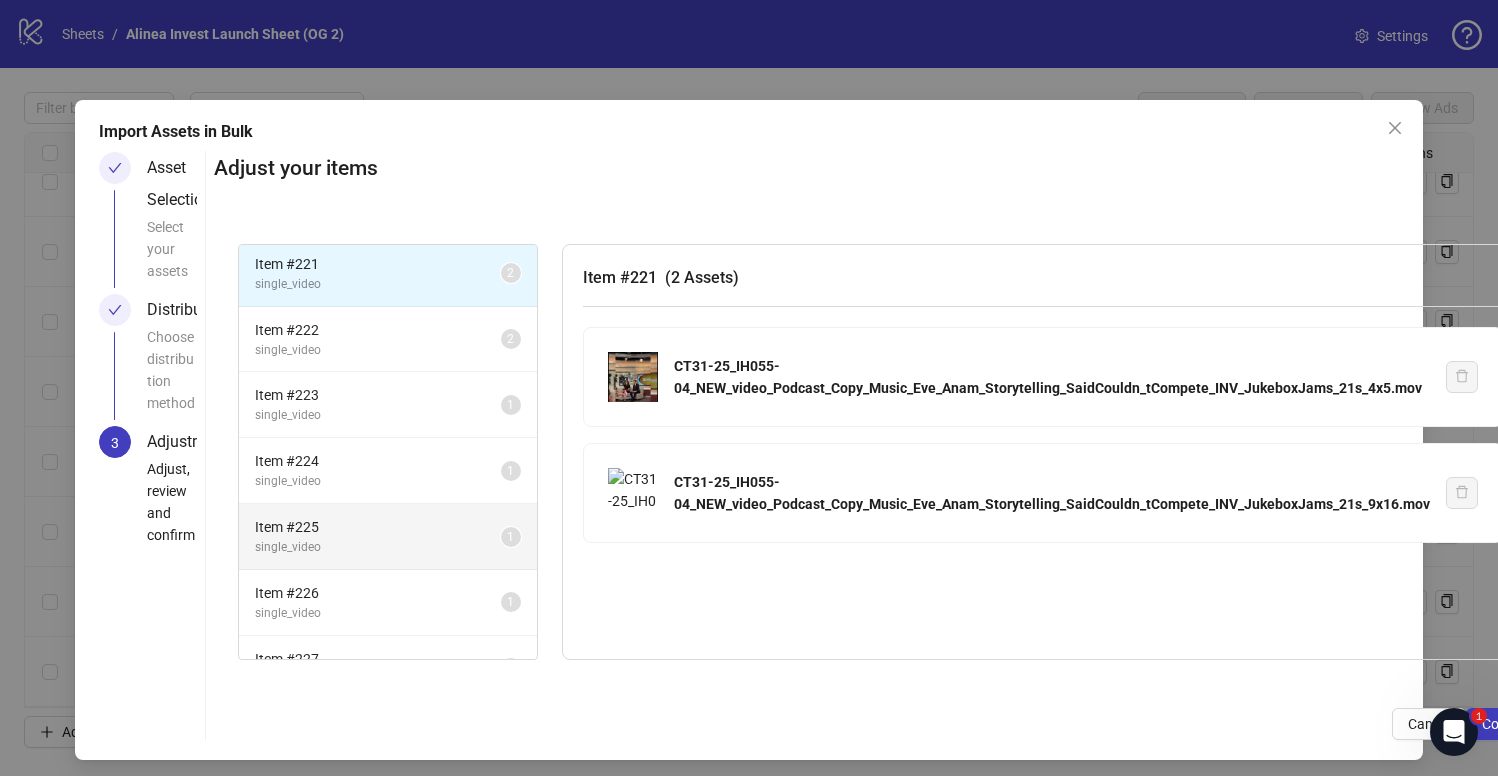 click on "Item # 225" at bounding box center (378, 527) 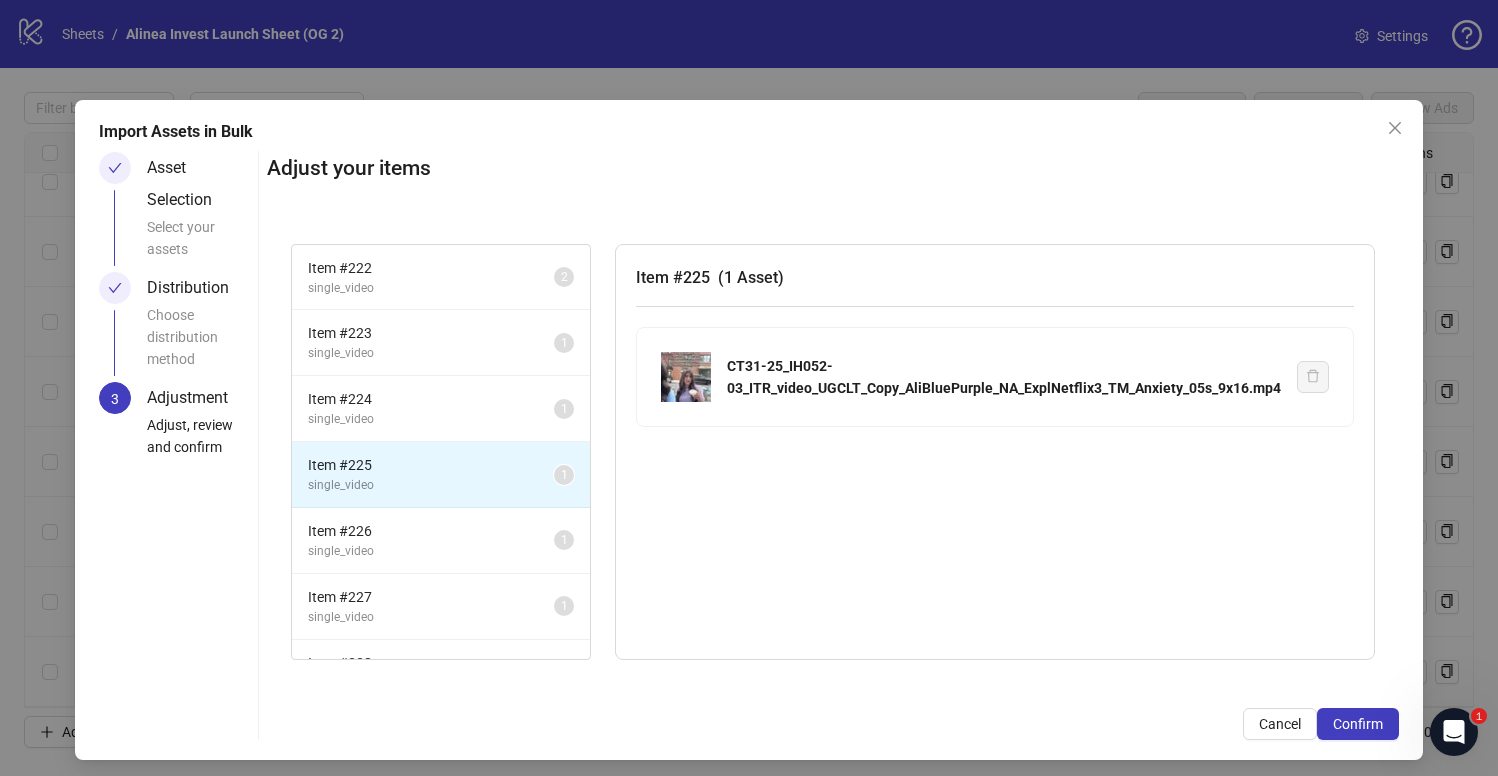 scroll, scrollTop: 2895, scrollLeft: 0, axis: vertical 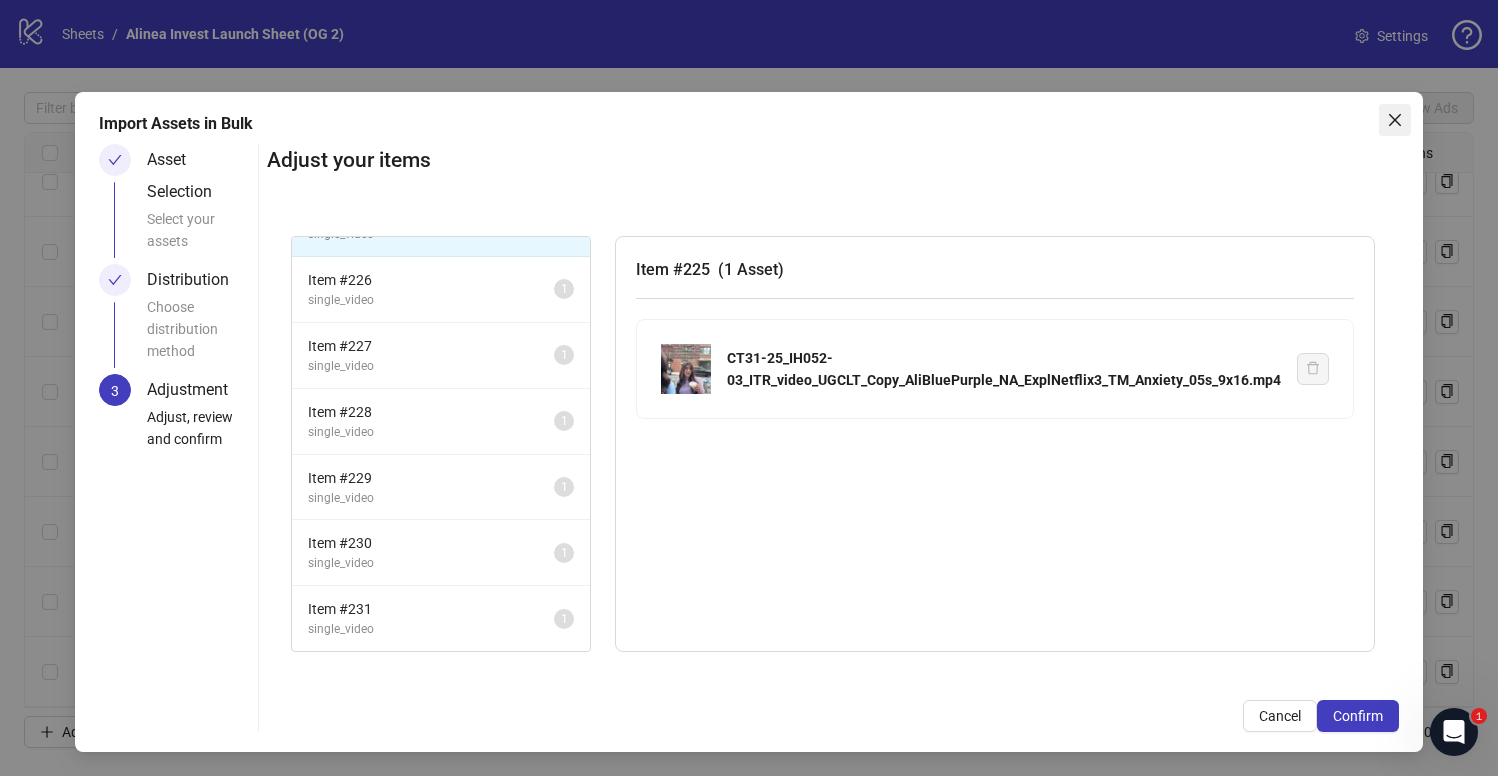 click 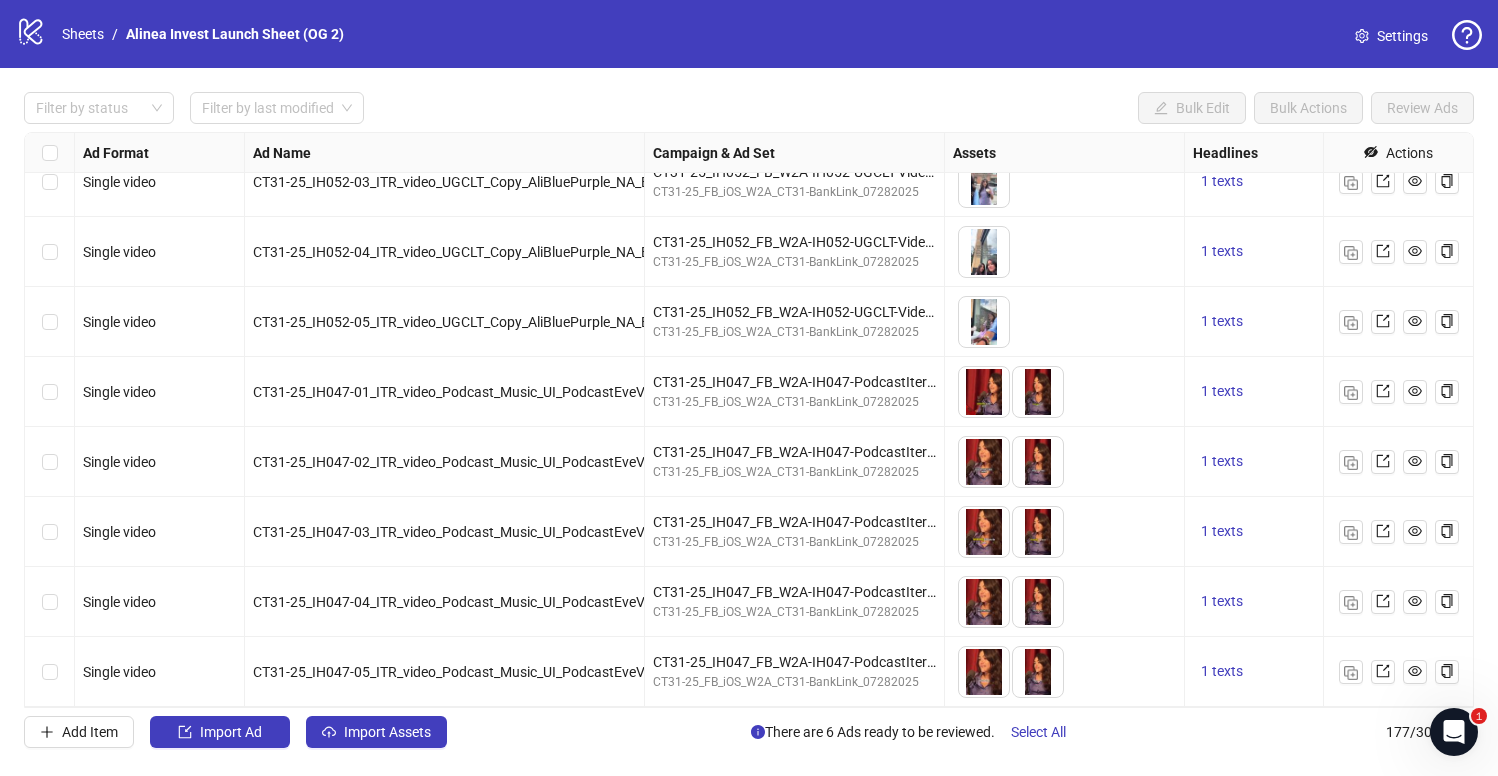 scroll, scrollTop: 0, scrollLeft: 0, axis: both 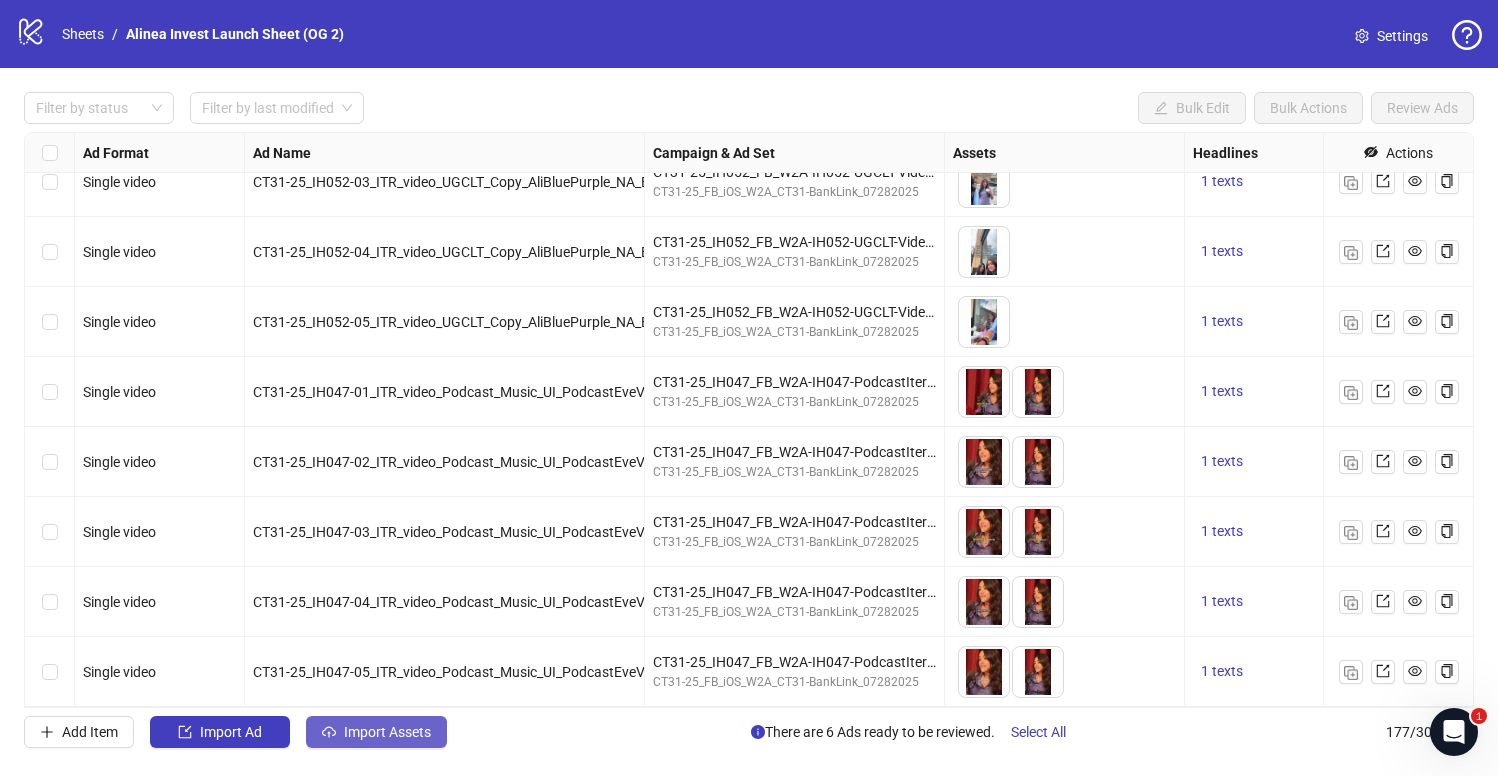 click on "Import Assets" at bounding box center [387, 732] 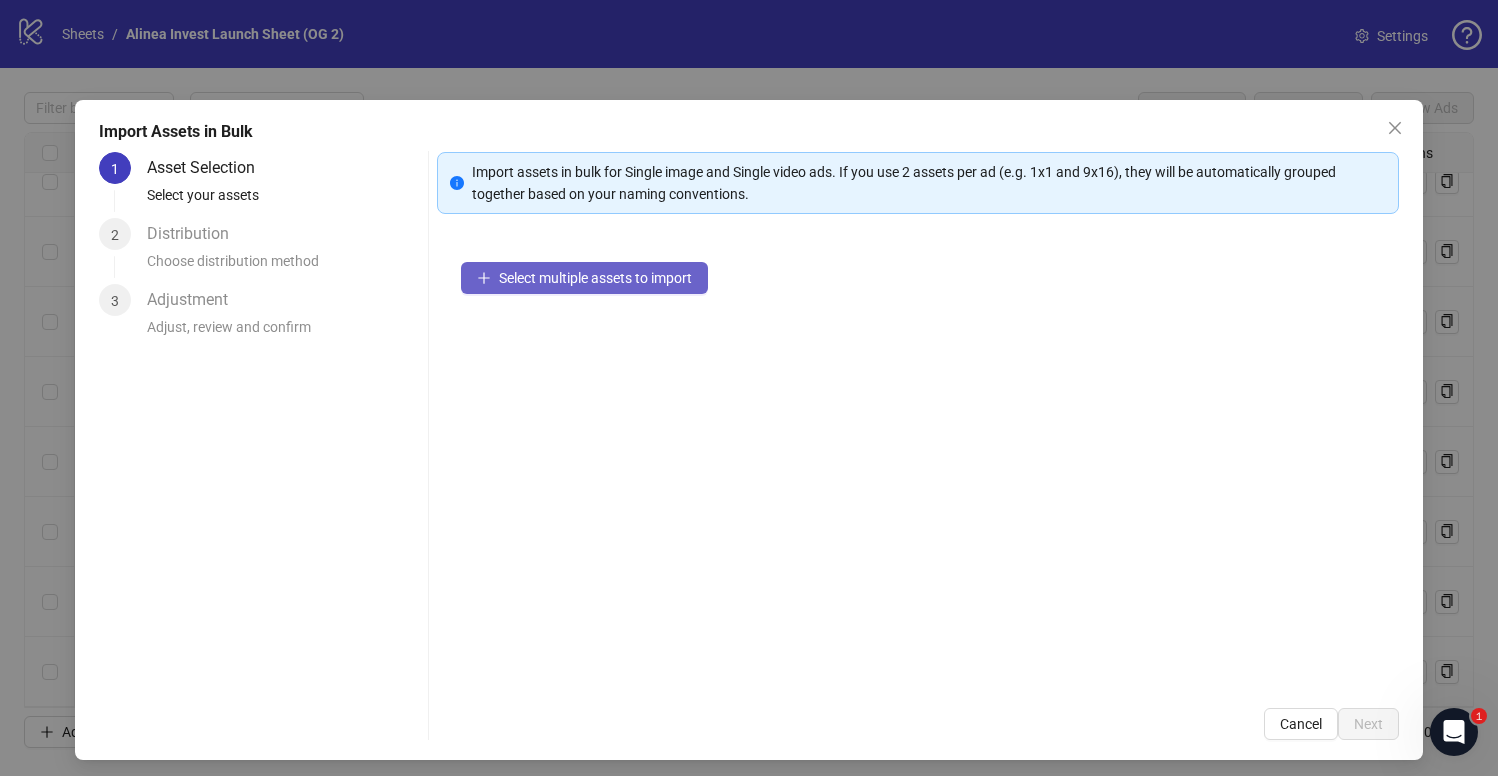 click on "Select multiple assets to import" at bounding box center (595, 278) 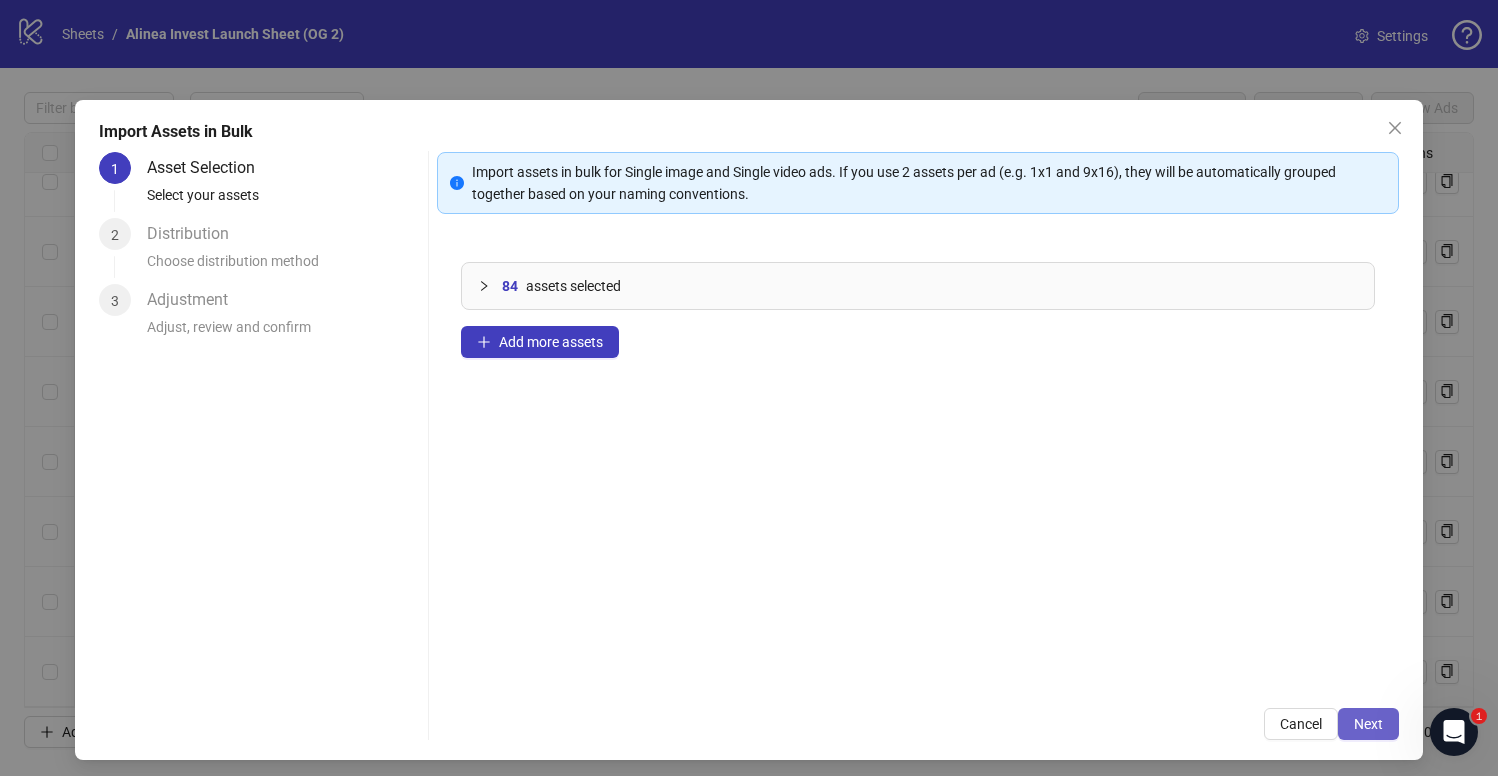 drag, startPoint x: 1062, startPoint y: 682, endPoint x: 1372, endPoint y: 732, distance: 314.00638 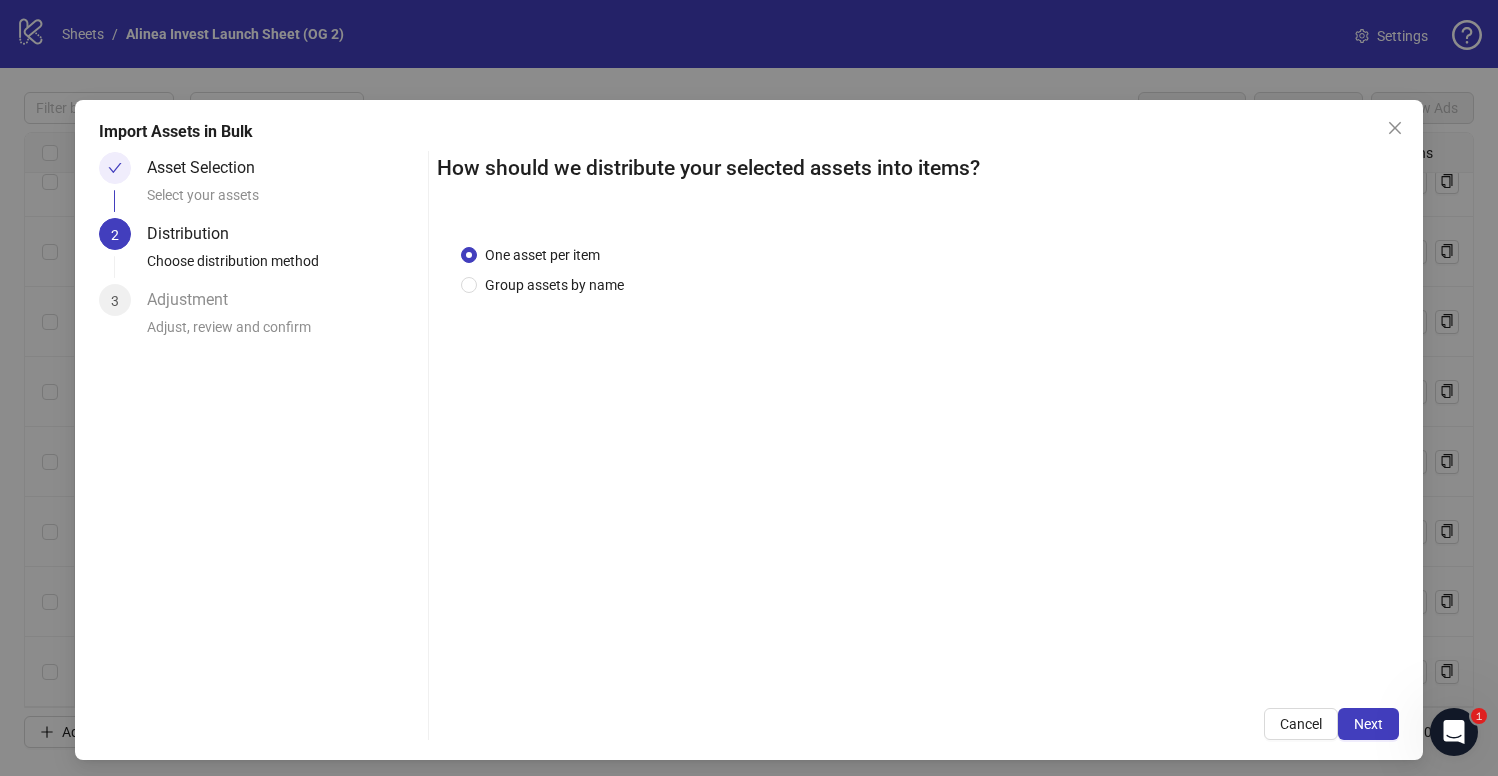 drag, startPoint x: 1372, startPoint y: 732, endPoint x: 530, endPoint y: 271, distance: 959.9401 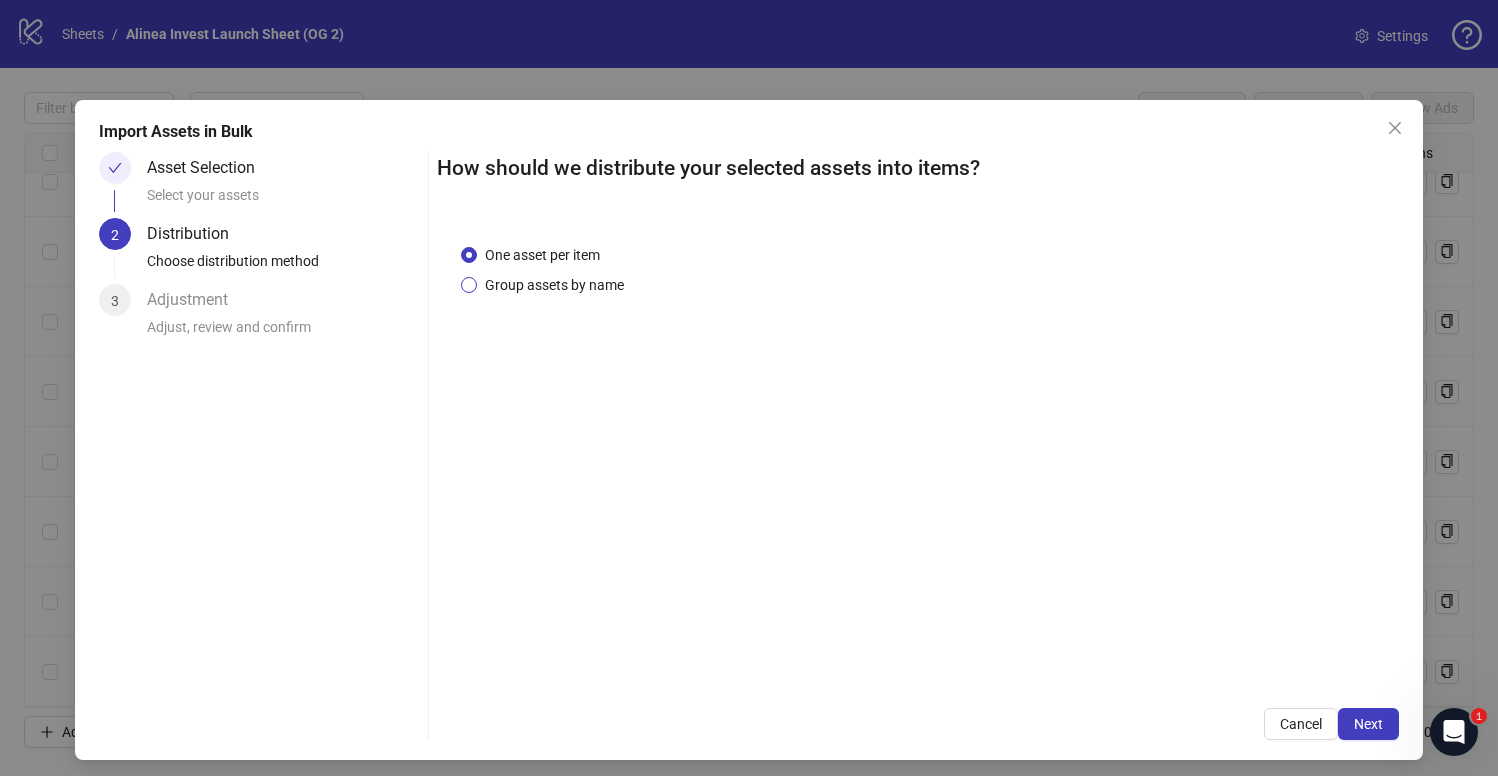 drag, startPoint x: 530, startPoint y: 271, endPoint x: 519, endPoint y: 276, distance: 12.083046 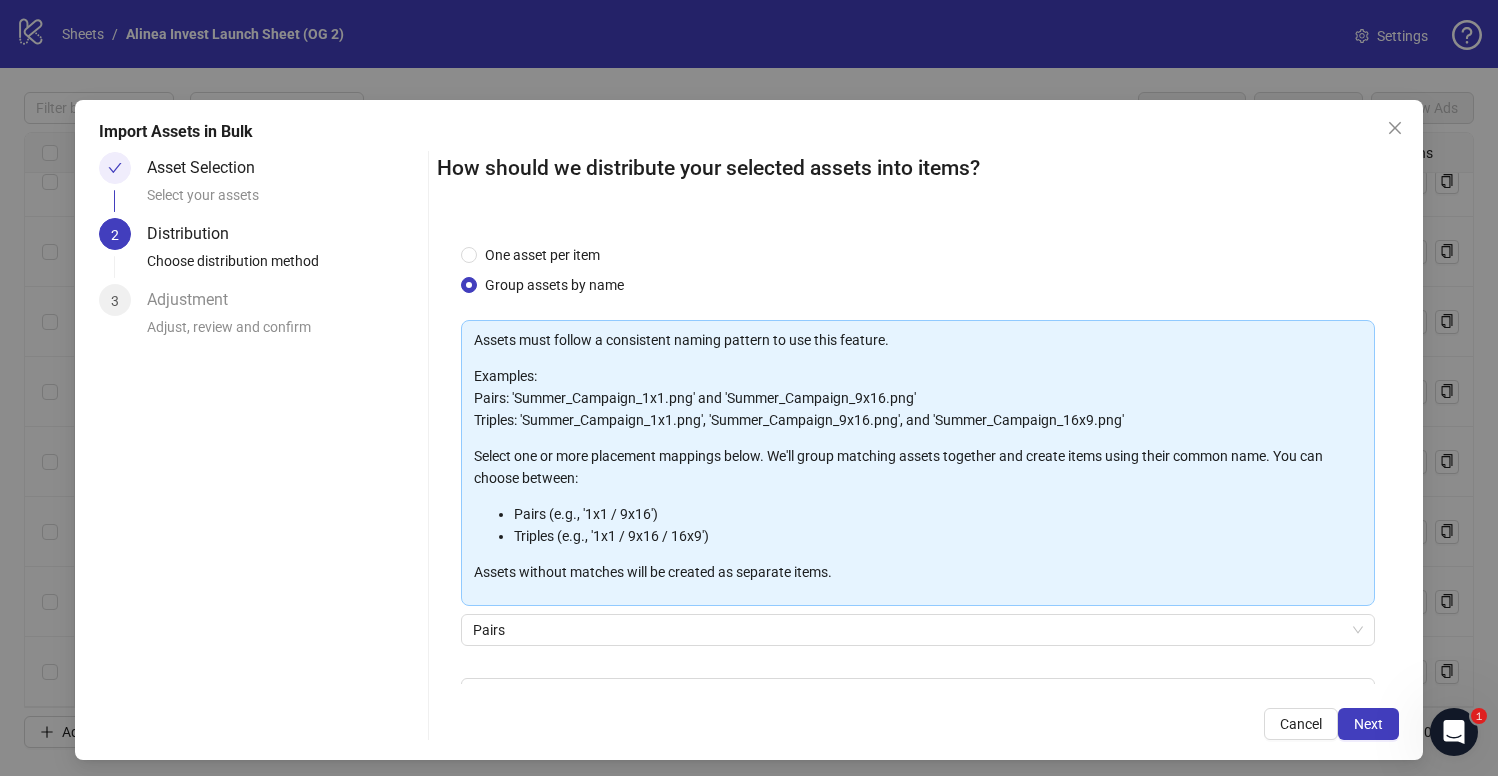 scroll, scrollTop: 121, scrollLeft: 0, axis: vertical 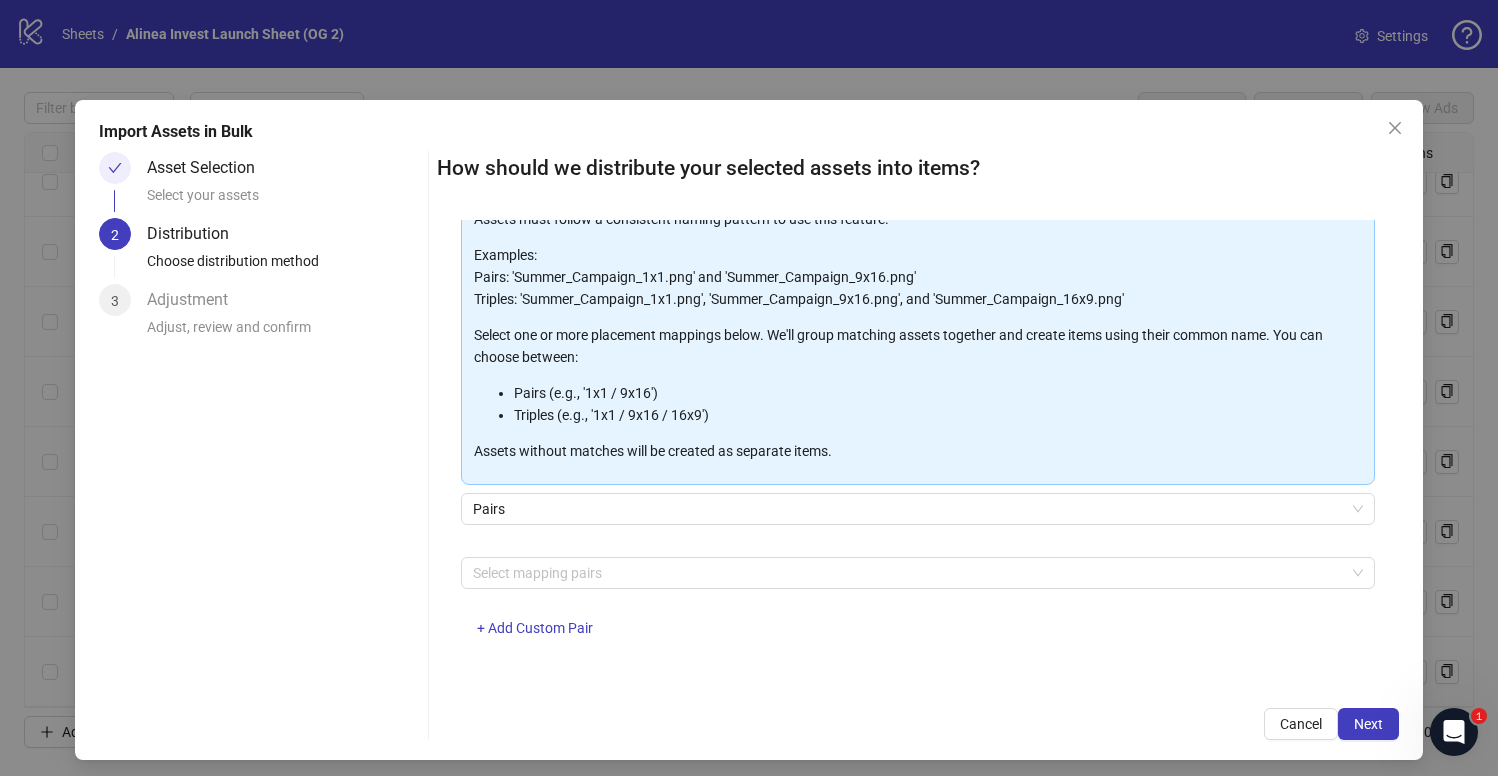 click at bounding box center [907, 573] 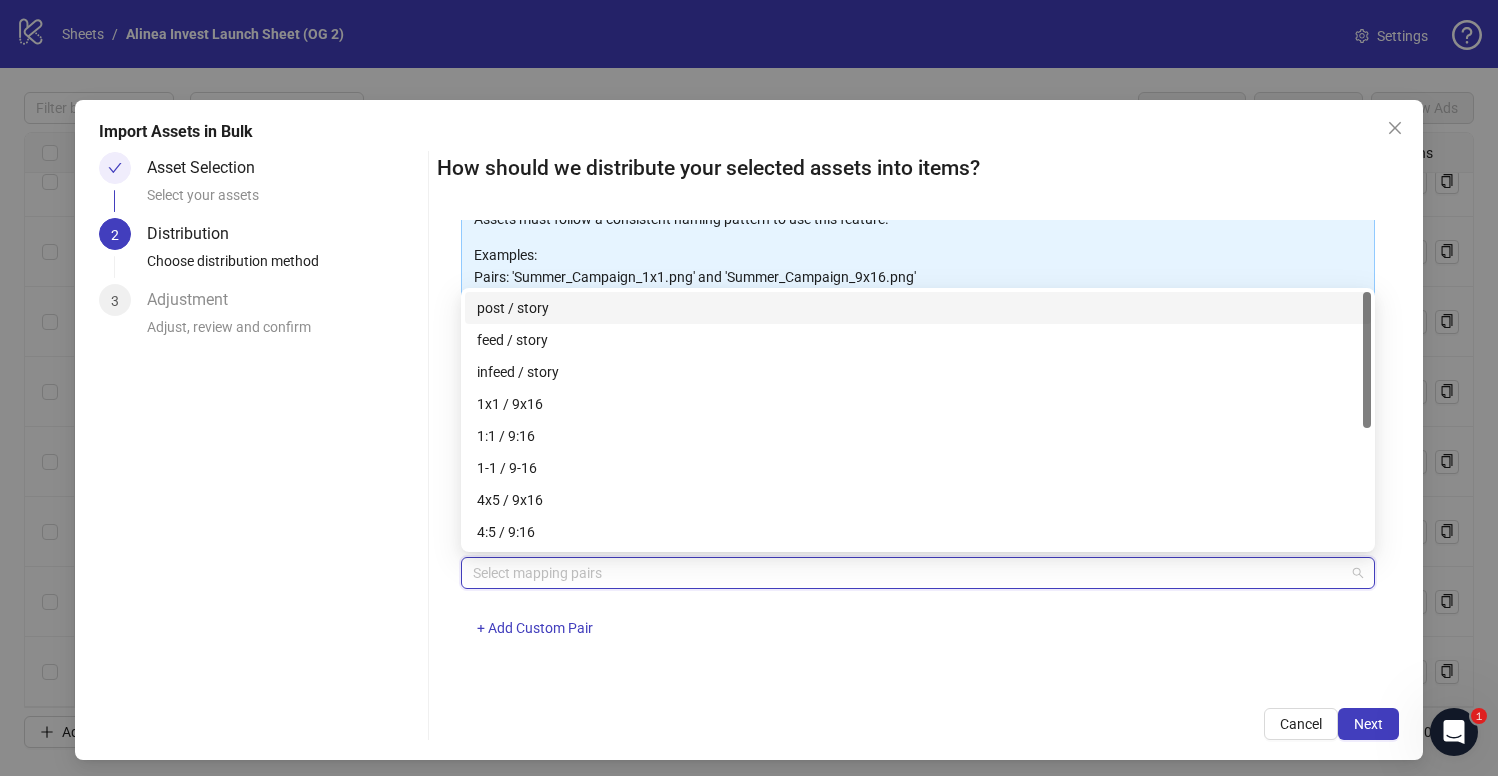 click on "4x5 / 9x16" at bounding box center [918, 500] 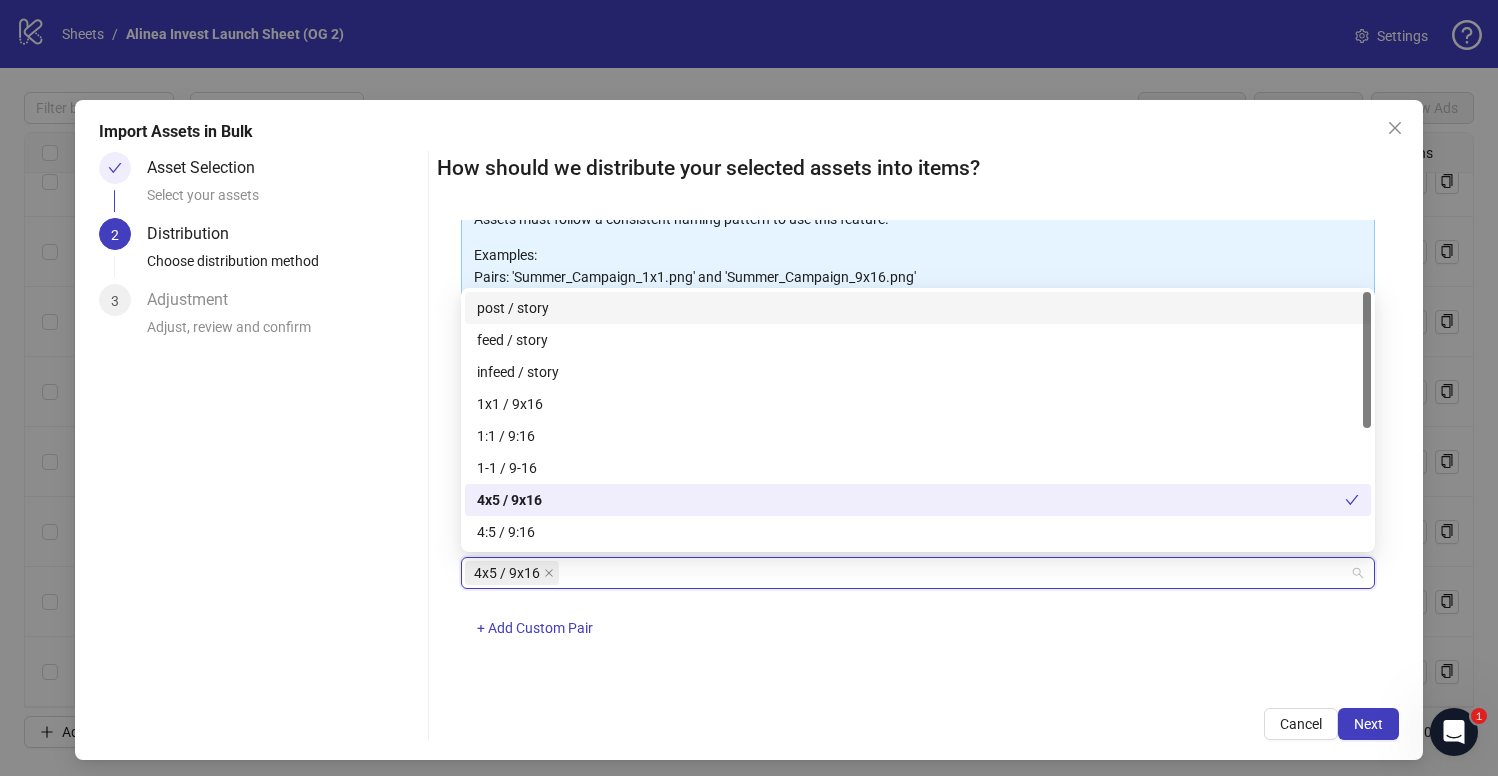click on "4x5 / 9x16" at bounding box center [911, 500] 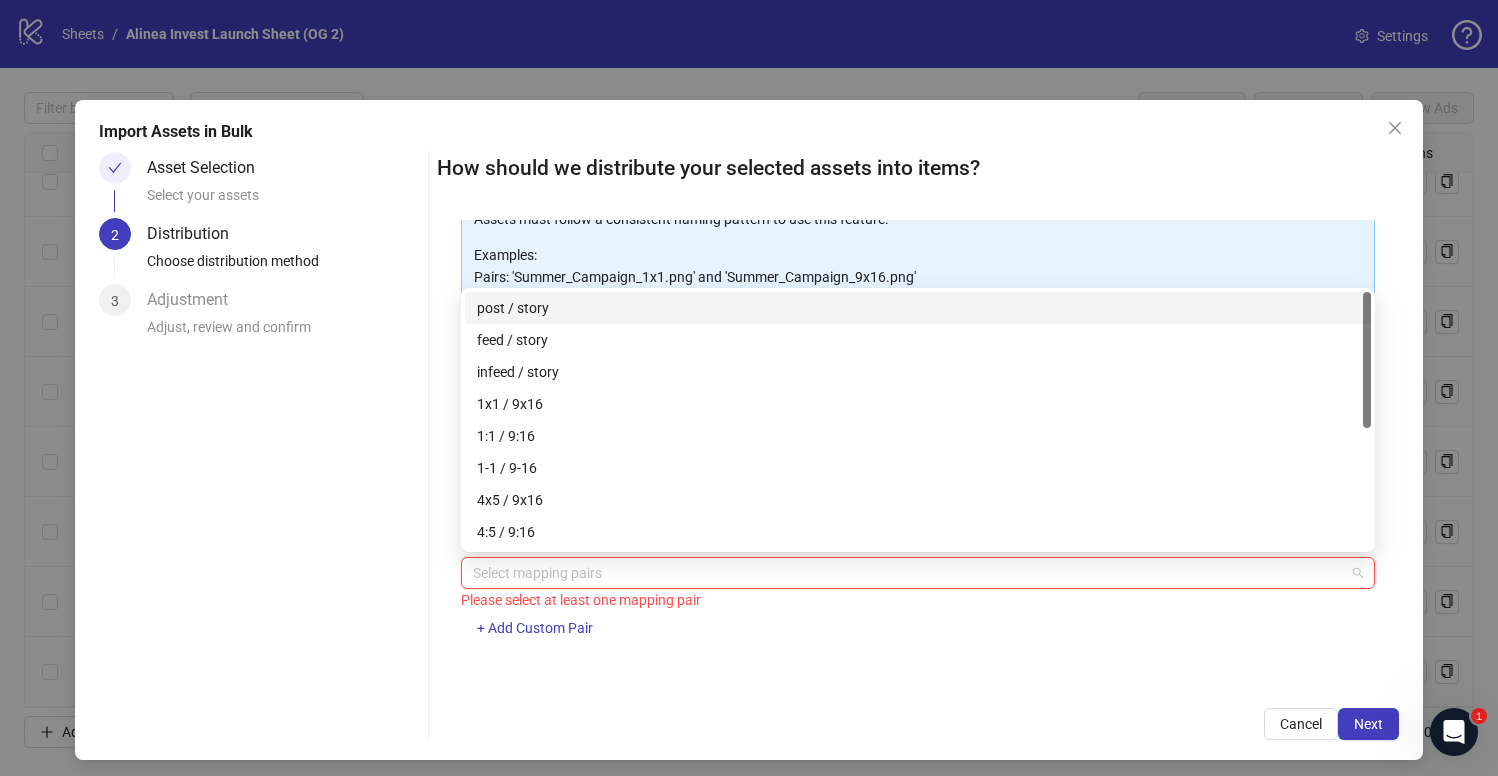 drag, startPoint x: 519, startPoint y: 276, endPoint x: 544, endPoint y: 497, distance: 222.40953 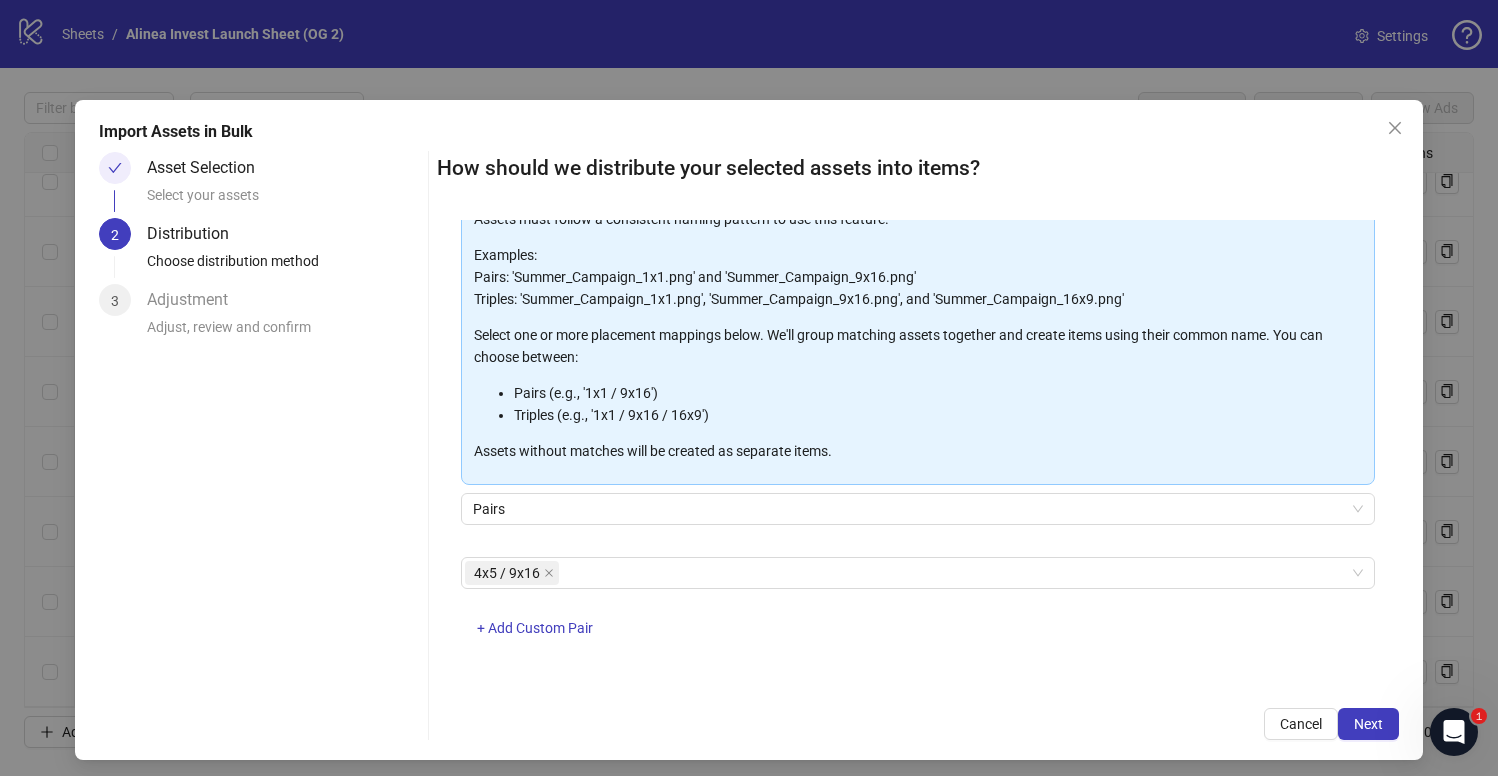 click on "4x5 / 9x16   + Add Custom Pair" at bounding box center (918, 609) 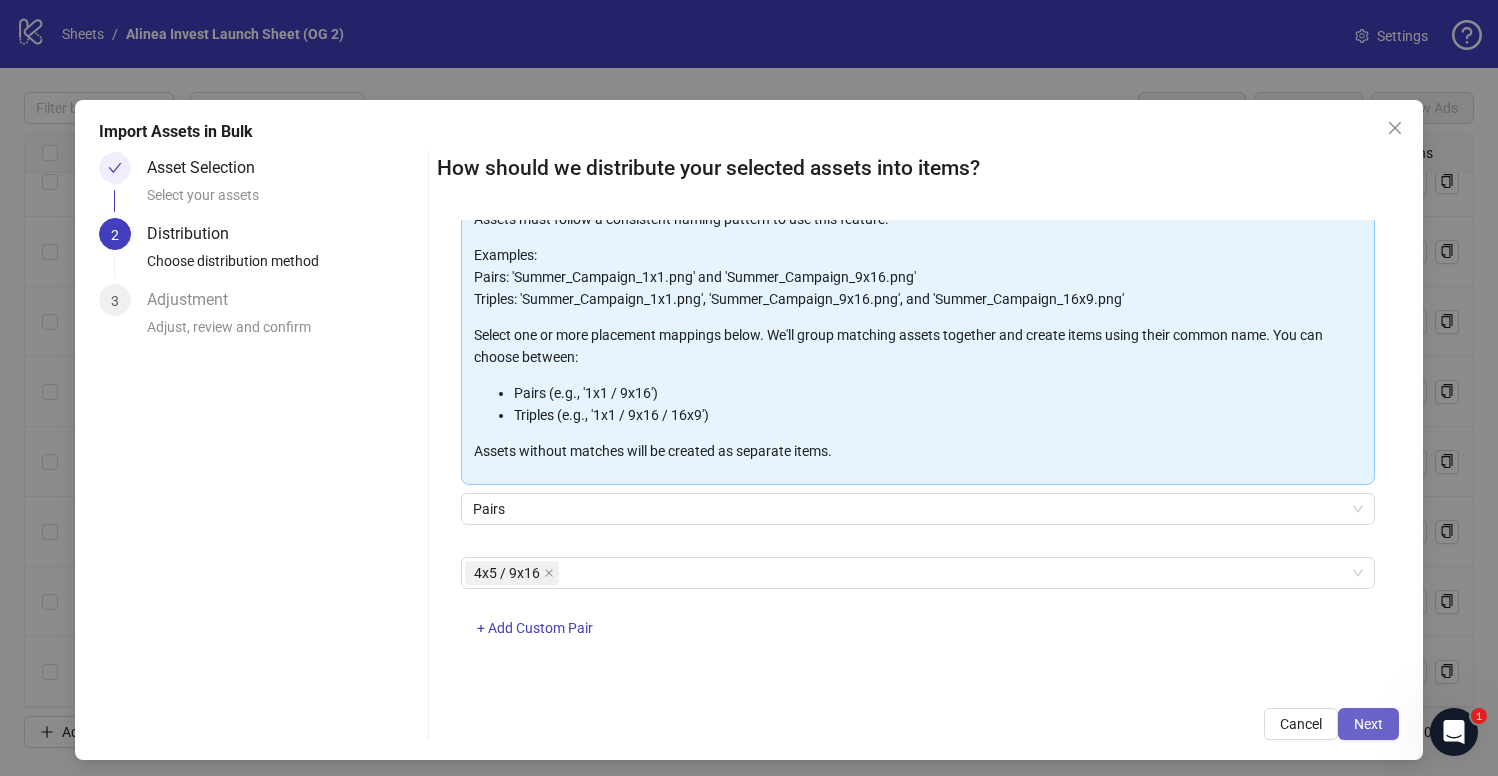 drag, startPoint x: 544, startPoint y: 497, endPoint x: 1385, endPoint y: 724, distance: 871.097 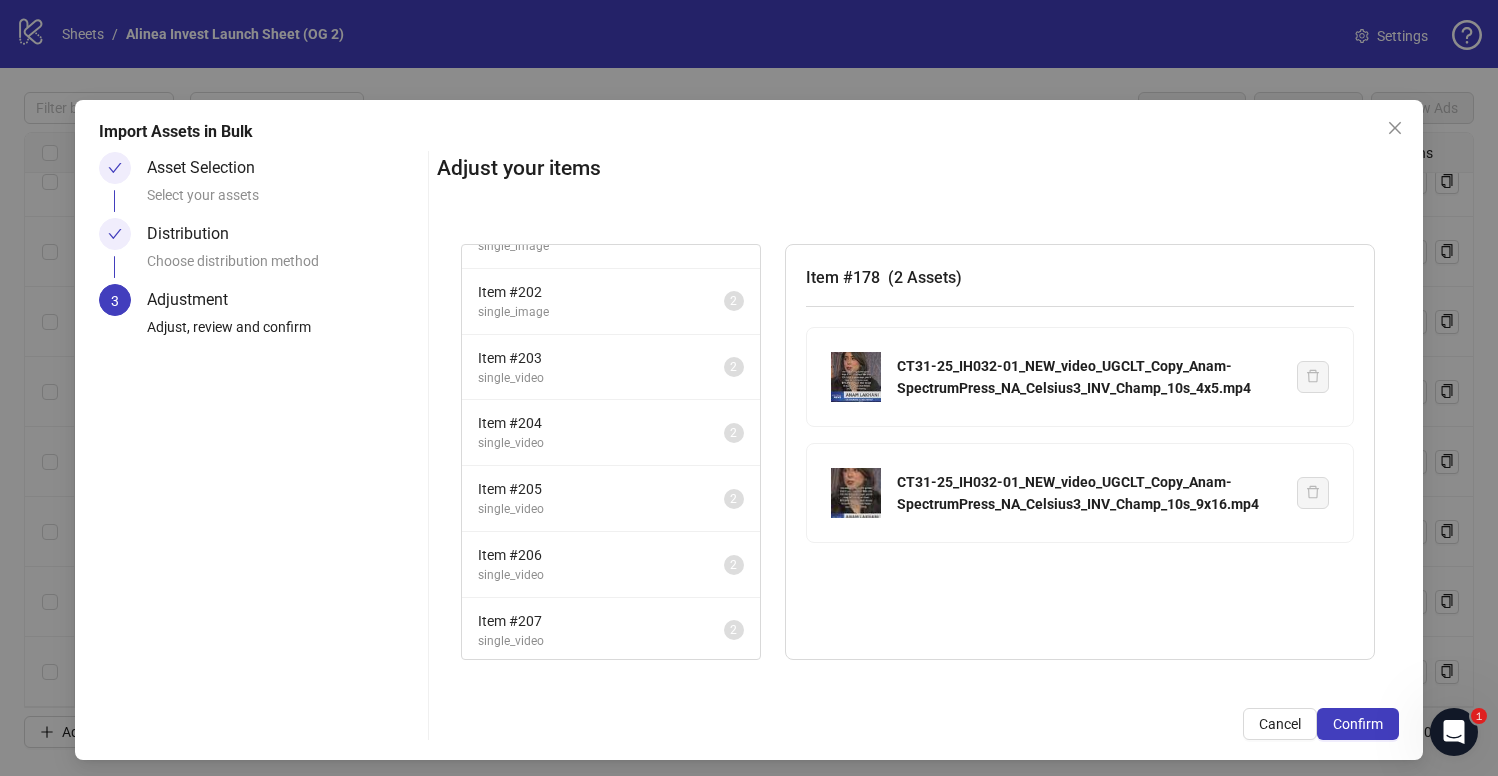 scroll, scrollTop: 2481, scrollLeft: 0, axis: vertical 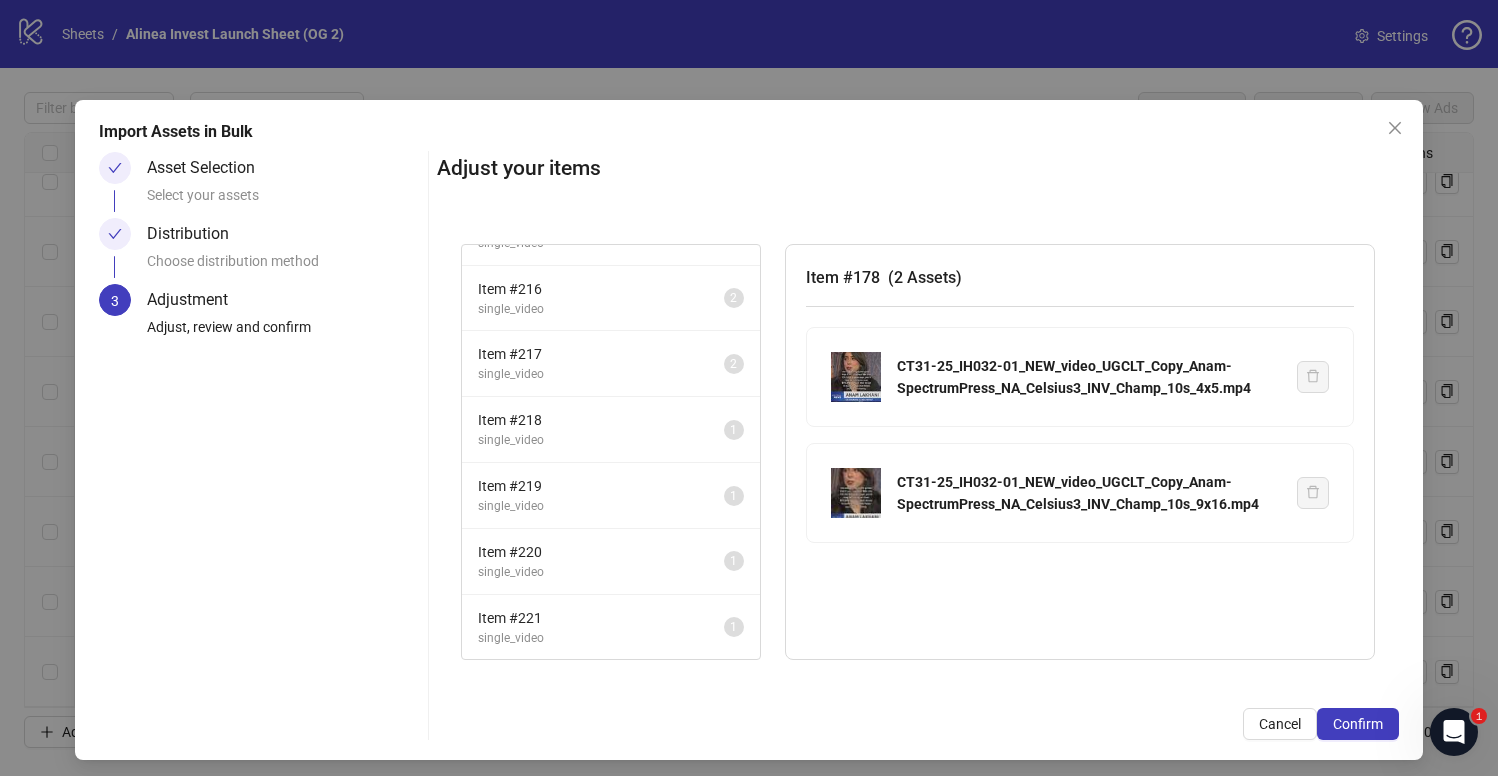 click on "single_video" at bounding box center [601, 638] 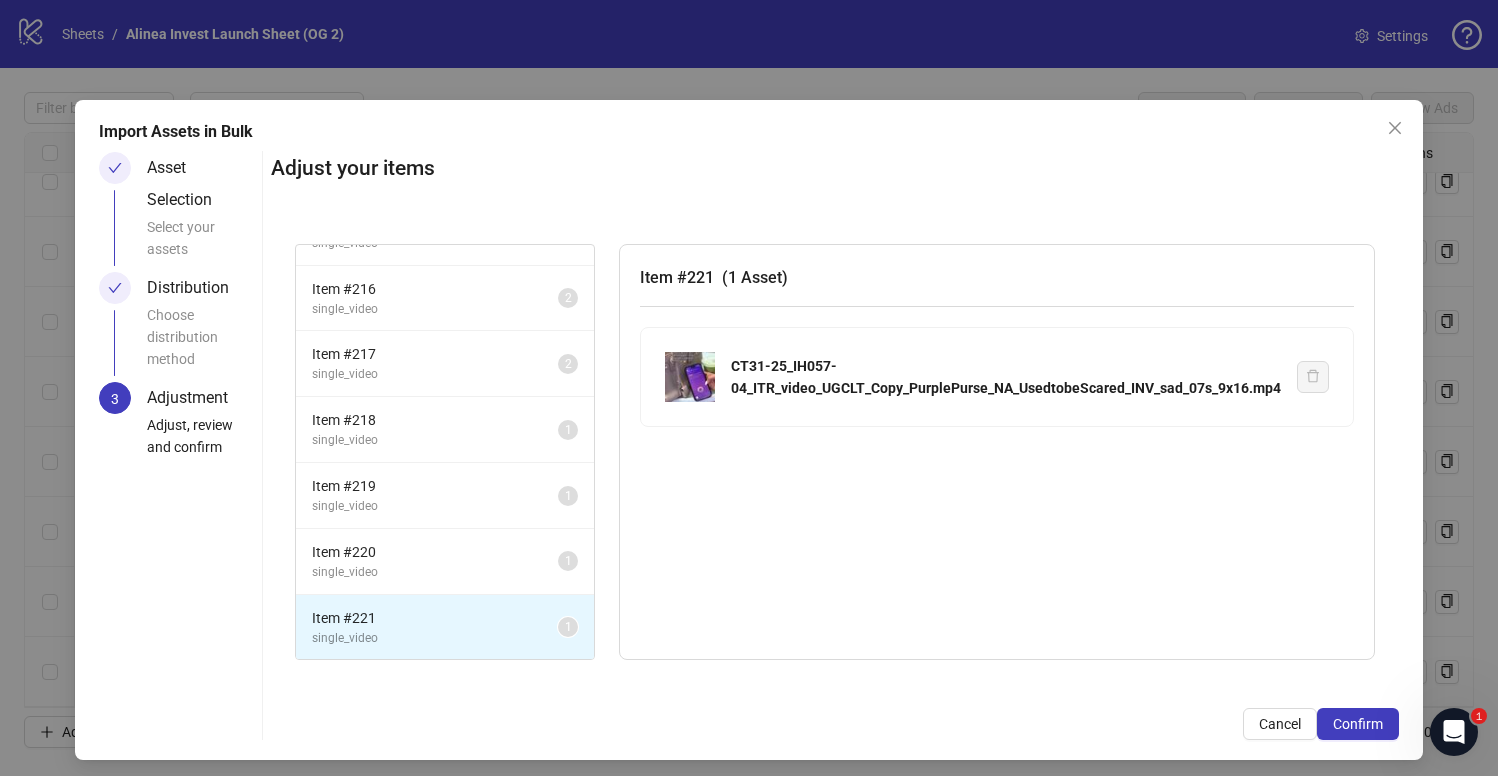 click on "Item # 218 single_video 1" at bounding box center [445, 430] 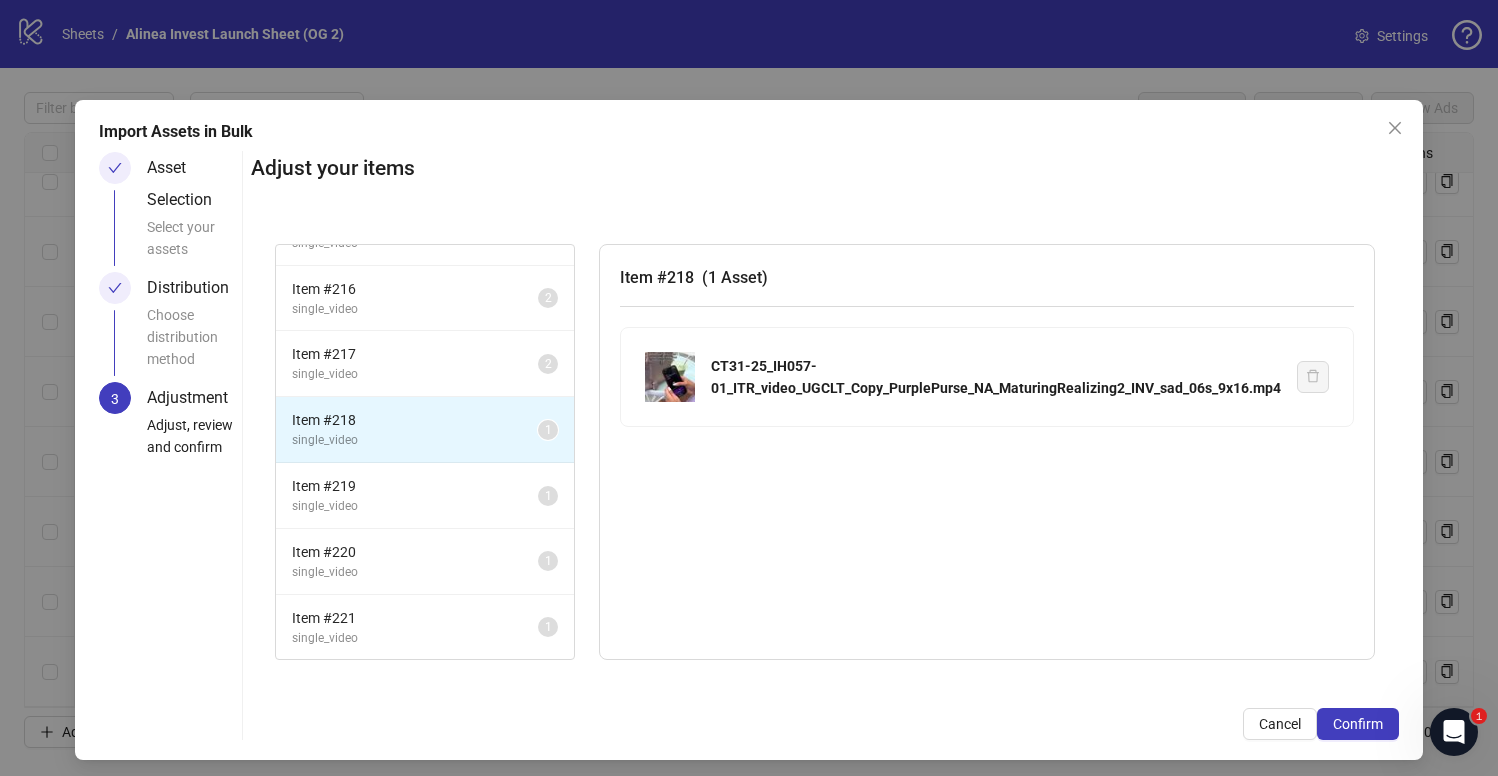 click on "Item # 219" at bounding box center [415, 486] 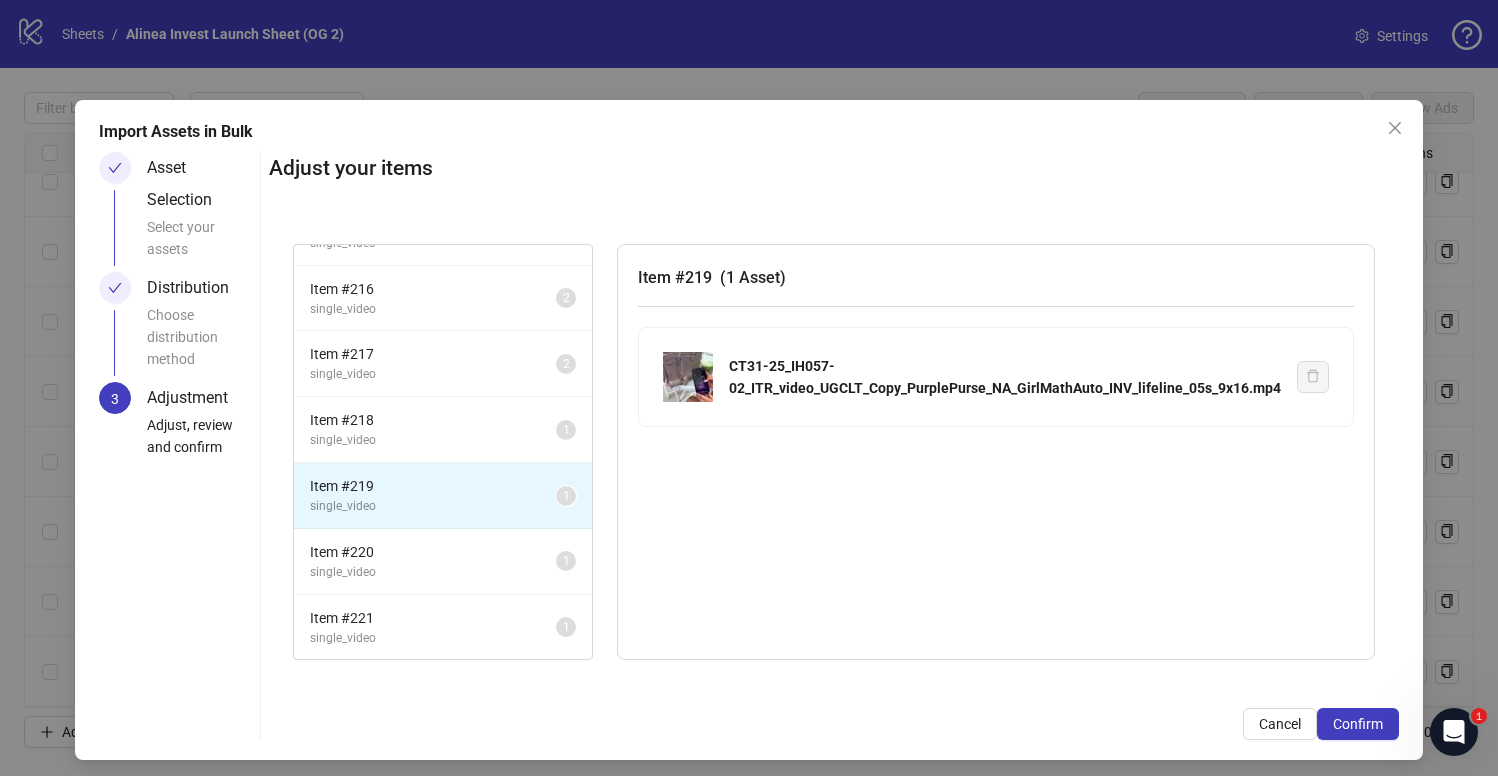 click on "Item # 220 single_video 1" at bounding box center [443, 562] 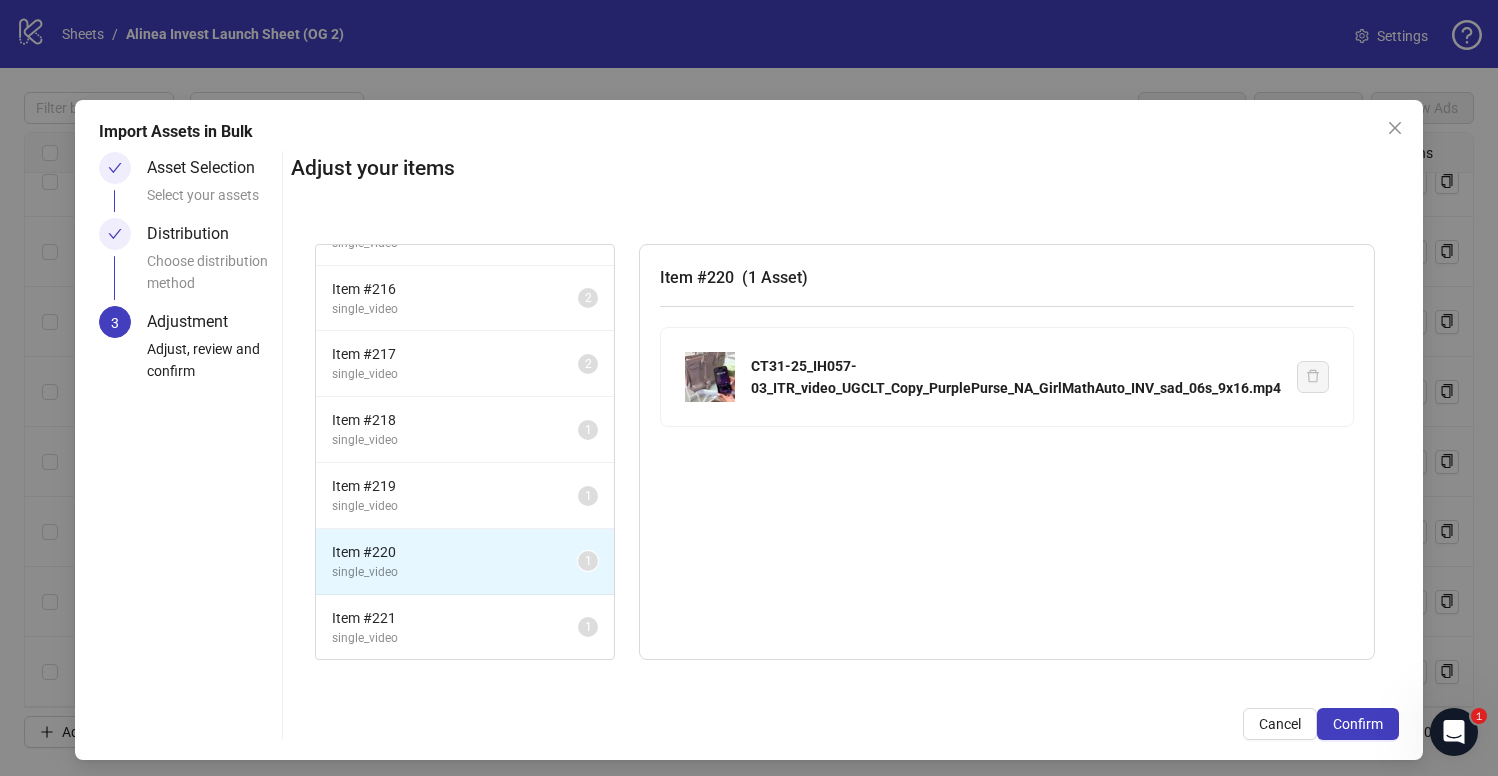 click on "Item # 221 single_video 1" at bounding box center [465, 627] 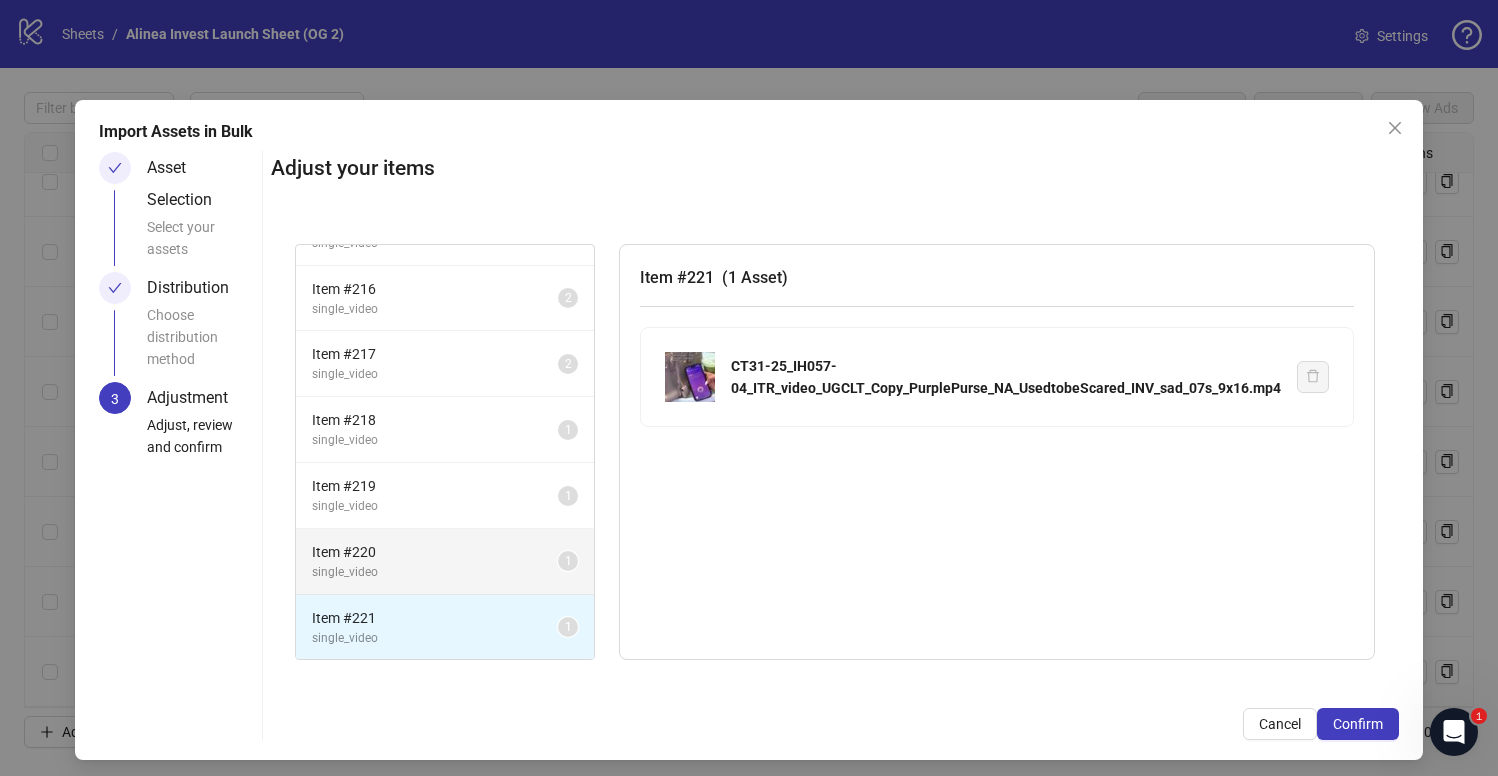 drag, startPoint x: 1385, startPoint y: 724, endPoint x: 433, endPoint y: 532, distance: 971.1684 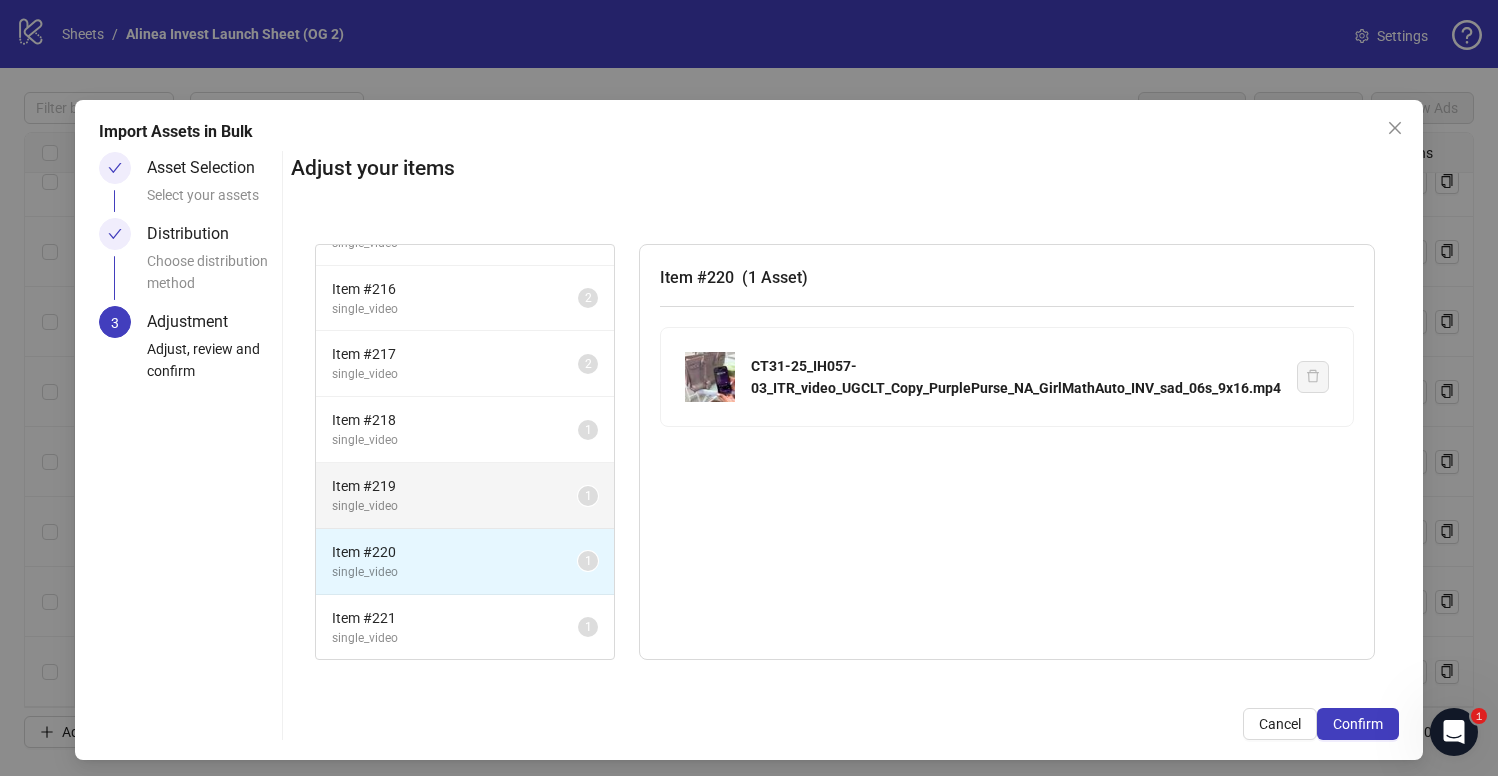 drag, startPoint x: 433, startPoint y: 532, endPoint x: 439, endPoint y: 496, distance: 36.496574 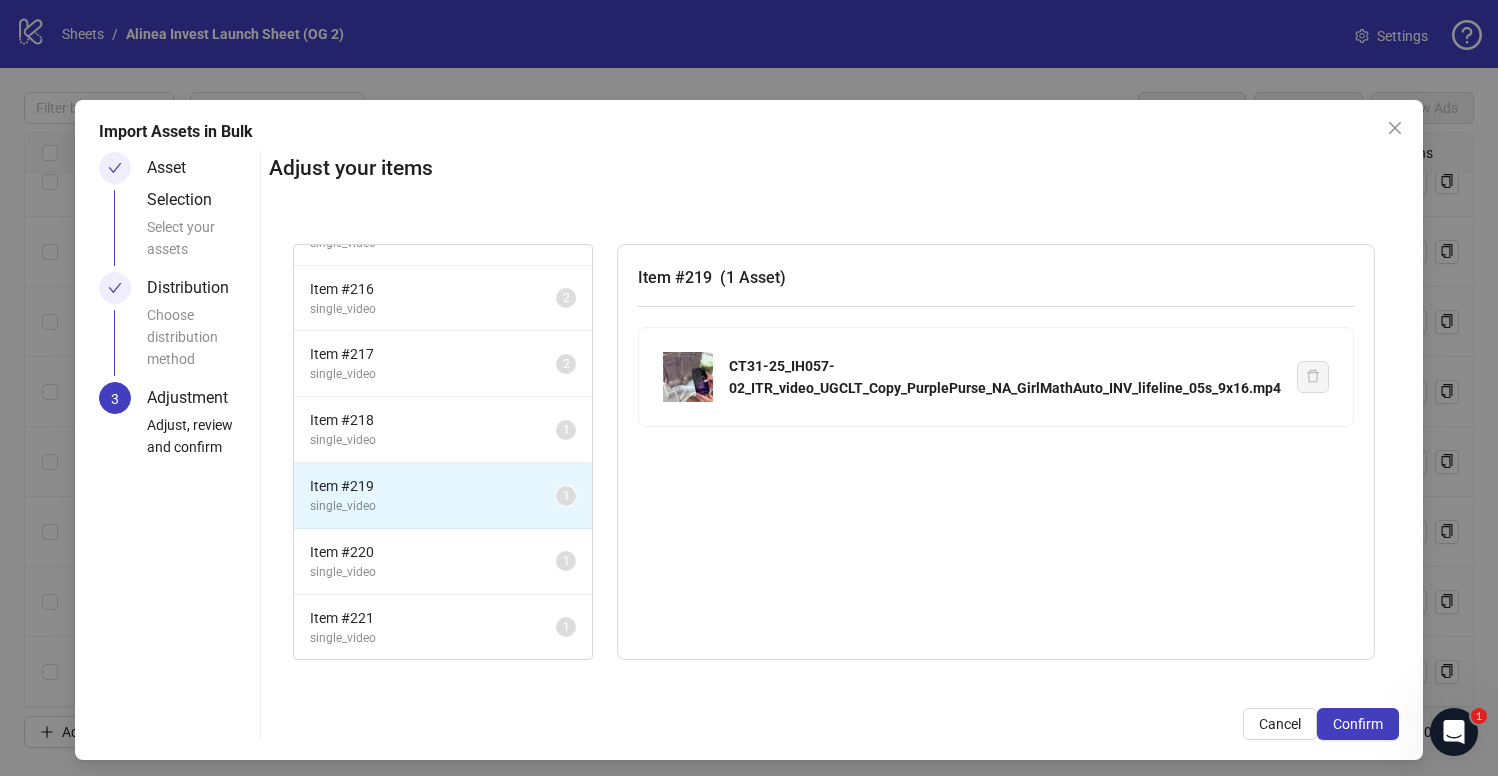 click on "Item # 218" at bounding box center [433, 420] 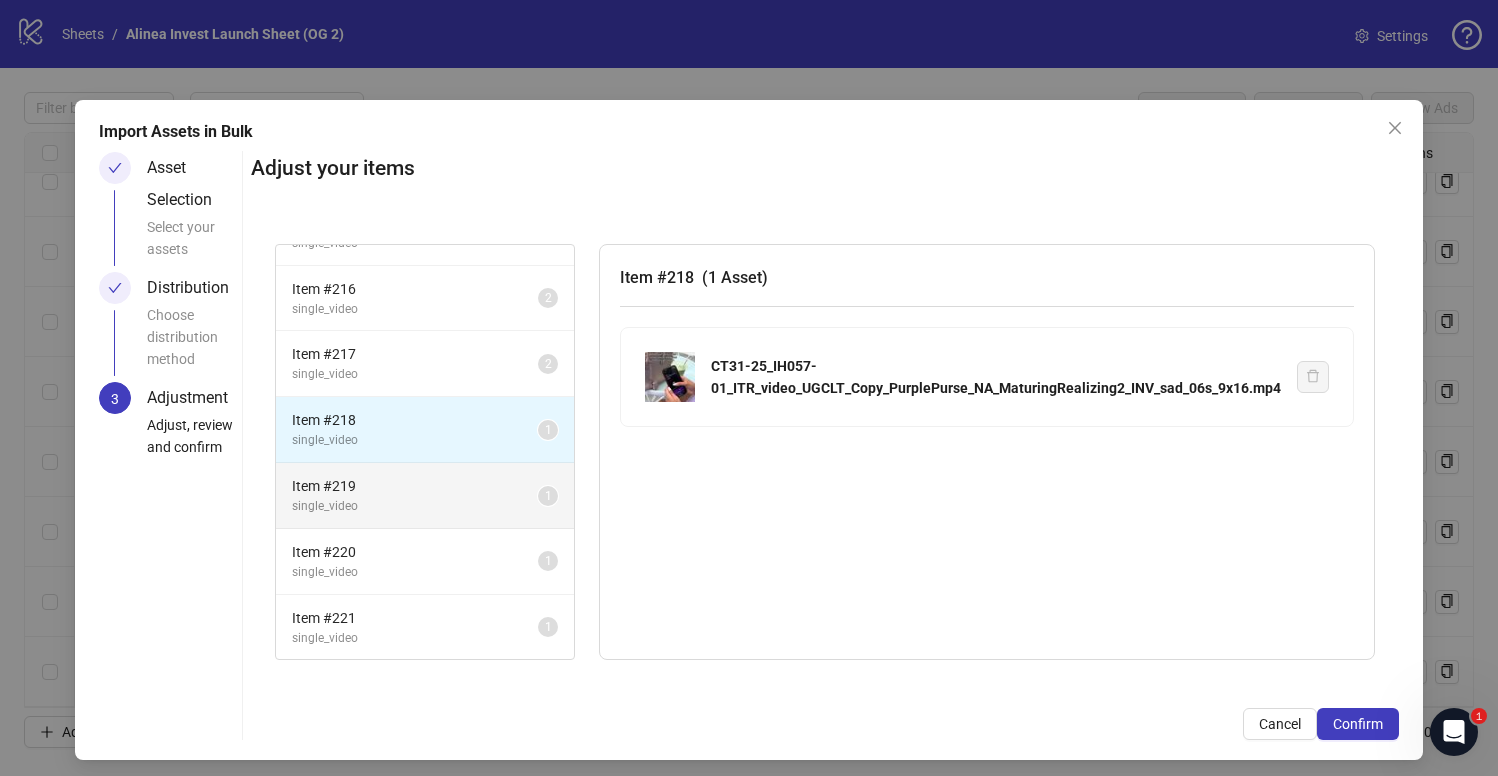 click on "single_video" at bounding box center [415, 374] 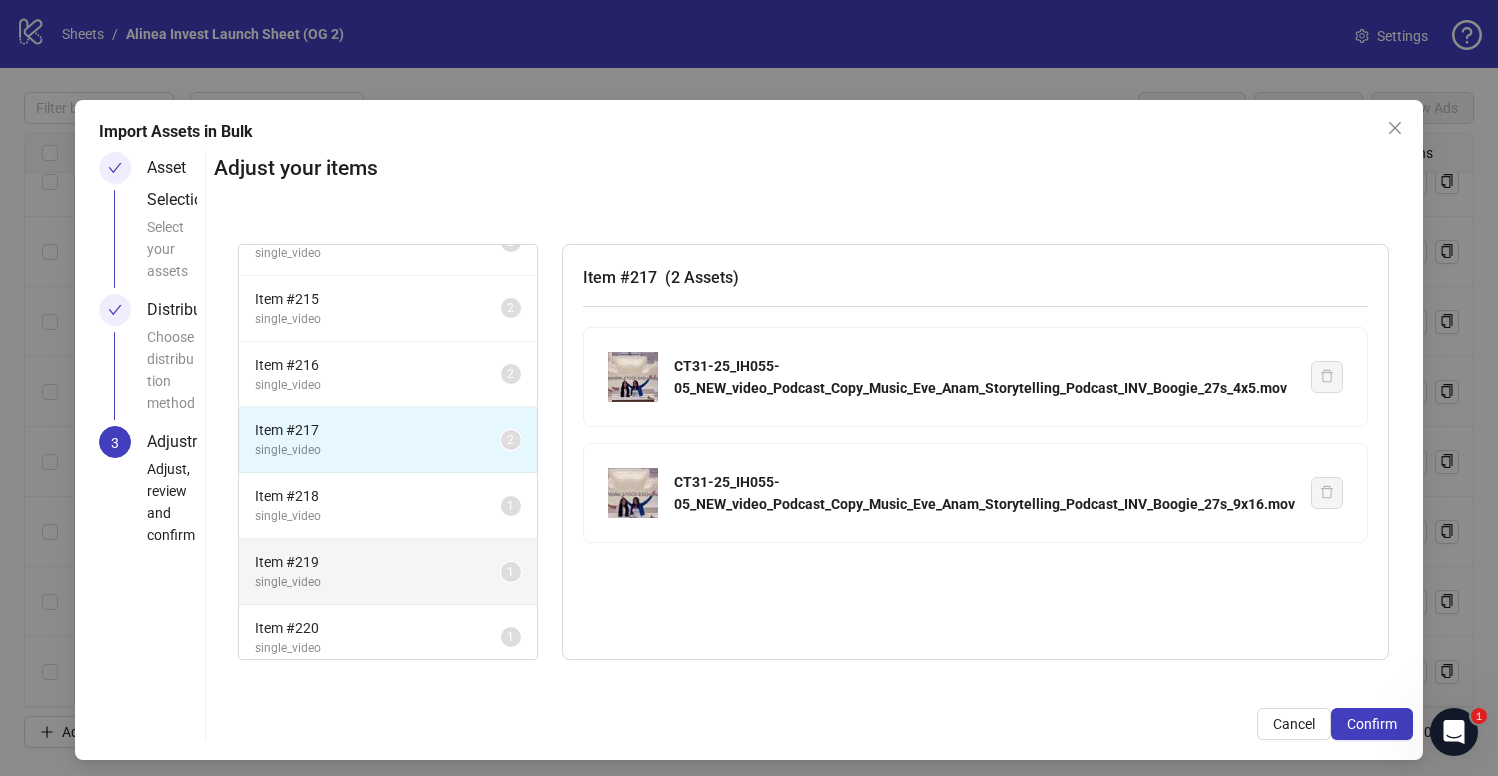 scroll, scrollTop: 2400, scrollLeft: 0, axis: vertical 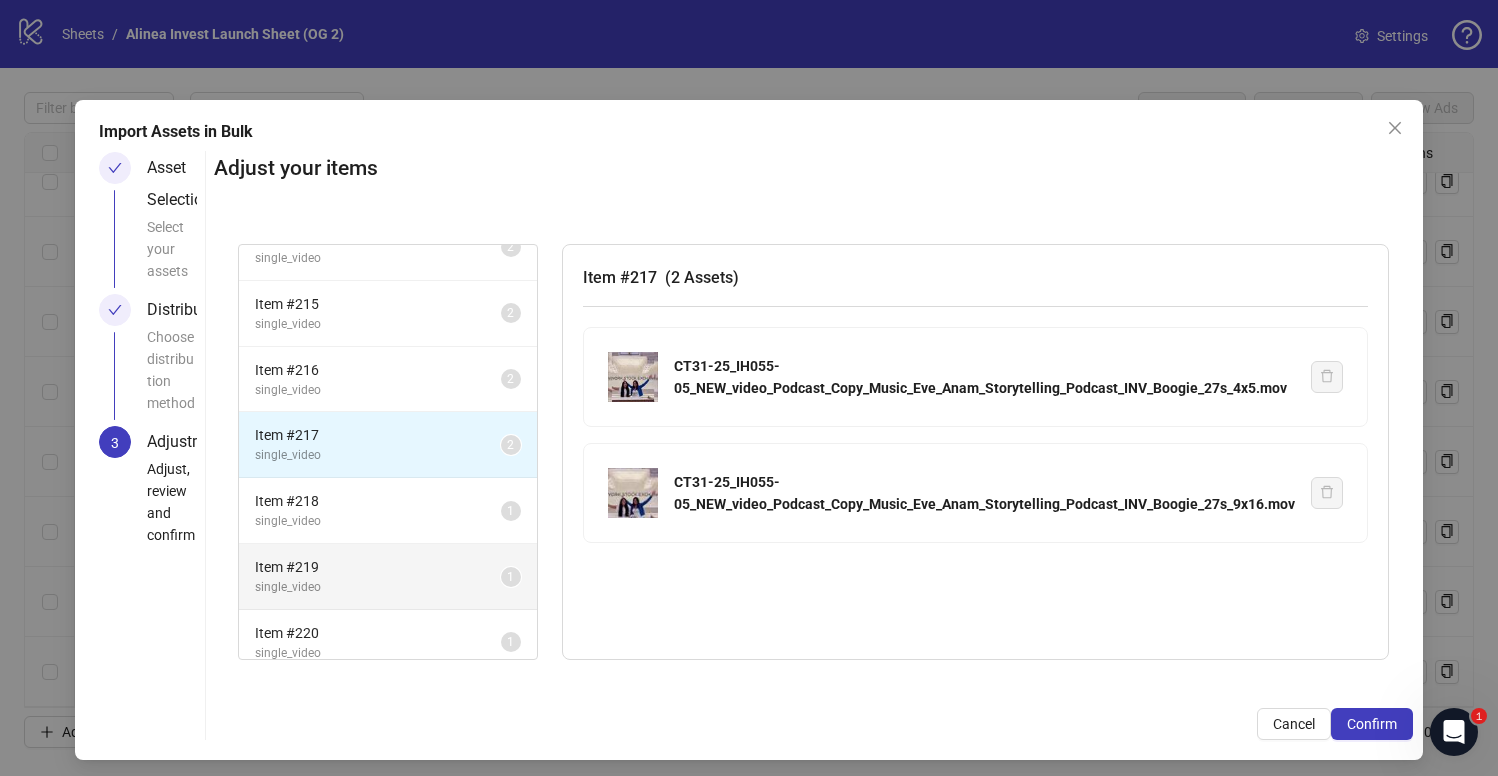 click on "Confirm" at bounding box center (1372, 724) 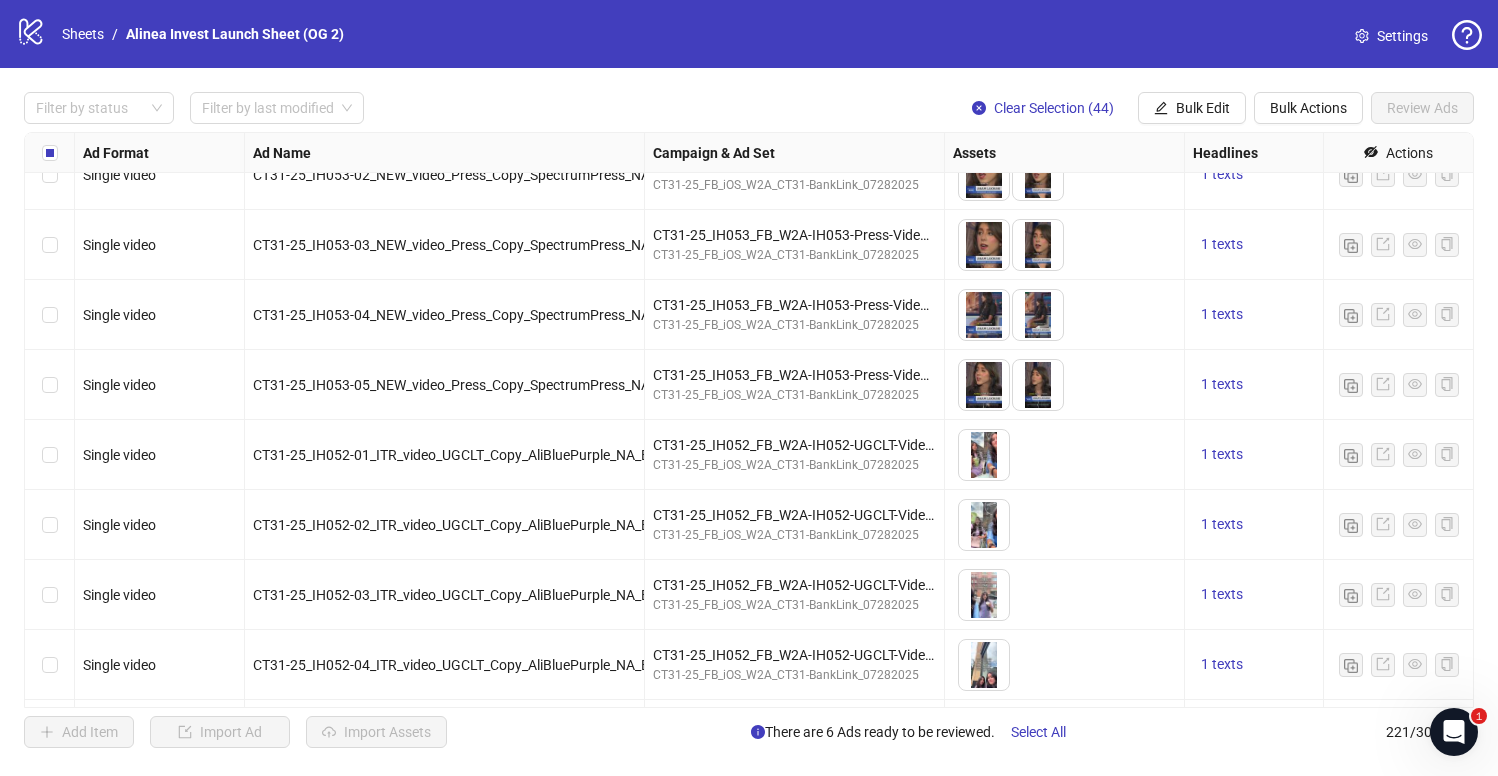 scroll, scrollTop: 11582, scrollLeft: 0, axis: vertical 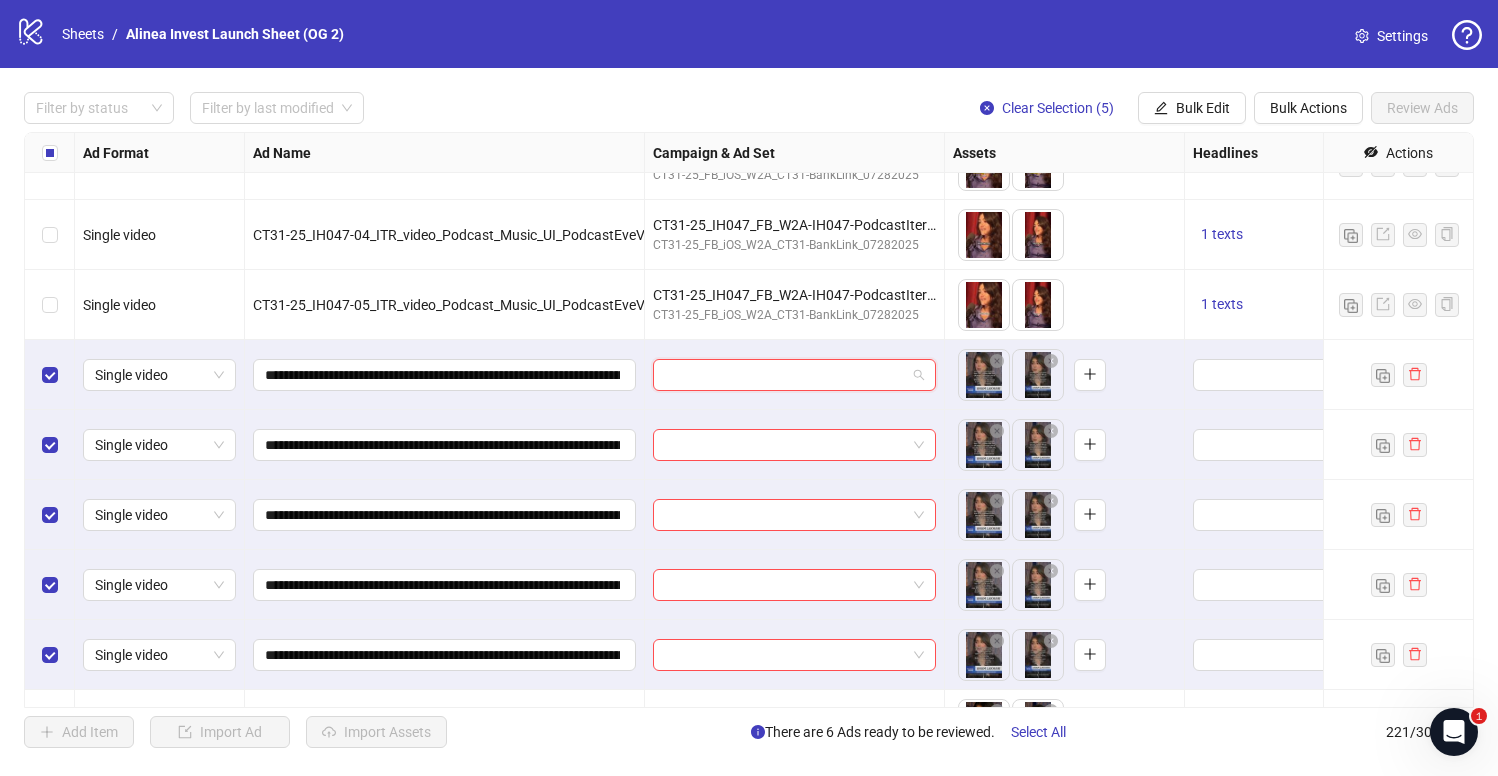 click at bounding box center [785, 375] 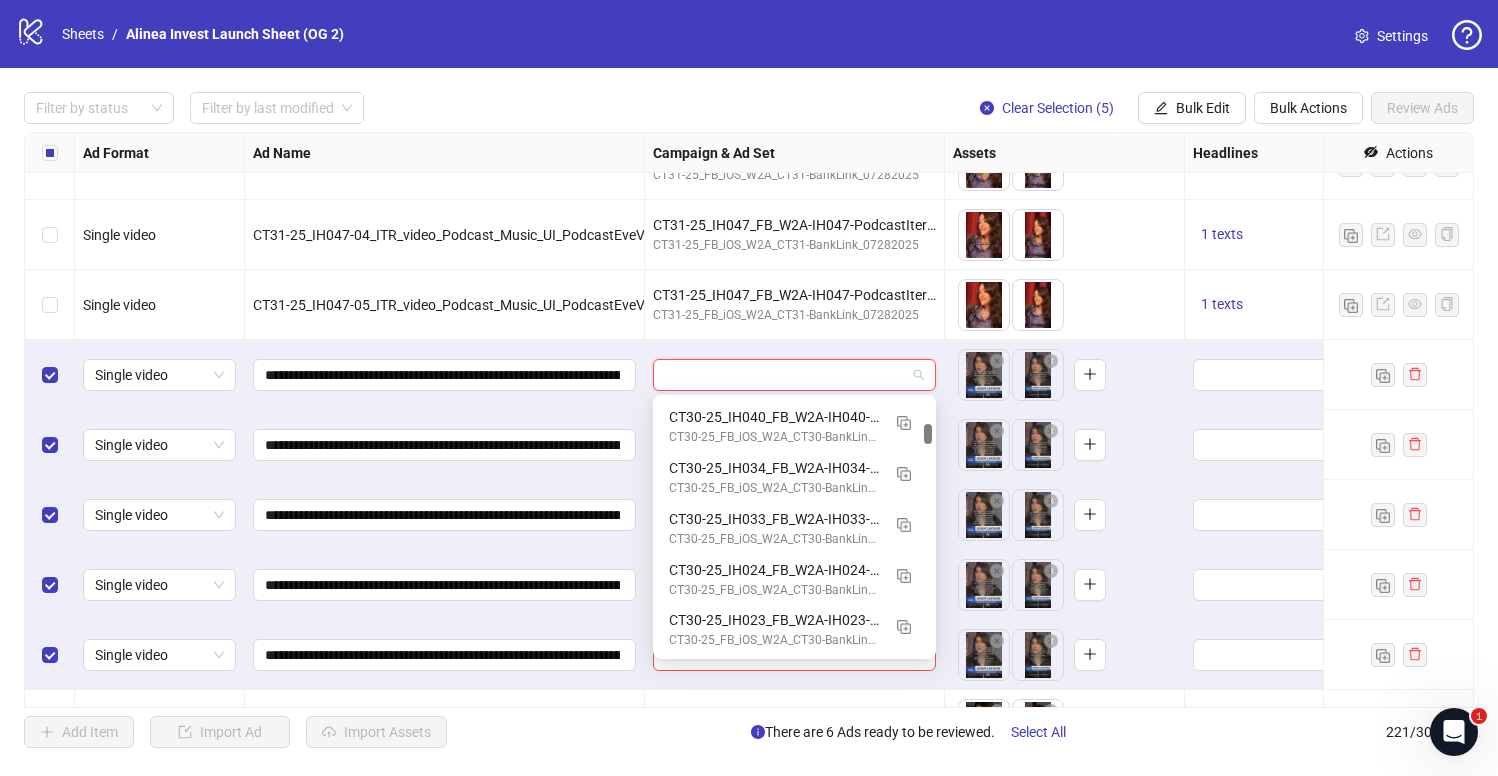 scroll, scrollTop: 444, scrollLeft: 0, axis: vertical 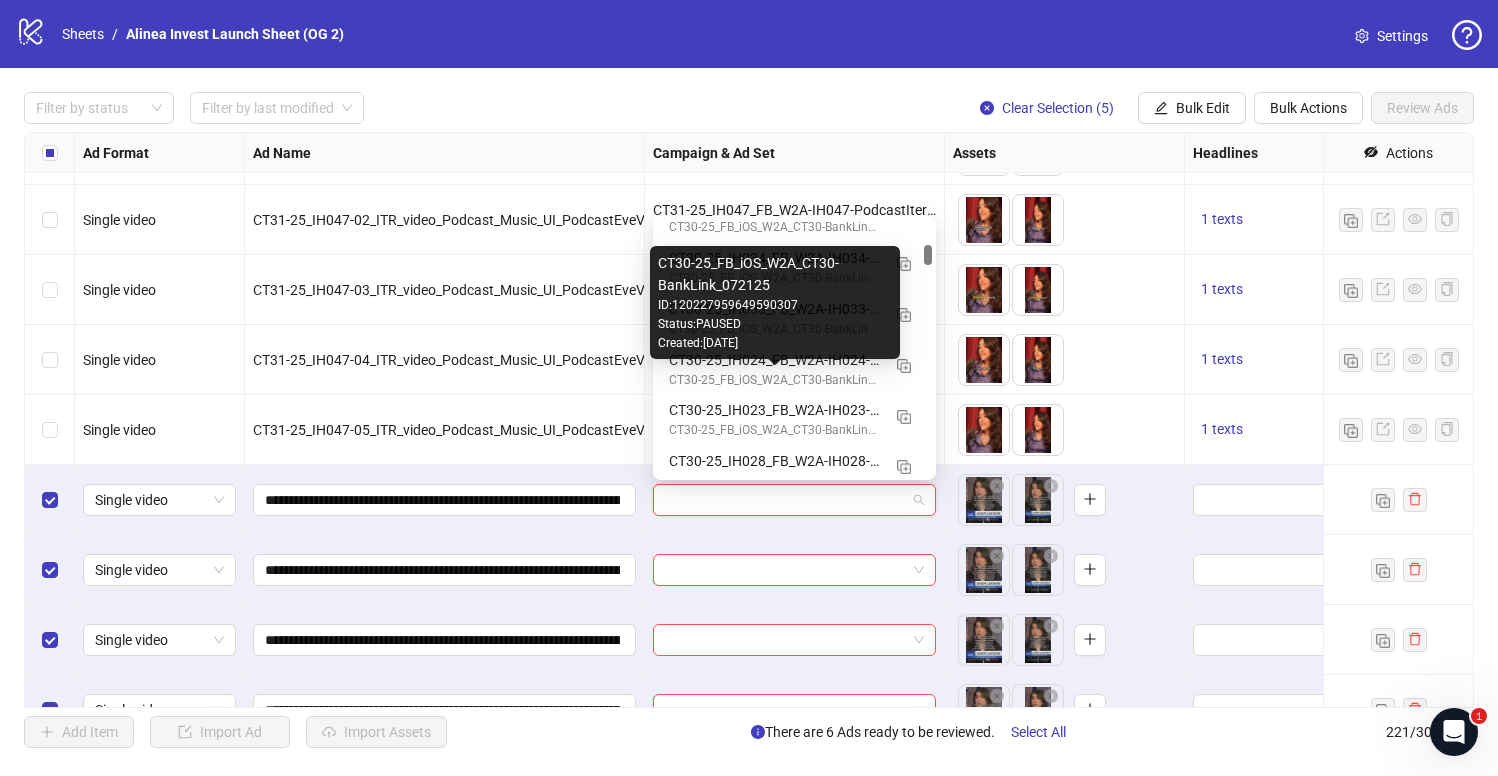 click at bounding box center [785, 500] 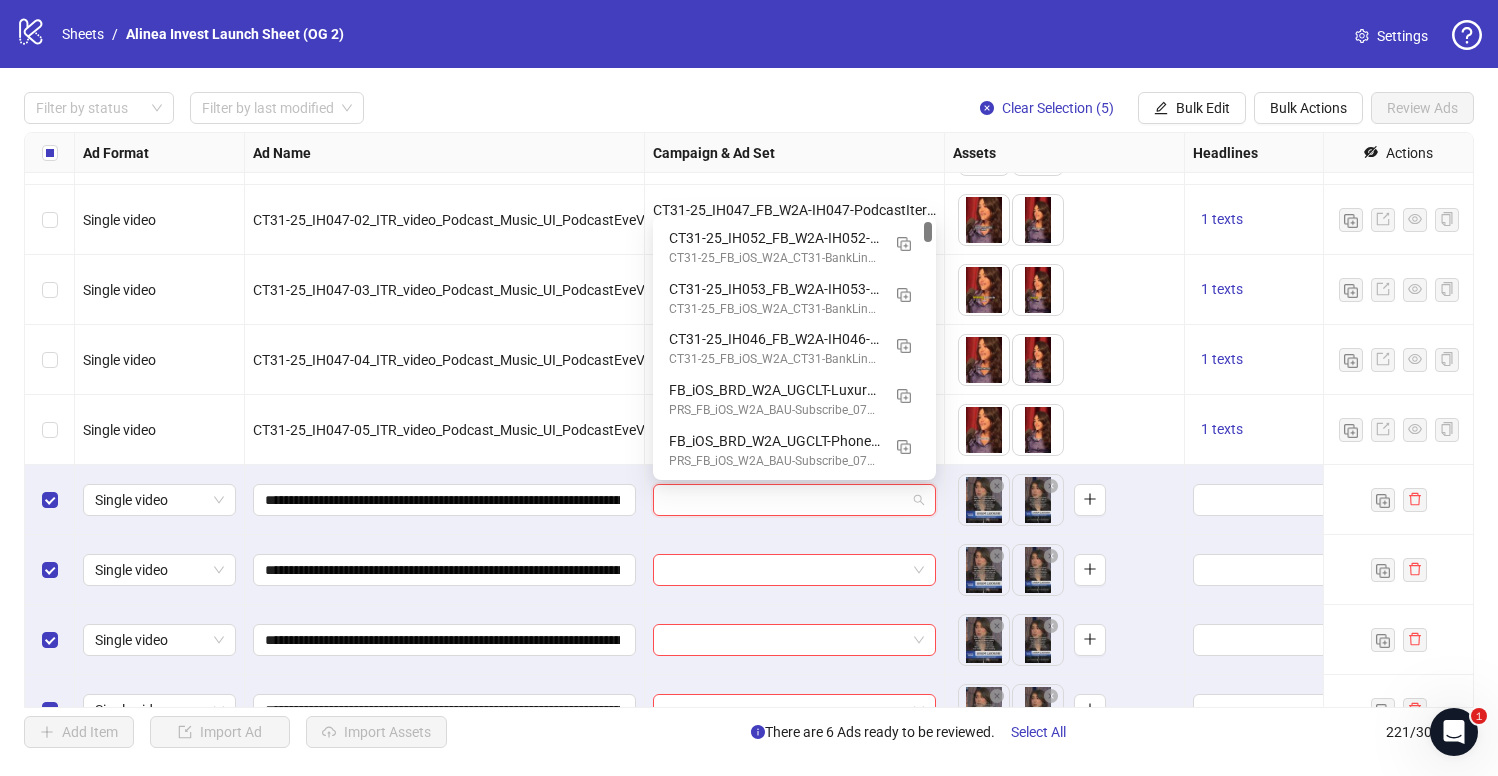 scroll, scrollTop: 0, scrollLeft: 0, axis: both 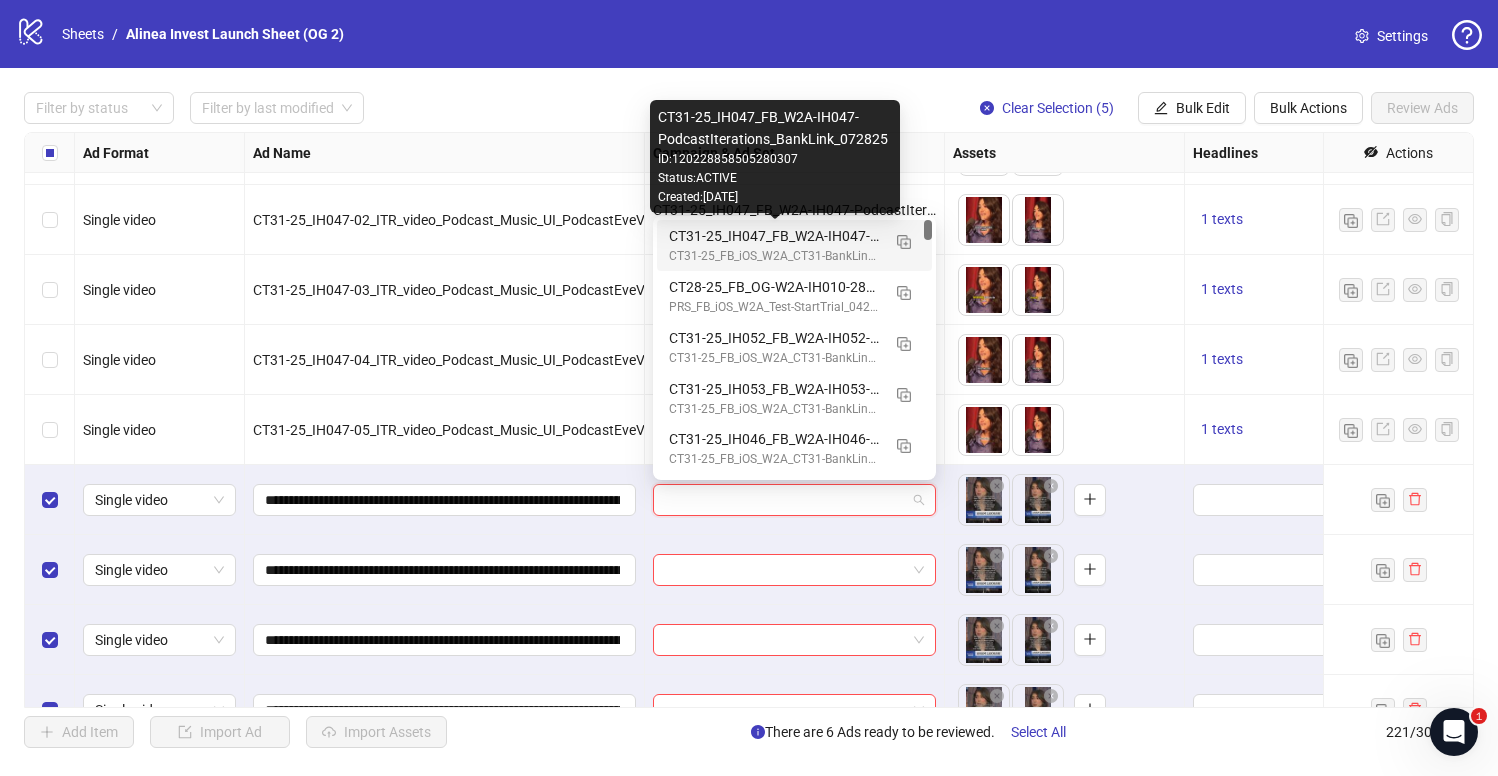 click on "CT31-25_IH047_FB_W2A-IH047-PodcastIterations_BankLink_072825" at bounding box center [774, 236] 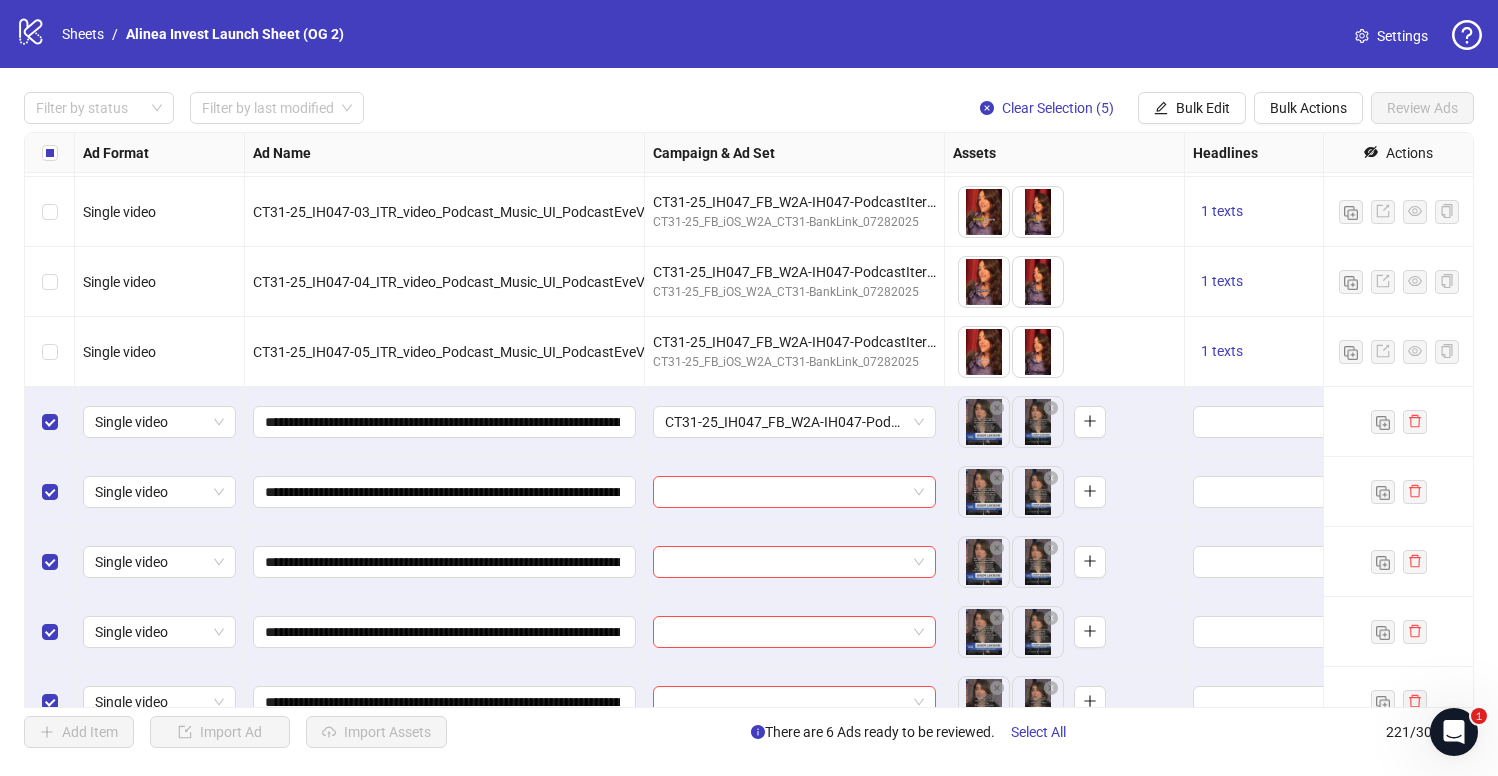 scroll, scrollTop: 12185, scrollLeft: 0, axis: vertical 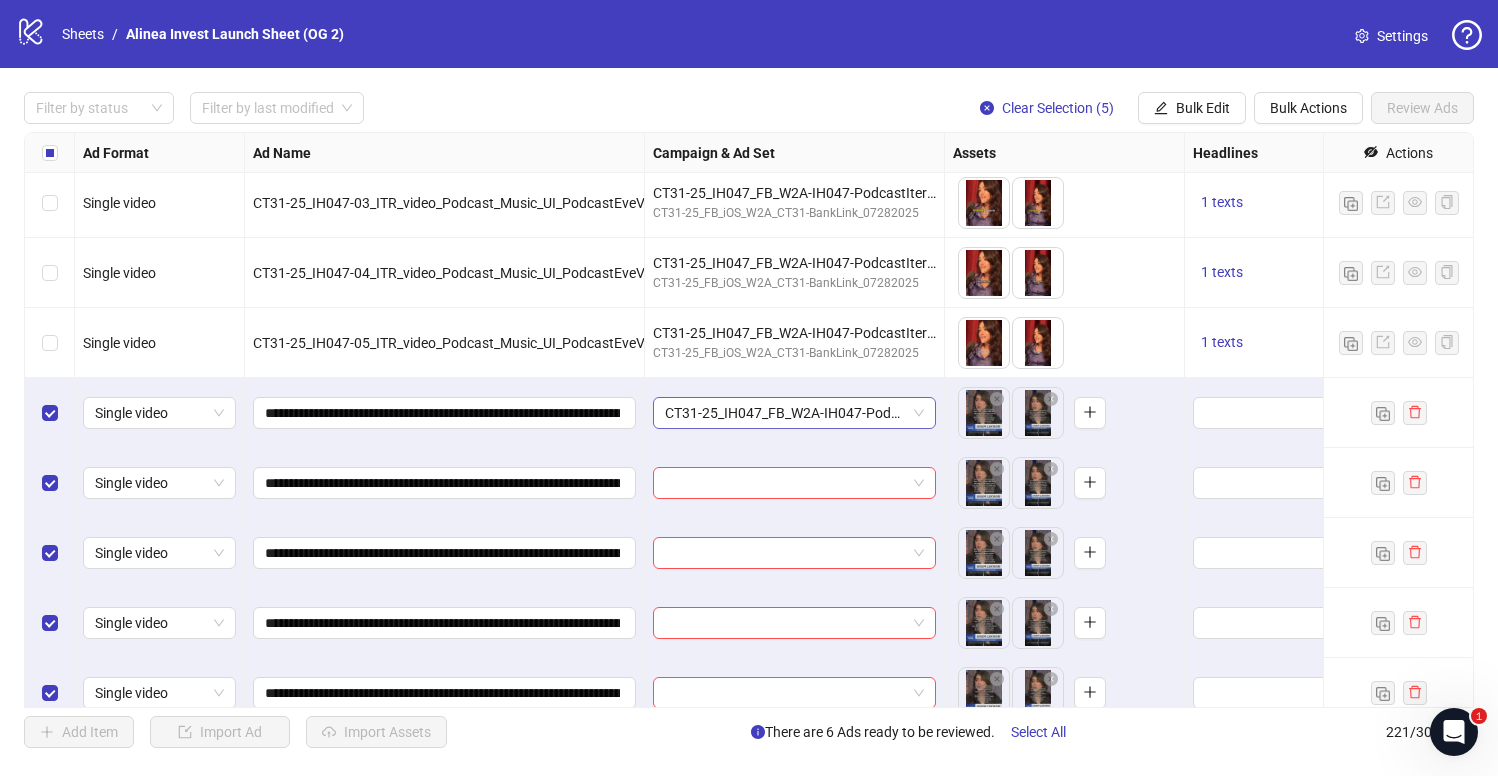 click on "CT31-25_IH047_FB_W2A-IH047-PodcastIterations_BankLink_072825" at bounding box center [794, 413] 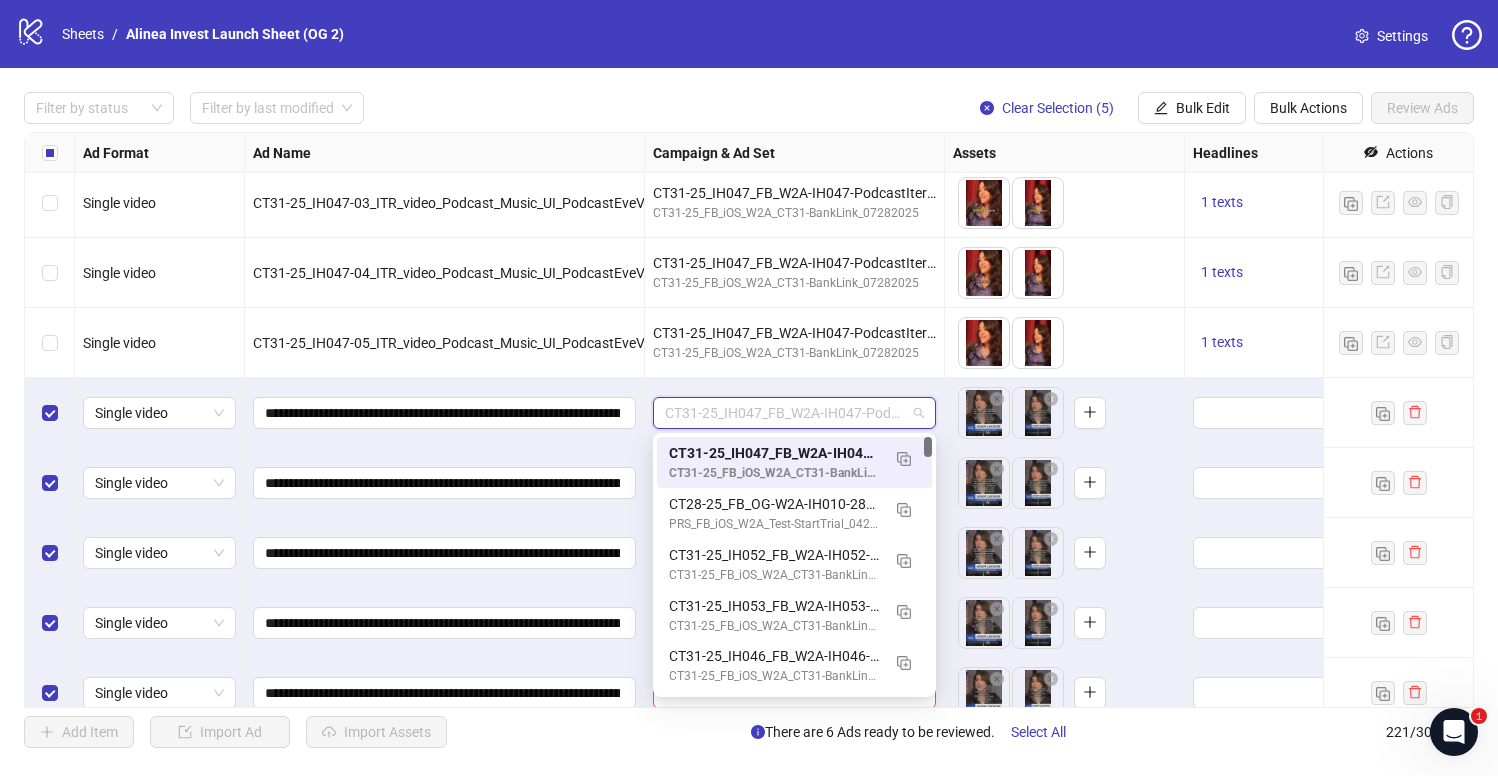 click on "CT31-25_IH047_FB_W2A-IH047-PodcastIterations_BankLink_072825" at bounding box center [794, 413] 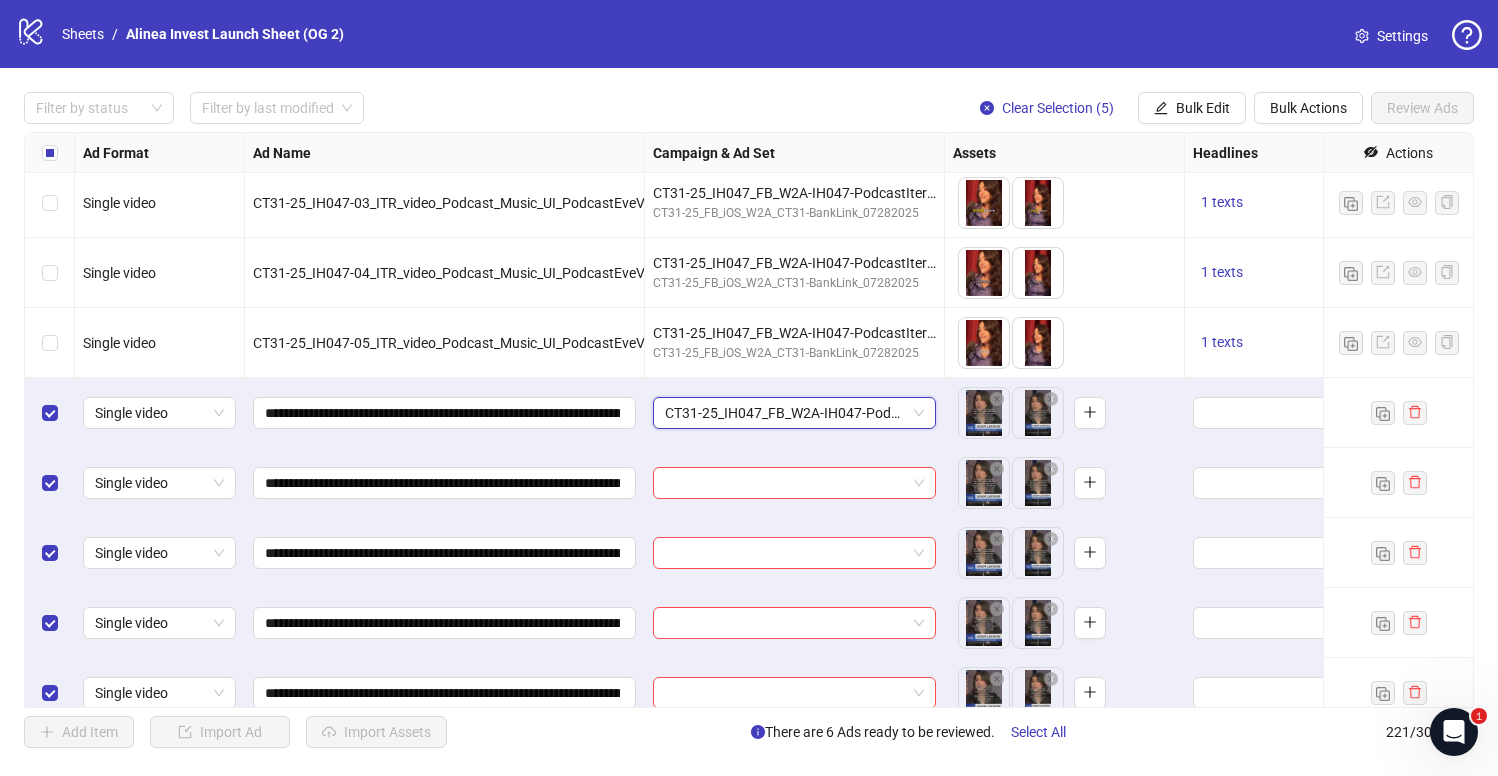 click on "CT31-25_IH047_FB_W2A-IH047-PodcastIterations_BankLink_072825" at bounding box center [794, 413] 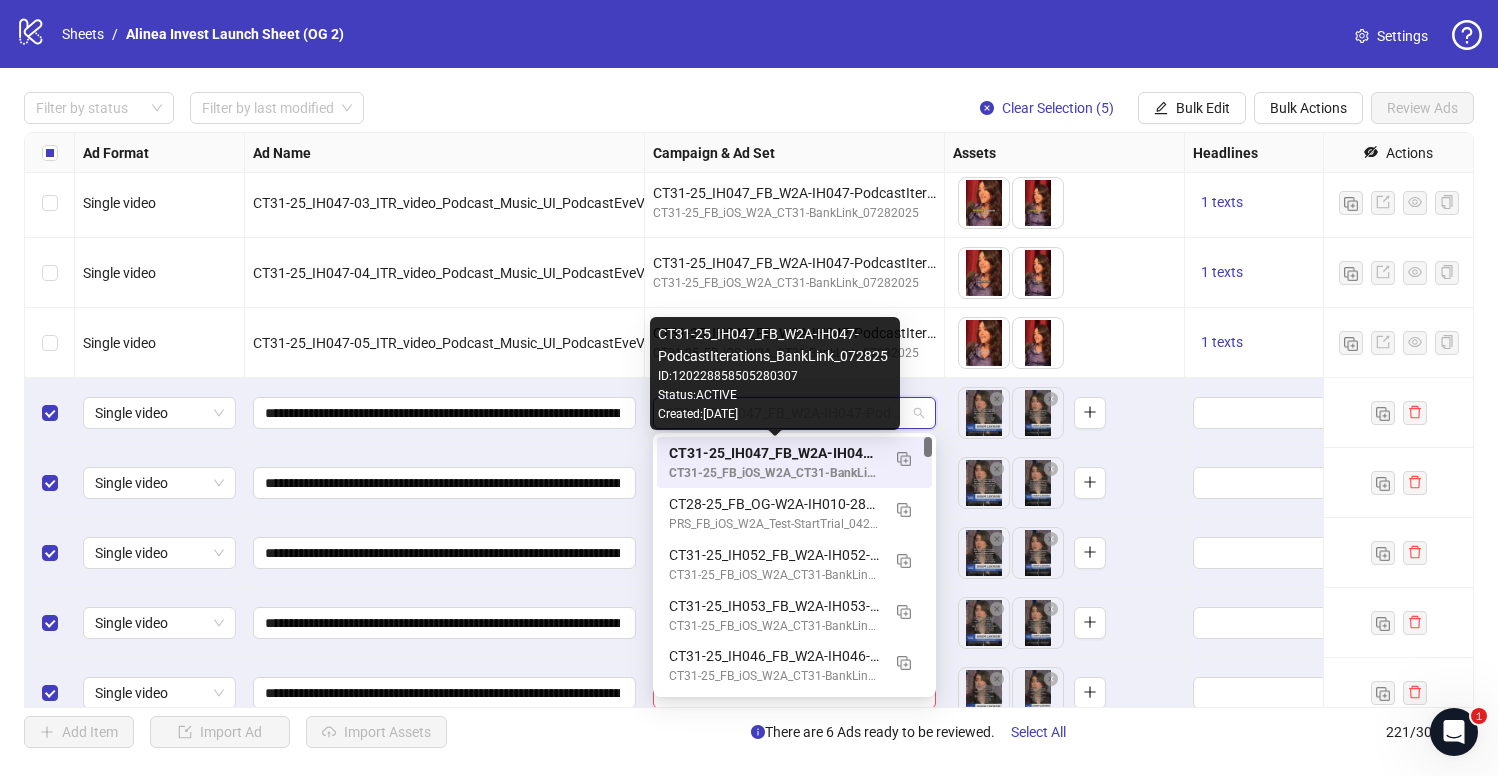 click on "CT31-25_IH047_FB_W2A-IH047-PodcastIterations_BankLink_072825" at bounding box center [774, 453] 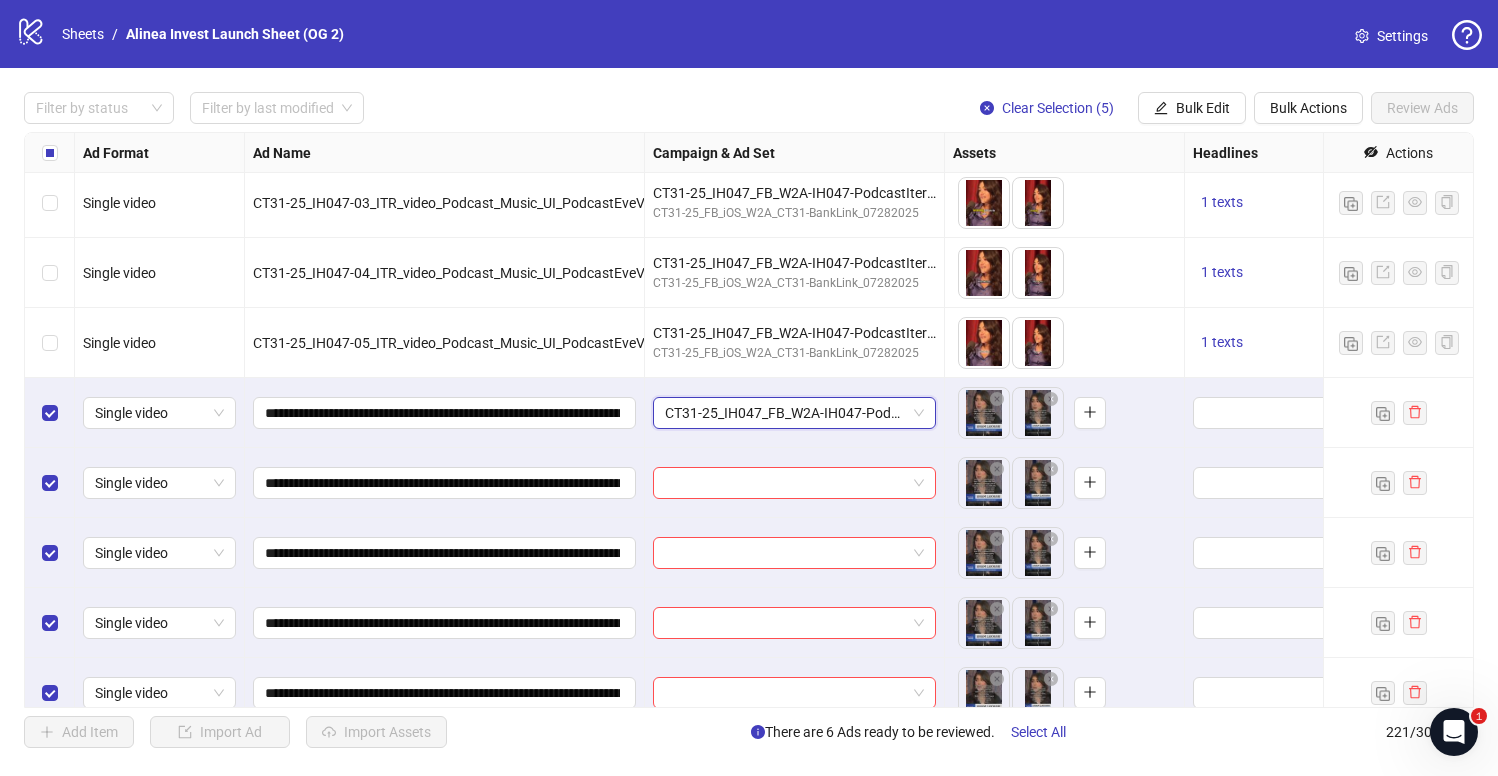 click on "CT31-25_IH047_FB_W2A-IH047-PodcastIterations_BankLink_072825" at bounding box center (794, 413) 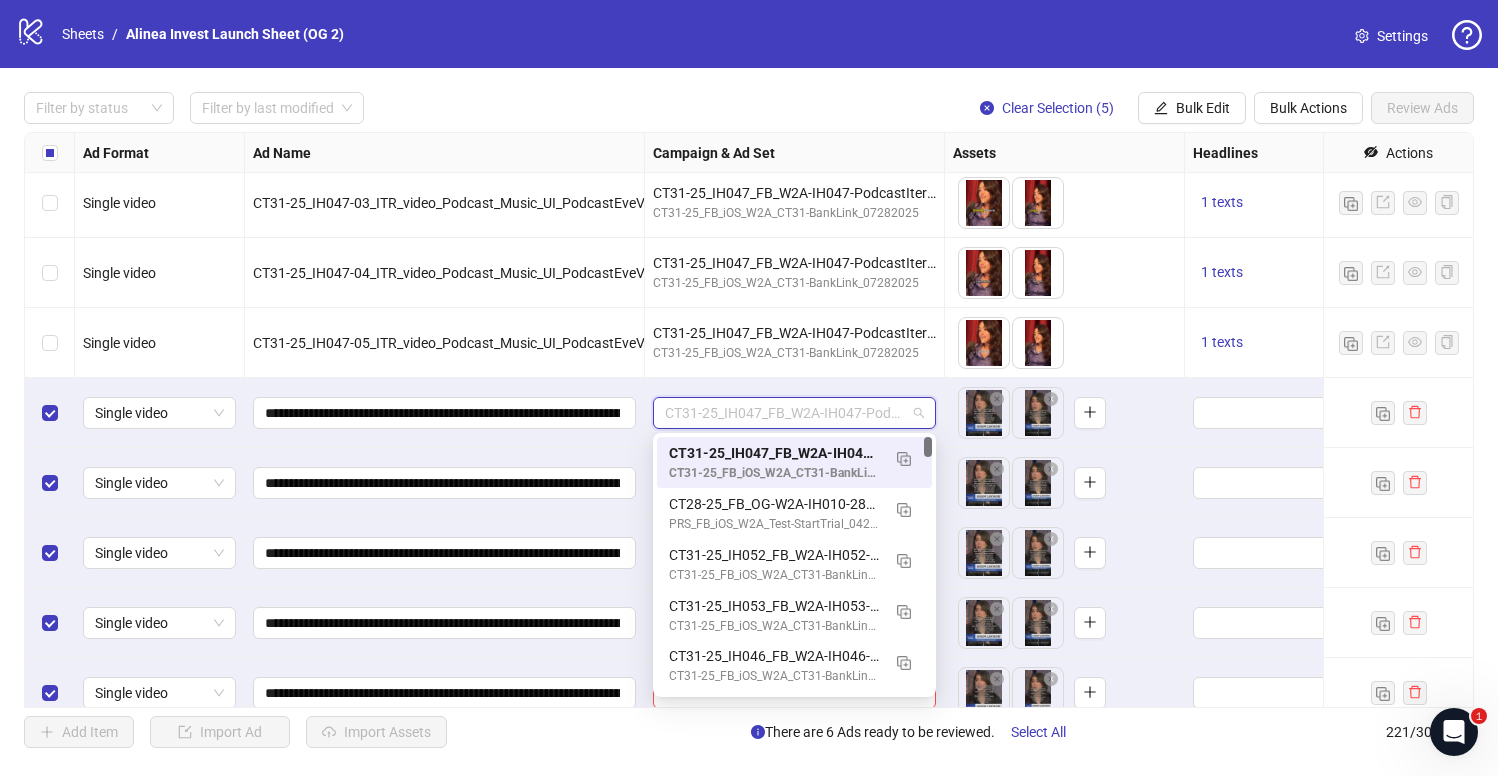 click on "CT31-25_IH047_FB_W2A-IH047-PodcastIterations_BankLink_072825" at bounding box center [794, 413] 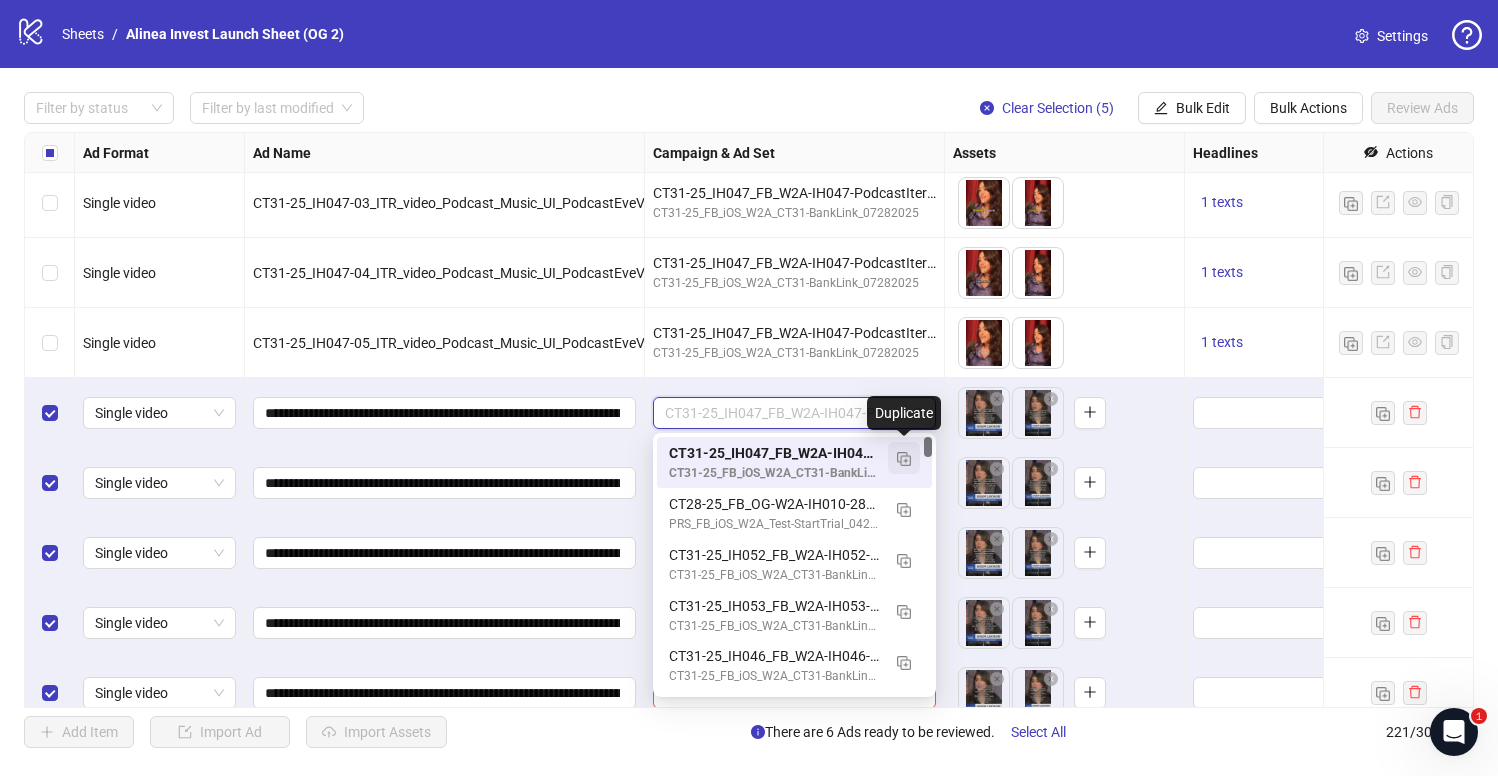 click at bounding box center (904, 459) 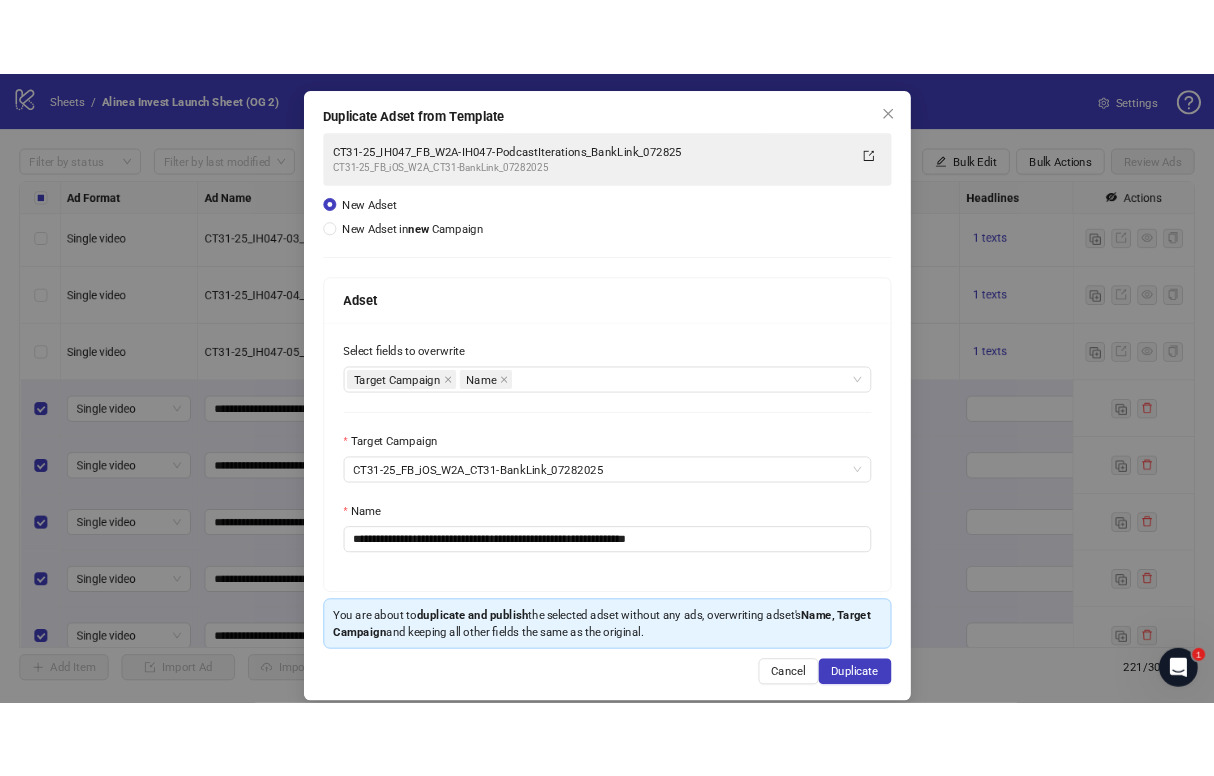 scroll, scrollTop: 81, scrollLeft: 0, axis: vertical 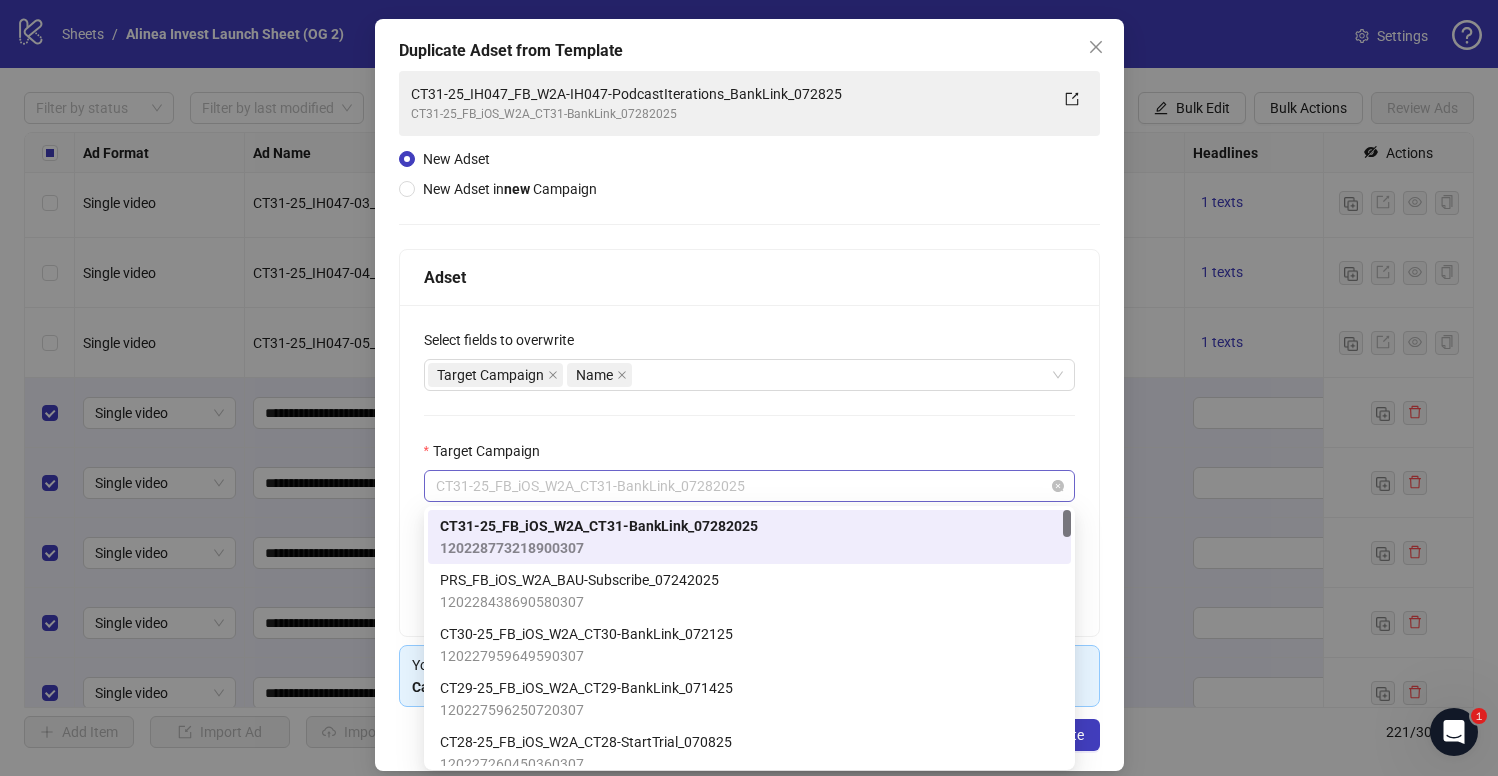 click on "CT31-25_FB_iOS_W2A_CT31-BankLink_07282025" at bounding box center (749, 486) 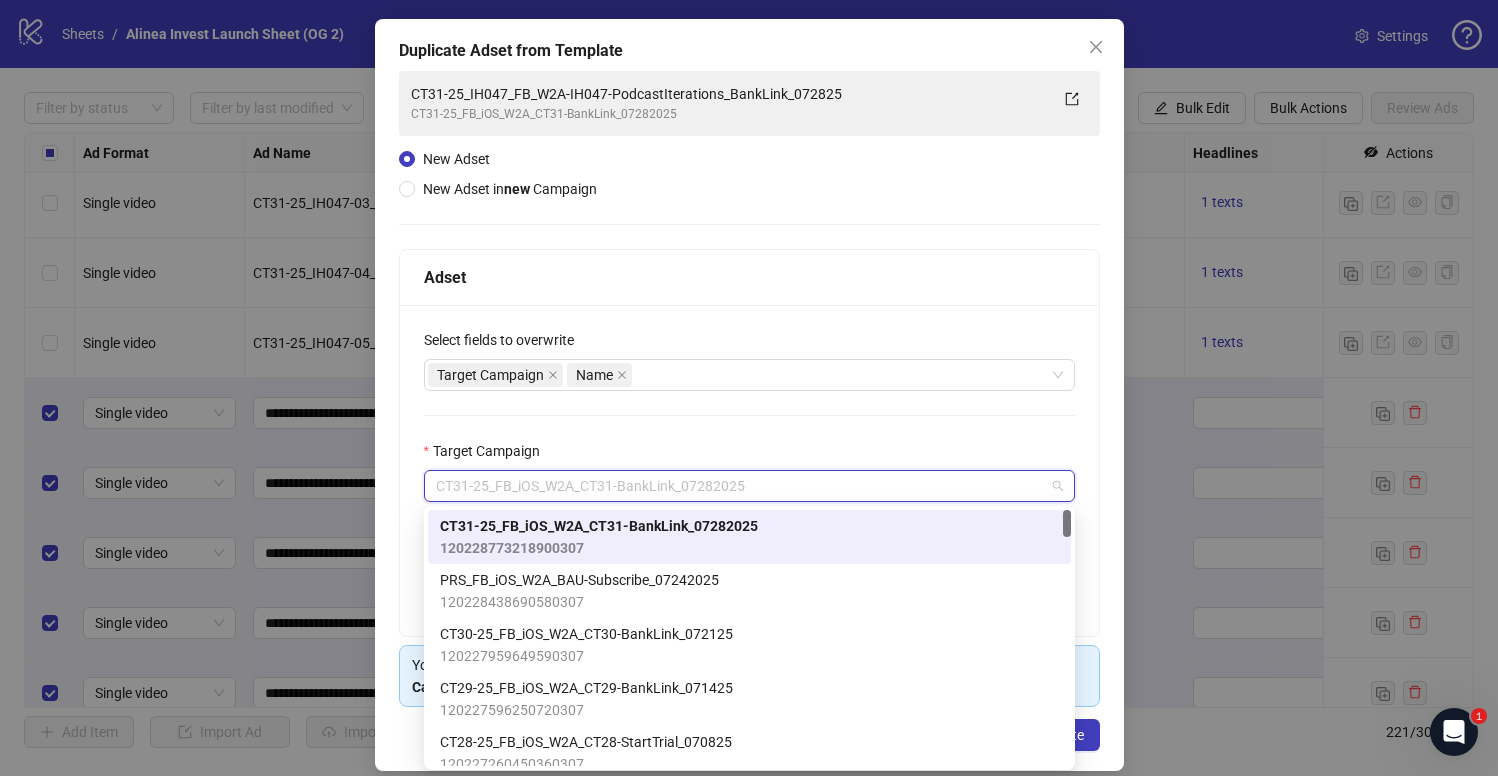 click on "**********" at bounding box center [749, 470] 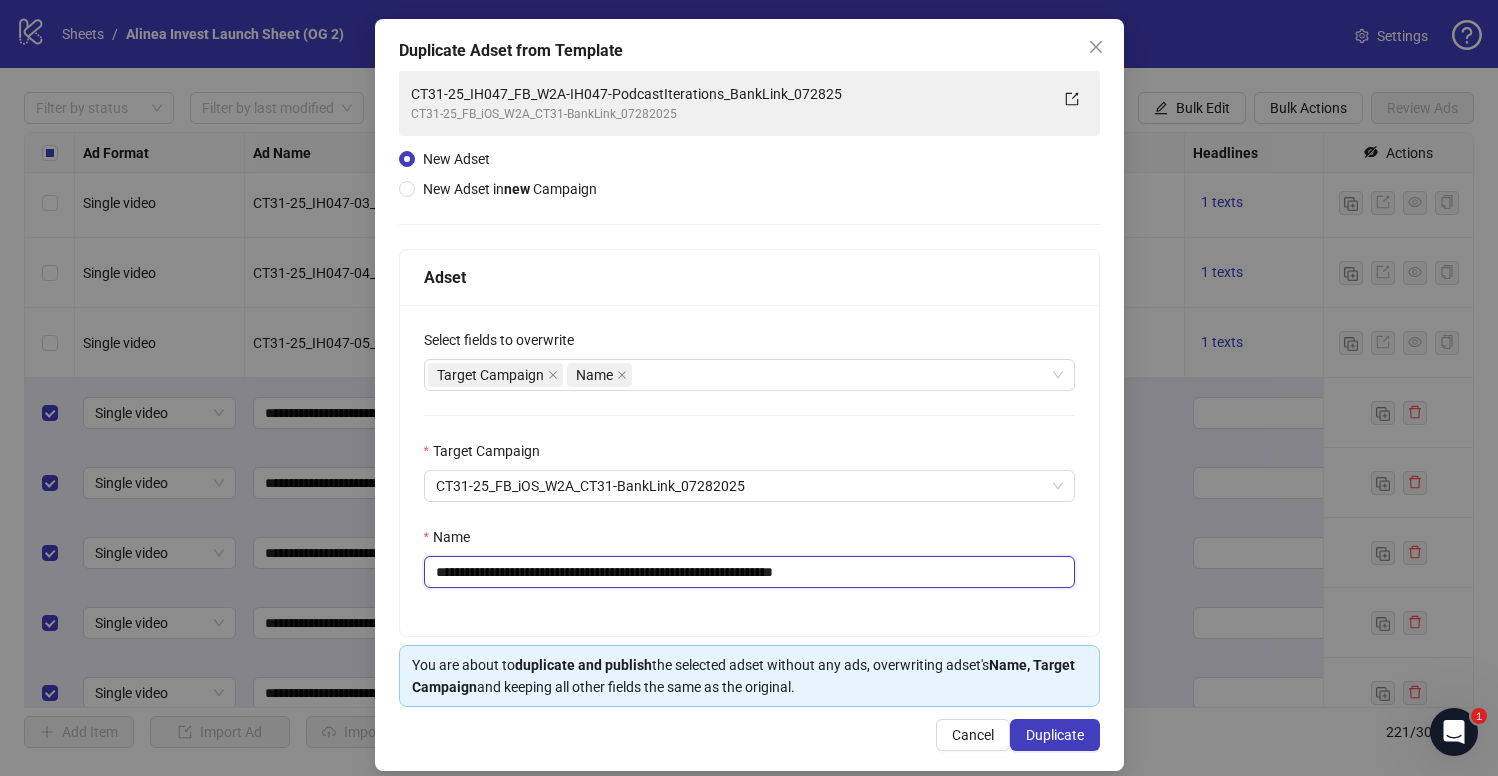 click on "**********" at bounding box center (749, 572) 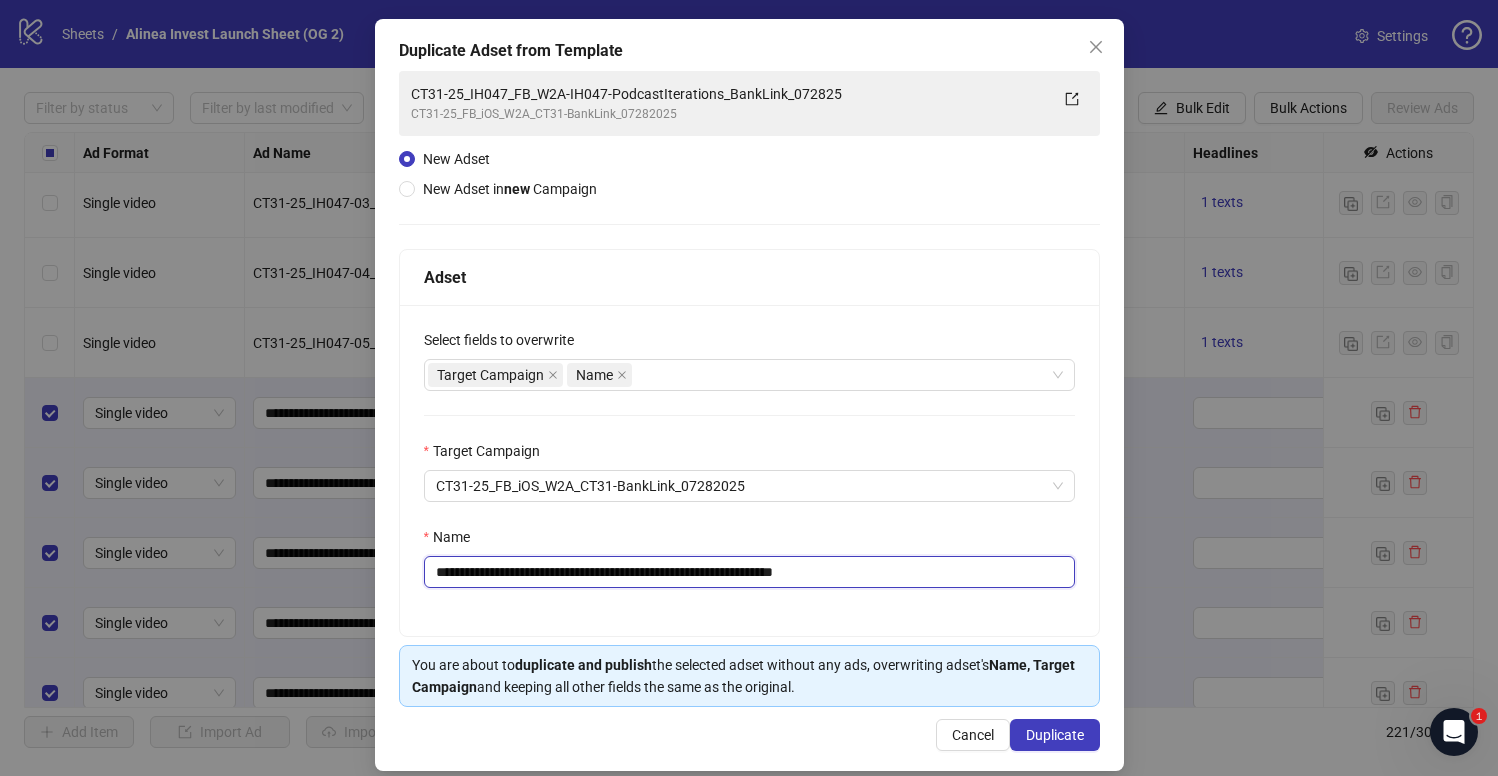 type on "**********" 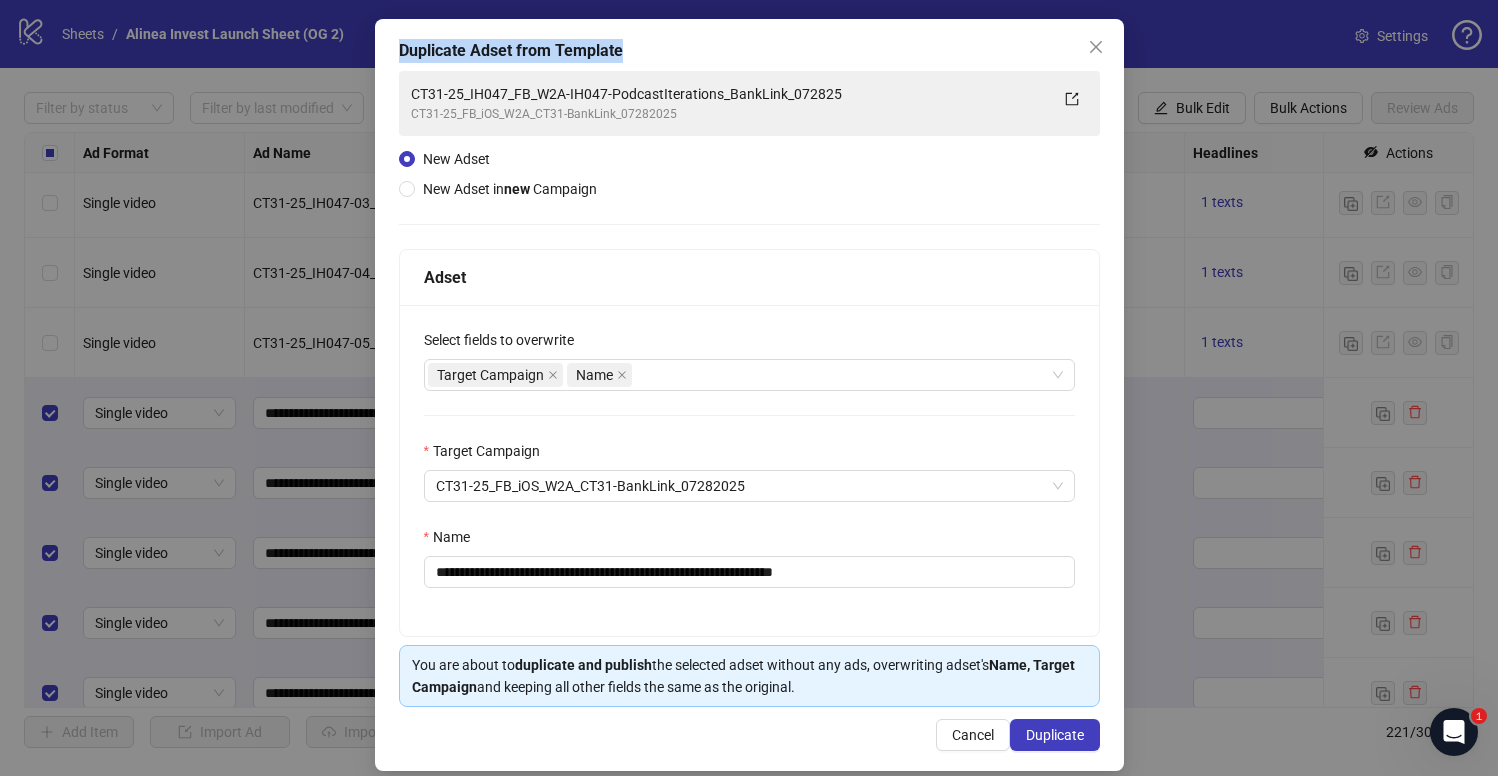 drag, startPoint x: 603, startPoint y: 29, endPoint x: 681, endPoint y: 44, distance: 79.429214 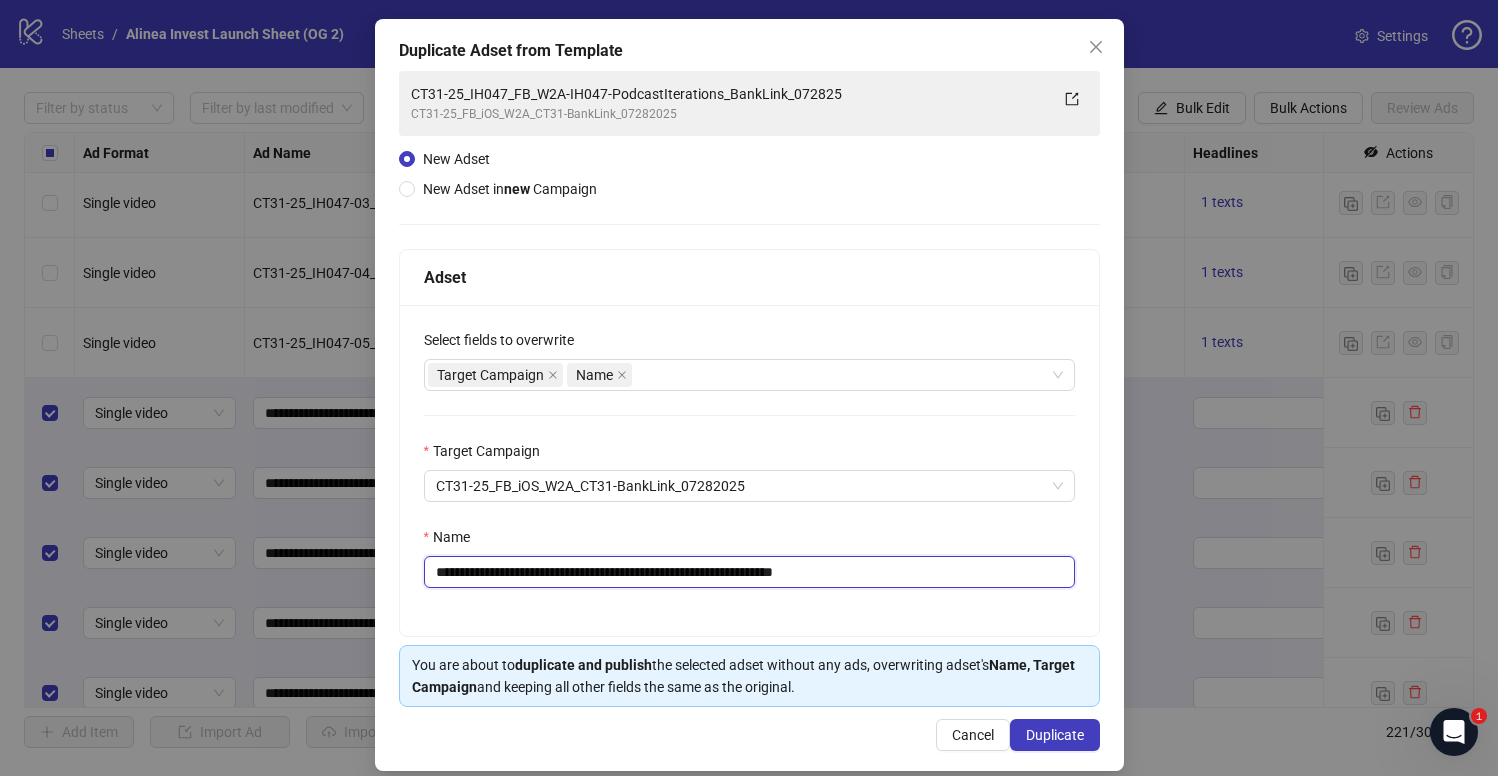 click on "**********" at bounding box center [749, 572] 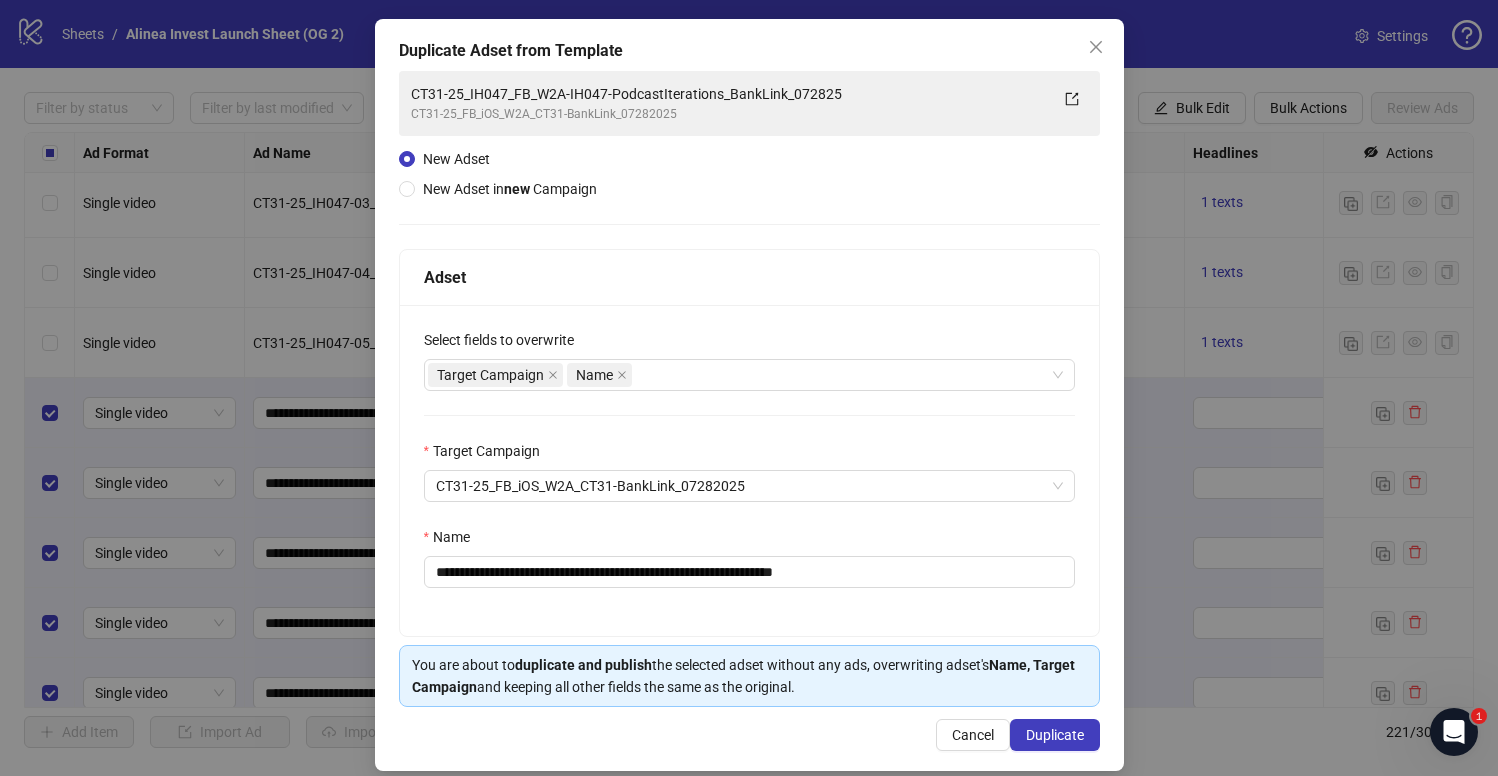 click on "**********" at bounding box center [749, 388] 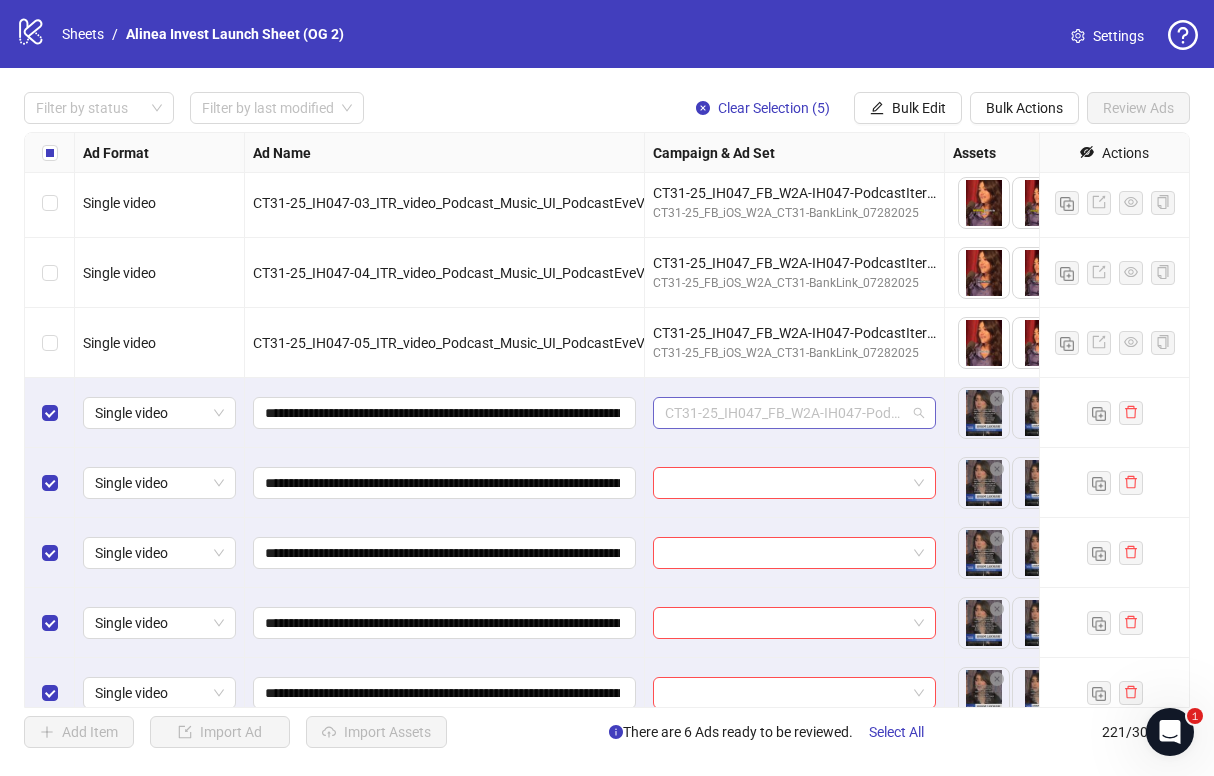 click on "CT31-25_IH047_FB_W2A-IH047-PodcastIterations_BankLink_072825" at bounding box center (794, 413) 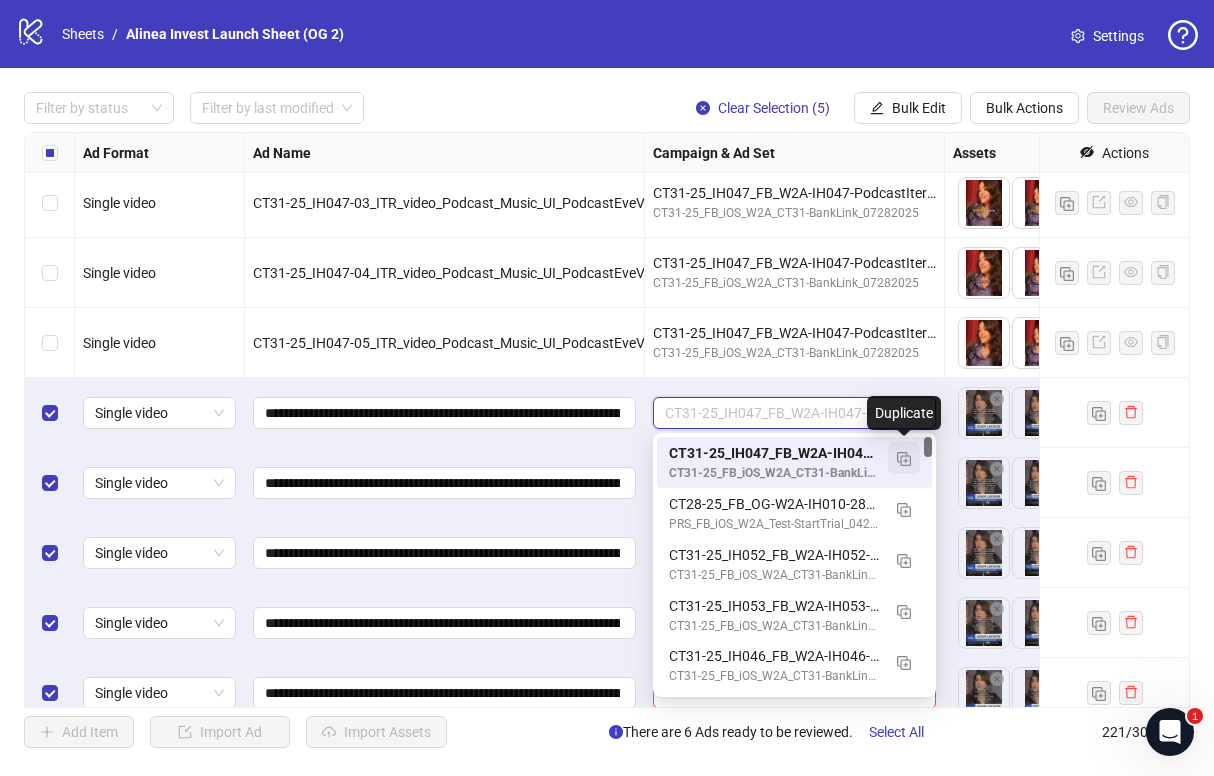 click at bounding box center [904, 459] 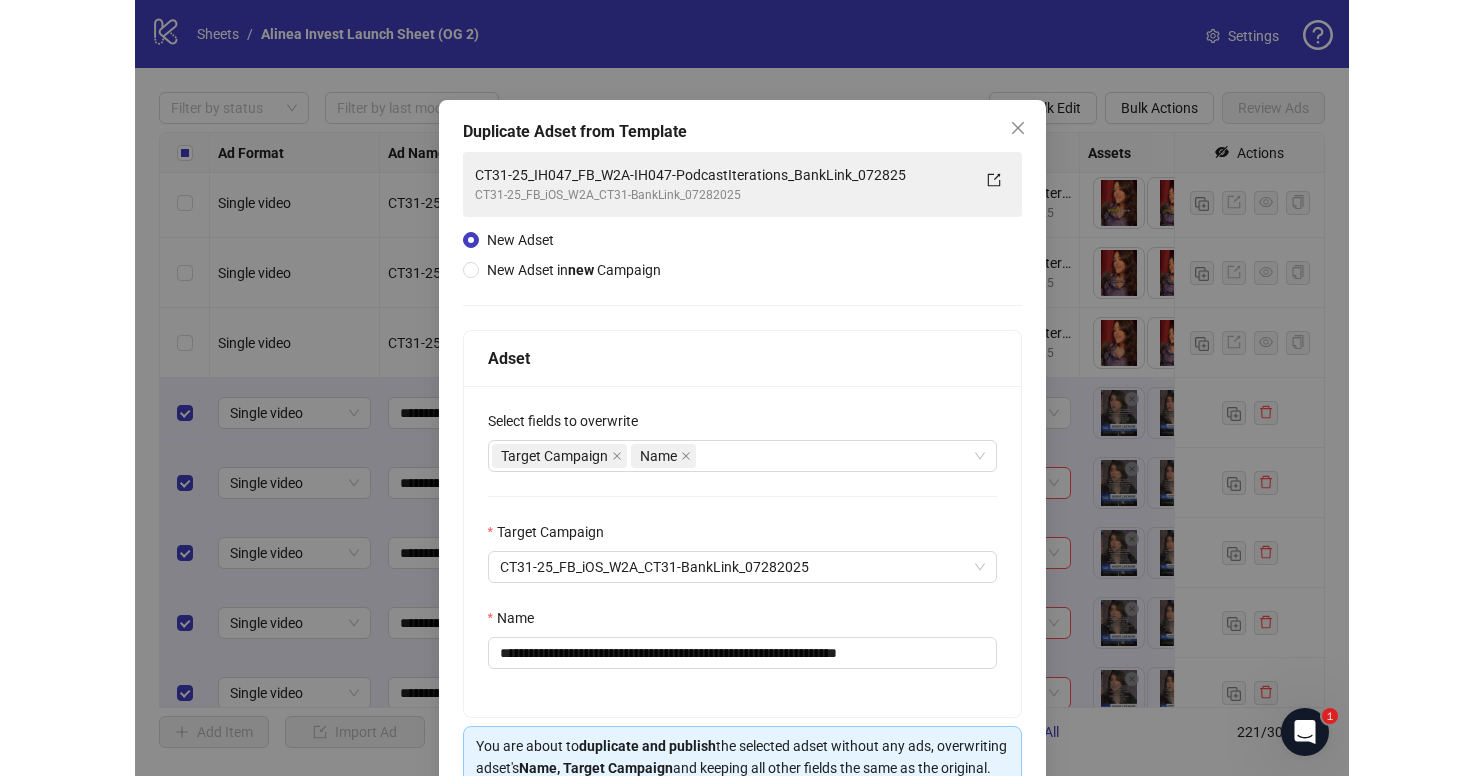 scroll, scrollTop: 85, scrollLeft: 0, axis: vertical 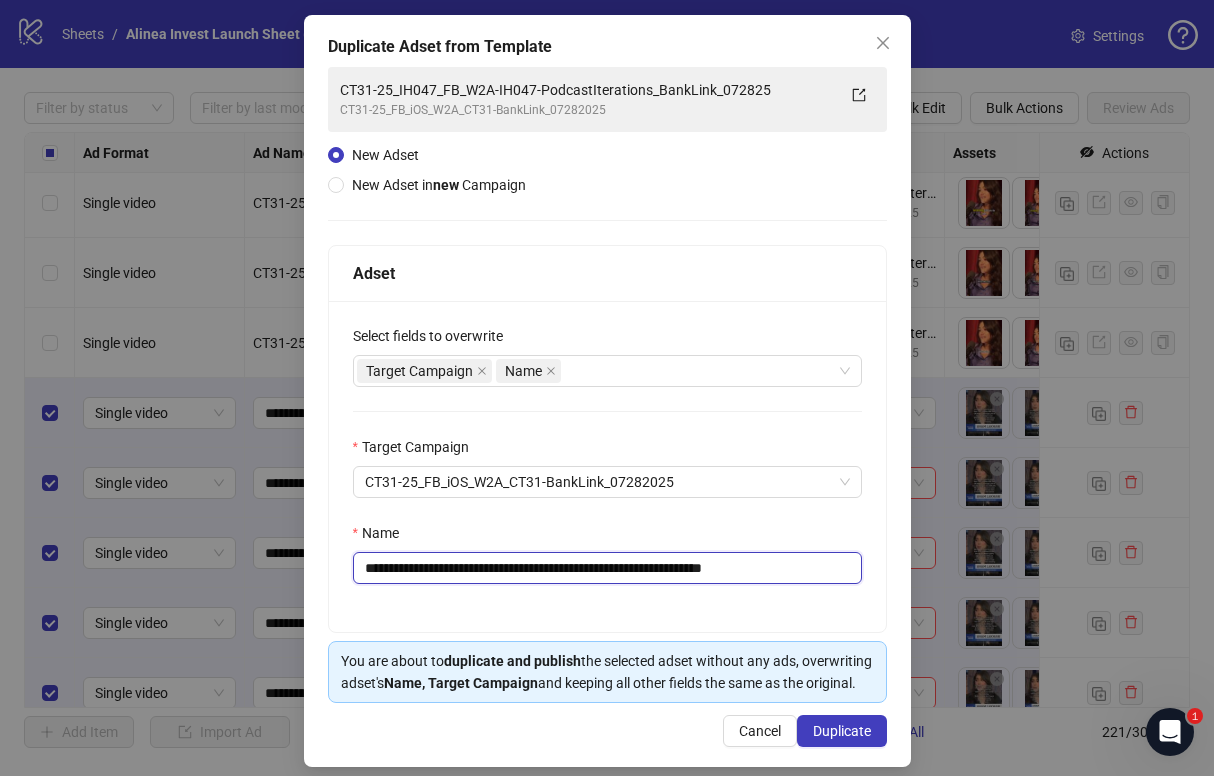 click on "**********" at bounding box center (607, 568) 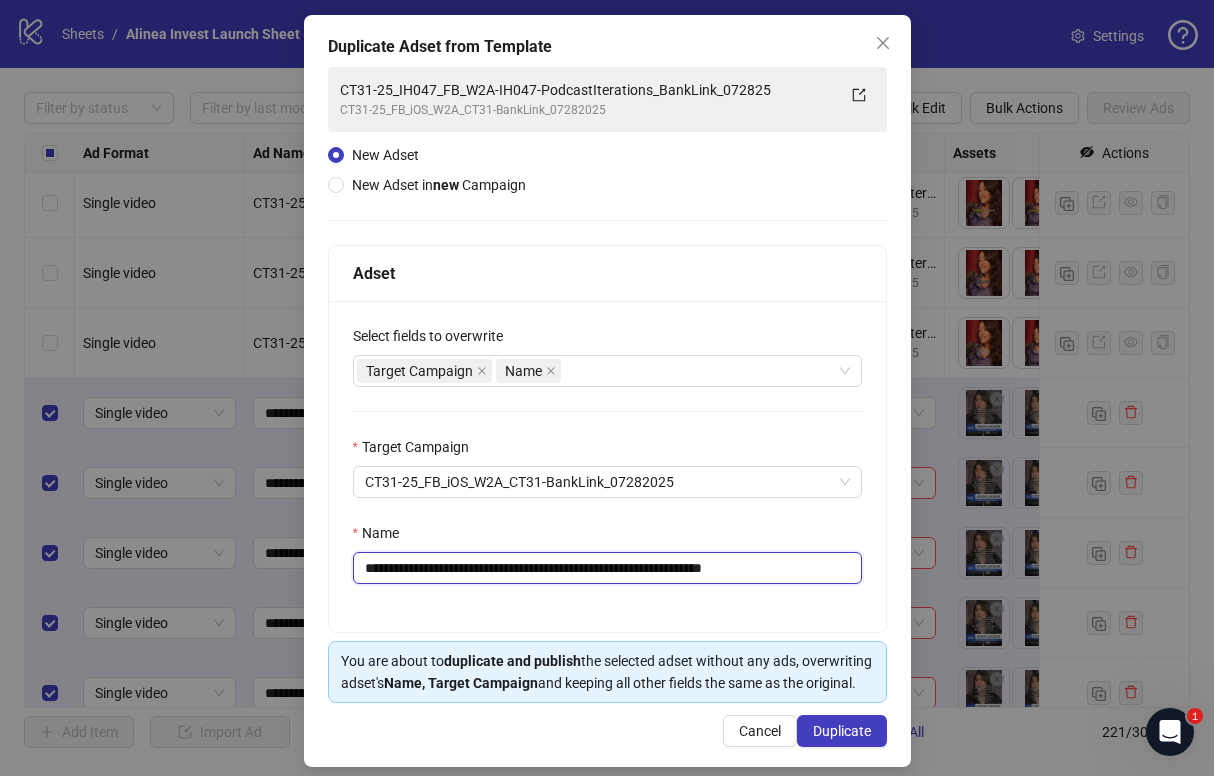 click on "**********" at bounding box center [607, 568] 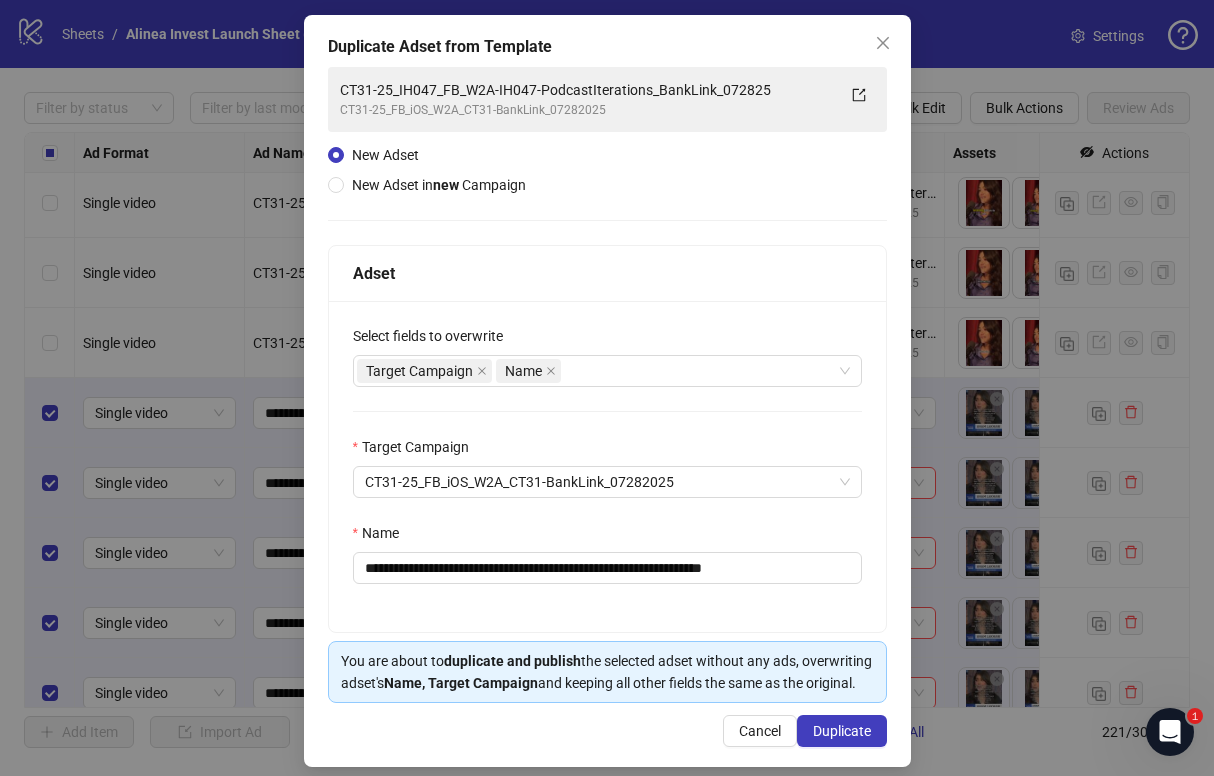 click on "**********" at bounding box center [607, 391] 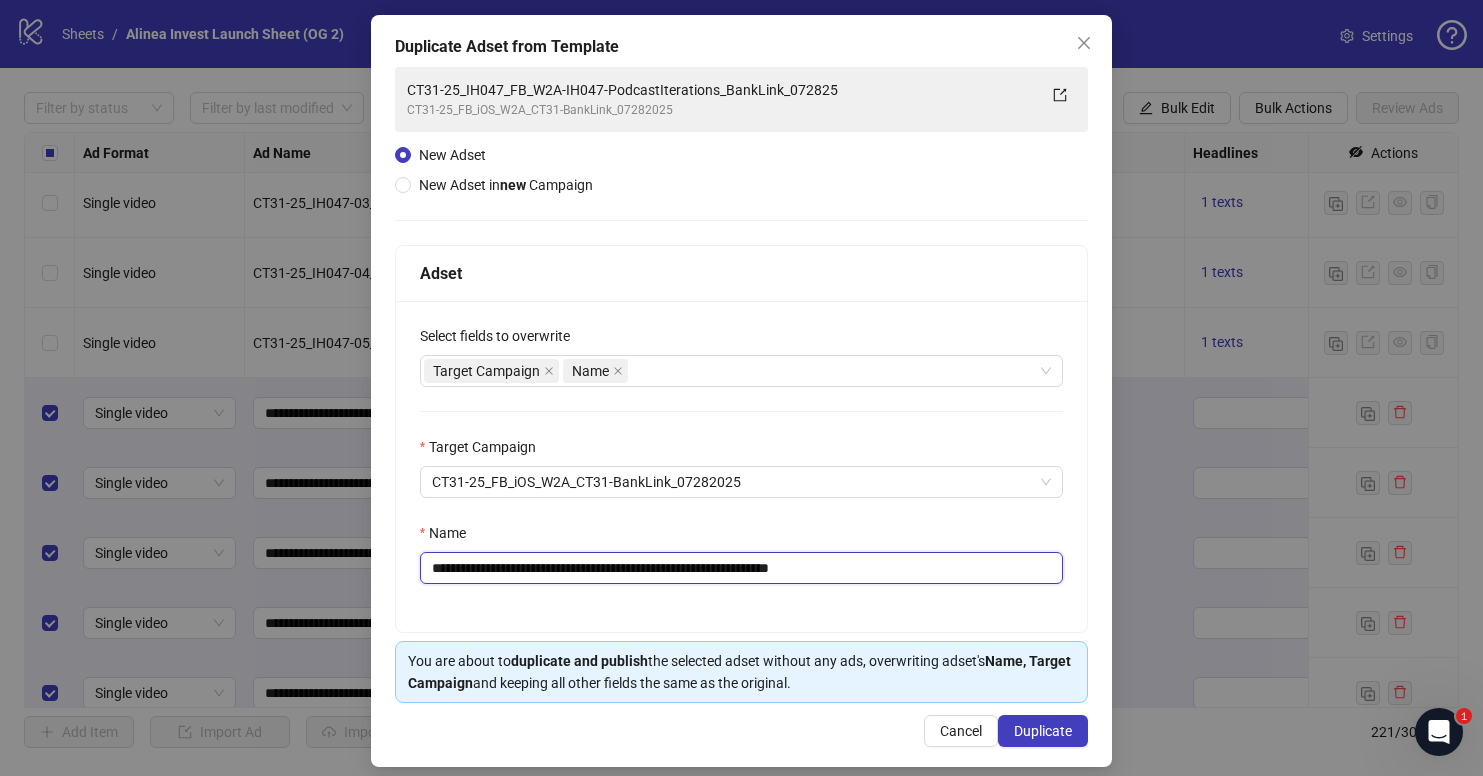 click on "**********" at bounding box center (742, 568) 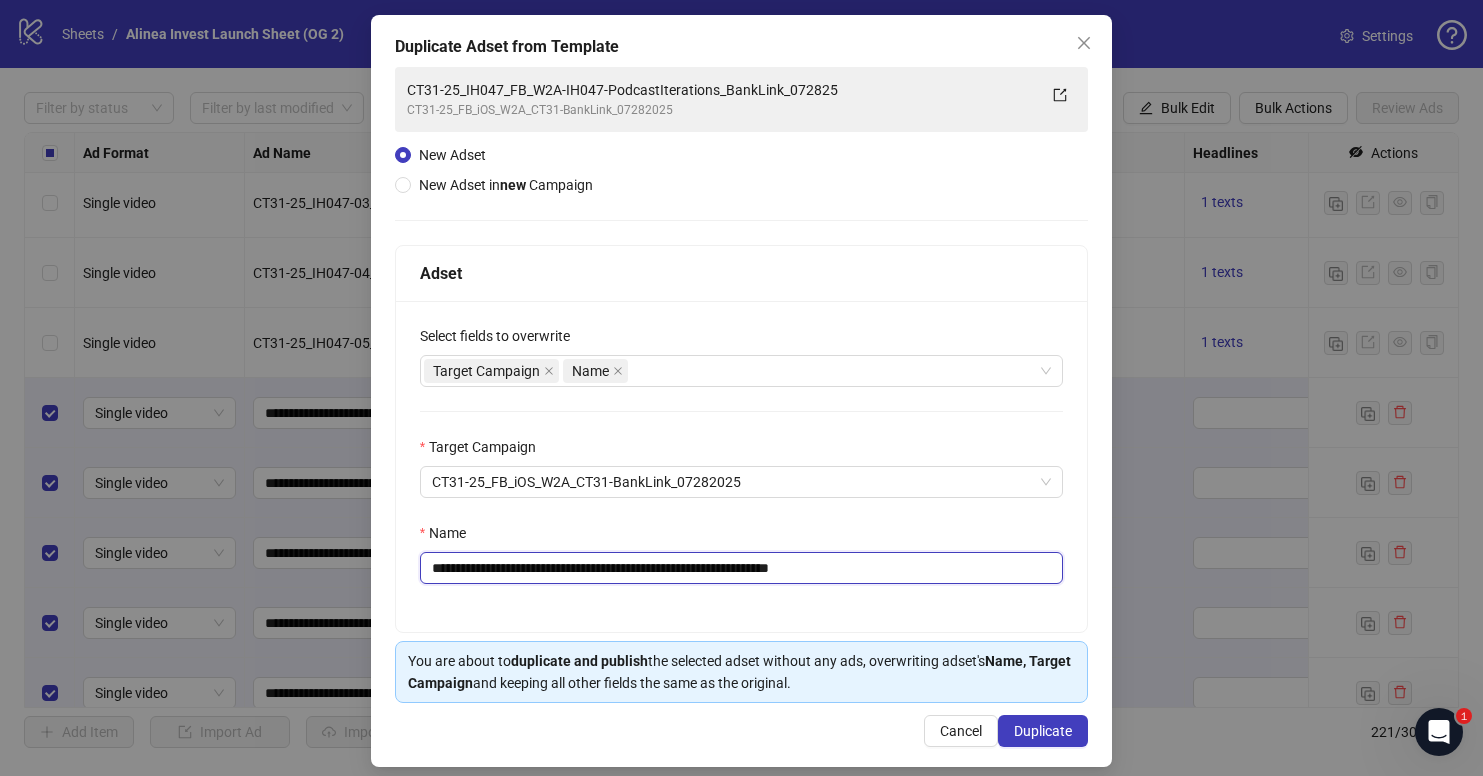 click on "**********" at bounding box center (742, 568) 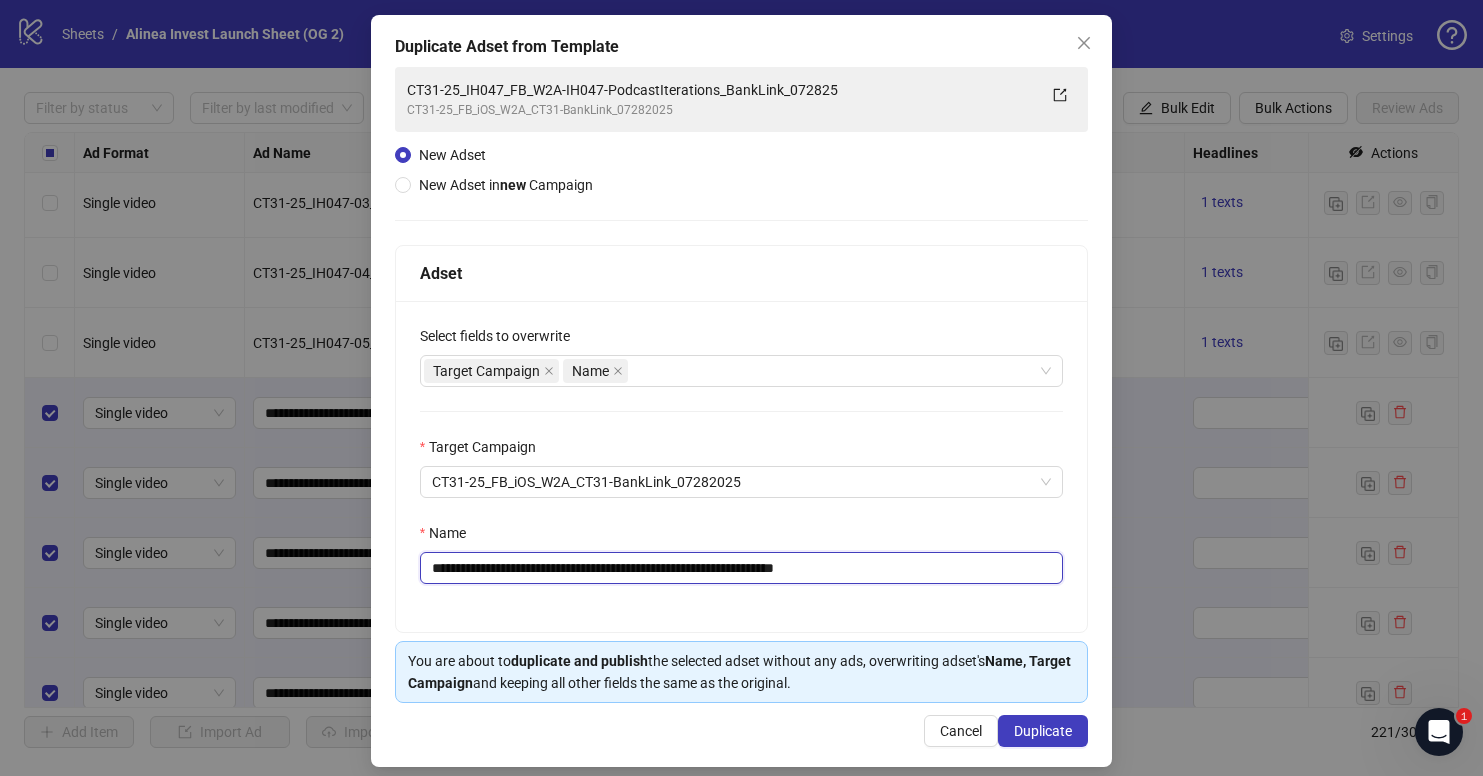 click on "**********" at bounding box center (742, 568) 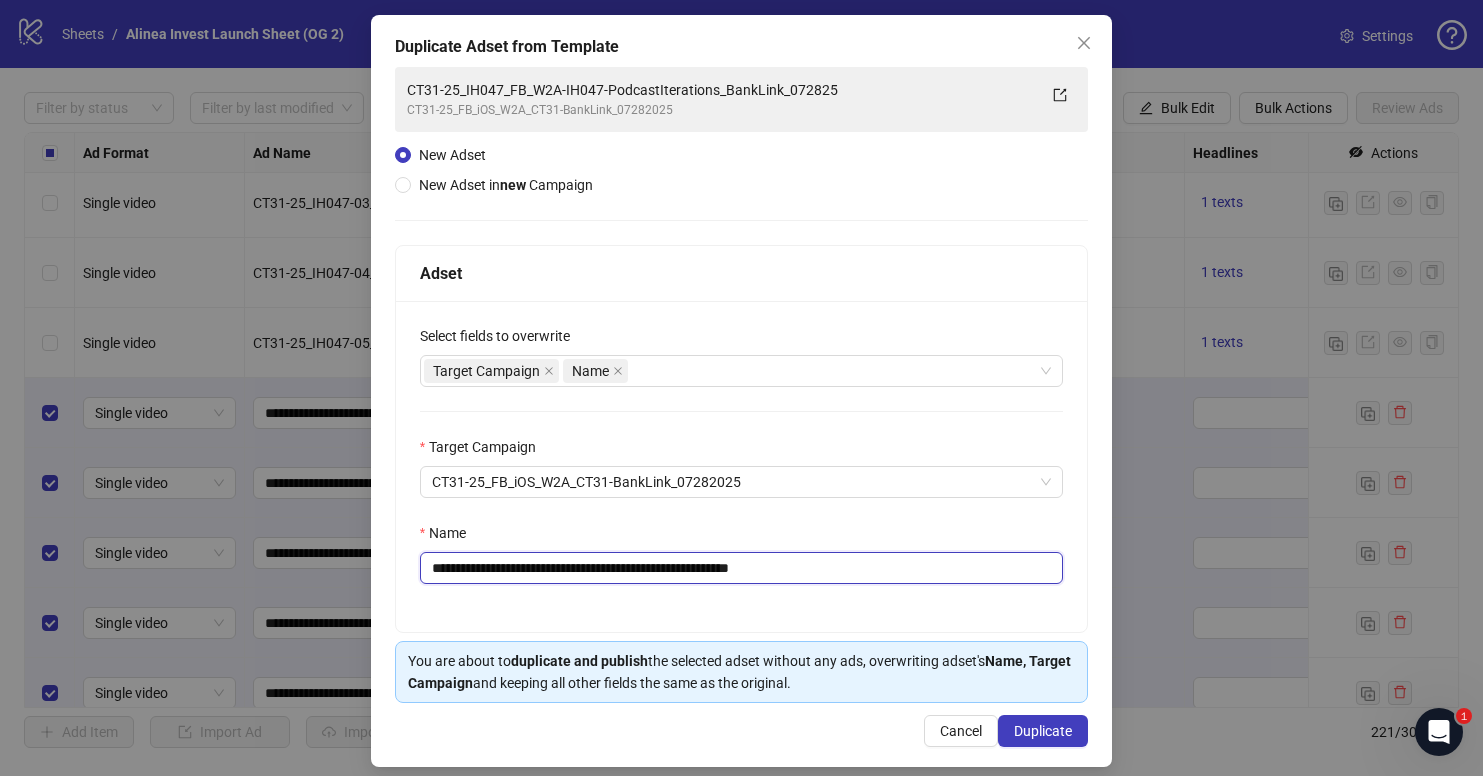 type on "**********" 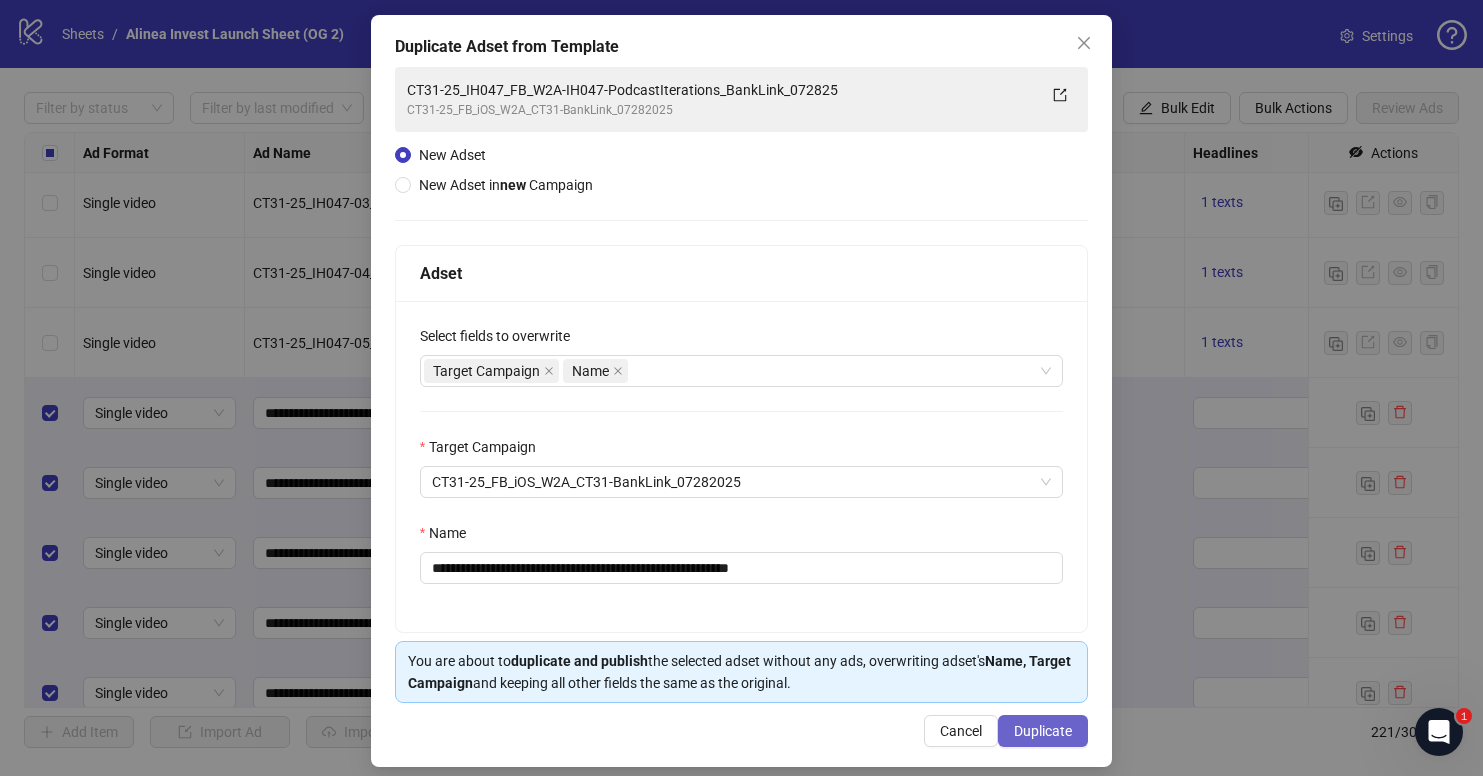click on "Duplicate" at bounding box center [1043, 731] 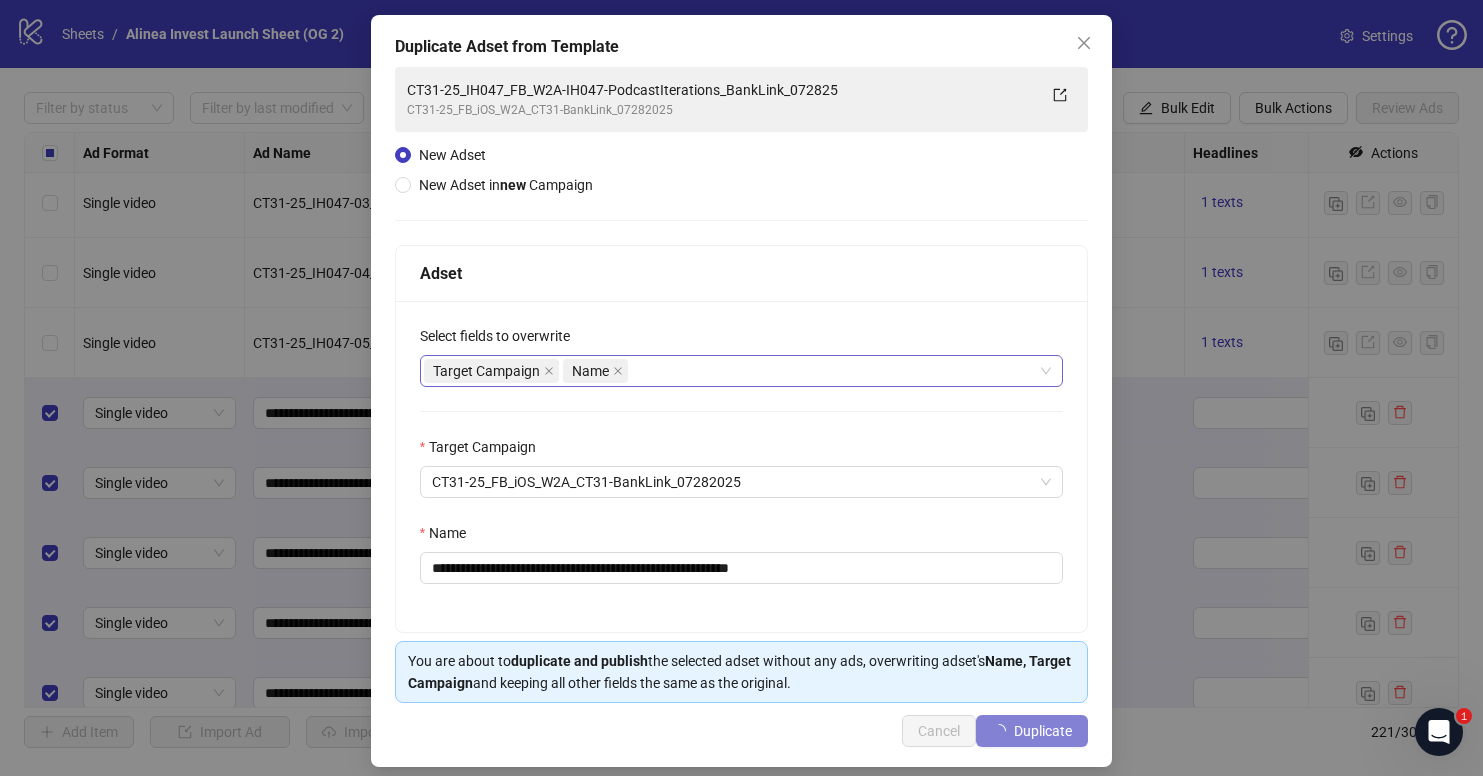 scroll, scrollTop: 101, scrollLeft: 0, axis: vertical 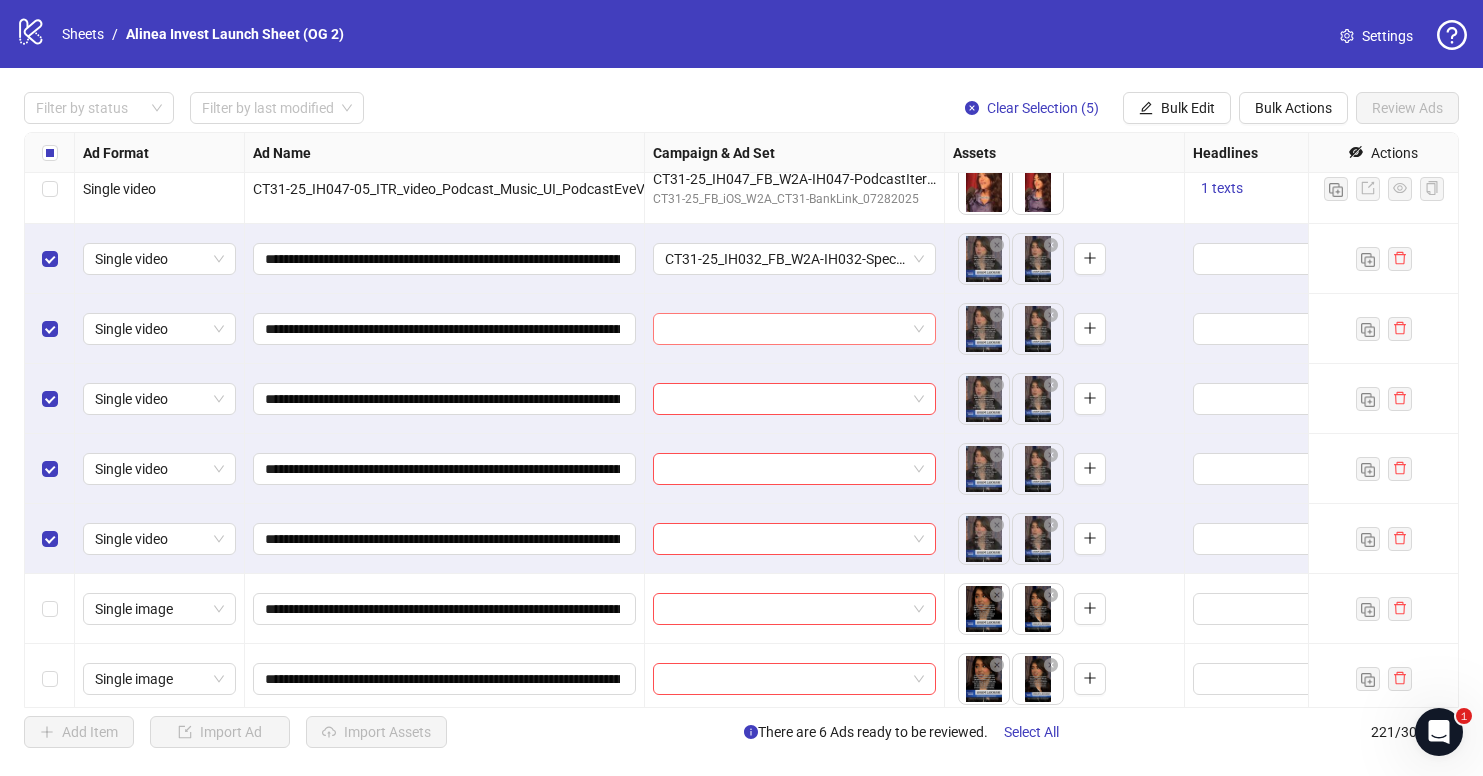 click at bounding box center [785, 329] 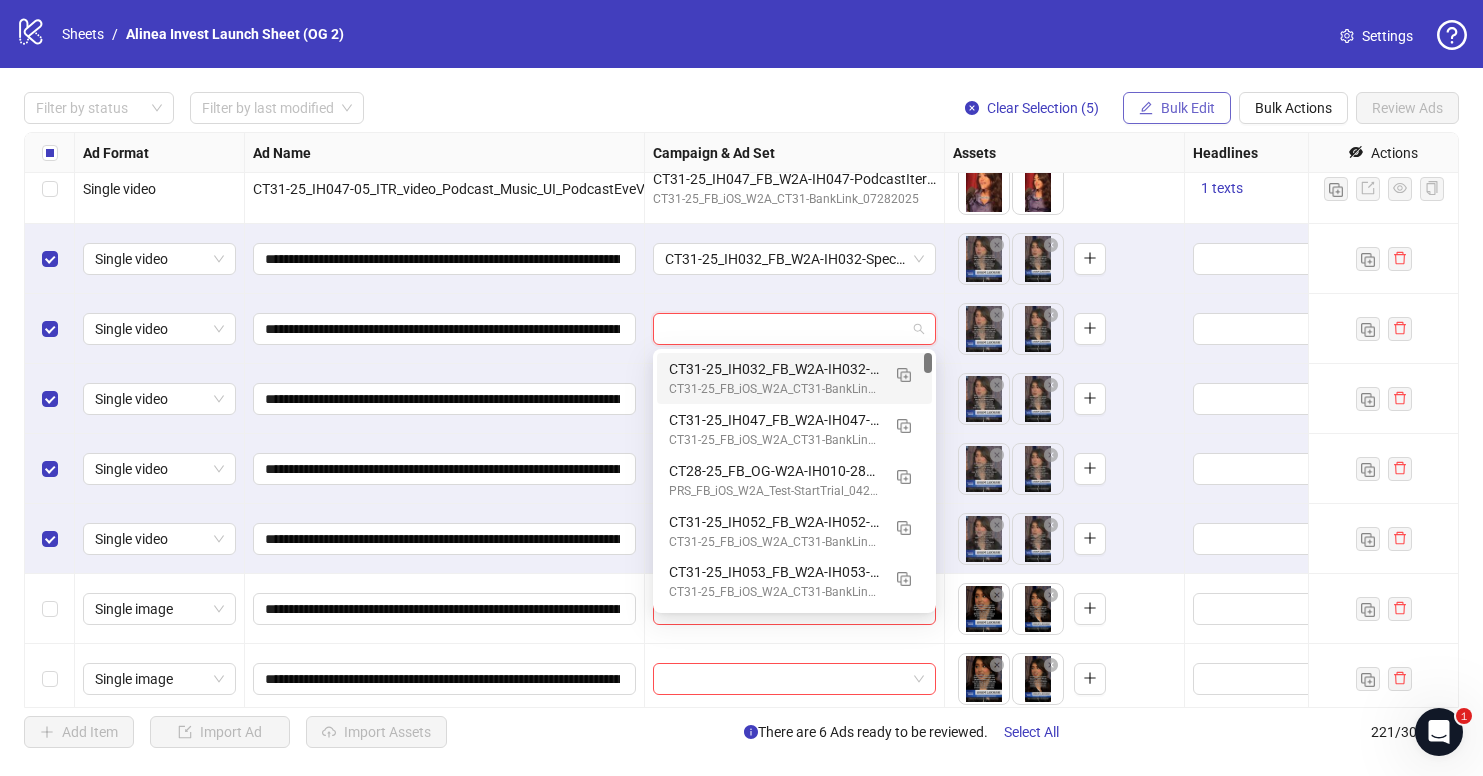 click on "Bulk Edit" at bounding box center [1177, 108] 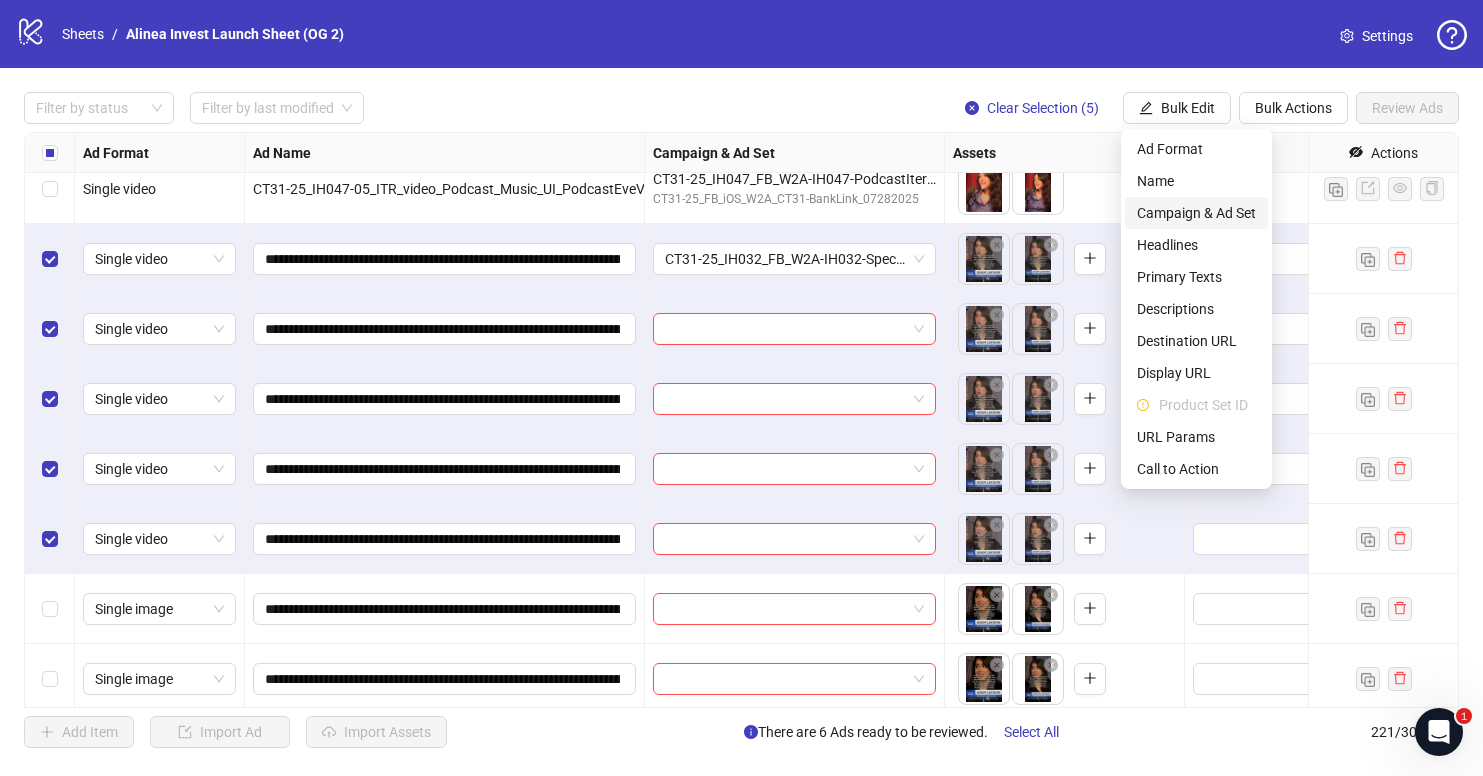 click on "Campaign & Ad Set" at bounding box center [1196, 213] 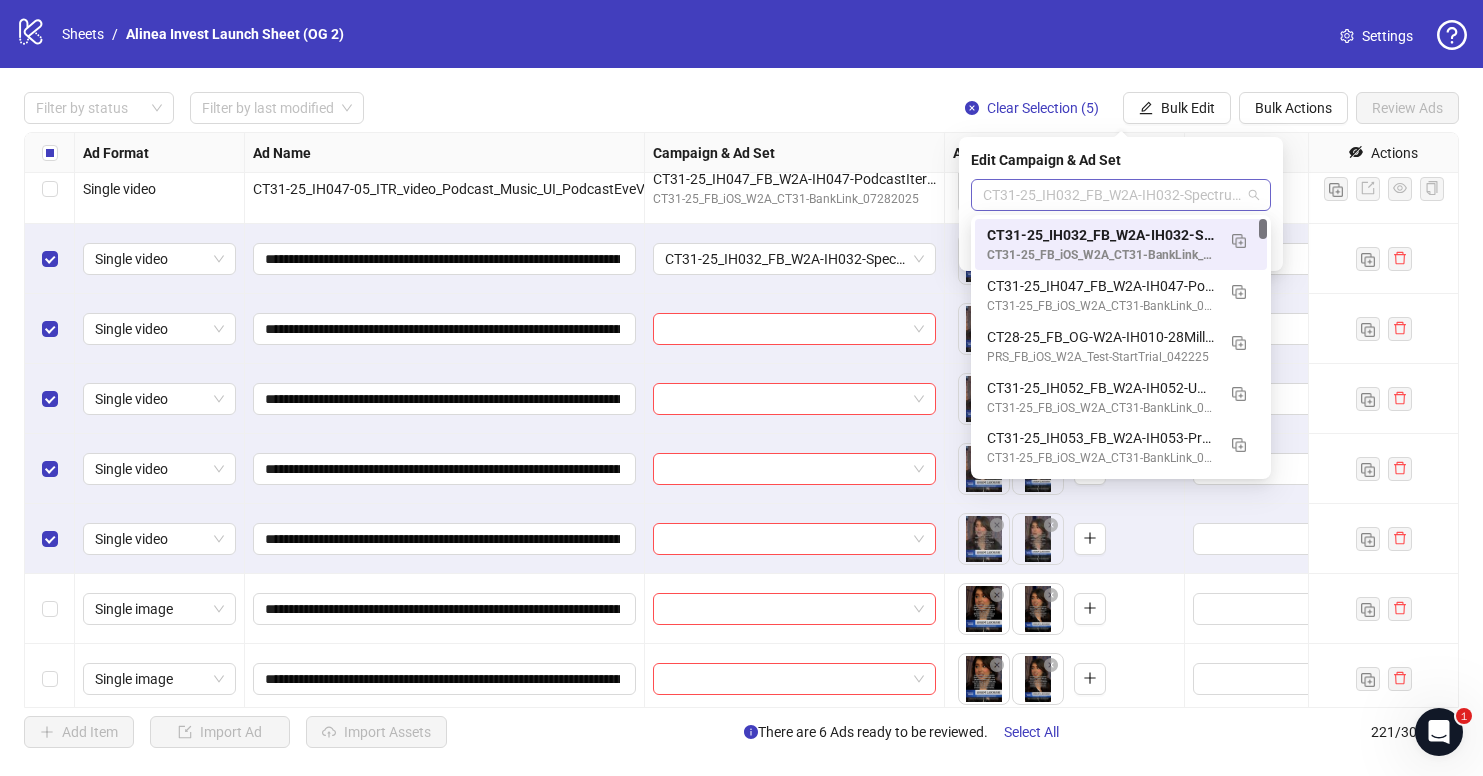 drag, startPoint x: 1126, startPoint y: 201, endPoint x: 1228, endPoint y: 200, distance: 102.0049 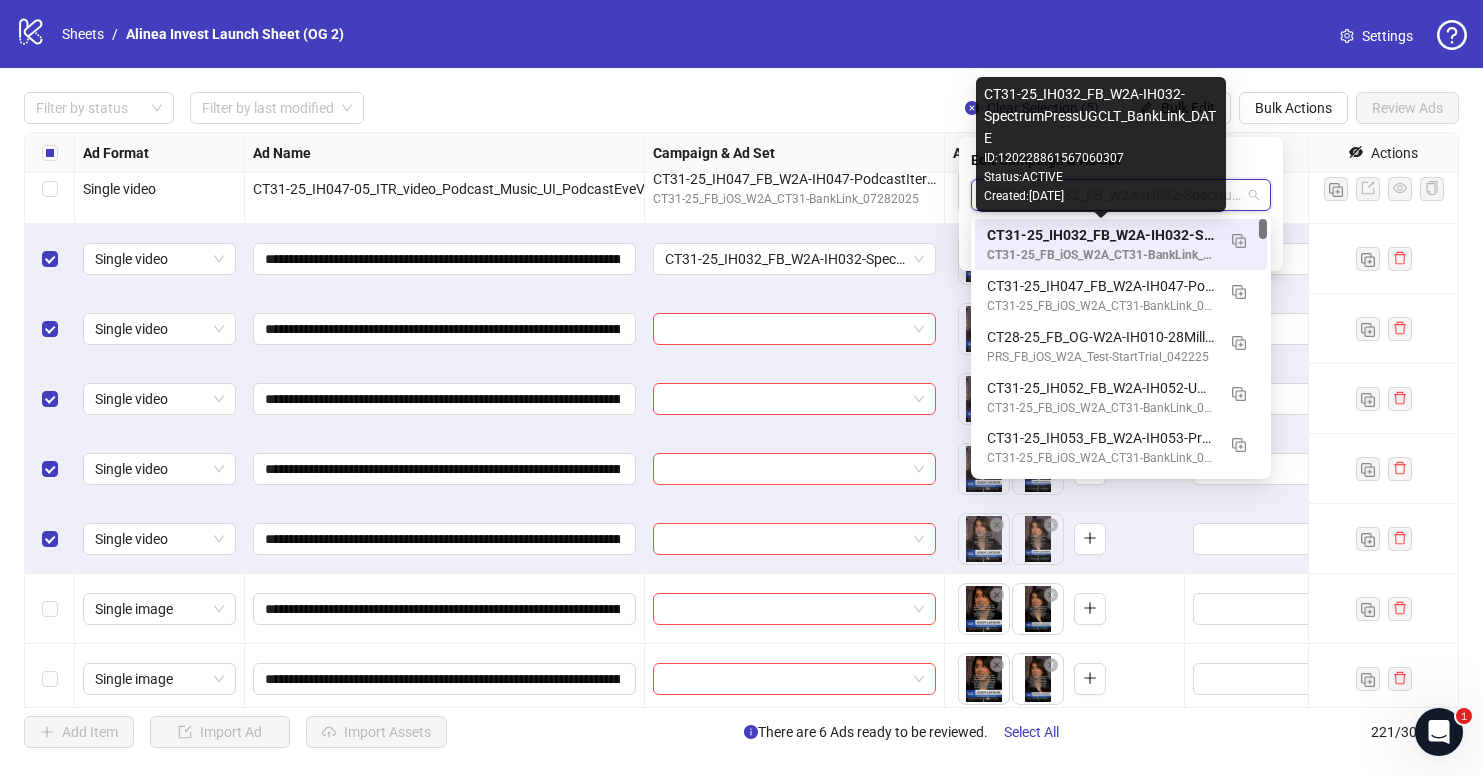 click on "CT31-25_IH032_FB_W2A-IH032-SpectrumPressUGCLT_BankLink_DATE" at bounding box center [1101, 235] 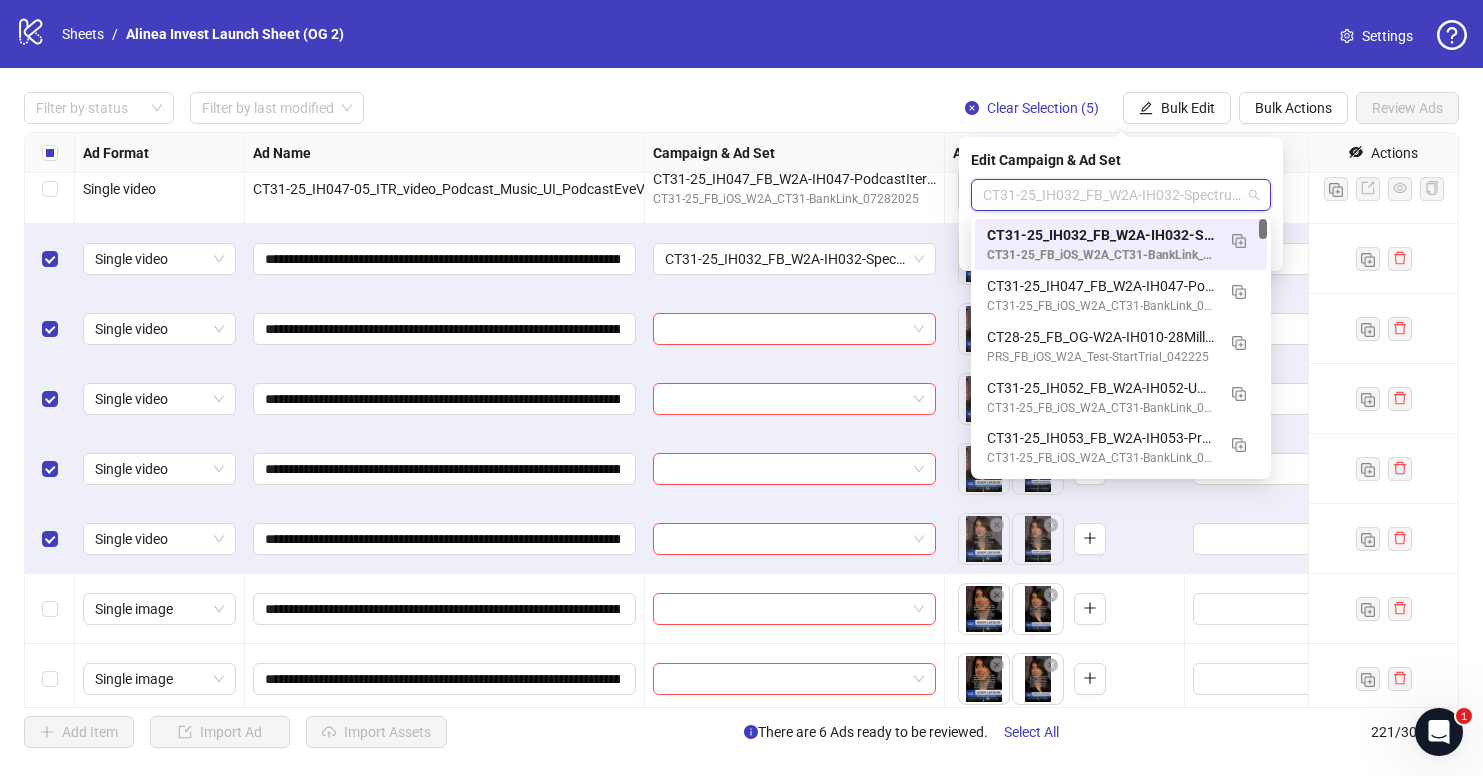 click on "CT31-25_IH032_FB_W2A-IH032-SpectrumPressUGCLT_BankLink_DATE" at bounding box center [1121, 195] 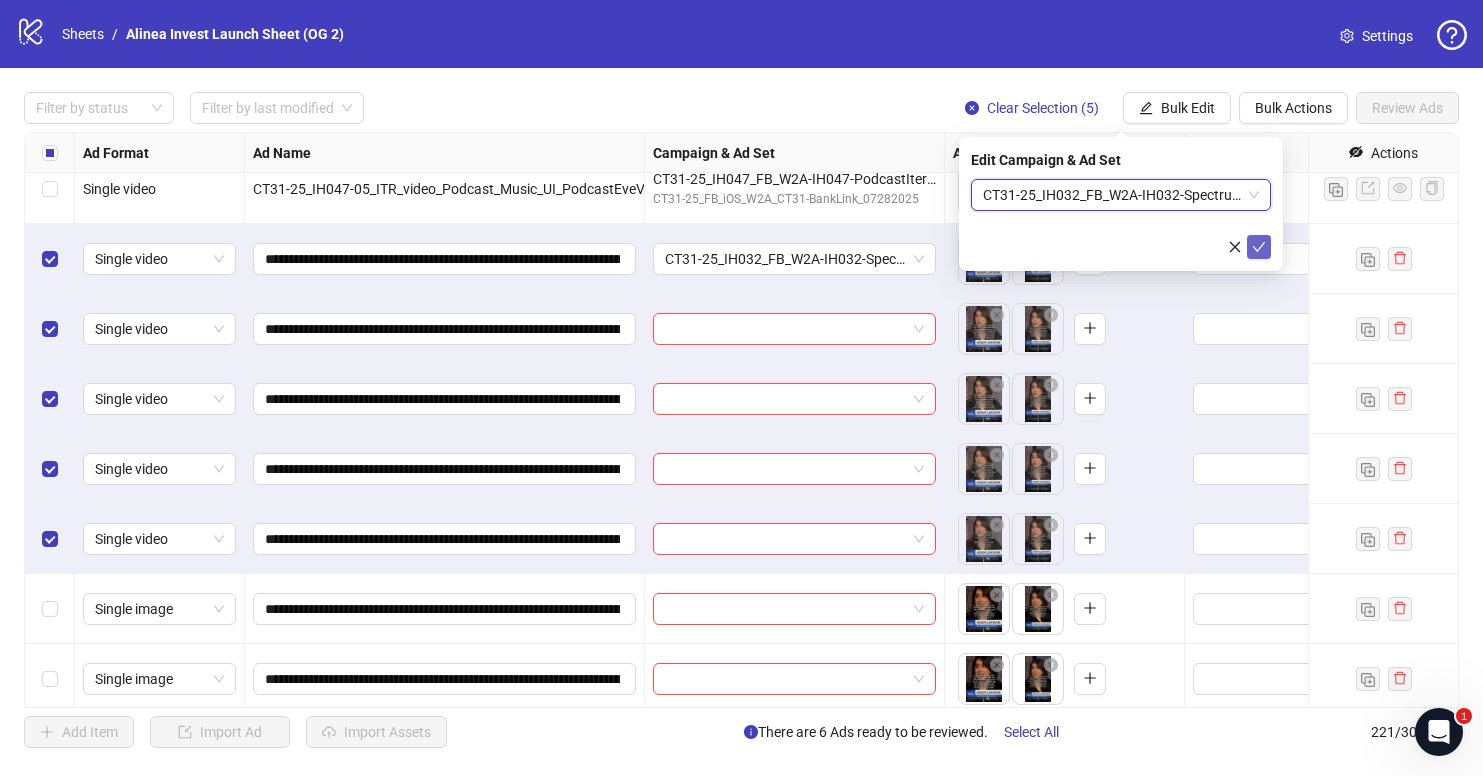 click 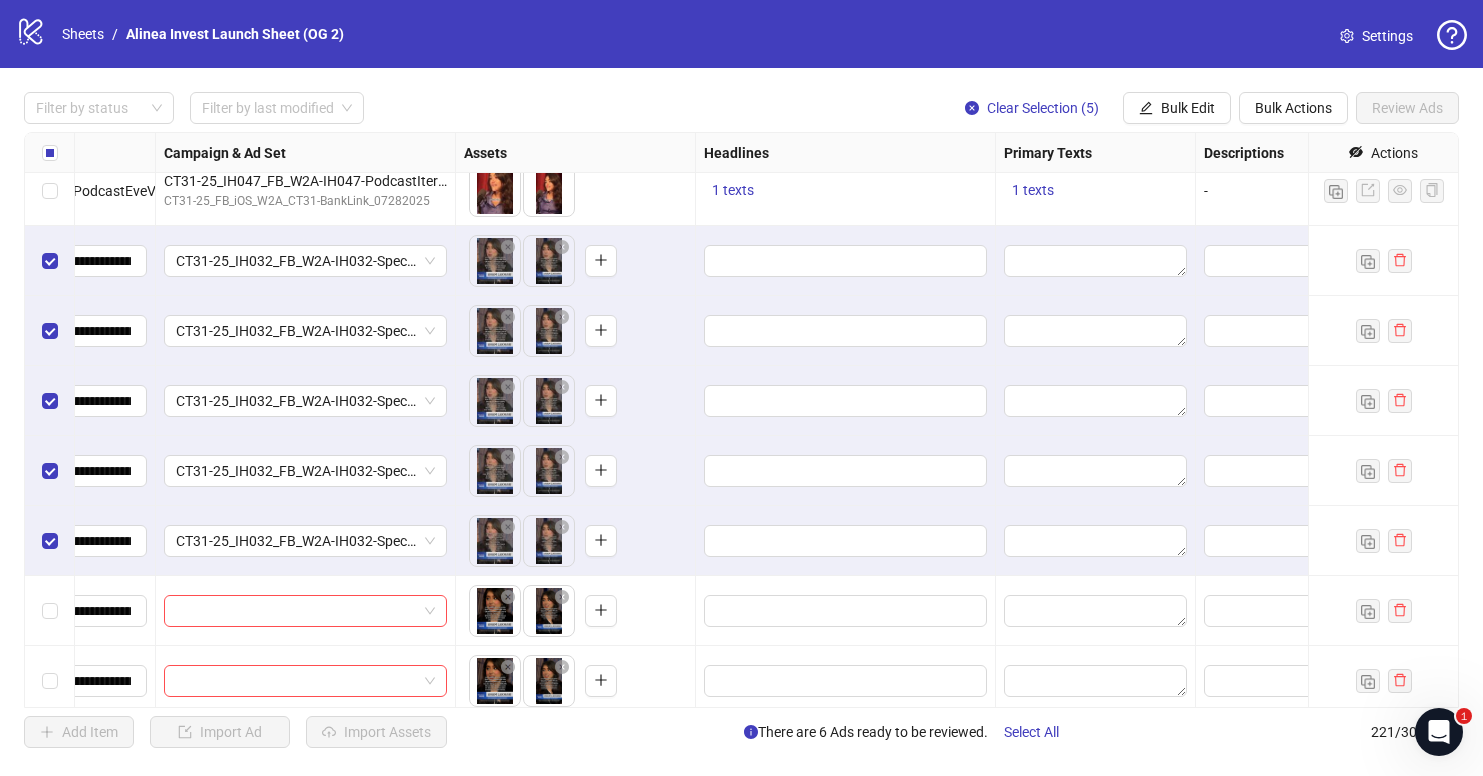 scroll, scrollTop: 12337, scrollLeft: 531, axis: both 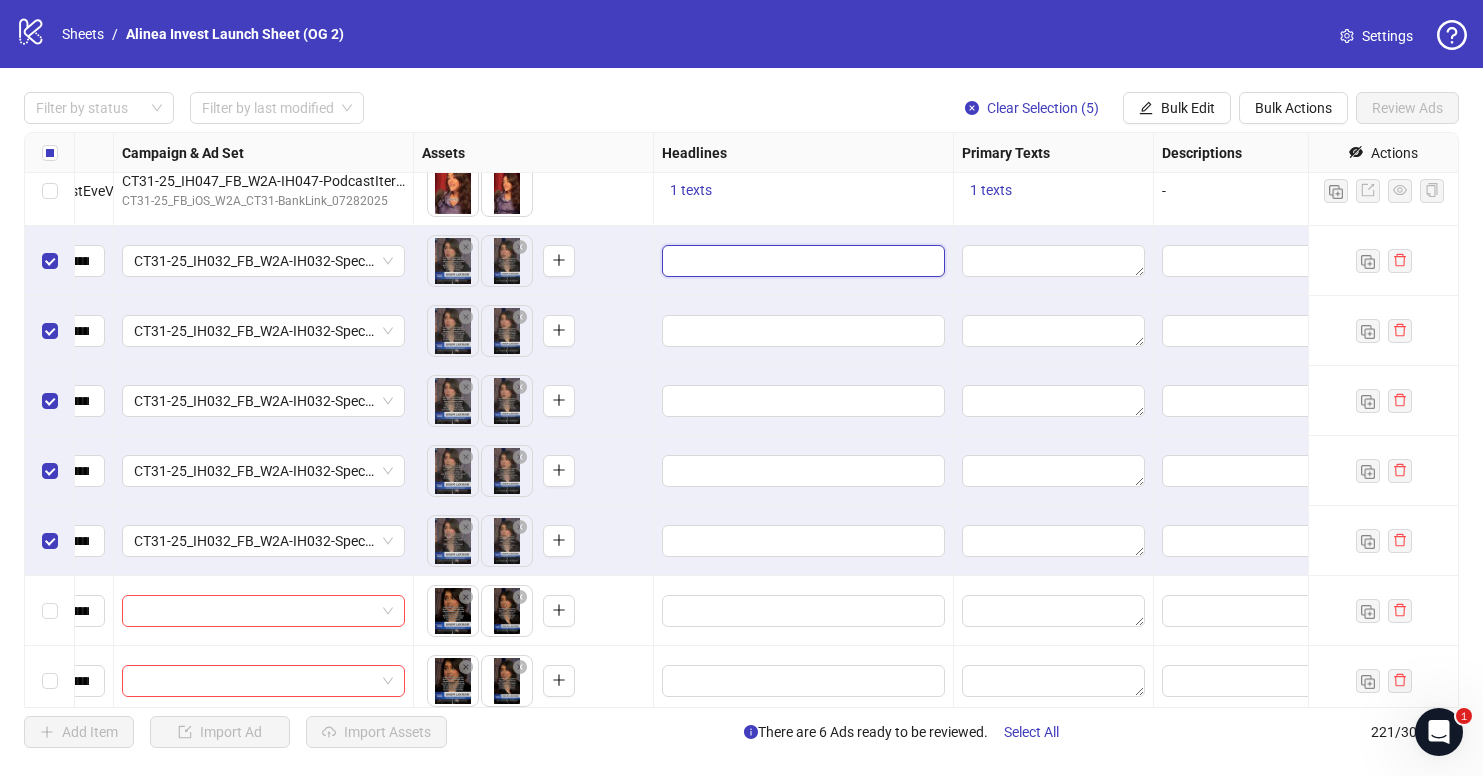 click at bounding box center (801, 261) 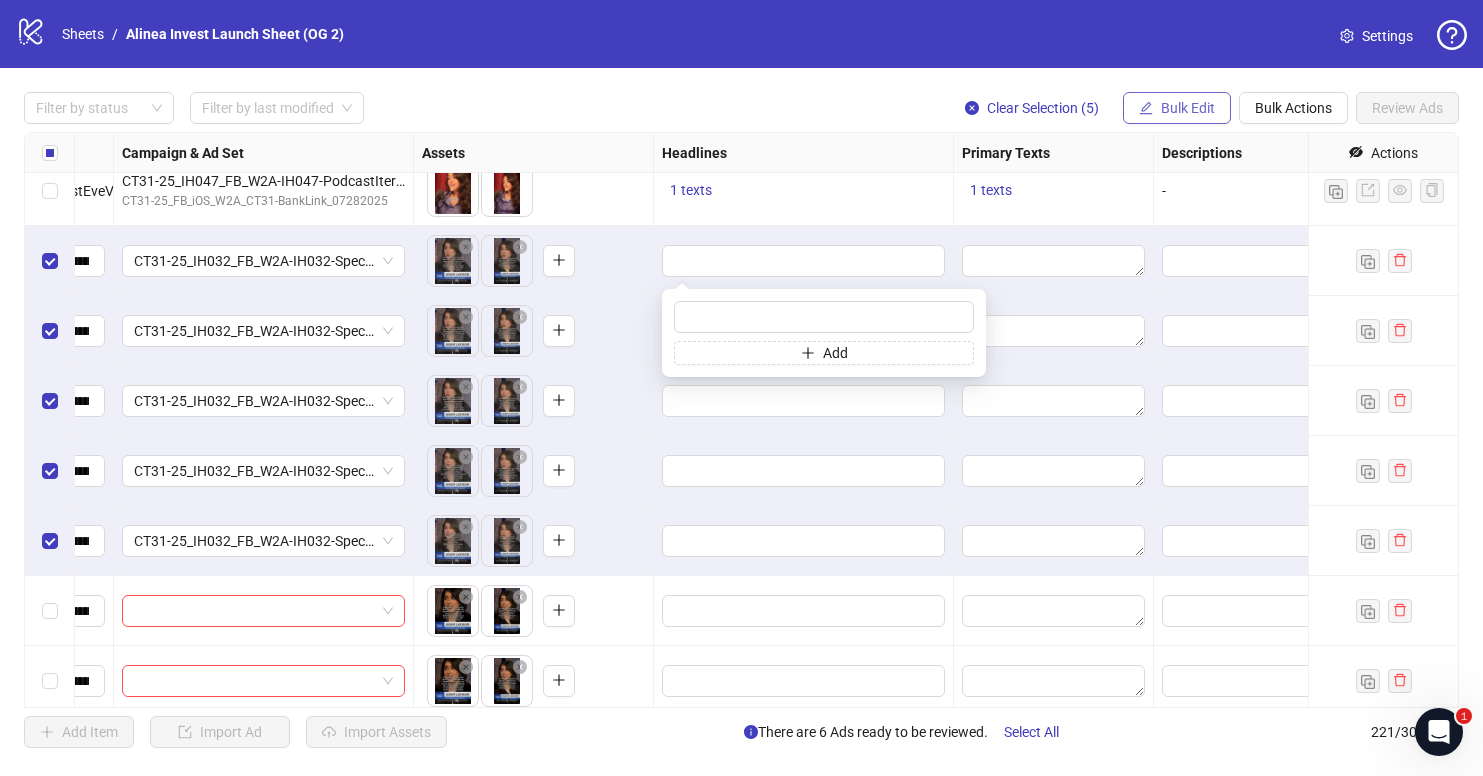 click on "Bulk Edit" at bounding box center (1188, 108) 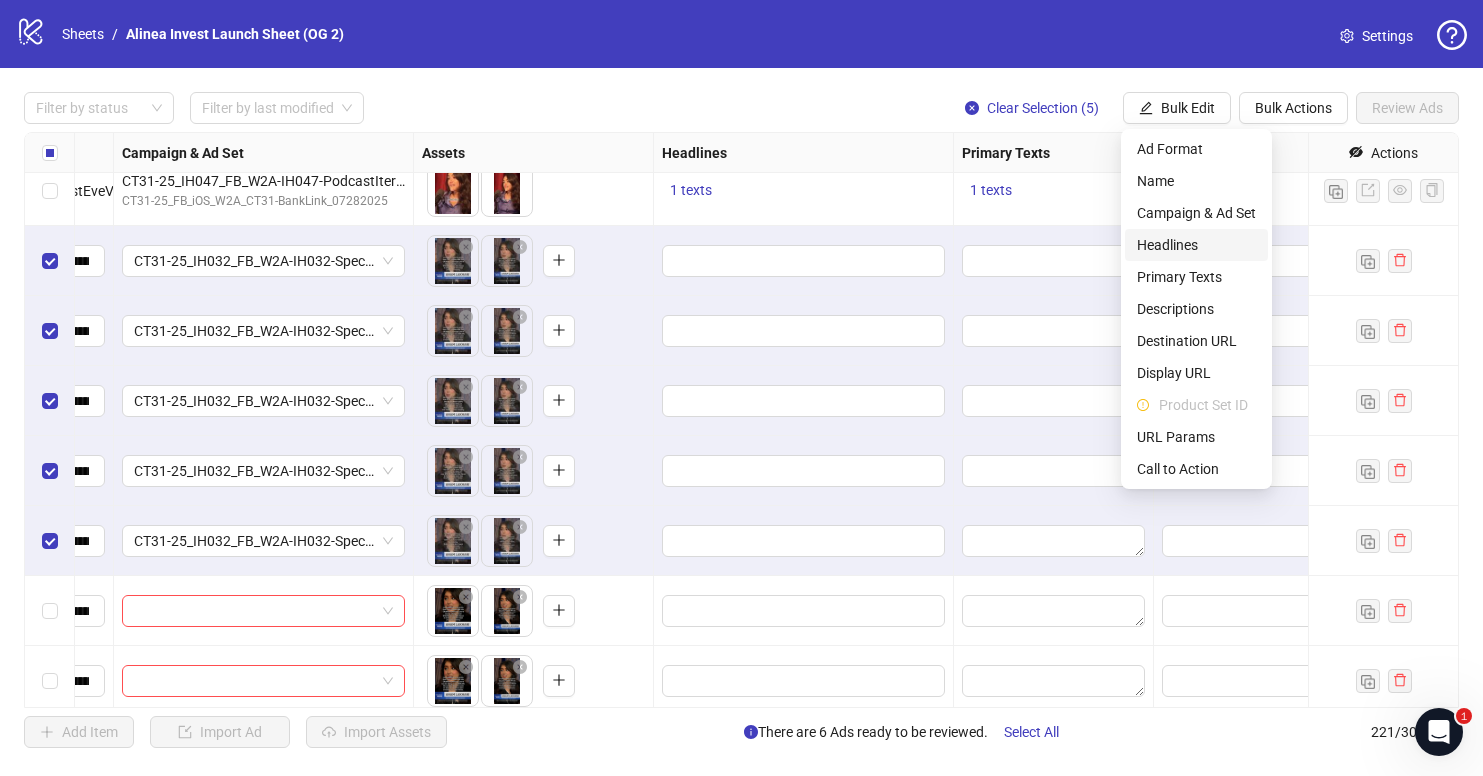click on "Headlines" at bounding box center (1196, 245) 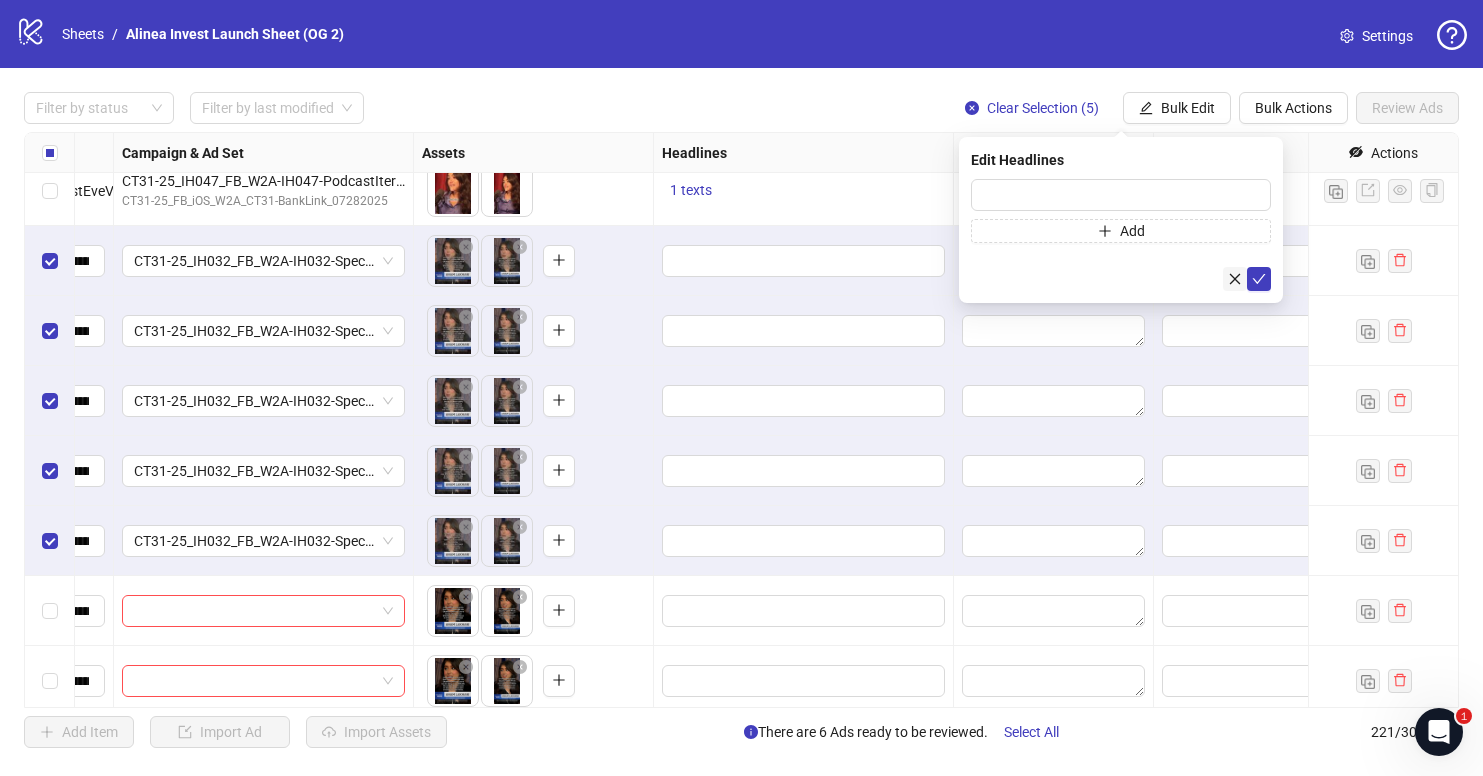 click at bounding box center (1235, 279) 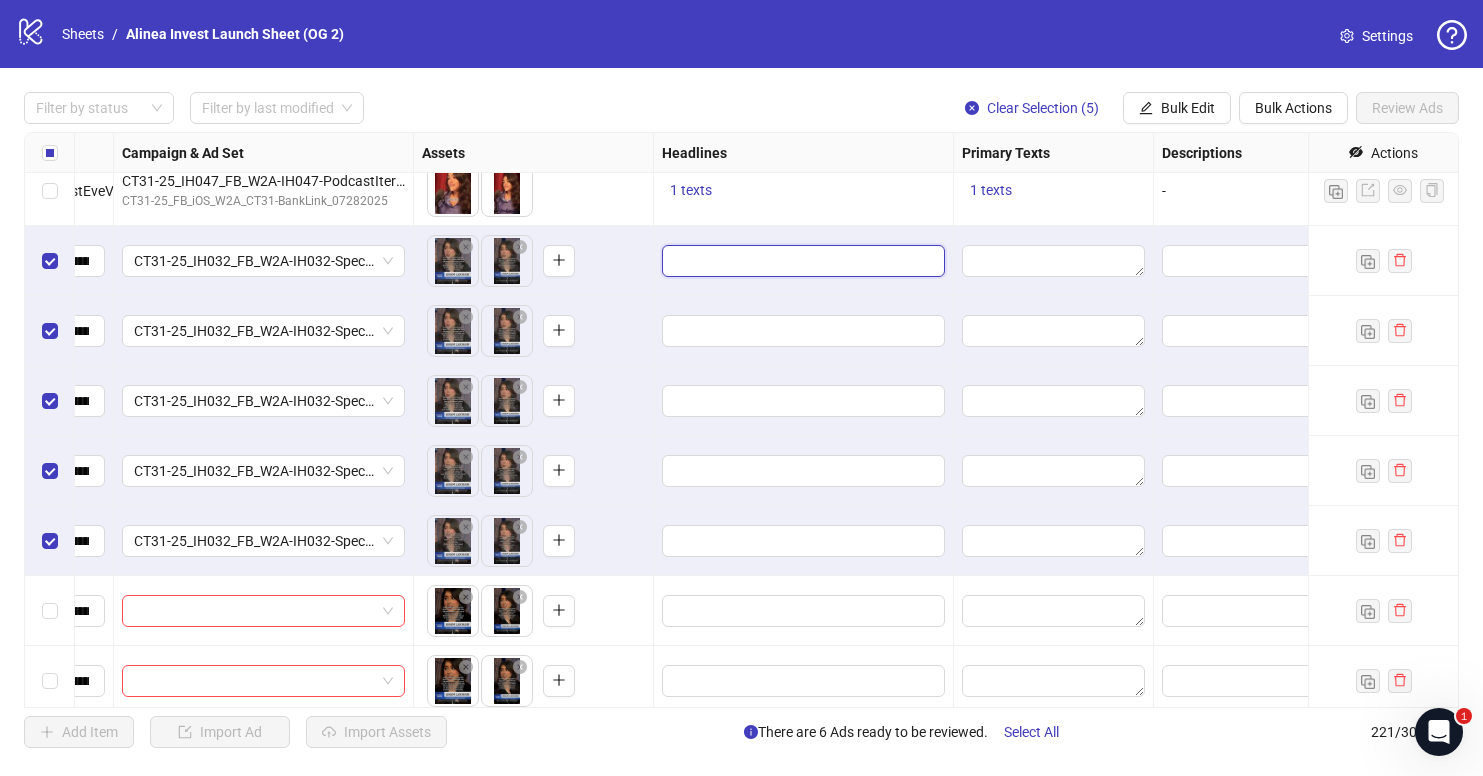 click at bounding box center [801, 261] 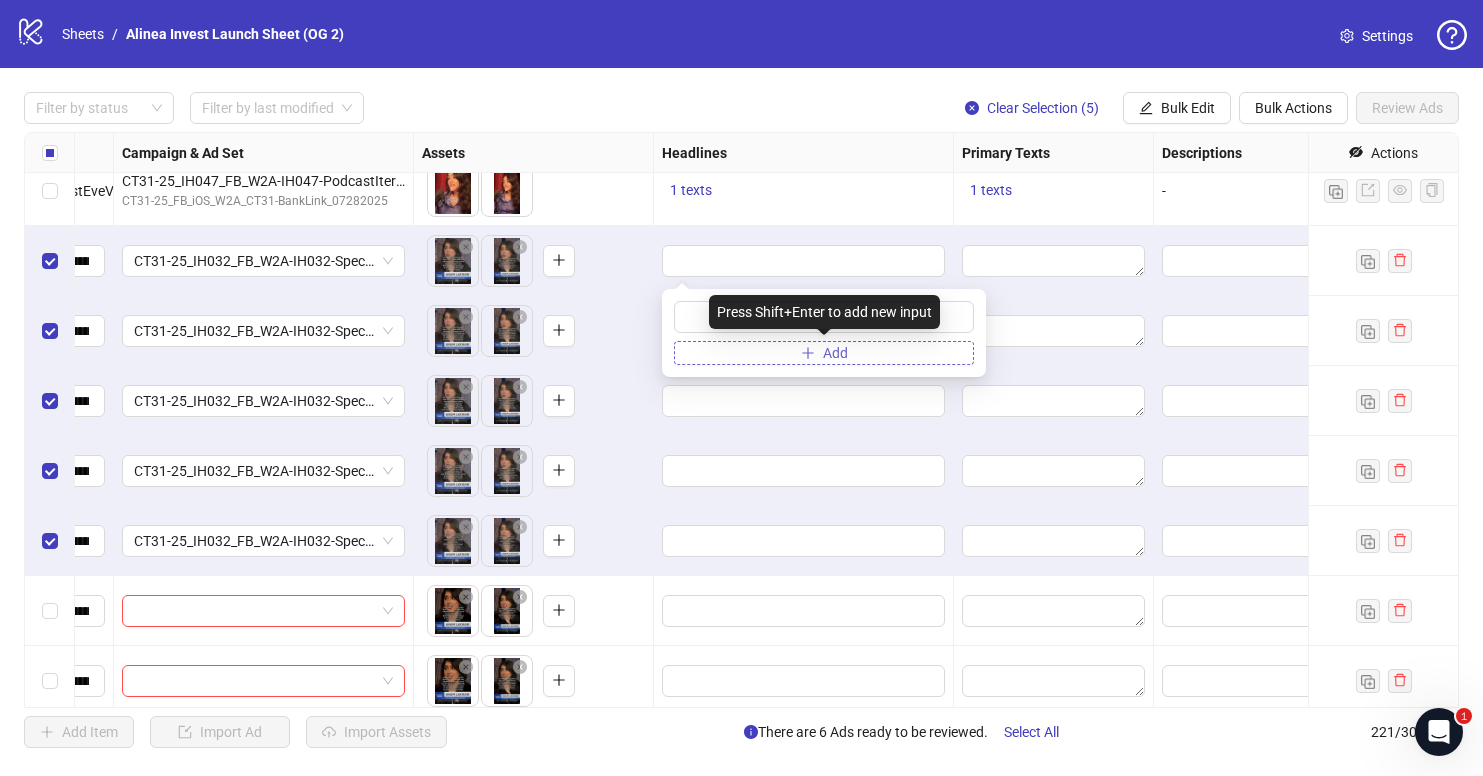 click on "Add" at bounding box center [824, 353] 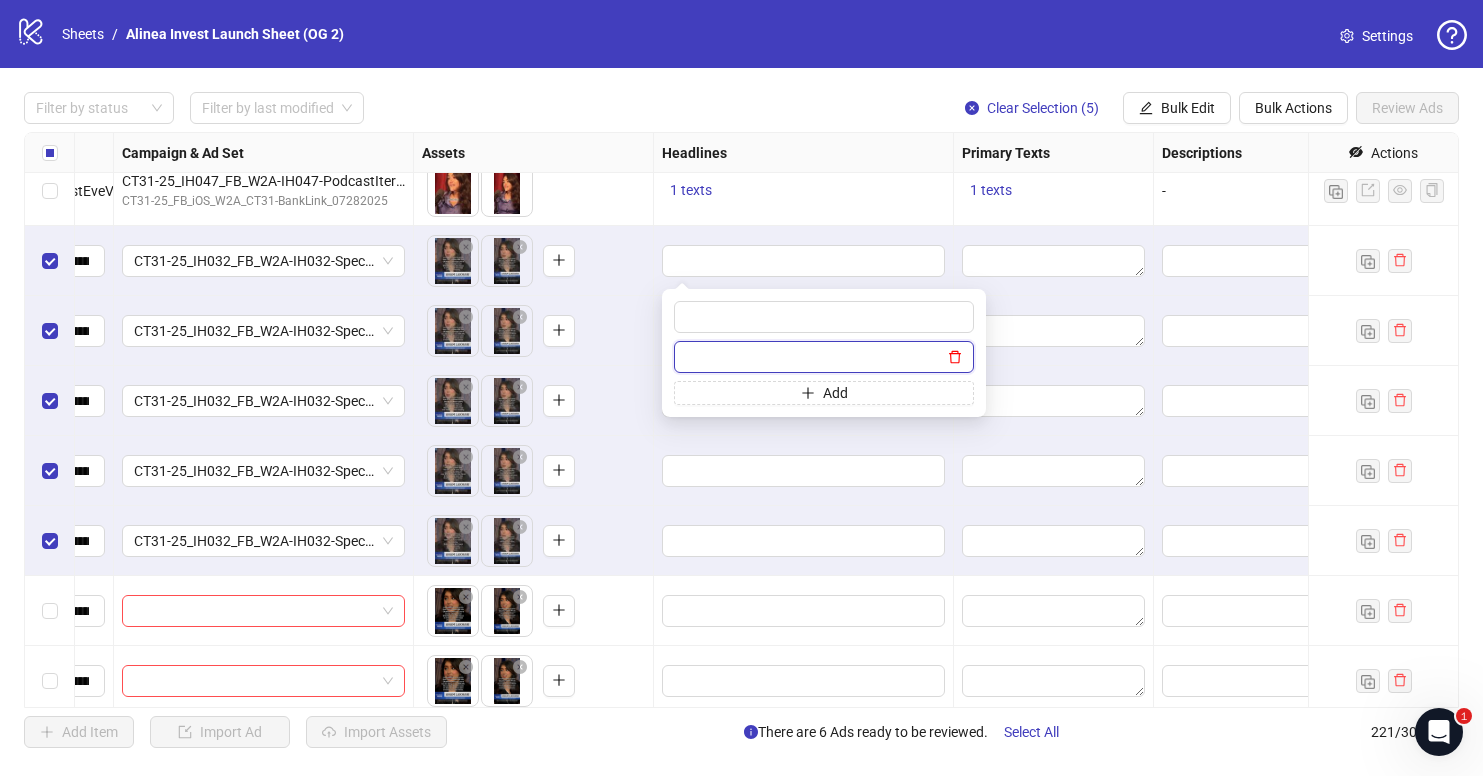click 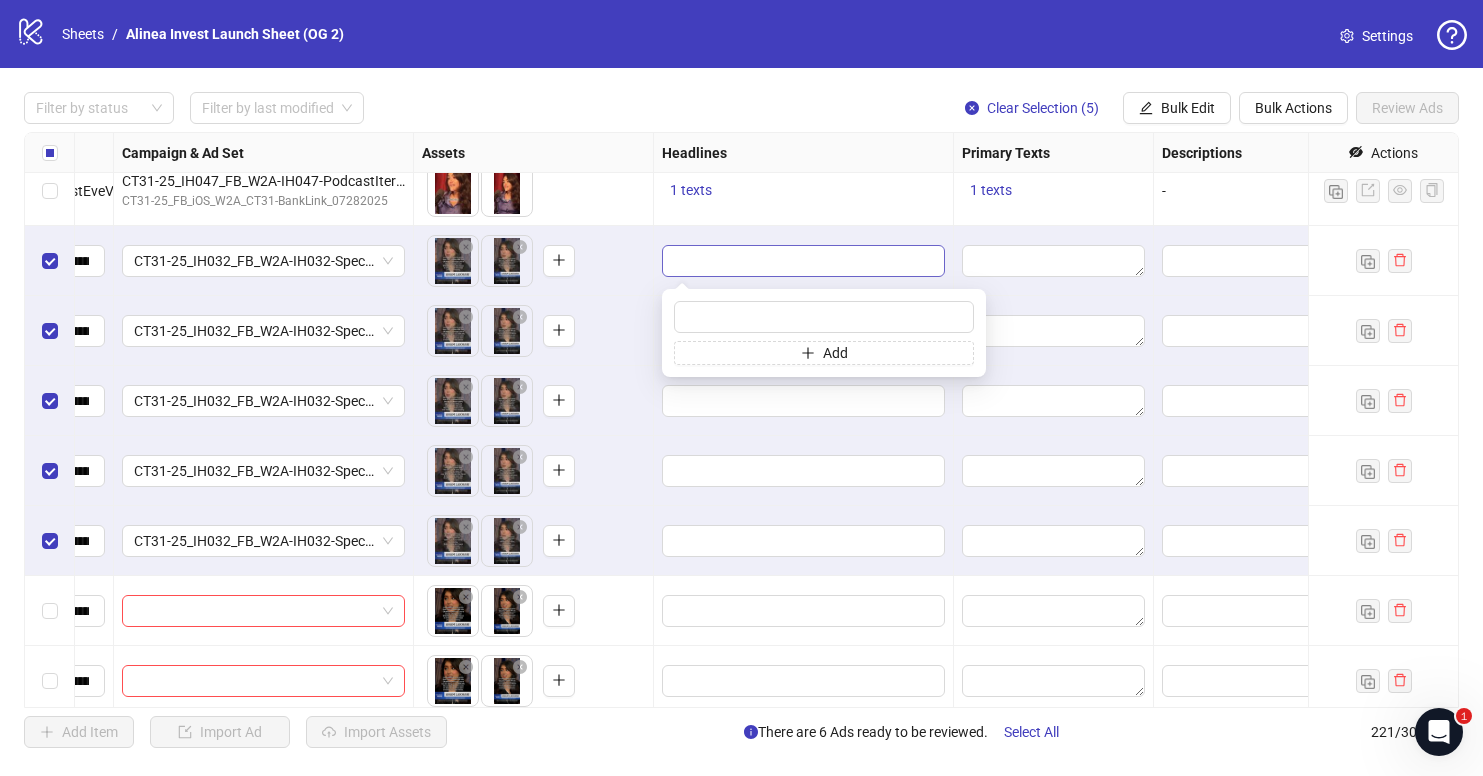 click at bounding box center (803, 261) 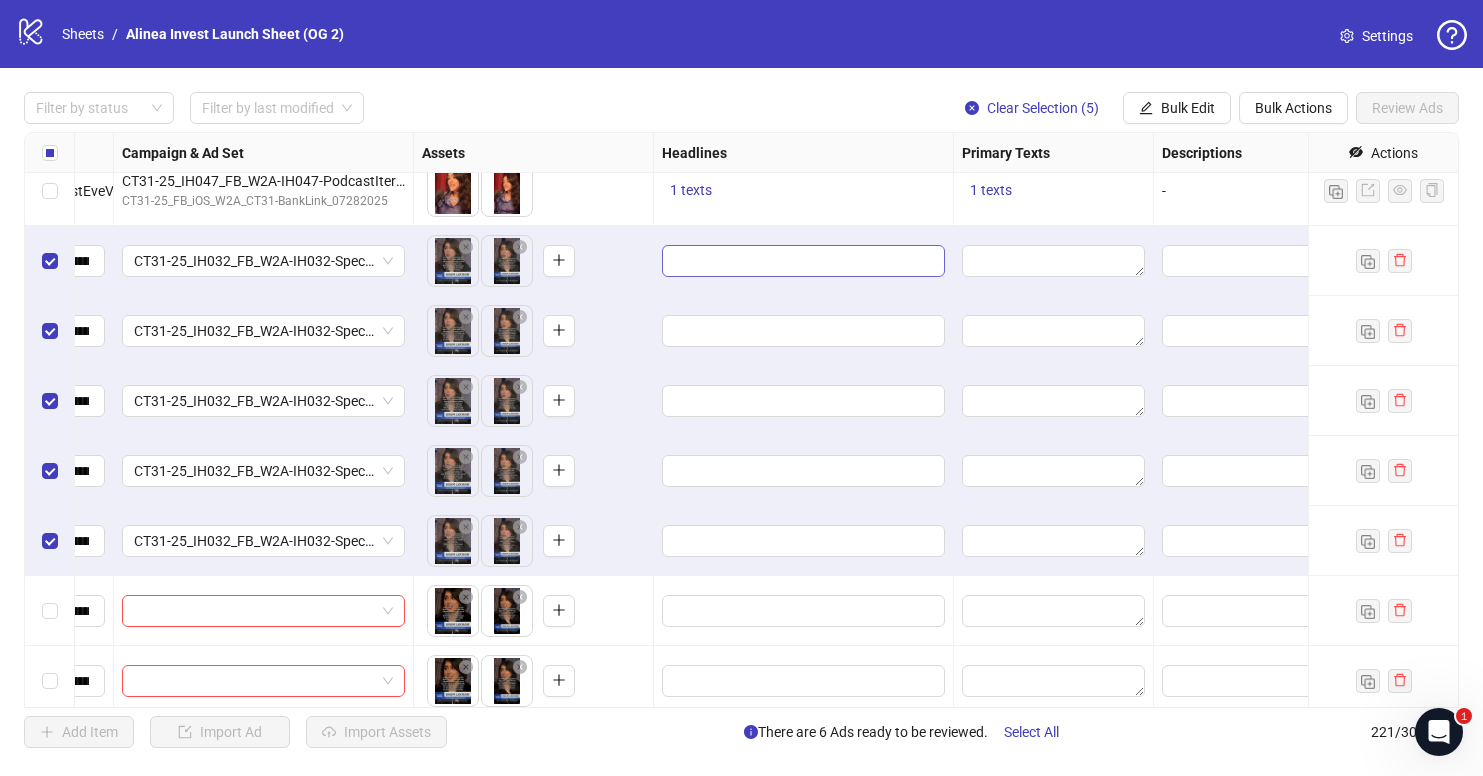 click at bounding box center (801, 261) 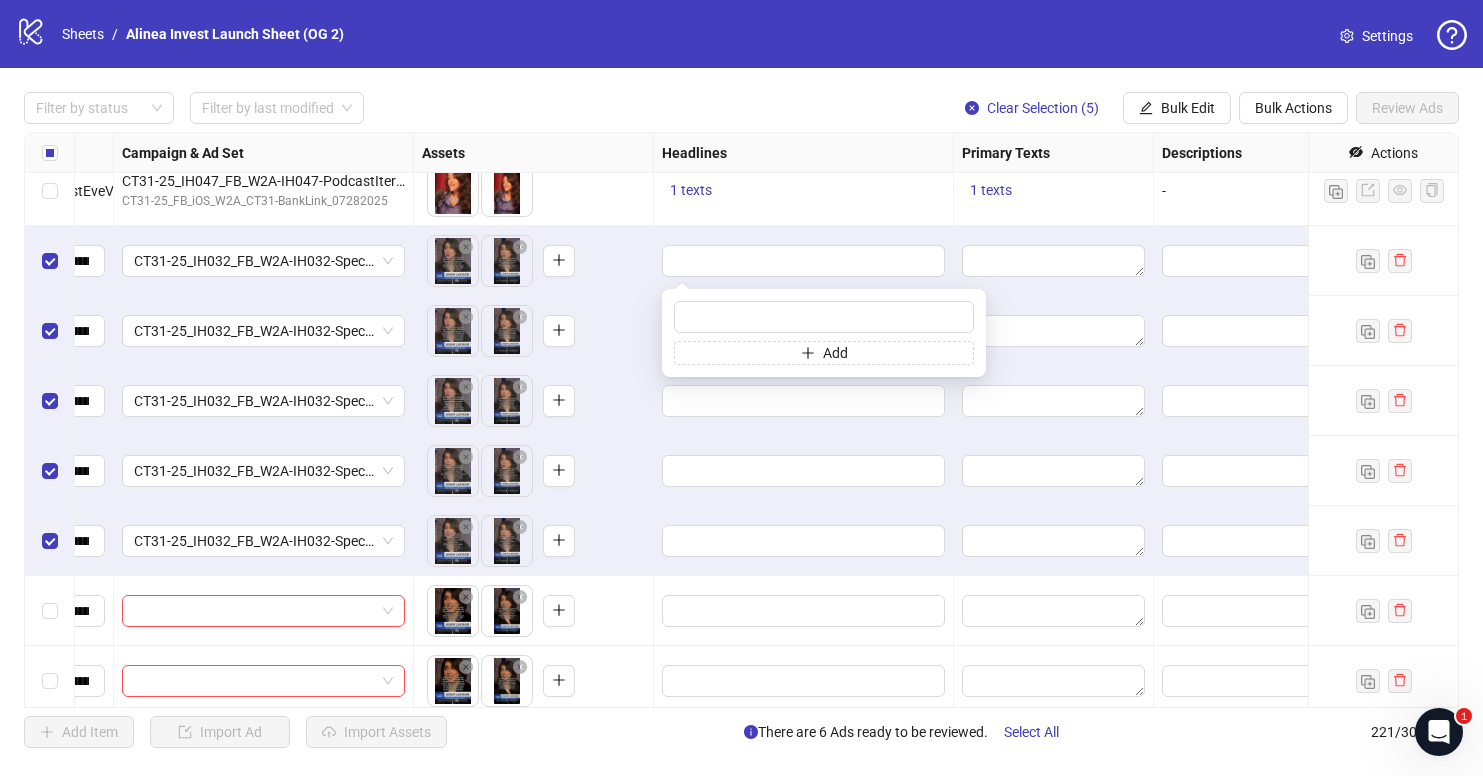 click on "1 texts" at bounding box center [803, 191] 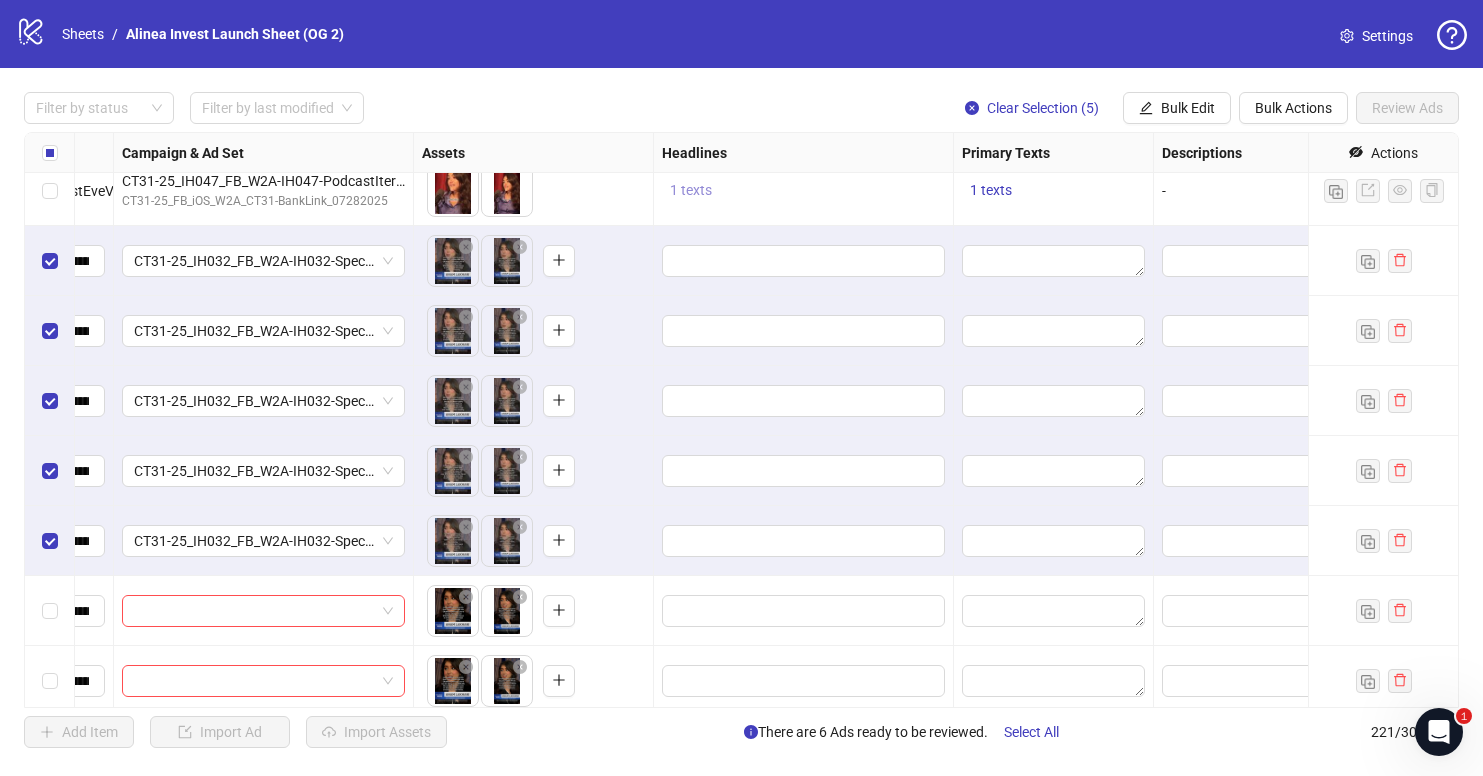 click on "1 texts" at bounding box center (691, 190) 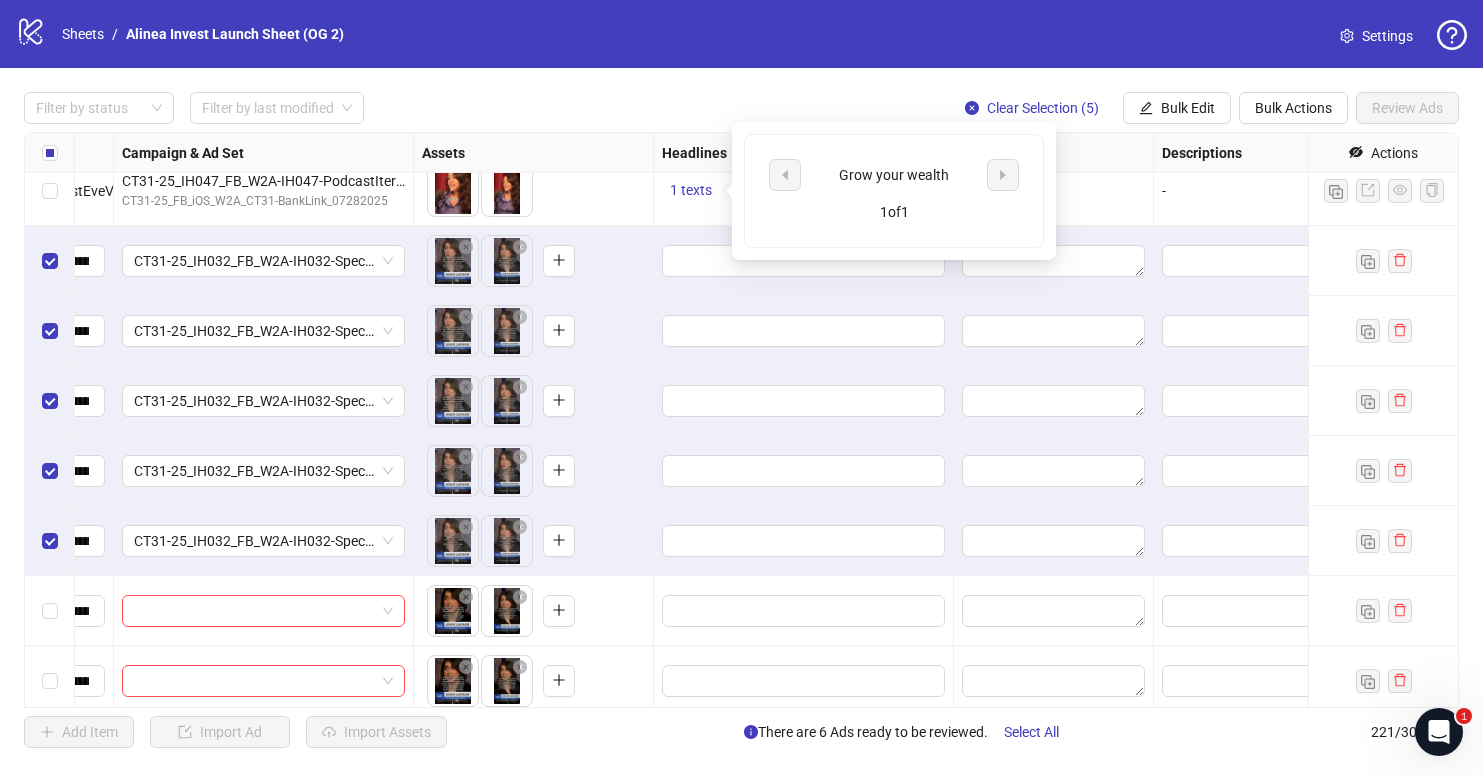click on "Grow your wealth" at bounding box center (894, 175) 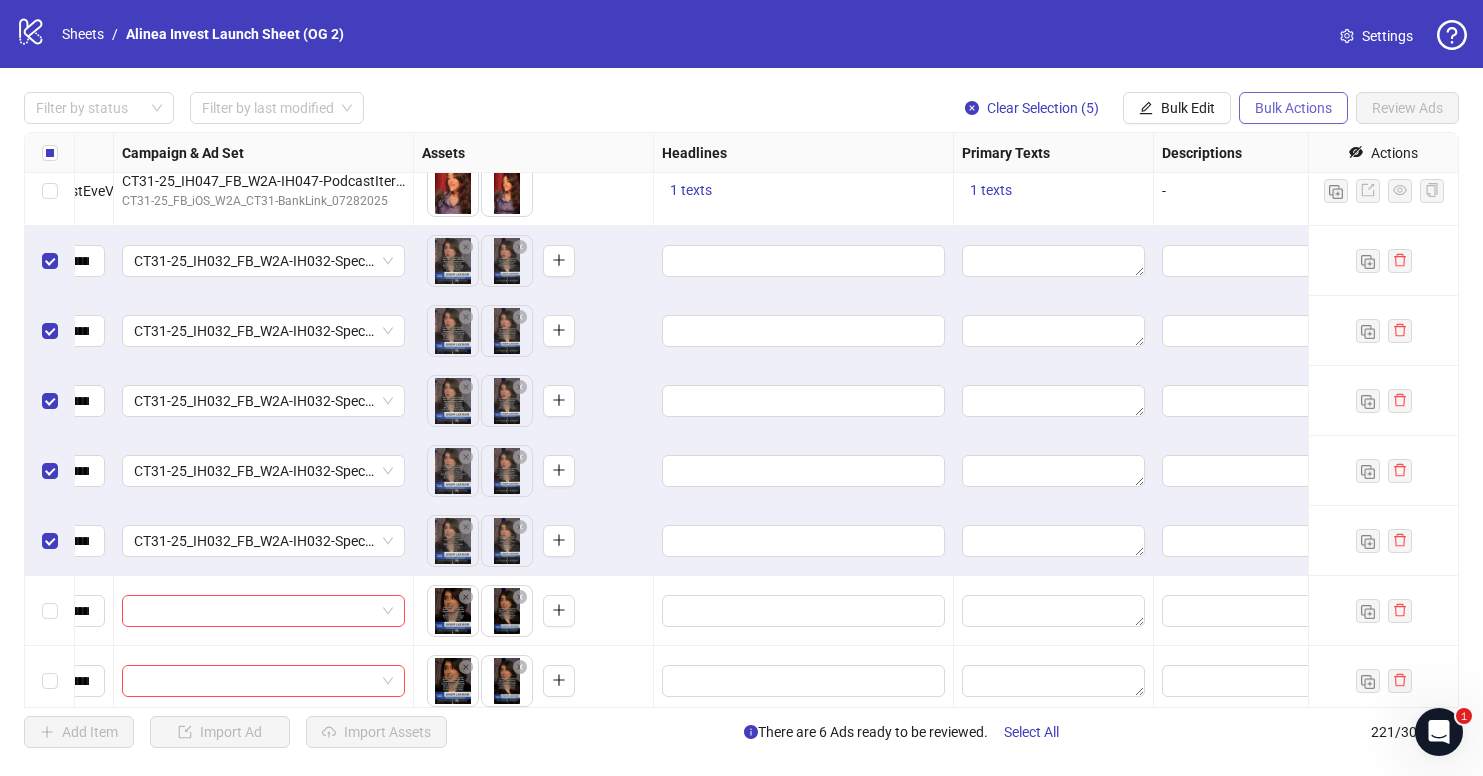 click on "Bulk Actions" at bounding box center [1293, 108] 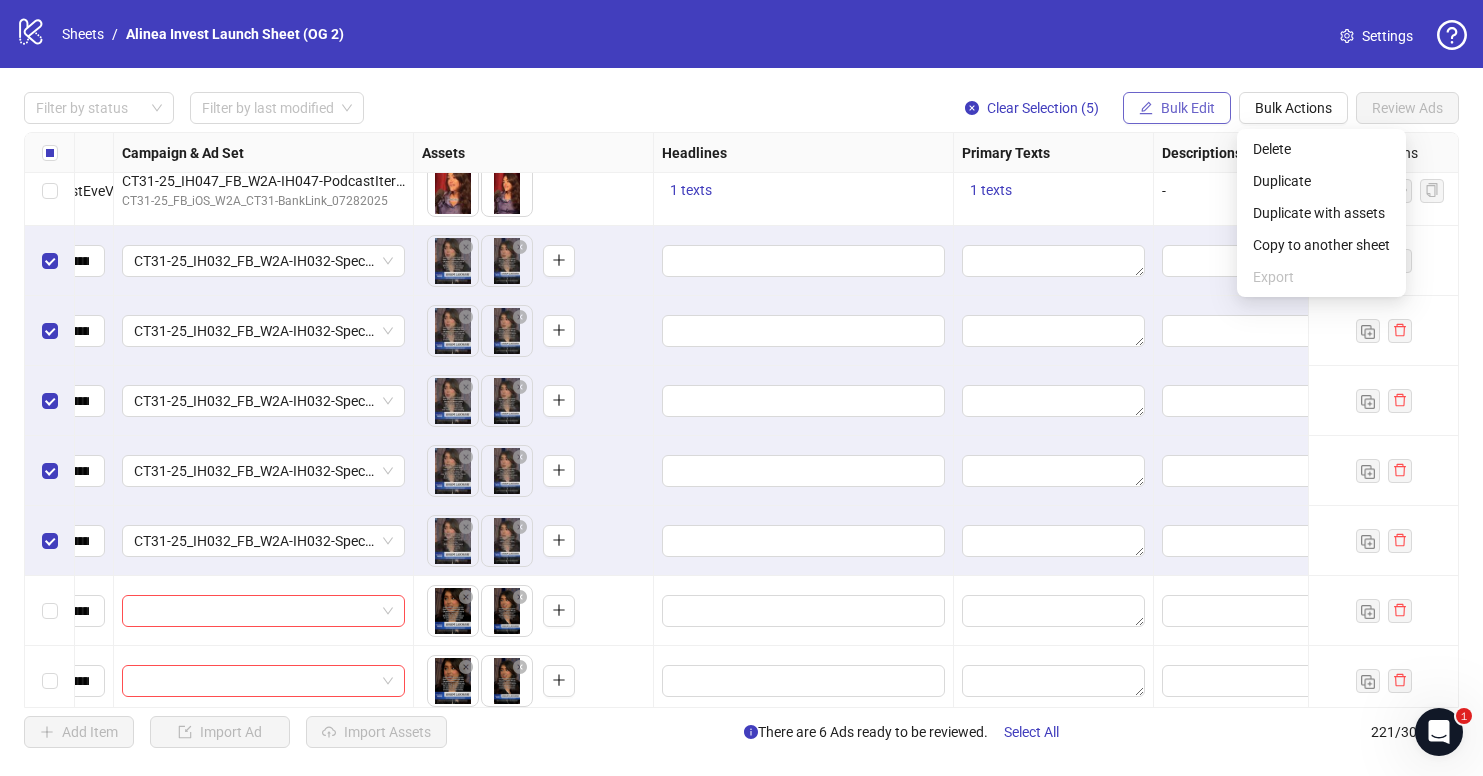 click on "Bulk Edit" at bounding box center (1188, 108) 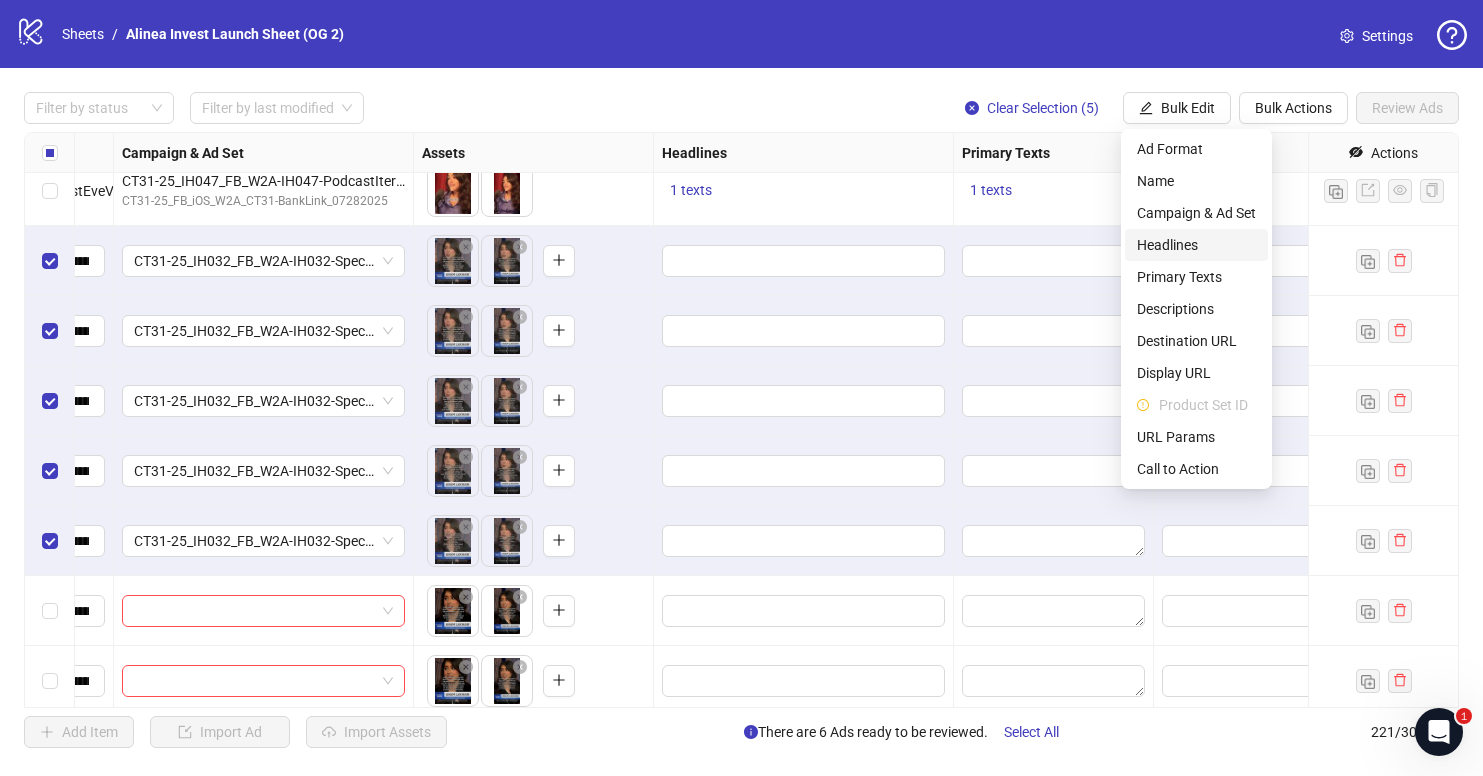 click on "Headlines" at bounding box center [1196, 245] 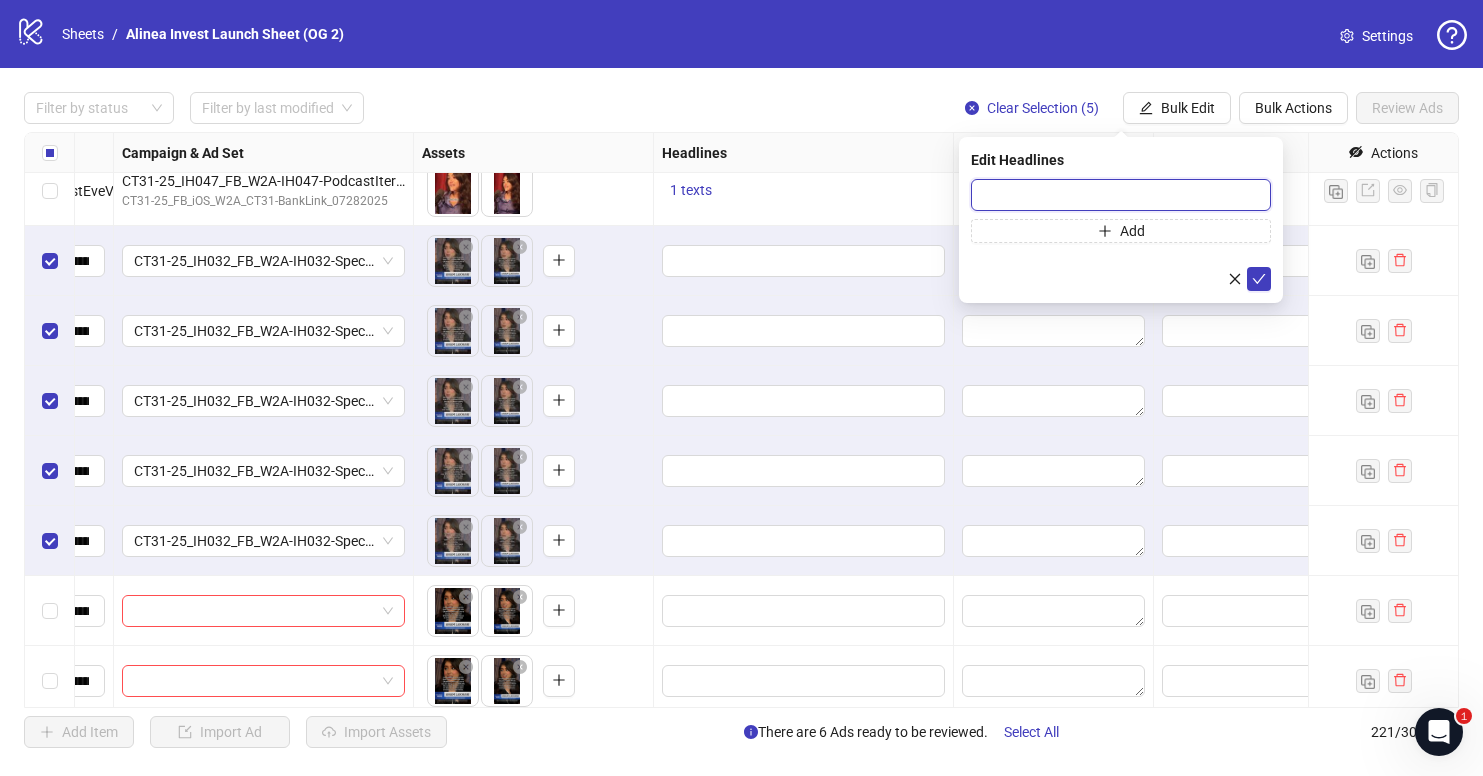click at bounding box center [1121, 195] 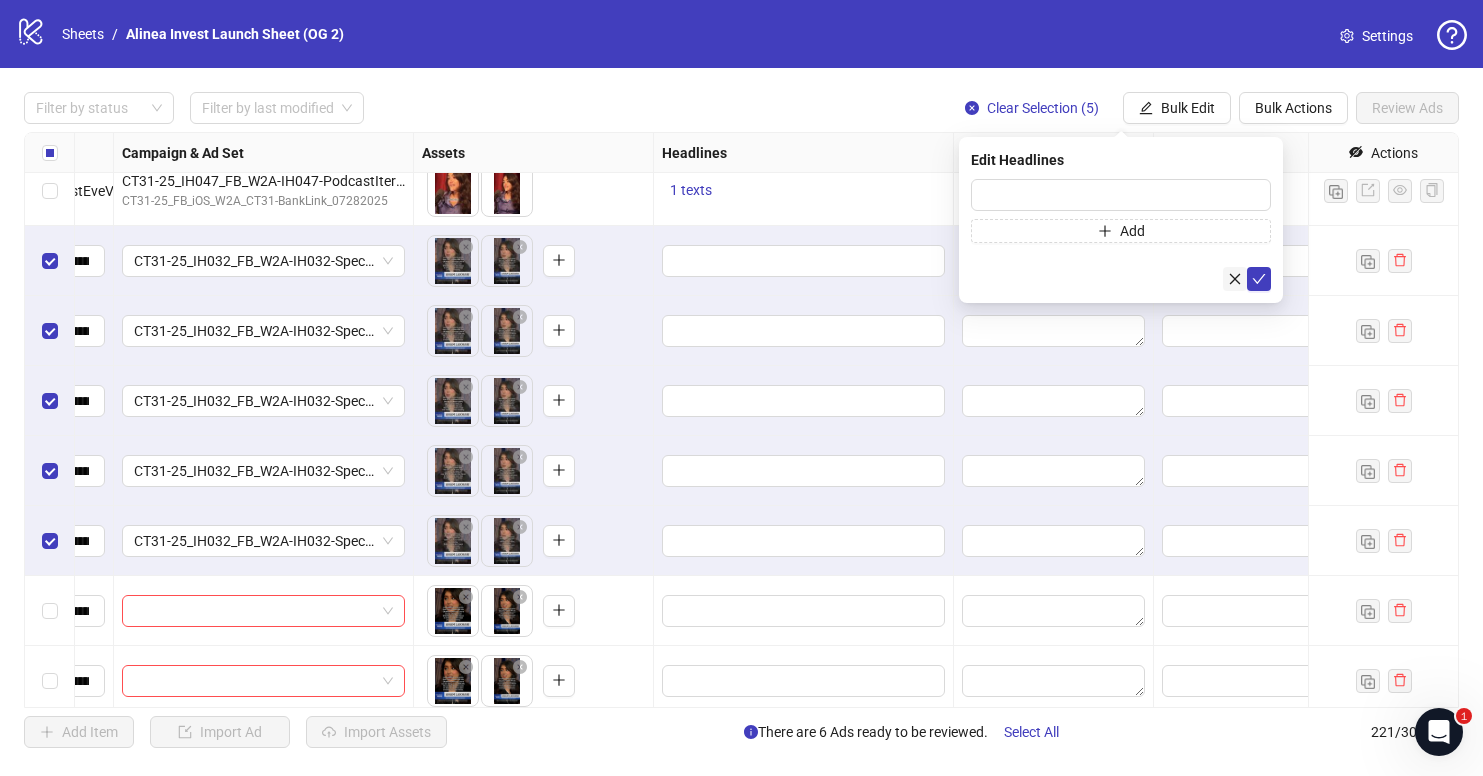 click 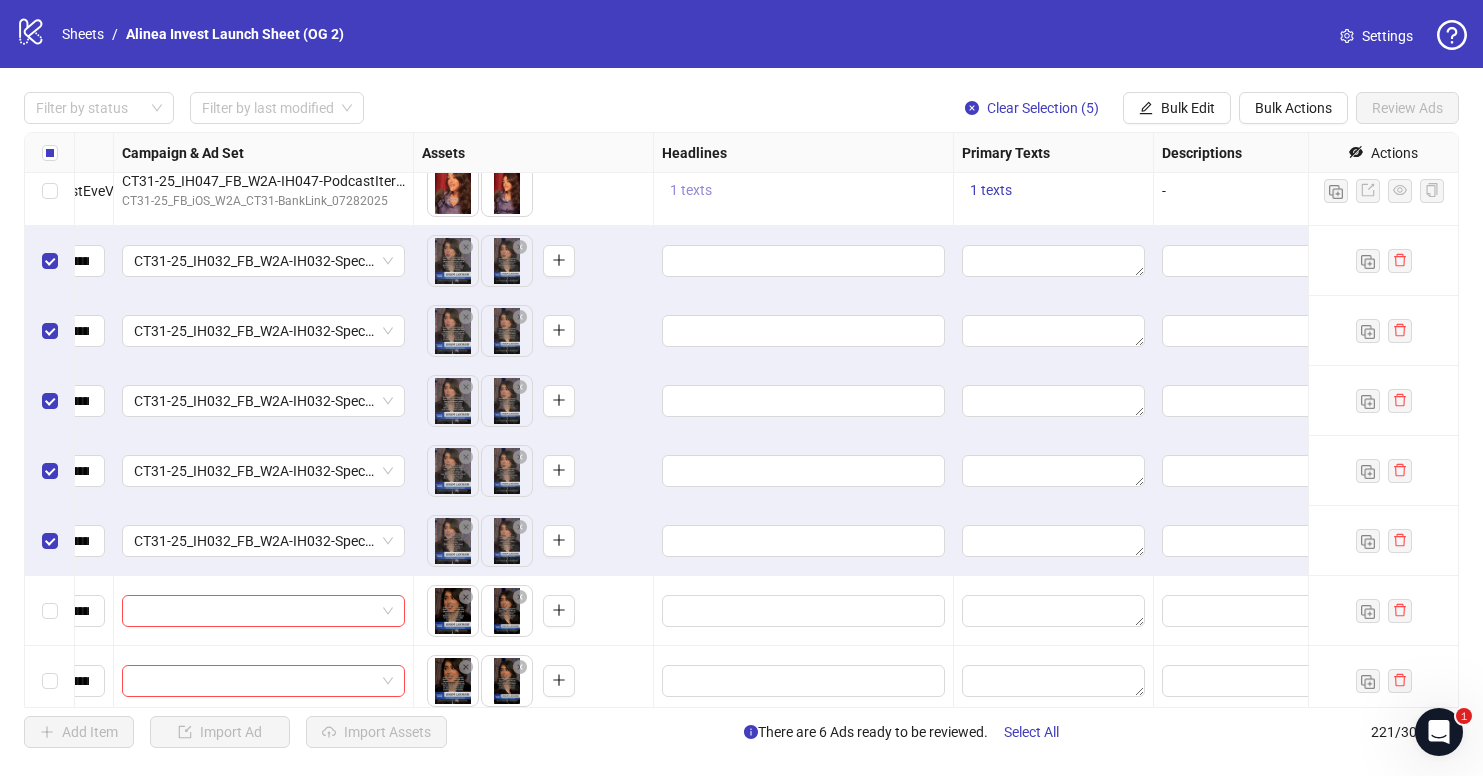 click on "1 texts" at bounding box center [691, 190] 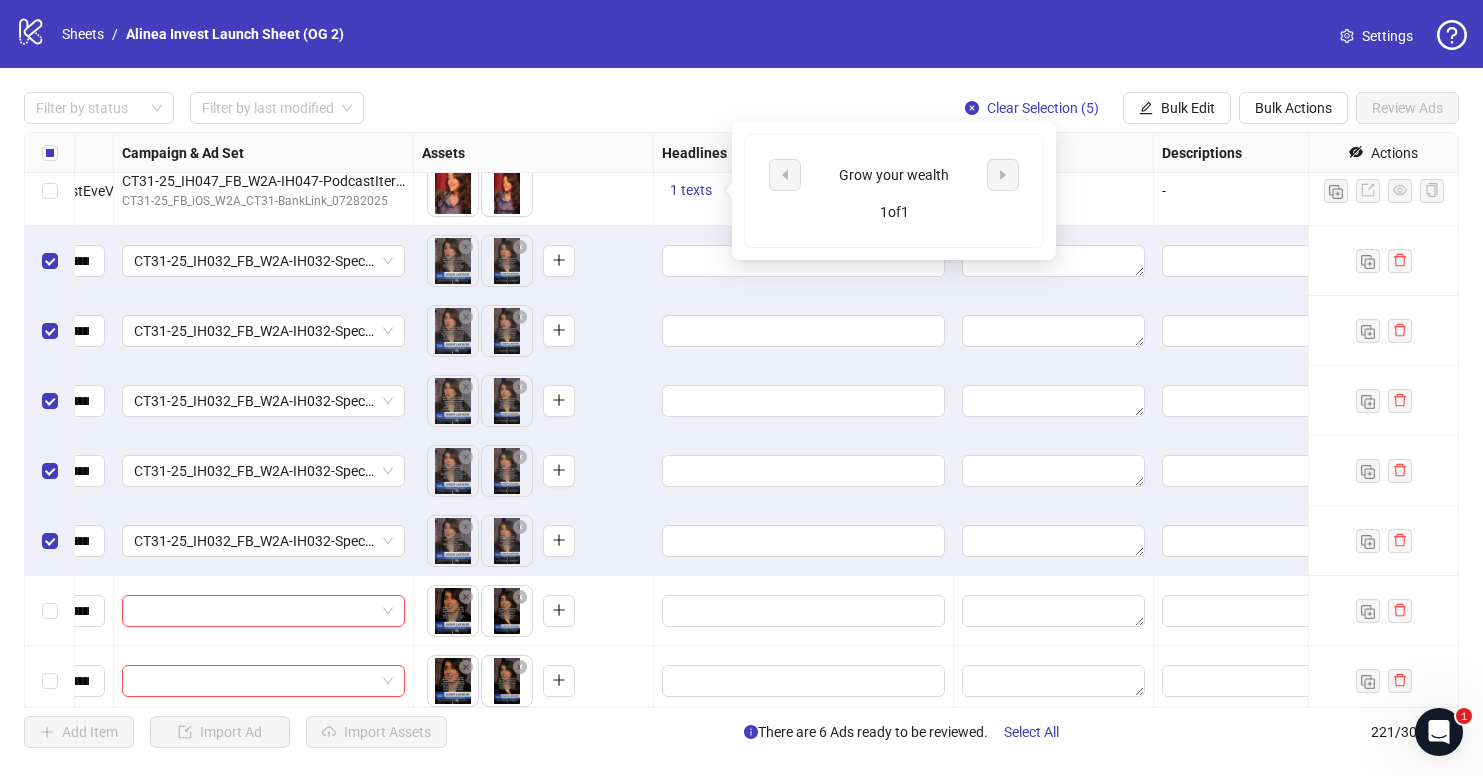 click on "Grow your wealth" at bounding box center (894, 175) 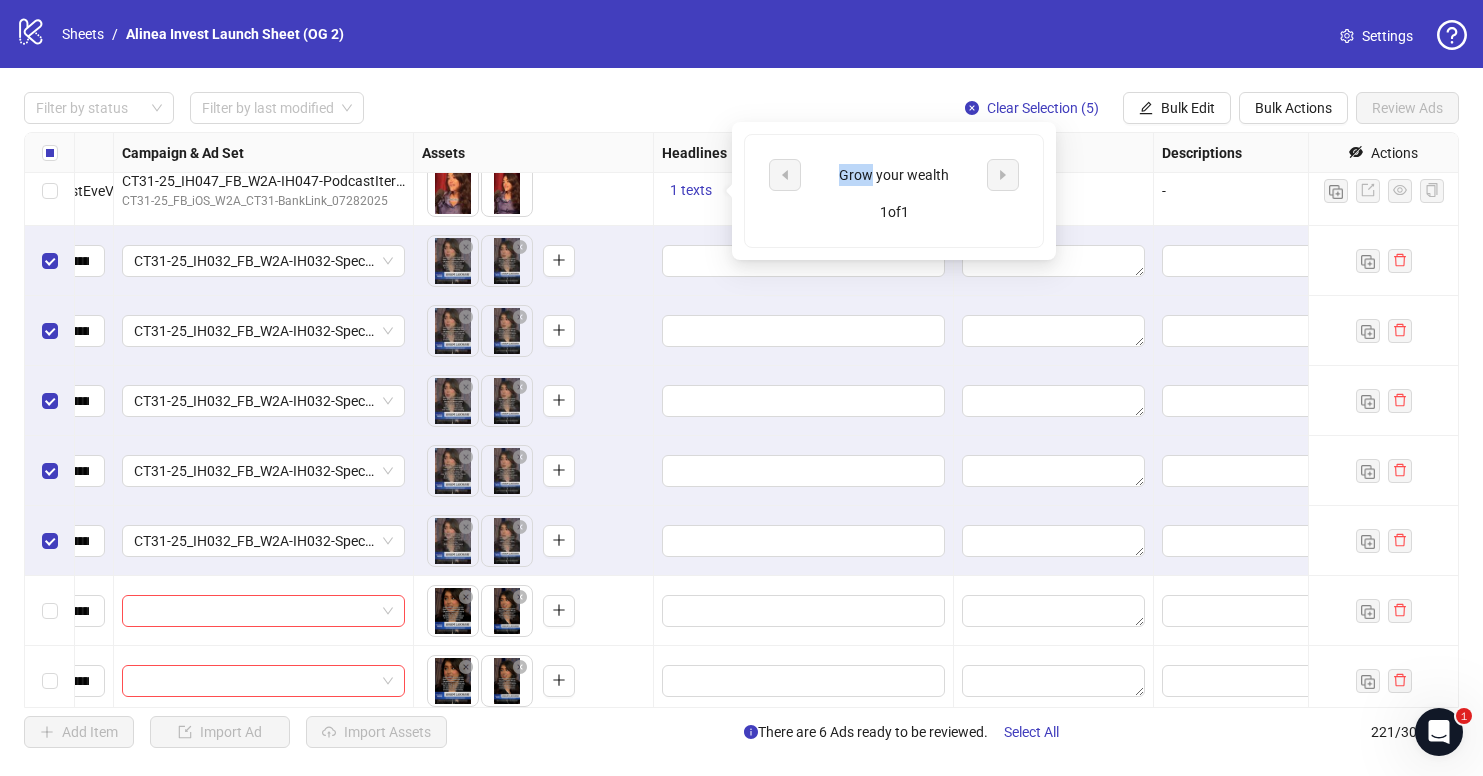 click on "Grow your wealth" at bounding box center [894, 175] 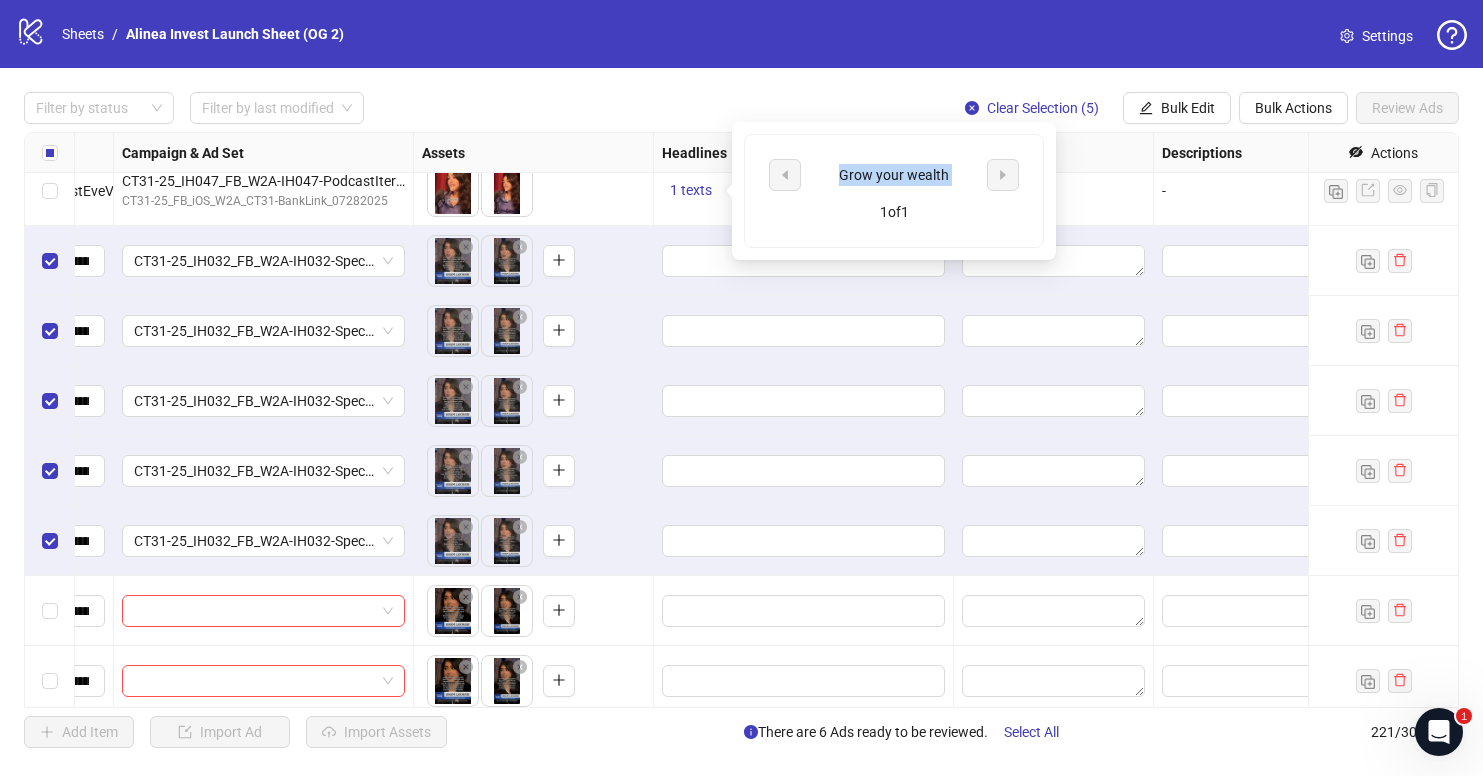 click on "Grow your wealth" at bounding box center [894, 175] 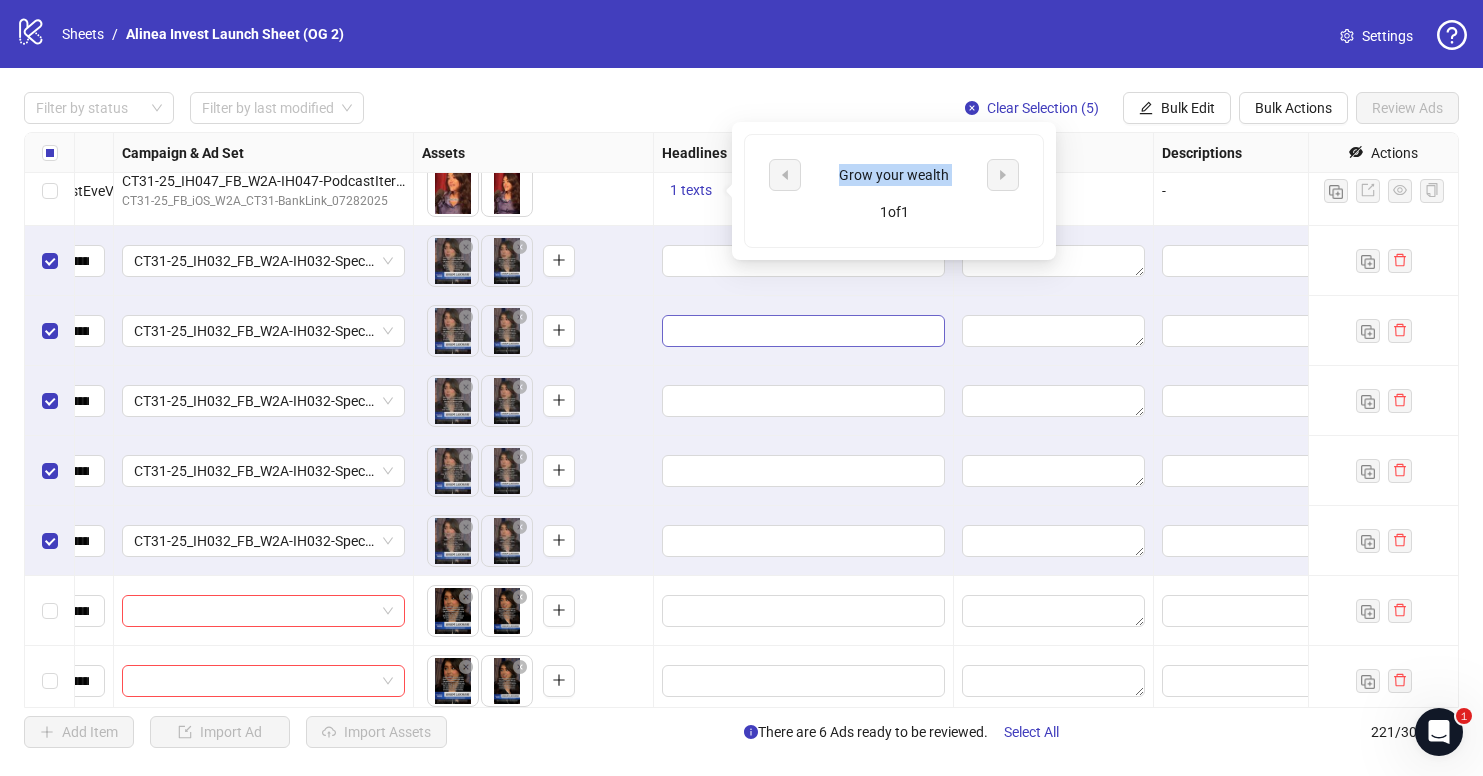 copy on "Grow your wealth" 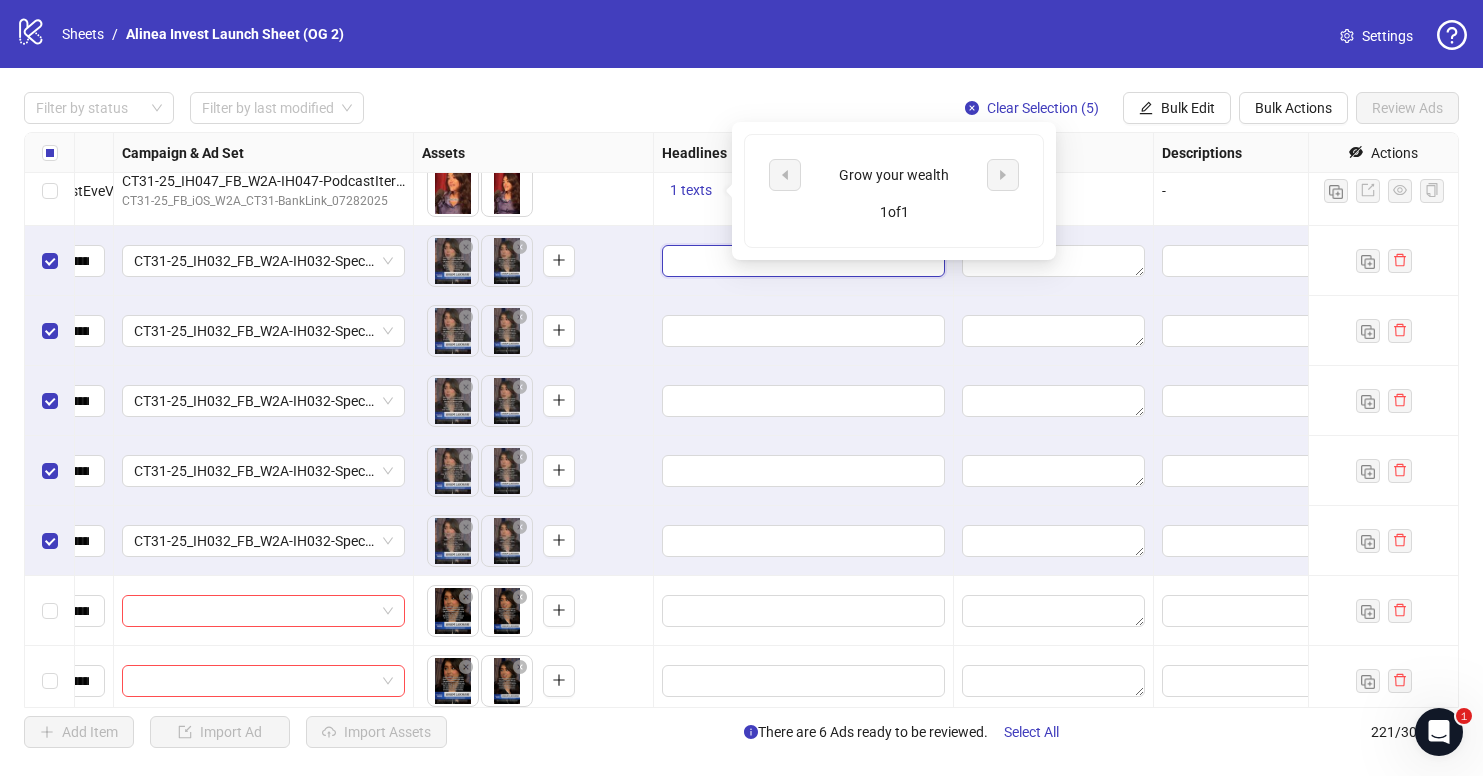 click at bounding box center (801, 261) 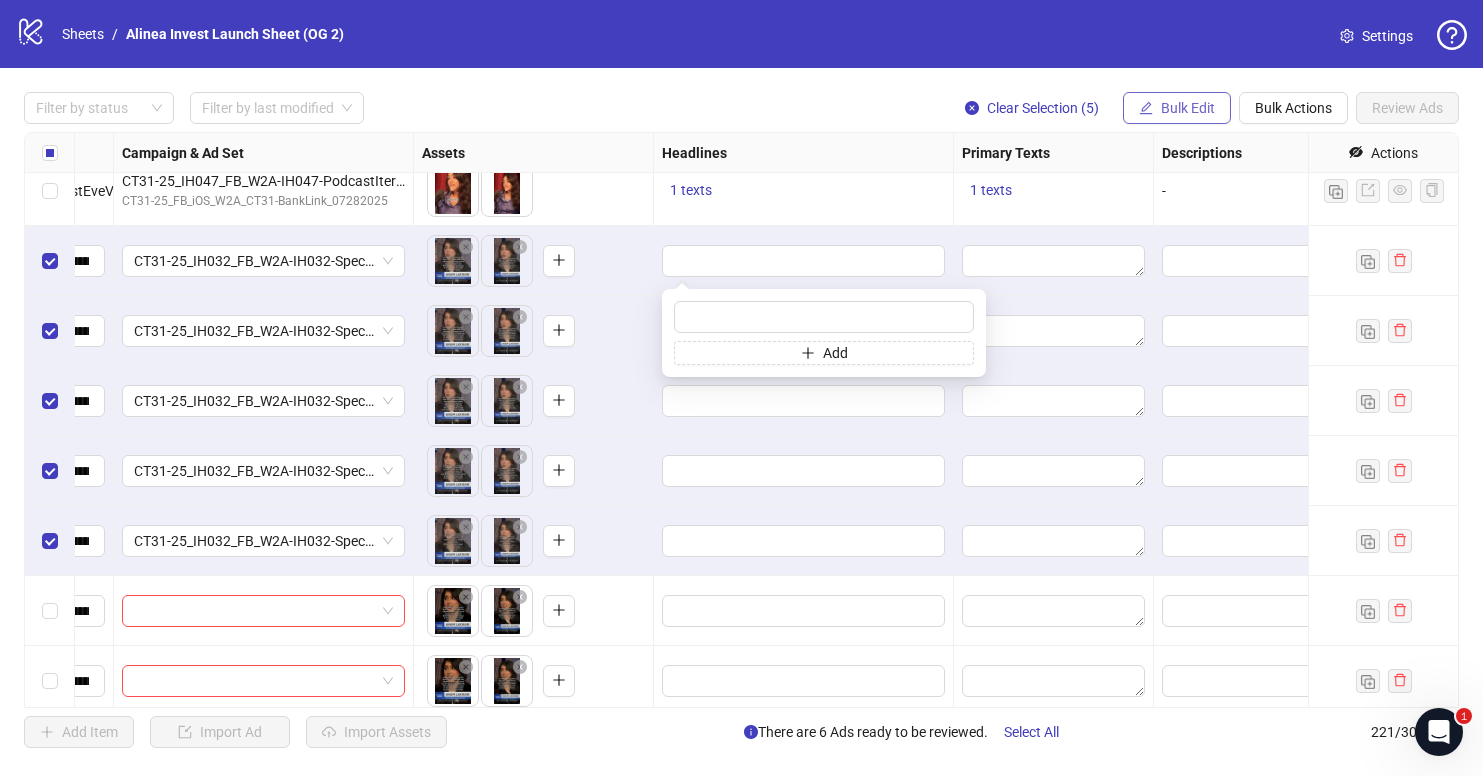 click on "Bulk Edit" at bounding box center (1188, 108) 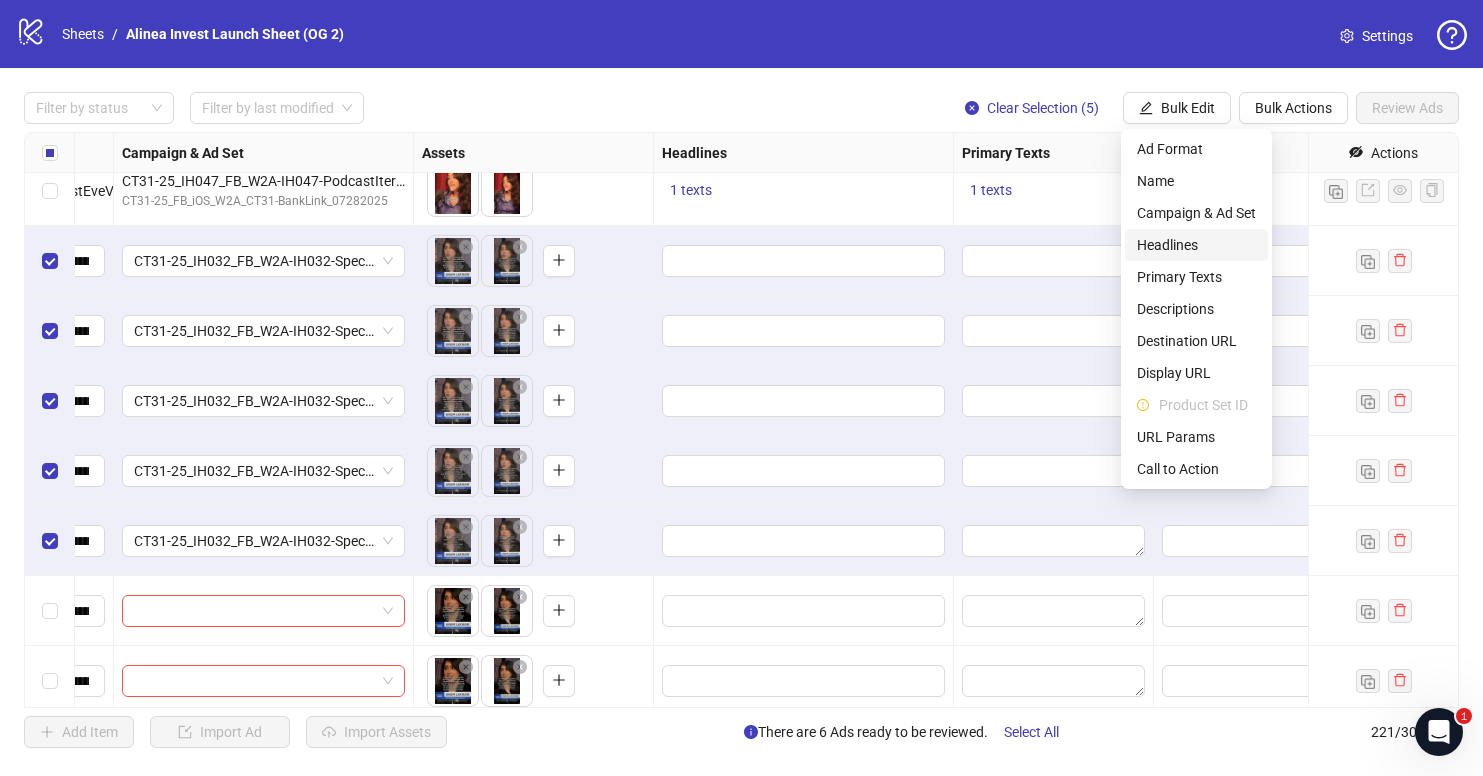click on "Headlines" at bounding box center (1196, 245) 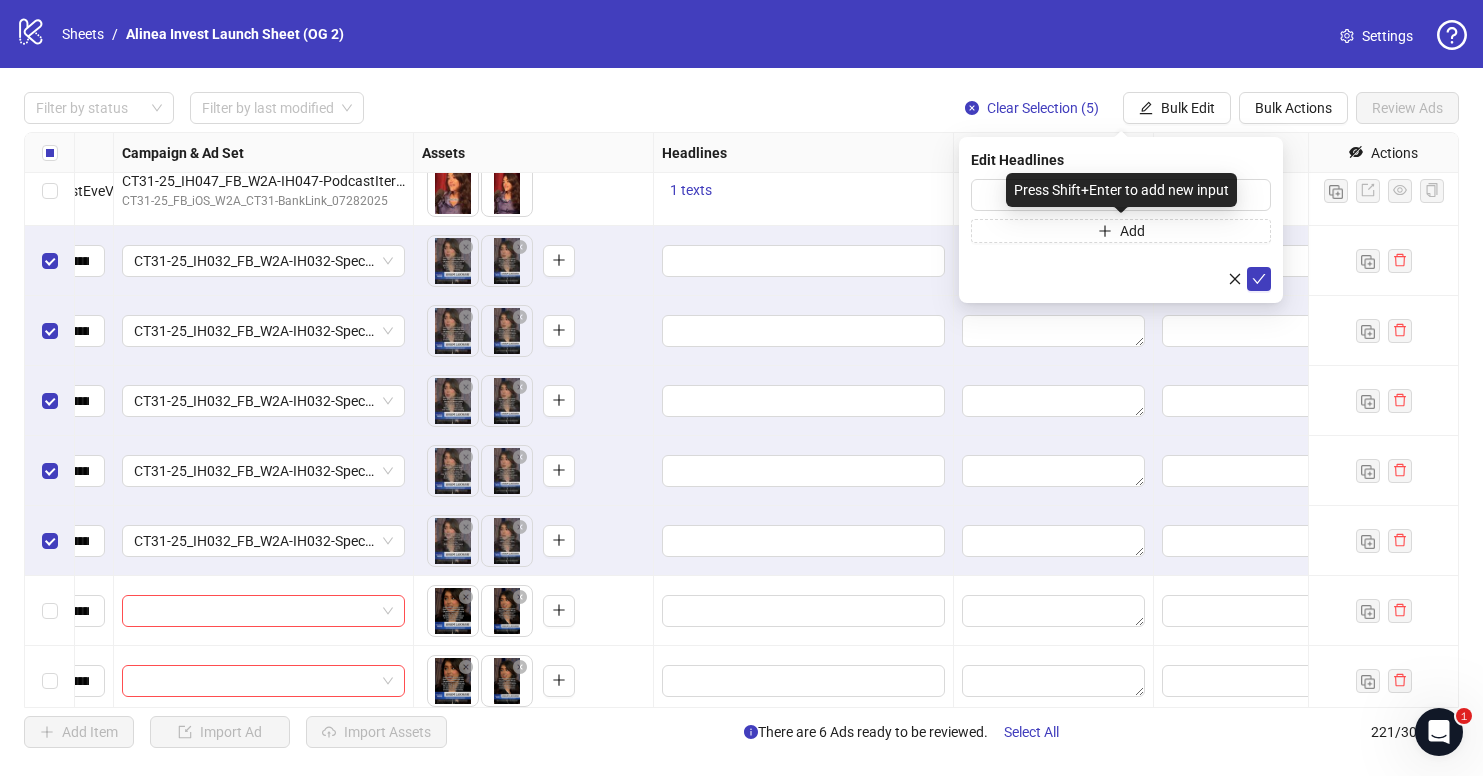 click on "Press Shift+Enter to add new input" at bounding box center (1121, 190) 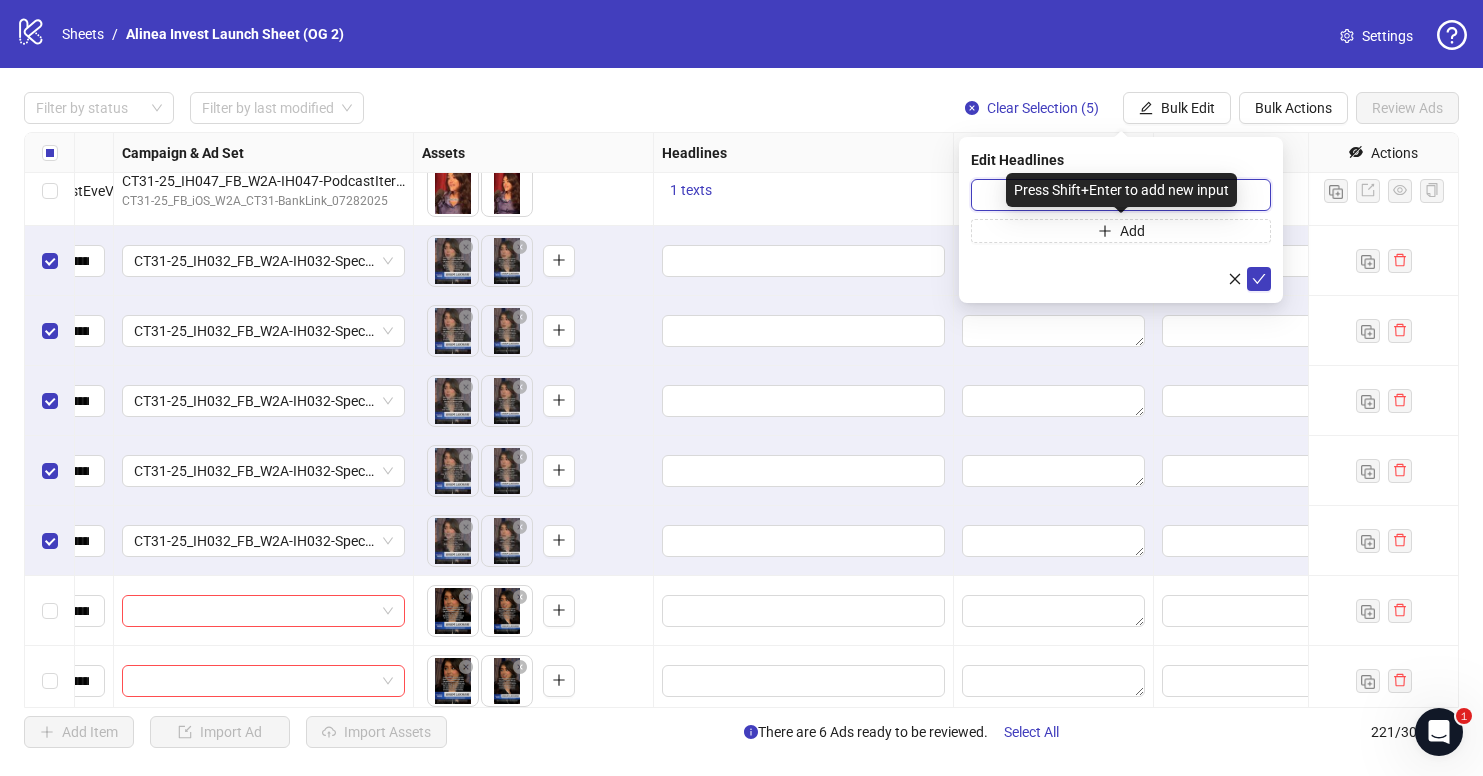 click at bounding box center (1121, 195) 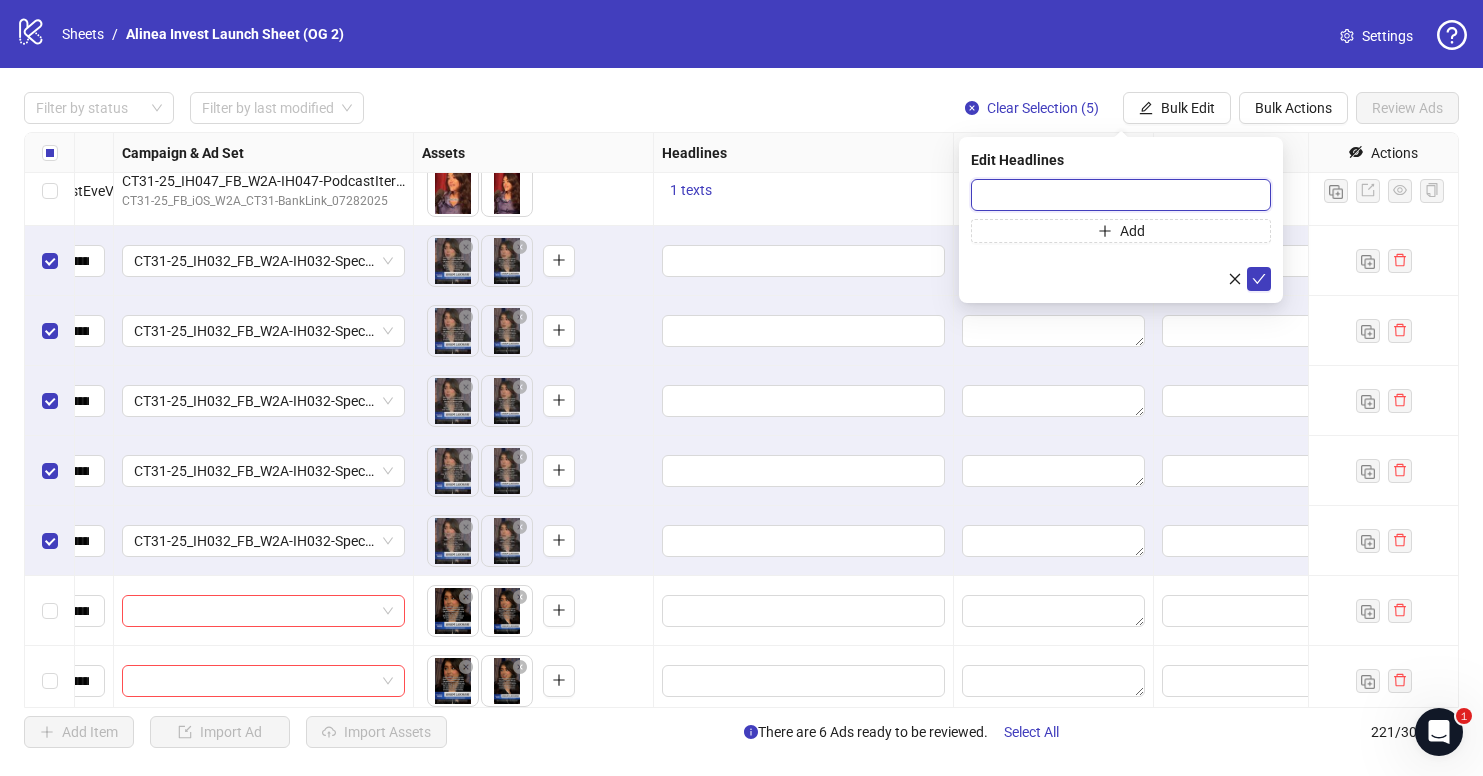 paste on "**********" 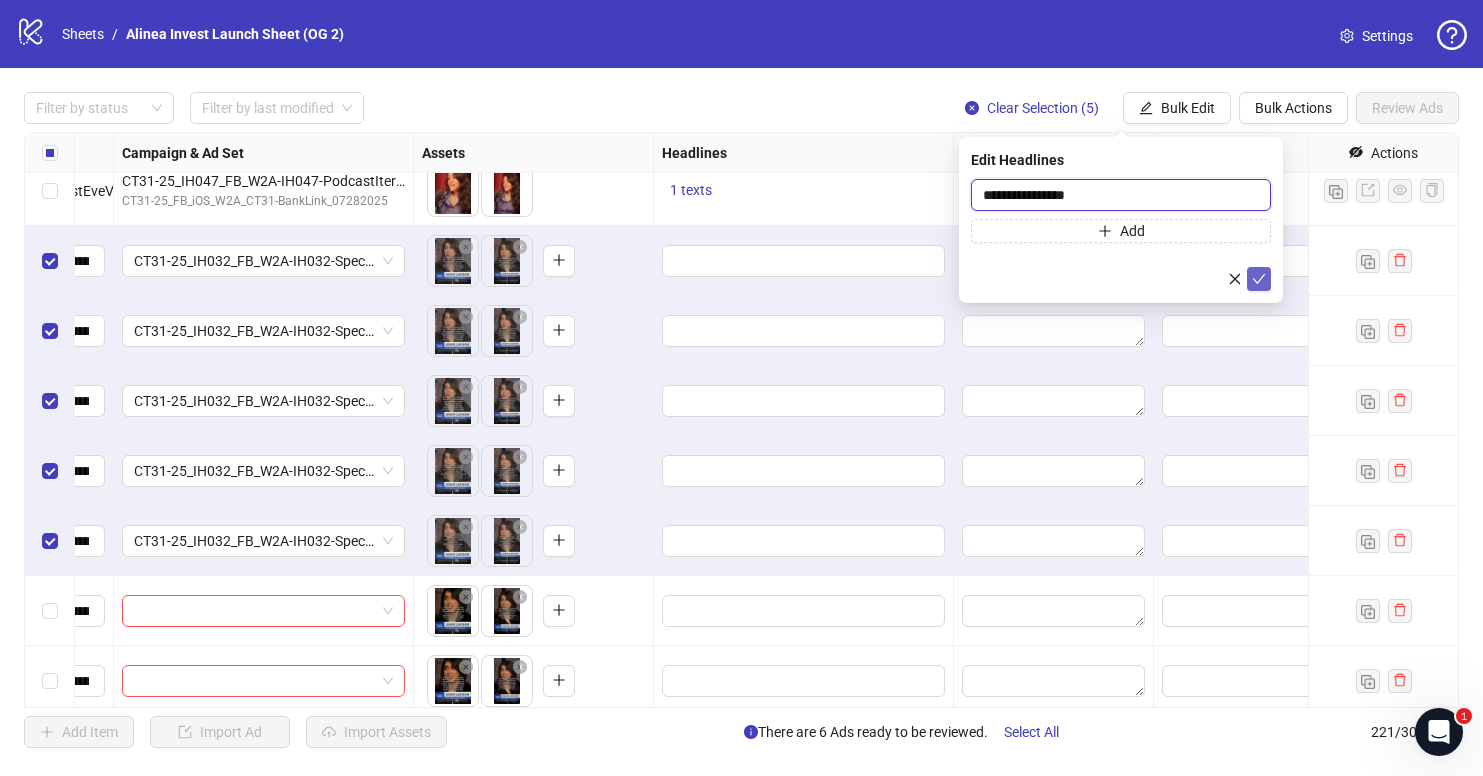 type on "**********" 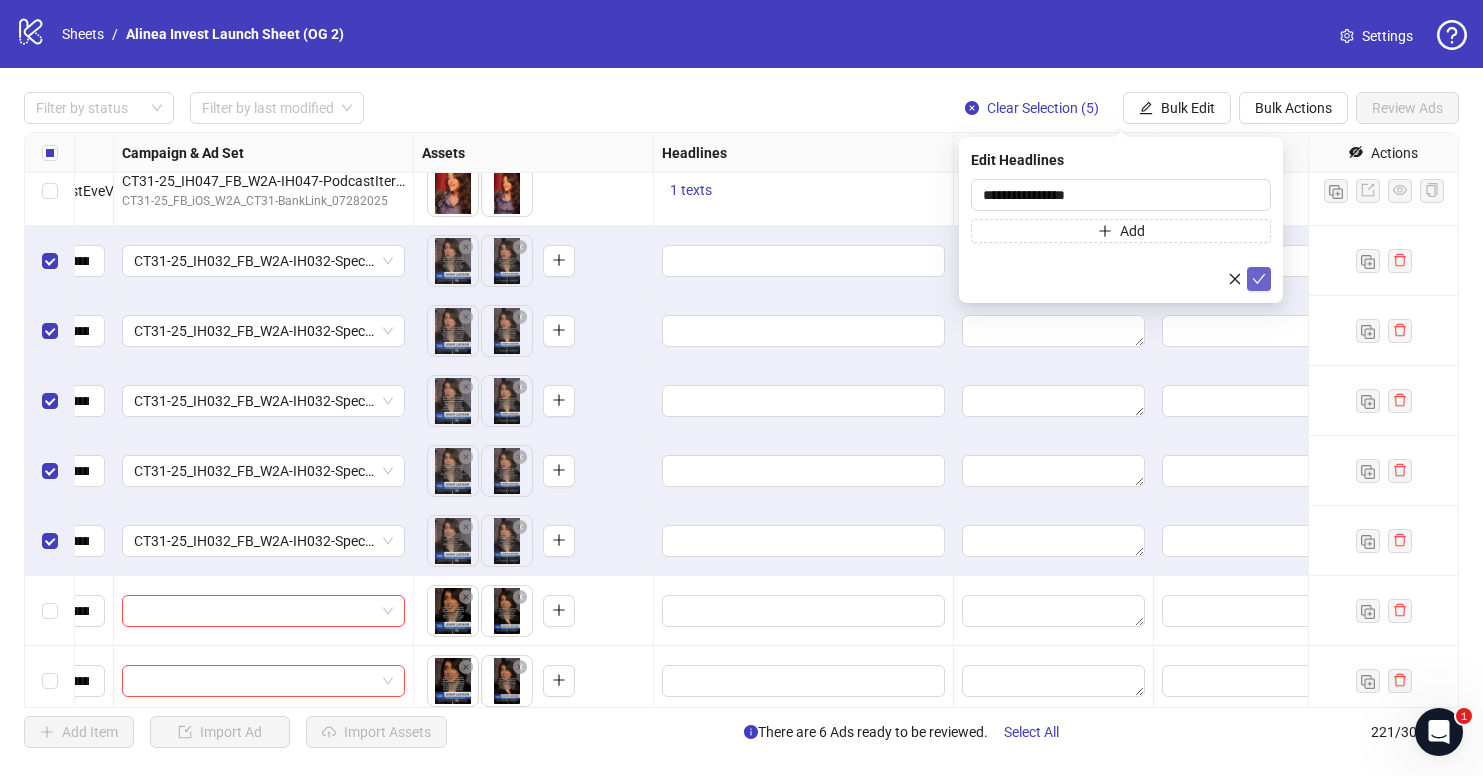 click at bounding box center (1259, 279) 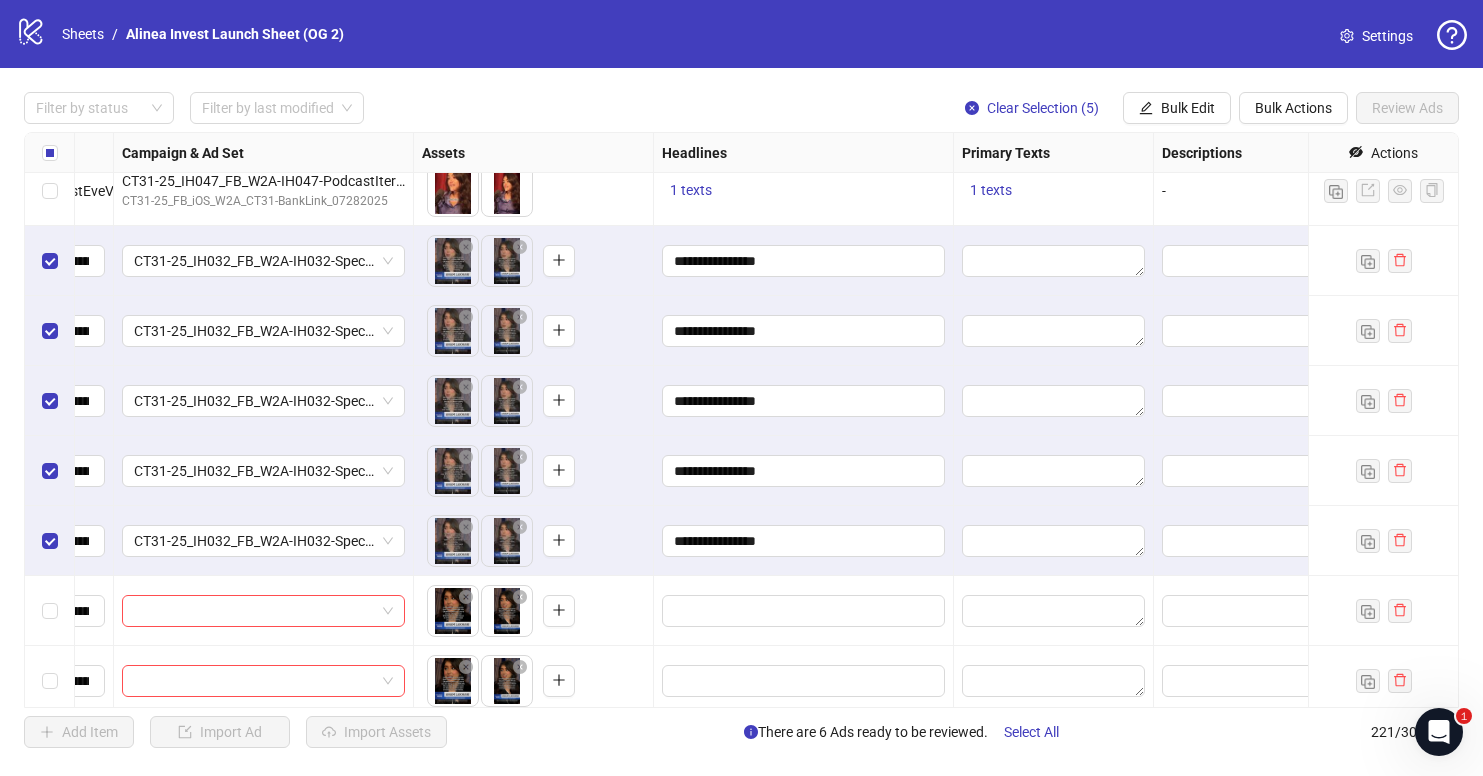 scroll, scrollTop: 12337, scrollLeft: 586, axis: both 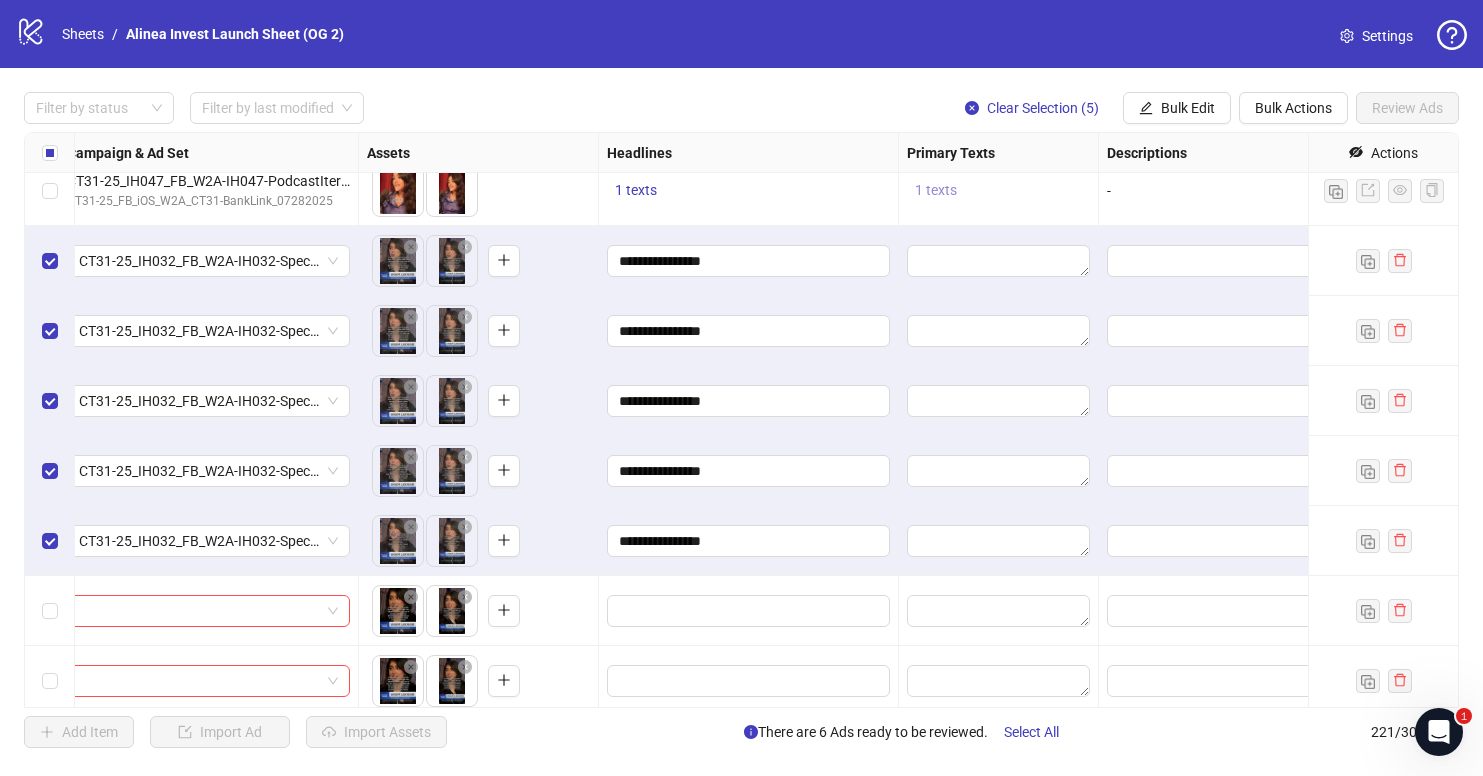 click on "1 texts" at bounding box center (936, 190) 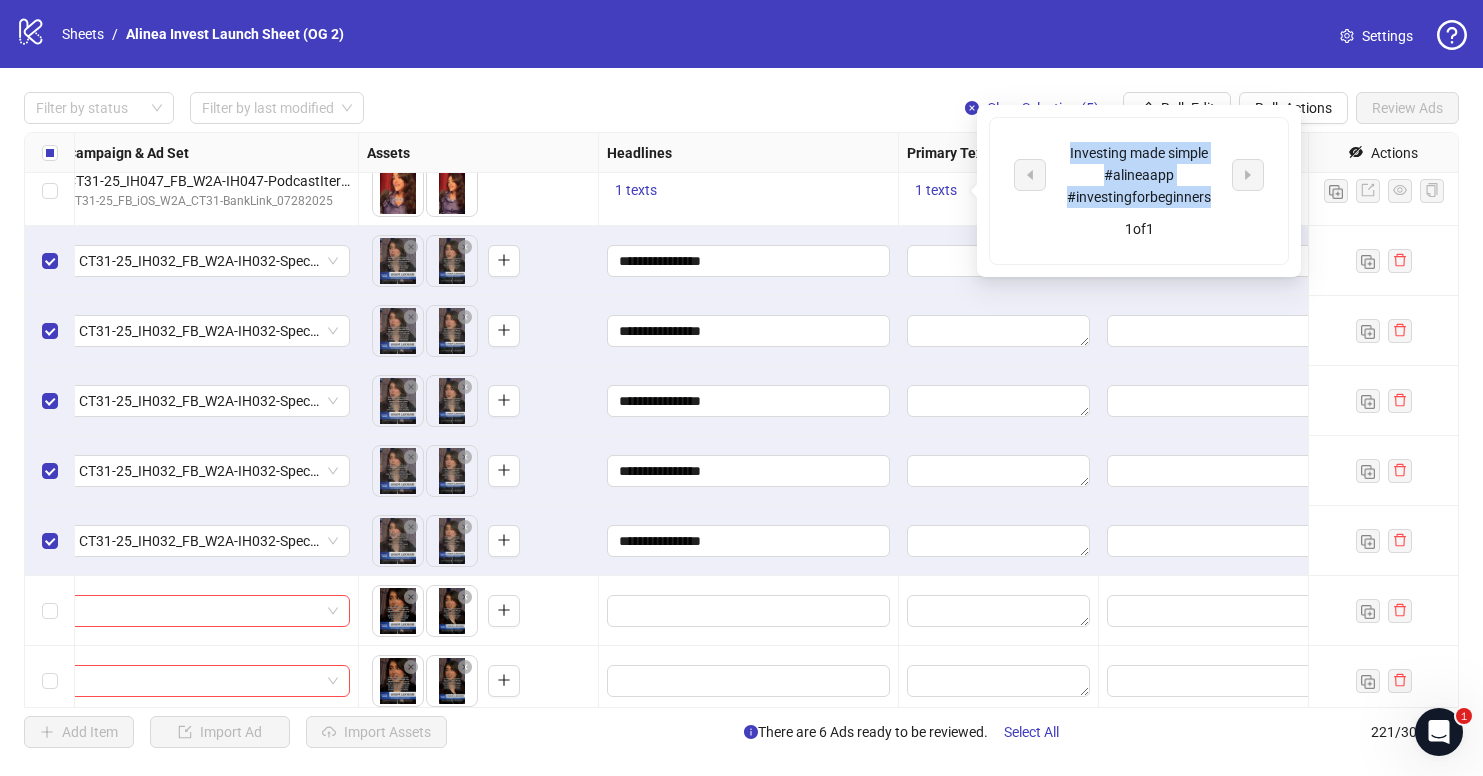 drag, startPoint x: 1064, startPoint y: 148, endPoint x: 1207, endPoint y: 195, distance: 150.52574 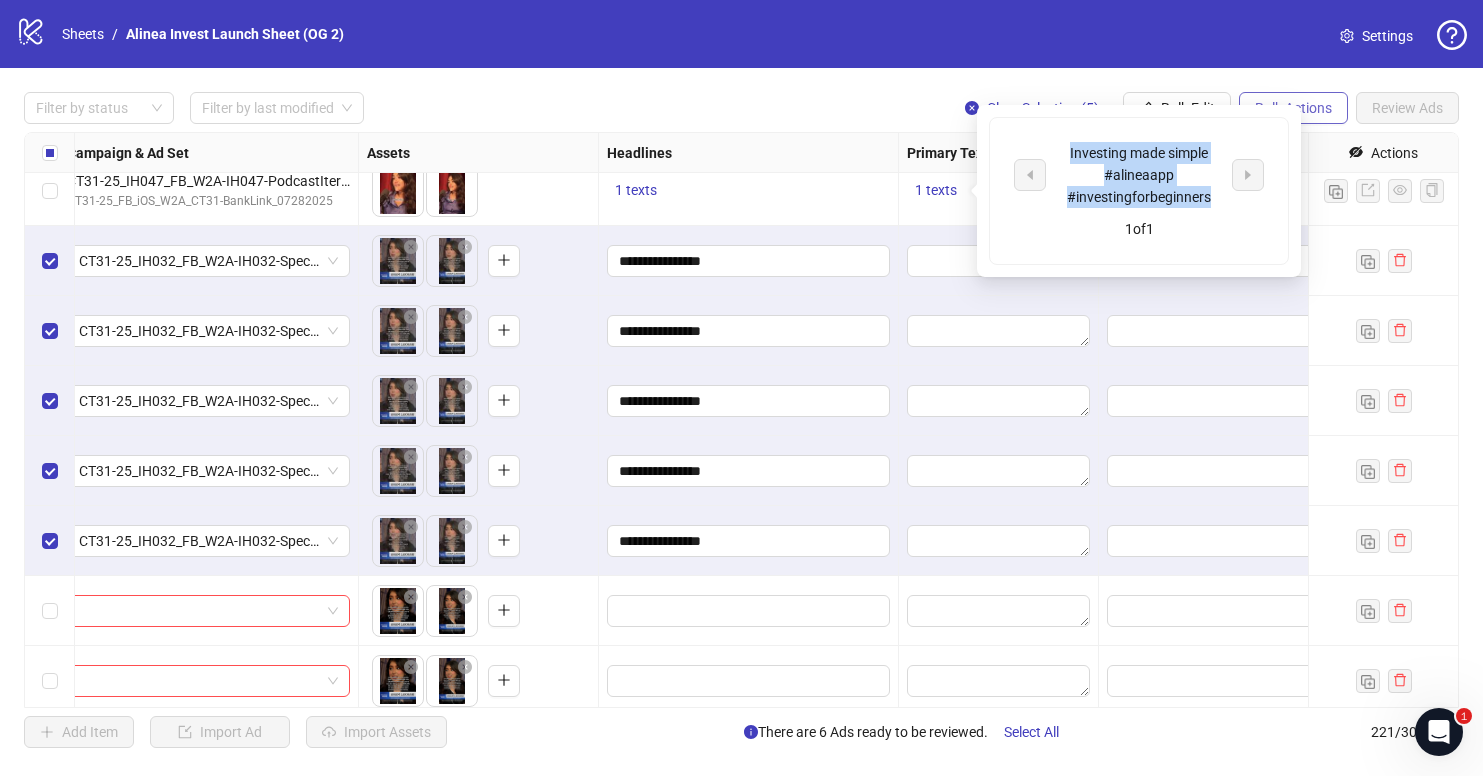 click on "Bulk Actions" at bounding box center (1293, 108) 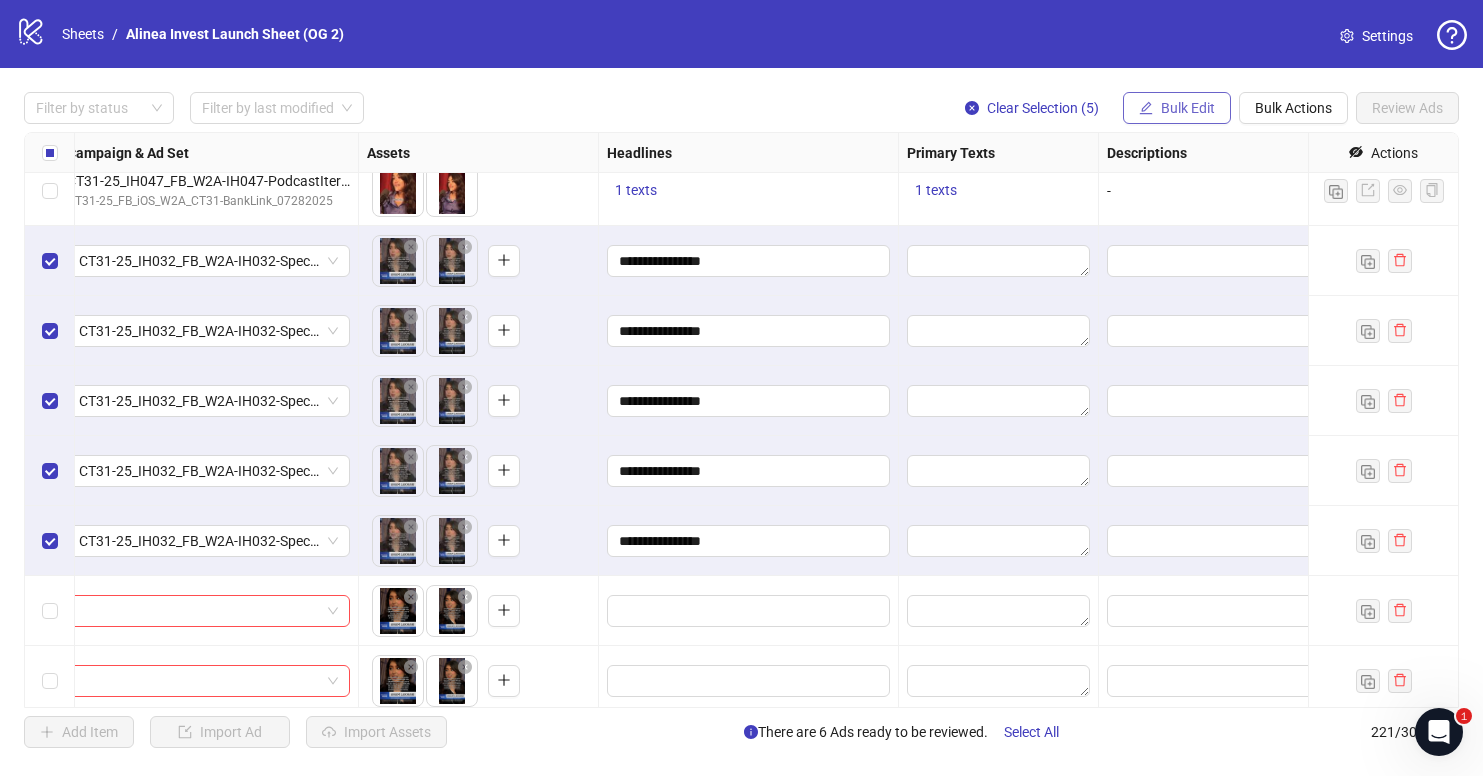 click on "Bulk Edit" at bounding box center (1188, 108) 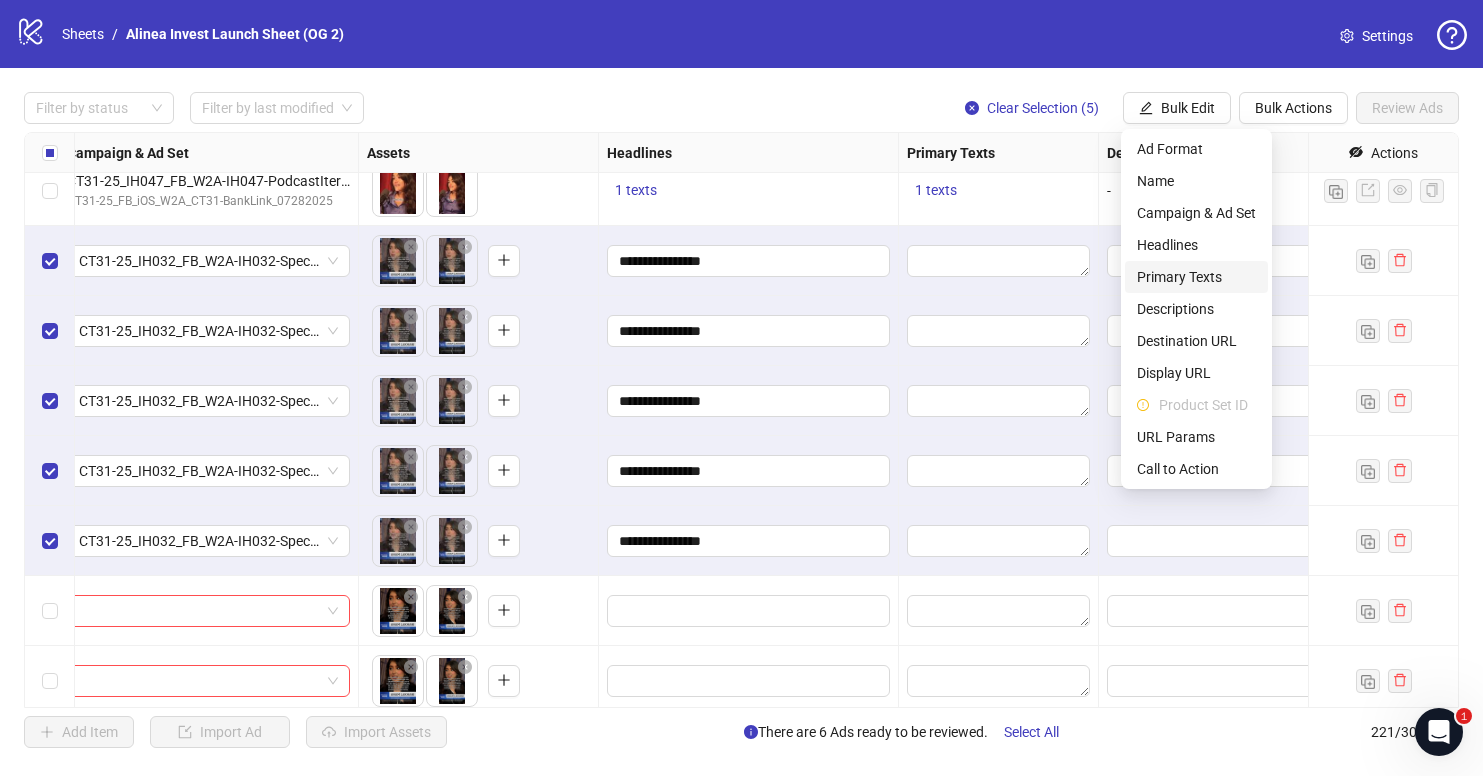 click on "Primary Texts" at bounding box center [1196, 277] 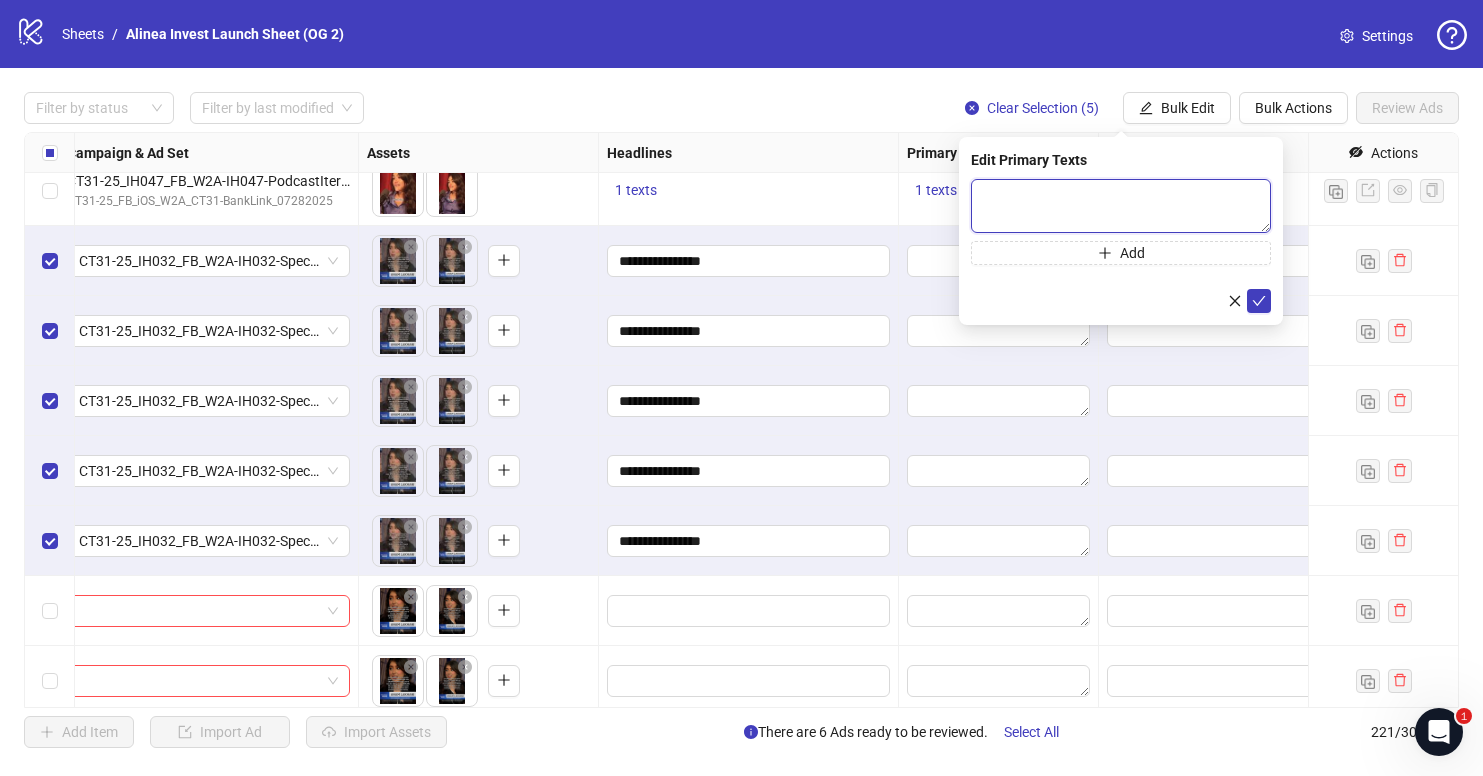 click at bounding box center [1121, 206] 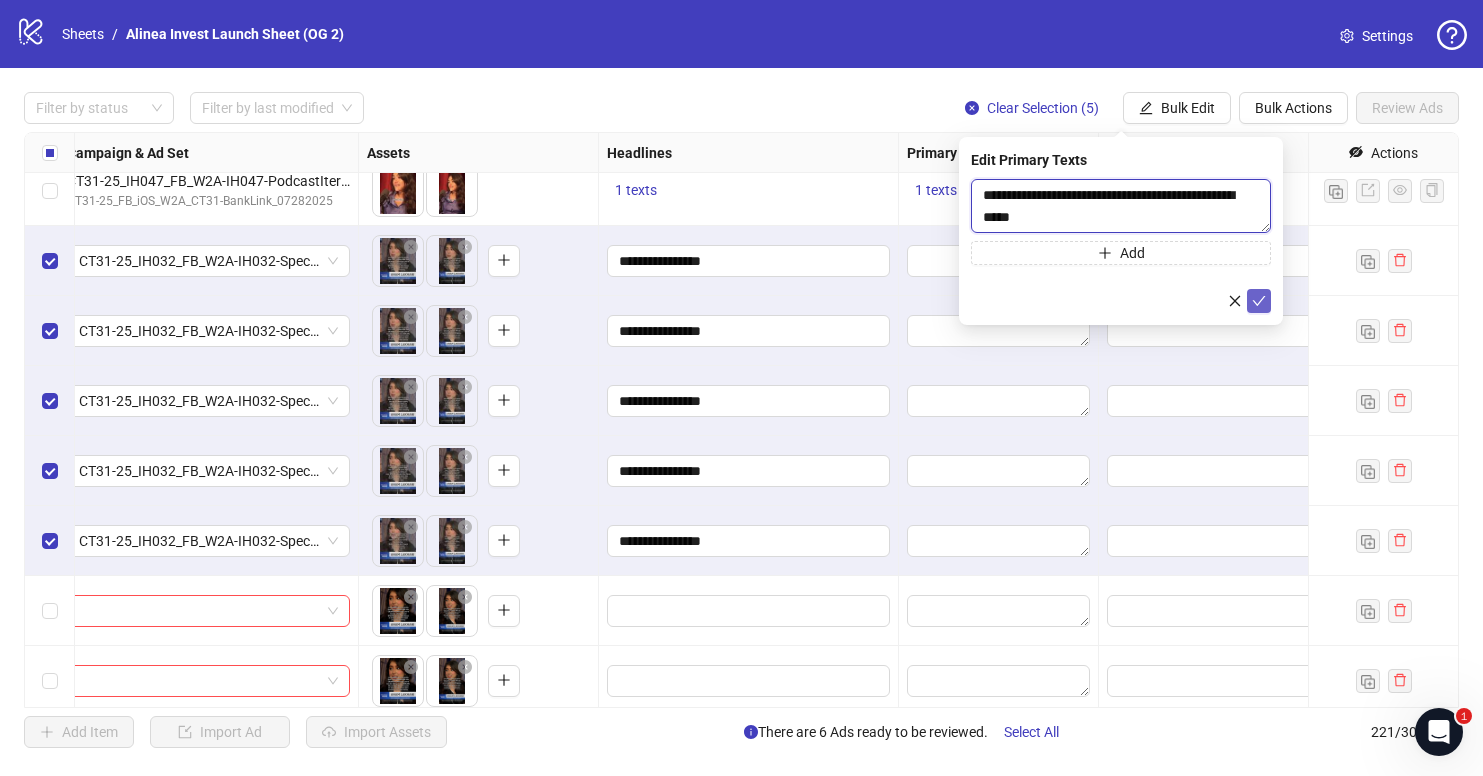 type on "**********" 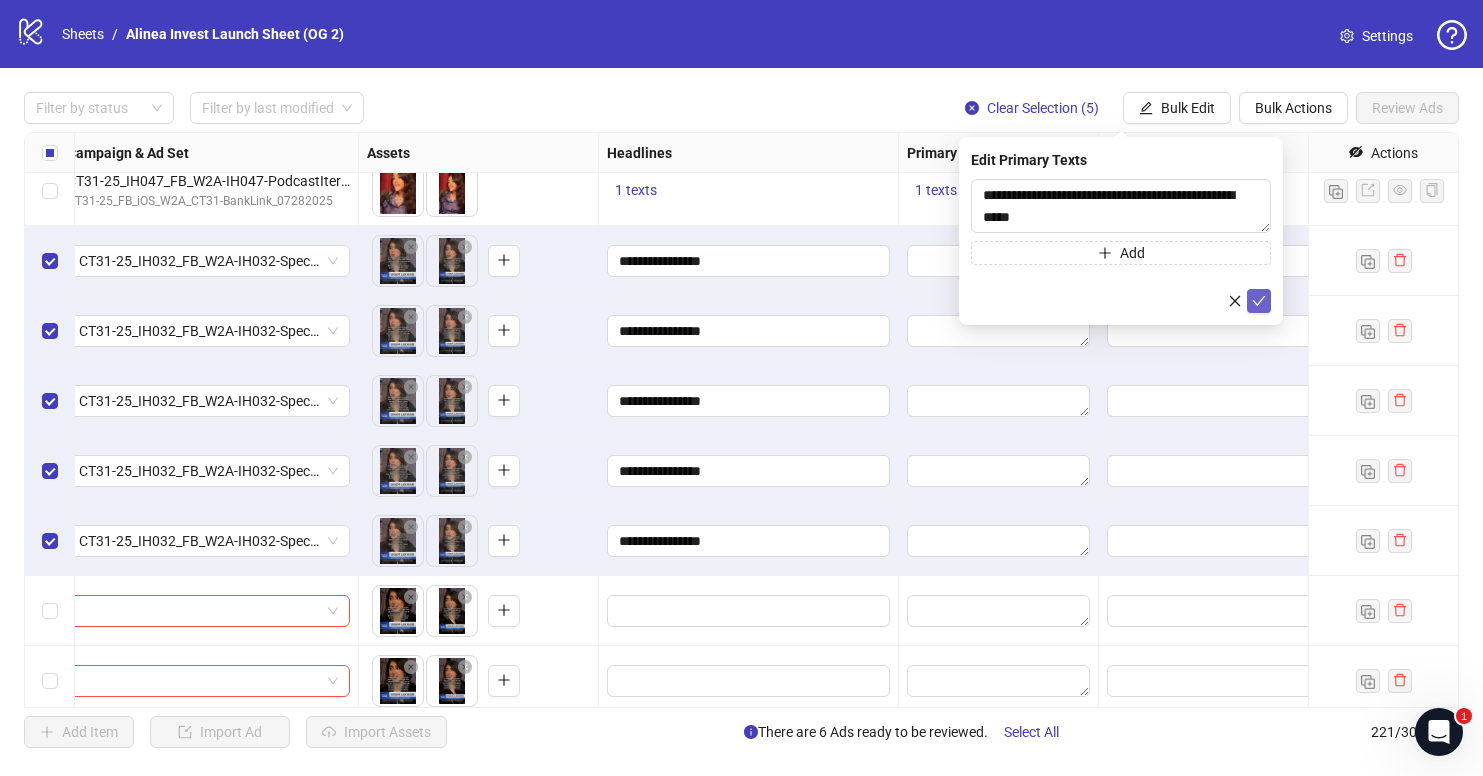 click 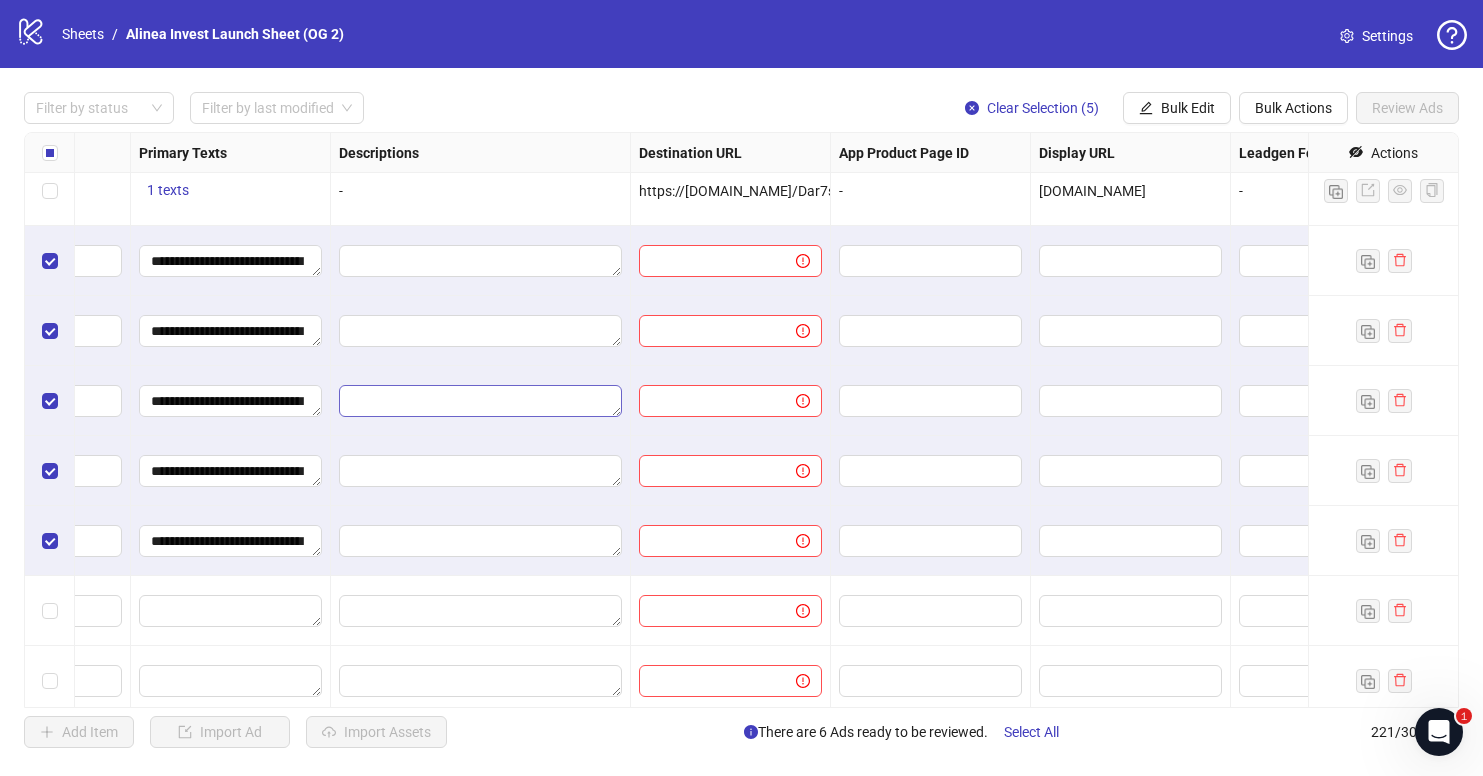 scroll, scrollTop: 12337, scrollLeft: 1354, axis: both 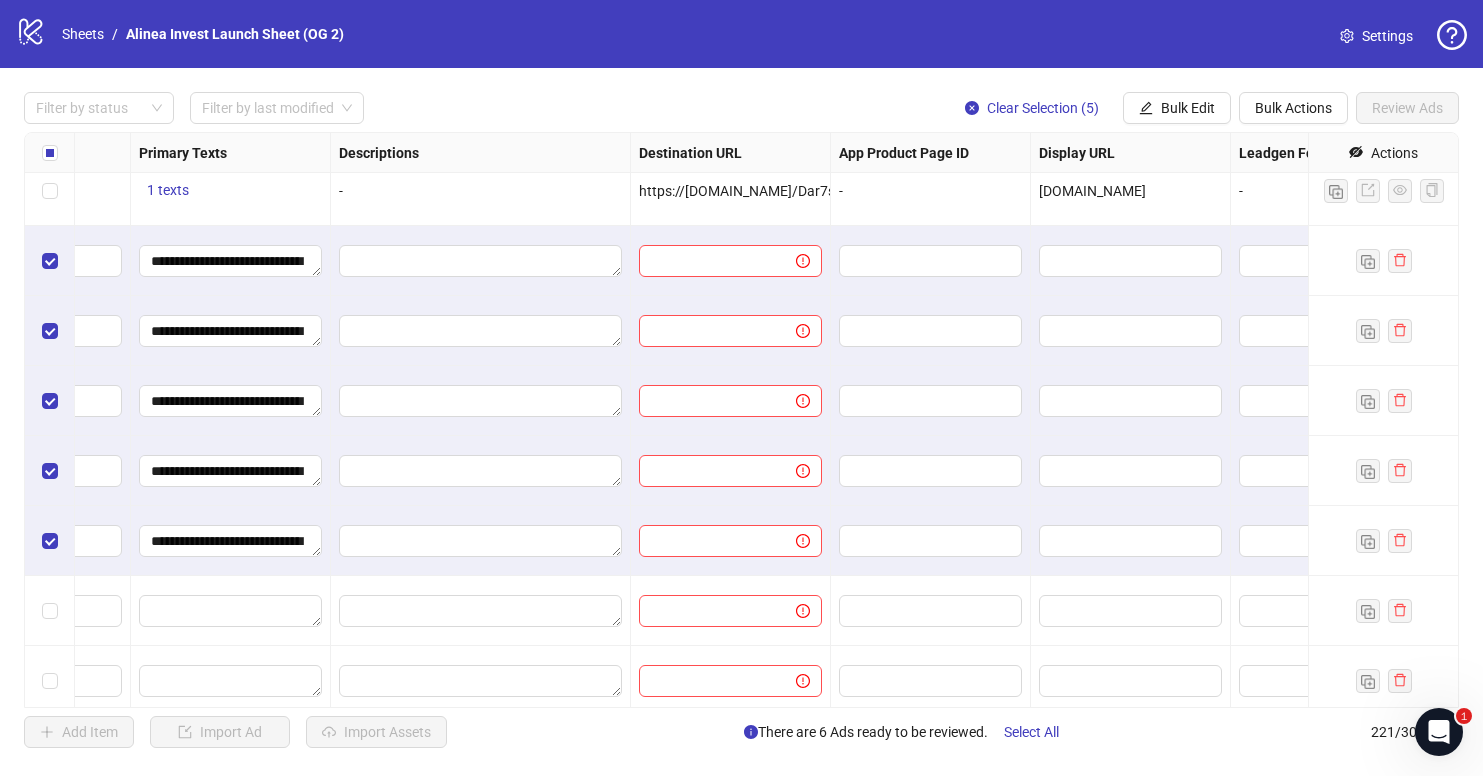 click on "https://[DOMAIN_NAME]/Dar7s/wltih?_smtype=3&wpcid={{[DOMAIN_NAME]}}&wpsrc=Facebook%20Web&wpcrn={{[DOMAIN_NAME]}}&pcrn={{[DOMAIN_NAME]}}&pcid={{[DOMAIN_NAME]}}&wpcrid={{[DOMAIN_NAME]}}&pscid={{[DOMAIN_NAME]}}&pcn={{[DOMAIN_NAME]}}&pcrid={{[DOMAIN_NAME]}}&wpcn={{[DOMAIN_NAME]}}&wpscid={{[DOMAIN_NAME]}}&pscn={{[DOMAIN_NAME]}}&_forward_params=1&wpscn={{[DOMAIN_NAME]}}" at bounding box center [2012, 191] 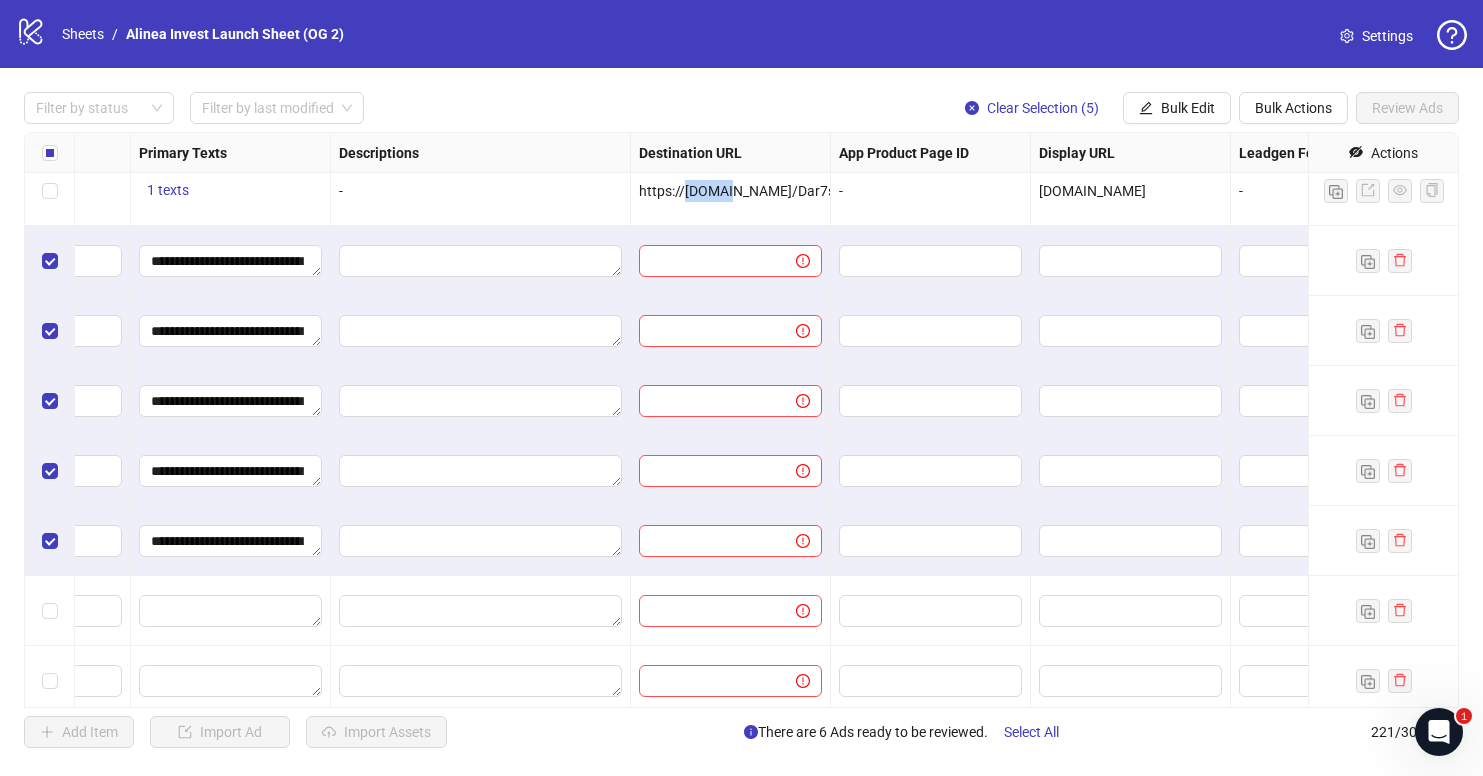 click on "https://[DOMAIN_NAME]/Dar7s/wltih?_smtype=3&wpcid={{[DOMAIN_NAME]}}&wpsrc=Facebook%20Web&wpcrn={{[DOMAIN_NAME]}}&pcrn={{[DOMAIN_NAME]}}&pcid={{[DOMAIN_NAME]}}&wpcrid={{[DOMAIN_NAME]}}&pscid={{[DOMAIN_NAME]}}&pcn={{[DOMAIN_NAME]}}&pcrid={{[DOMAIN_NAME]}}&wpcn={{[DOMAIN_NAME]}}&wpscid={{[DOMAIN_NAME]}}&pscn={{[DOMAIN_NAME]}}&_forward_params=1&wpscn={{[DOMAIN_NAME]}}" at bounding box center [2012, 191] 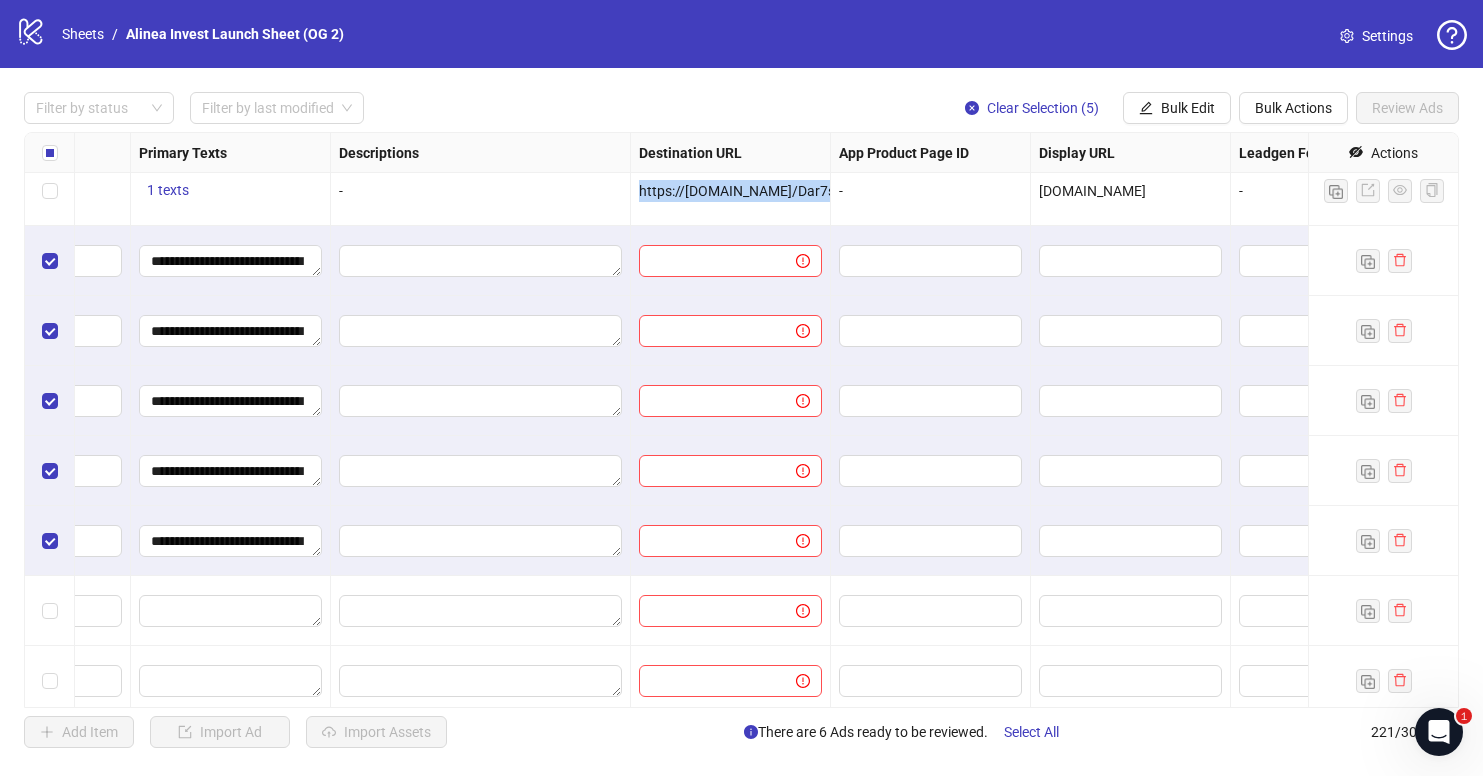 click on "https://[DOMAIN_NAME]/Dar7s/wltih?_smtype=3&wpcid={{[DOMAIN_NAME]}}&wpsrc=Facebook%20Web&wpcrn={{[DOMAIN_NAME]}}&pcrn={{[DOMAIN_NAME]}}&pcid={{[DOMAIN_NAME]}}&wpcrid={{[DOMAIN_NAME]}}&pscid={{[DOMAIN_NAME]}}&pcn={{[DOMAIN_NAME]}}&pcrid={{[DOMAIN_NAME]}}&wpcn={{[DOMAIN_NAME]}}&wpscid={{[DOMAIN_NAME]}}&pscn={{[DOMAIN_NAME]}}&_forward_params=1&wpscn={{[DOMAIN_NAME]}}" at bounding box center [2012, 191] 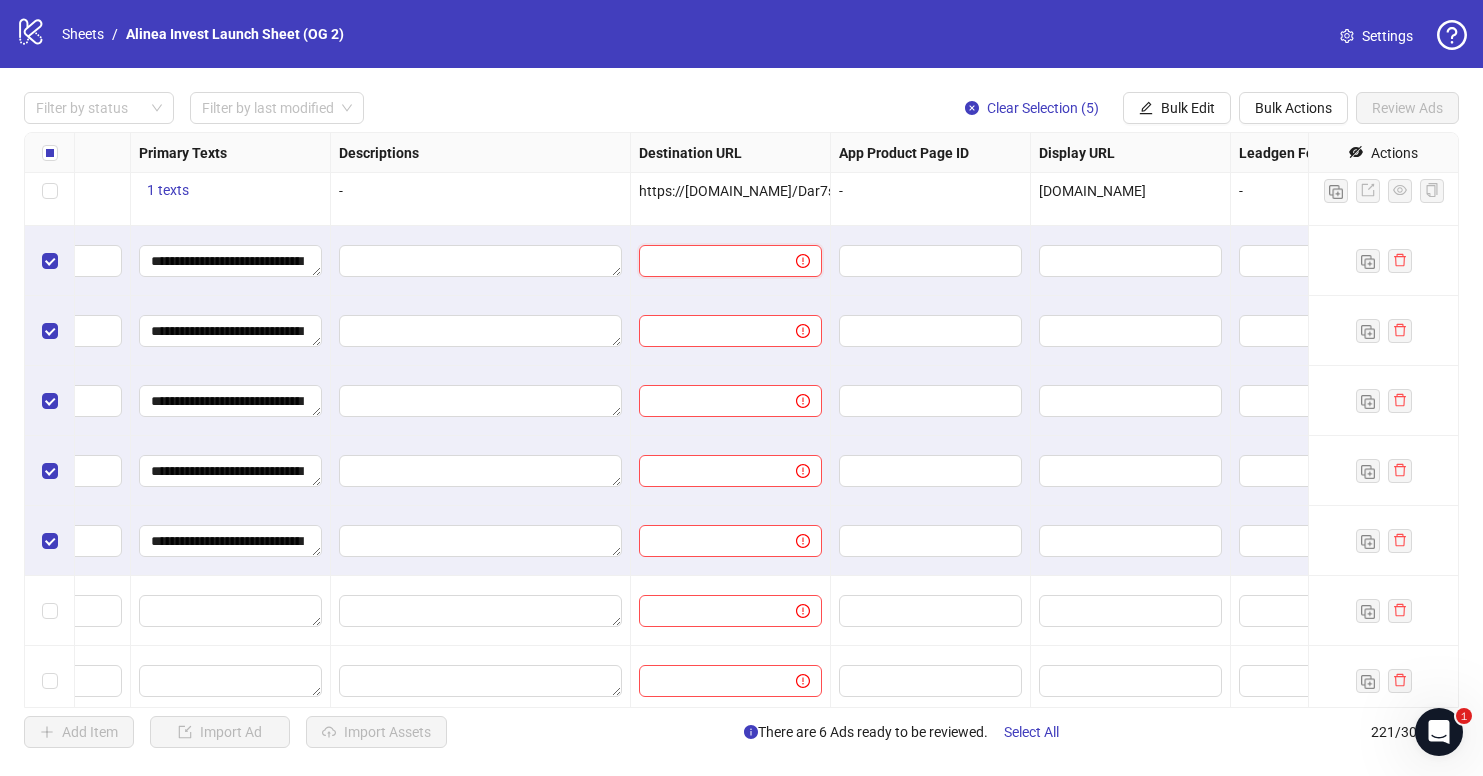 click at bounding box center (709, 261) 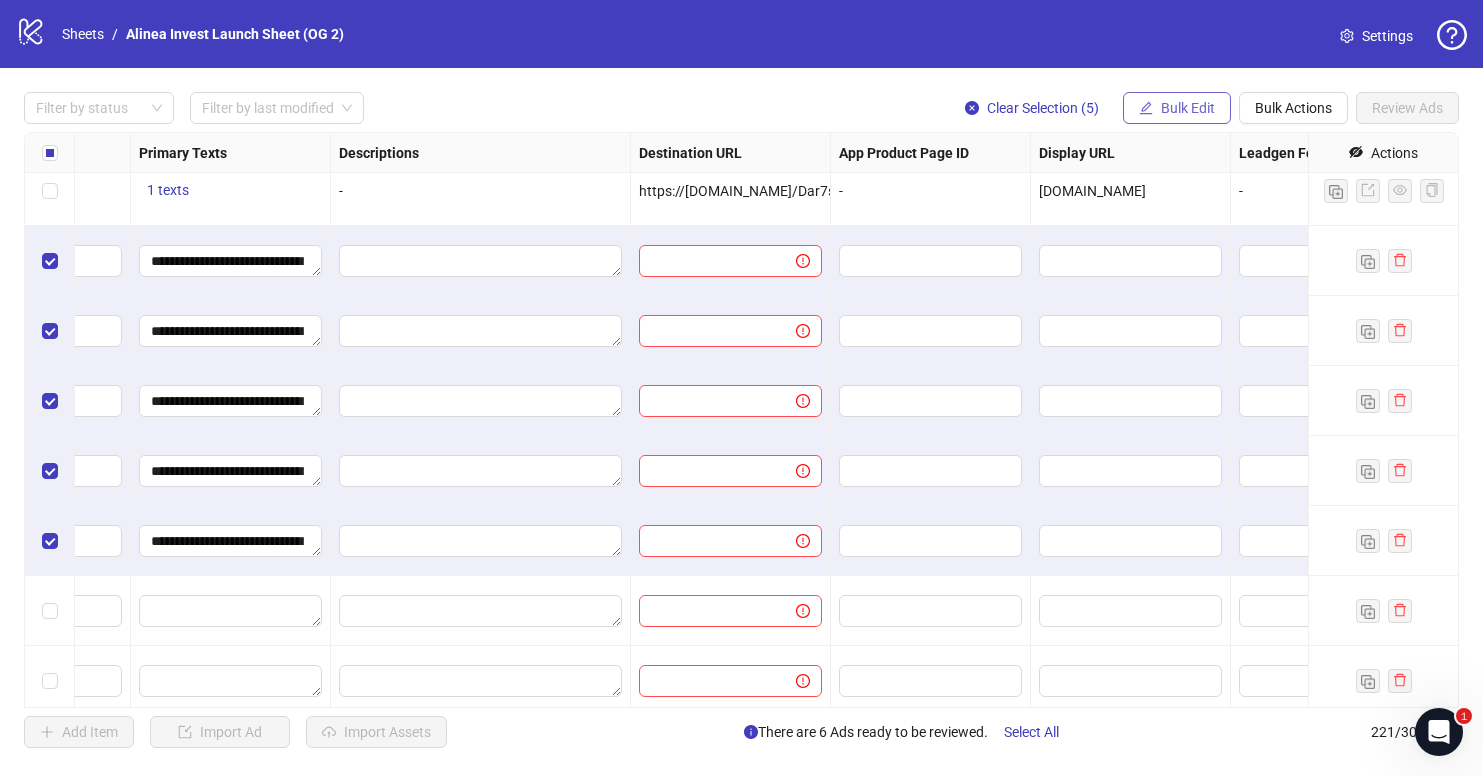 click on "Bulk Edit" at bounding box center (1177, 108) 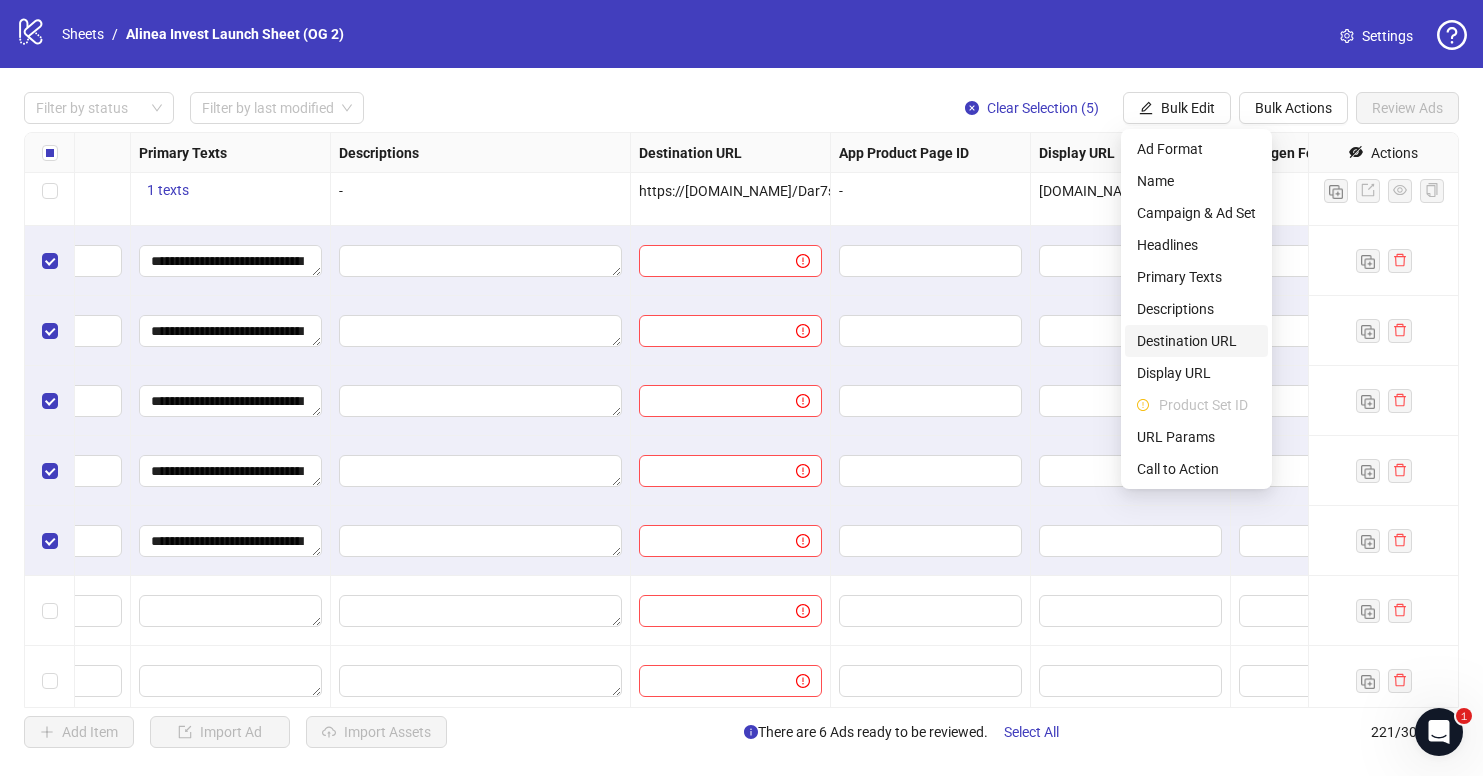 click on "Destination URL" at bounding box center [1196, 341] 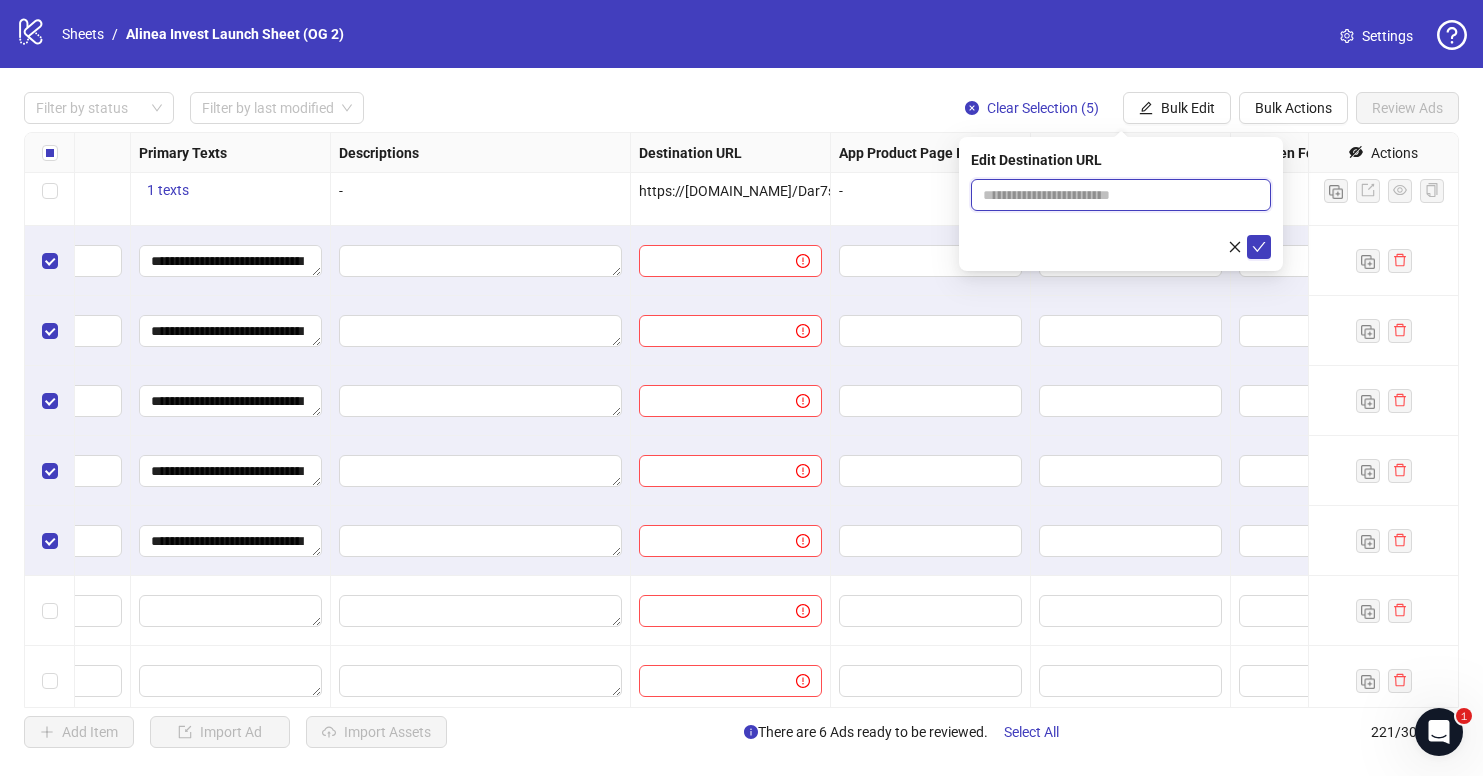 click at bounding box center (1113, 195) 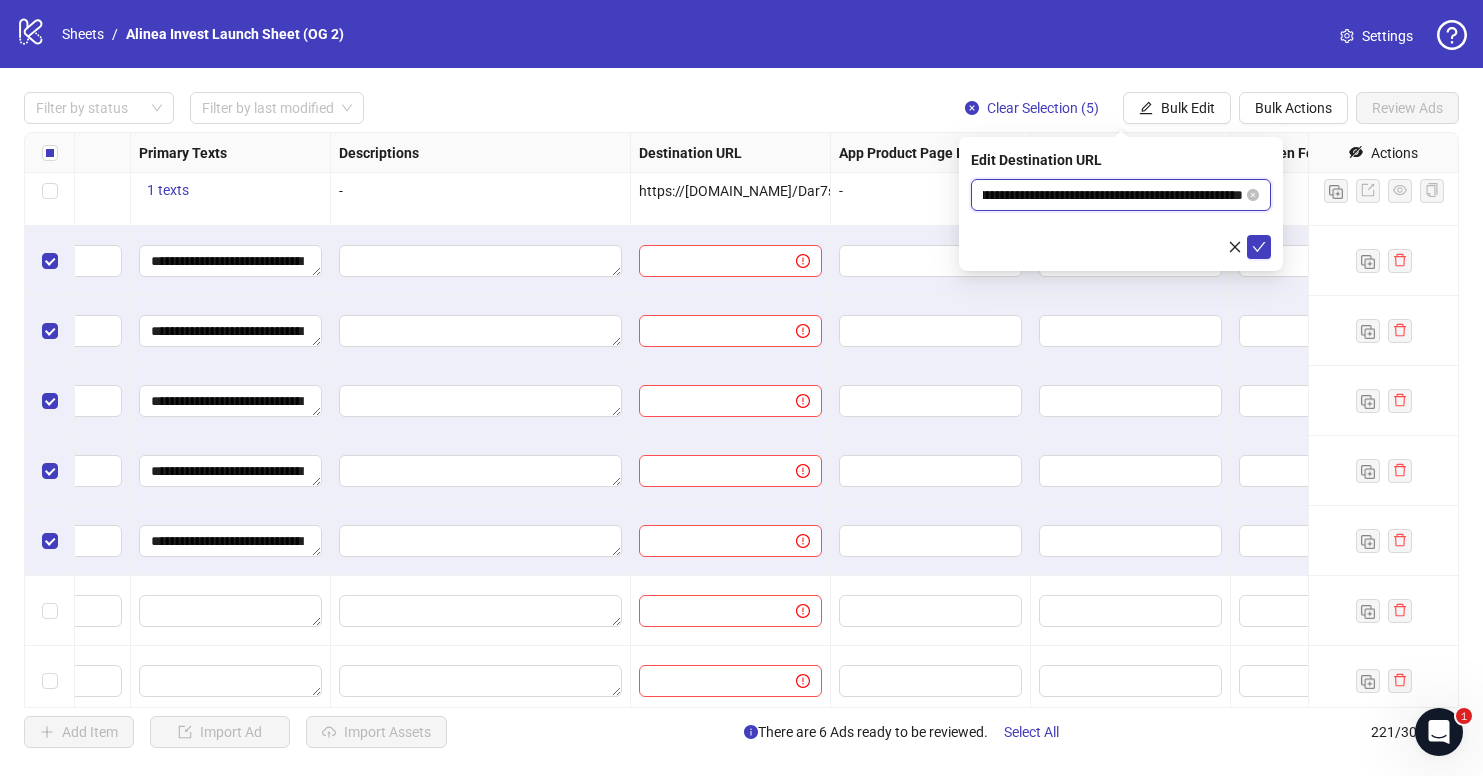 scroll, scrollTop: 0, scrollLeft: 0, axis: both 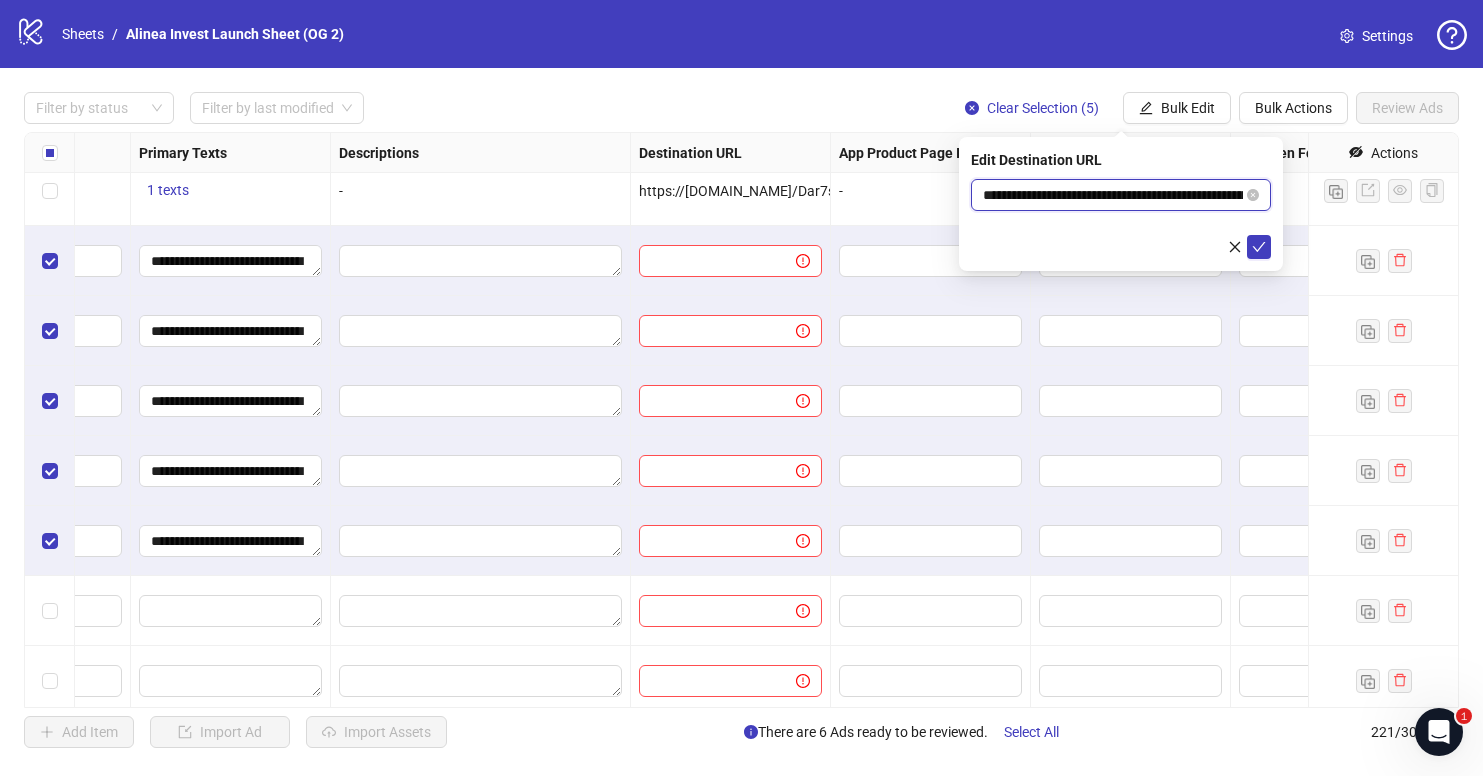 drag, startPoint x: 1158, startPoint y: 199, endPoint x: 885, endPoint y: 201, distance: 273.00732 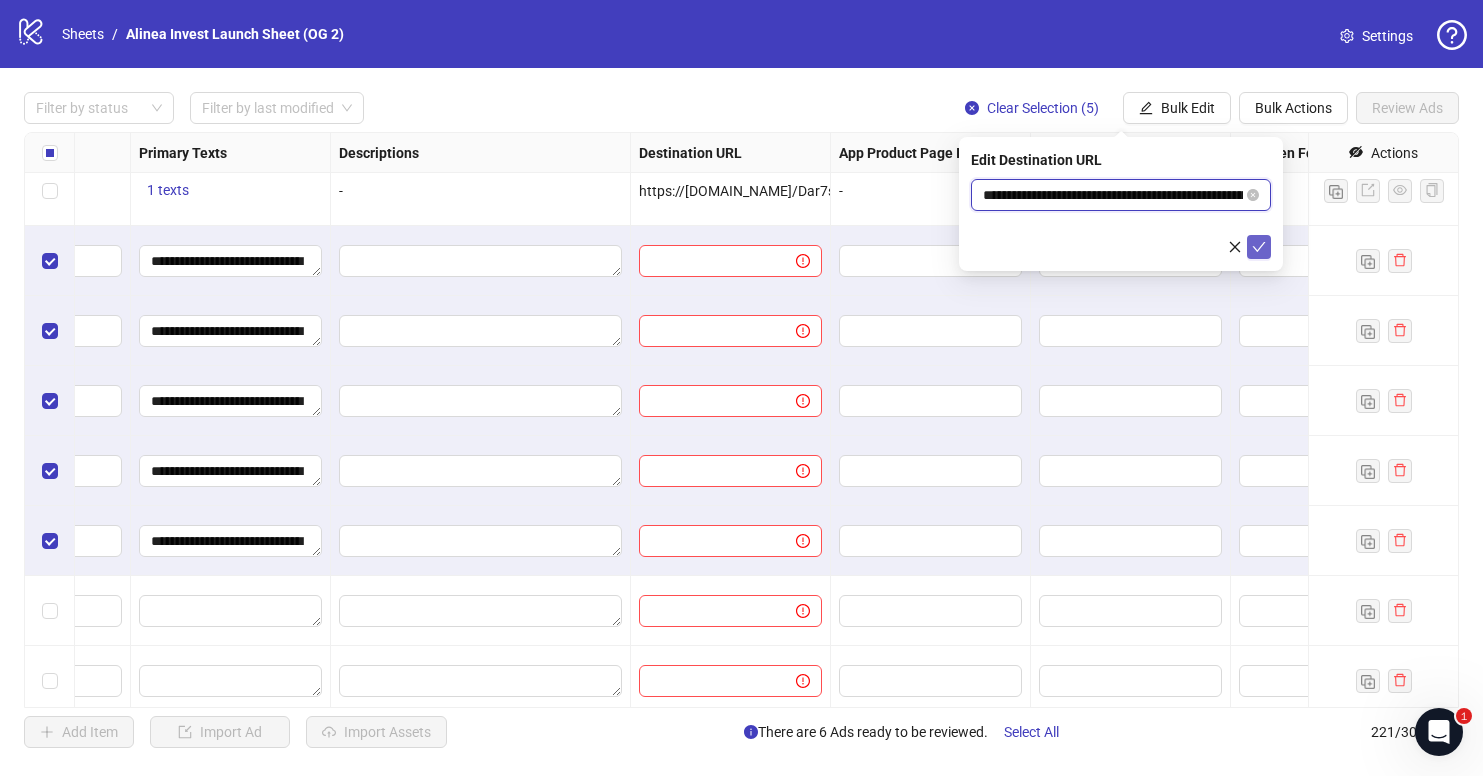 type on "**********" 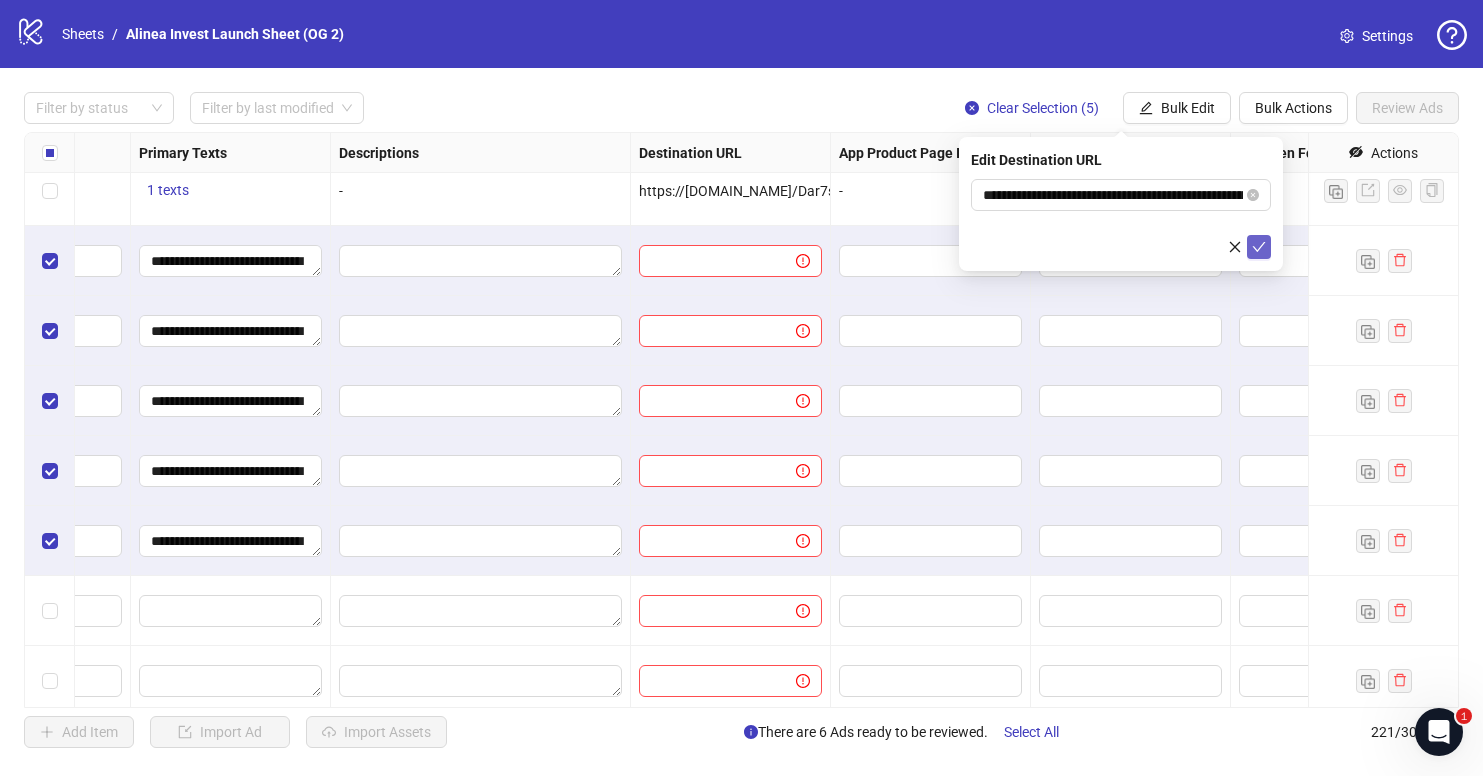 click 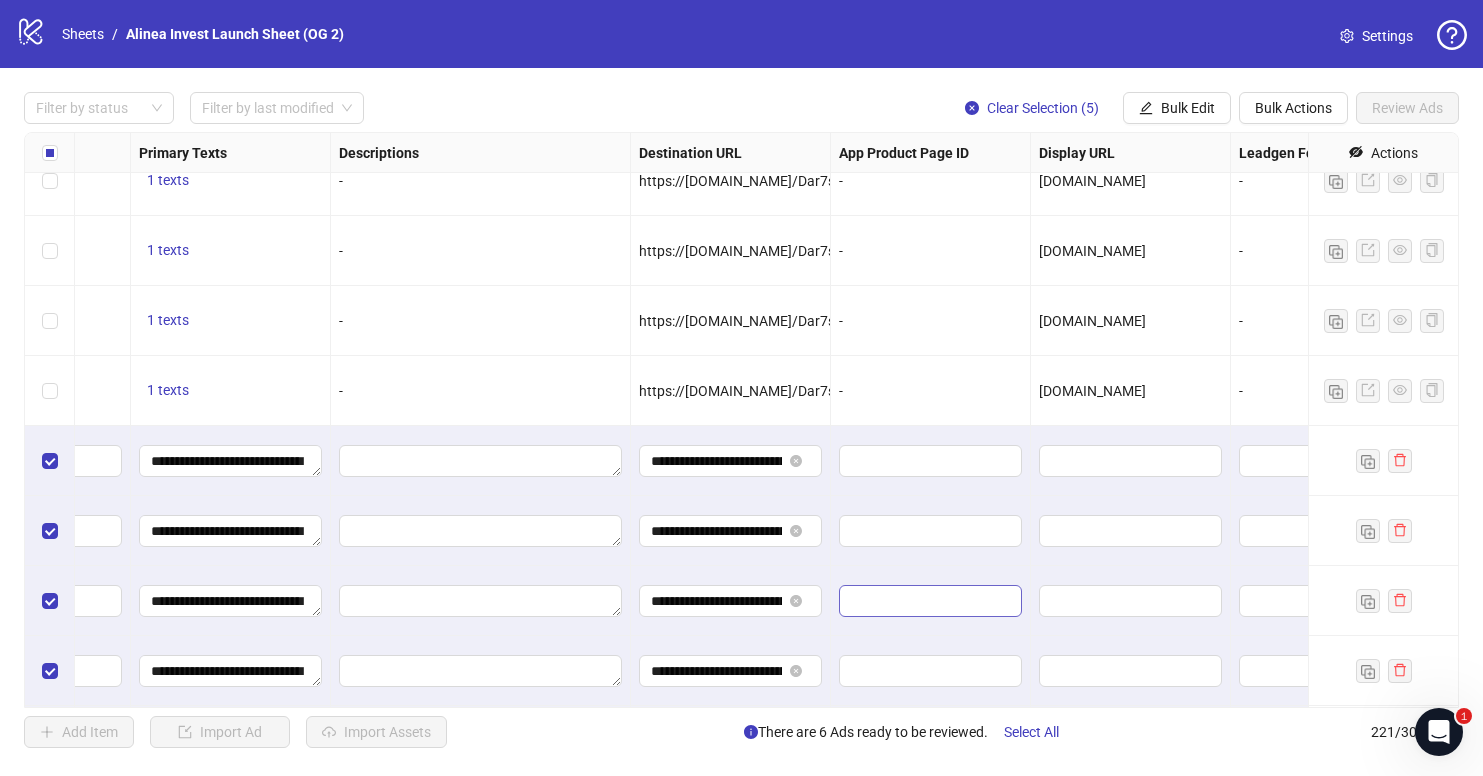 scroll, scrollTop: 12105, scrollLeft: 1354, axis: both 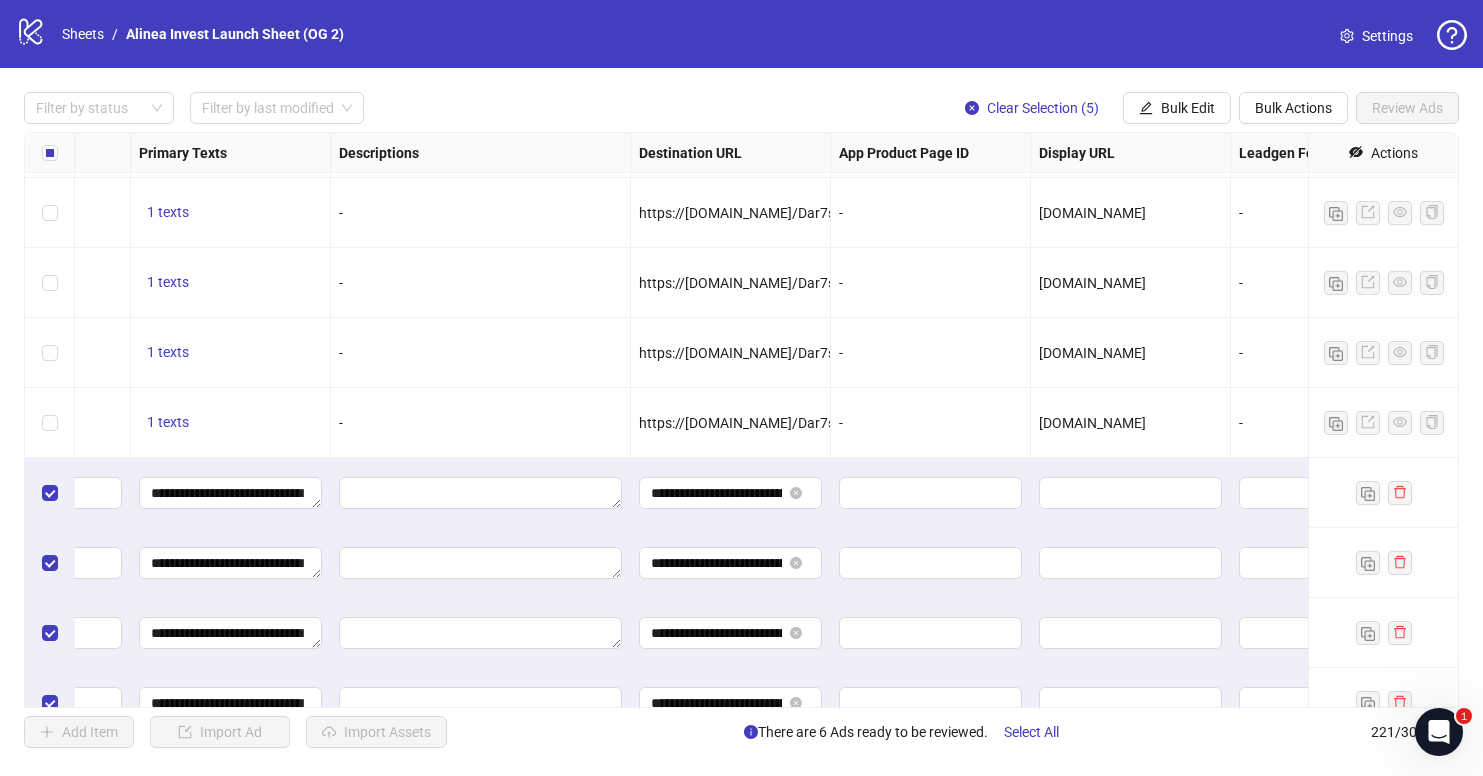click on "https://[DOMAIN_NAME]/Dar7s/wltih?_smtype=3&wpcid={{[DOMAIN_NAME]}}&wpsrc=Facebook%20Web&wpcrn={{[DOMAIN_NAME]}}&pcrn={{[DOMAIN_NAME]}}&pcid={{[DOMAIN_NAME]}}&wpcrid={{[DOMAIN_NAME]}}&pscid={{[DOMAIN_NAME]}}&pcn={{[DOMAIN_NAME]}}&pcrid={{[DOMAIN_NAME]}}&wpcn={{[DOMAIN_NAME]}}&wpscid={{[DOMAIN_NAME]}}&pscn={{[DOMAIN_NAME]}}&_forward_params=1&wpscn={{[DOMAIN_NAME]}}" at bounding box center (731, 423) 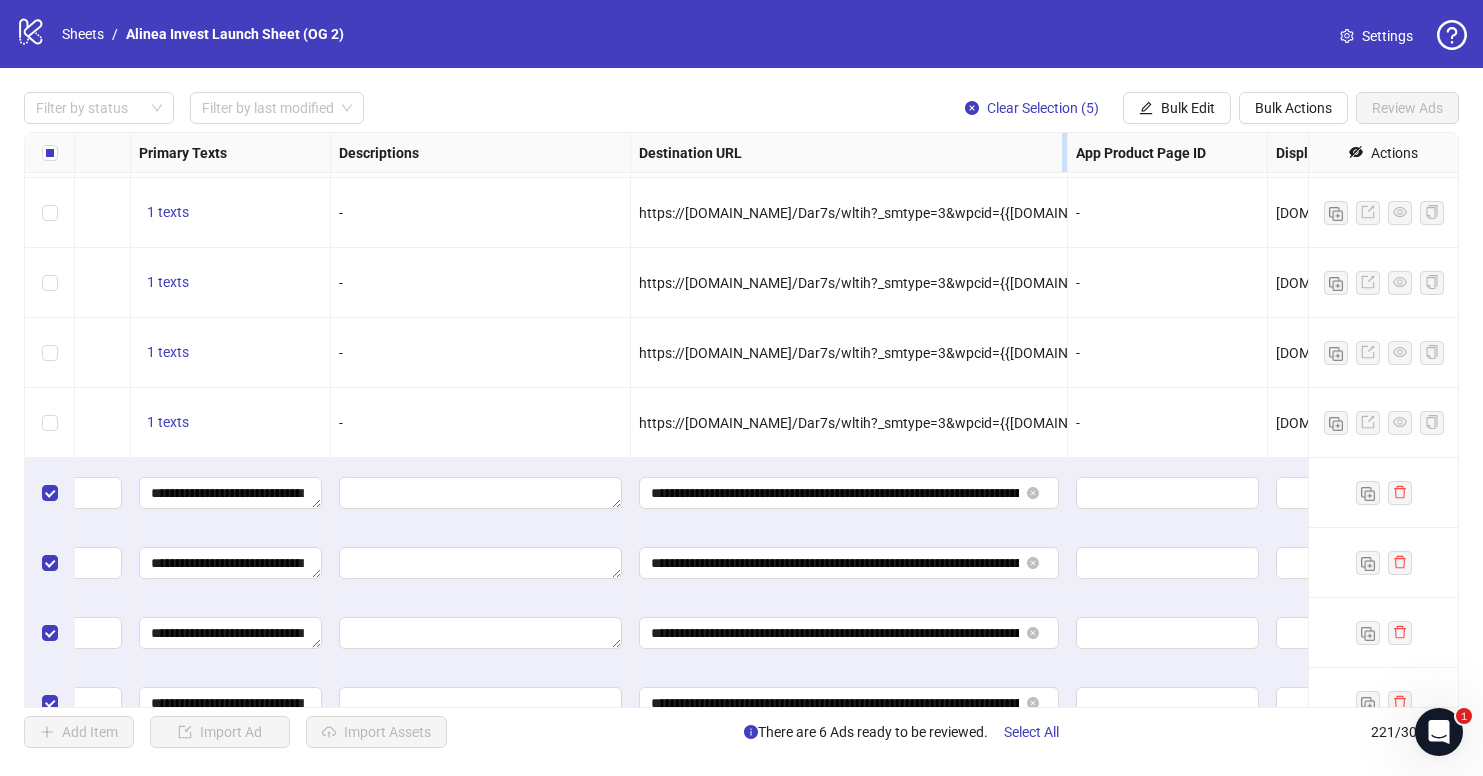 drag, startPoint x: 828, startPoint y: 163, endPoint x: 1063, endPoint y: 158, distance: 235.05319 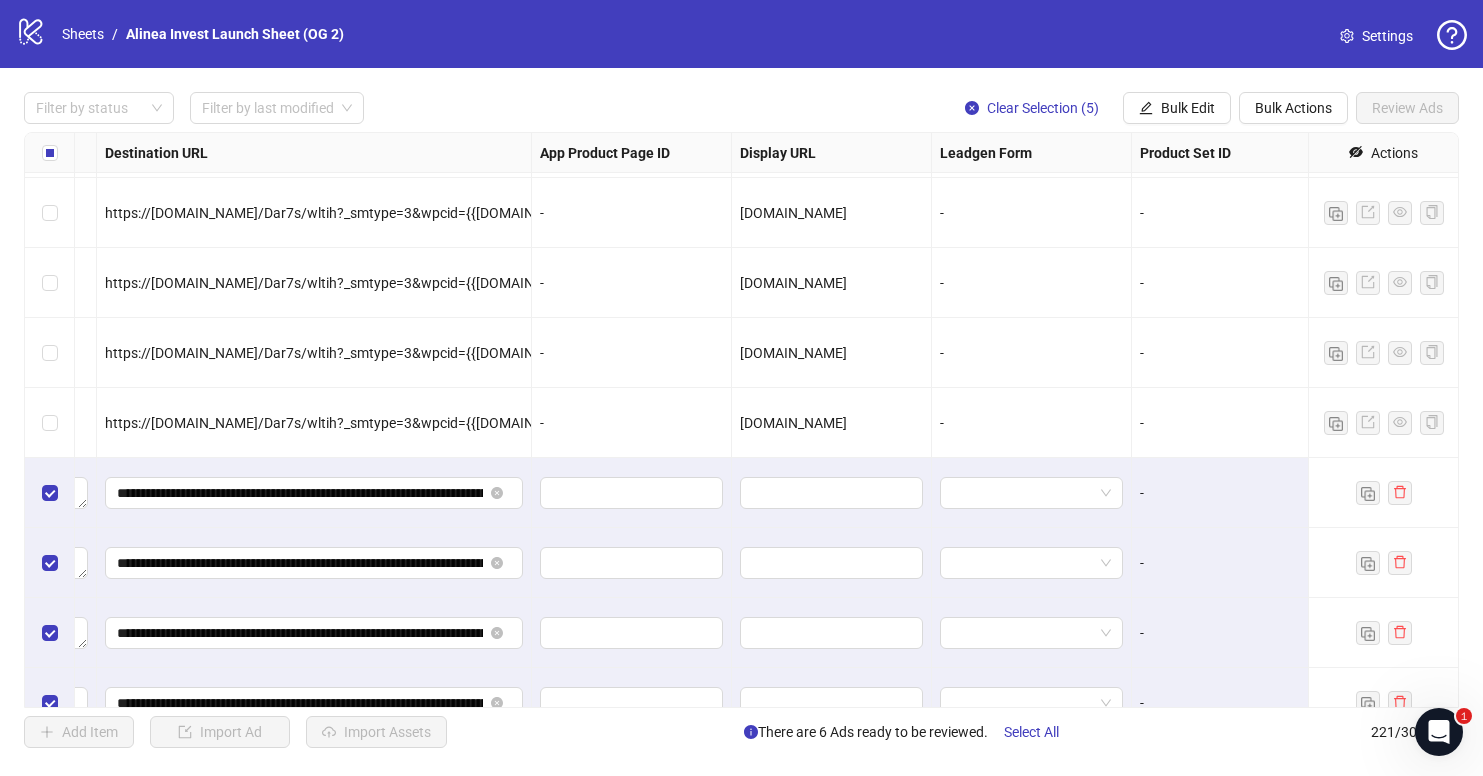 scroll, scrollTop: 12210, scrollLeft: 1888, axis: both 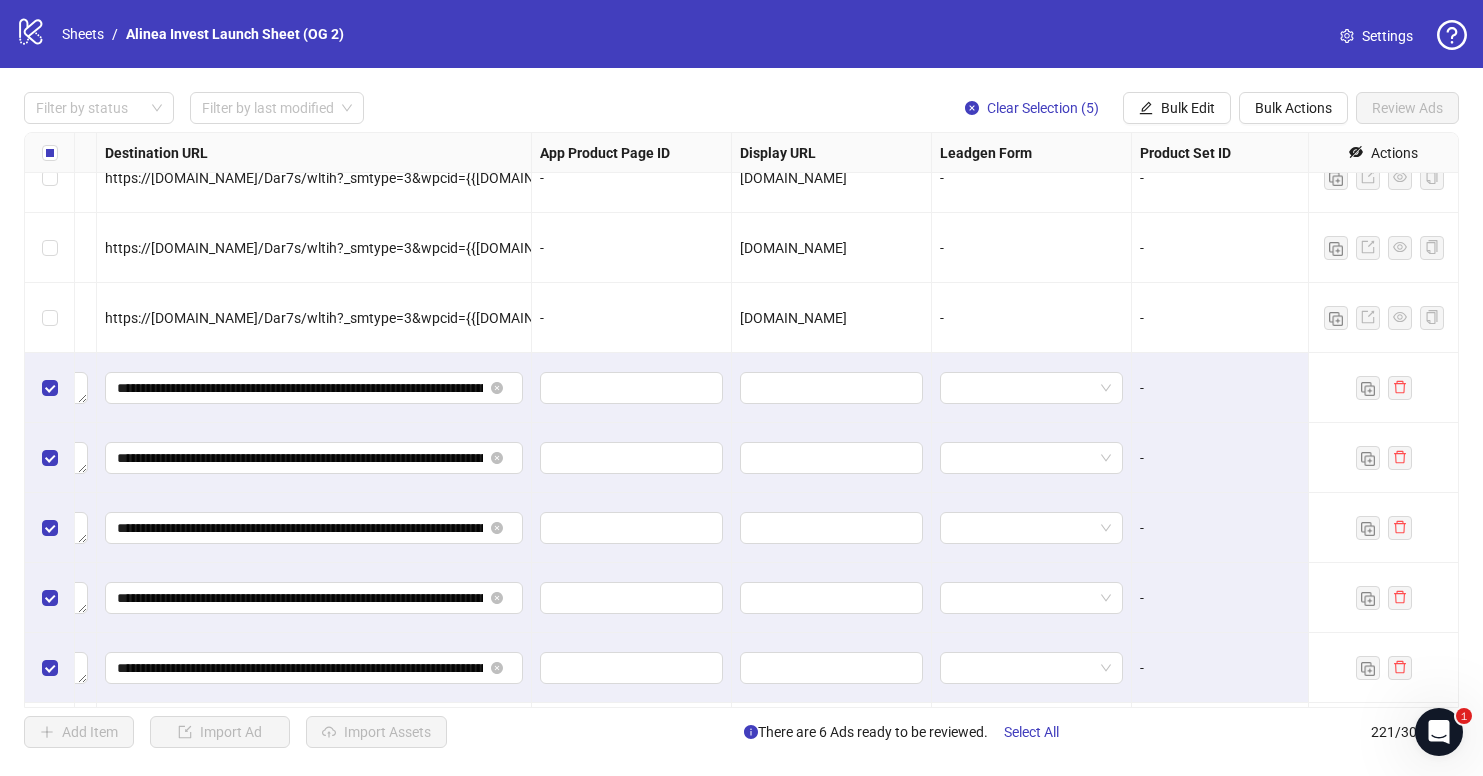 click on "[DOMAIN_NAME]" at bounding box center (793, 318) 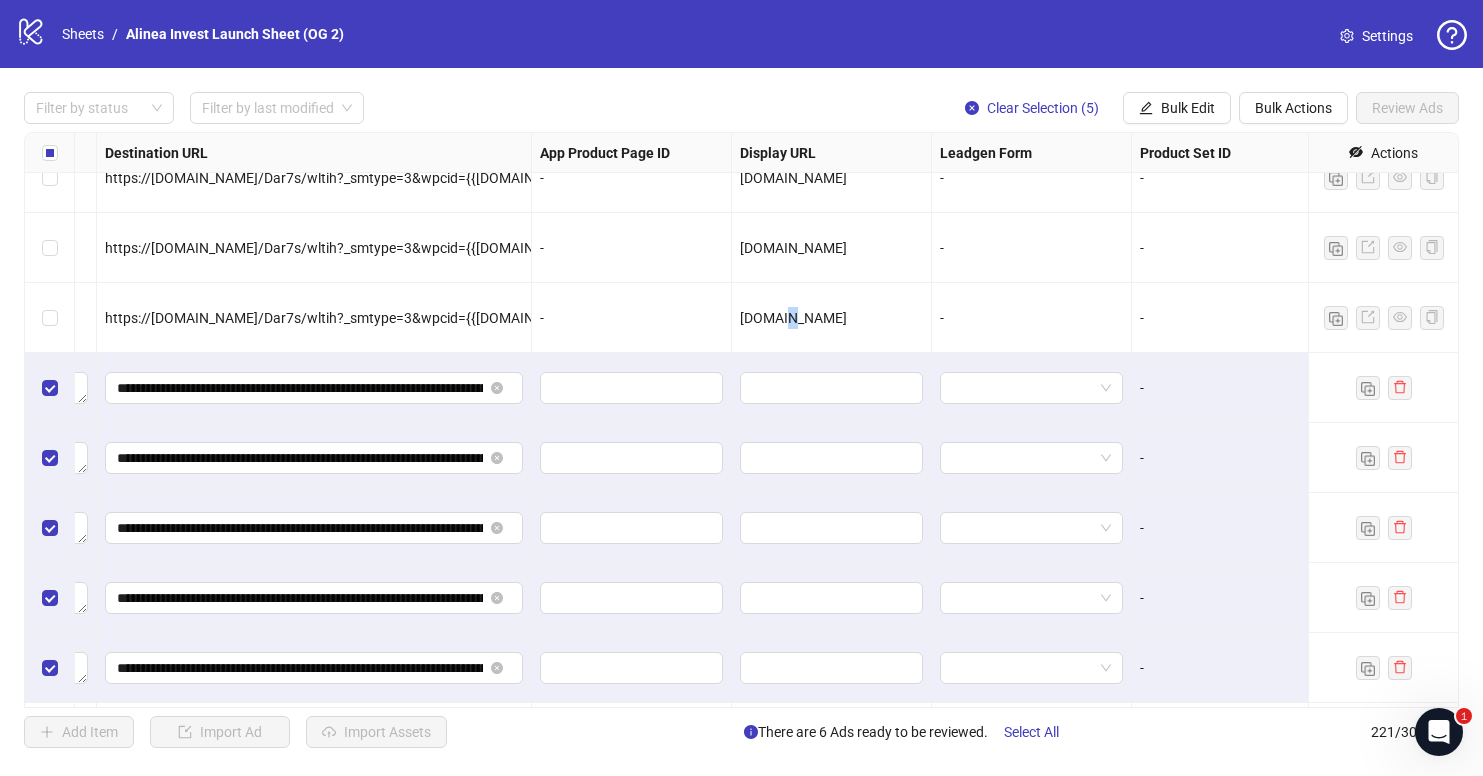 click on "[DOMAIN_NAME]" at bounding box center (793, 318) 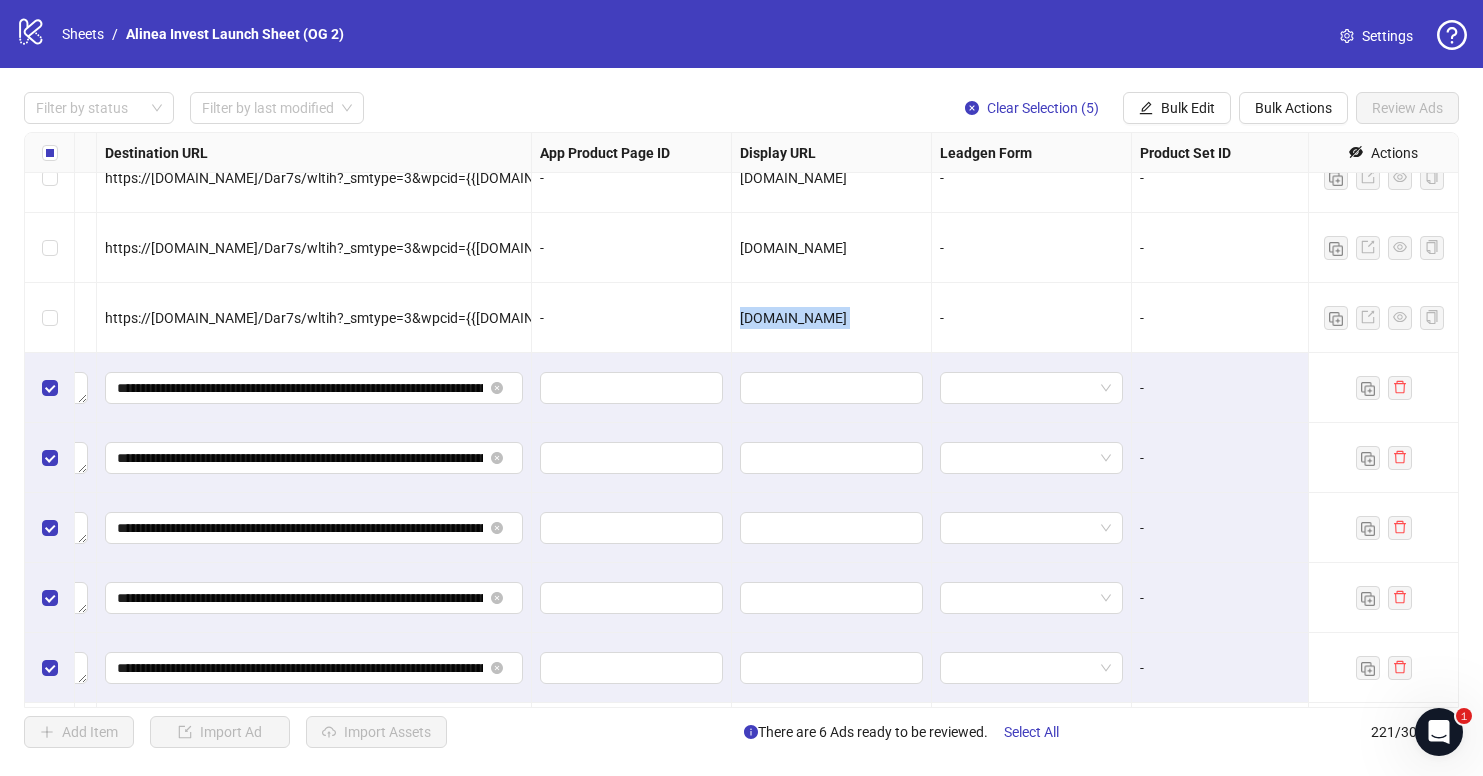 click on "[DOMAIN_NAME]" at bounding box center (793, 318) 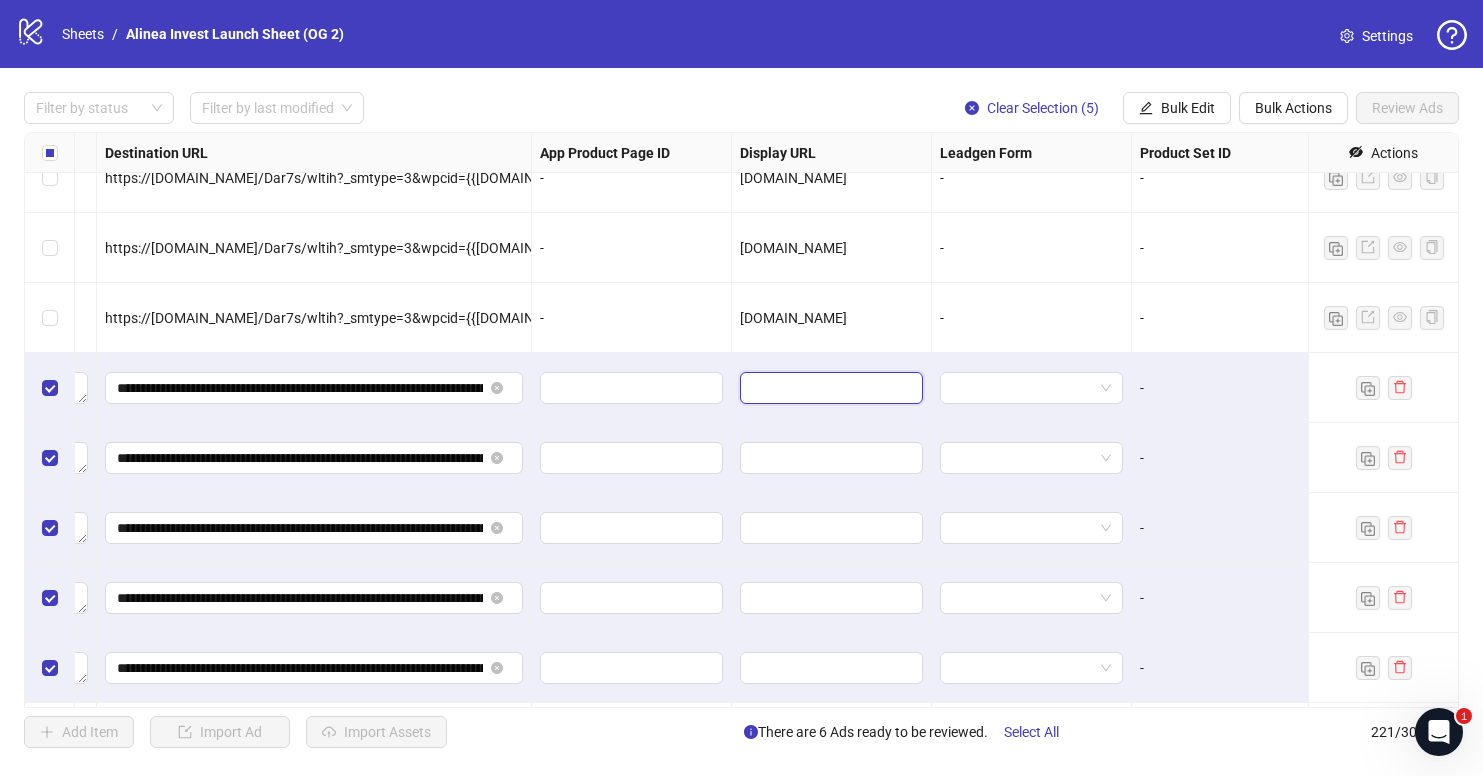 click at bounding box center (829, 388) 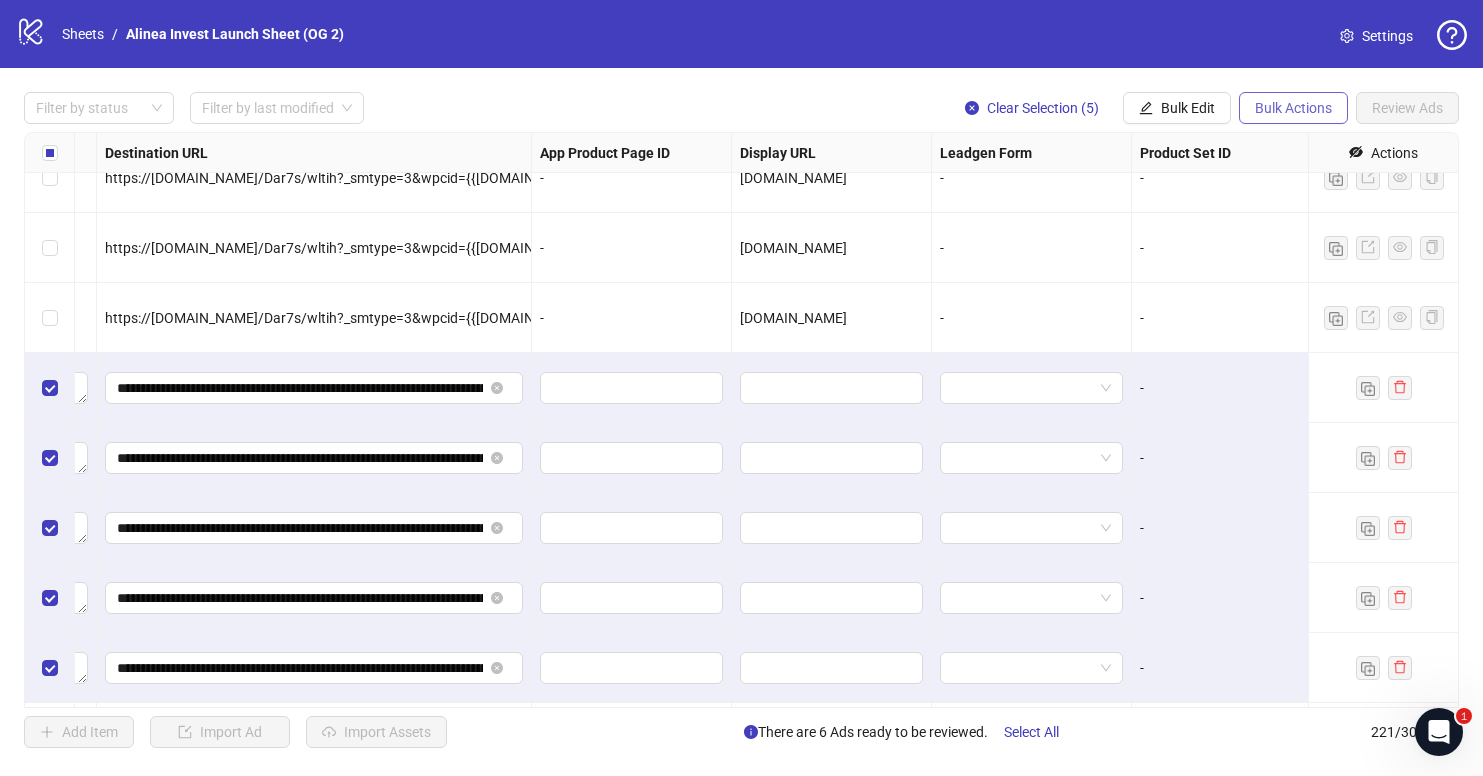 click on "Bulk Actions" at bounding box center [1293, 108] 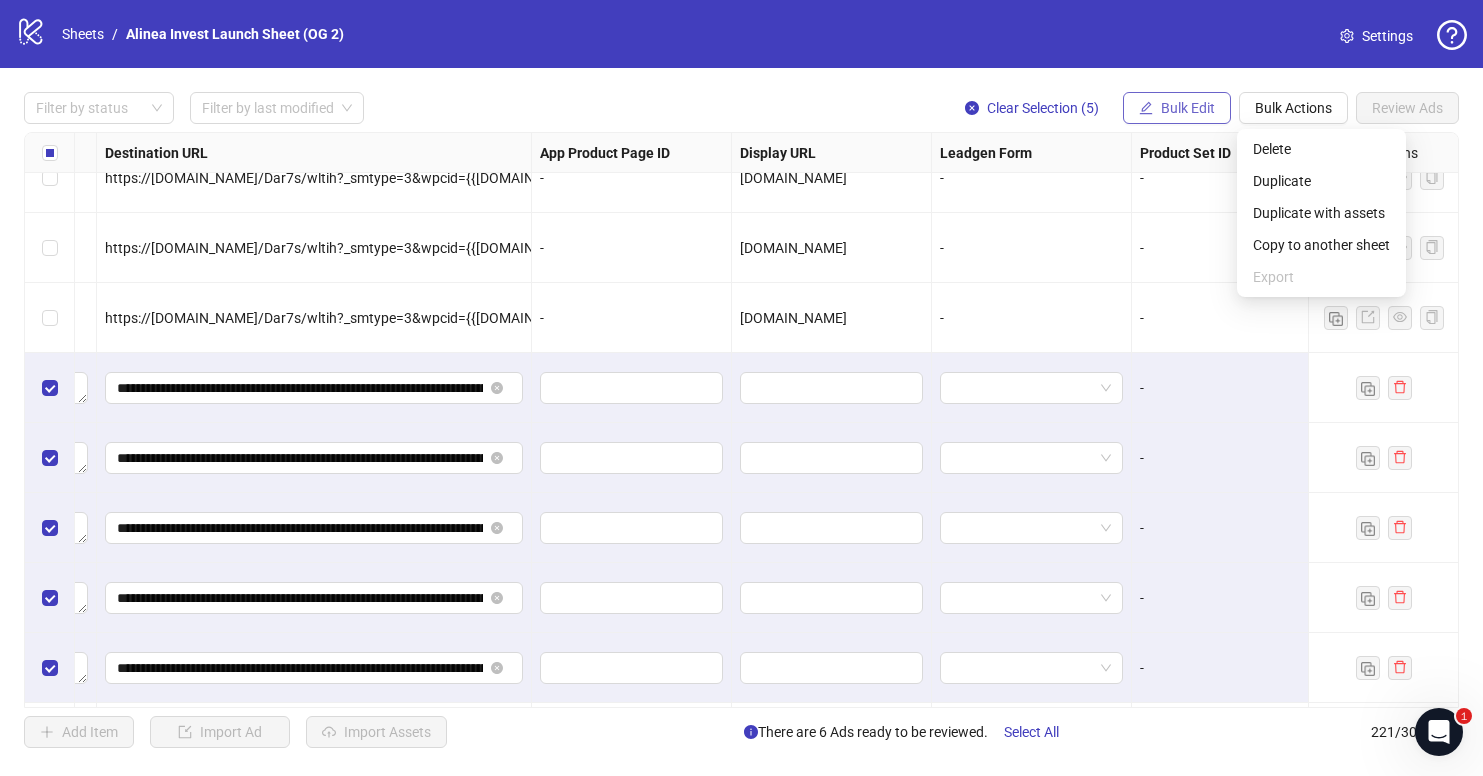 click on "Bulk Edit" at bounding box center (1188, 108) 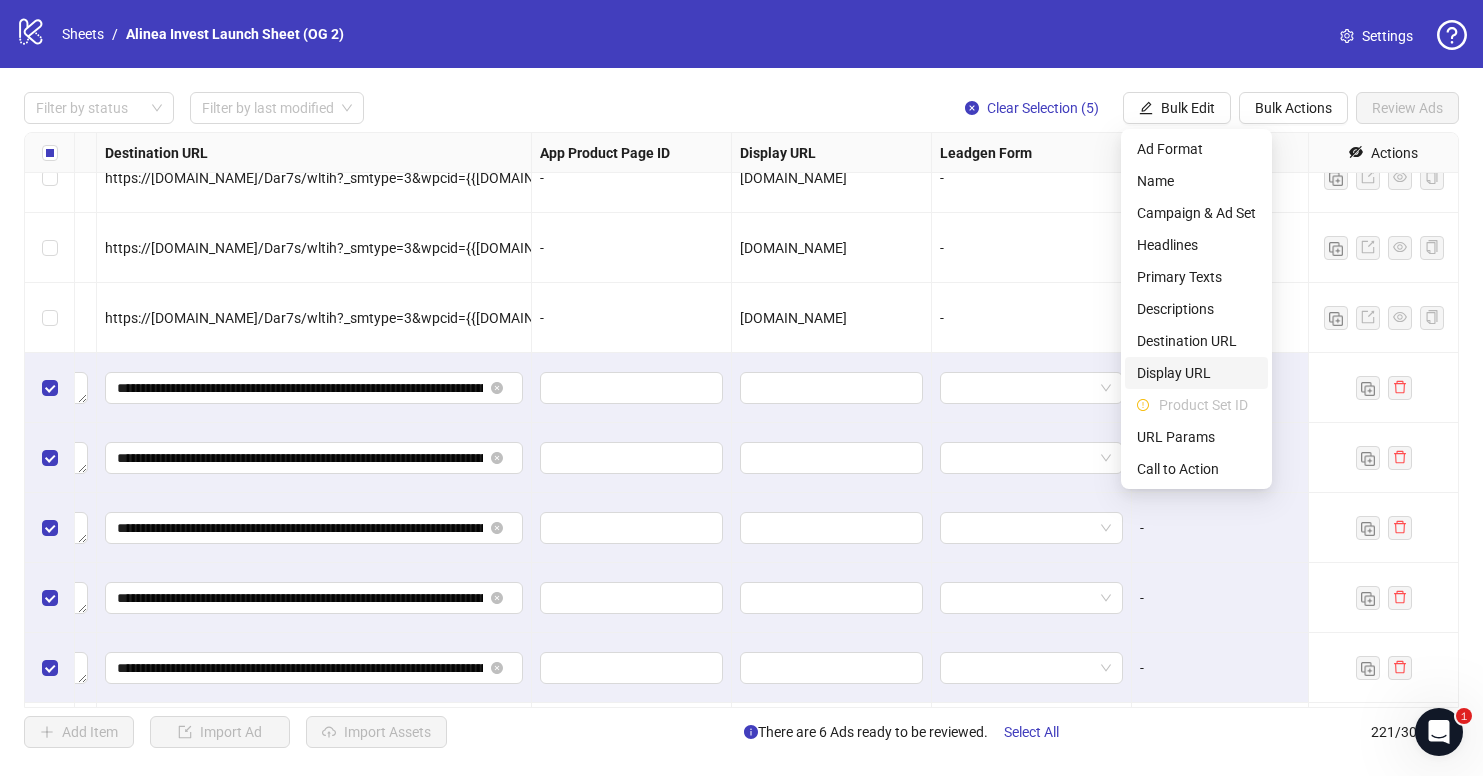 click on "Display URL" at bounding box center [1196, 373] 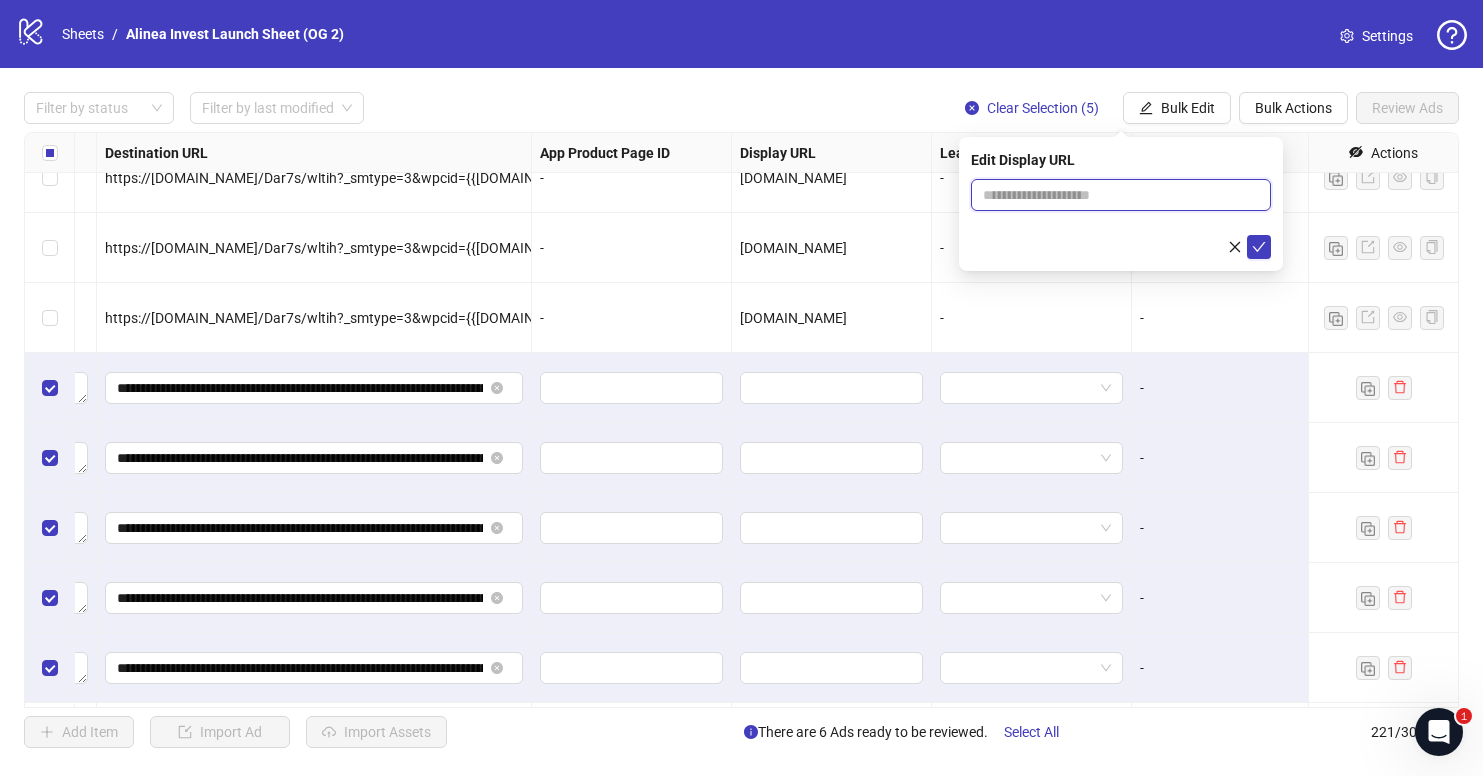 click at bounding box center (1121, 195) 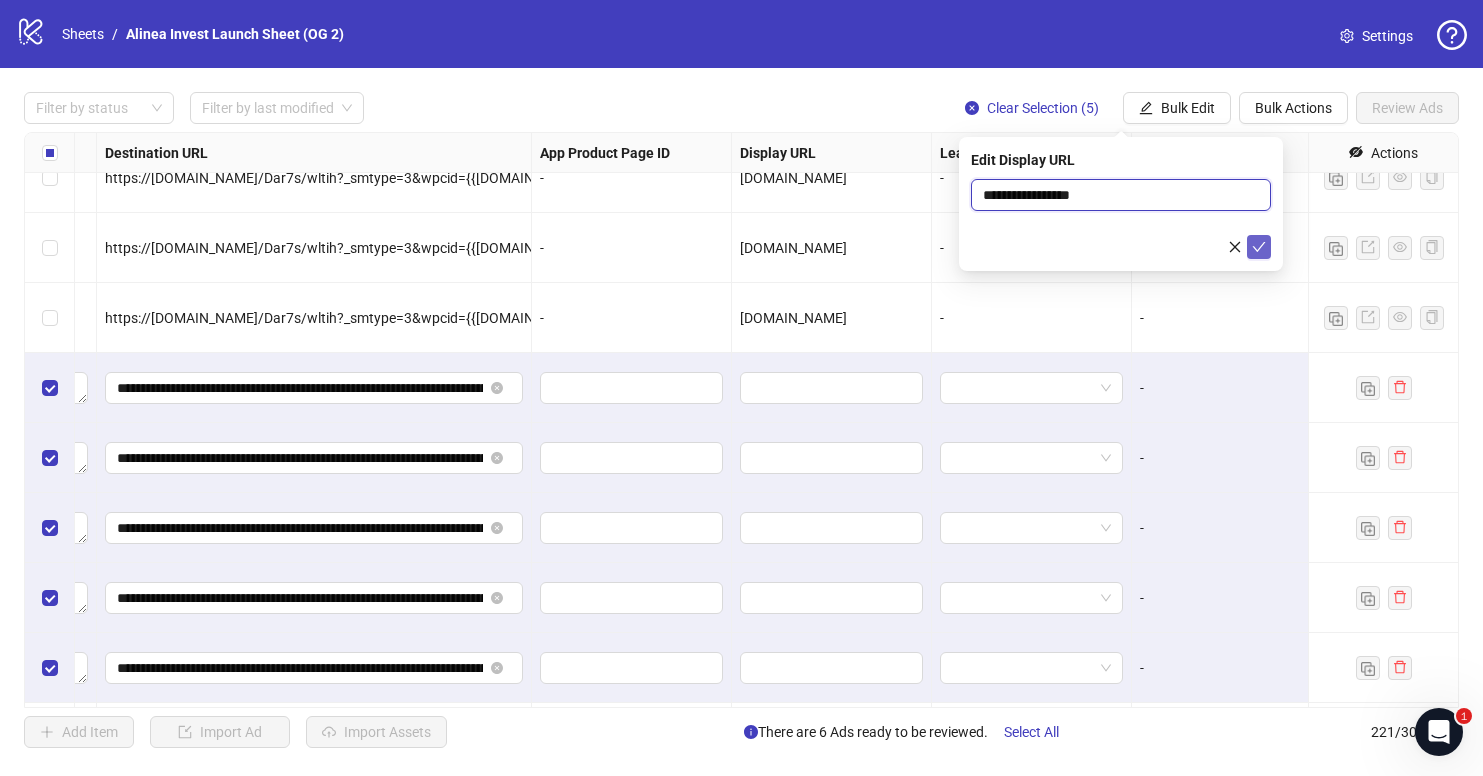 type on "**********" 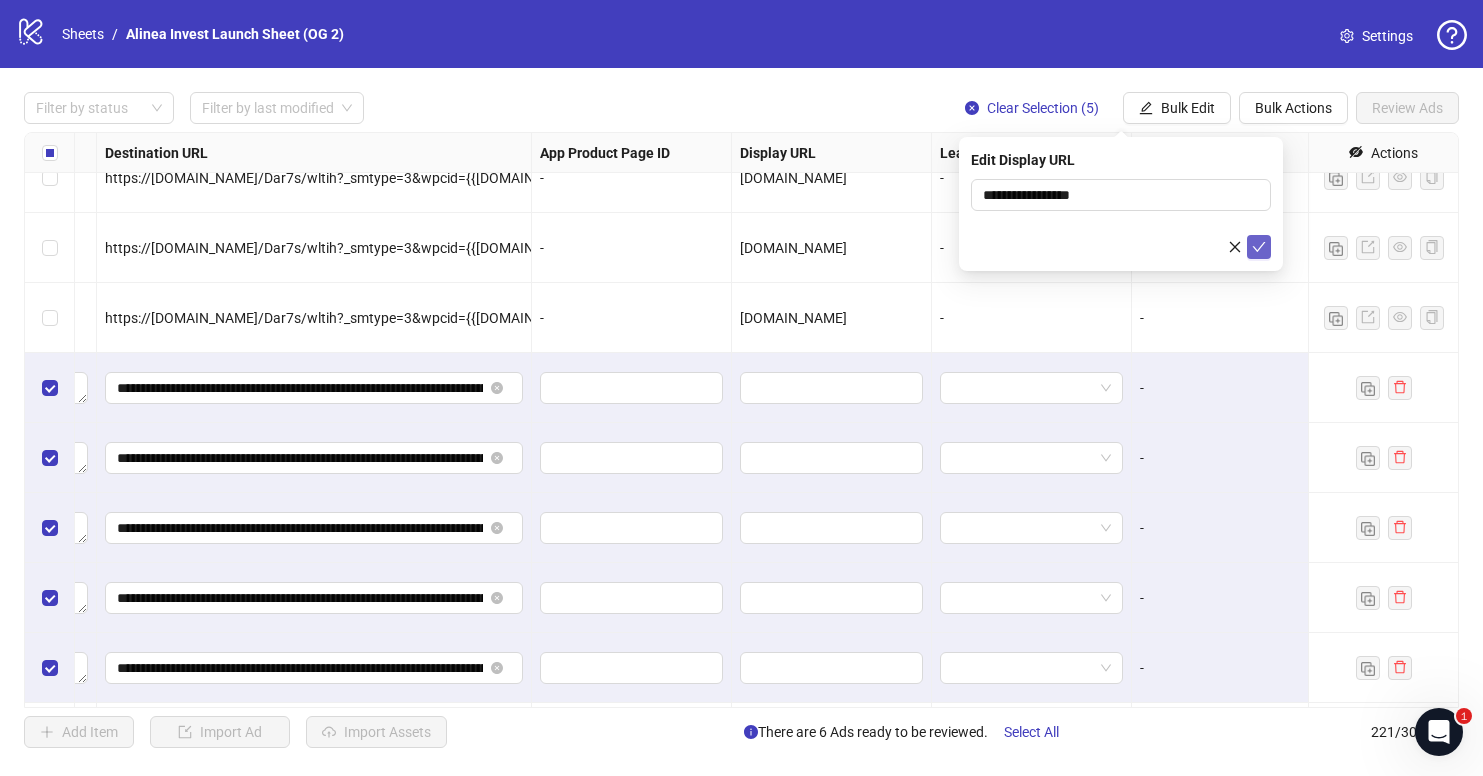click 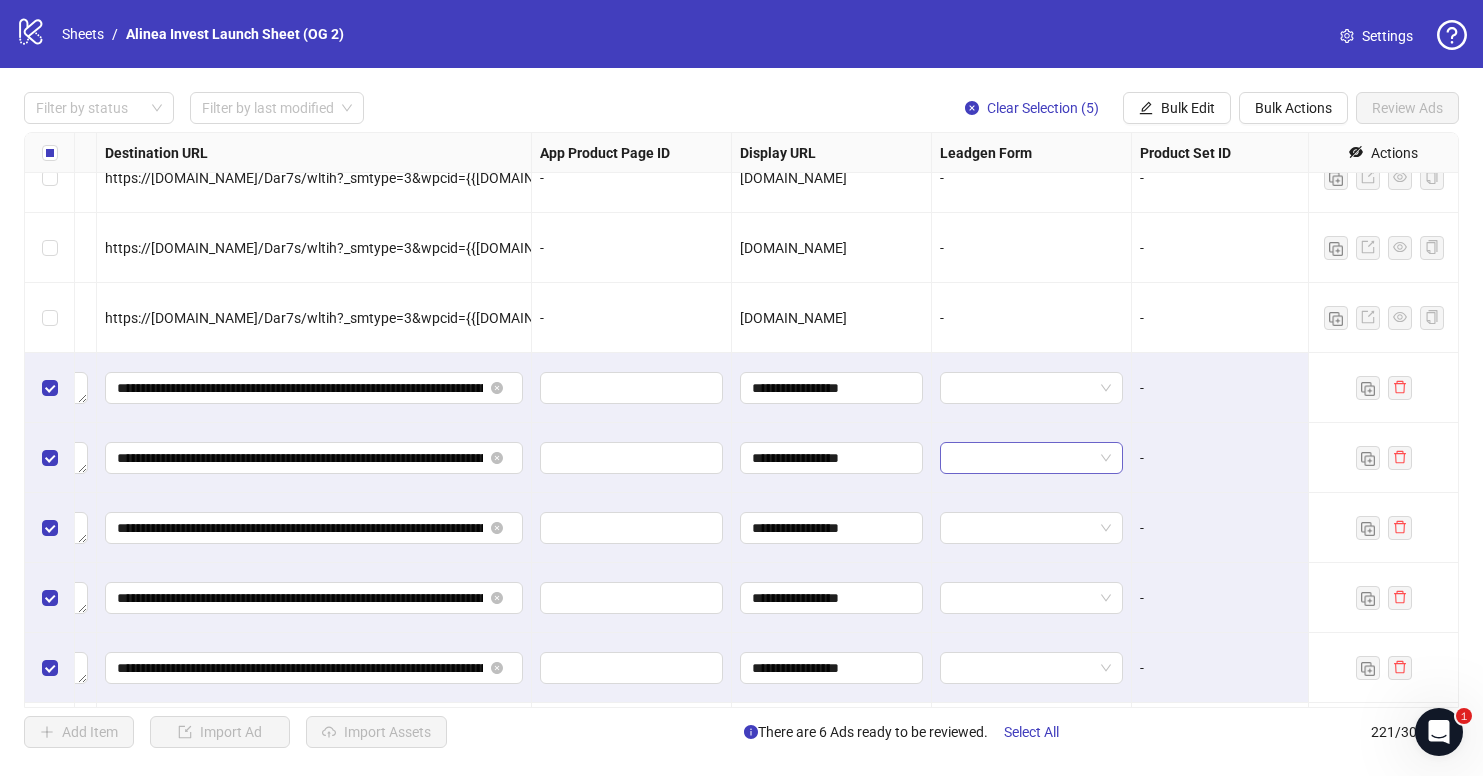 scroll, scrollTop: 12210, scrollLeft: 2272, axis: both 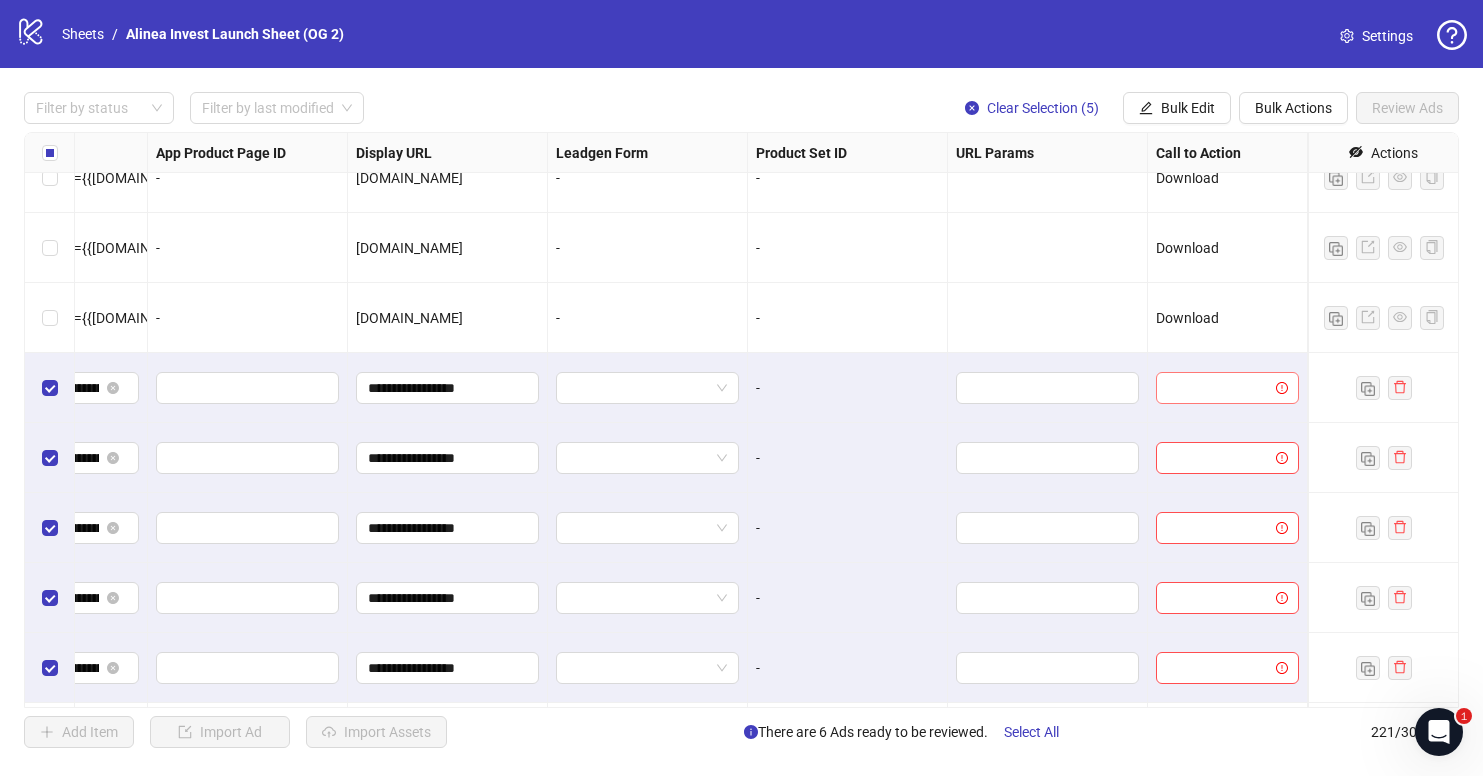 click at bounding box center (1218, 388) 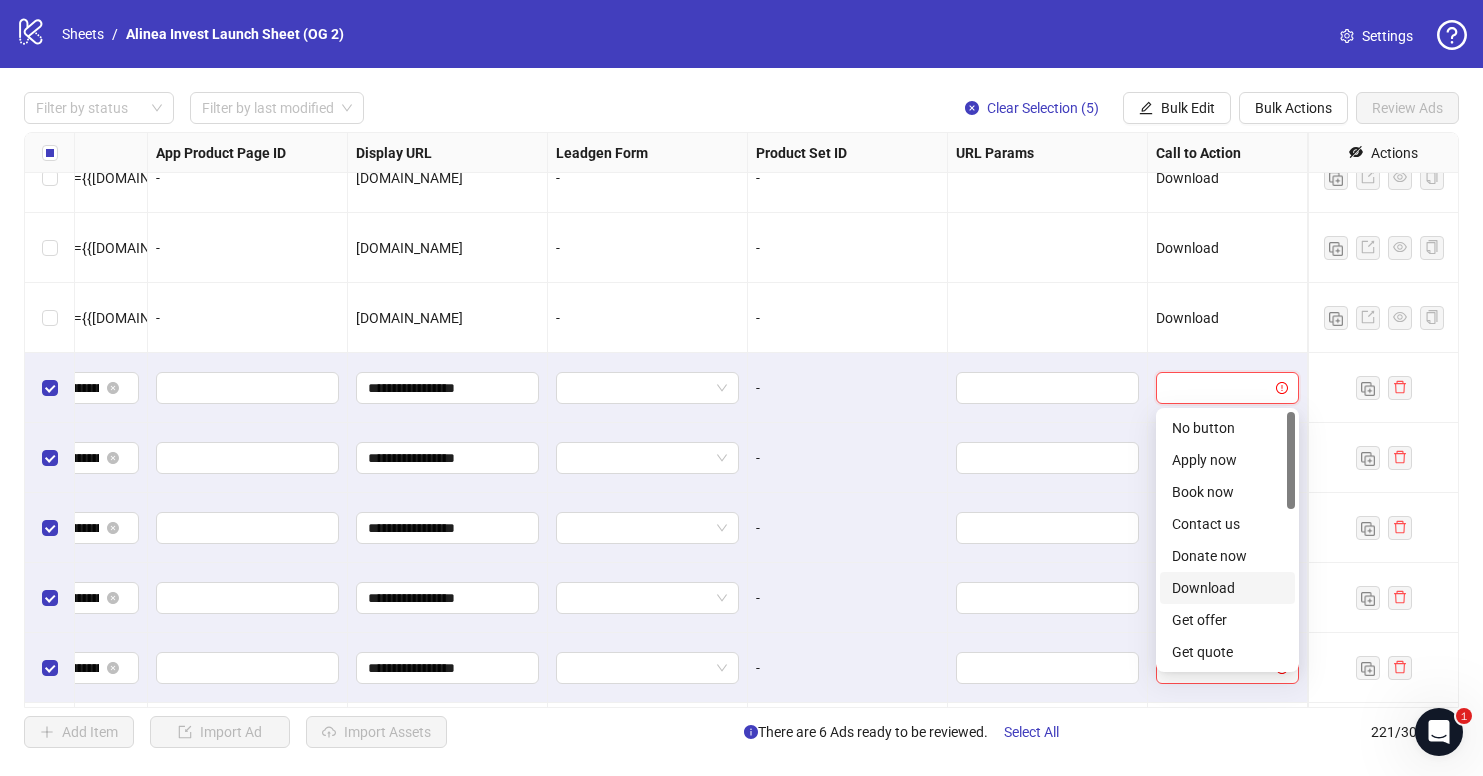 click on "Download" at bounding box center [1227, 588] 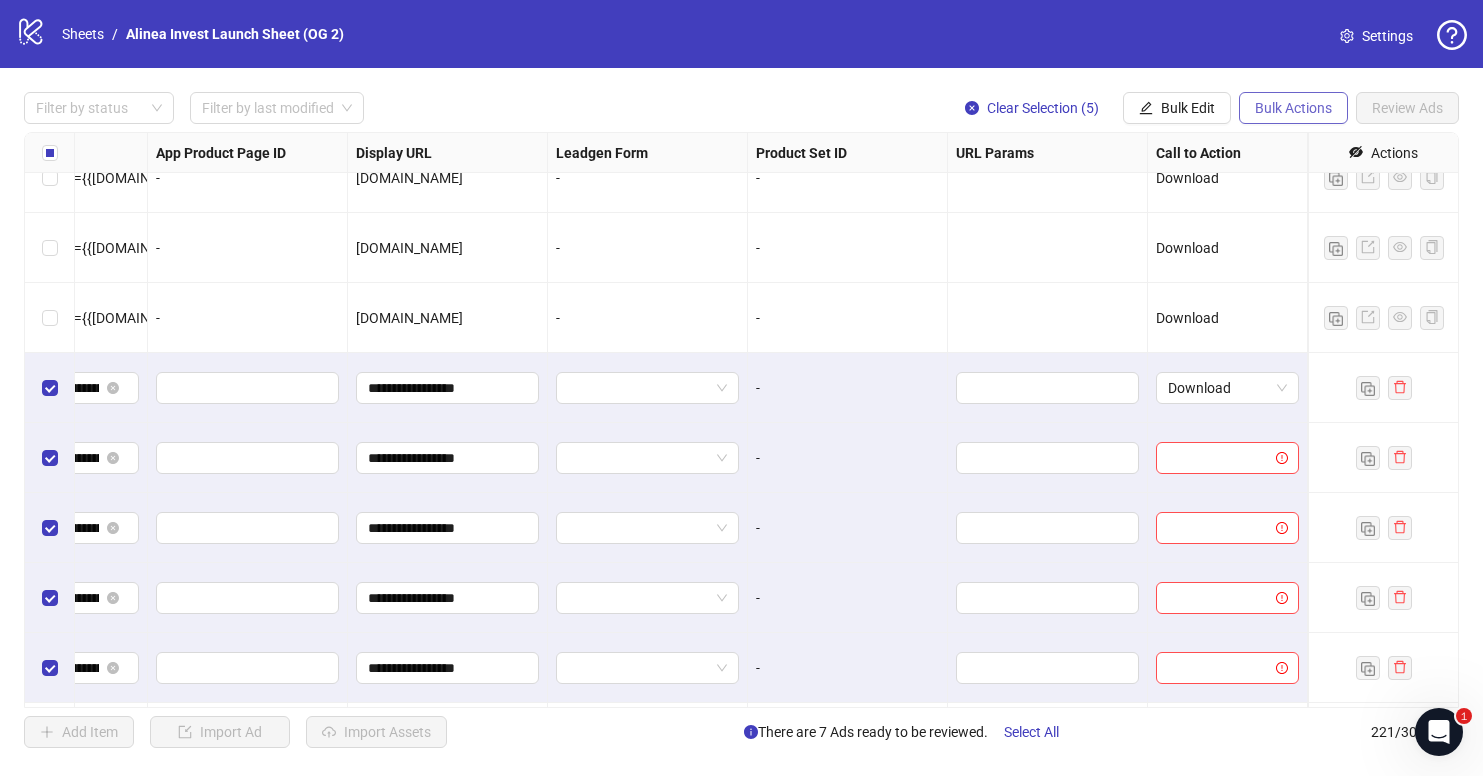 click on "Bulk Actions" at bounding box center [1293, 108] 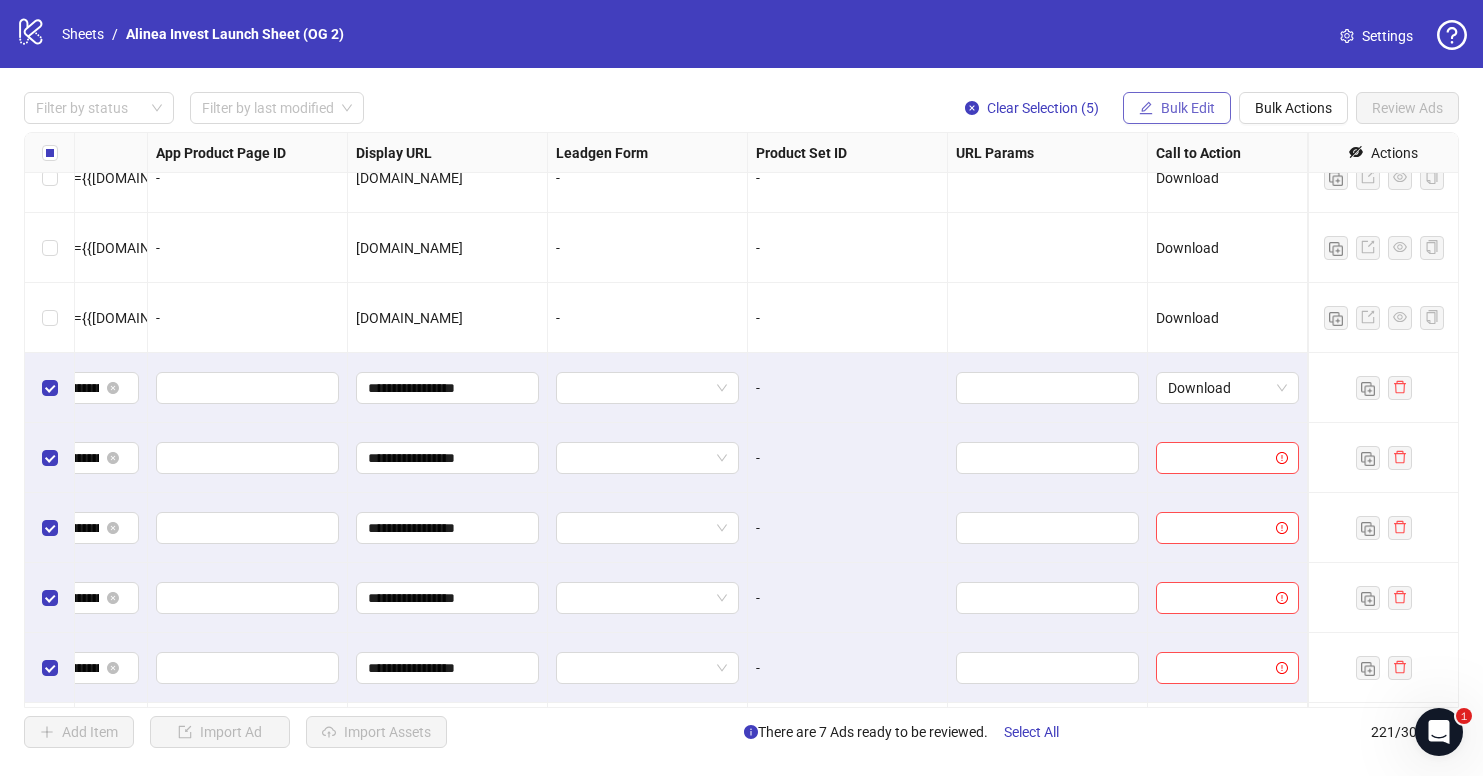 click on "Bulk Edit" at bounding box center (1188, 108) 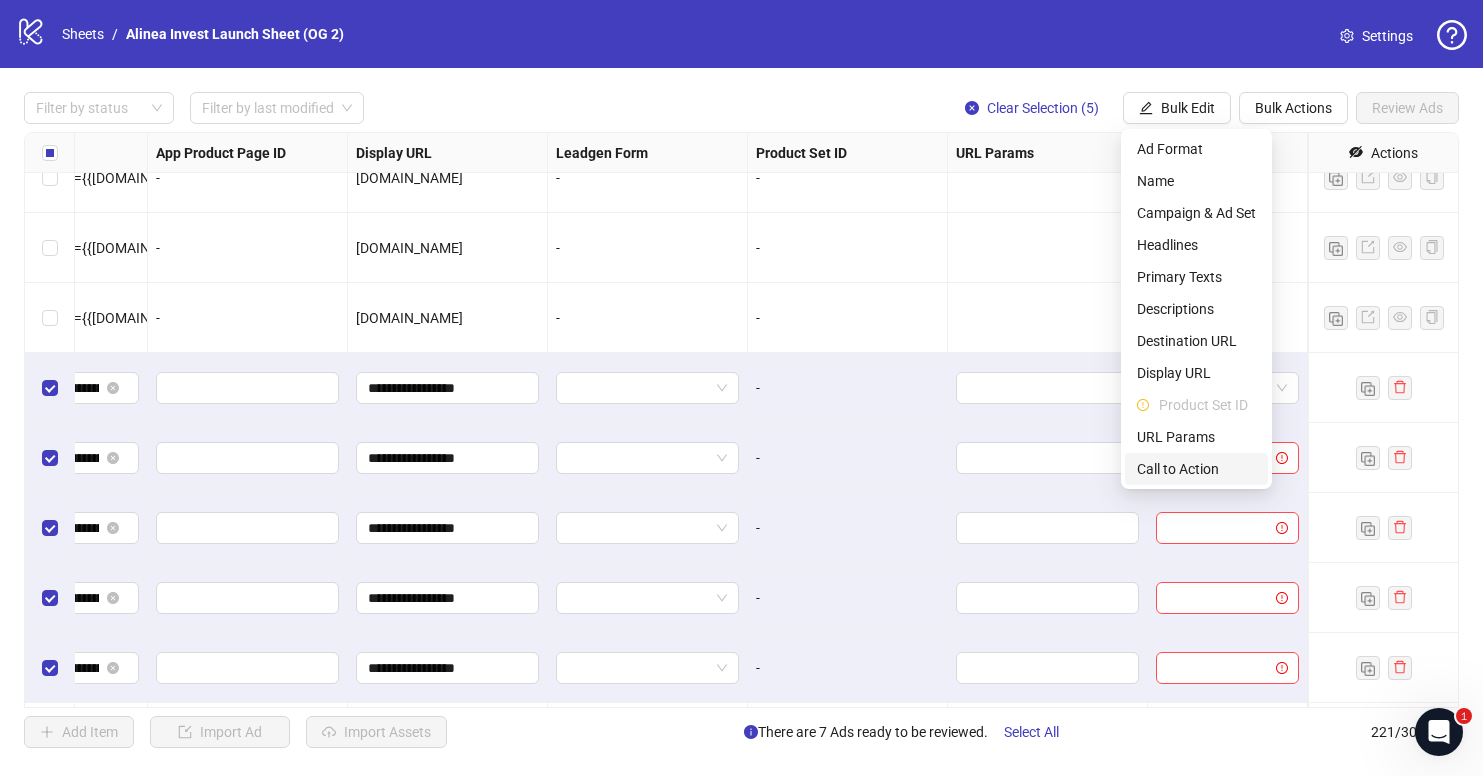 click on "Call to Action" at bounding box center (1196, 469) 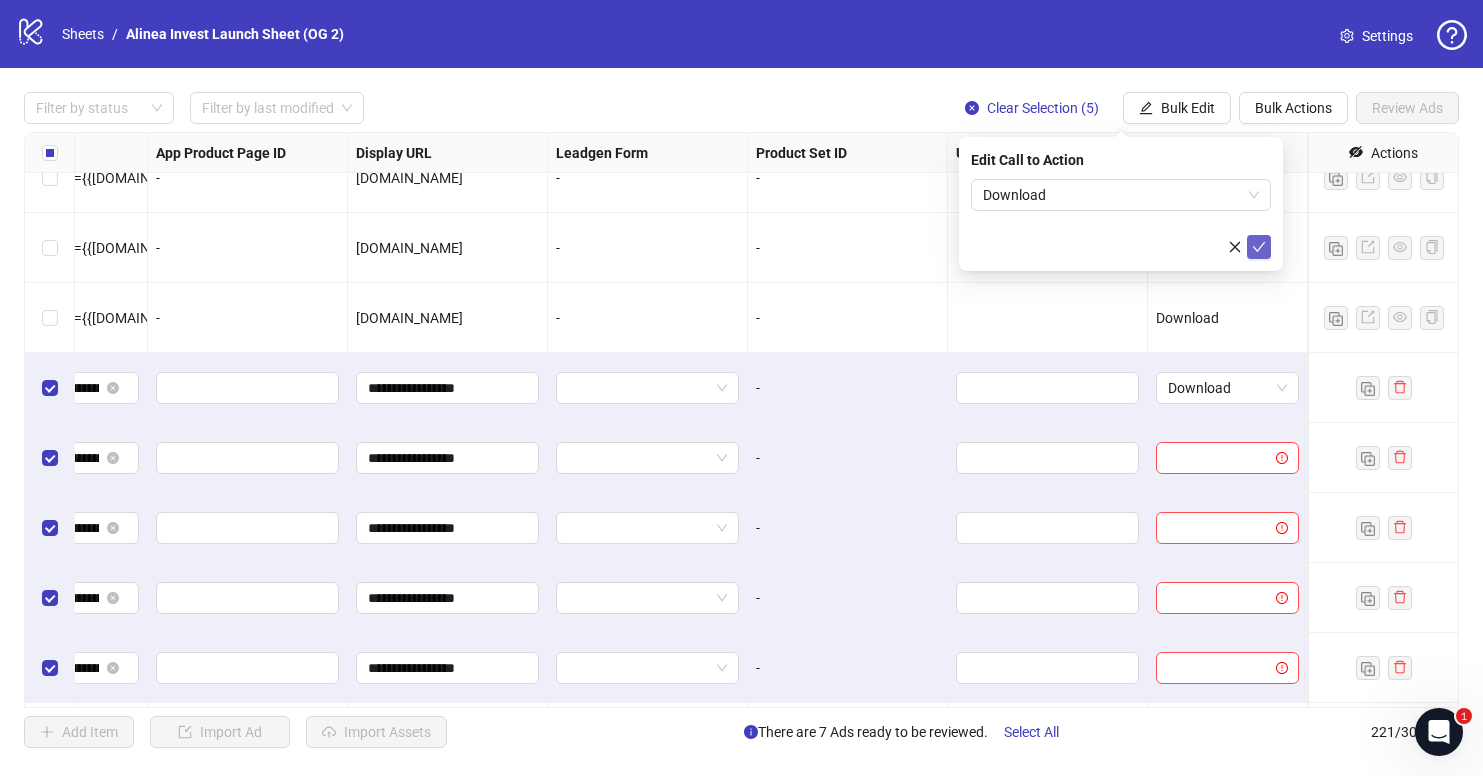 click 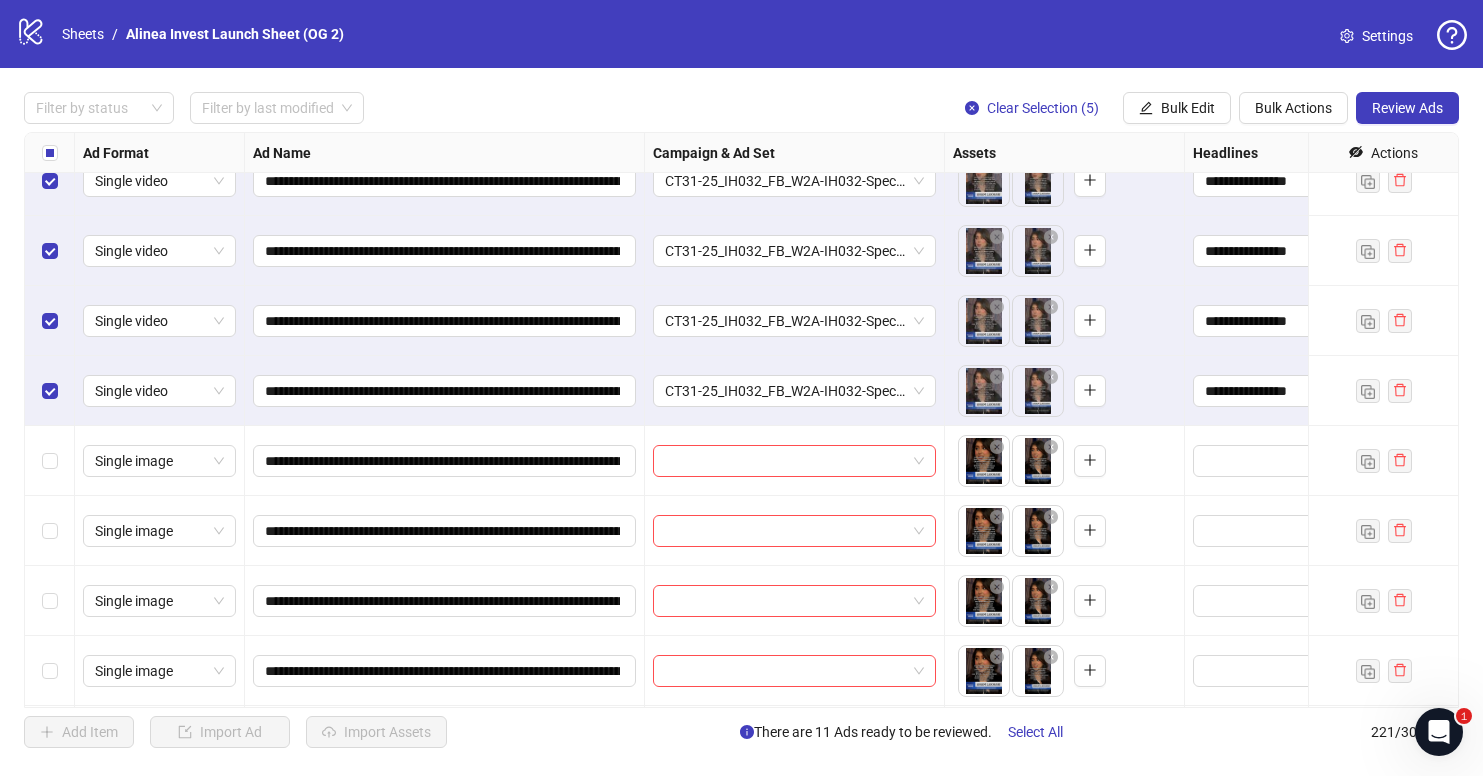 scroll, scrollTop: 12408, scrollLeft: 0, axis: vertical 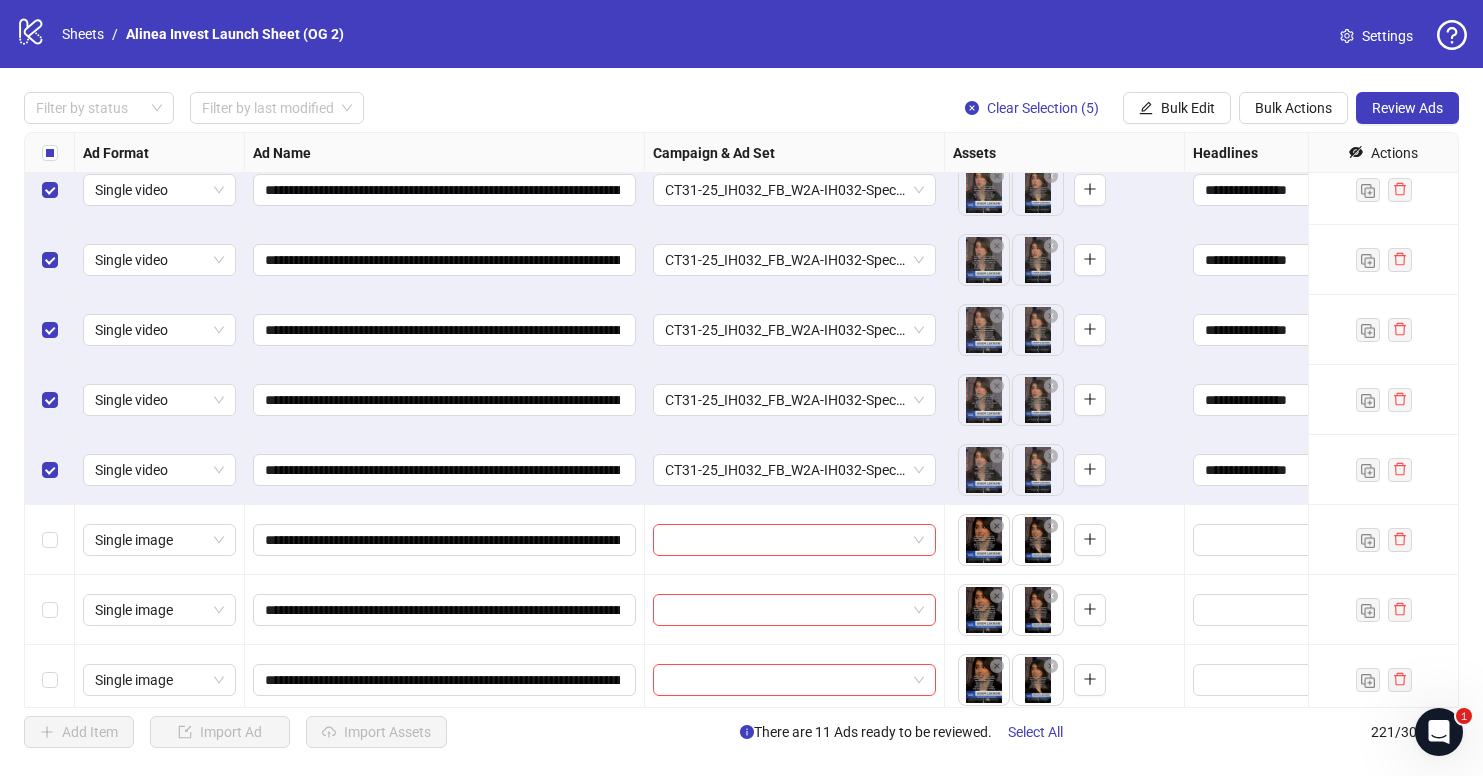 click at bounding box center [50, 153] 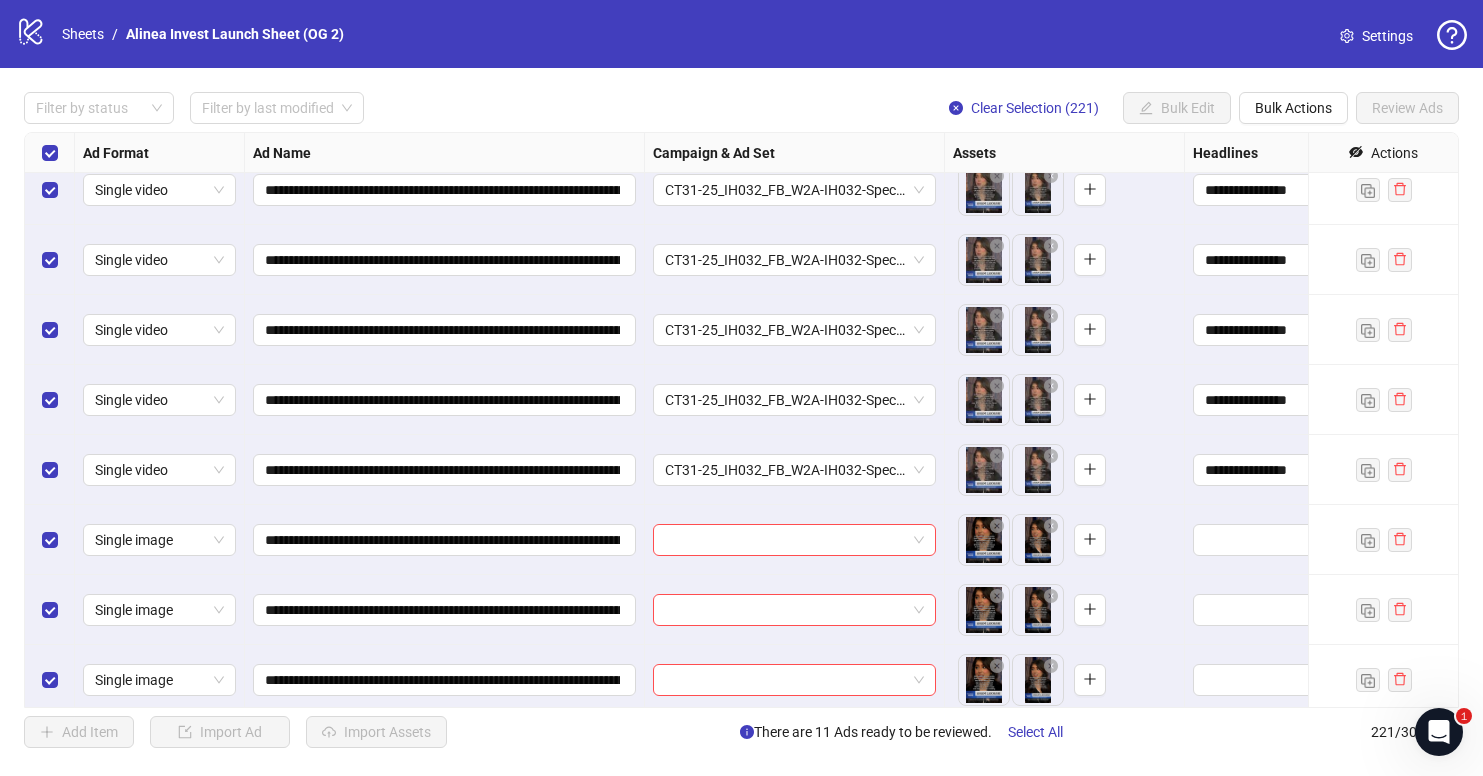 click at bounding box center (50, 153) 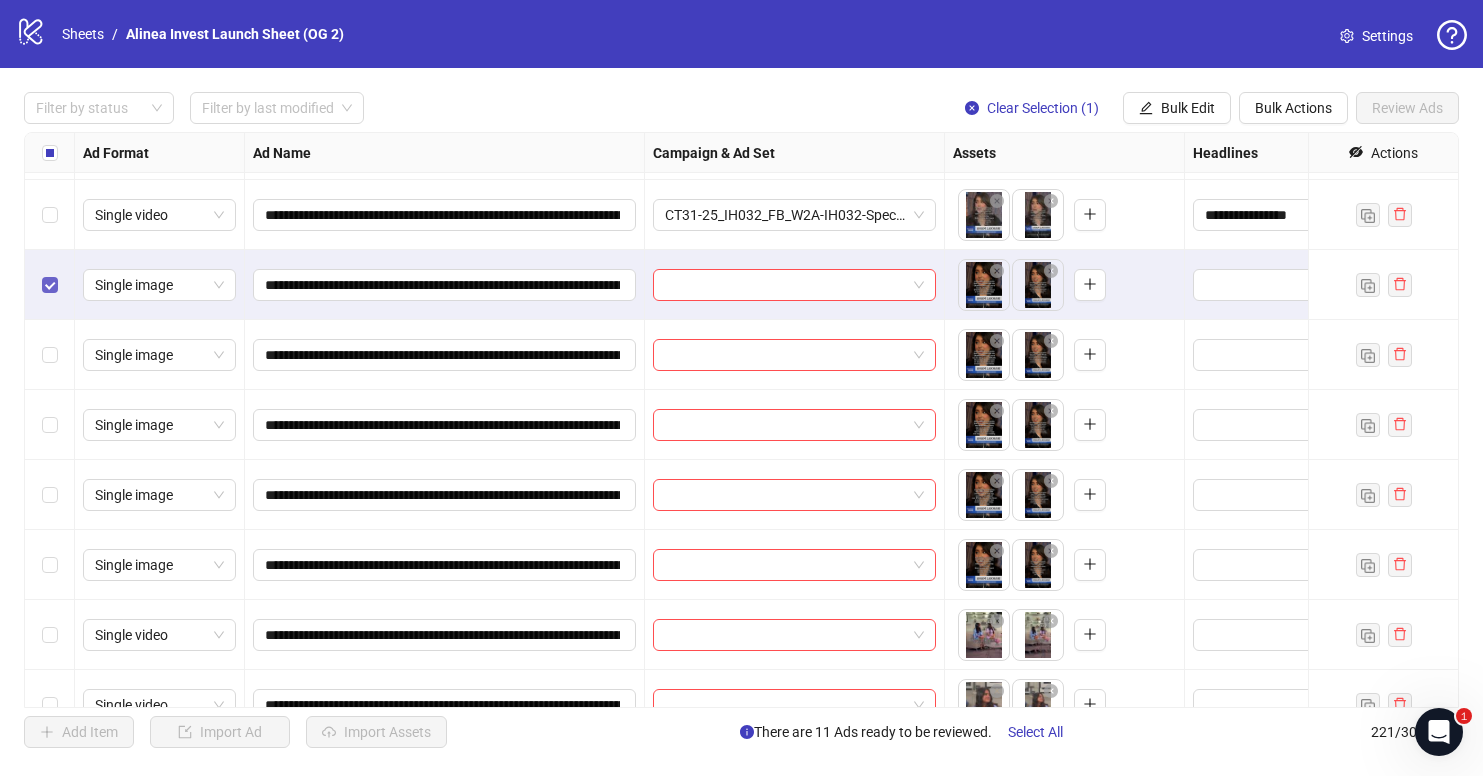 scroll, scrollTop: 12708, scrollLeft: 0, axis: vertical 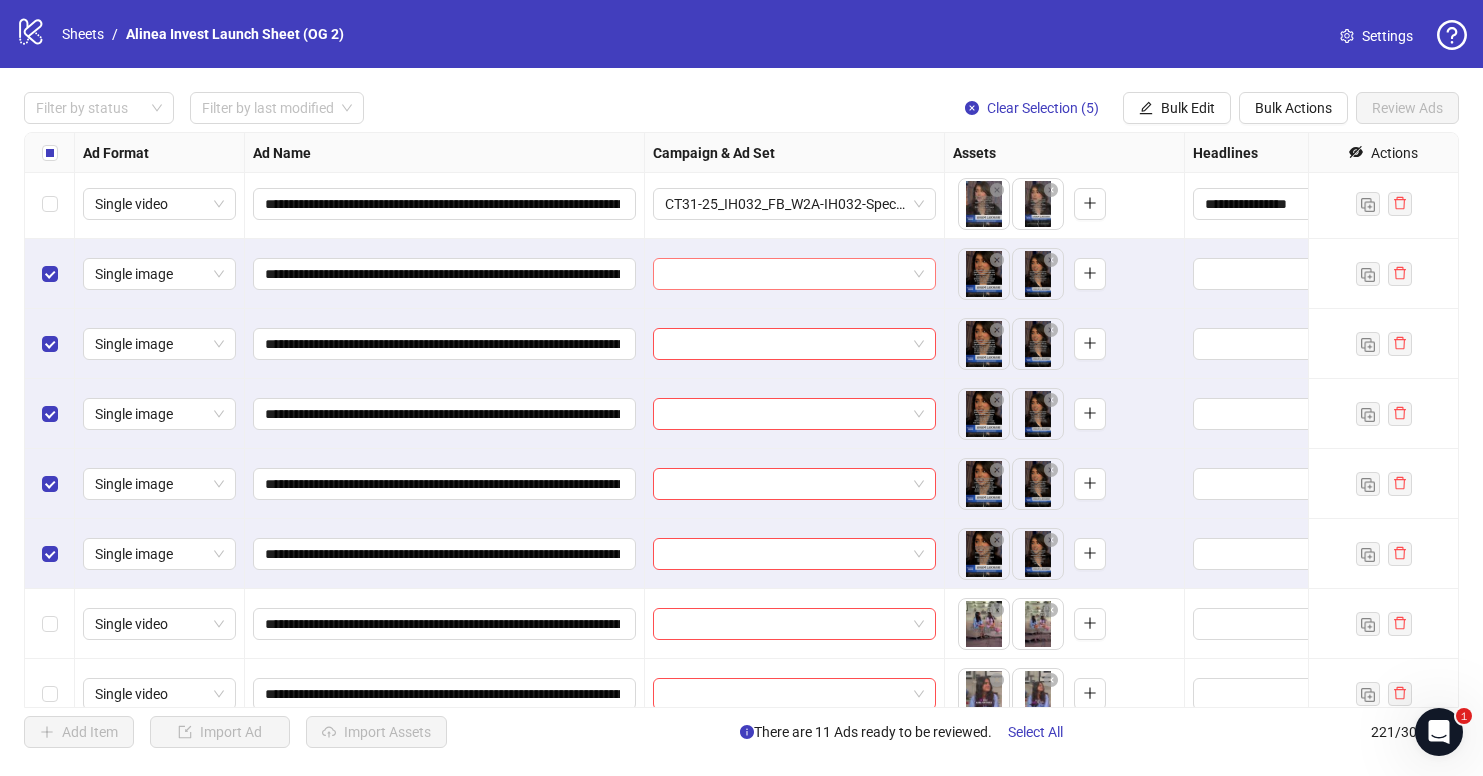 click at bounding box center (785, 274) 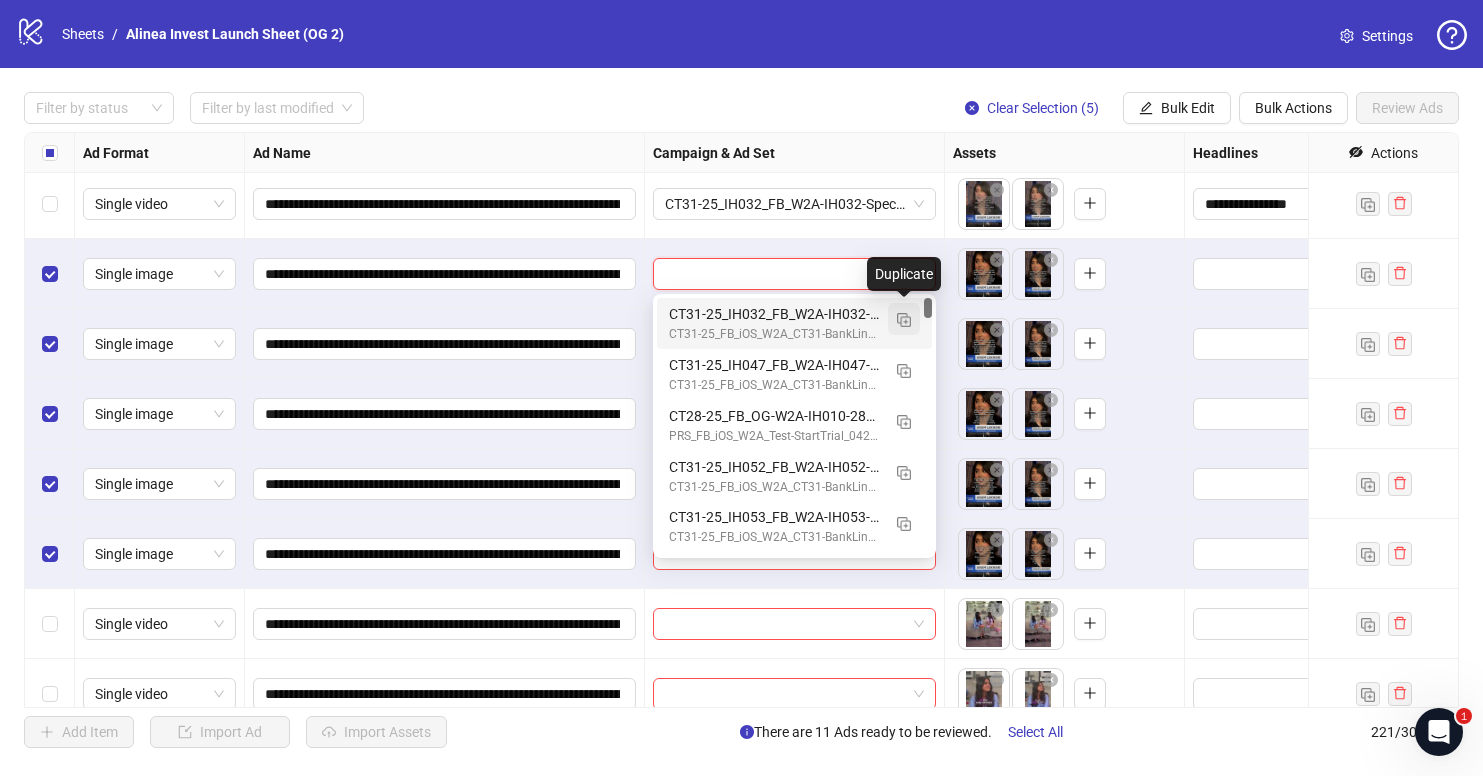 click at bounding box center (904, 320) 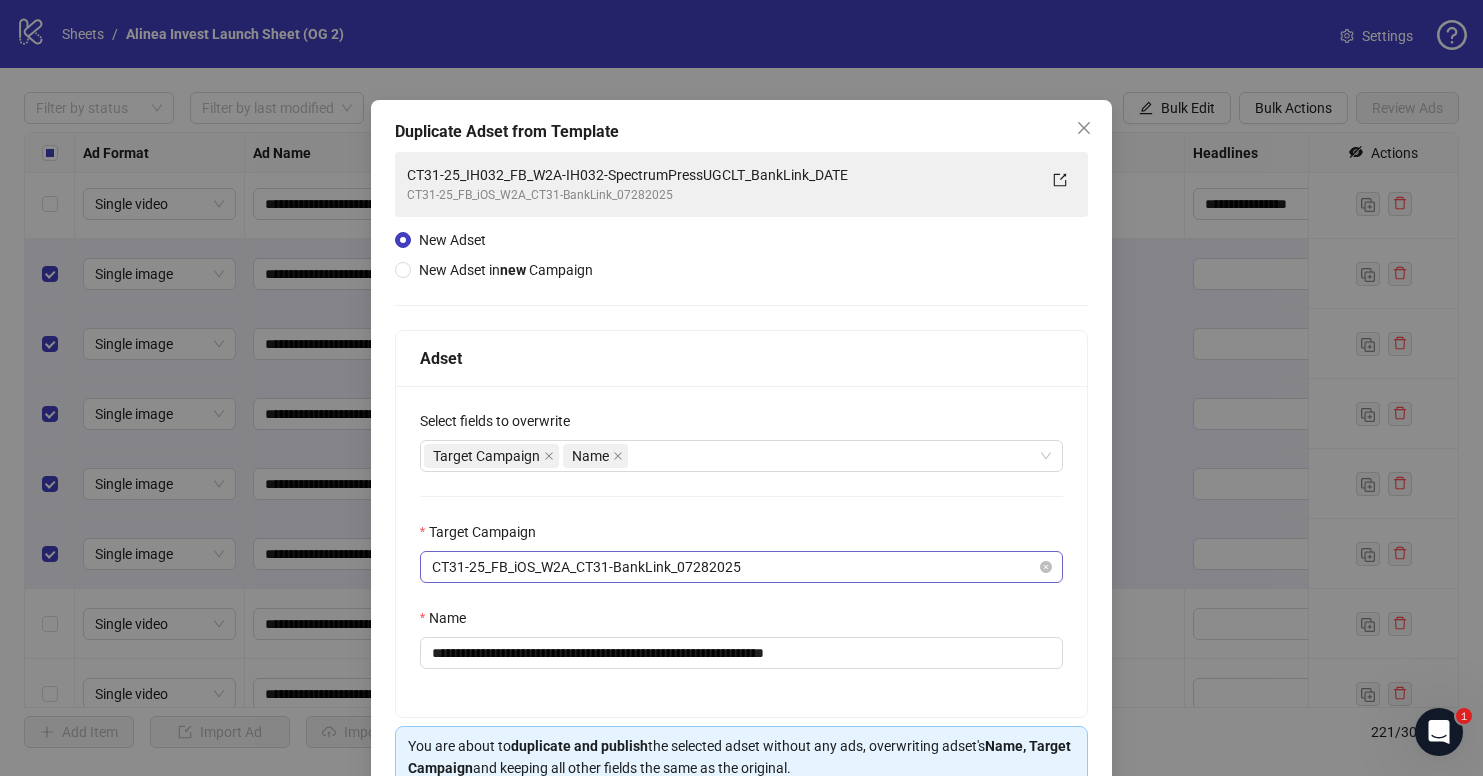 scroll, scrollTop: 101, scrollLeft: 0, axis: vertical 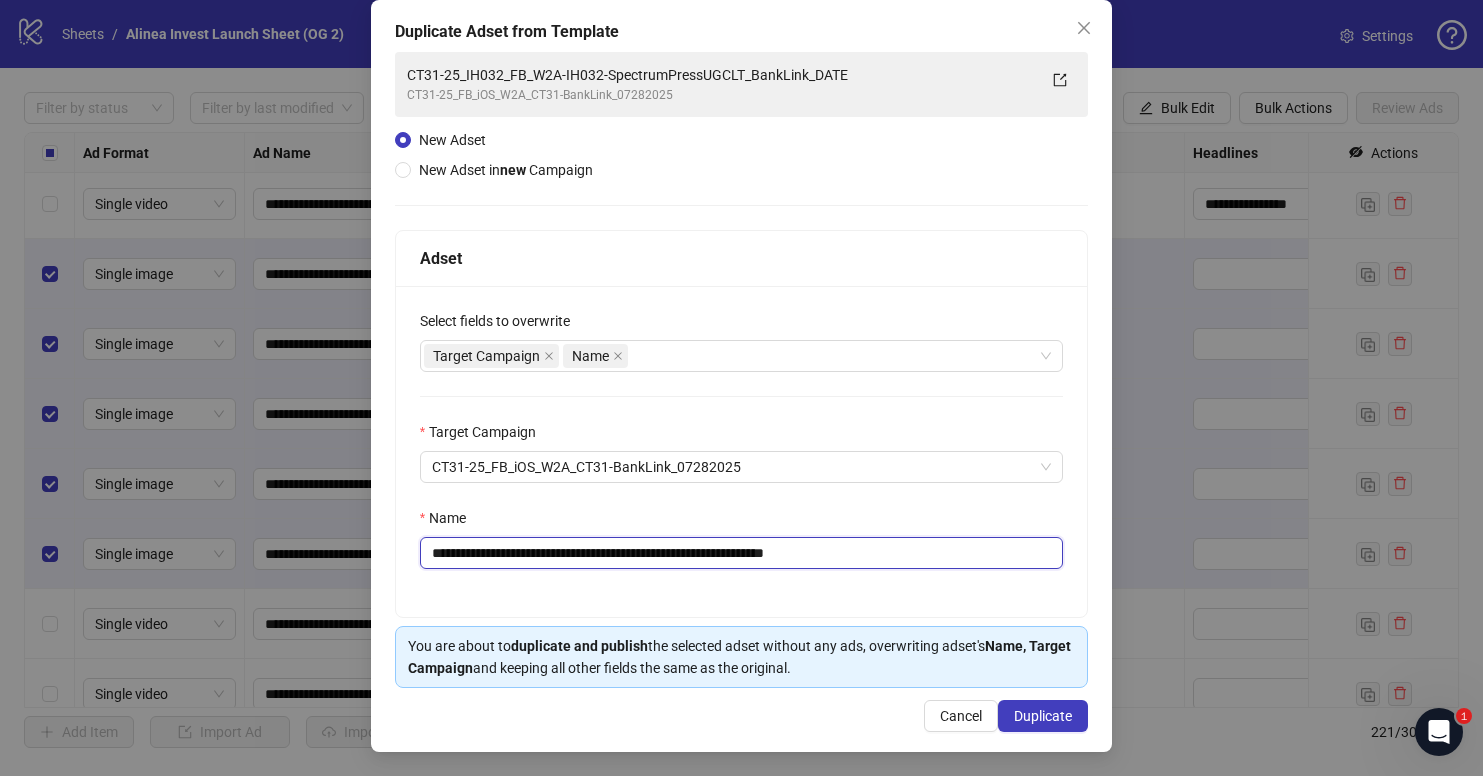 click on "**********" at bounding box center [742, 553] 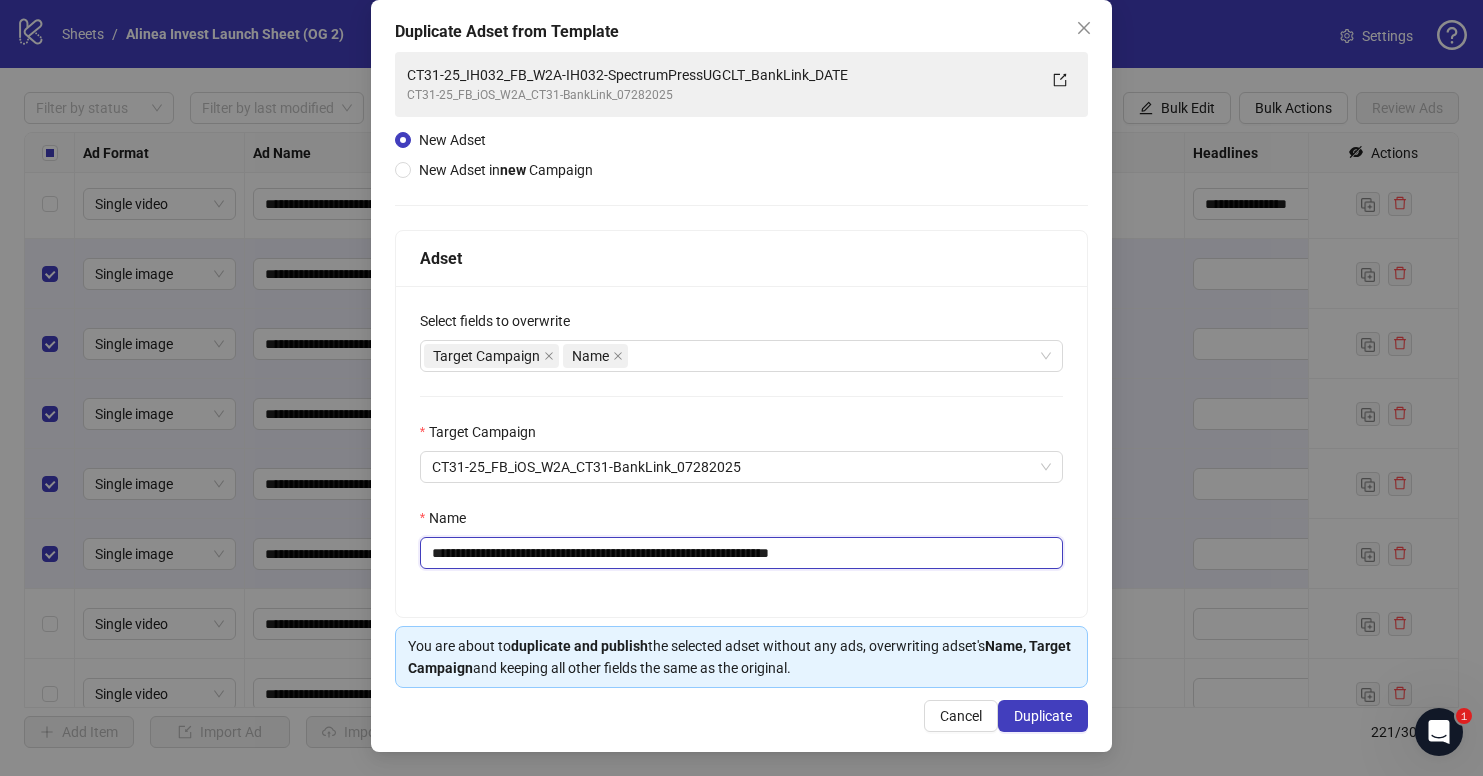 drag, startPoint x: 866, startPoint y: 555, endPoint x: 998, endPoint y: 555, distance: 132 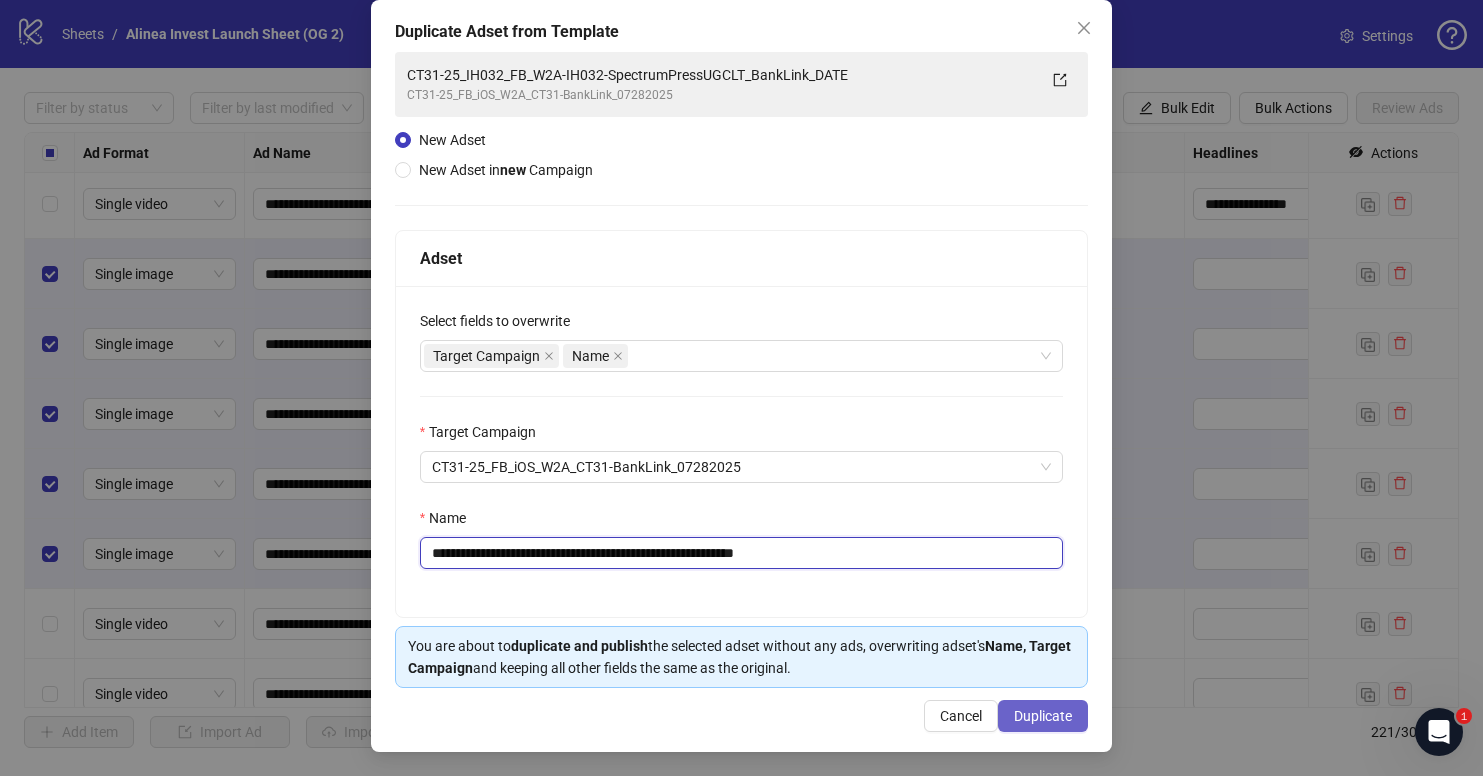 type on "**********" 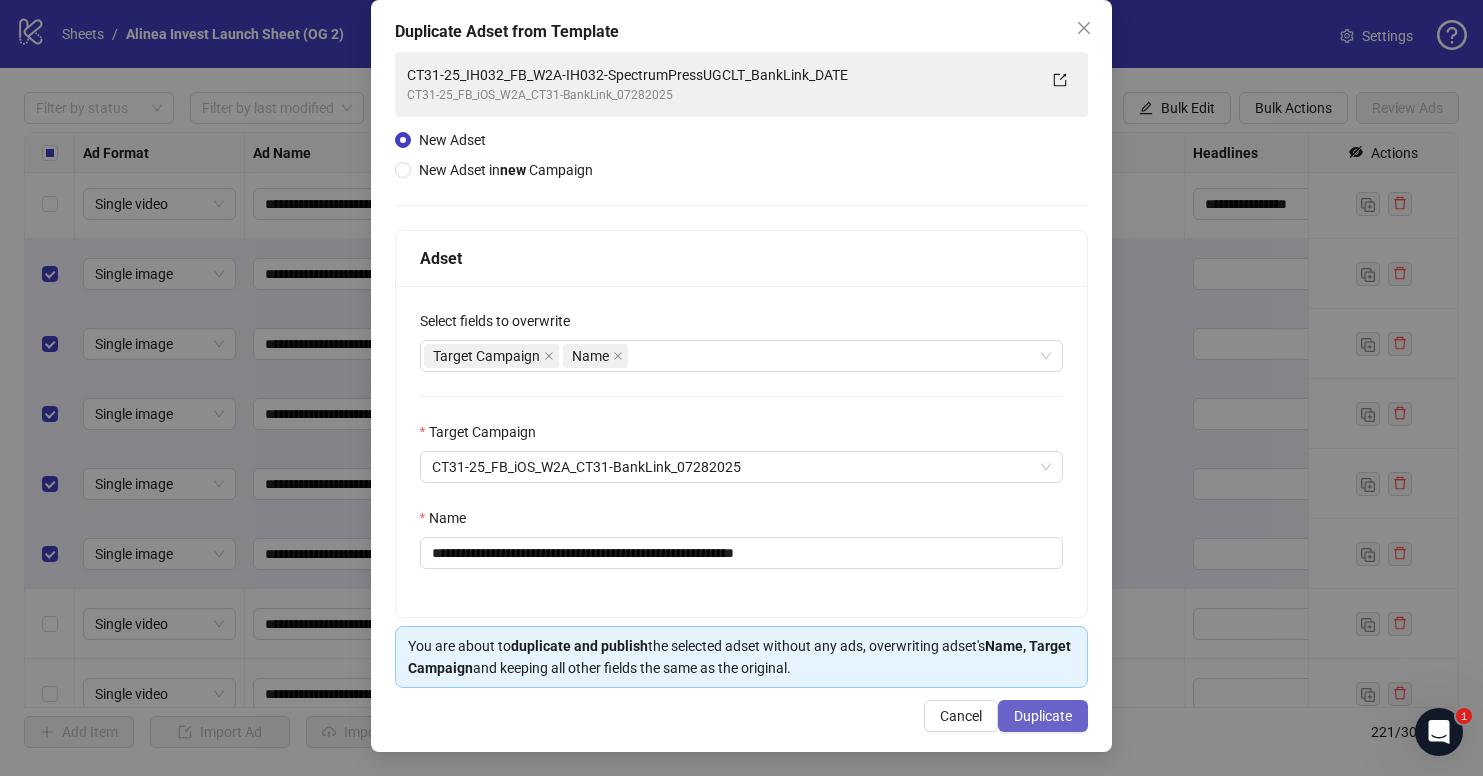 click on "Duplicate" at bounding box center [1043, 716] 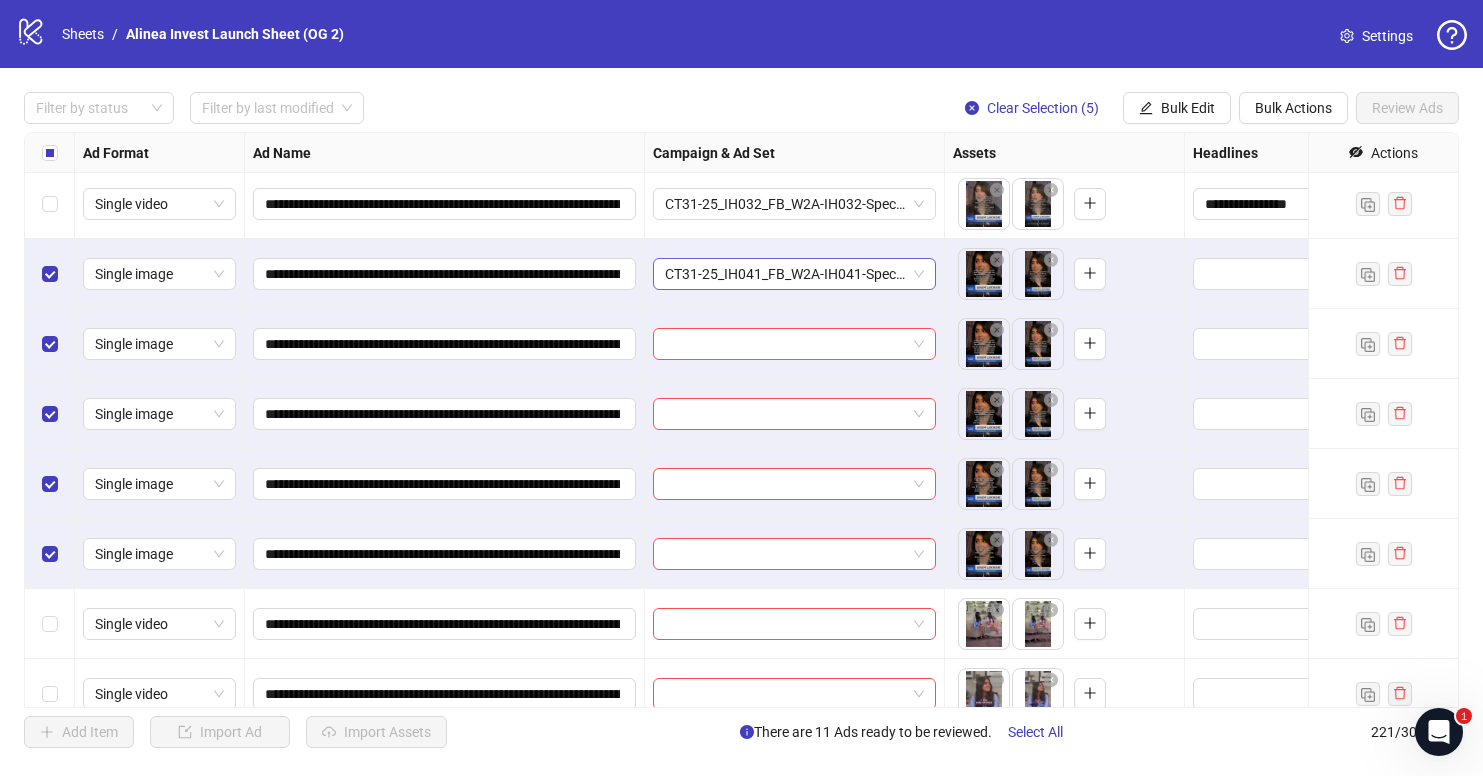 click on "CT31-25_IH041_FB_W2A-IH041-SpectrumPressStatic_BankLink_DATE" at bounding box center (794, 274) 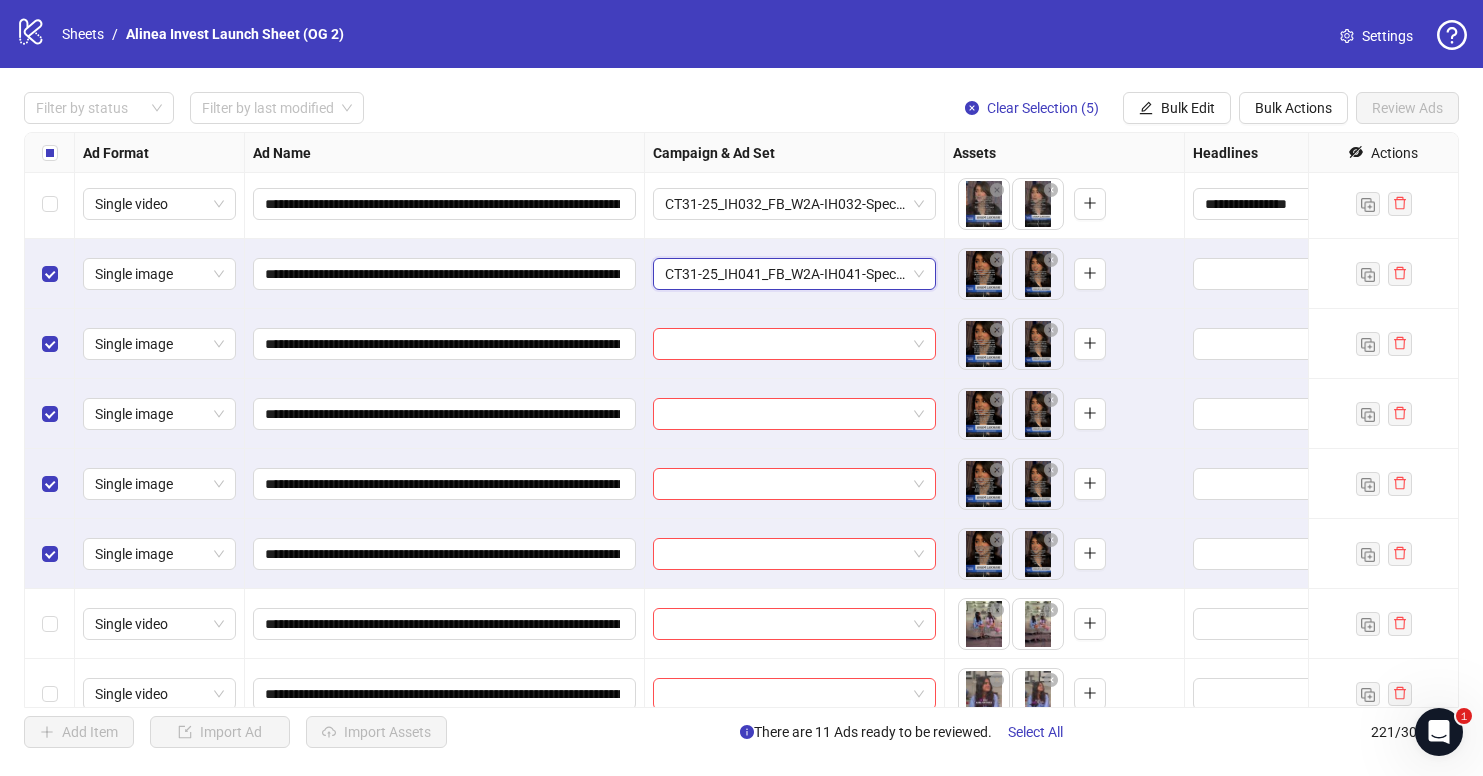 click on "CT31-25_IH041_FB_W2A-IH041-SpectrumPressStatic_BankLink_DATE" at bounding box center [794, 274] 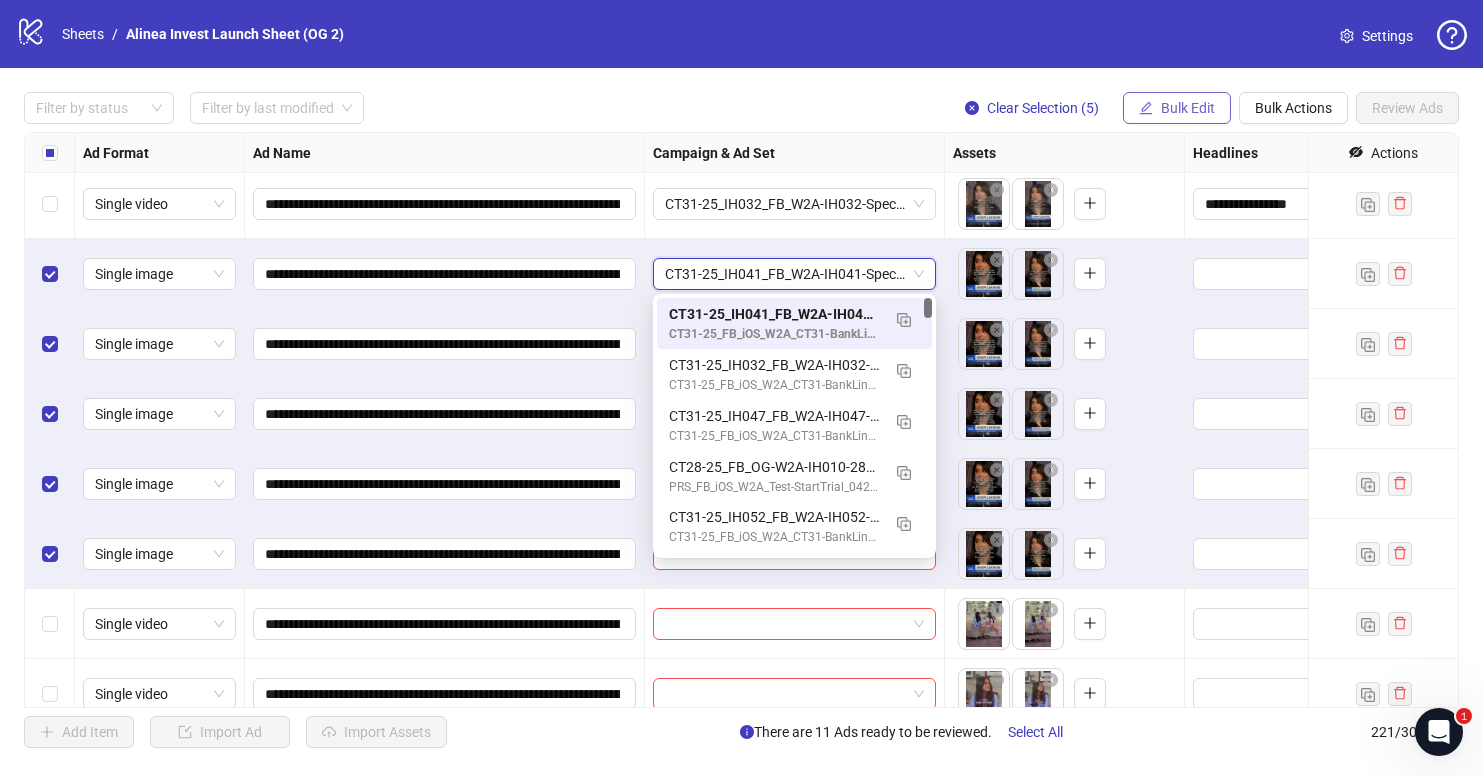 click on "Bulk Edit" at bounding box center [1177, 108] 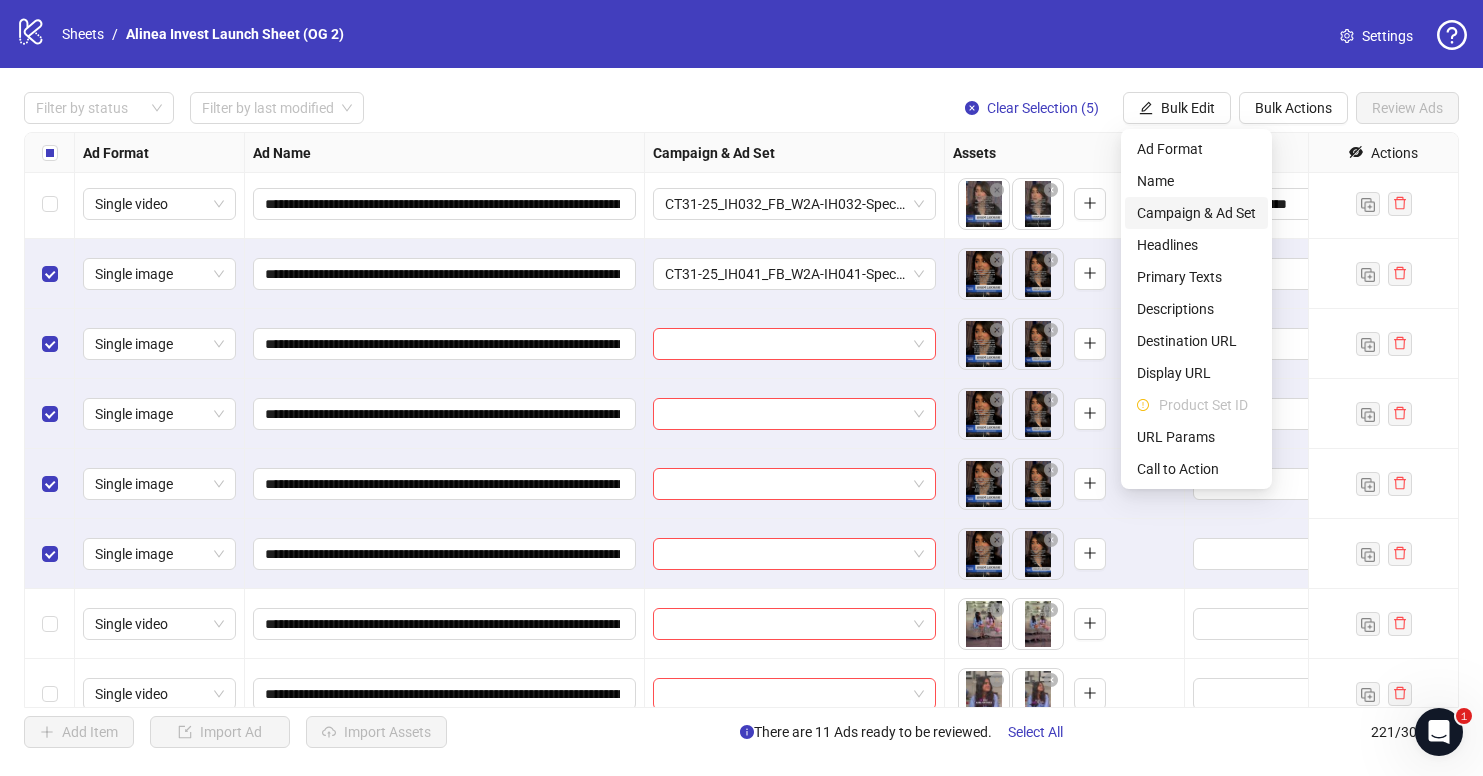 click on "Campaign & Ad Set" at bounding box center [1196, 213] 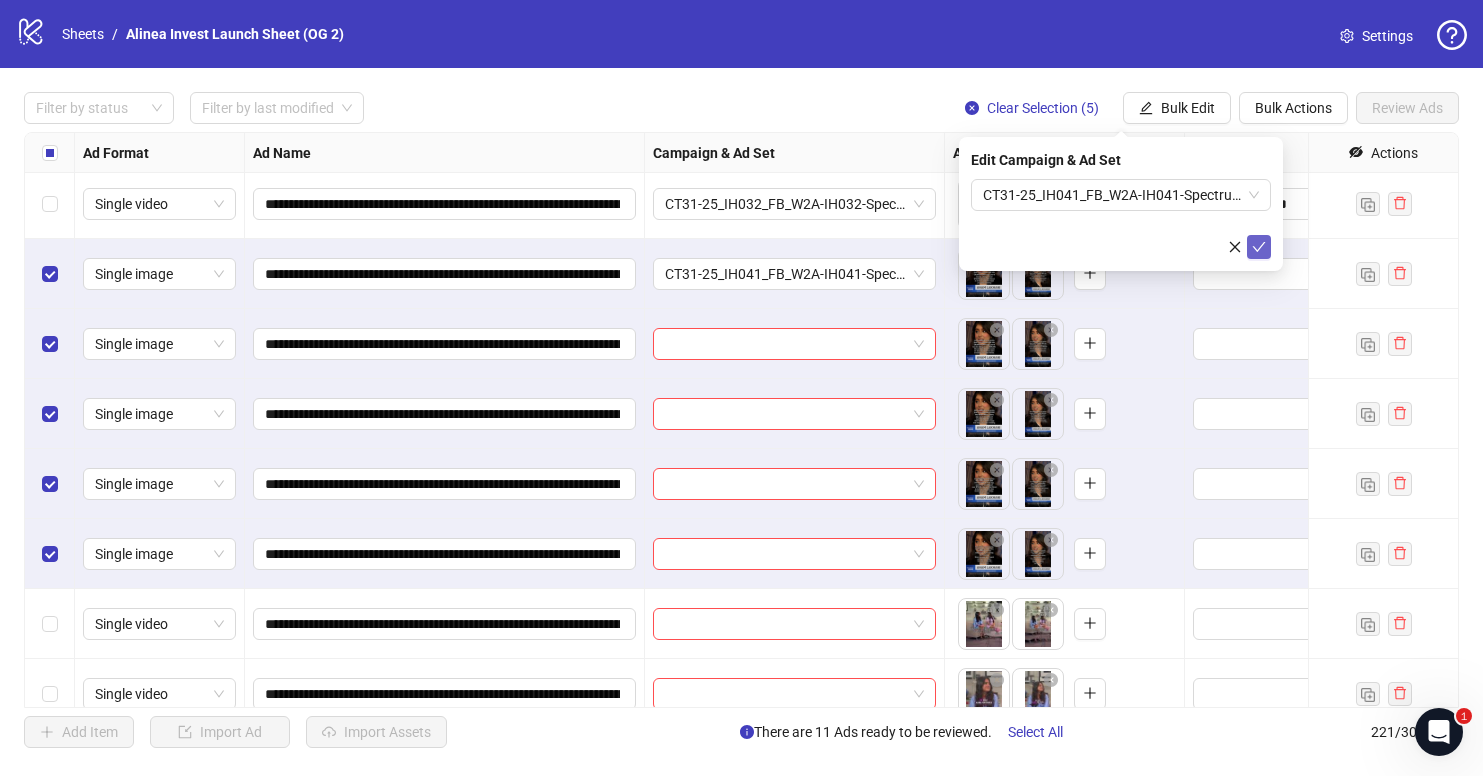 click 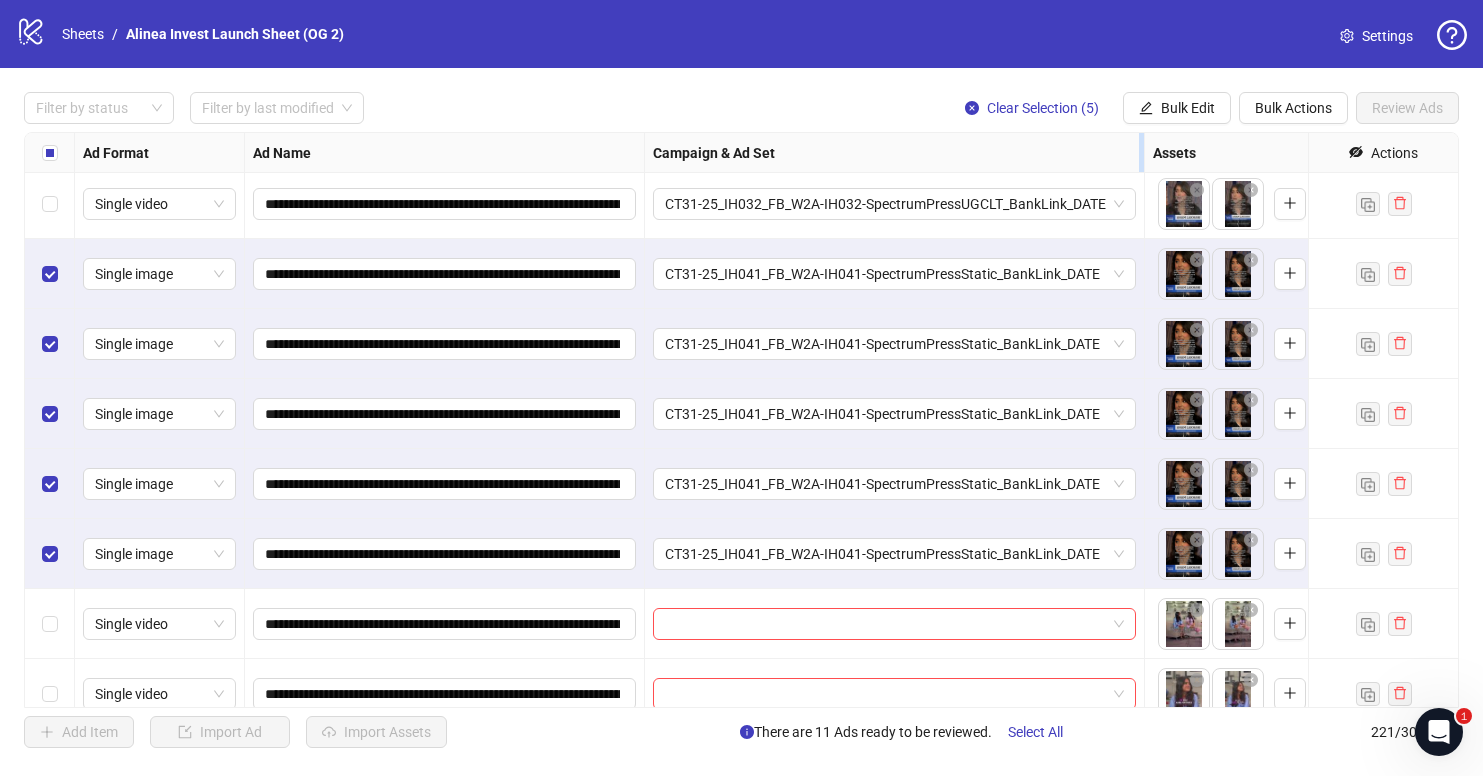 drag, startPoint x: 1046, startPoint y: 152, endPoint x: 1139, endPoint y: 149, distance: 93.04838 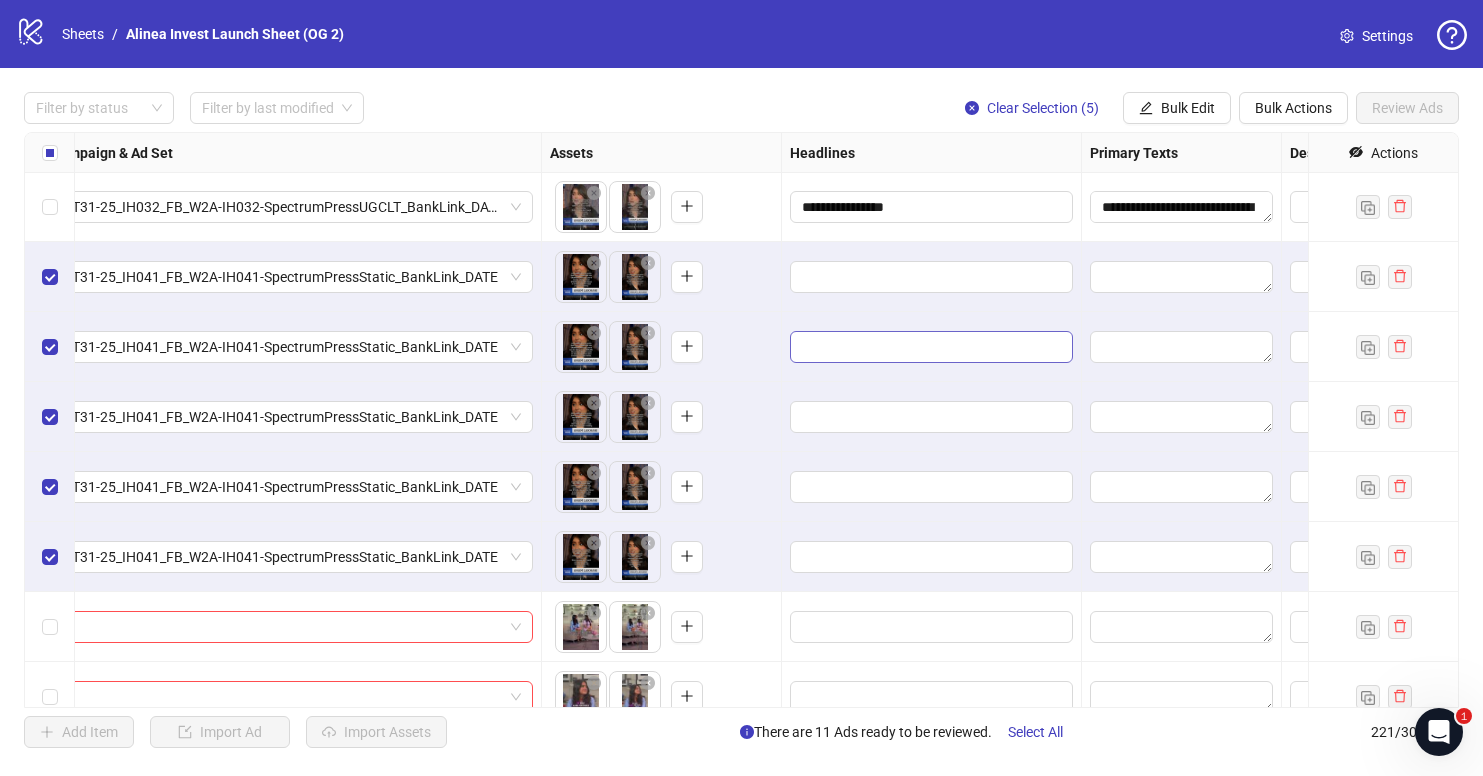 scroll, scrollTop: 12672, scrollLeft: 0, axis: vertical 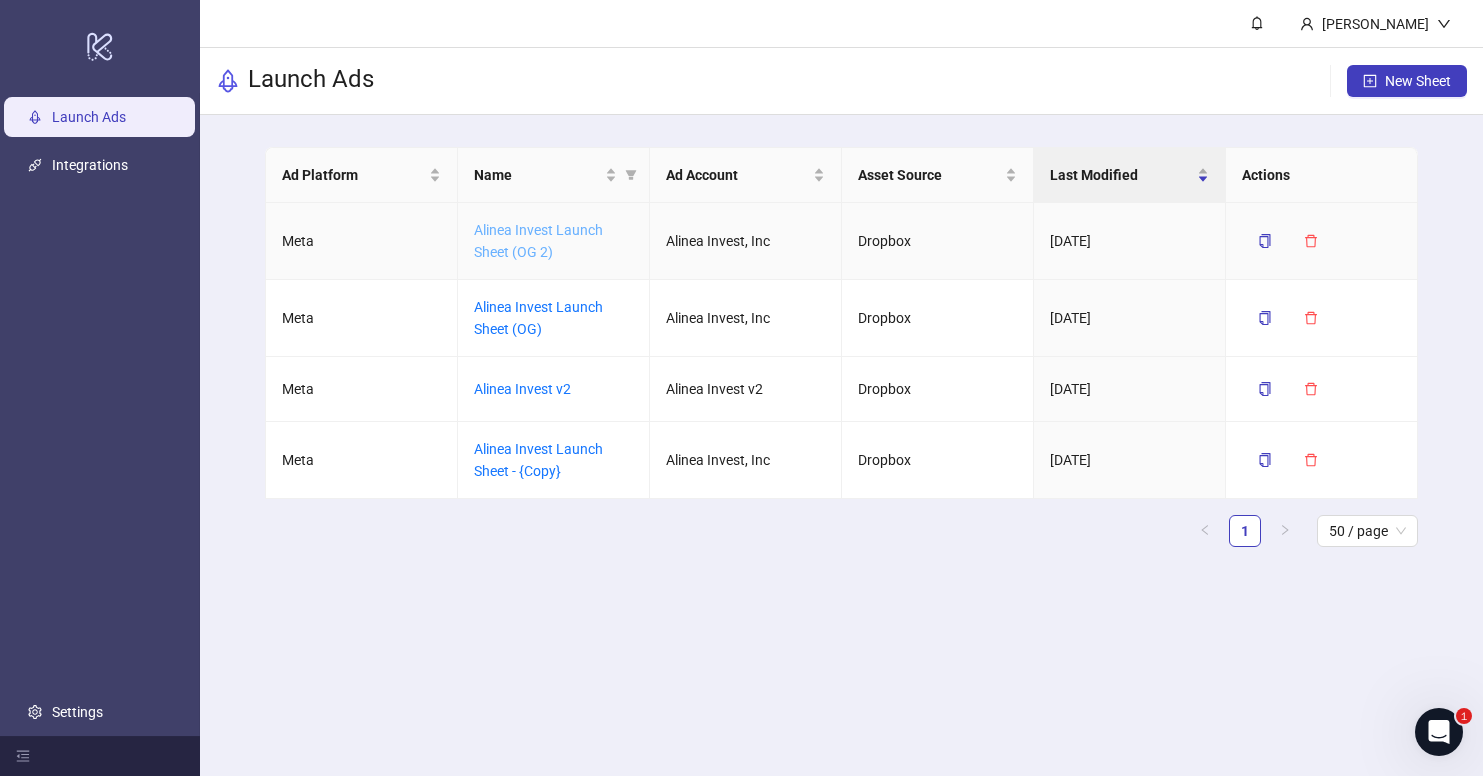 click on "Alinea Invest Launch Sheet (OG 2)" at bounding box center [538, 241] 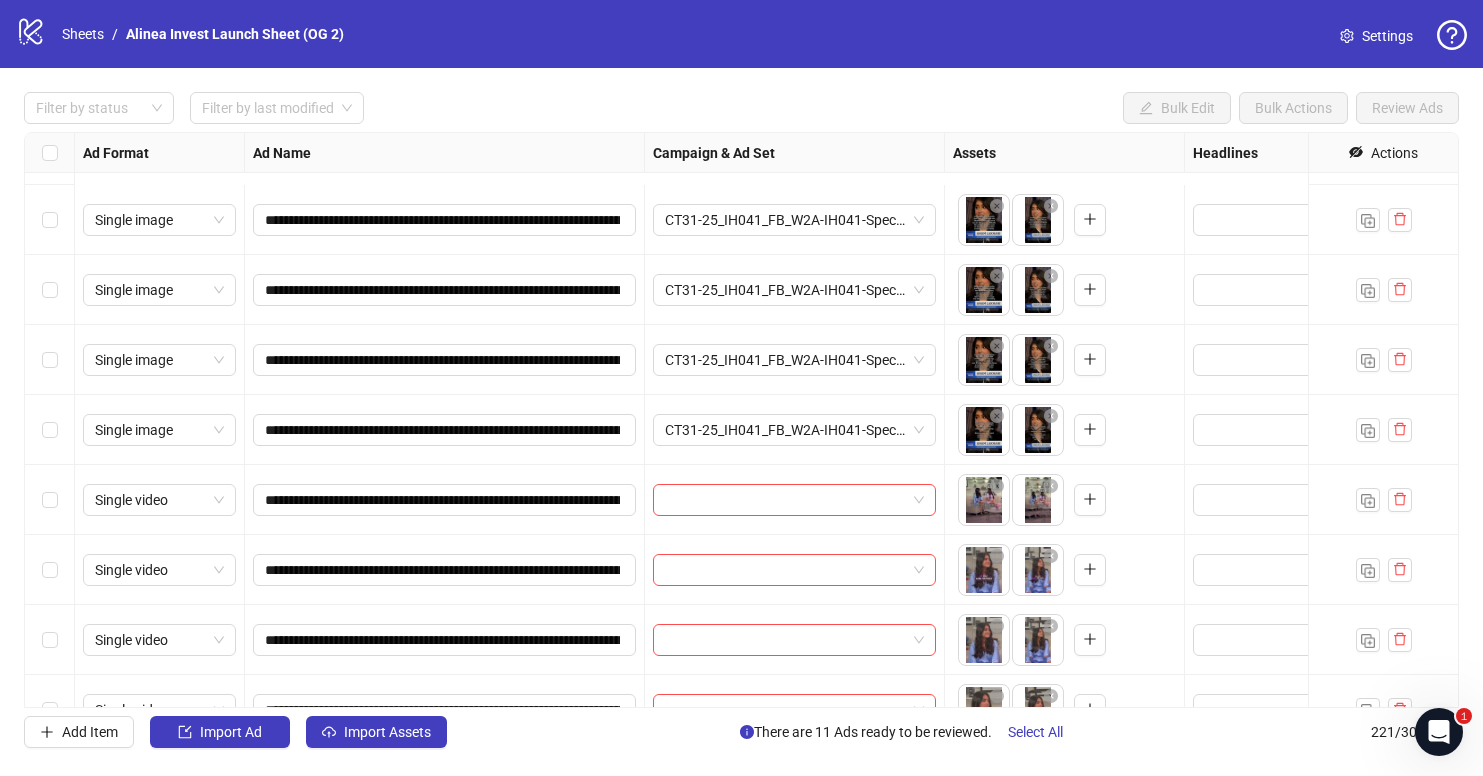 scroll, scrollTop: 12939, scrollLeft: 0, axis: vertical 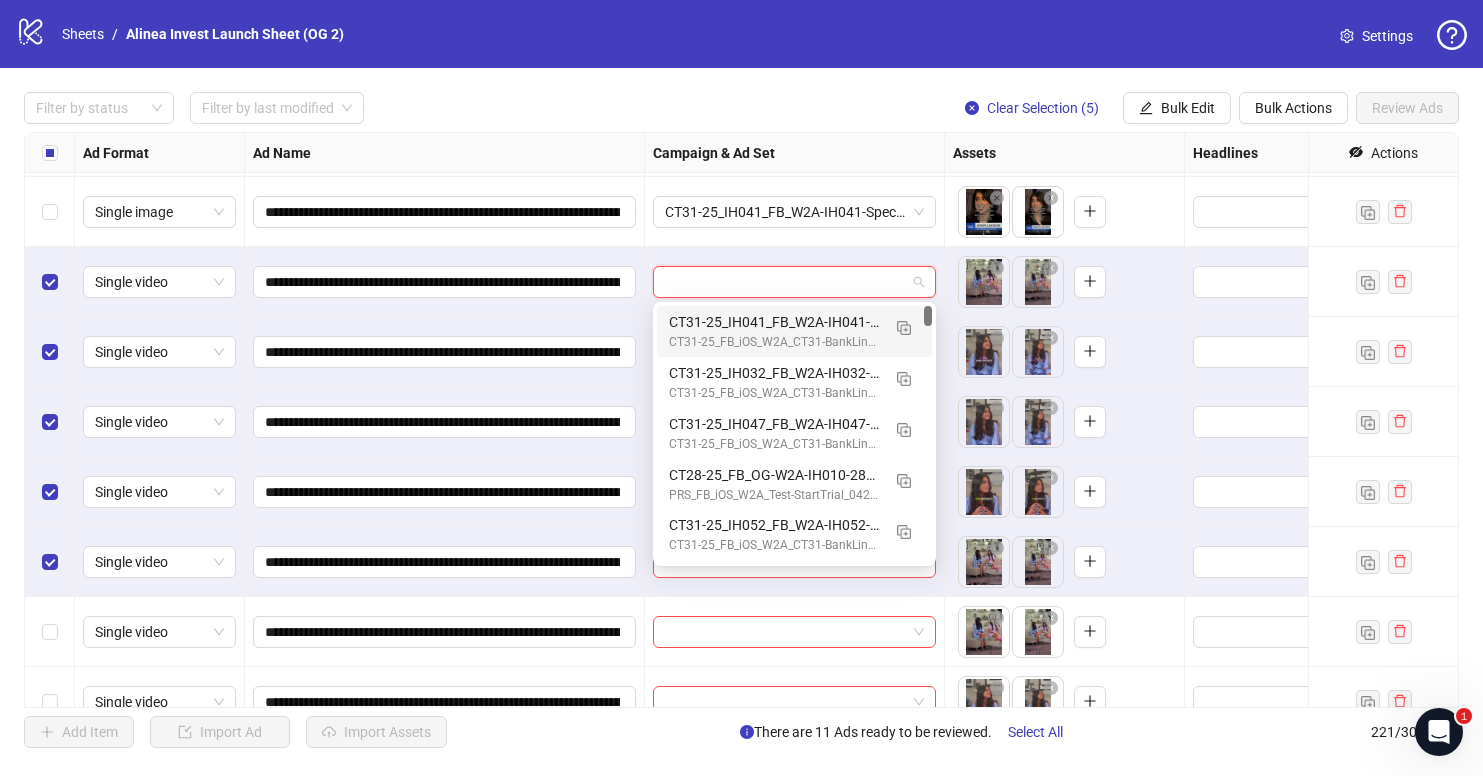 click at bounding box center (785, 282) 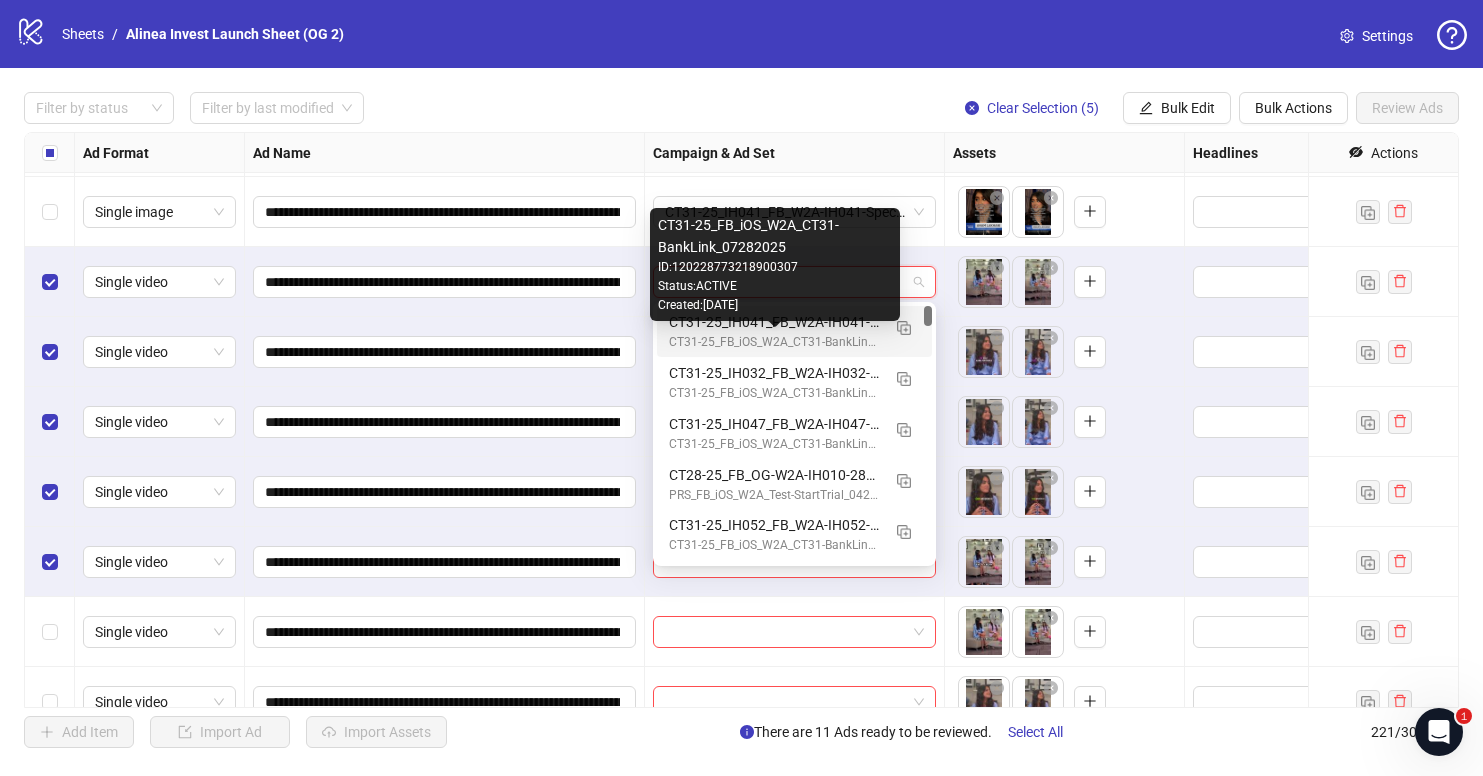 click on "CT31-25_FB_iOS_W2A_CT31-BankLink_07282025" at bounding box center [774, 342] 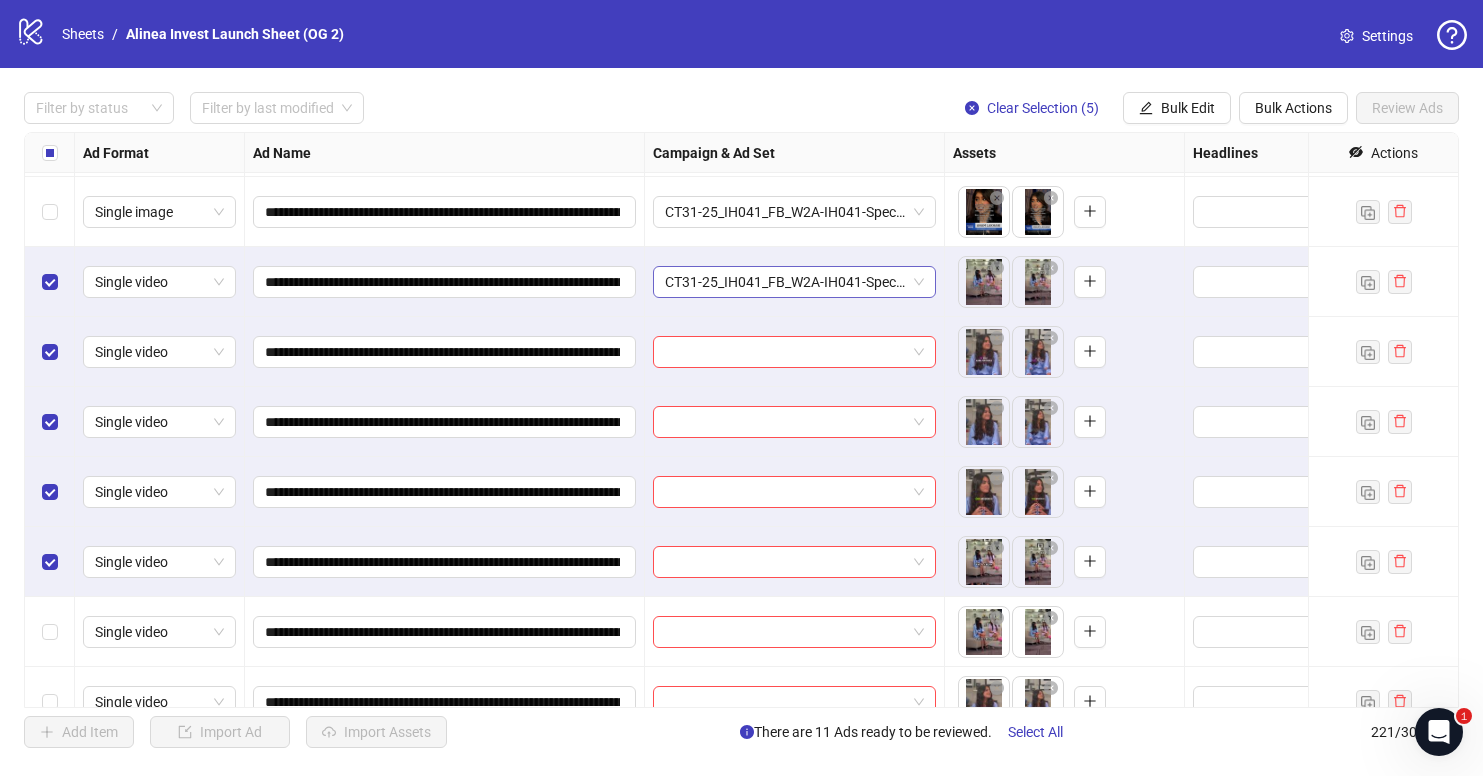 click on "CT31-25_IH041_FB_W2A-IH041-SpectrumPressStatic_BankLink_DATE" at bounding box center (794, 282) 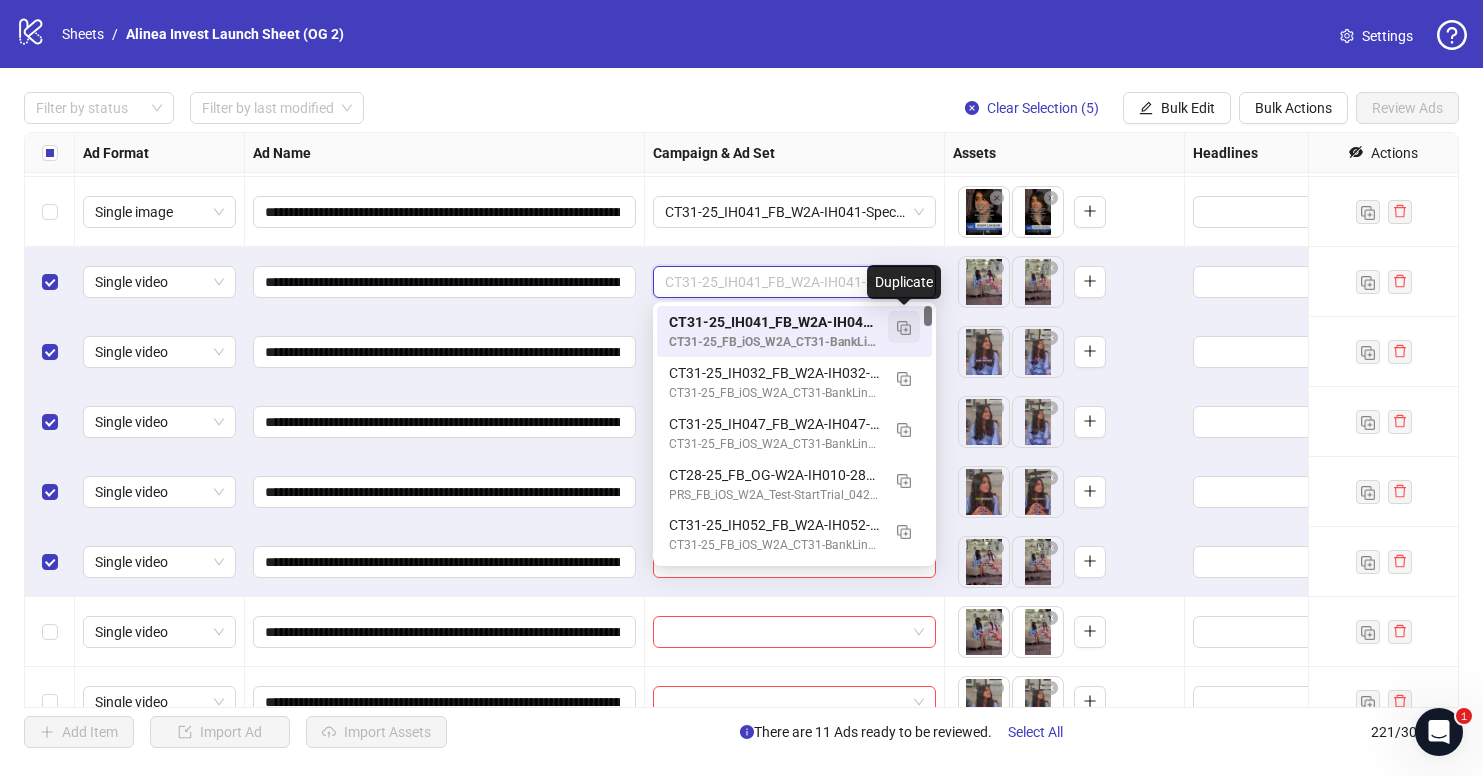 click at bounding box center [904, 328] 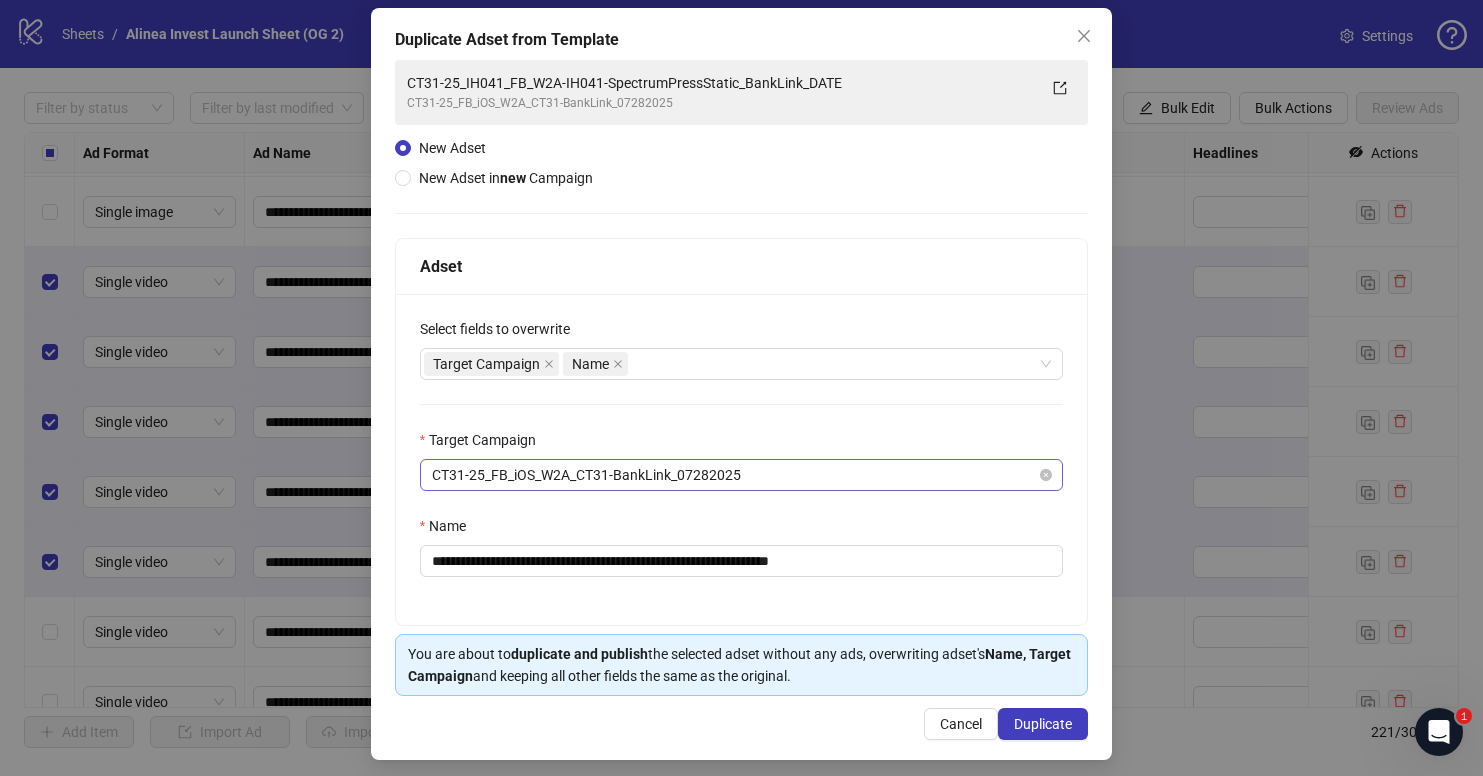scroll, scrollTop: 101, scrollLeft: 0, axis: vertical 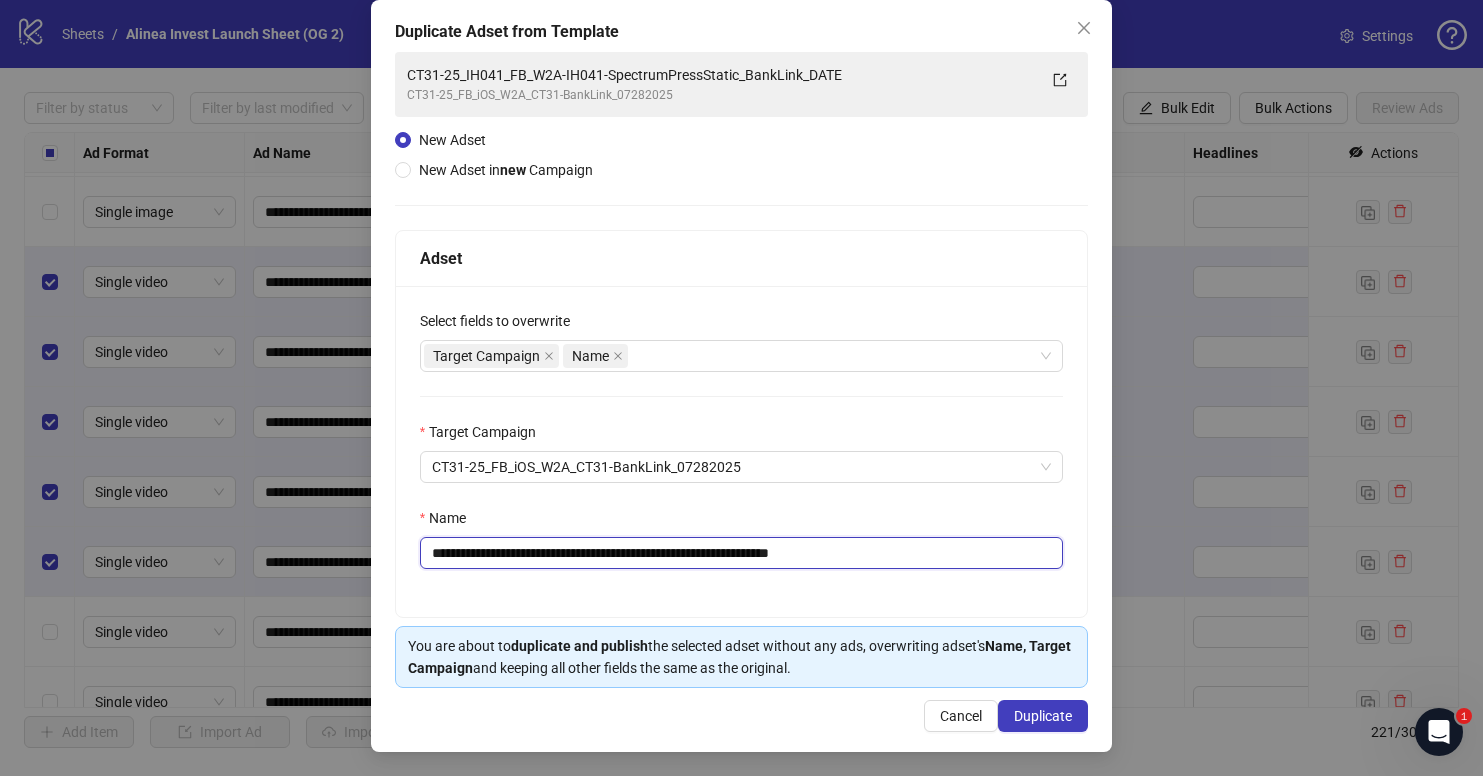 click on "**********" at bounding box center (742, 553) 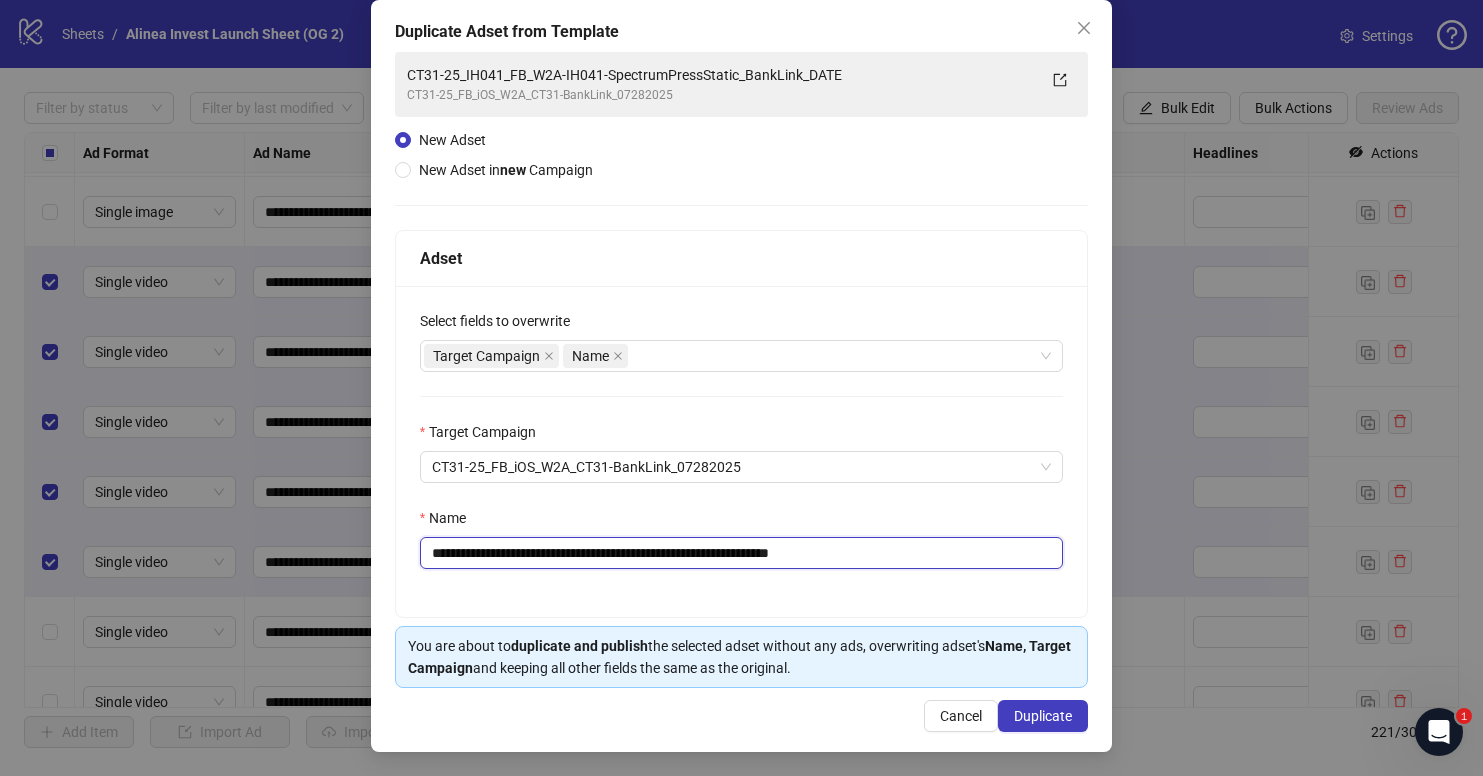 click on "**********" at bounding box center (742, 553) 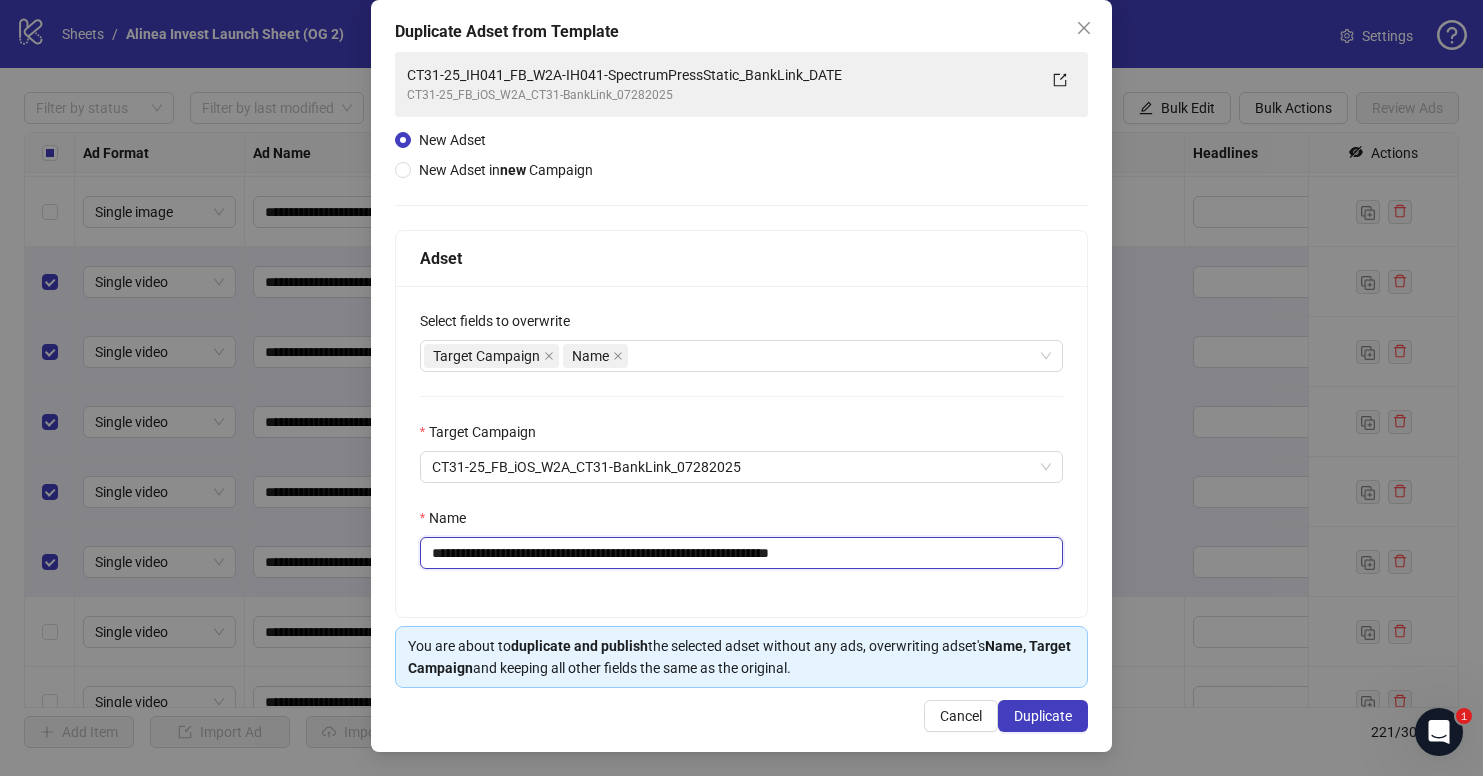 drag, startPoint x: 762, startPoint y: 556, endPoint x: 634, endPoint y: 555, distance: 128.0039 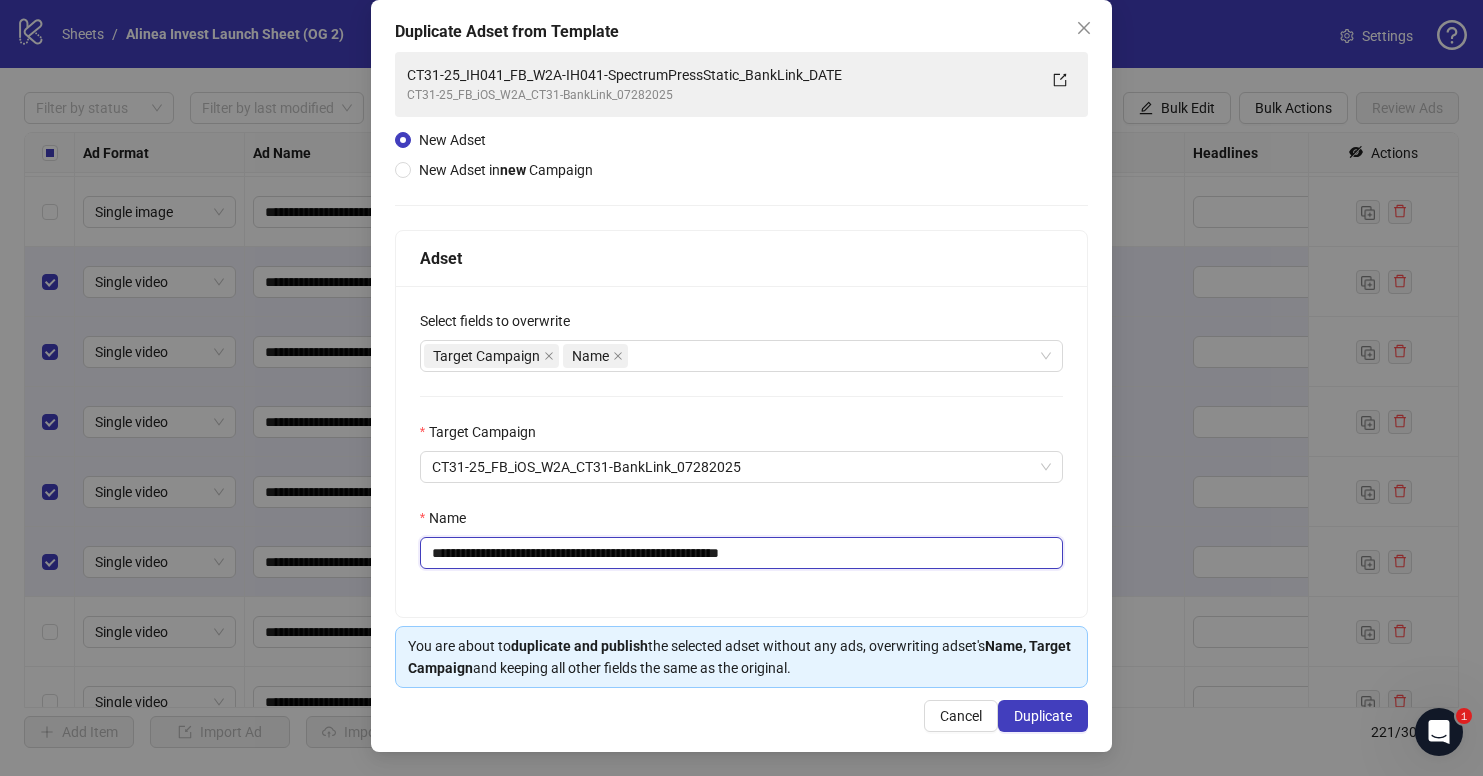 click on "**********" at bounding box center (742, 553) 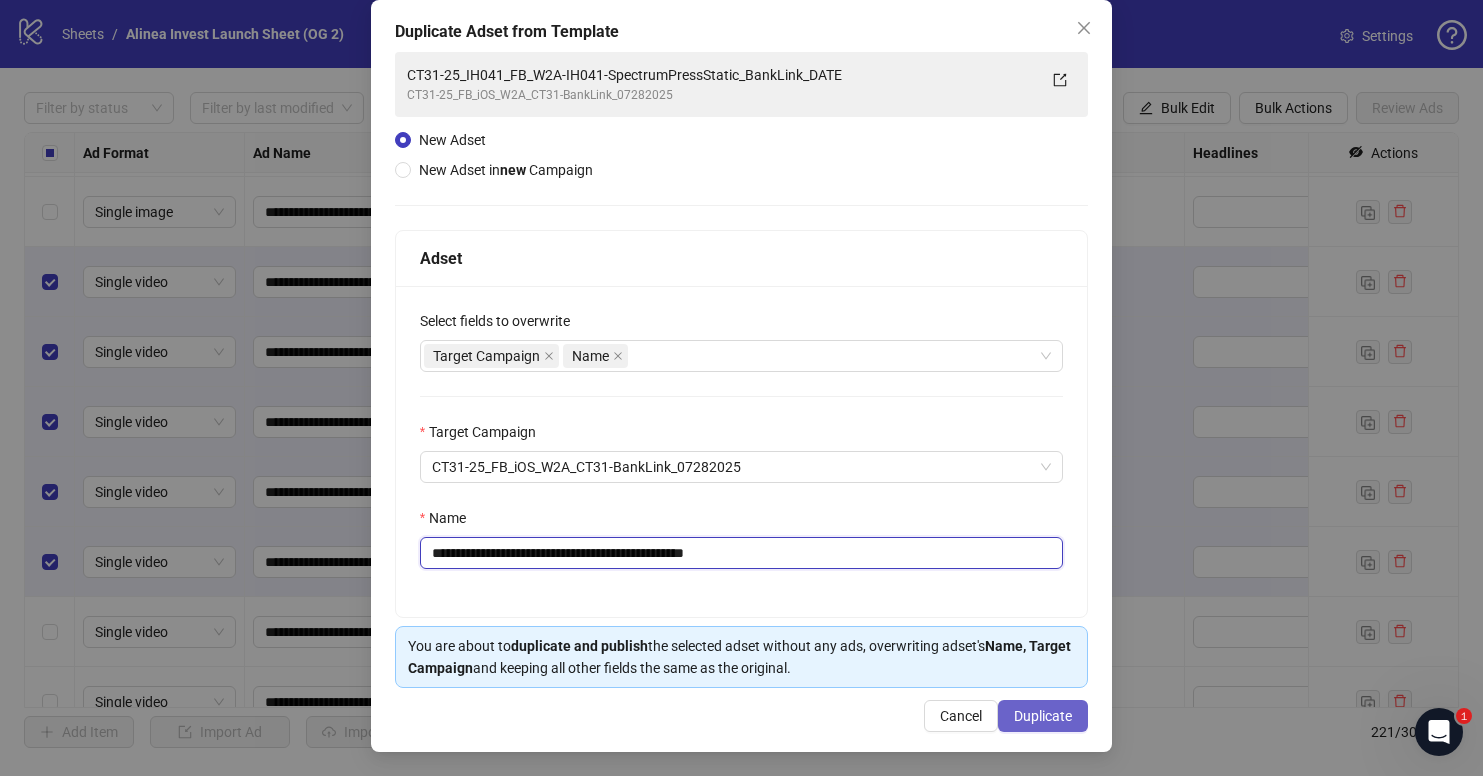 type on "**********" 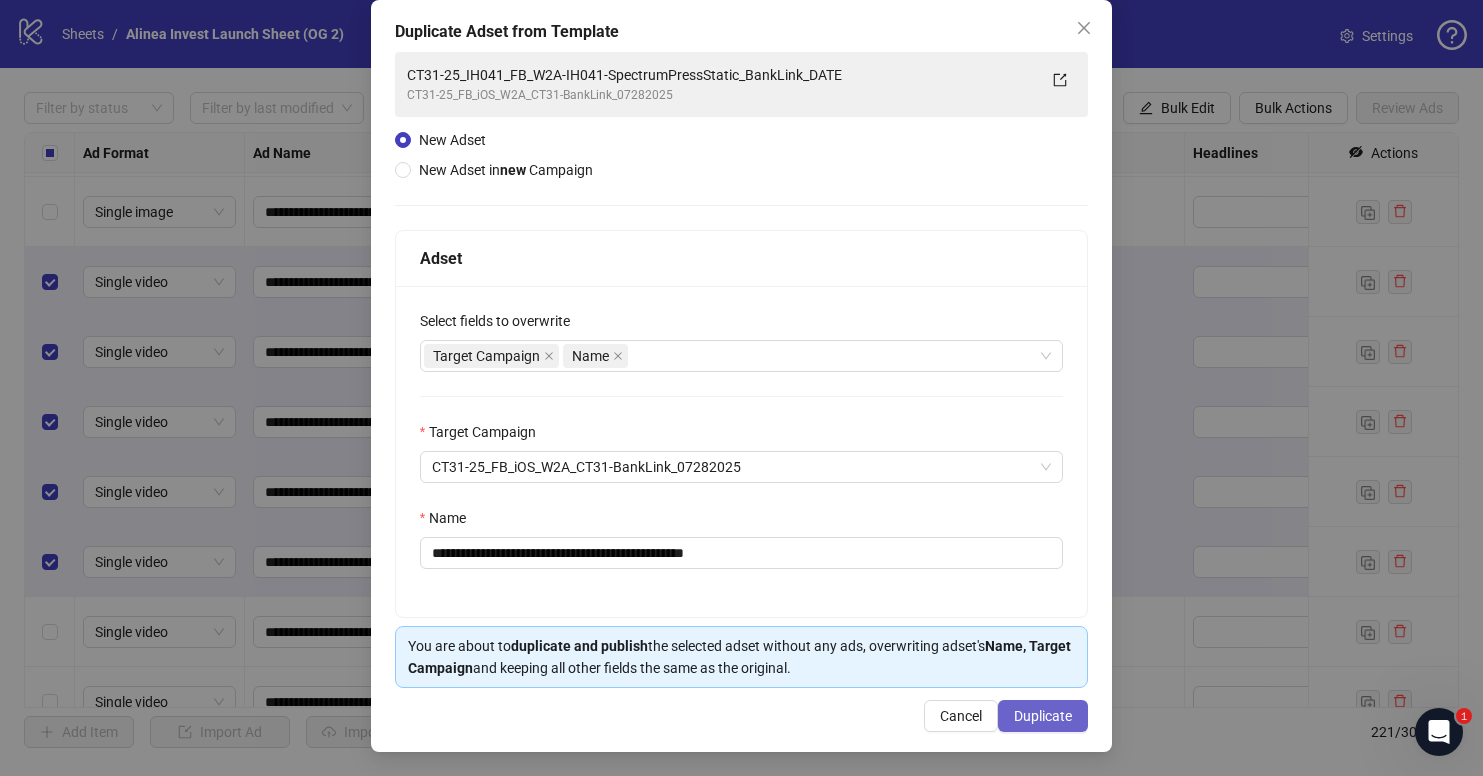 click on "Duplicate" at bounding box center [1043, 716] 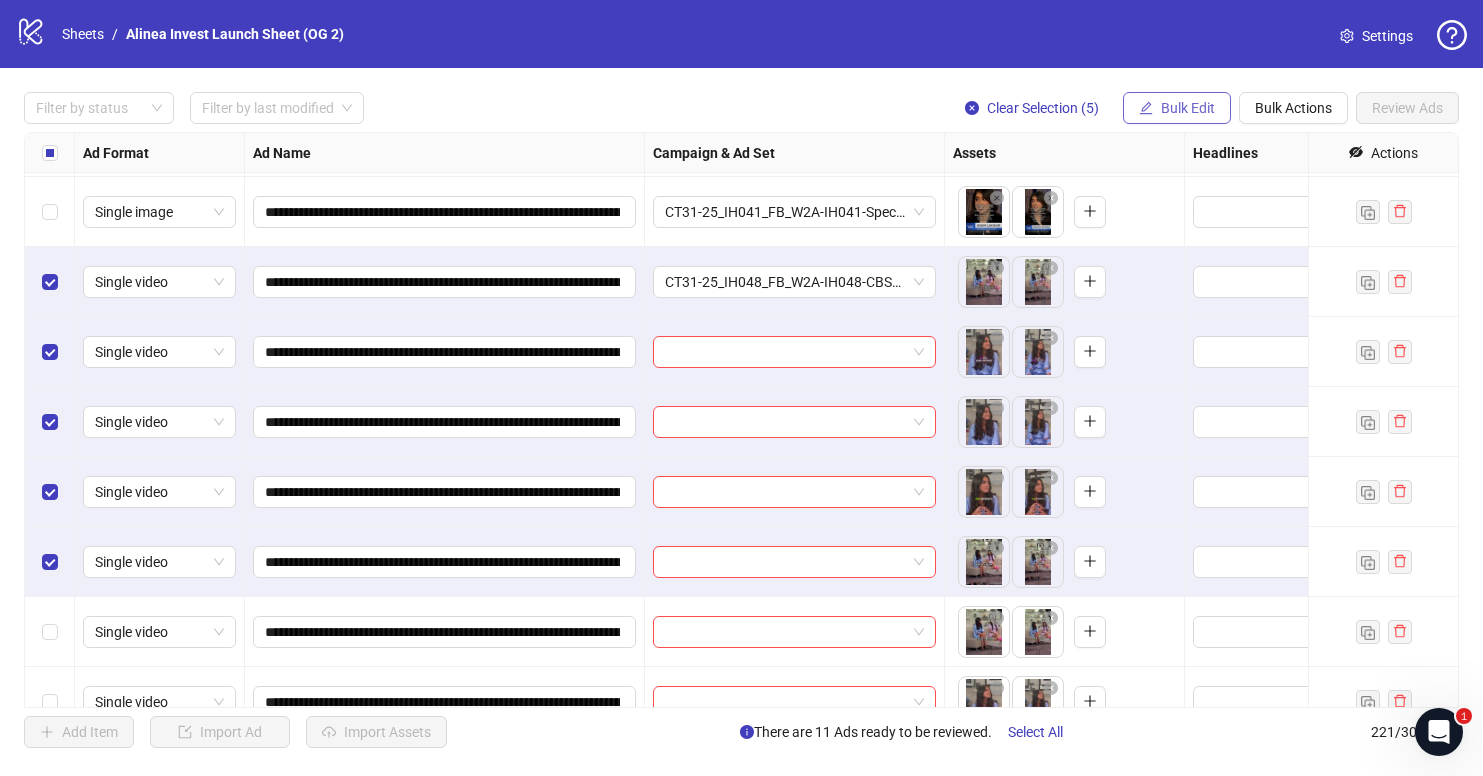 click on "Bulk Edit" at bounding box center [1188, 108] 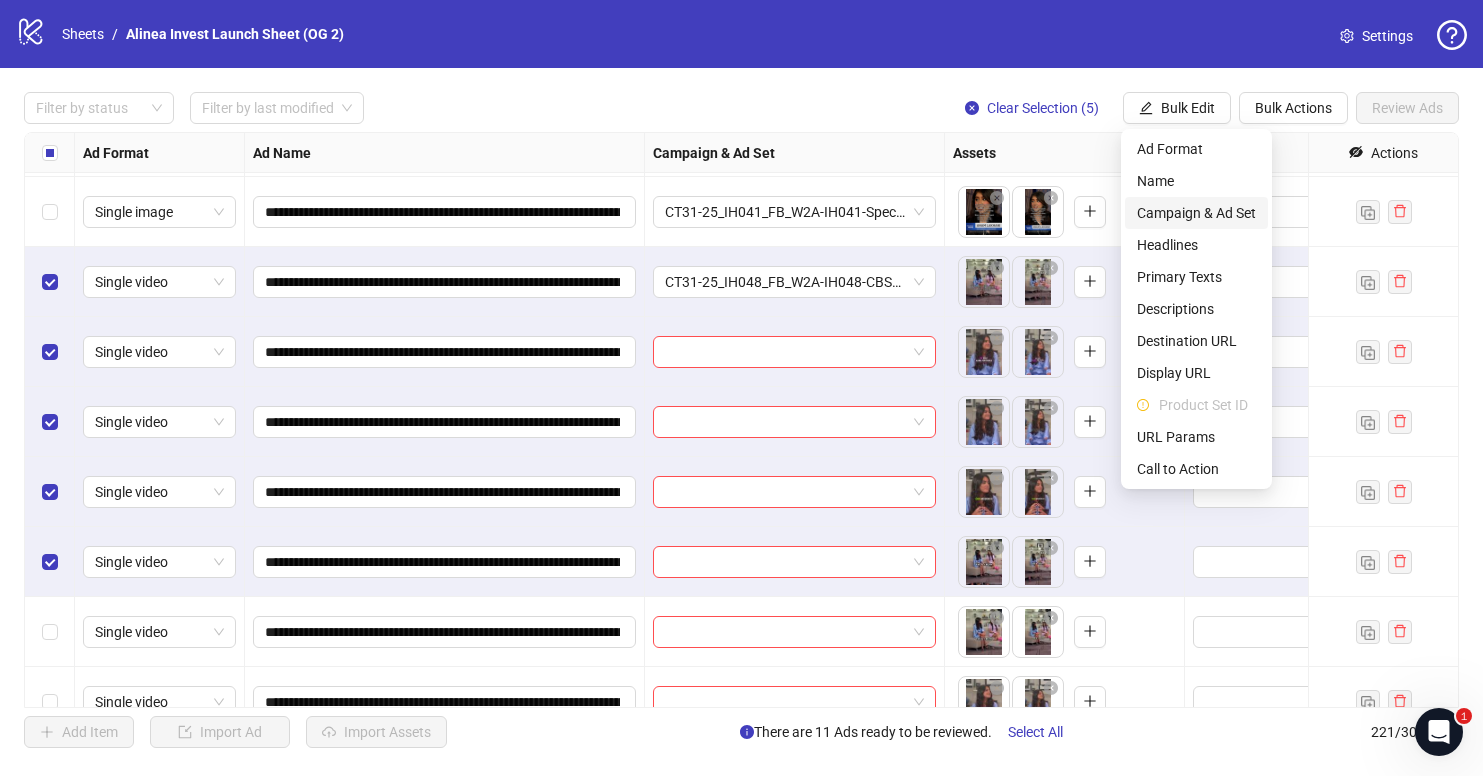 click on "Campaign & Ad Set" at bounding box center (1196, 213) 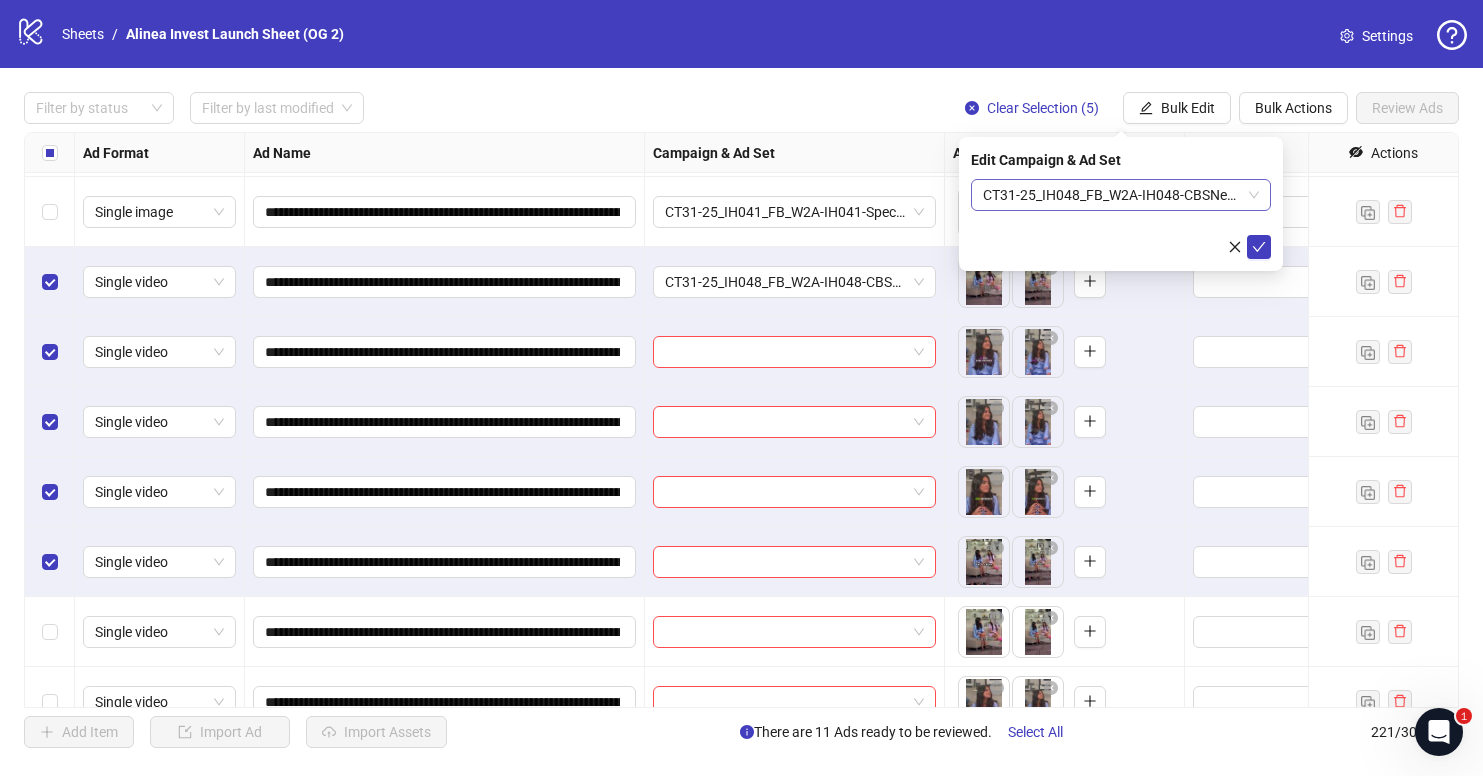 click on "CT31-25_IH048_FB_W2A-IH048-CBSNewsV1_BankLink_DATE" at bounding box center [1121, 195] 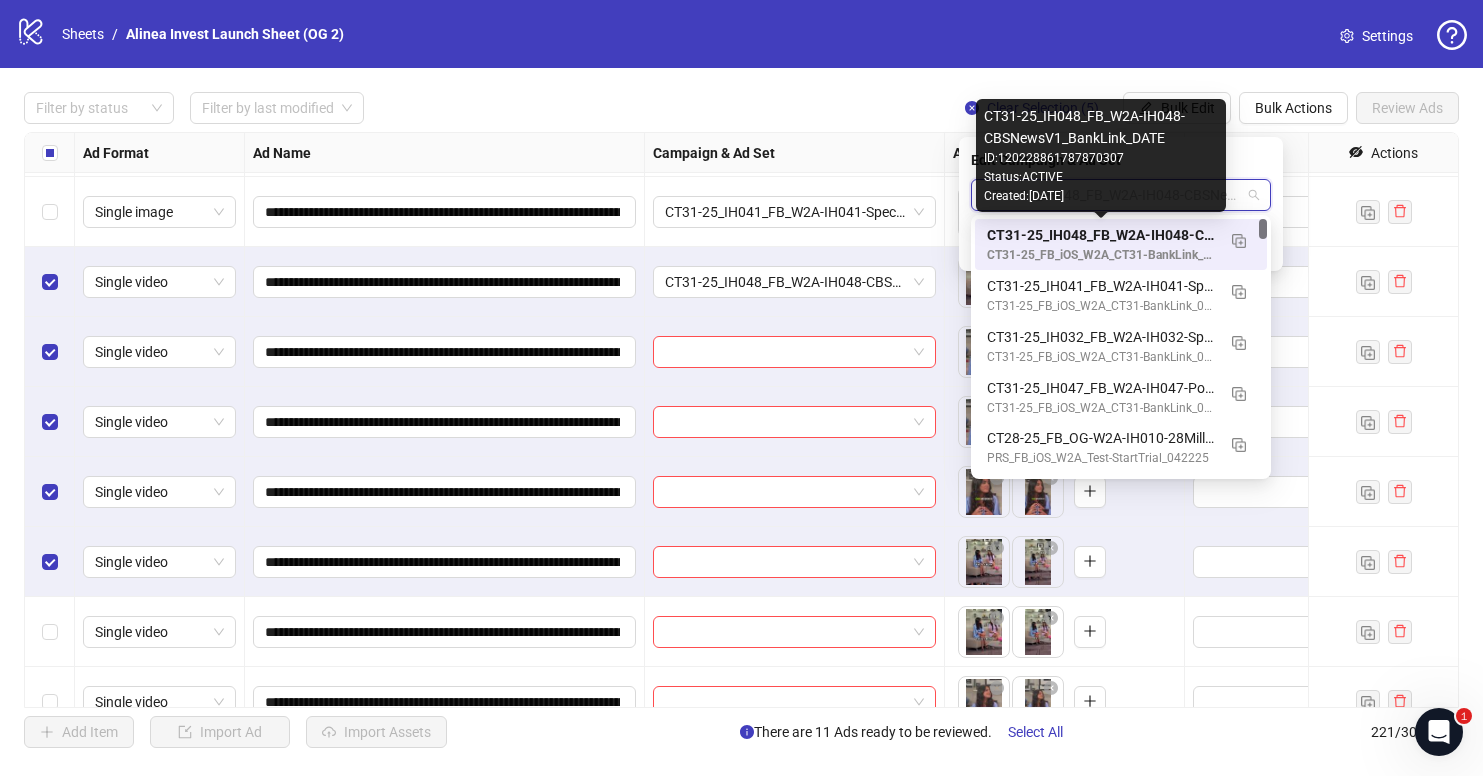 click on "CT31-25_IH048_FB_W2A-IH048-CBSNewsV1_BankLink_DATE" at bounding box center [1101, 235] 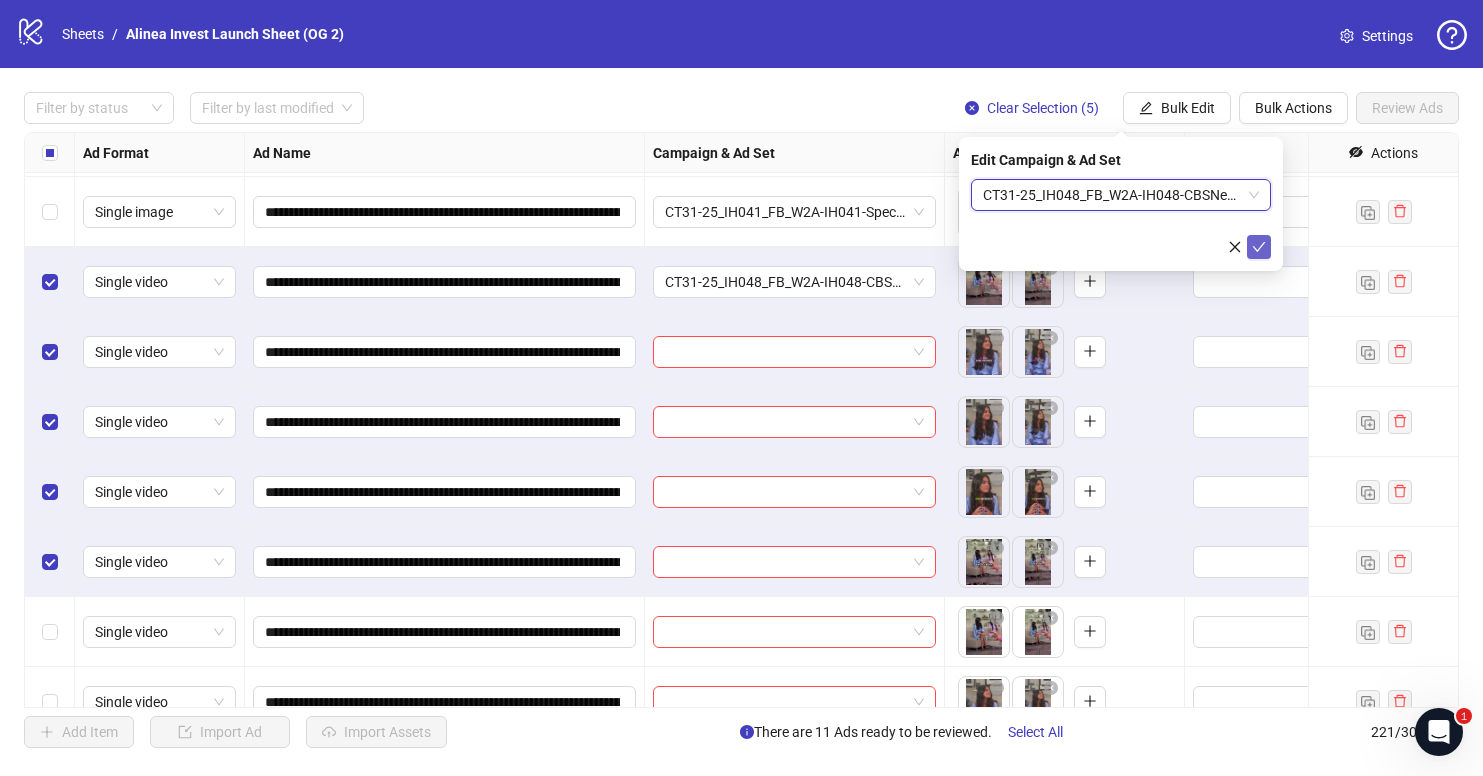 click 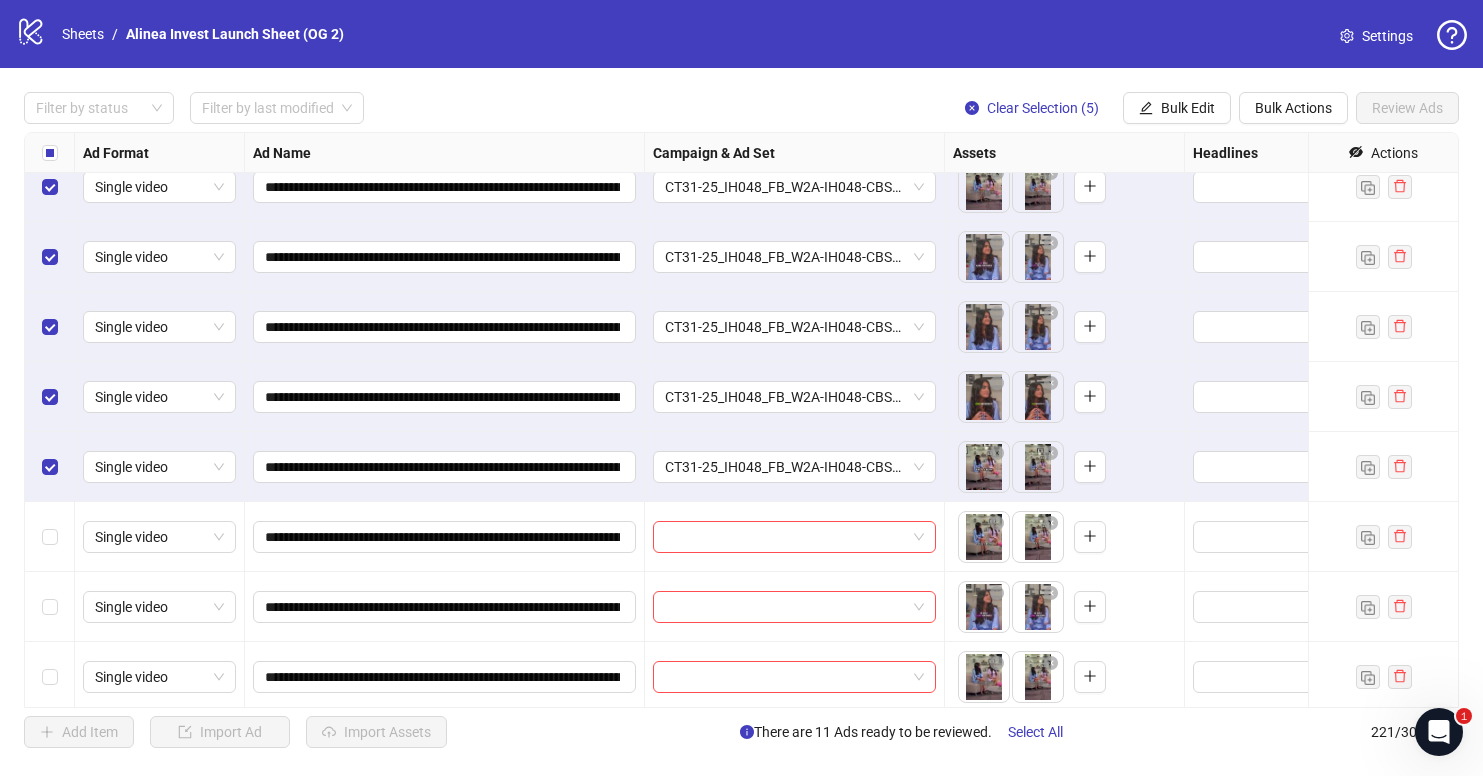 scroll, scrollTop: 13246, scrollLeft: 0, axis: vertical 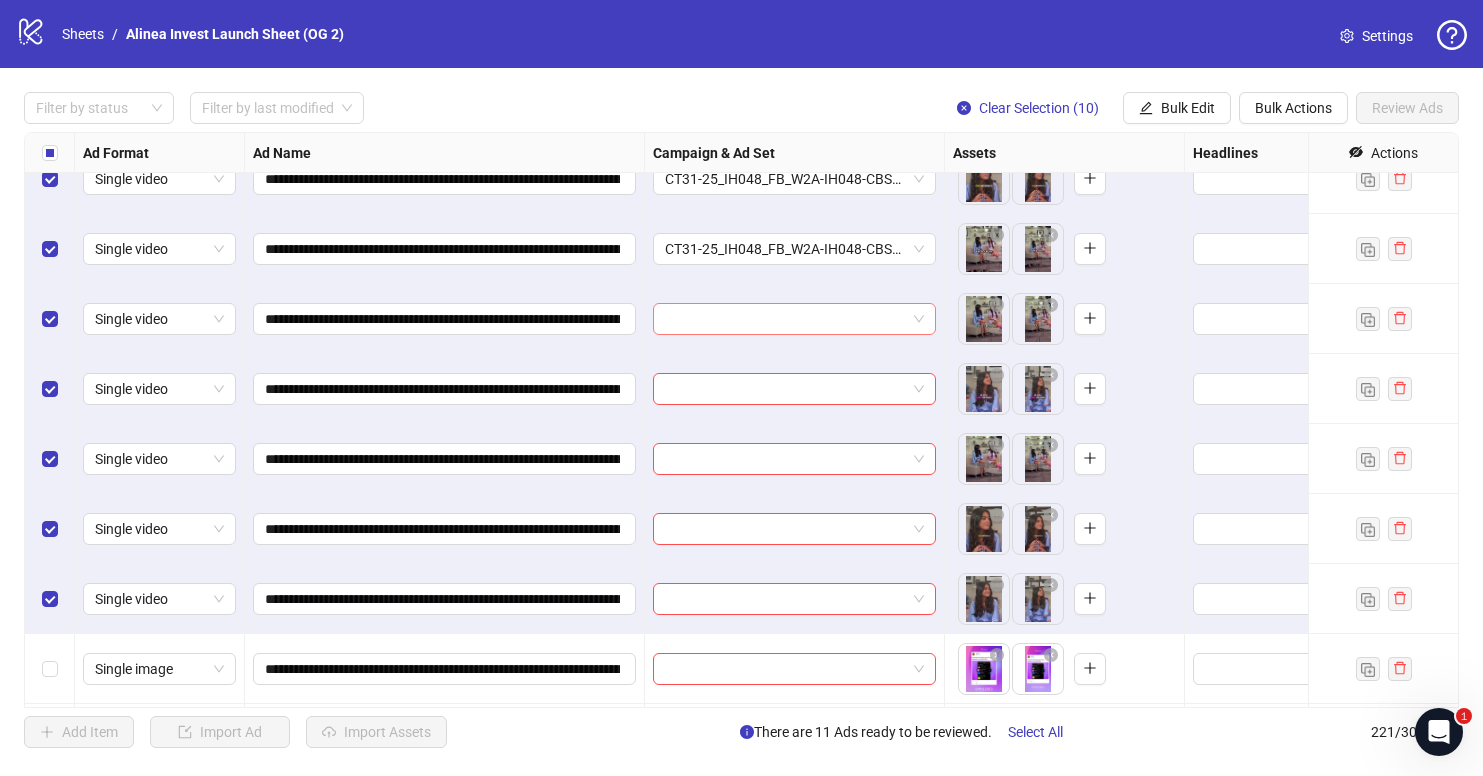 click at bounding box center [785, 319] 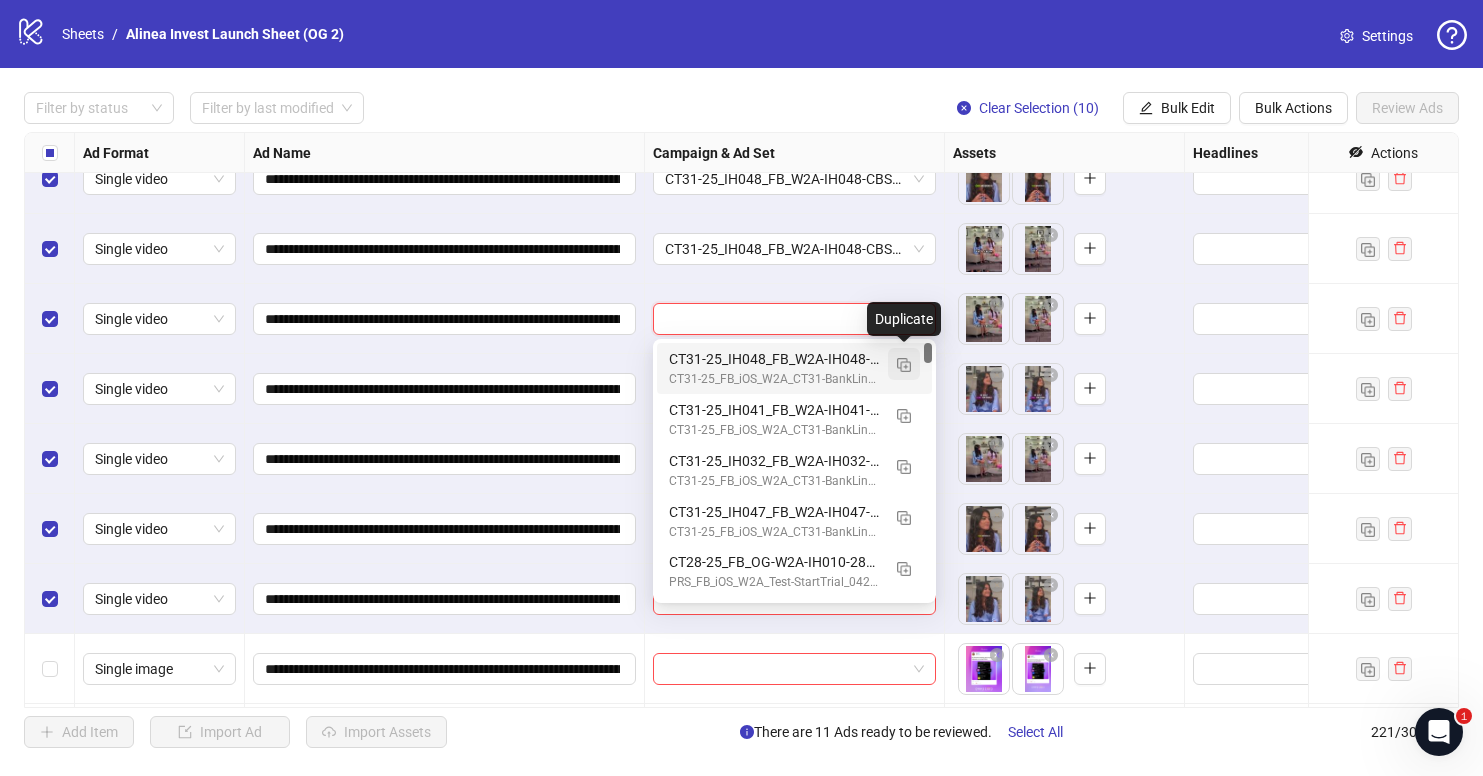 click at bounding box center (904, 365) 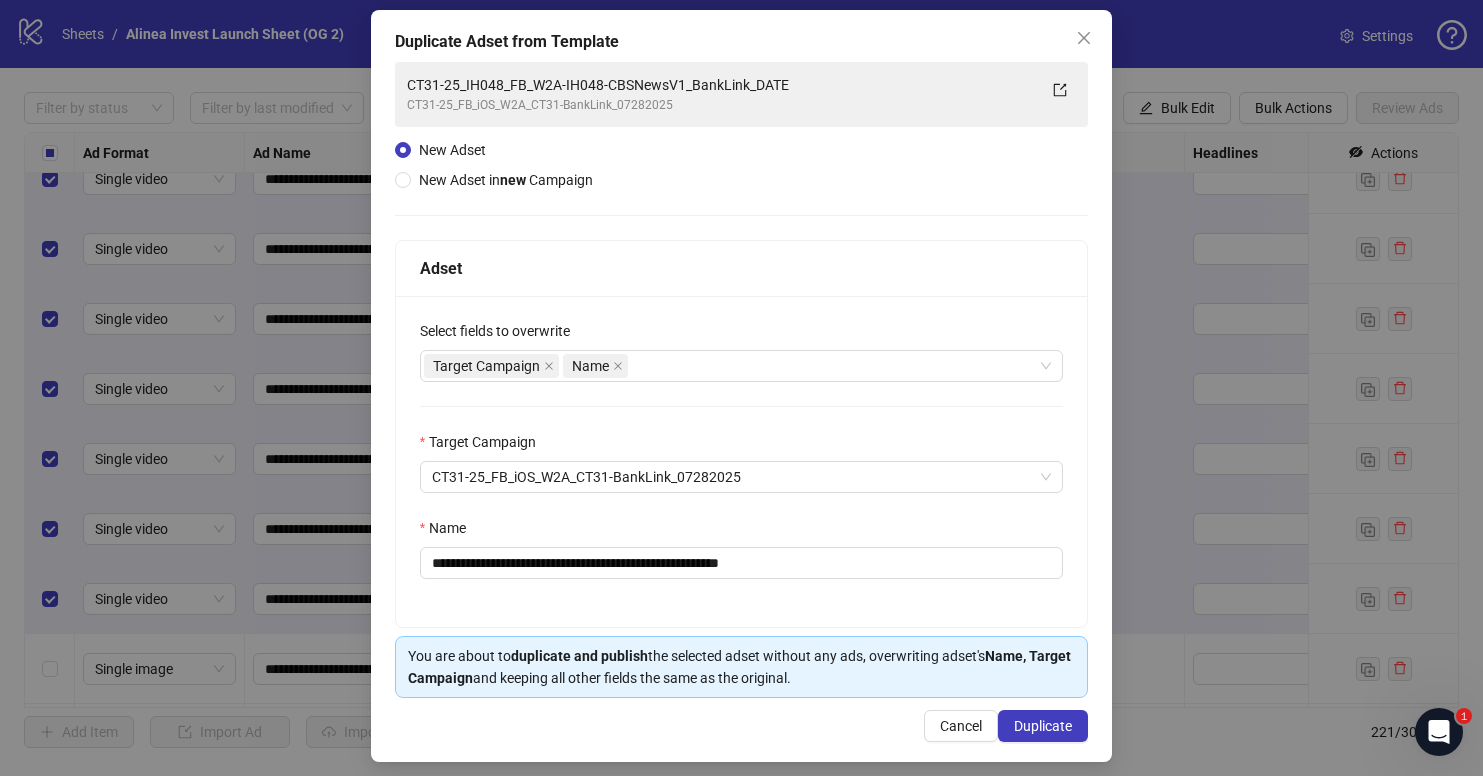 scroll, scrollTop: 101, scrollLeft: 0, axis: vertical 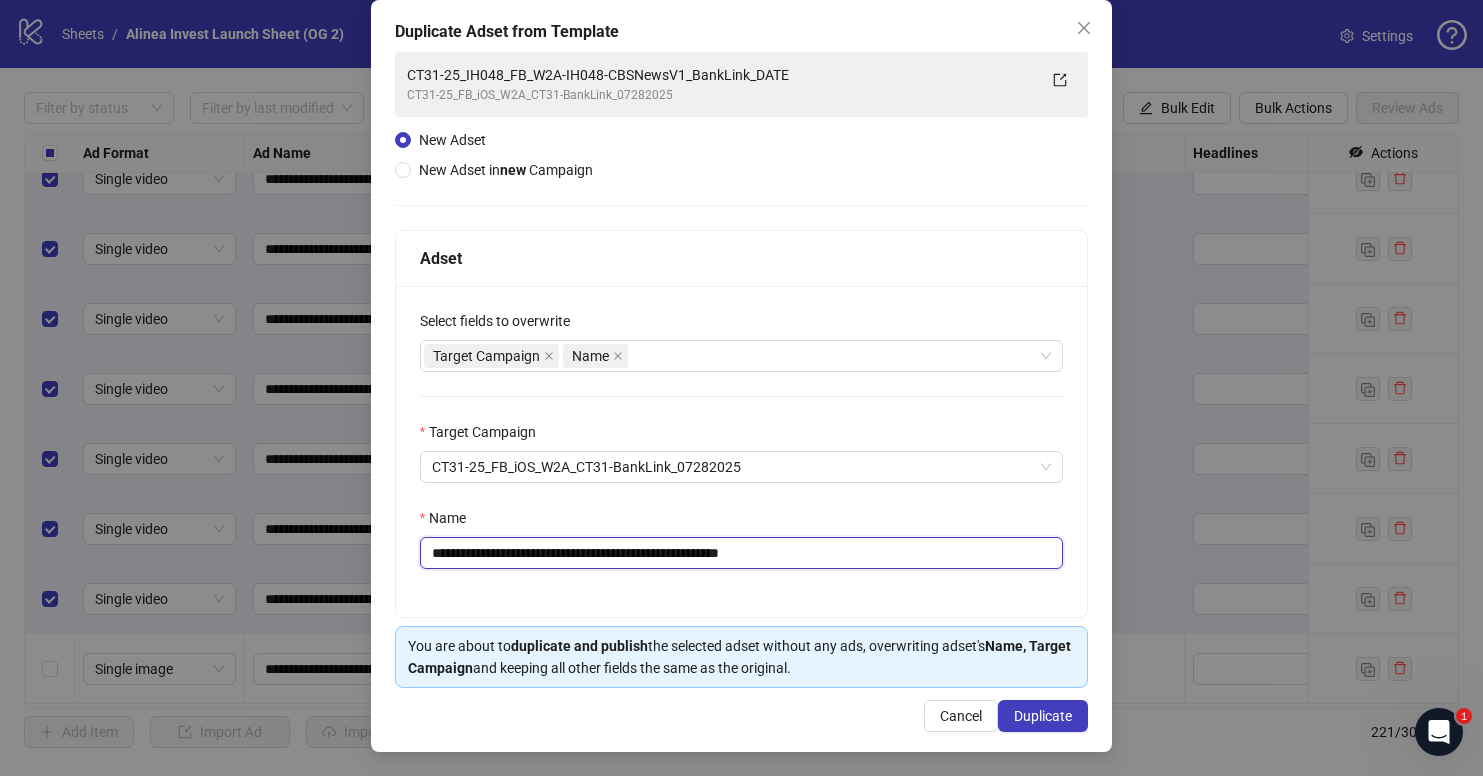 click on "**********" at bounding box center (742, 553) 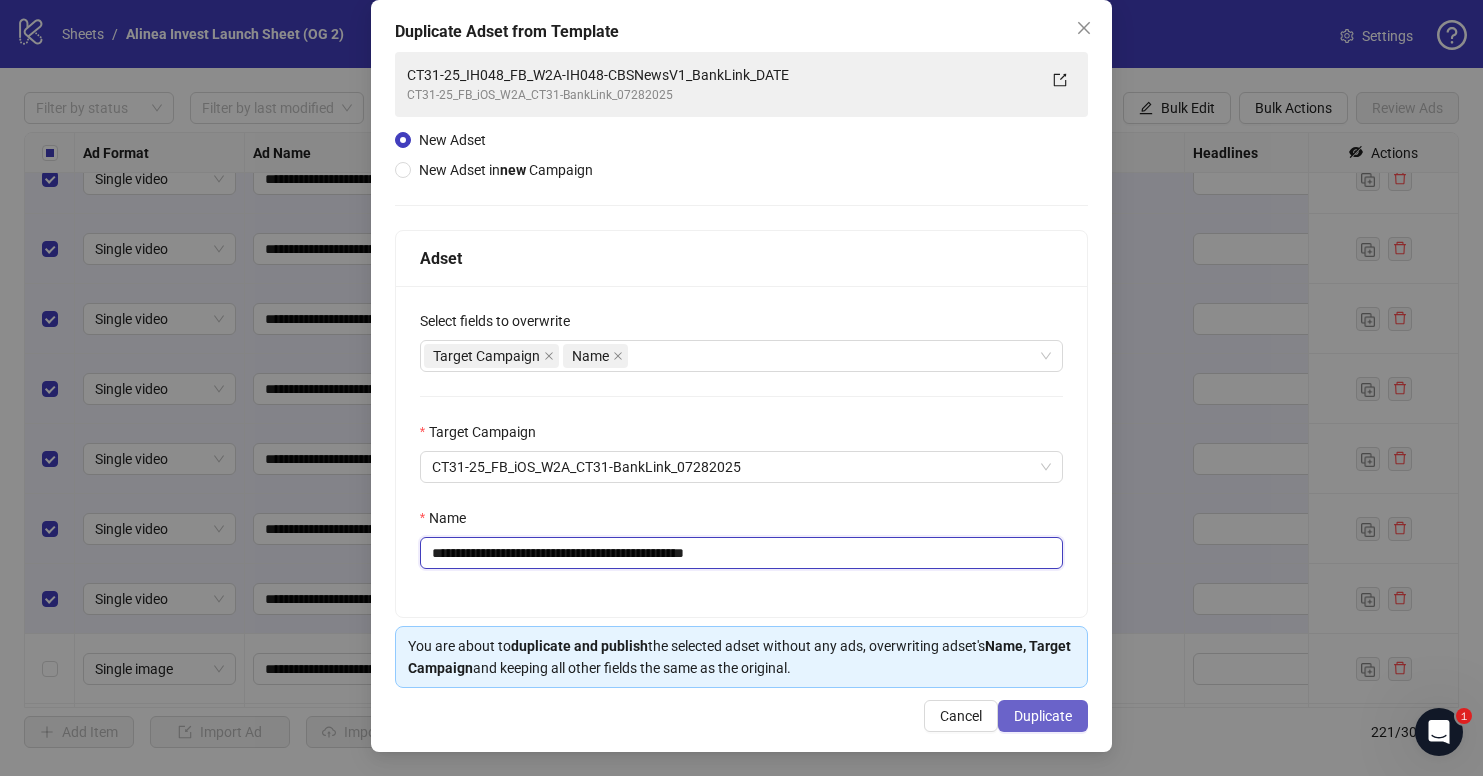 type on "**********" 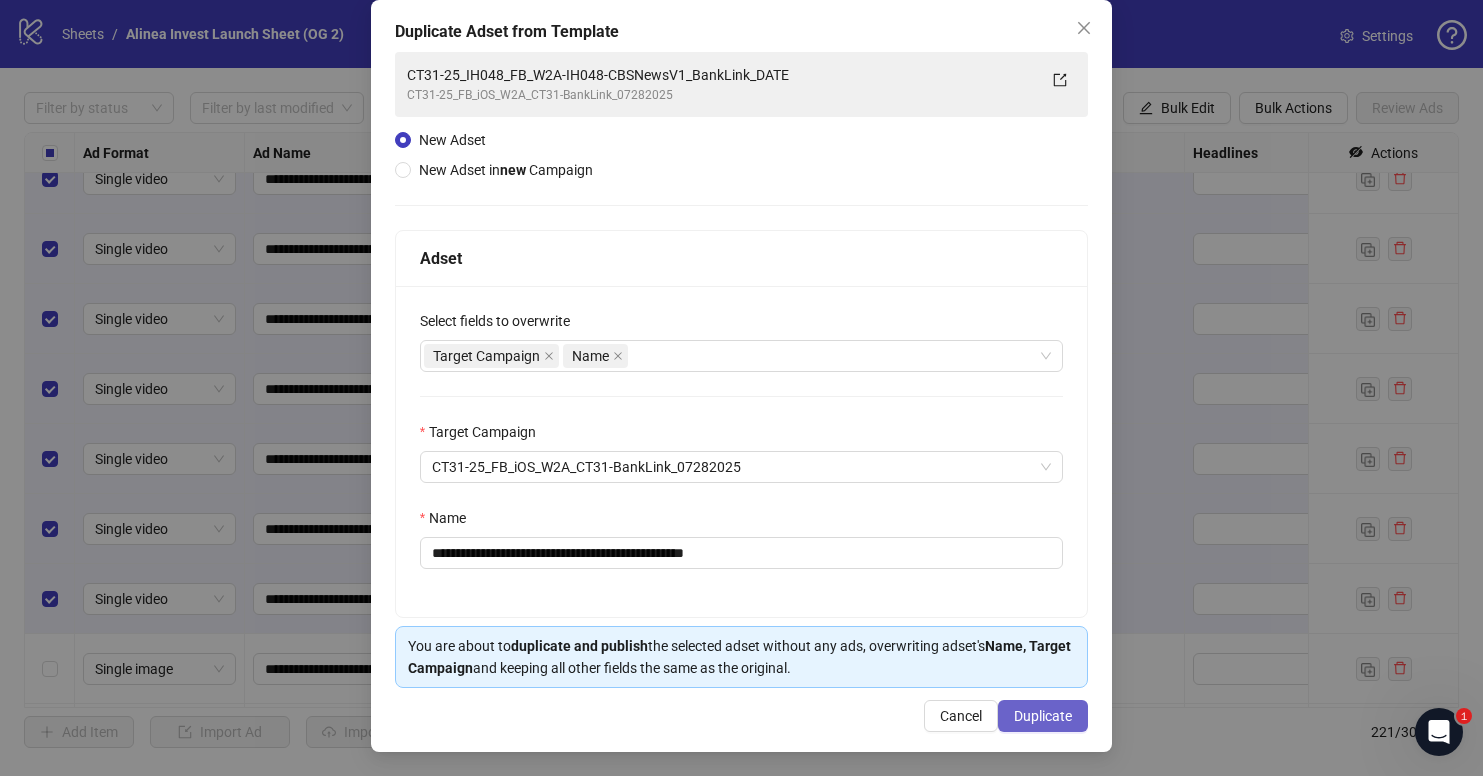 click on "Duplicate" at bounding box center [1043, 716] 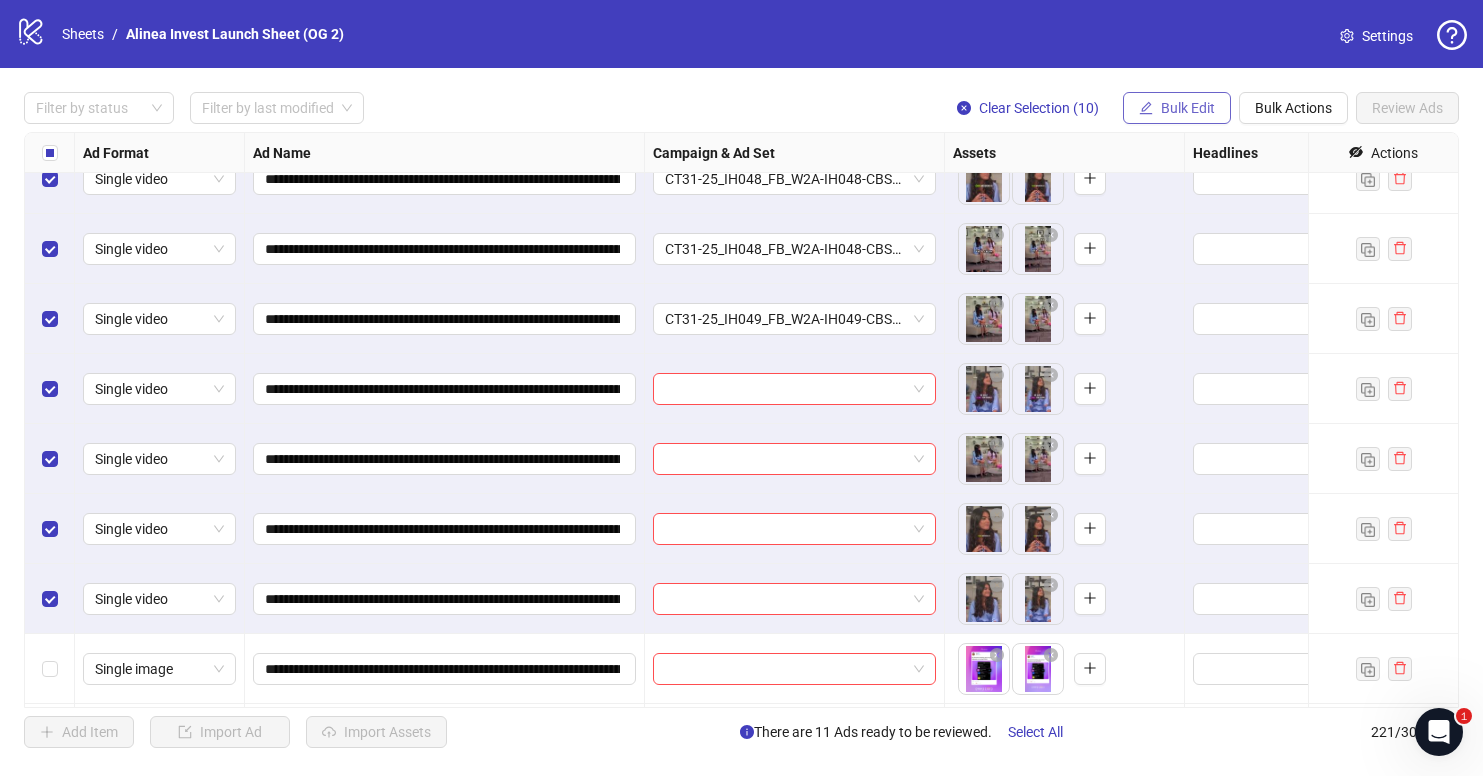 click on "Bulk Edit" at bounding box center (1188, 108) 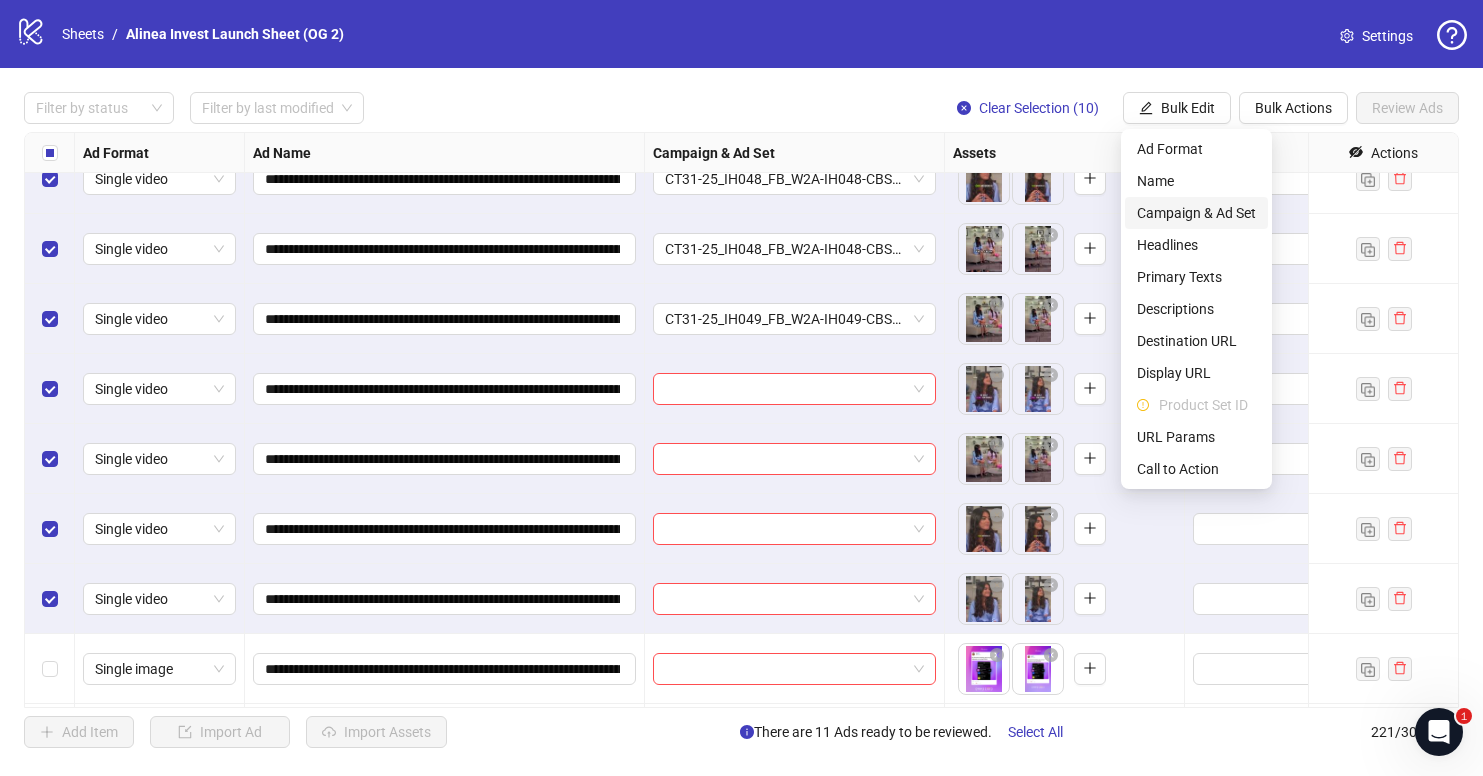 click on "Campaign & Ad Set" at bounding box center [1196, 213] 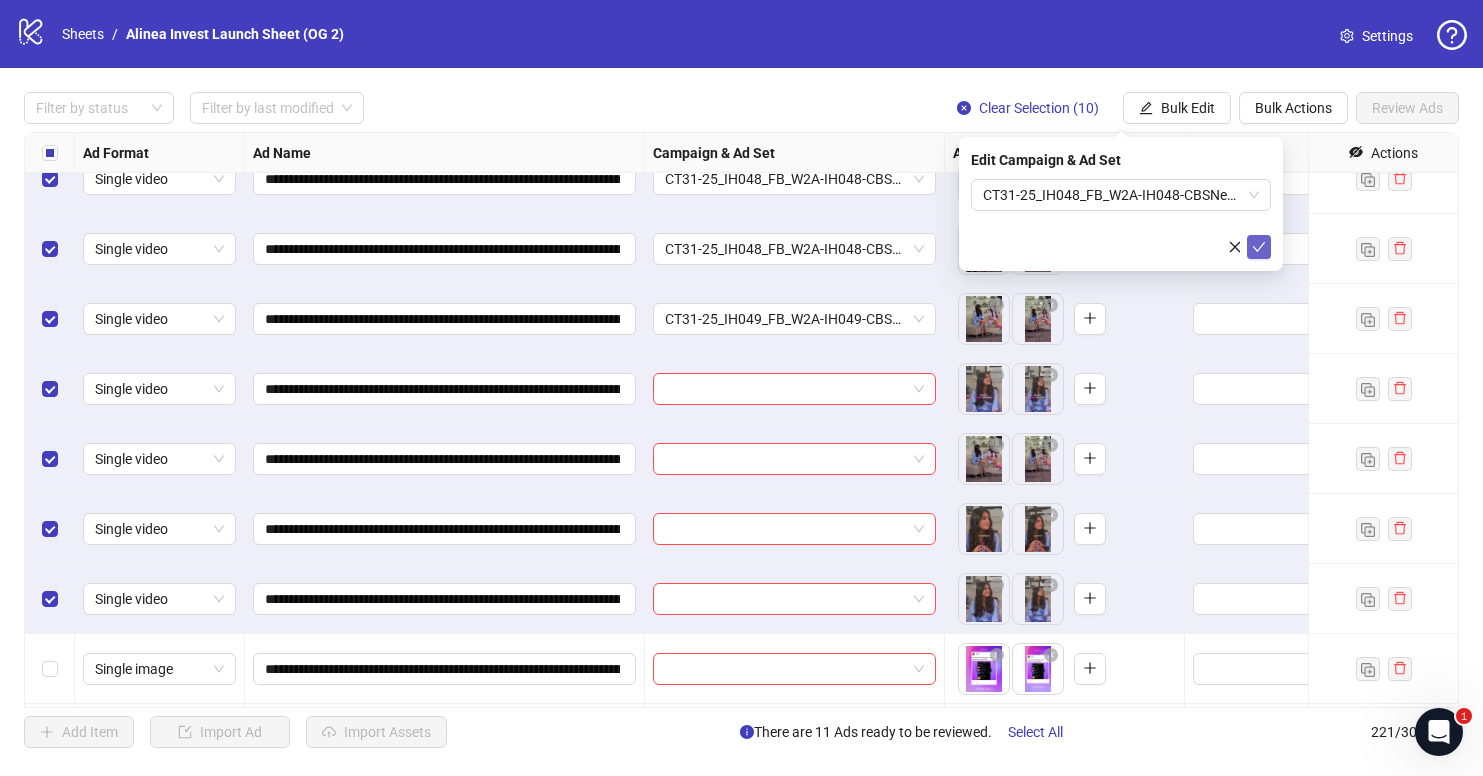 click 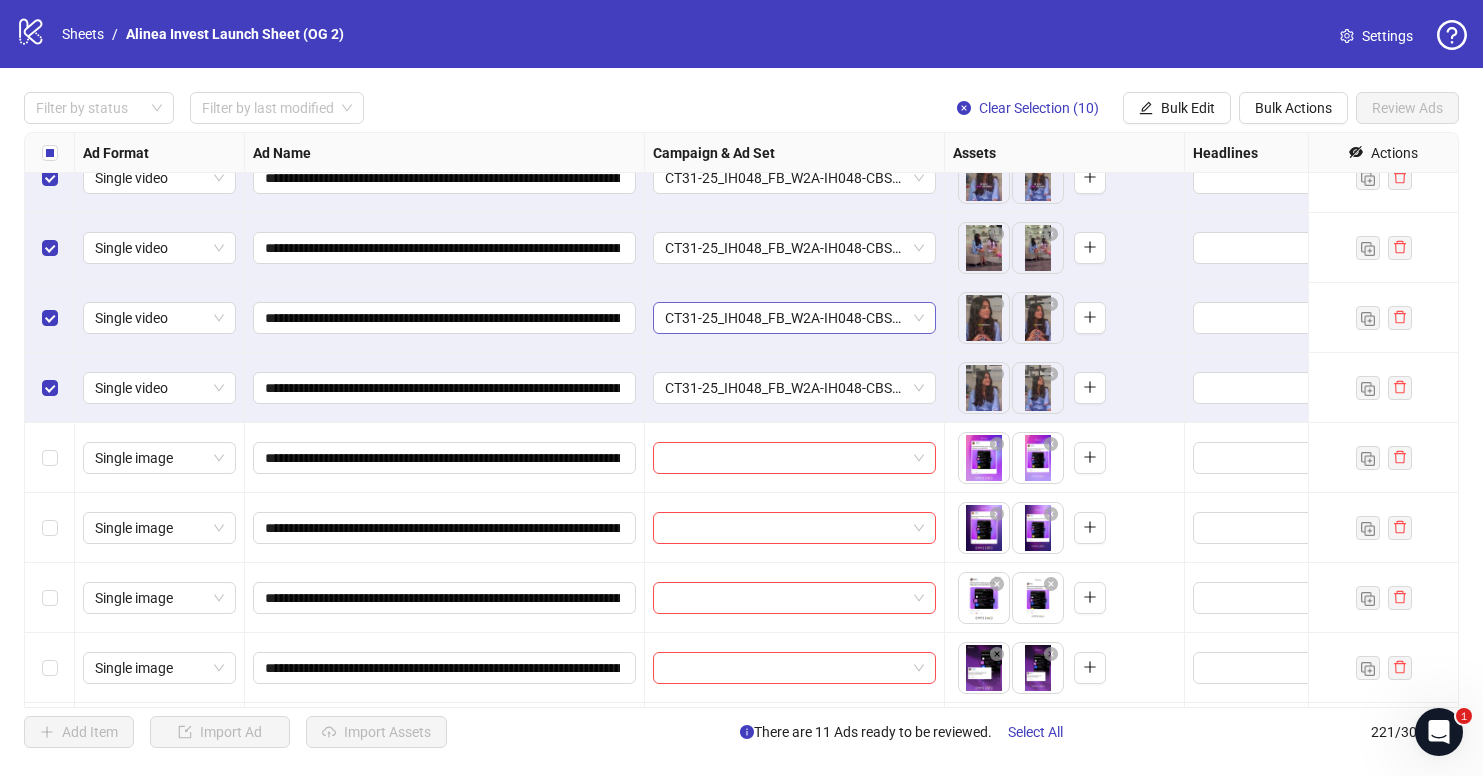 scroll, scrollTop: 13612, scrollLeft: 0, axis: vertical 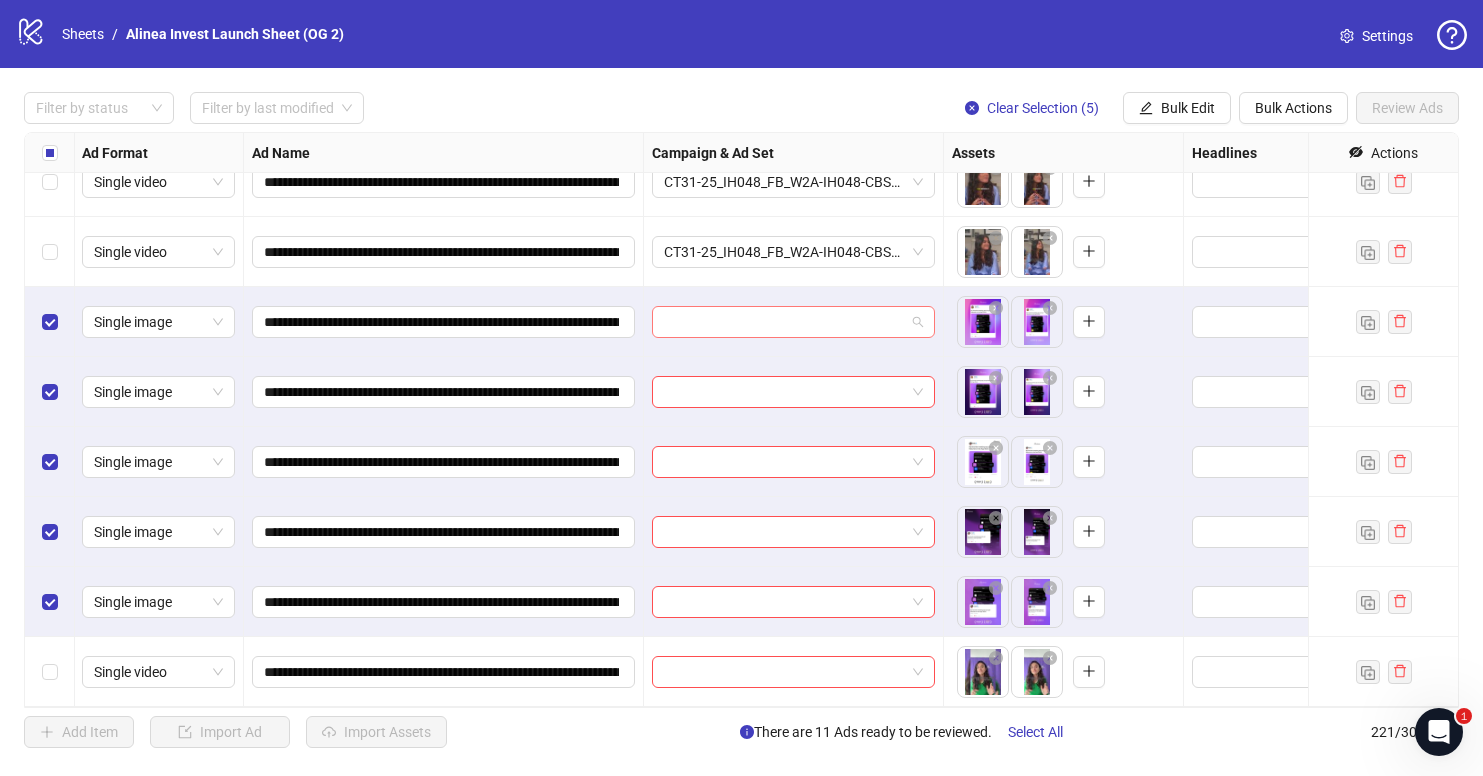 click at bounding box center [793, 322] 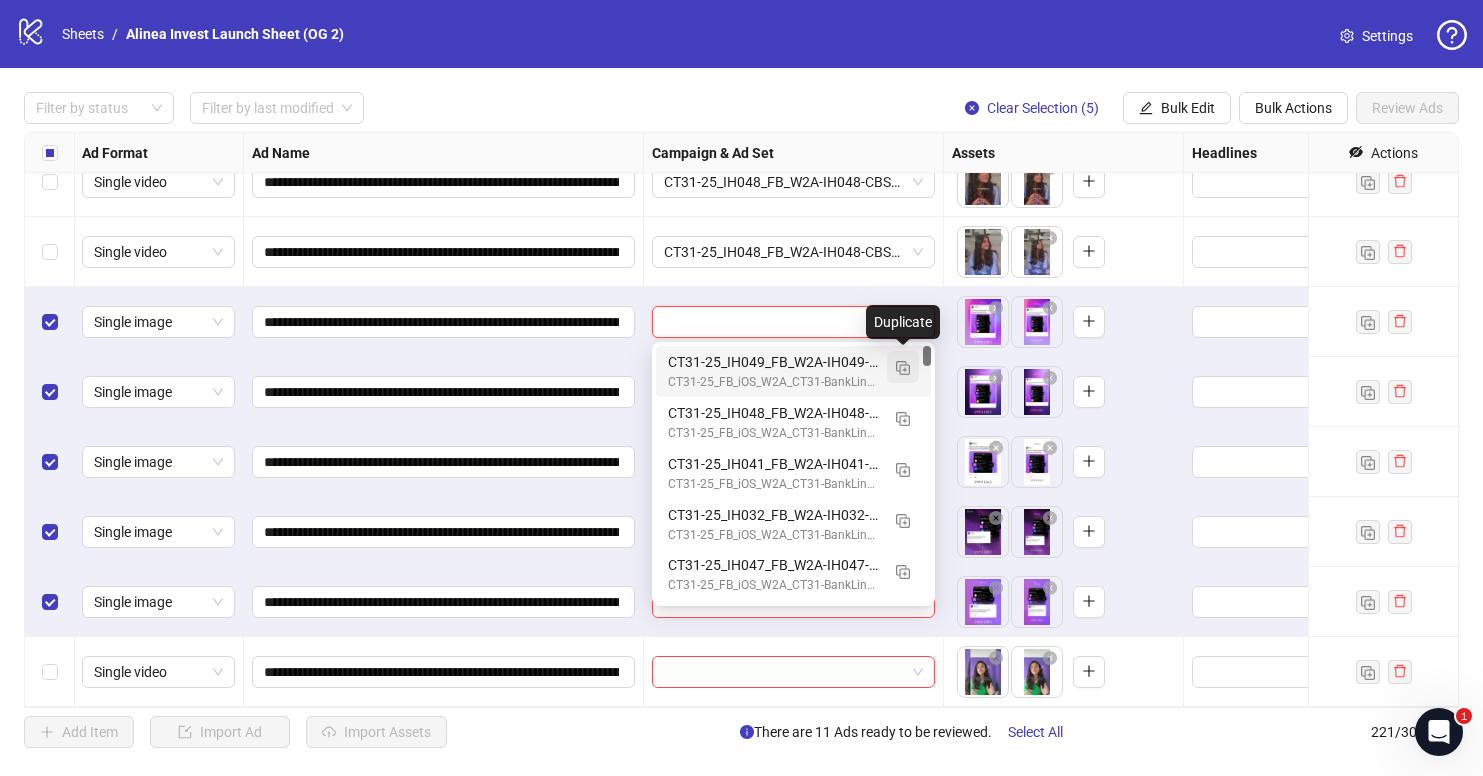 click at bounding box center (903, 368) 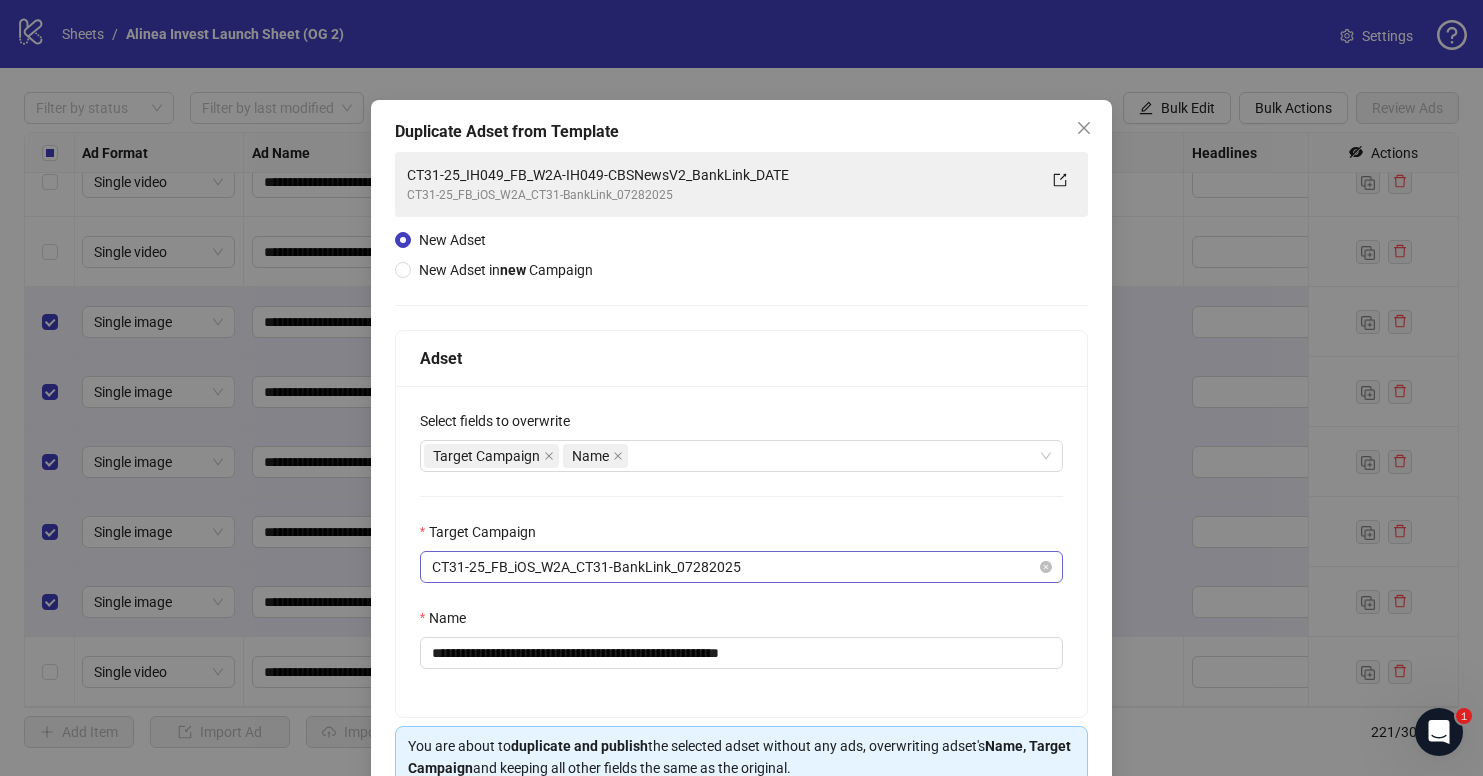 scroll, scrollTop: 101, scrollLeft: 0, axis: vertical 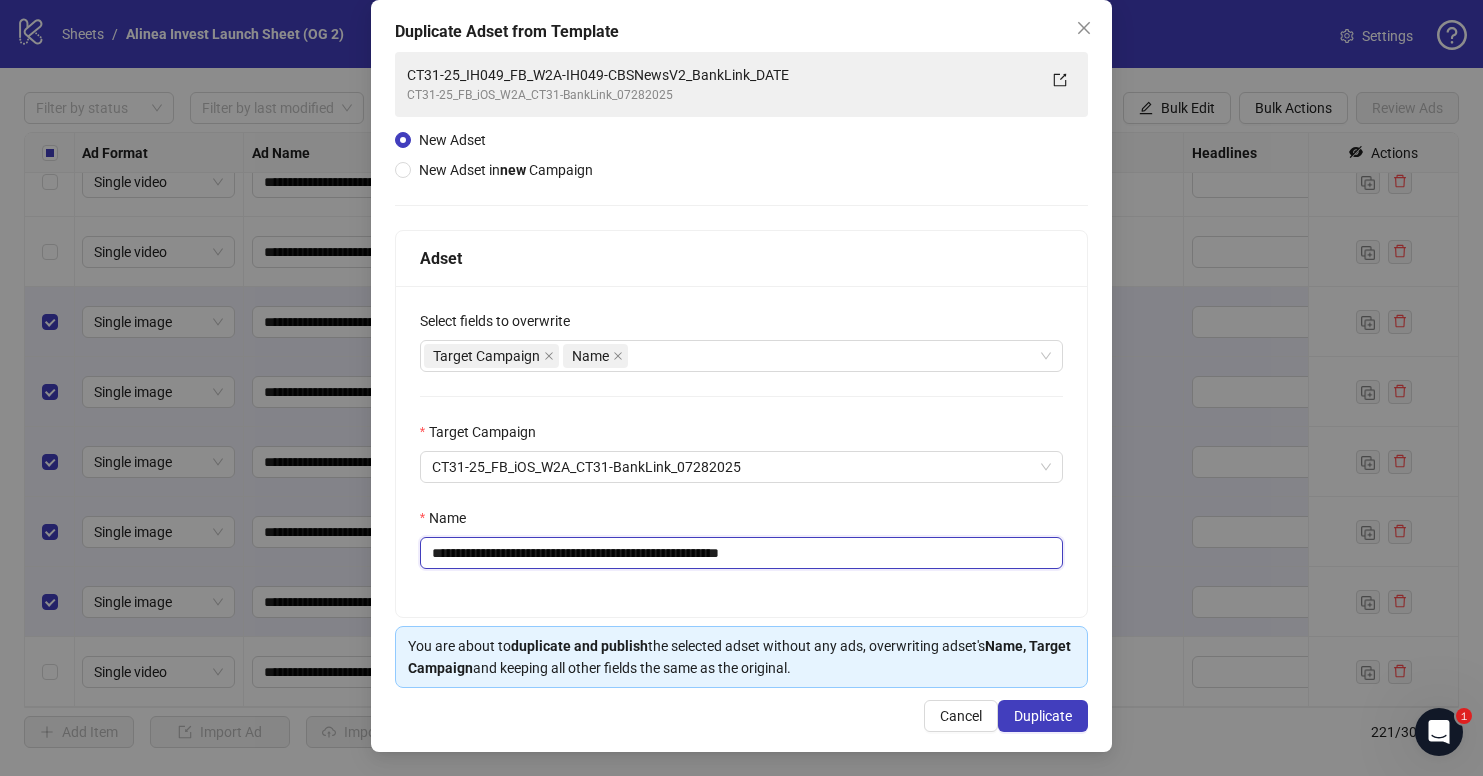 click on "**********" at bounding box center (742, 553) 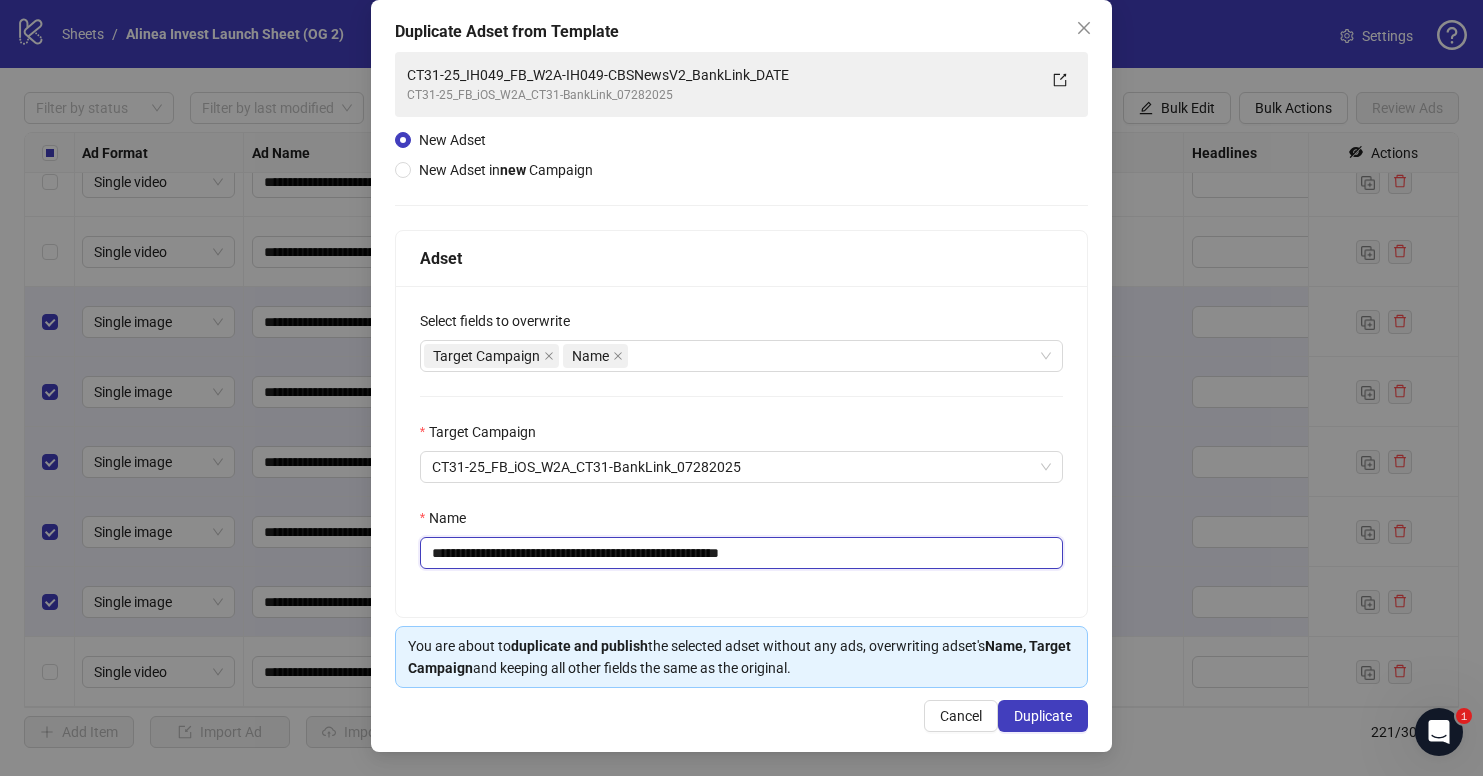 click on "**********" at bounding box center (742, 553) 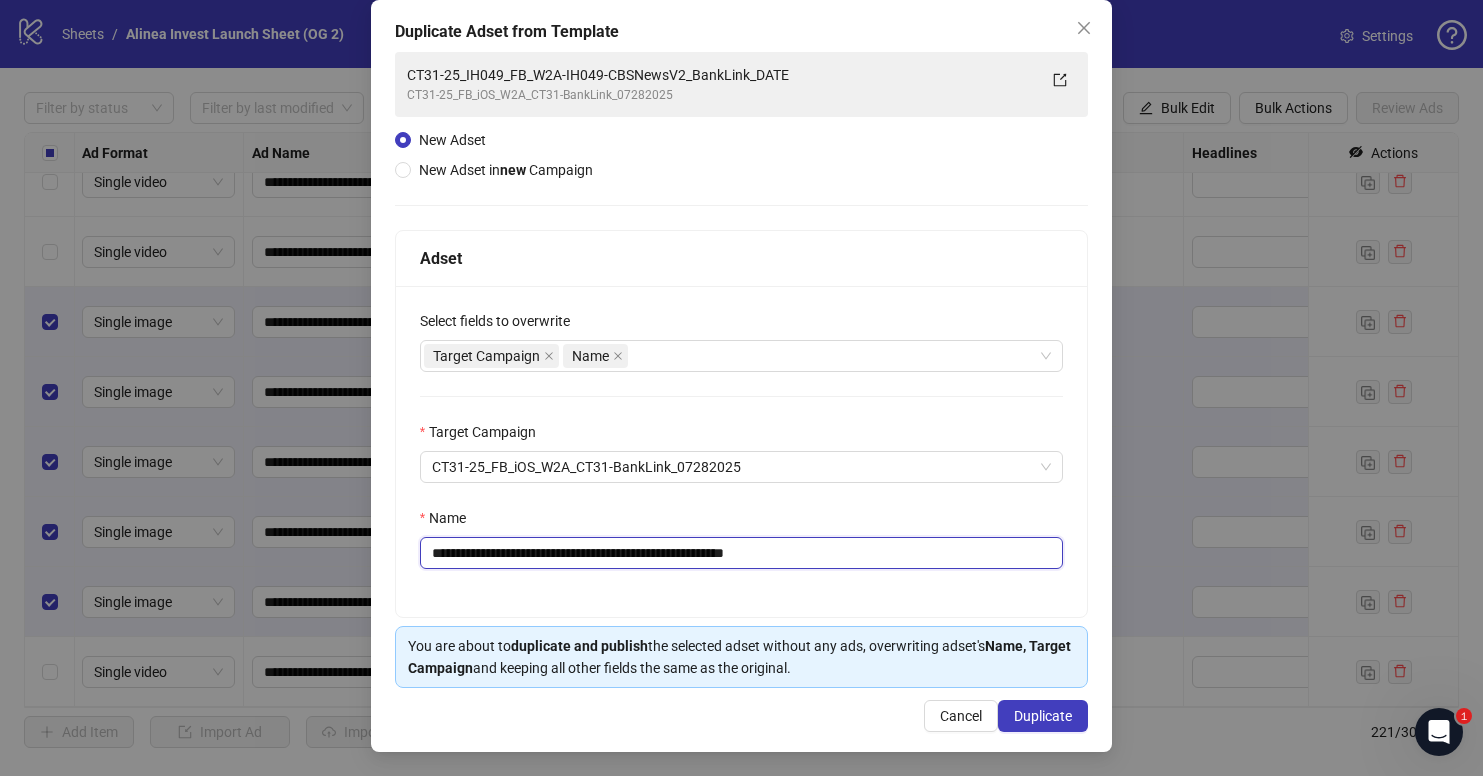 click on "**********" at bounding box center (742, 553) 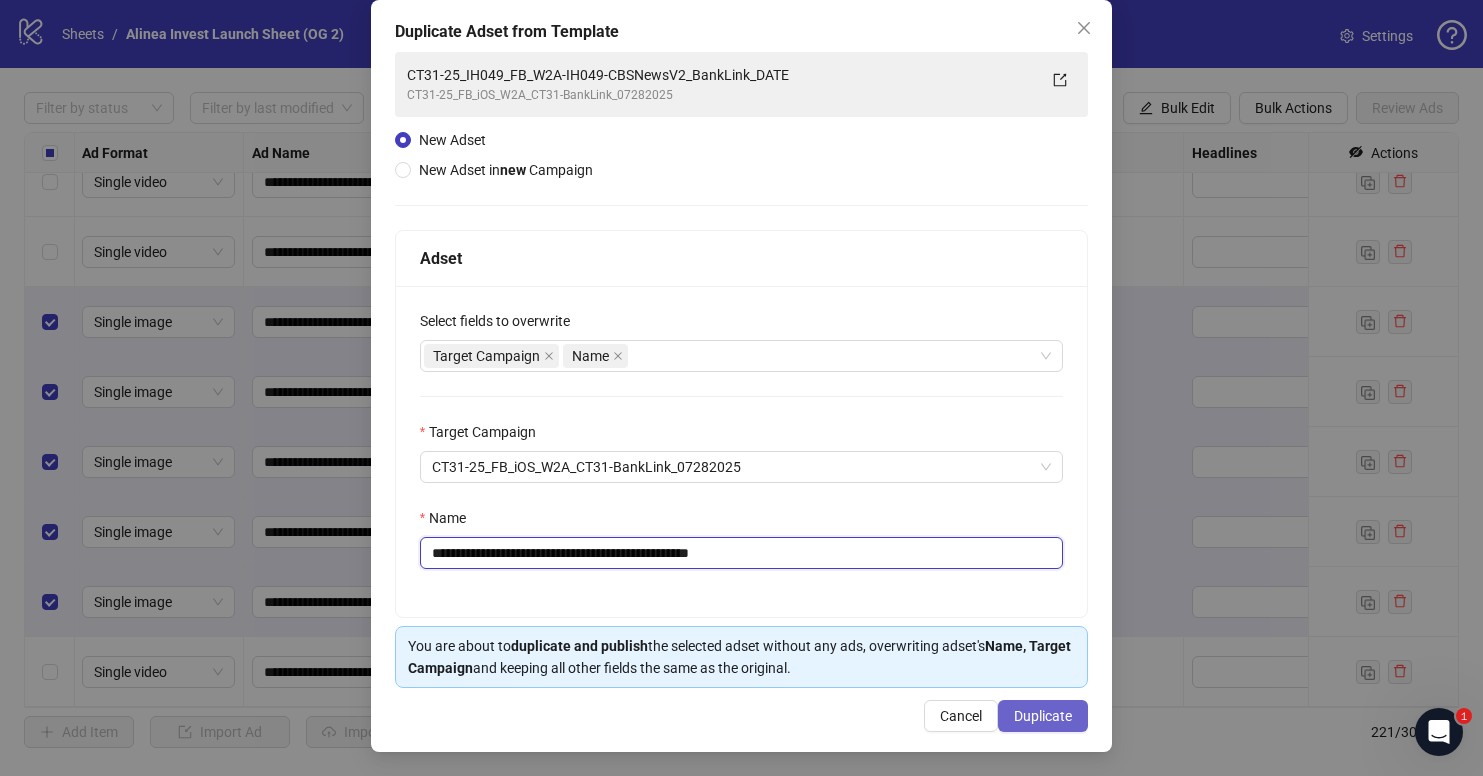 type on "**********" 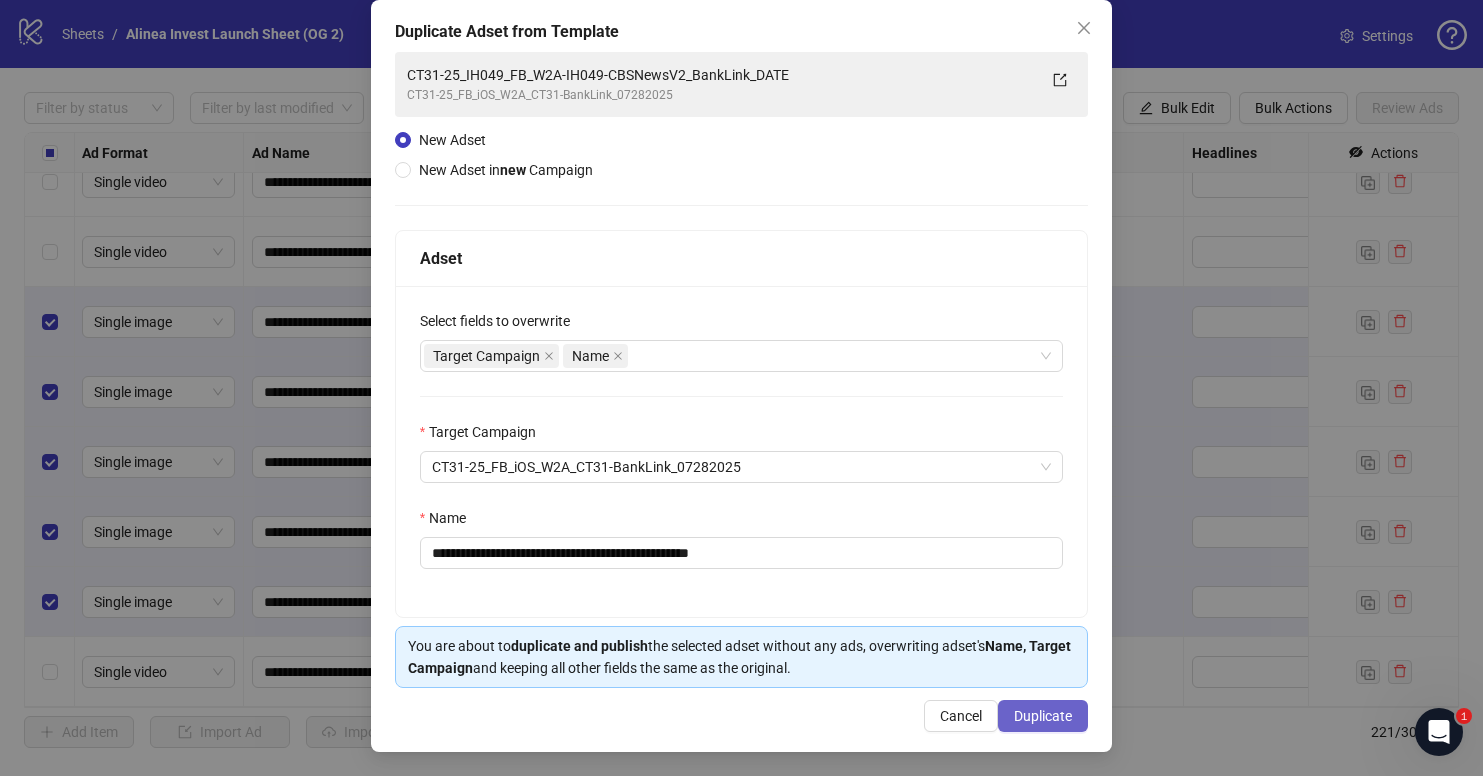 click on "Duplicate" at bounding box center (1043, 716) 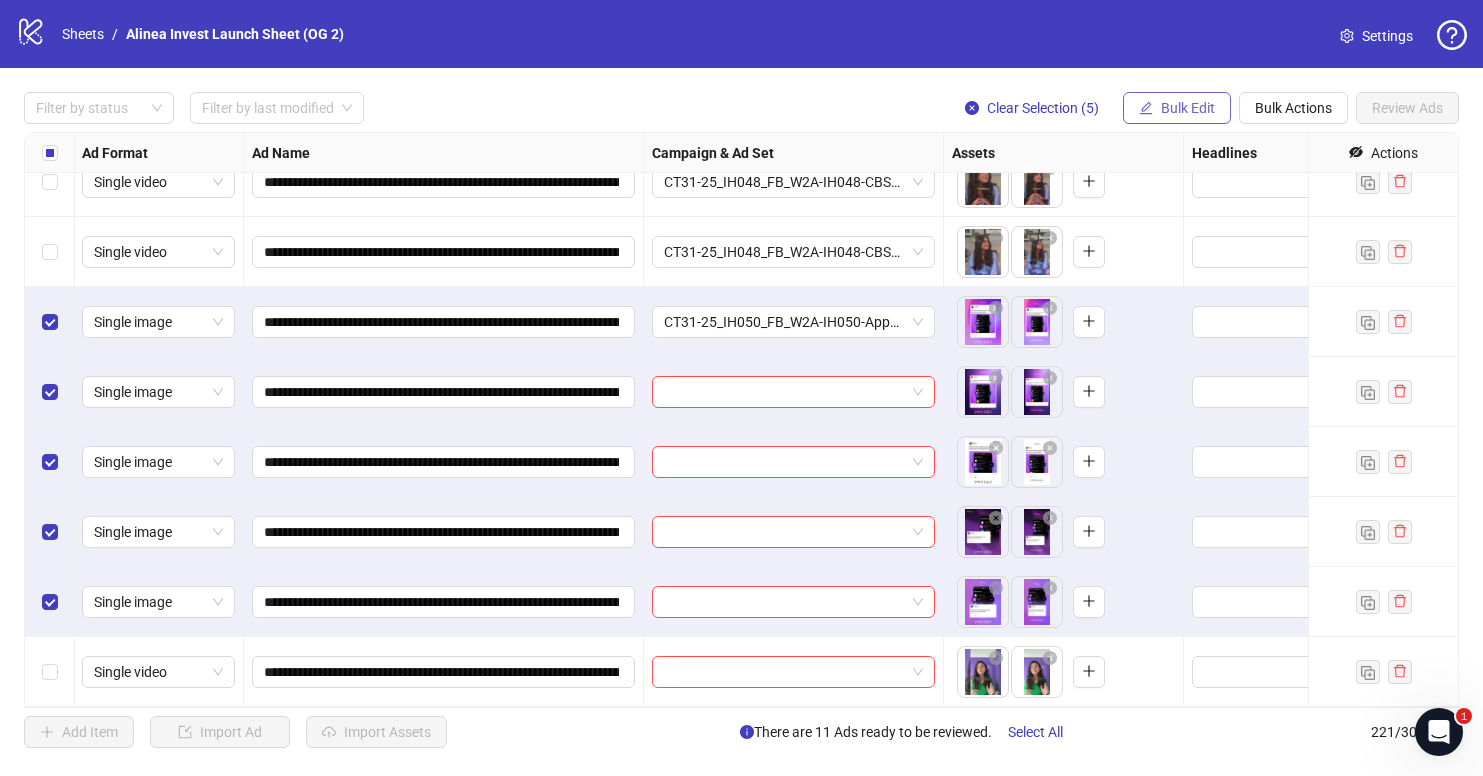 click on "Bulk Edit" at bounding box center (1188, 108) 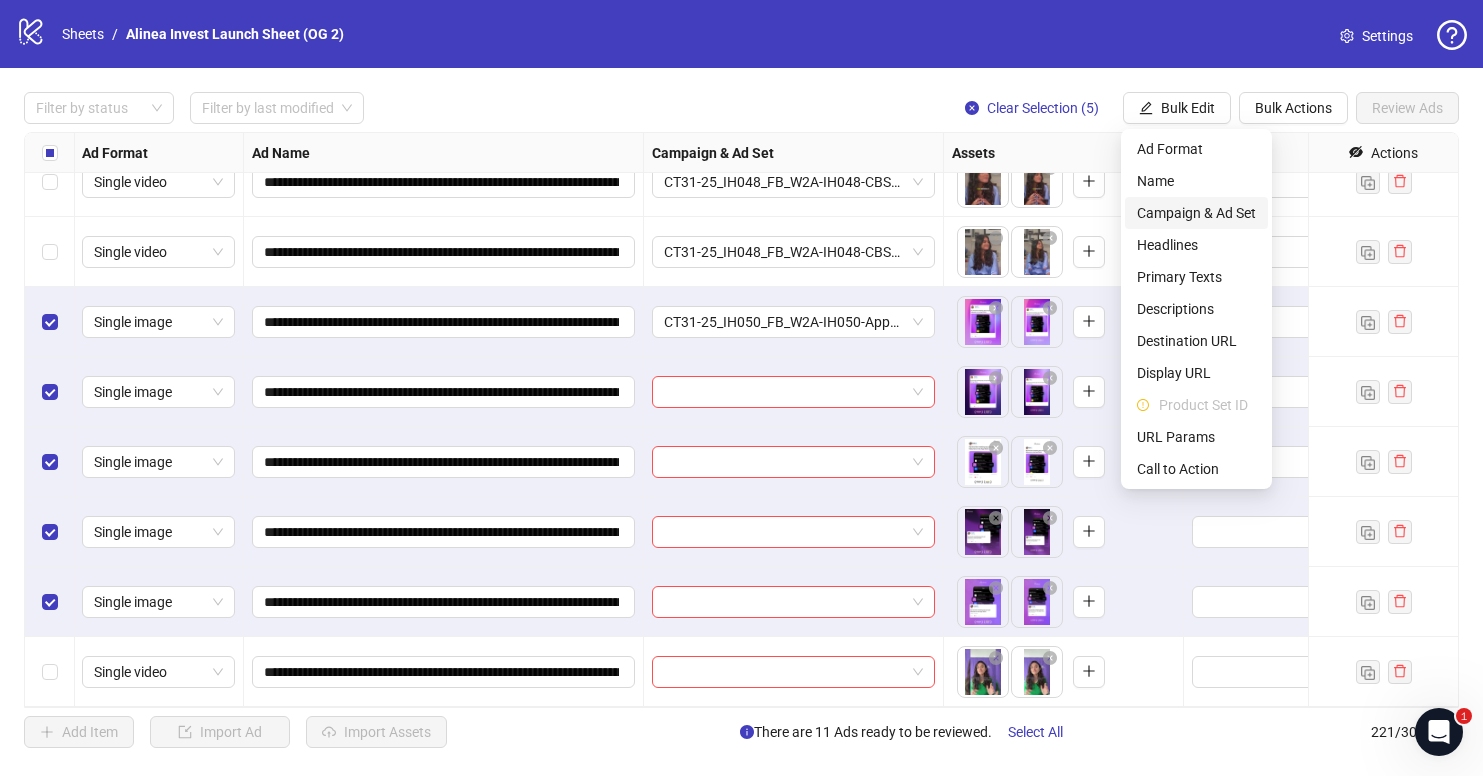 click on "Campaign & Ad Set" at bounding box center (1196, 213) 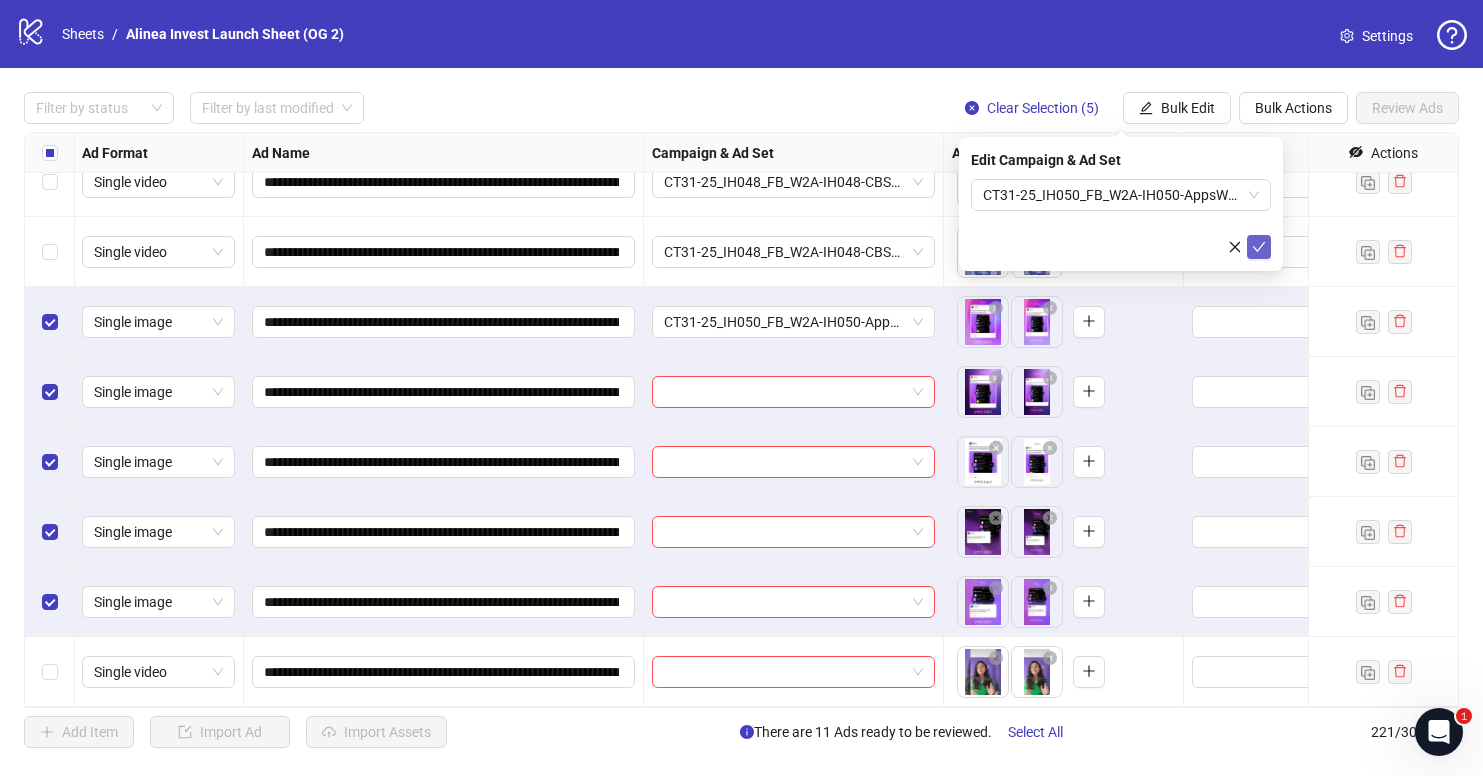 click 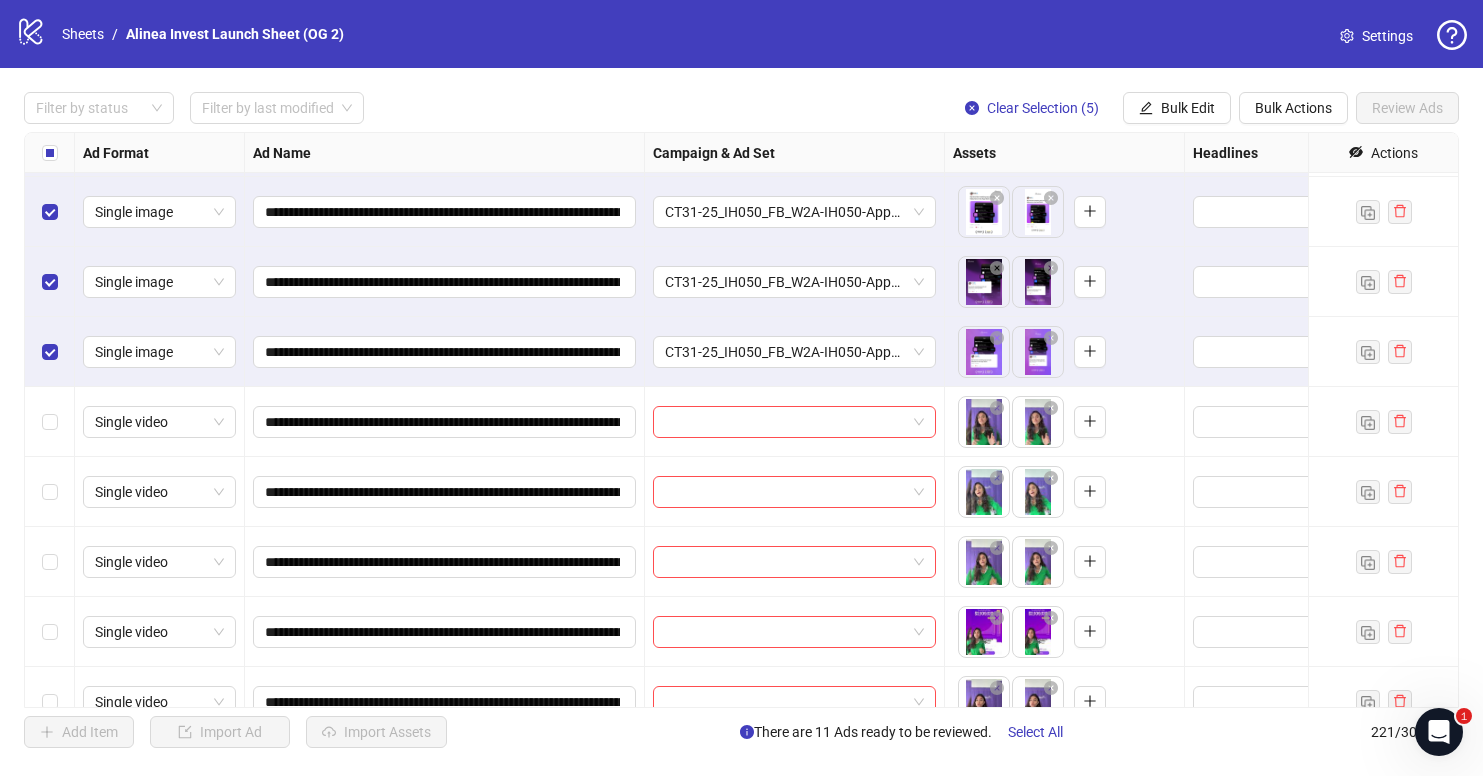 scroll, scrollTop: 13985, scrollLeft: 0, axis: vertical 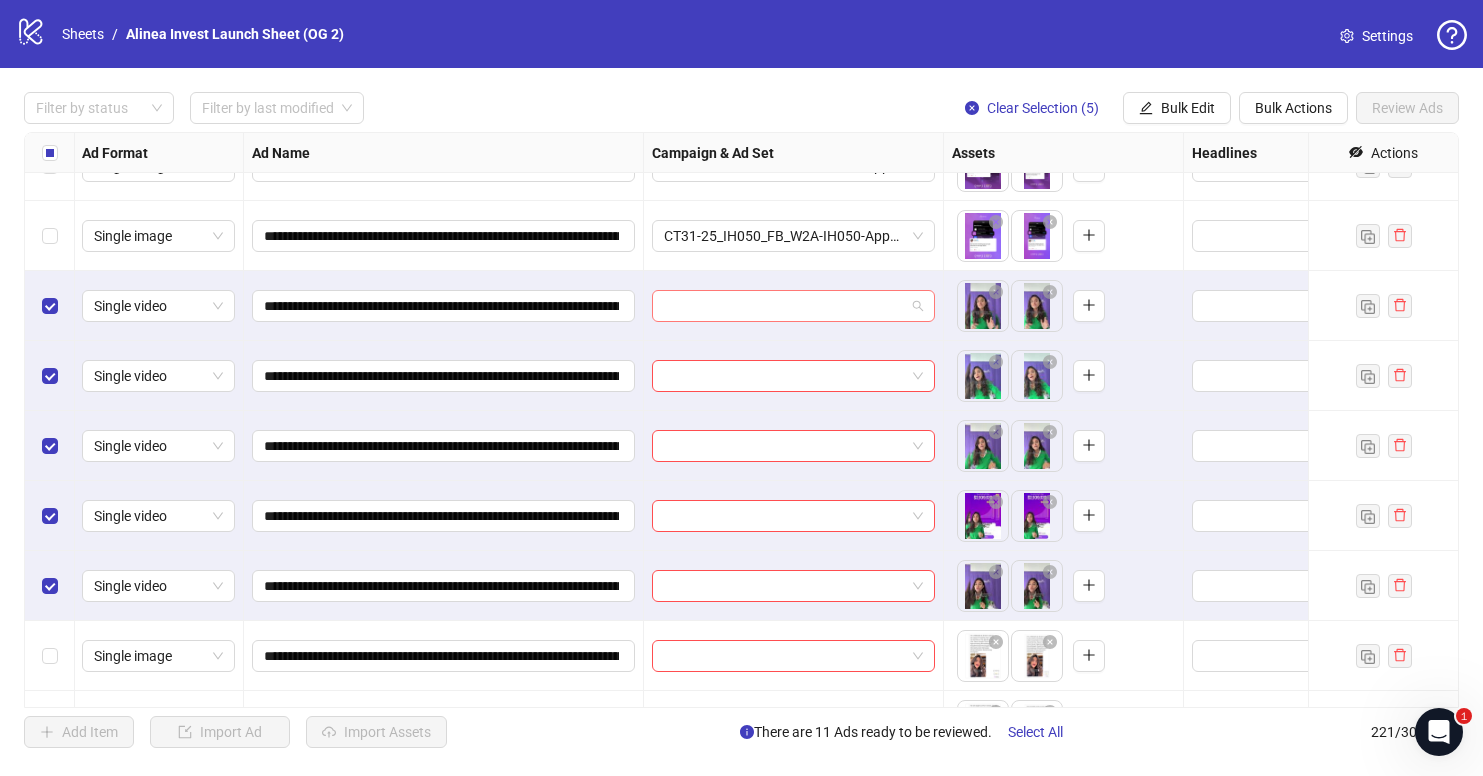 click at bounding box center (784, 306) 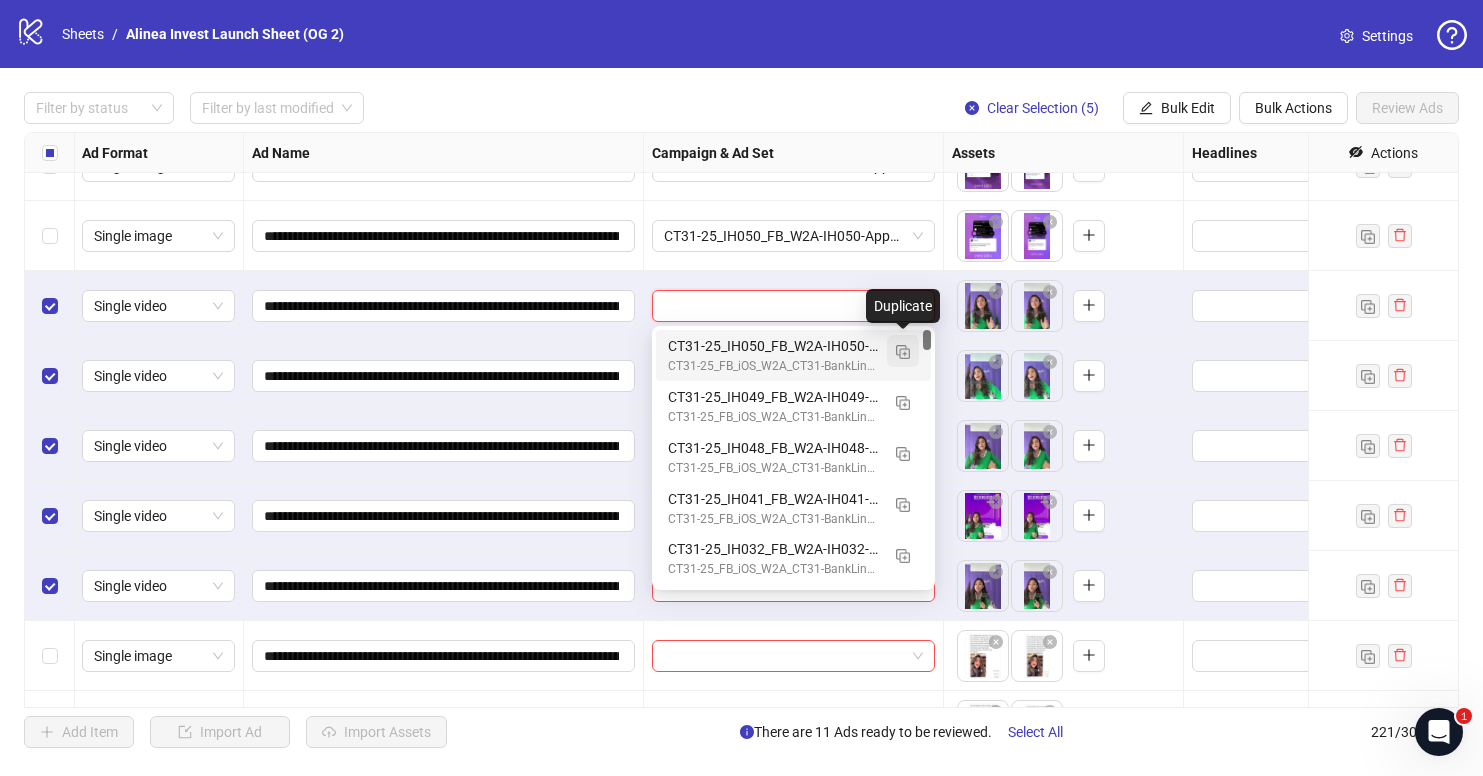 click at bounding box center [903, 352] 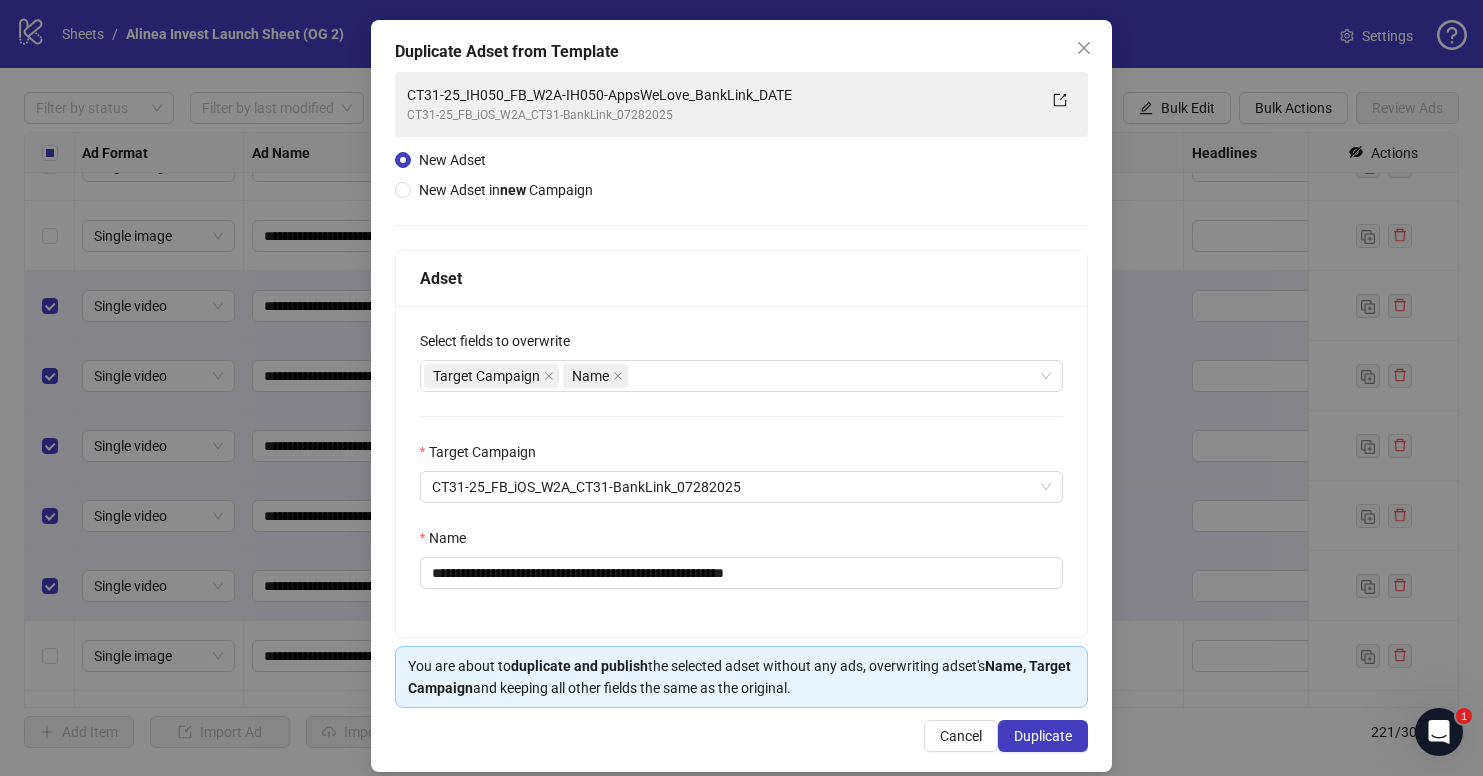 scroll, scrollTop: 101, scrollLeft: 0, axis: vertical 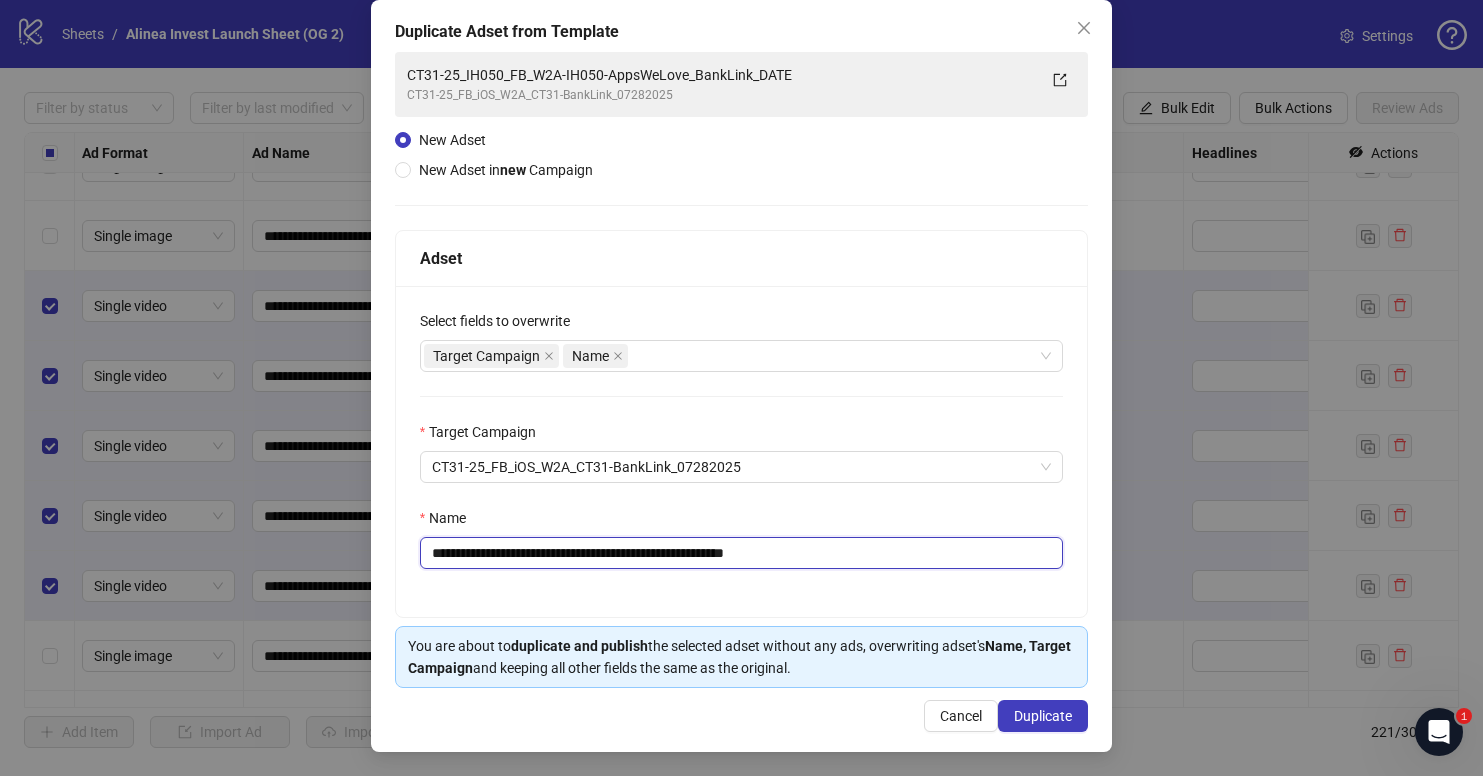 click on "**********" at bounding box center [742, 553] 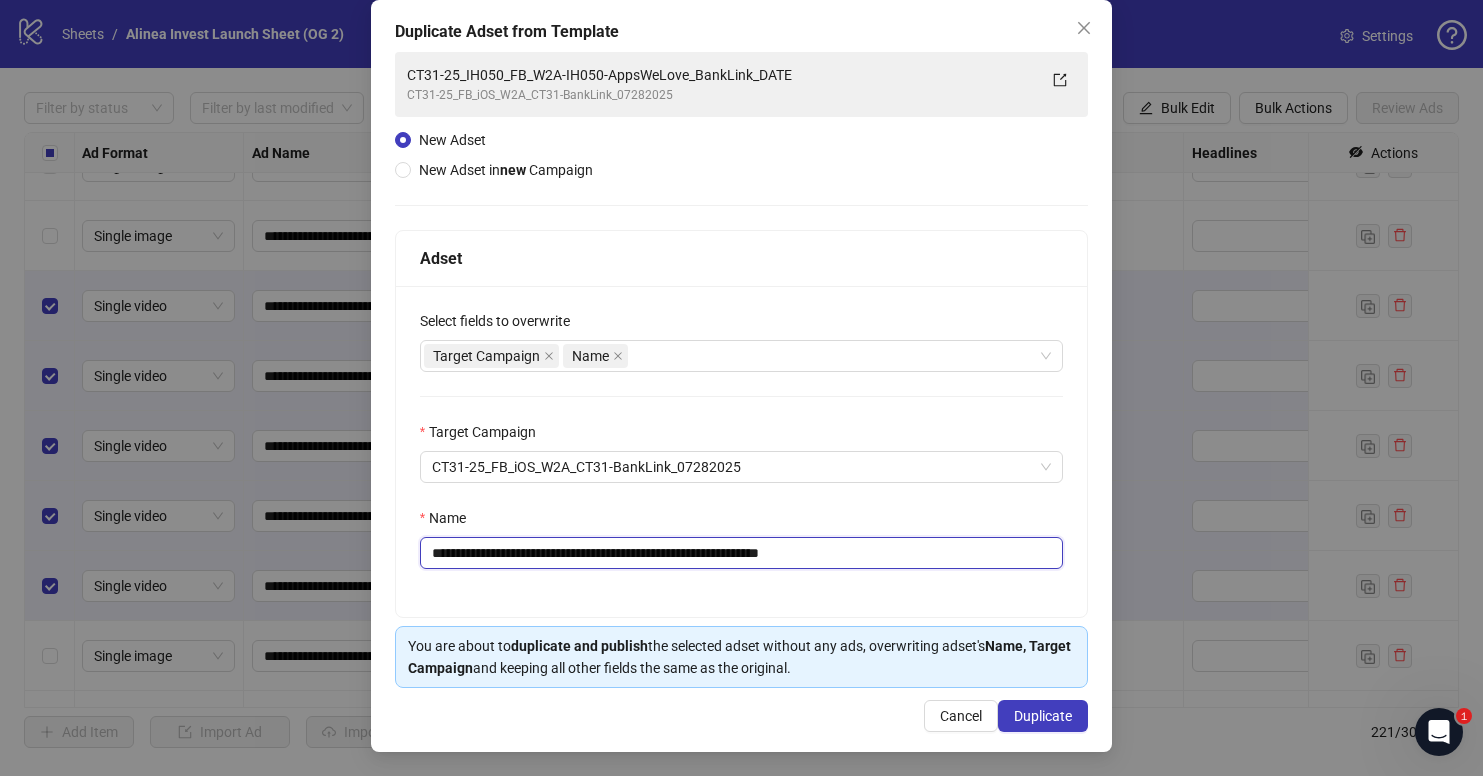 drag, startPoint x: 852, startPoint y: 555, endPoint x: 971, endPoint y: 554, distance: 119.0042 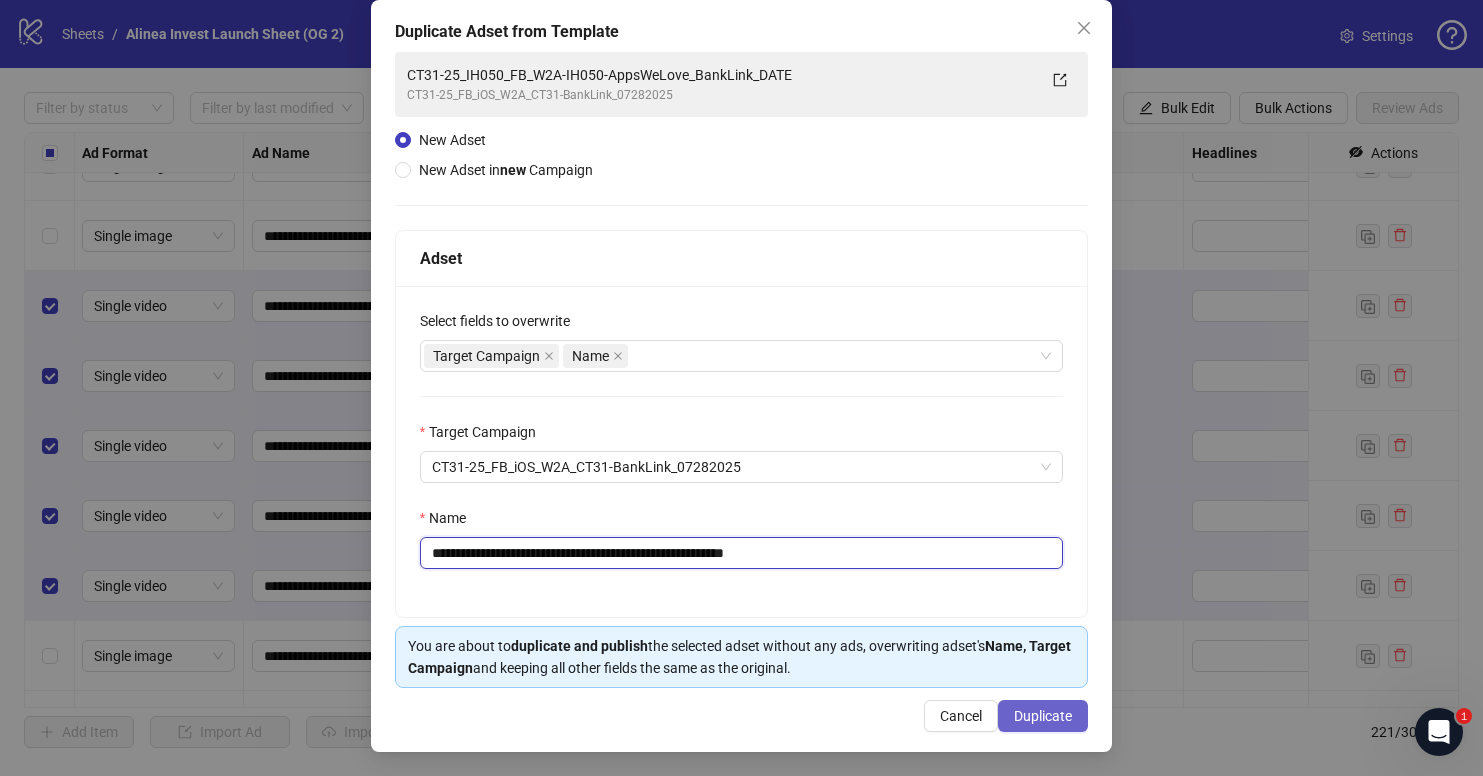 type on "**********" 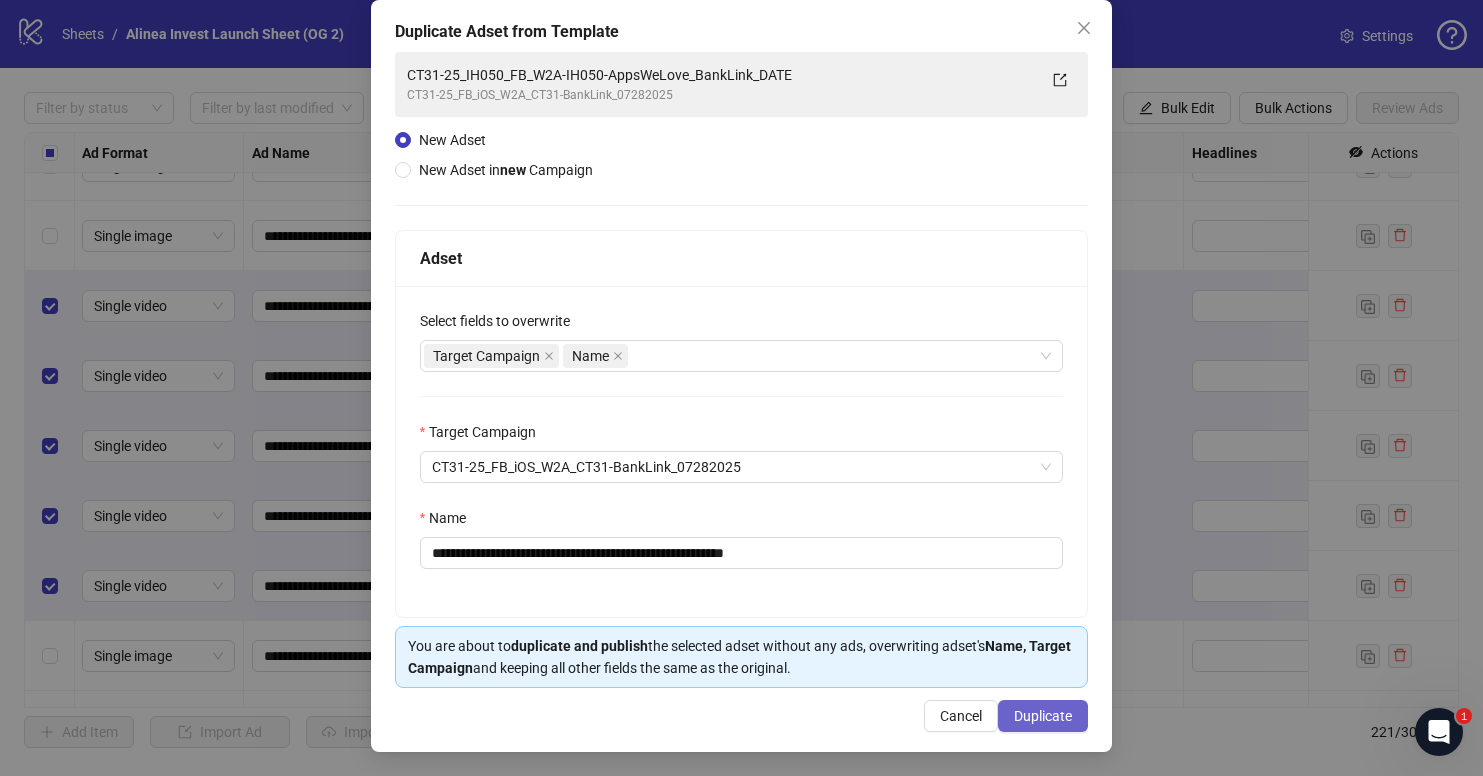 click on "Duplicate" at bounding box center [1043, 716] 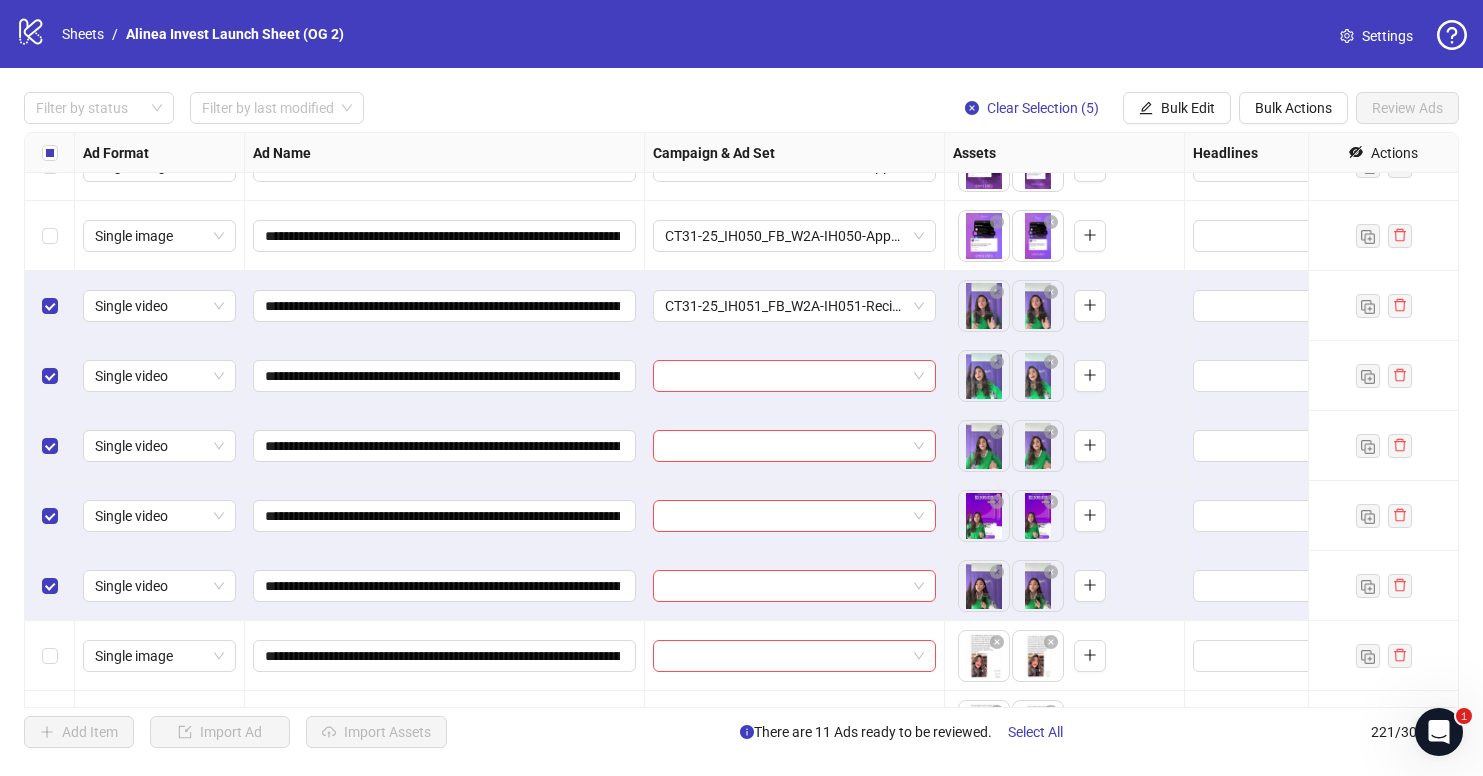 scroll, scrollTop: 14076, scrollLeft: 0, axis: vertical 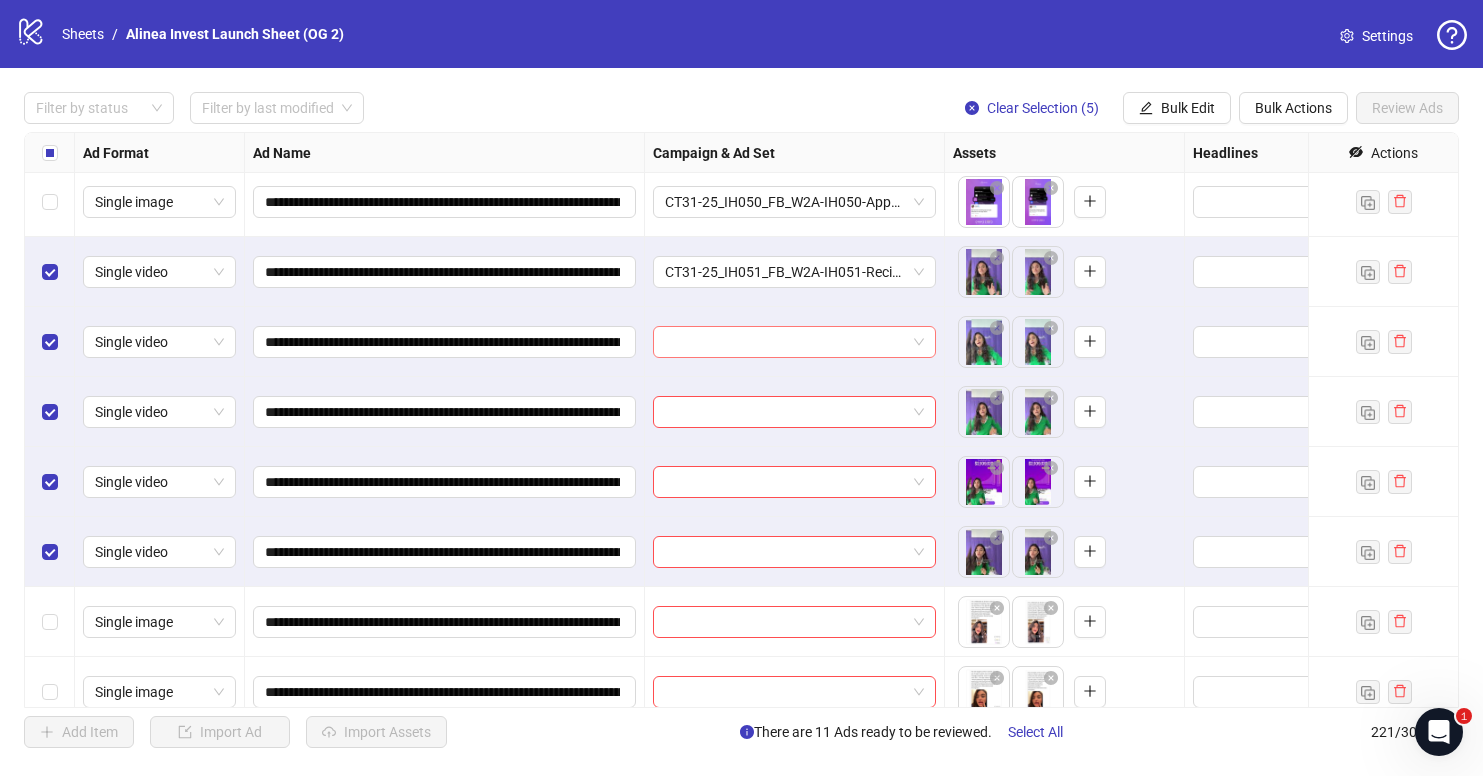 click at bounding box center (785, 342) 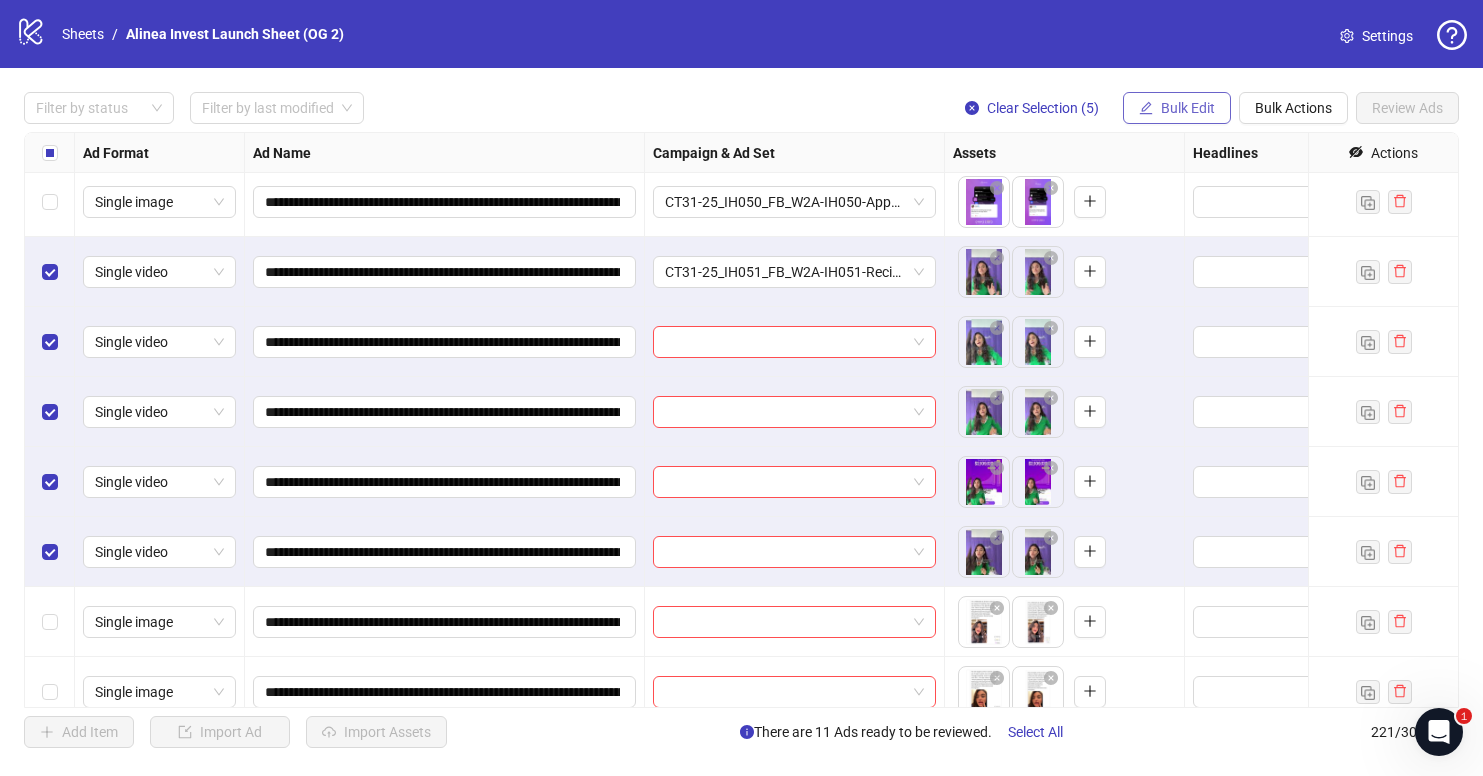 click on "Bulk Edit" at bounding box center (1188, 108) 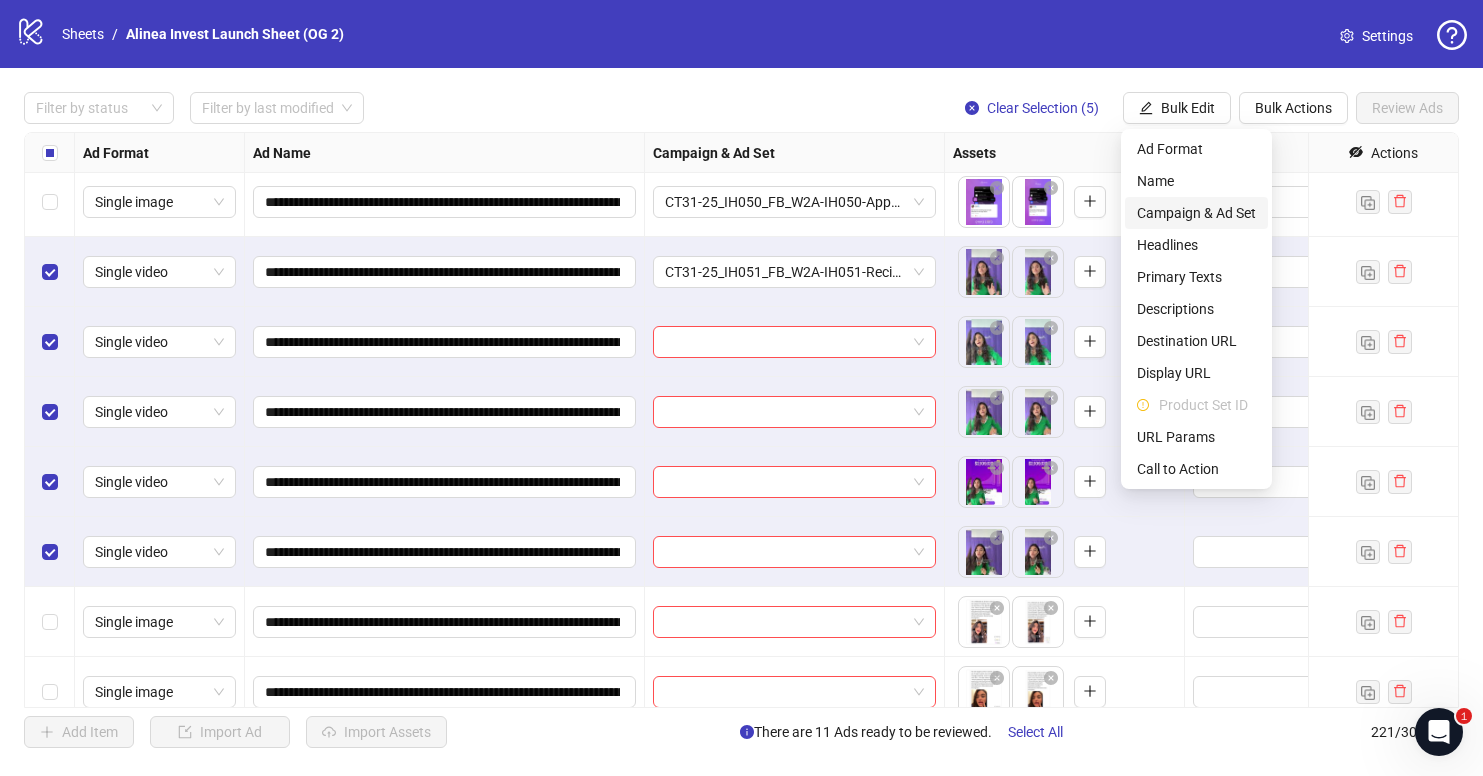 click on "Campaign & Ad Set" at bounding box center [1196, 213] 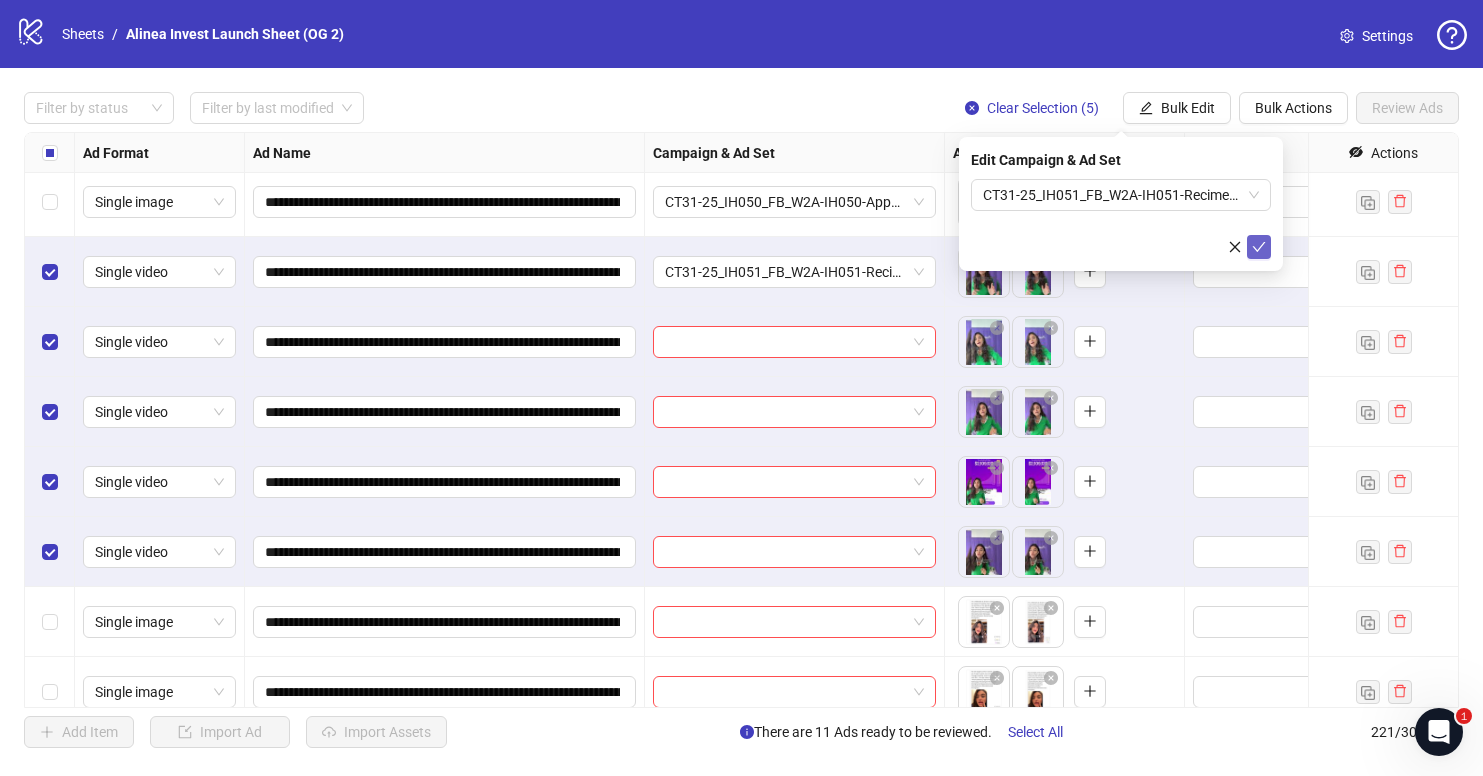 click at bounding box center [1259, 247] 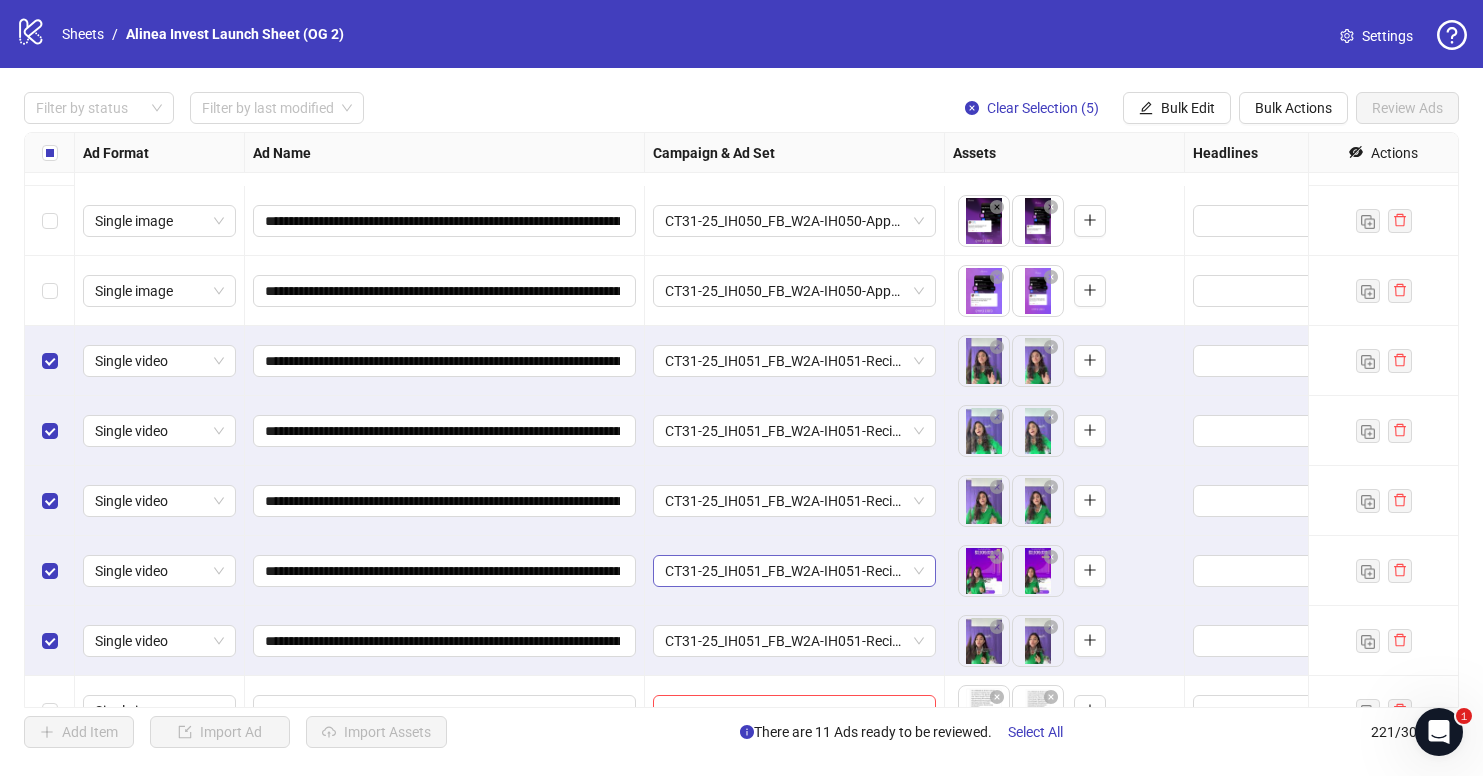 scroll, scrollTop: 14229, scrollLeft: 0, axis: vertical 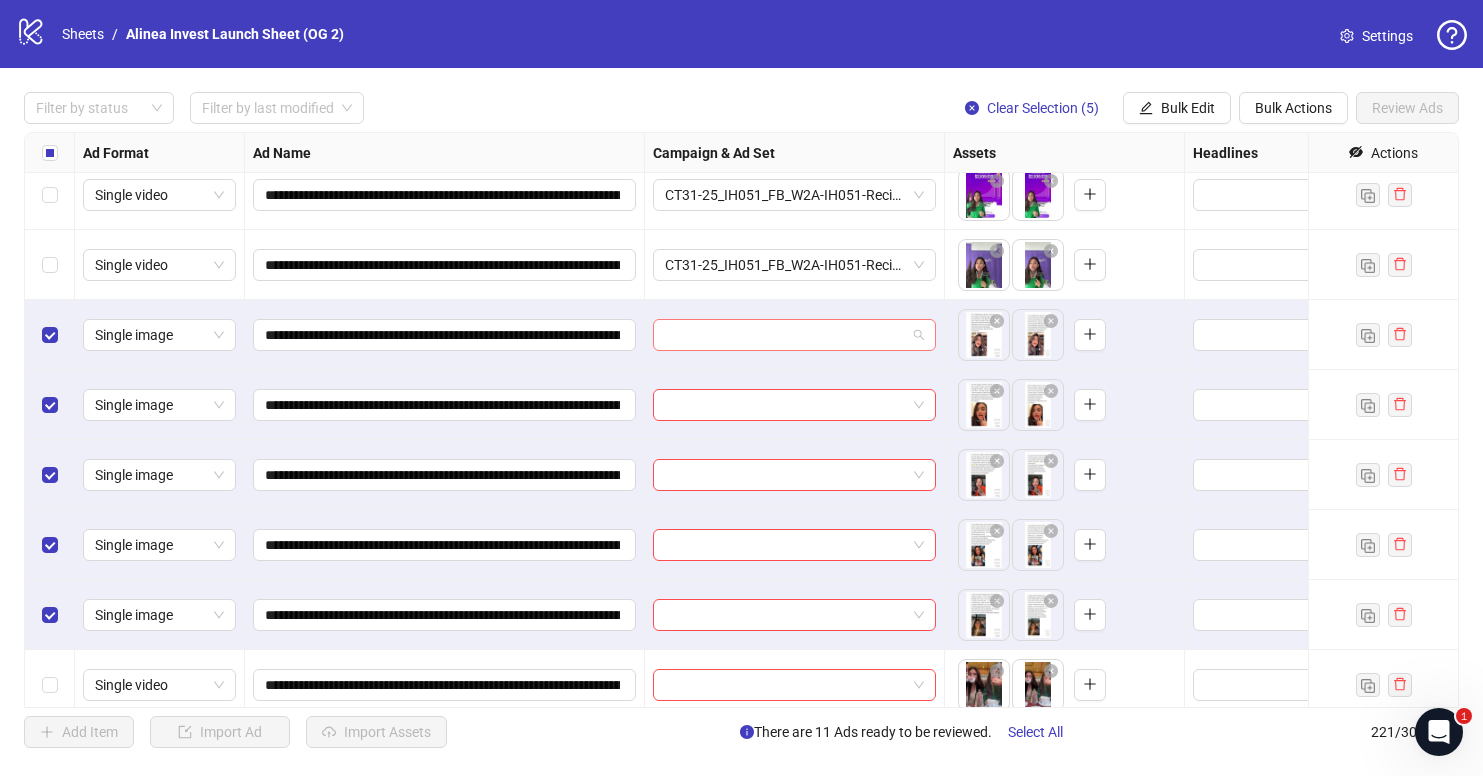 click at bounding box center (785, 335) 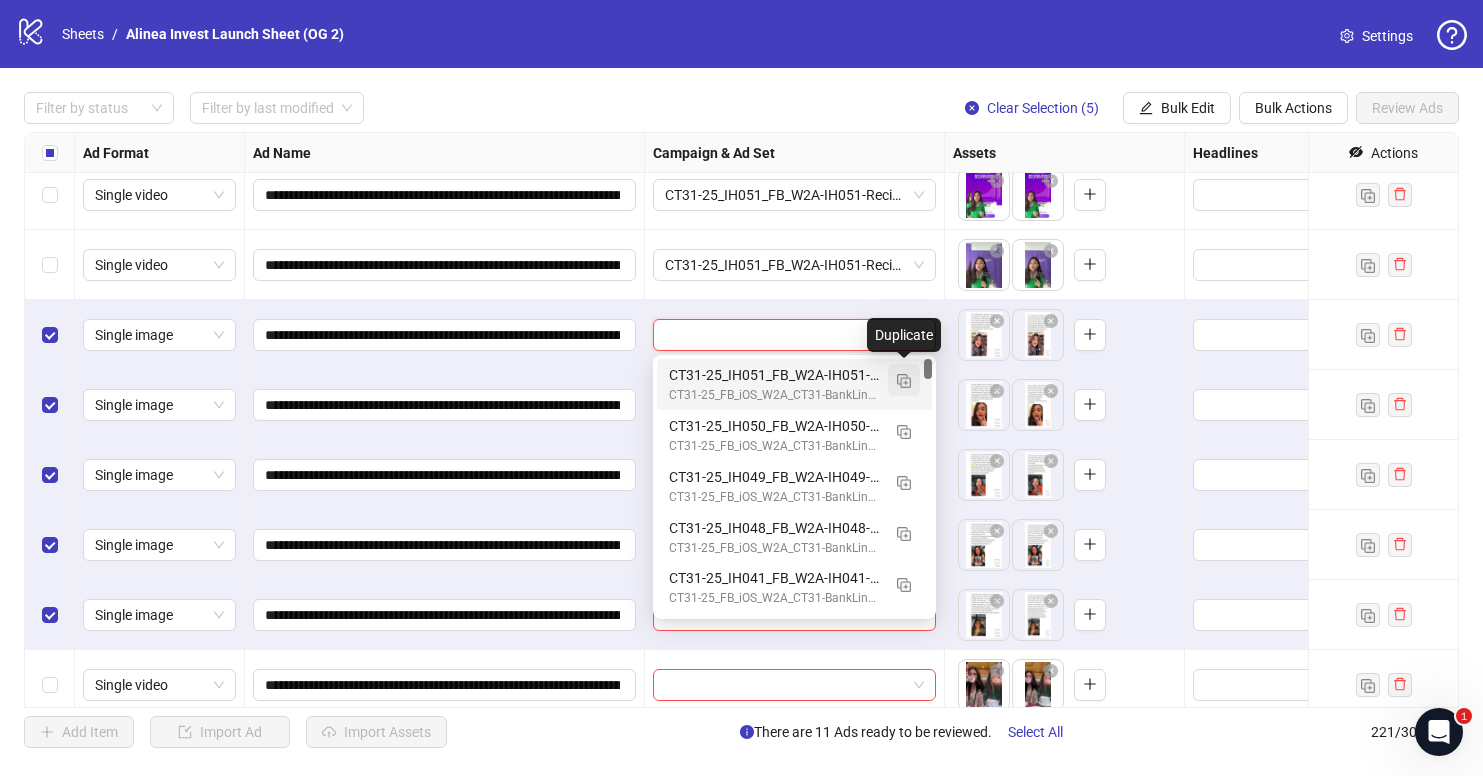click at bounding box center [904, 380] 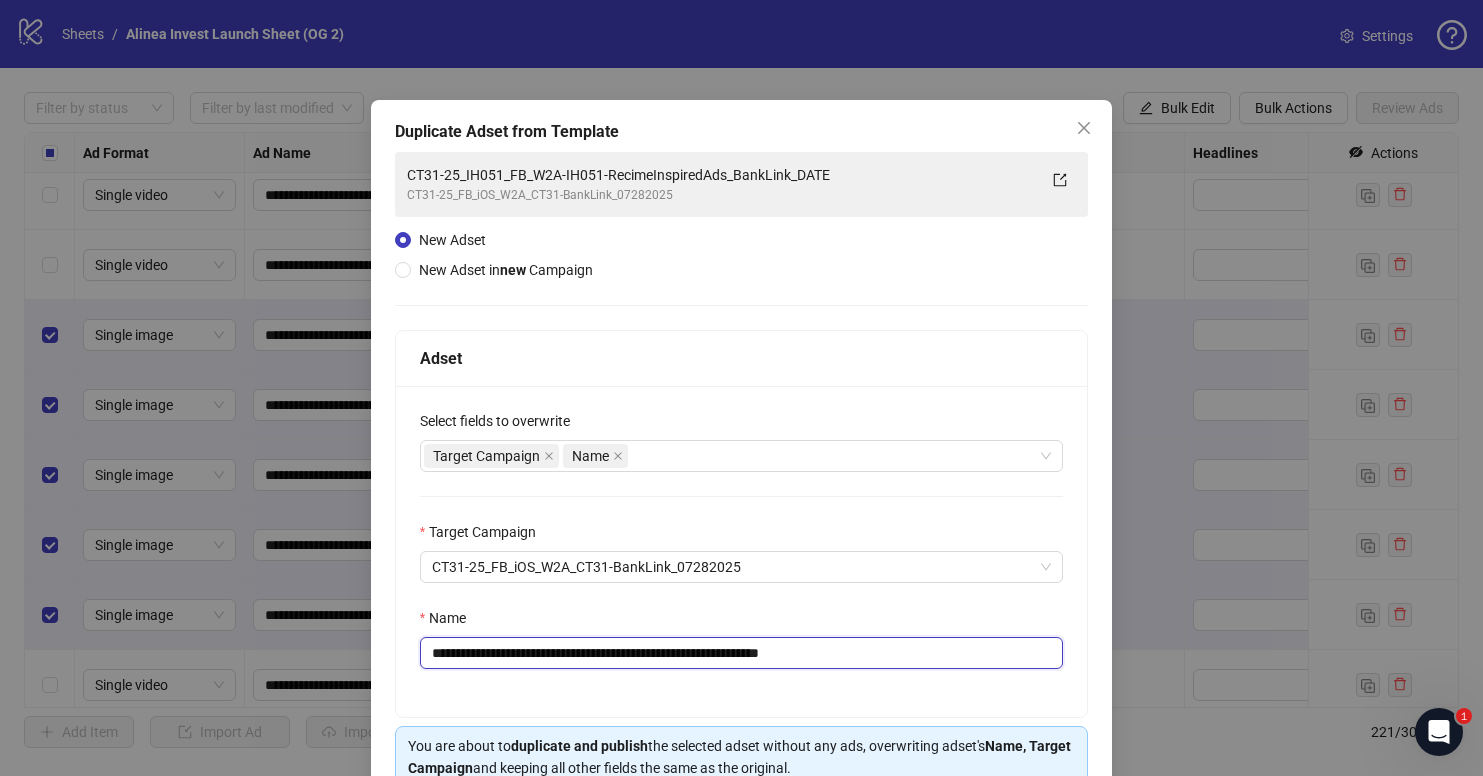 click on "**********" at bounding box center [742, 653] 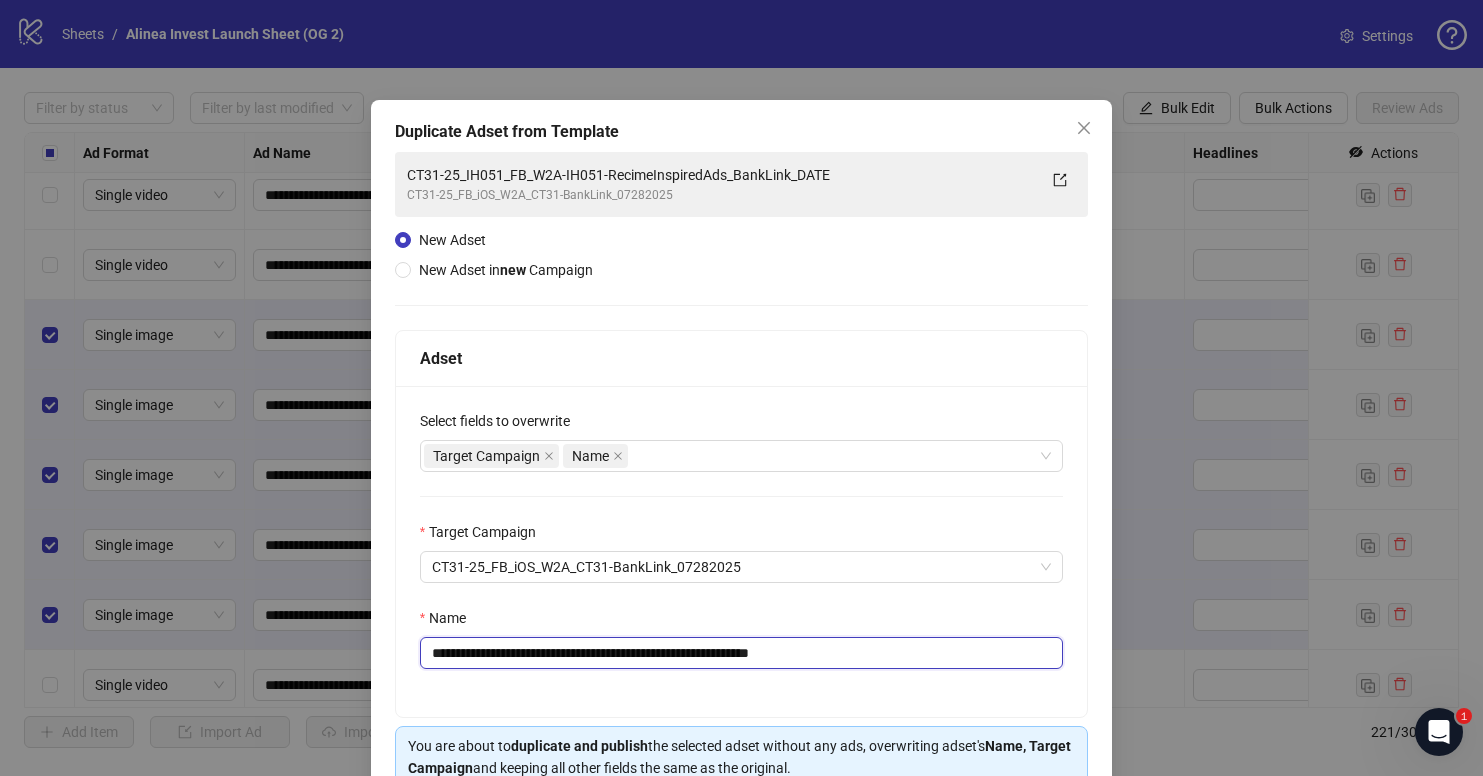 click on "**********" at bounding box center (742, 653) 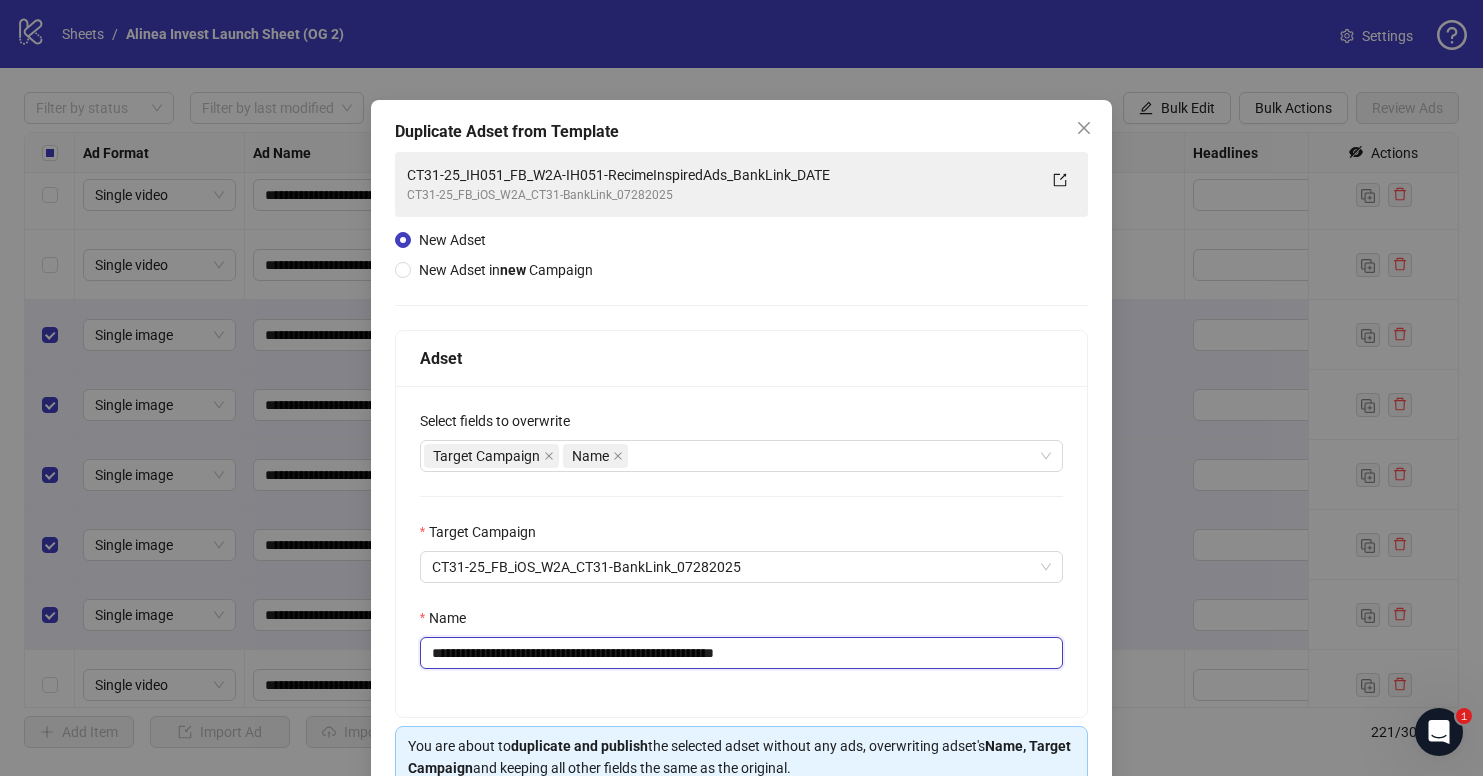 scroll, scrollTop: 101, scrollLeft: 0, axis: vertical 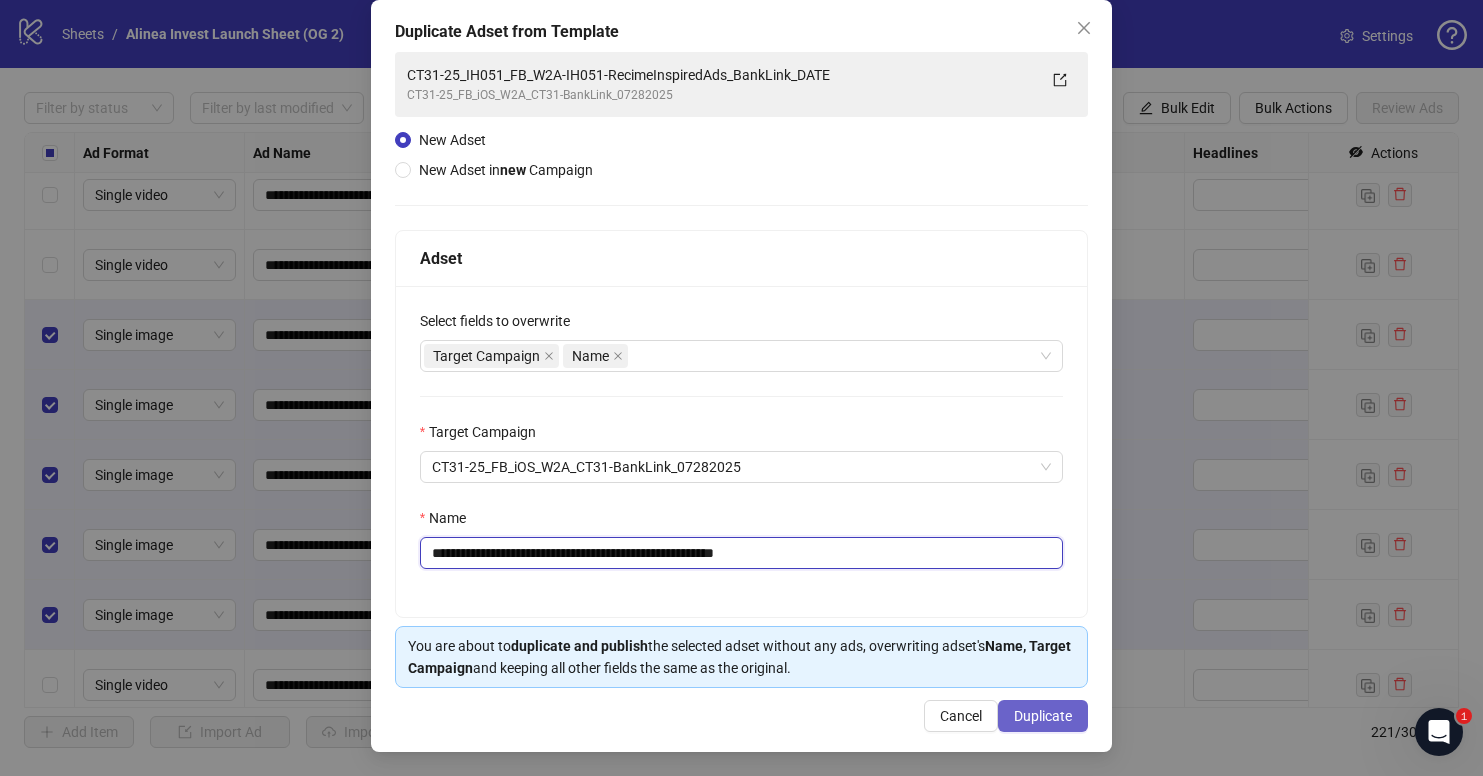 type on "**********" 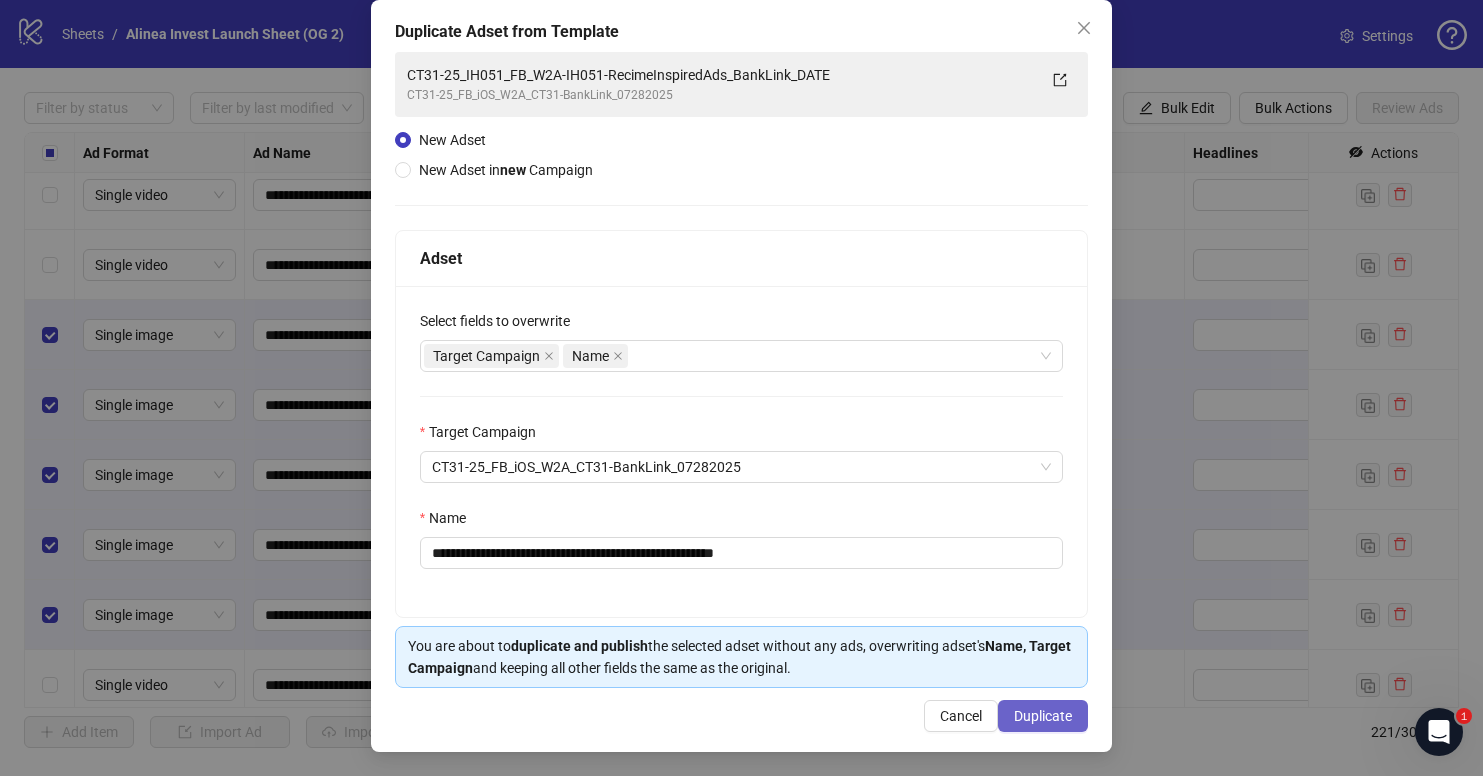 click on "Duplicate" at bounding box center (1043, 716) 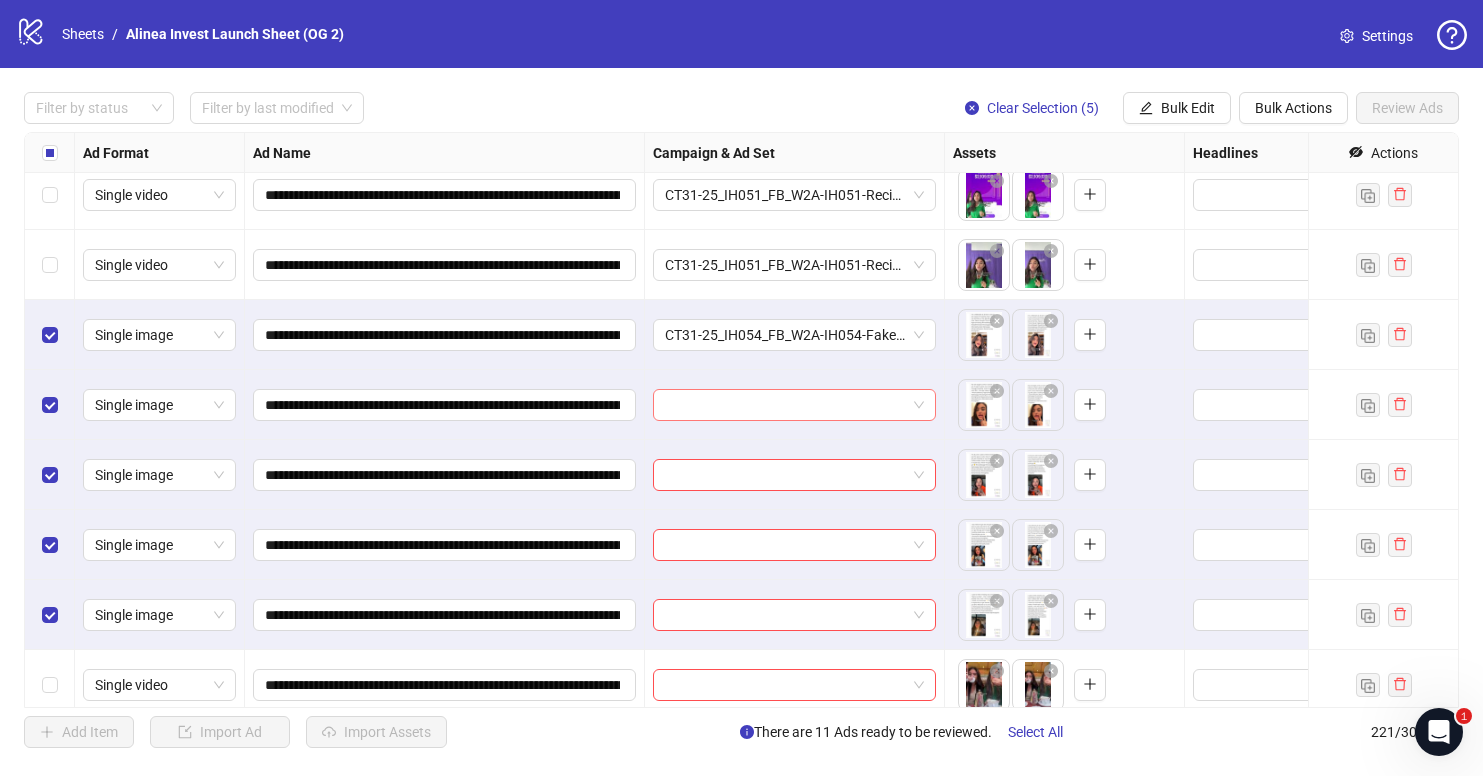 click at bounding box center [785, 405] 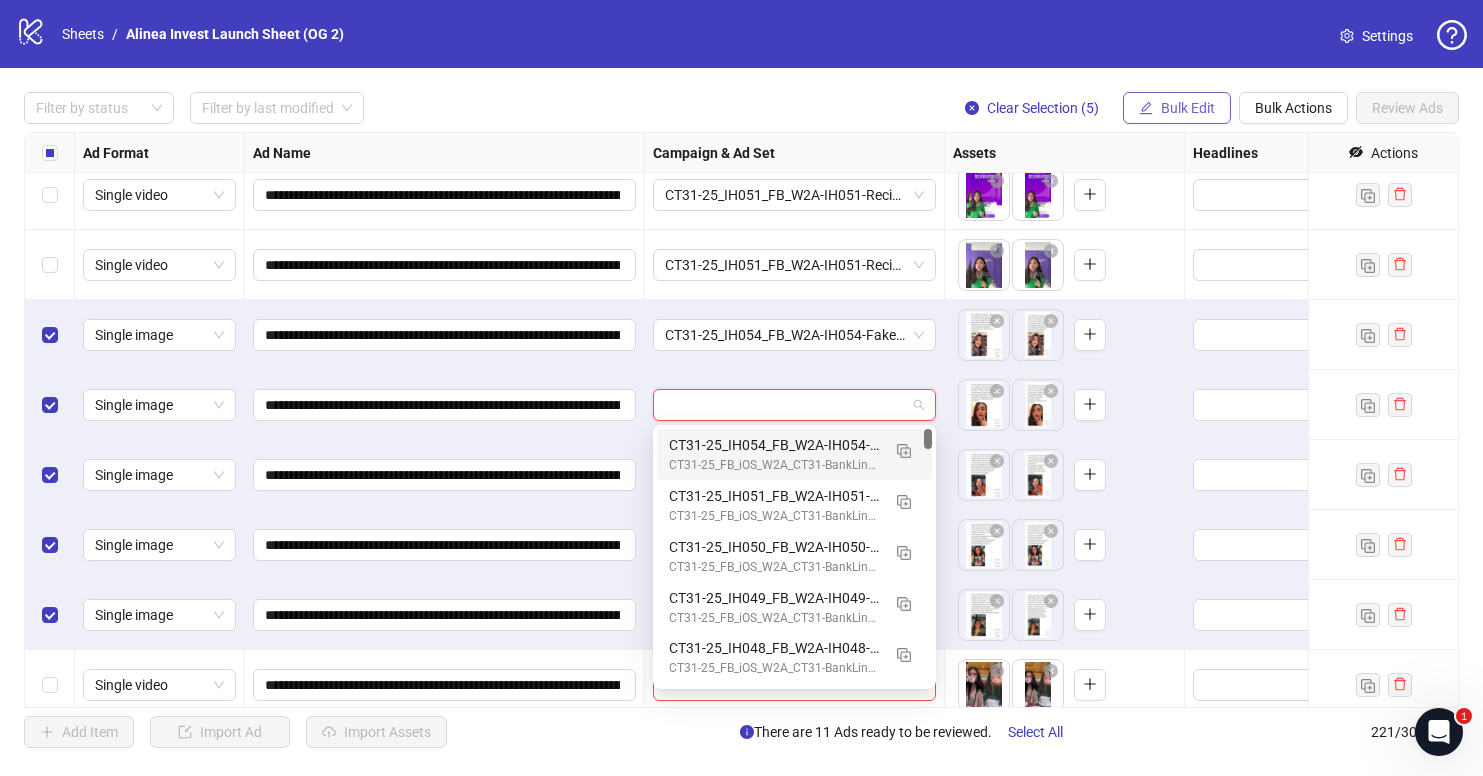 click on "Bulk Edit" at bounding box center [1188, 108] 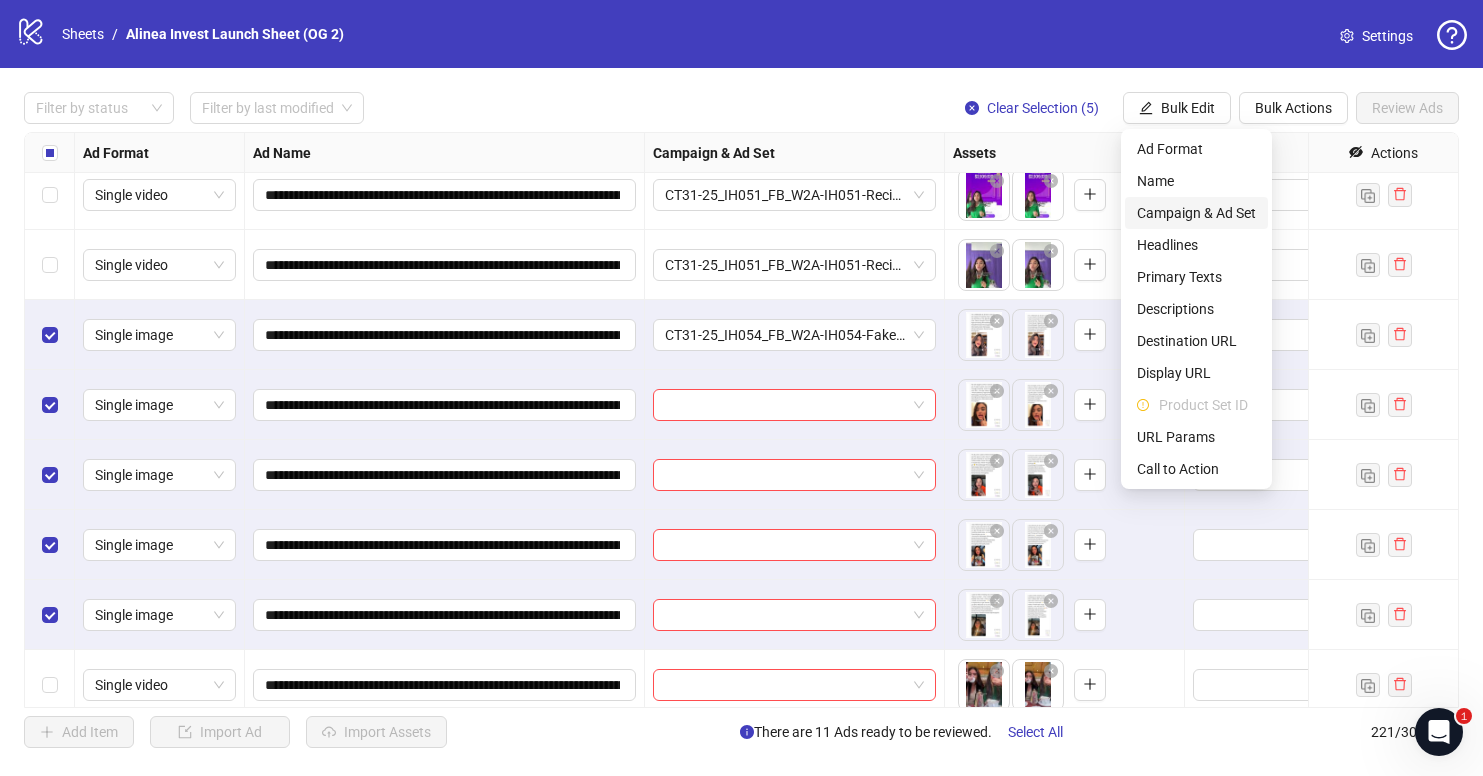 click on "Campaign & Ad Set" at bounding box center (1196, 213) 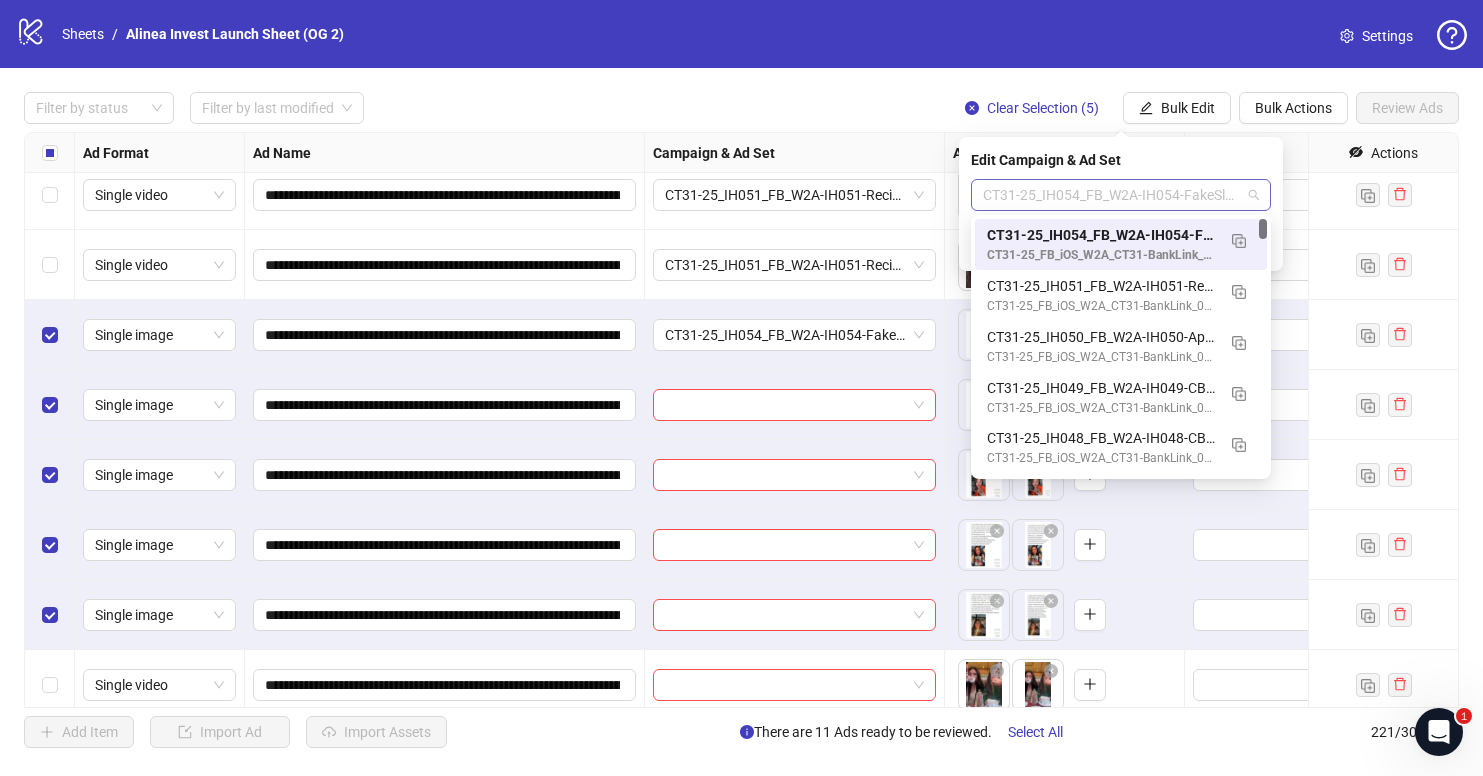 click on "CT31-25_IH054_FB_W2A-IH054-FakeSlackStatic_BankLink_DATE" at bounding box center [1121, 195] 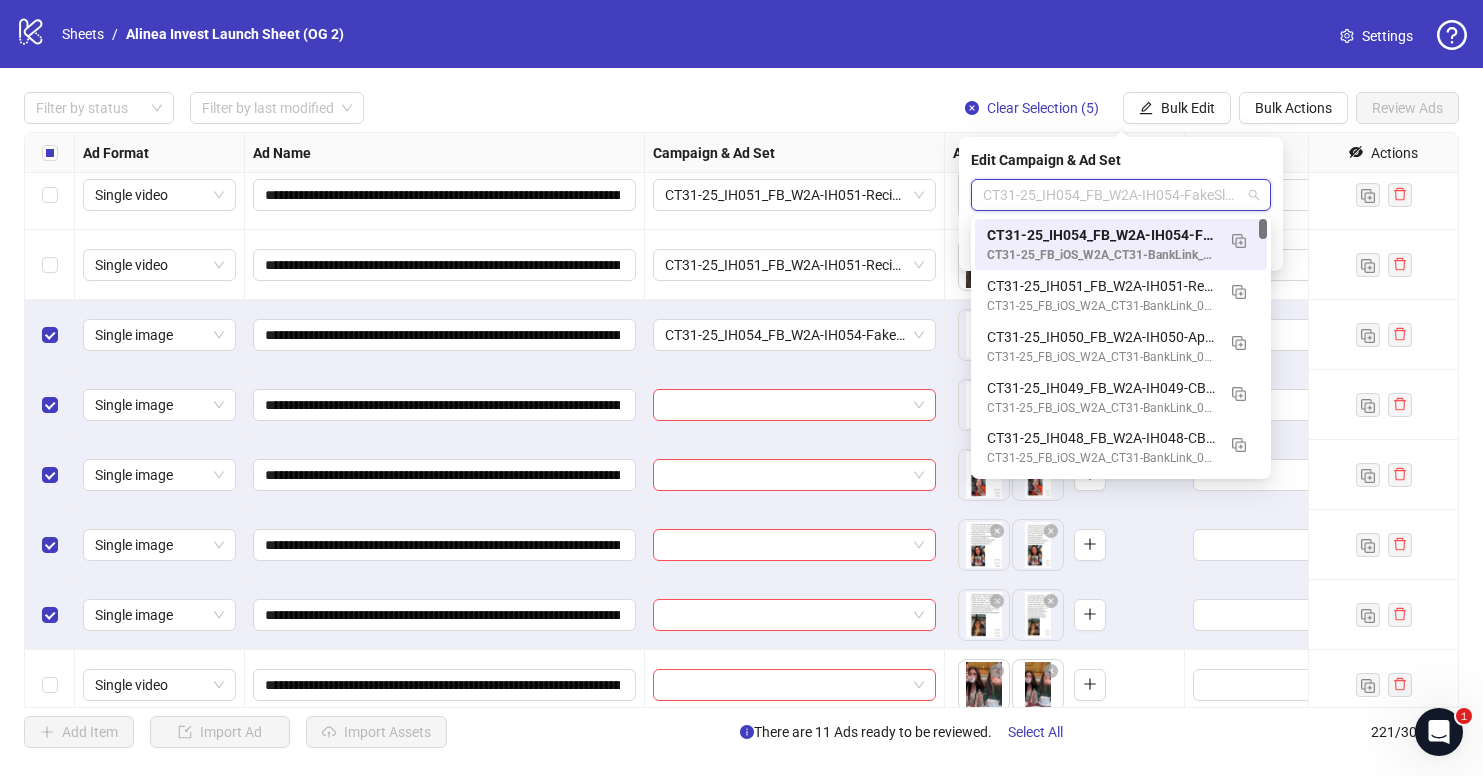 click on "CT31-25_IH054_FB_W2A-IH054-FakeSlackStatic_BankLink_DATE" at bounding box center (1101, 235) 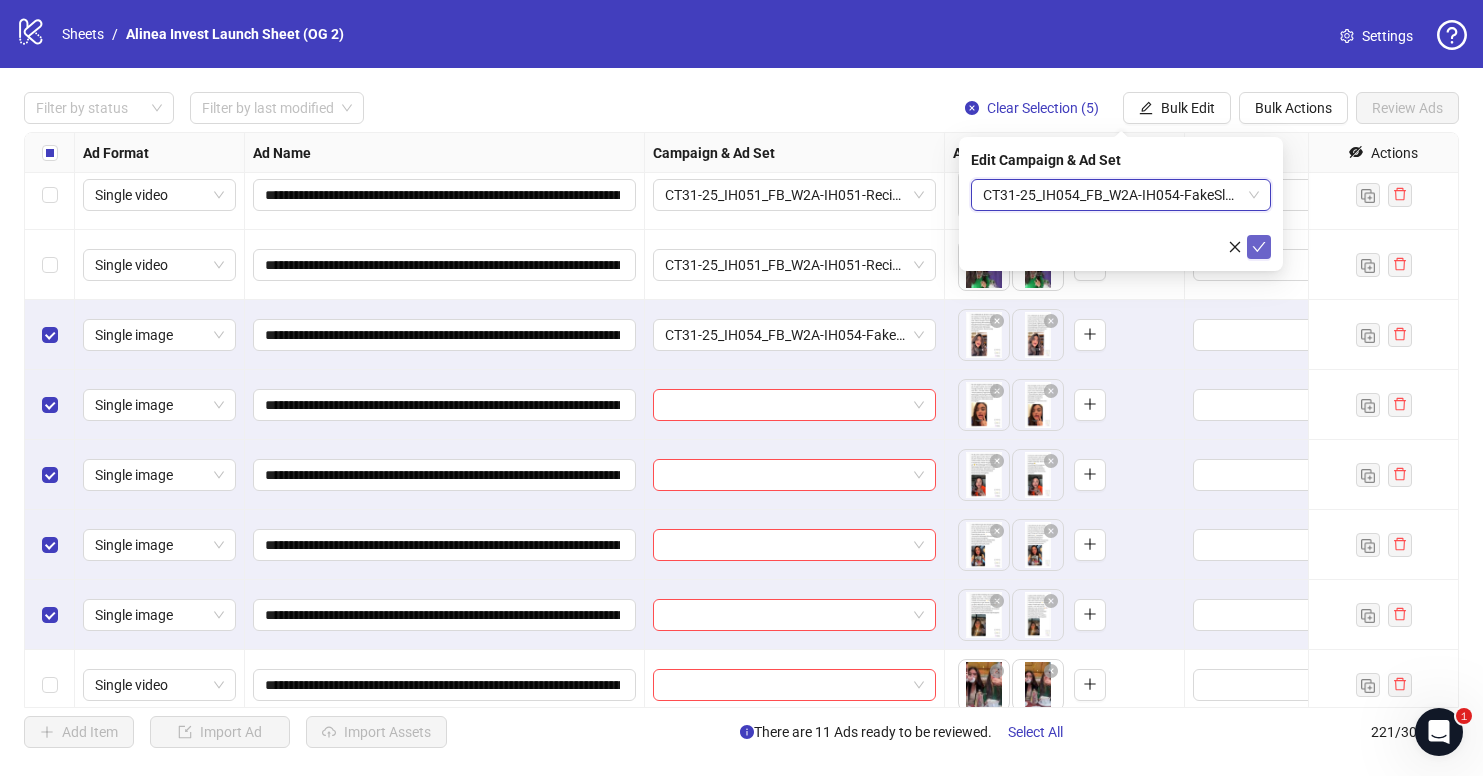 click 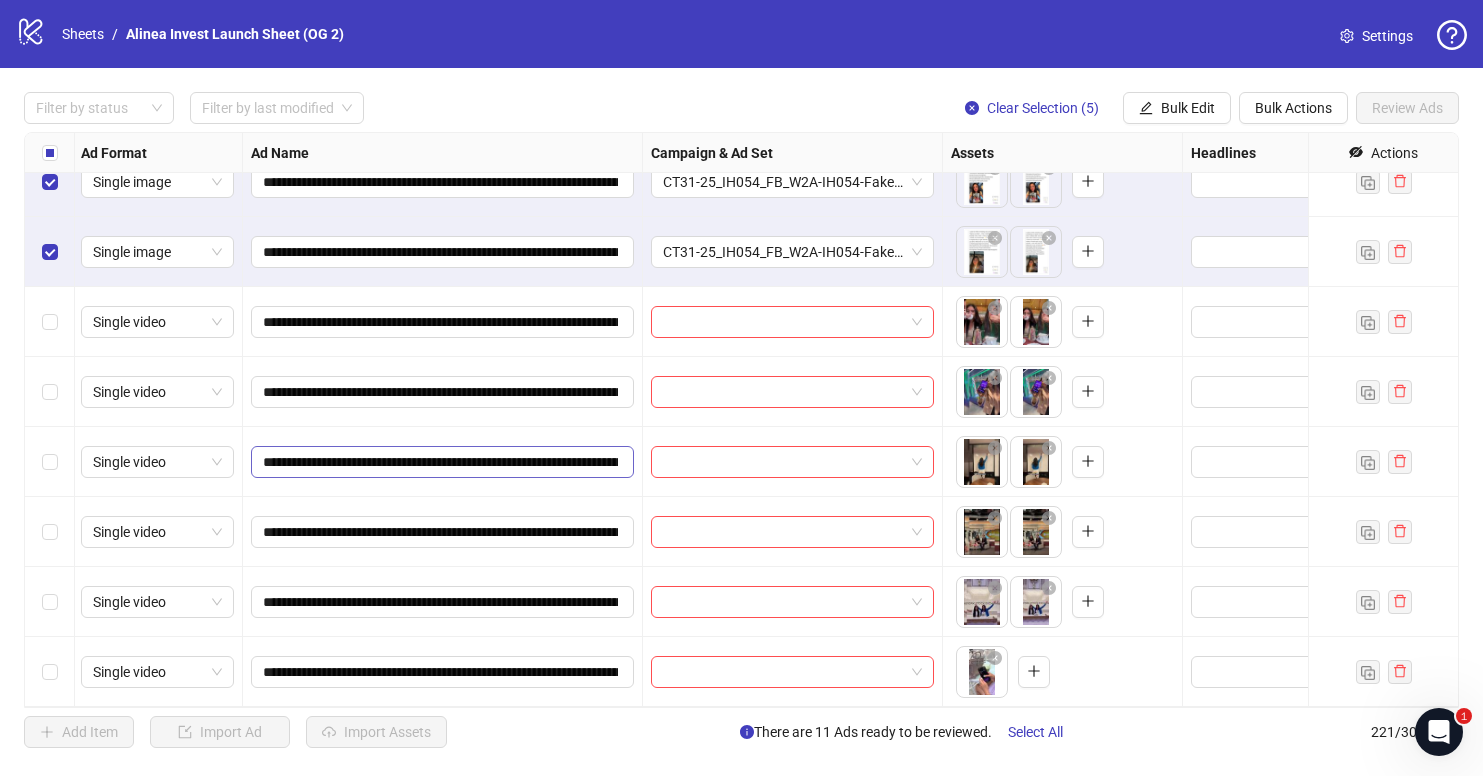 scroll, scrollTop: 14725, scrollLeft: 0, axis: vertical 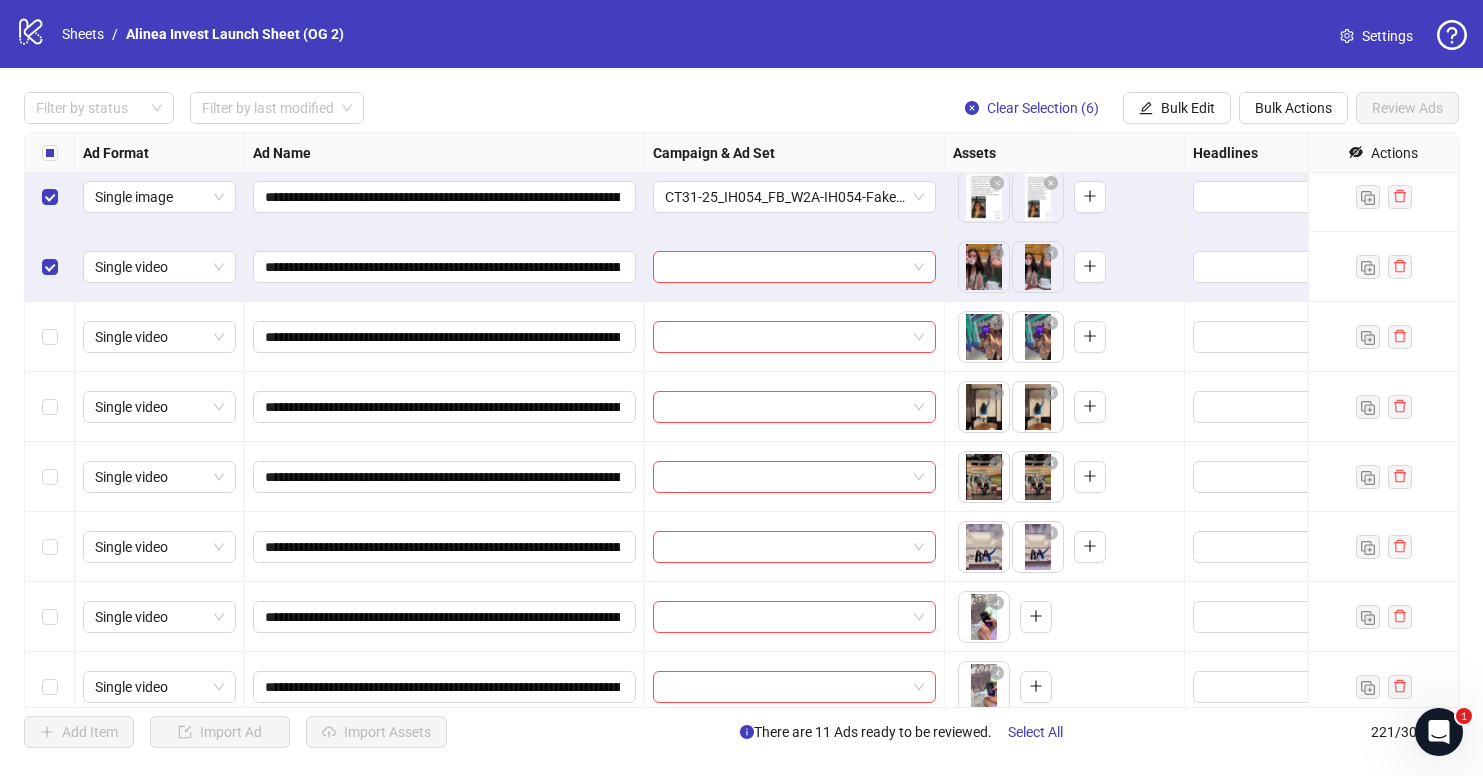click at bounding box center [50, 153] 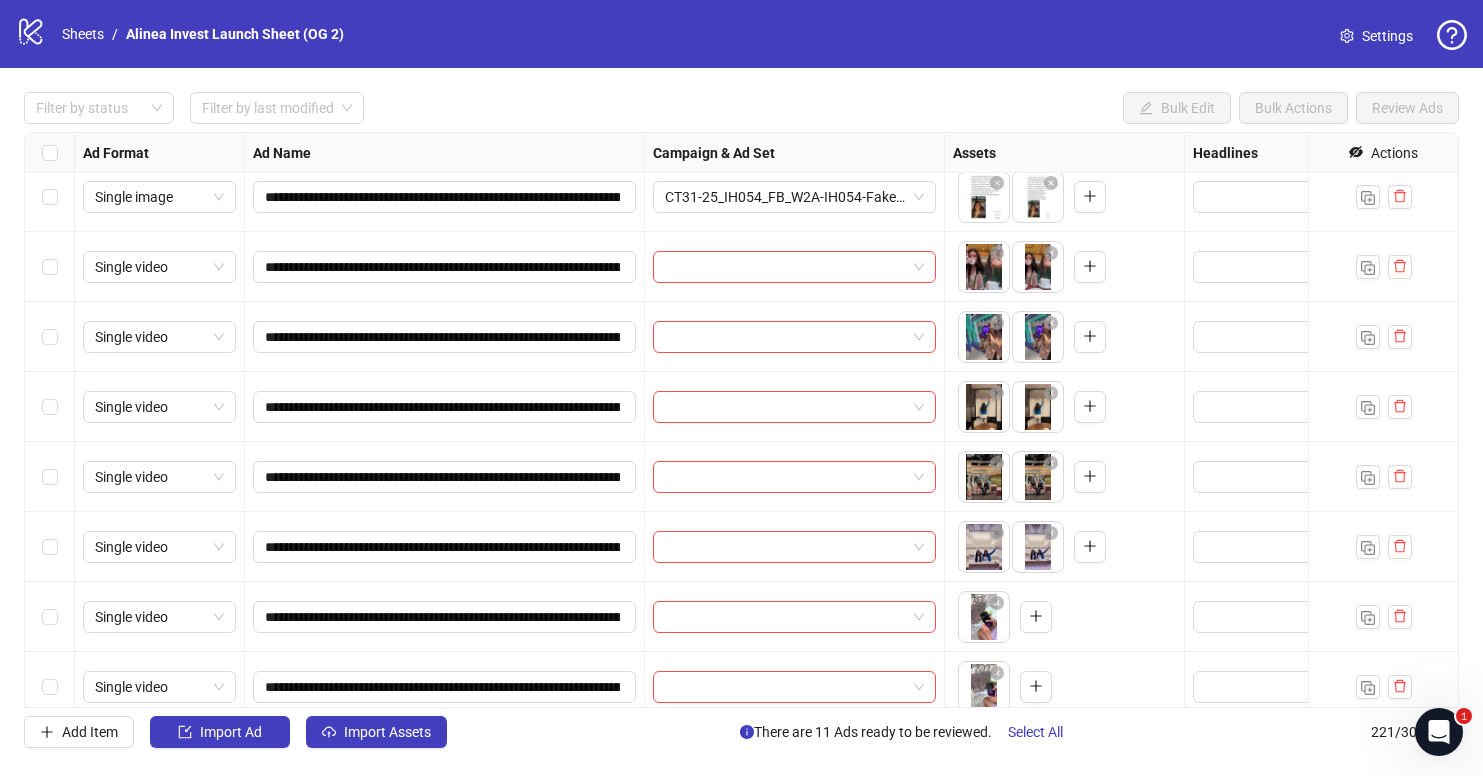 click at bounding box center [50, 267] 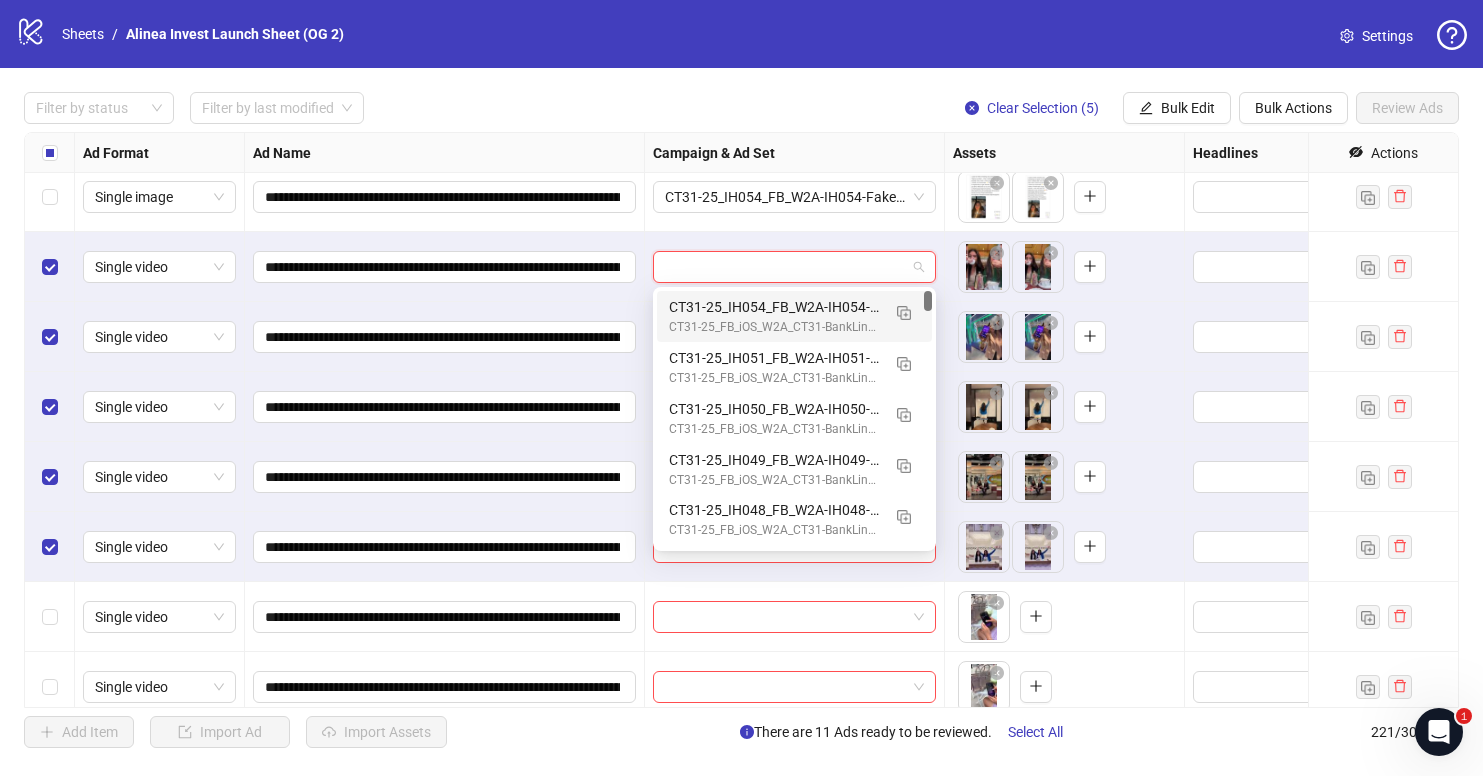 click at bounding box center (785, 267) 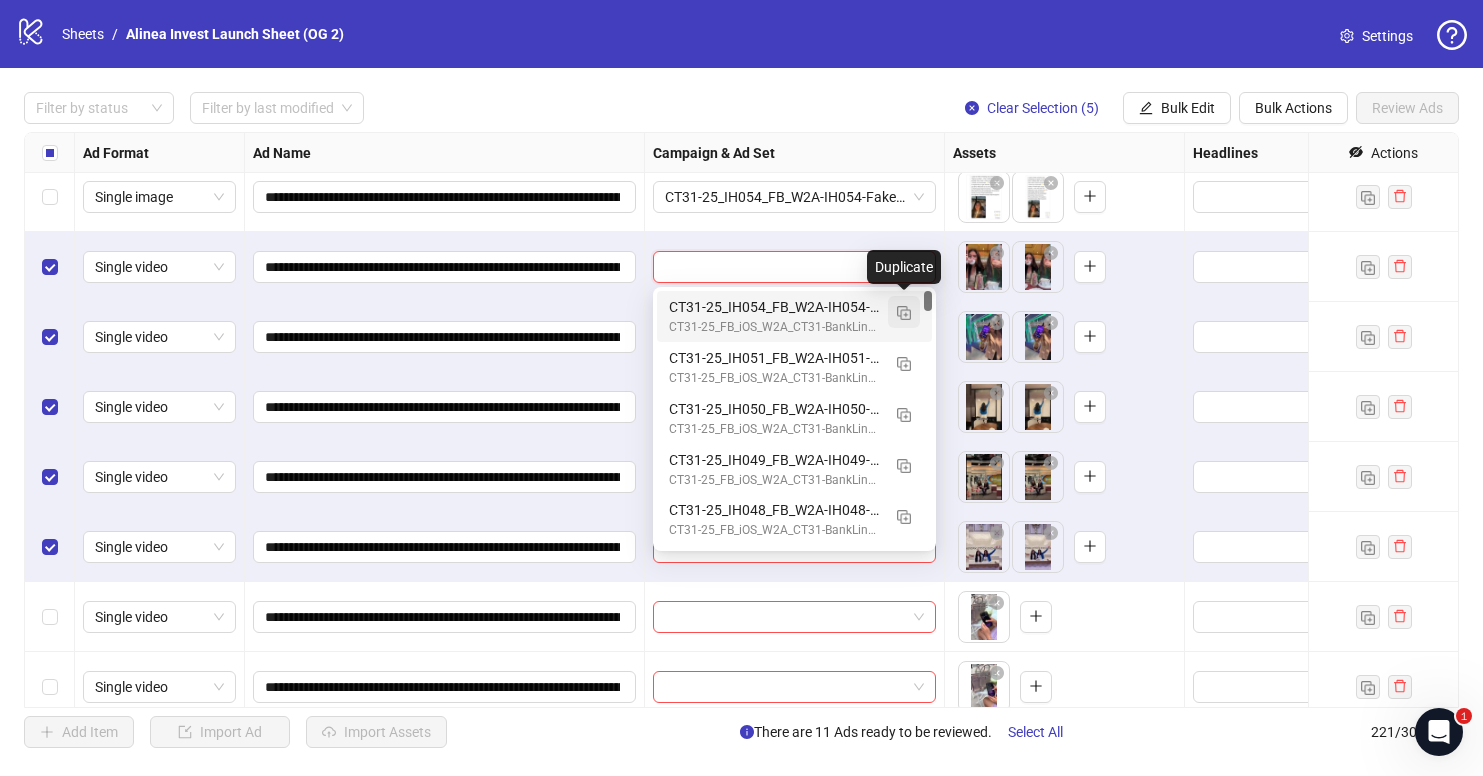 click at bounding box center [904, 313] 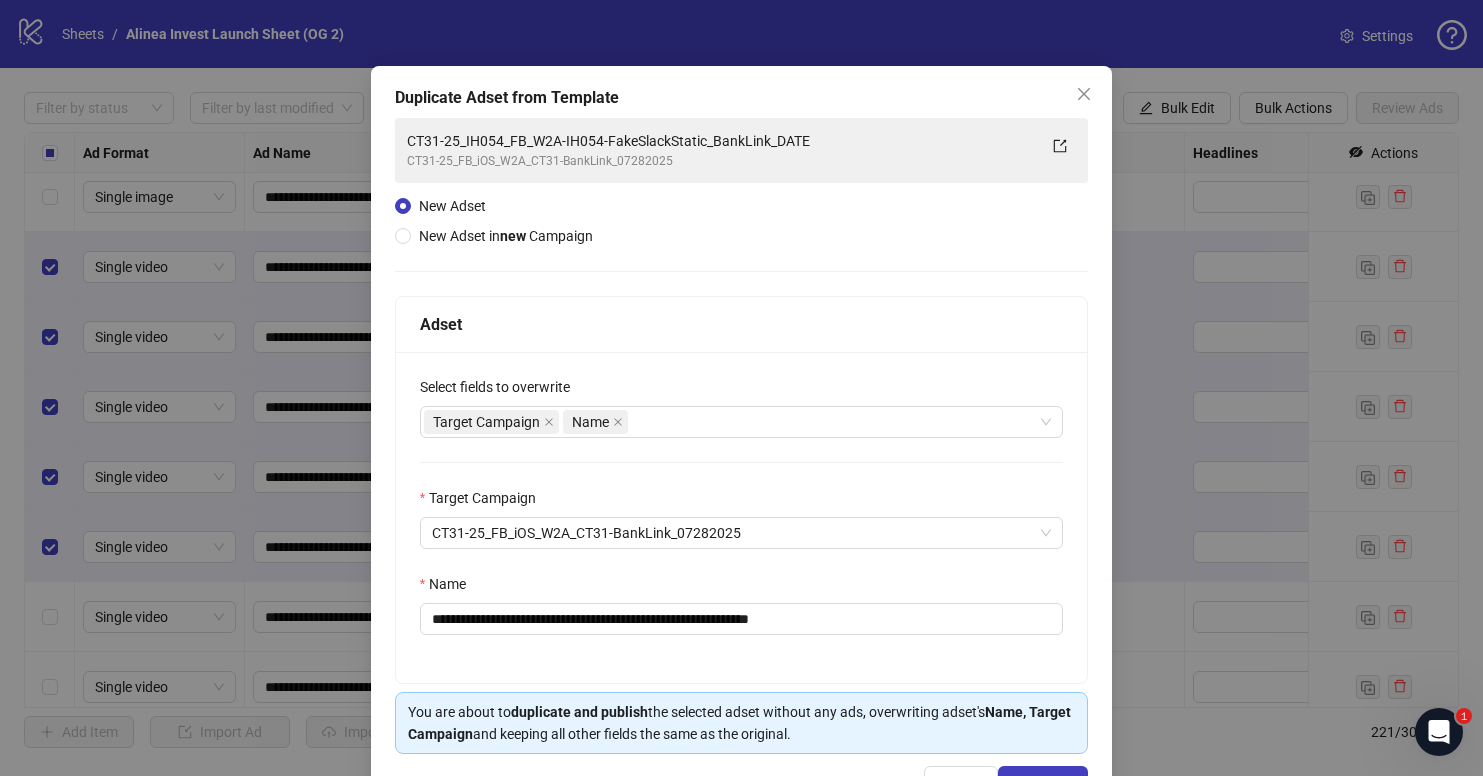 scroll, scrollTop: 48, scrollLeft: 0, axis: vertical 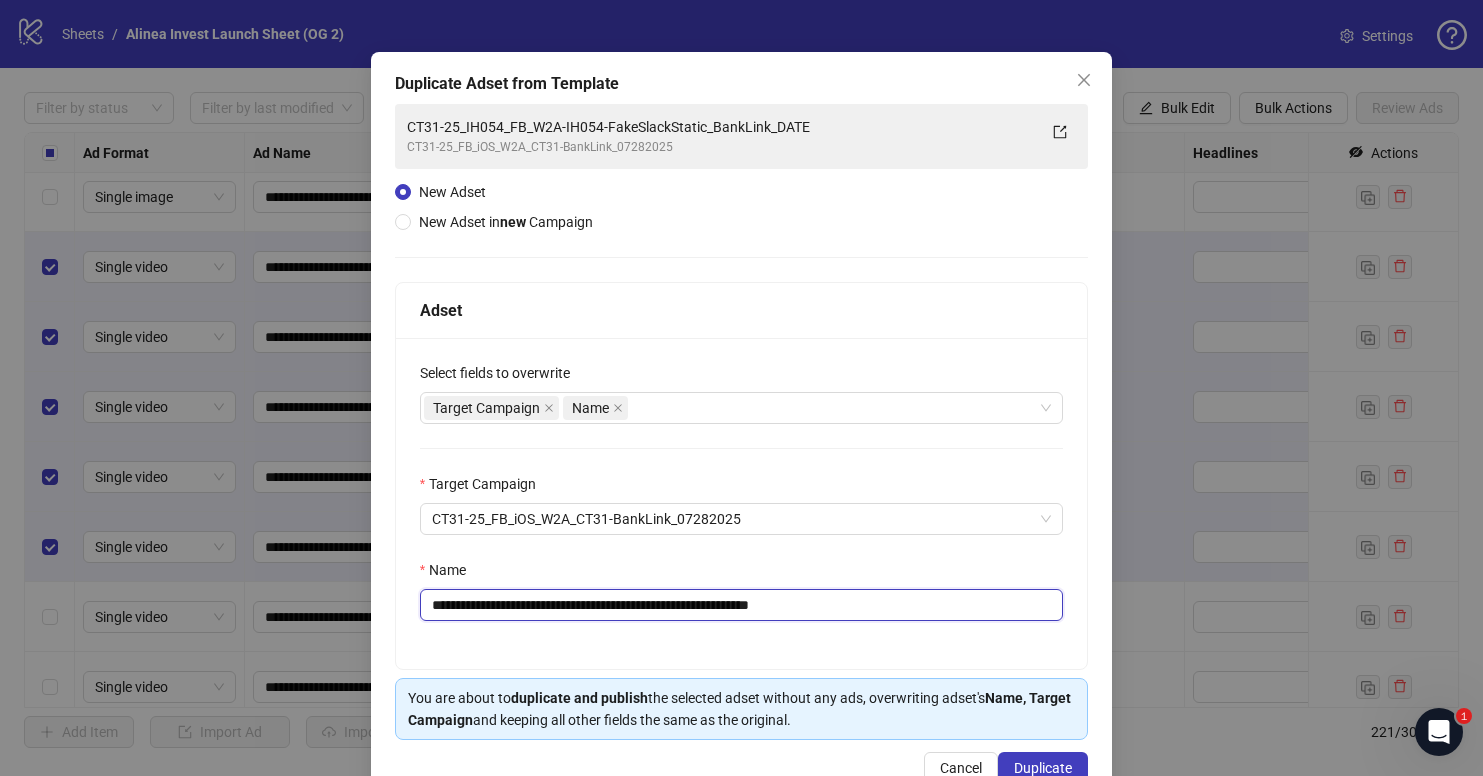 click on "**********" at bounding box center [742, 605] 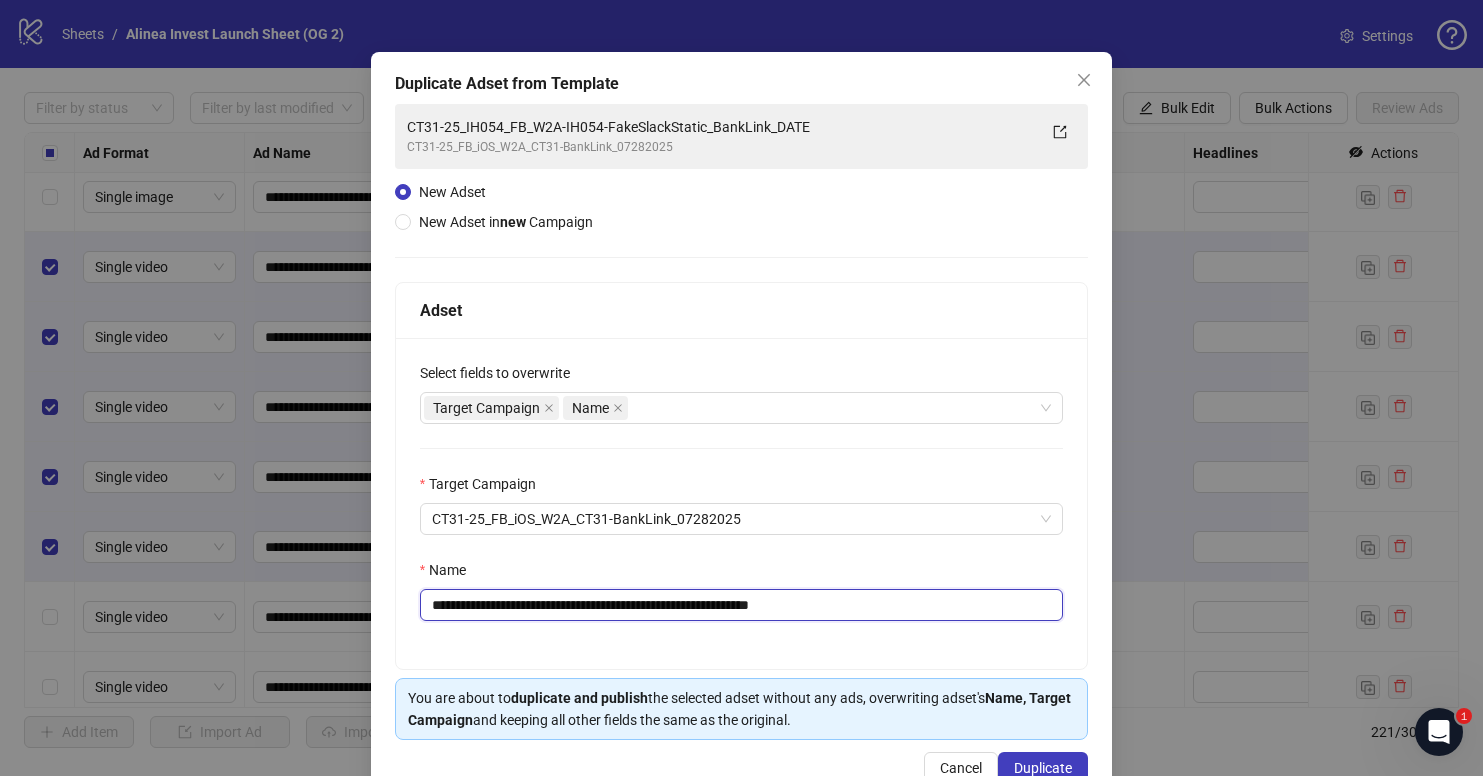 click on "**********" at bounding box center (742, 605) 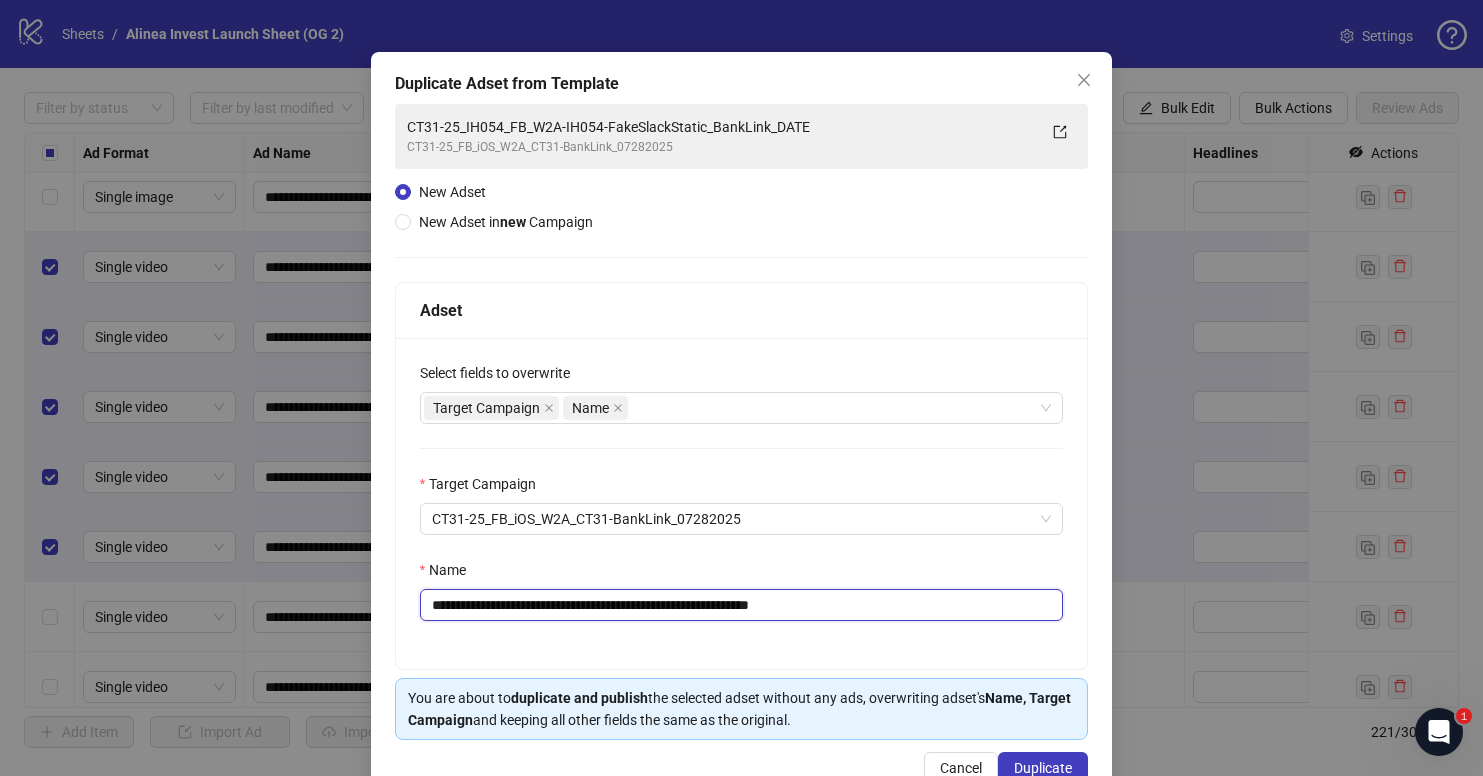 drag, startPoint x: 634, startPoint y: 604, endPoint x: 732, endPoint y: 604, distance: 98 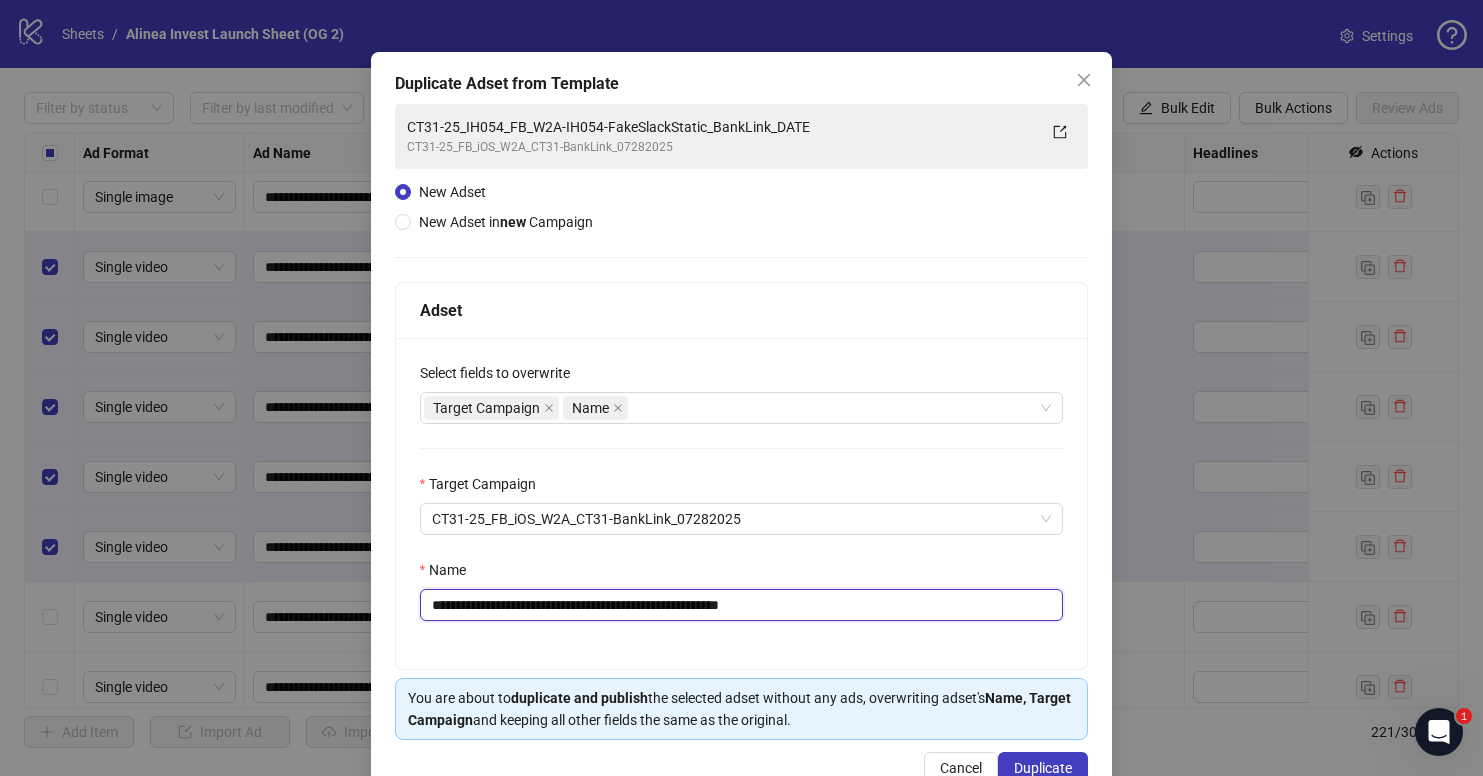 drag, startPoint x: 794, startPoint y: 610, endPoint x: 937, endPoint y: 606, distance: 143.05594 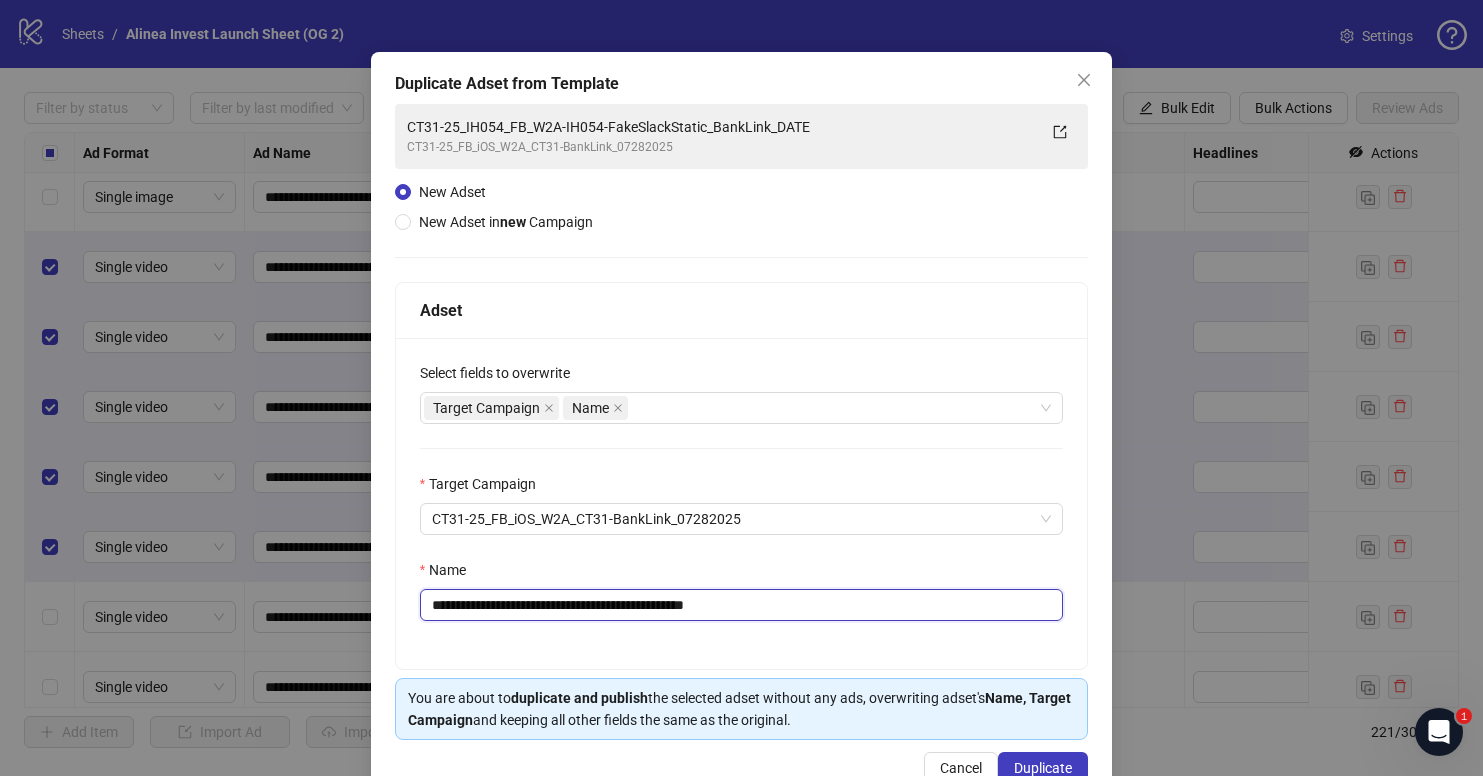 scroll, scrollTop: 101, scrollLeft: 0, axis: vertical 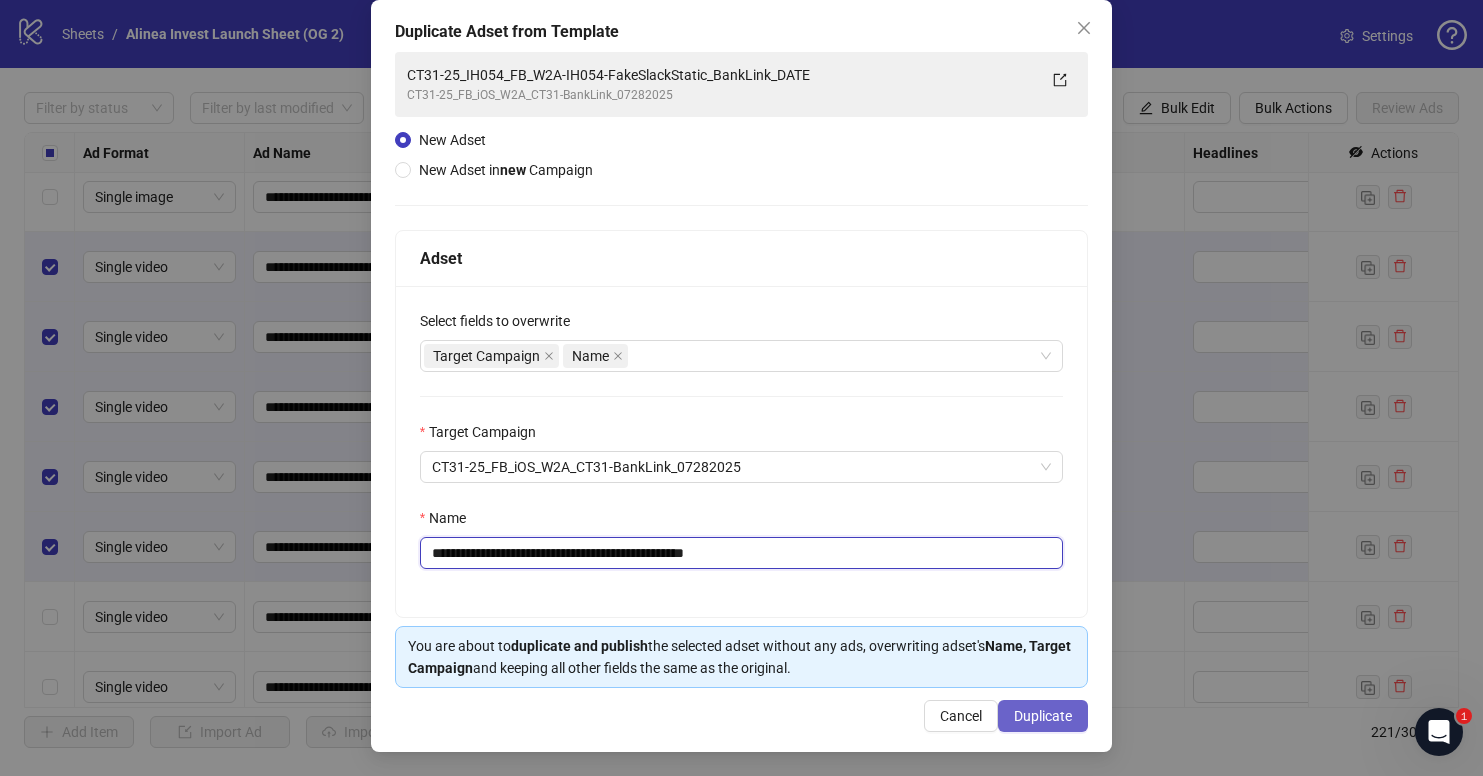 type on "**********" 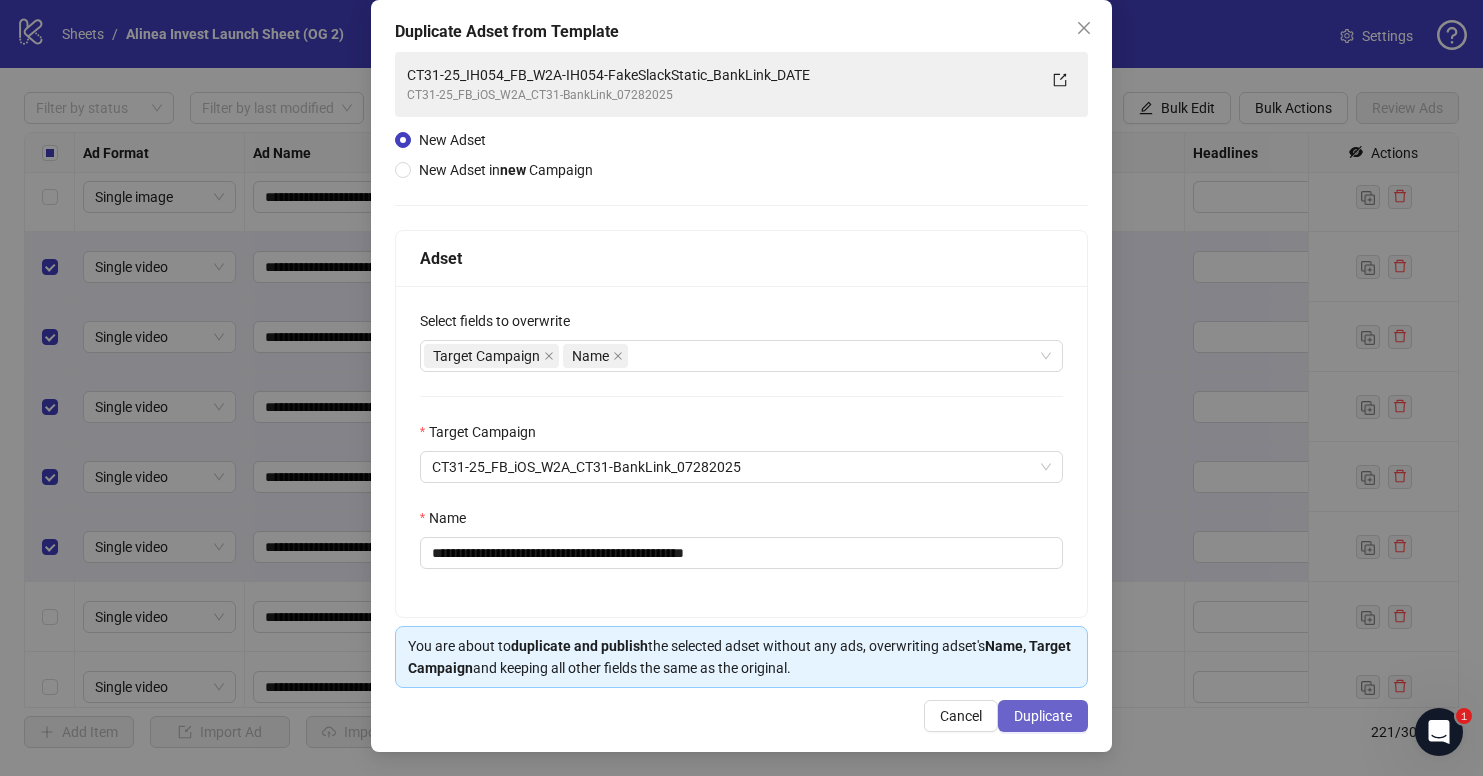 click on "Duplicate" at bounding box center (1043, 716) 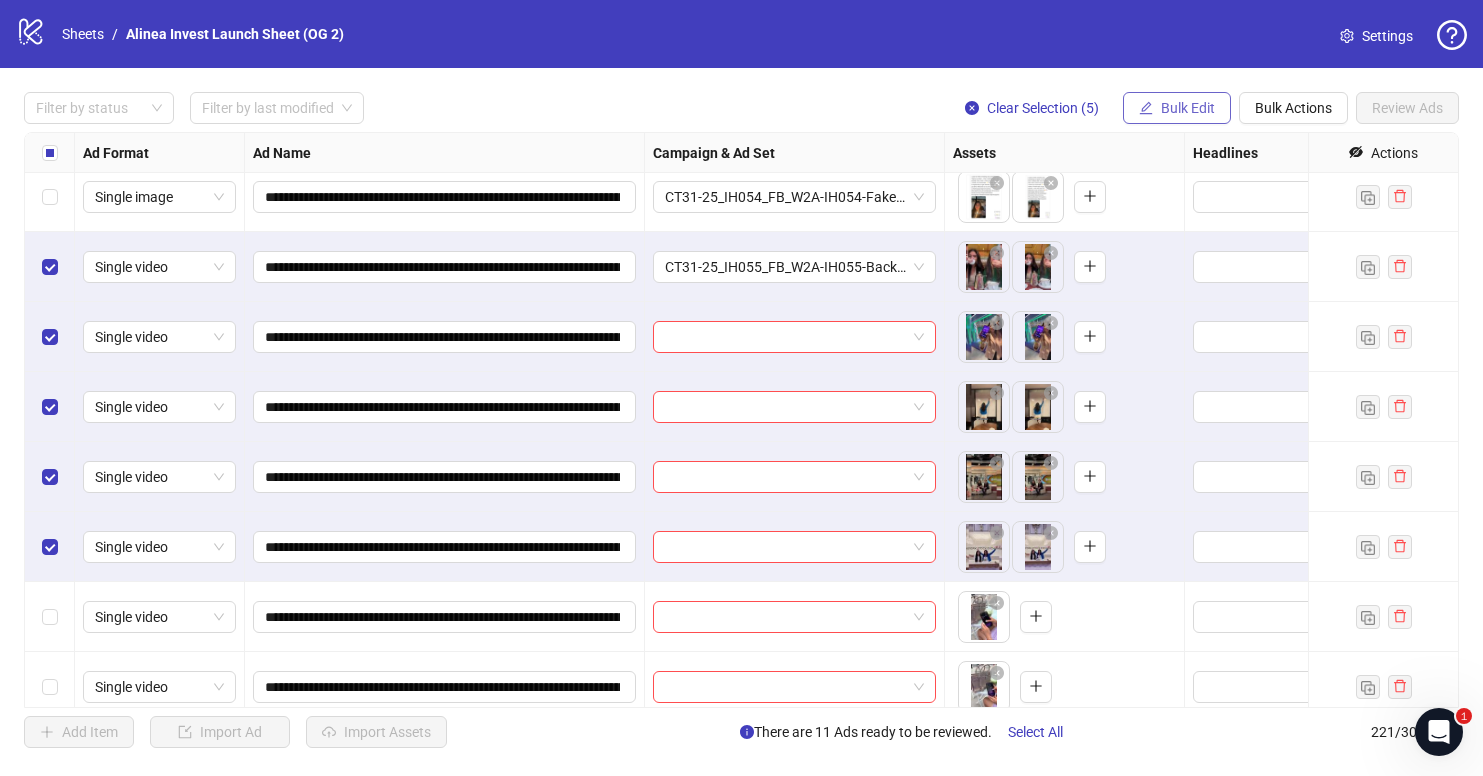 click on "Bulk Edit" at bounding box center [1188, 108] 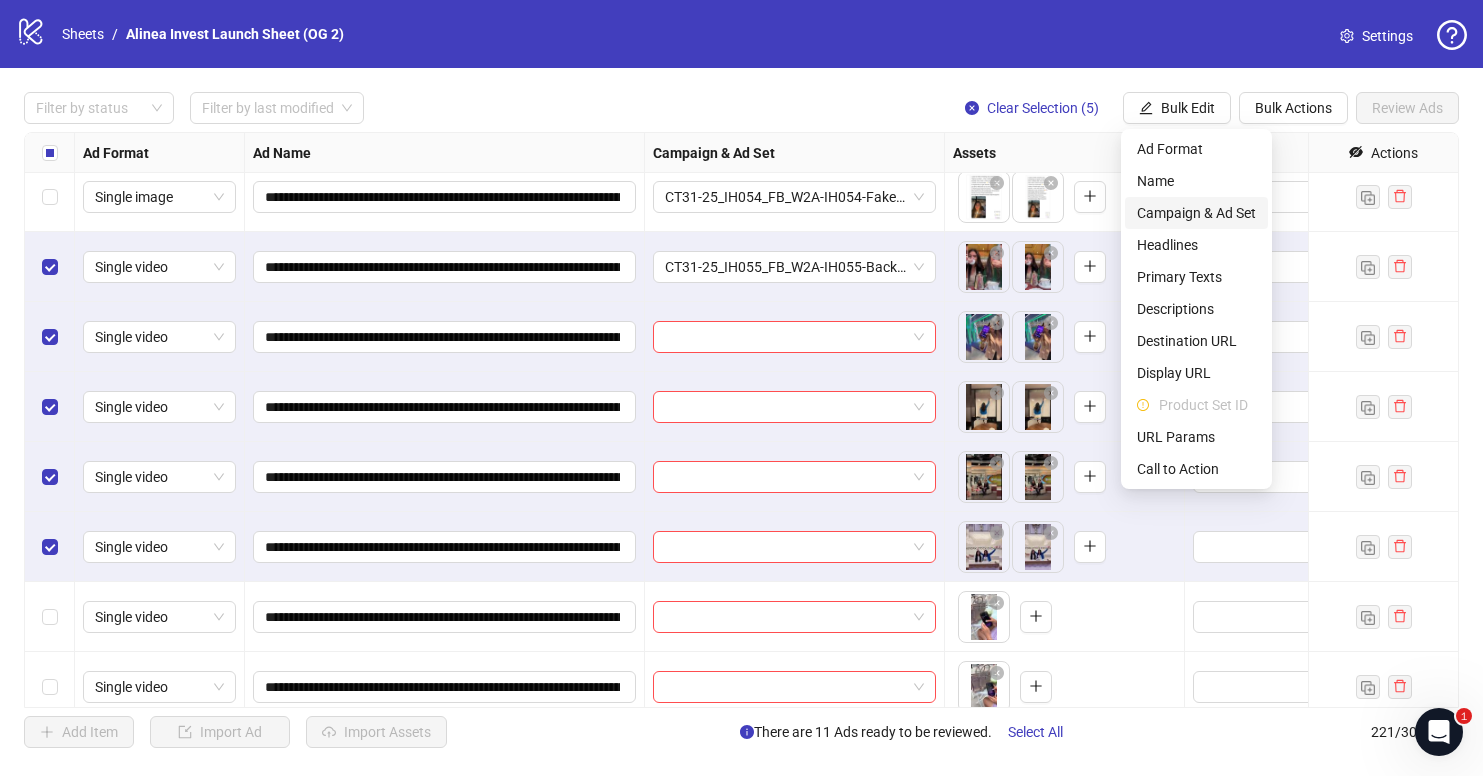 click on "Campaign & Ad Set" at bounding box center [1196, 213] 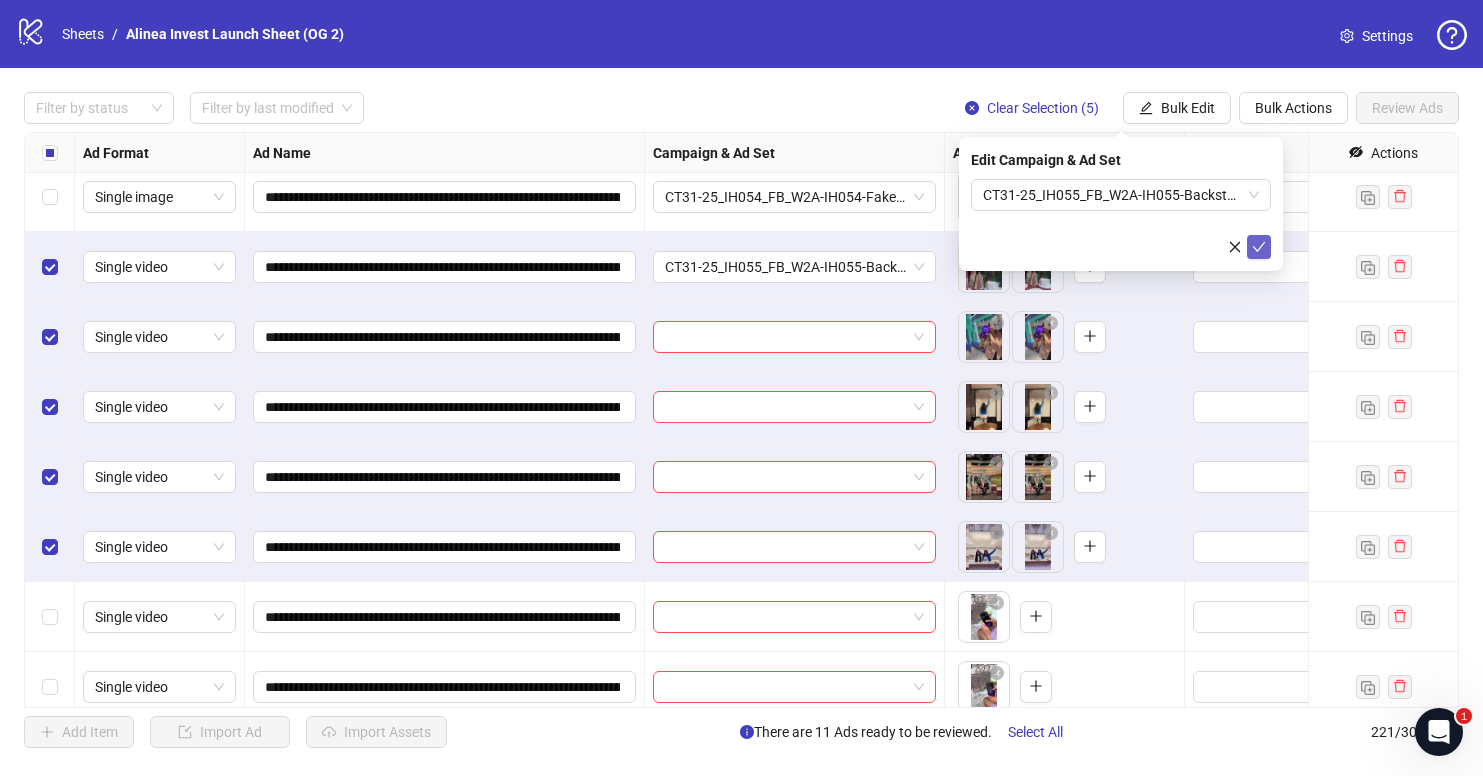 click 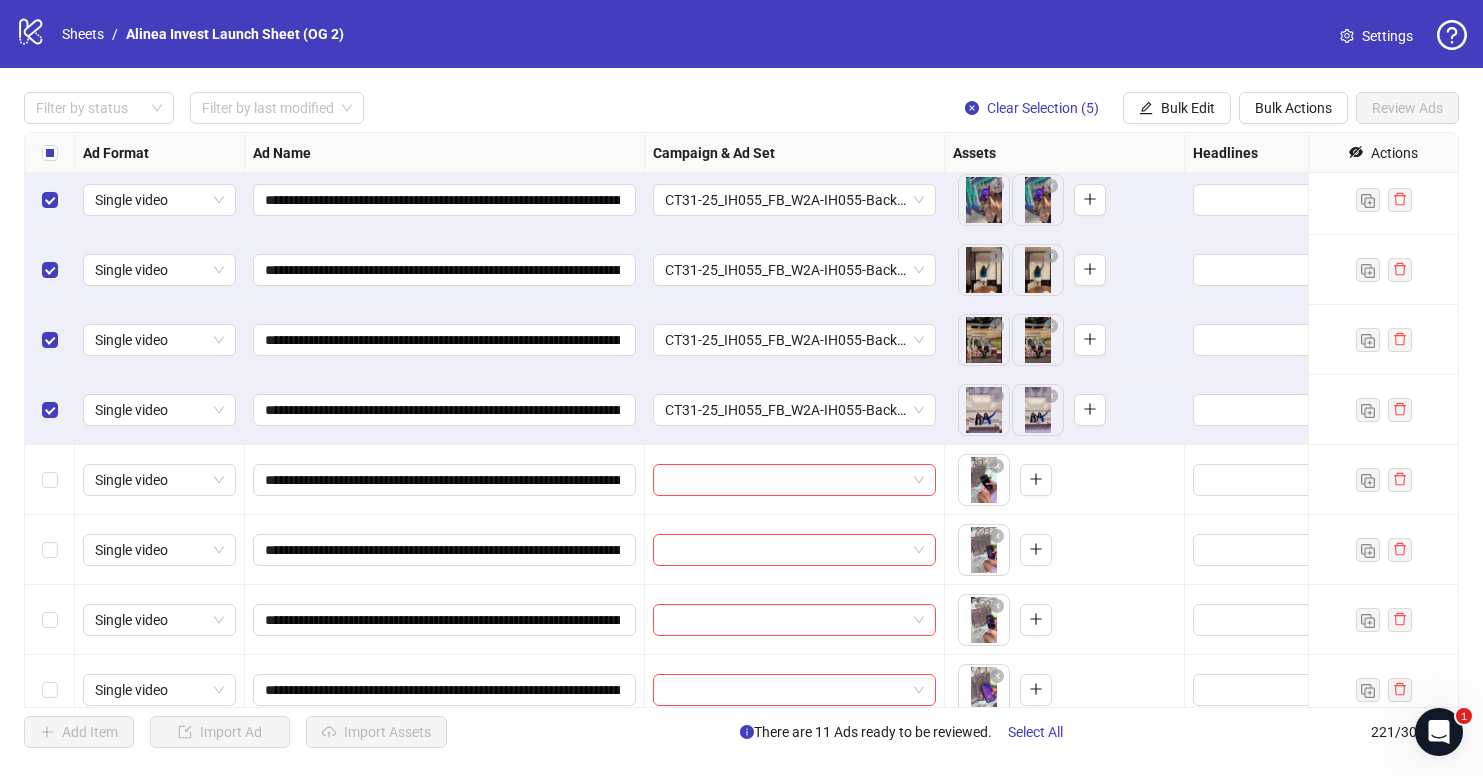 scroll, scrollTop: 14936, scrollLeft: 0, axis: vertical 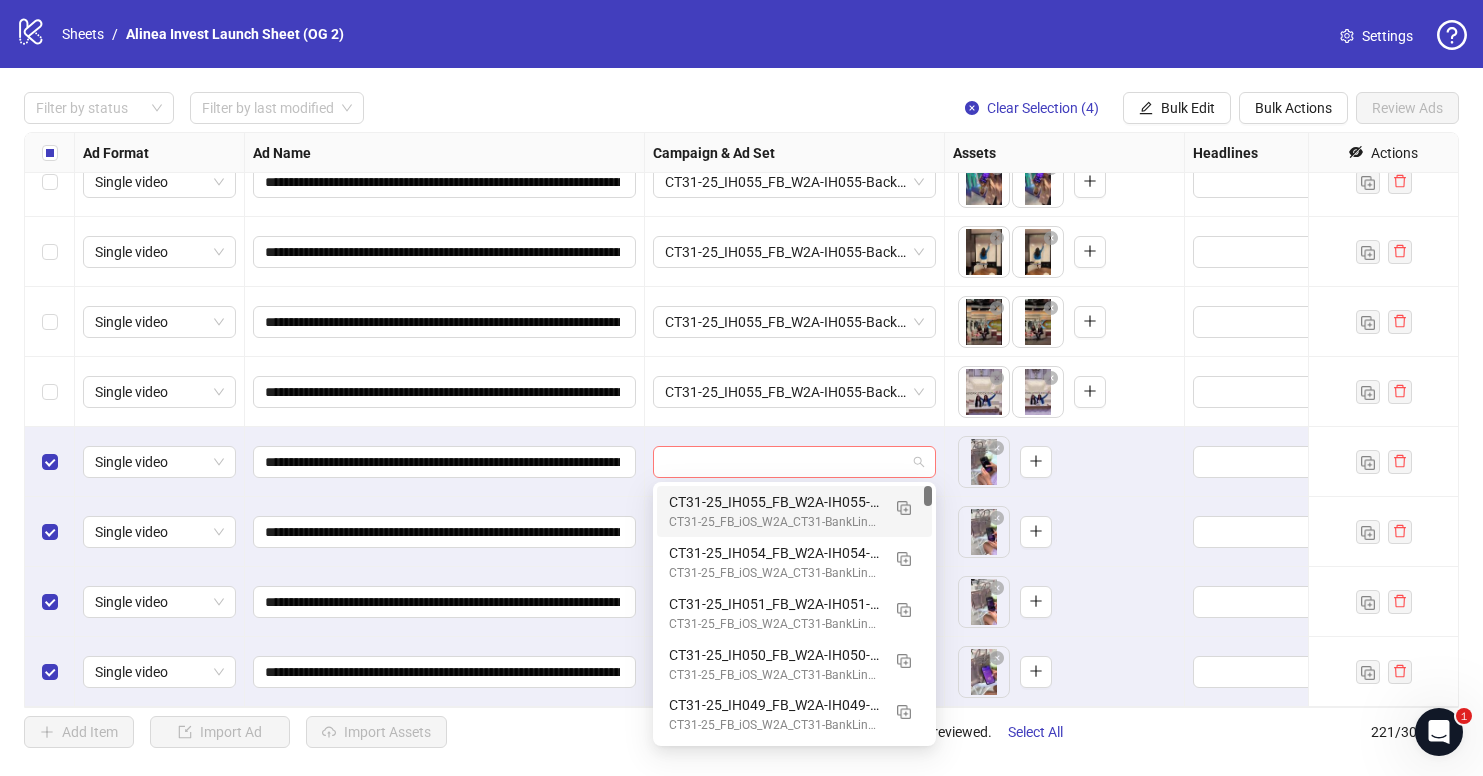 click at bounding box center (794, 462) 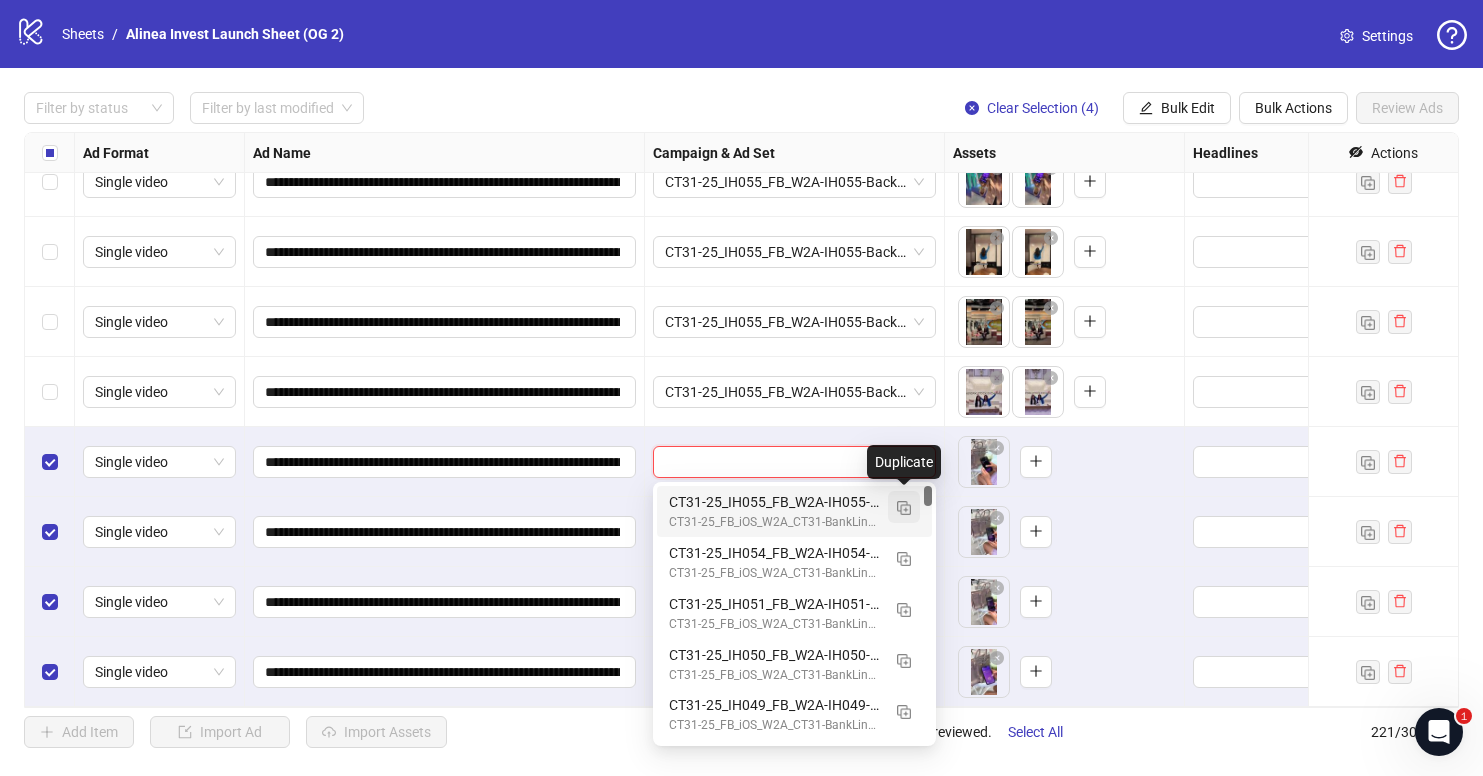 click at bounding box center (904, 508) 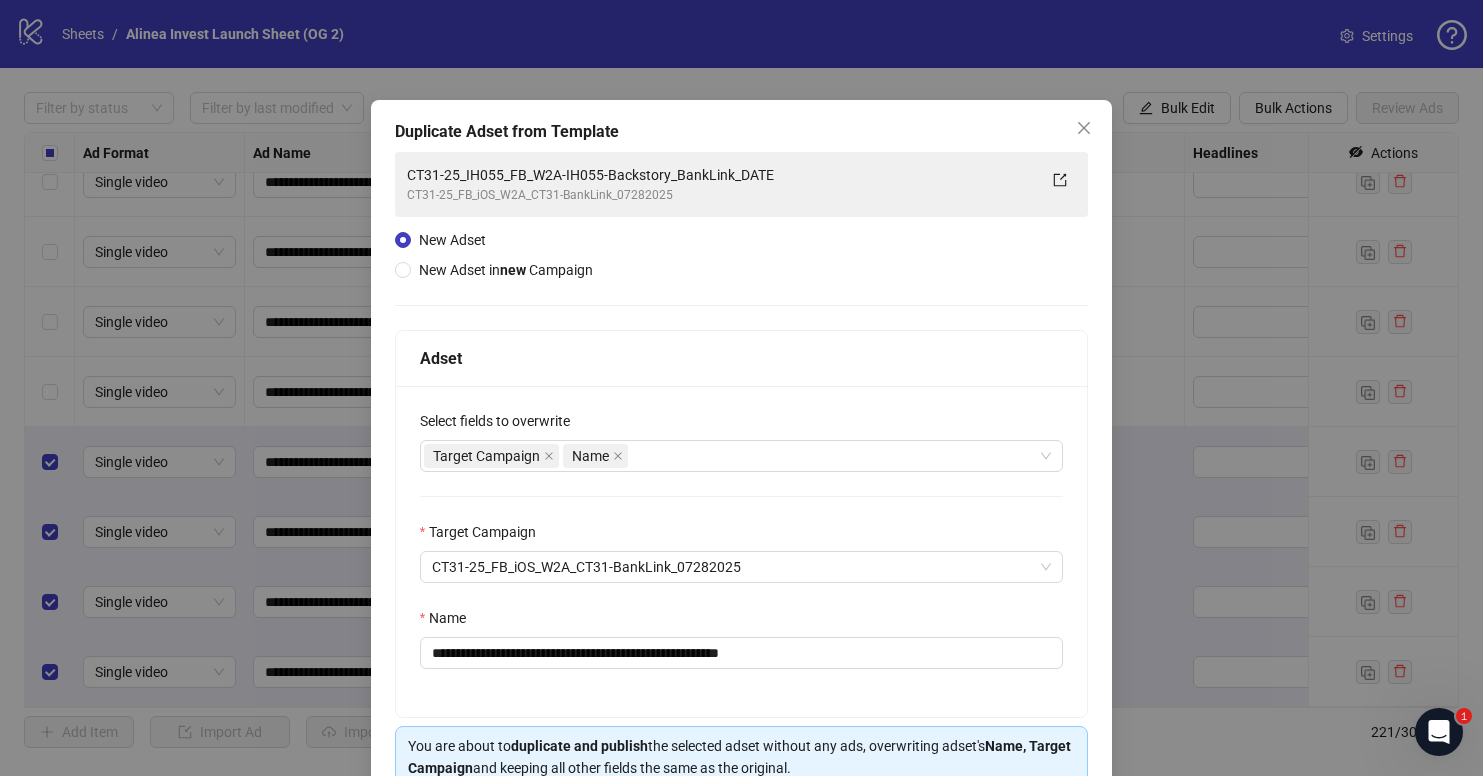 scroll, scrollTop: 101, scrollLeft: 0, axis: vertical 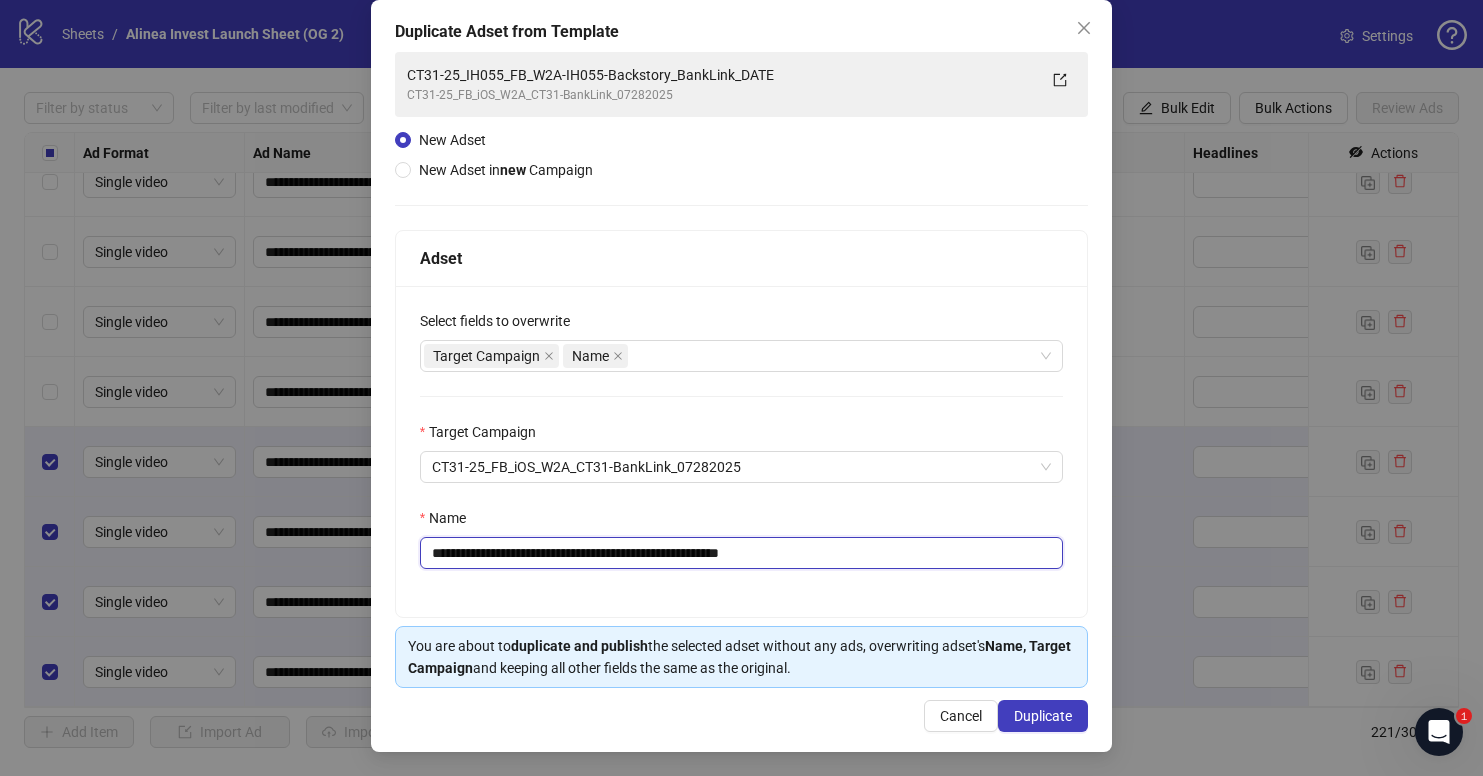 click on "**********" at bounding box center [742, 553] 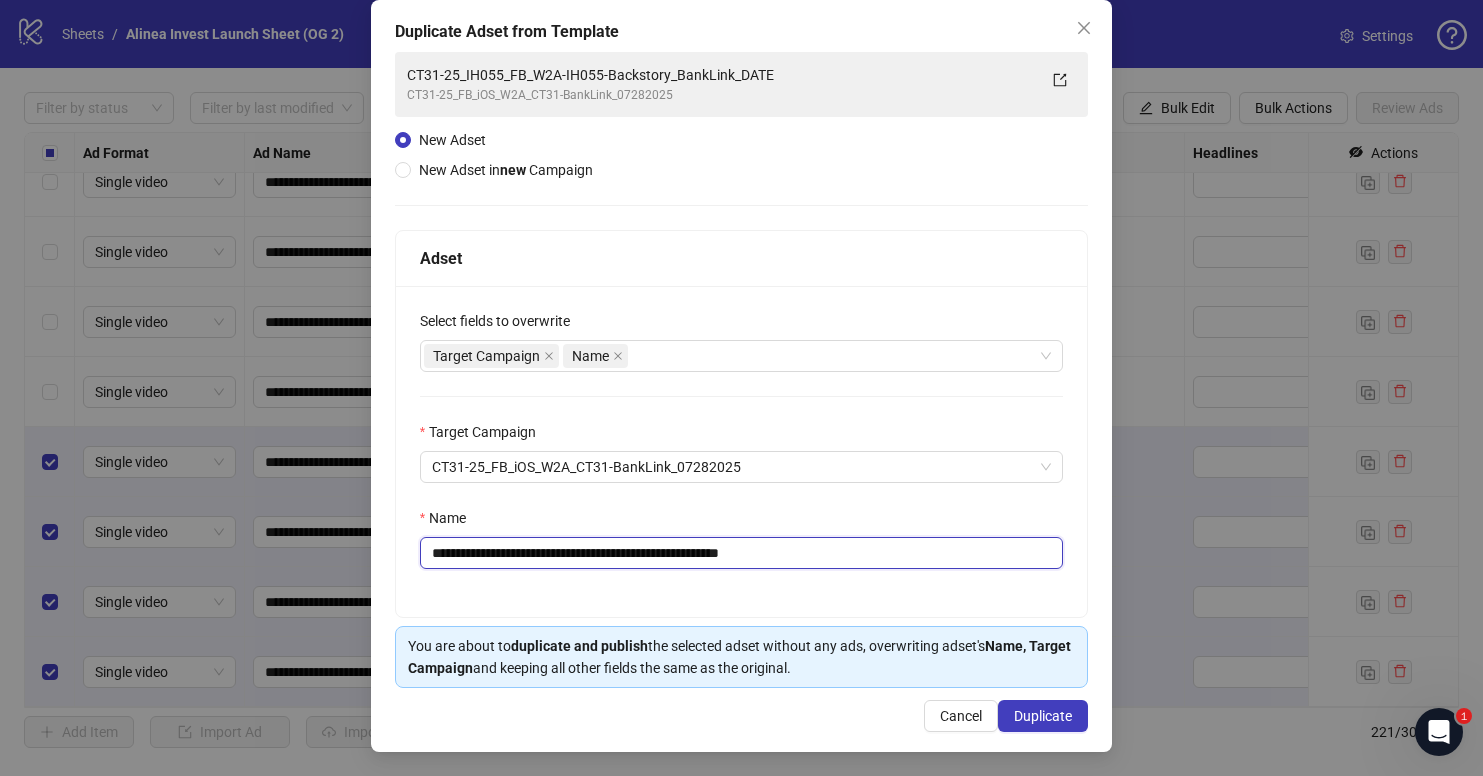 click on "**********" at bounding box center (742, 553) 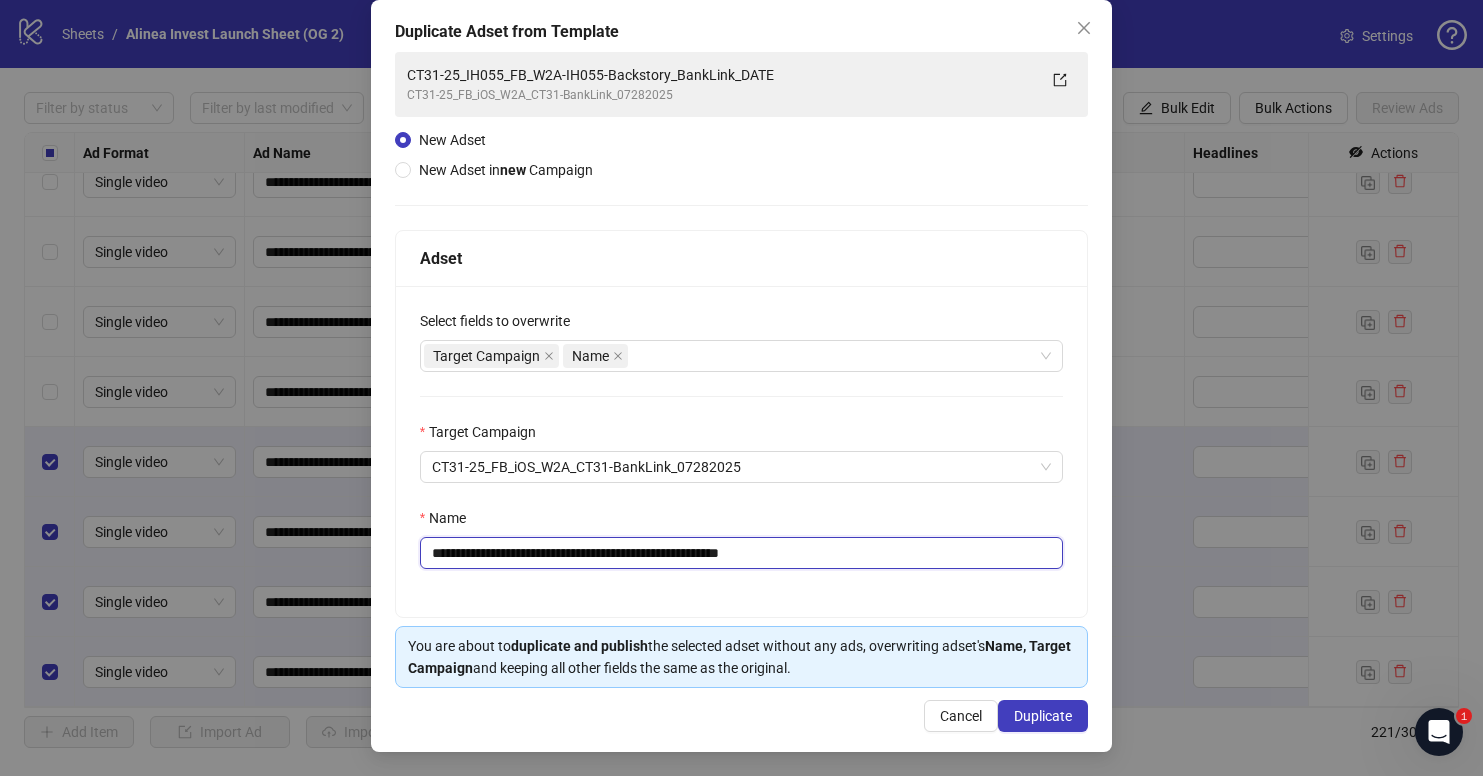 click on "**********" at bounding box center [742, 553] 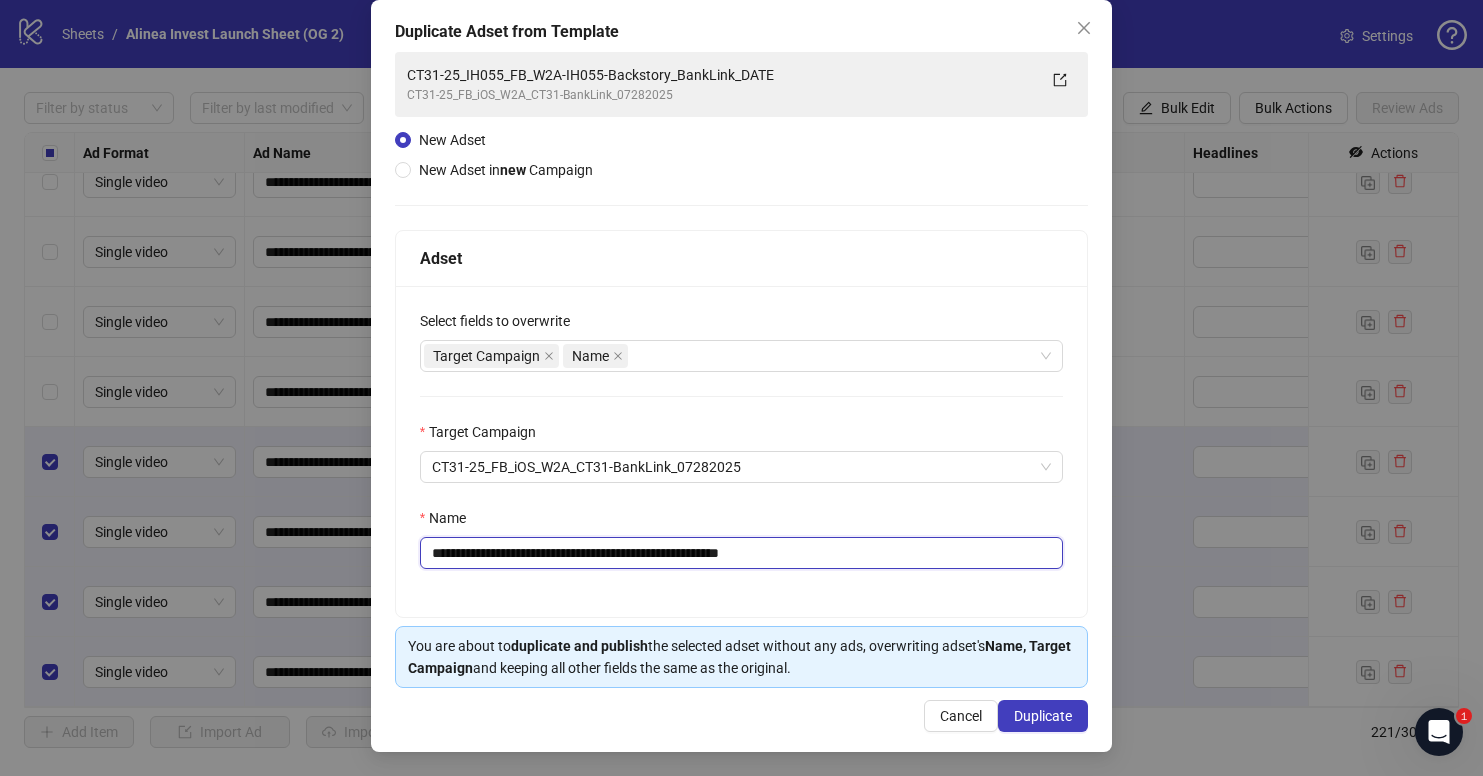 click on "**********" at bounding box center [742, 553] 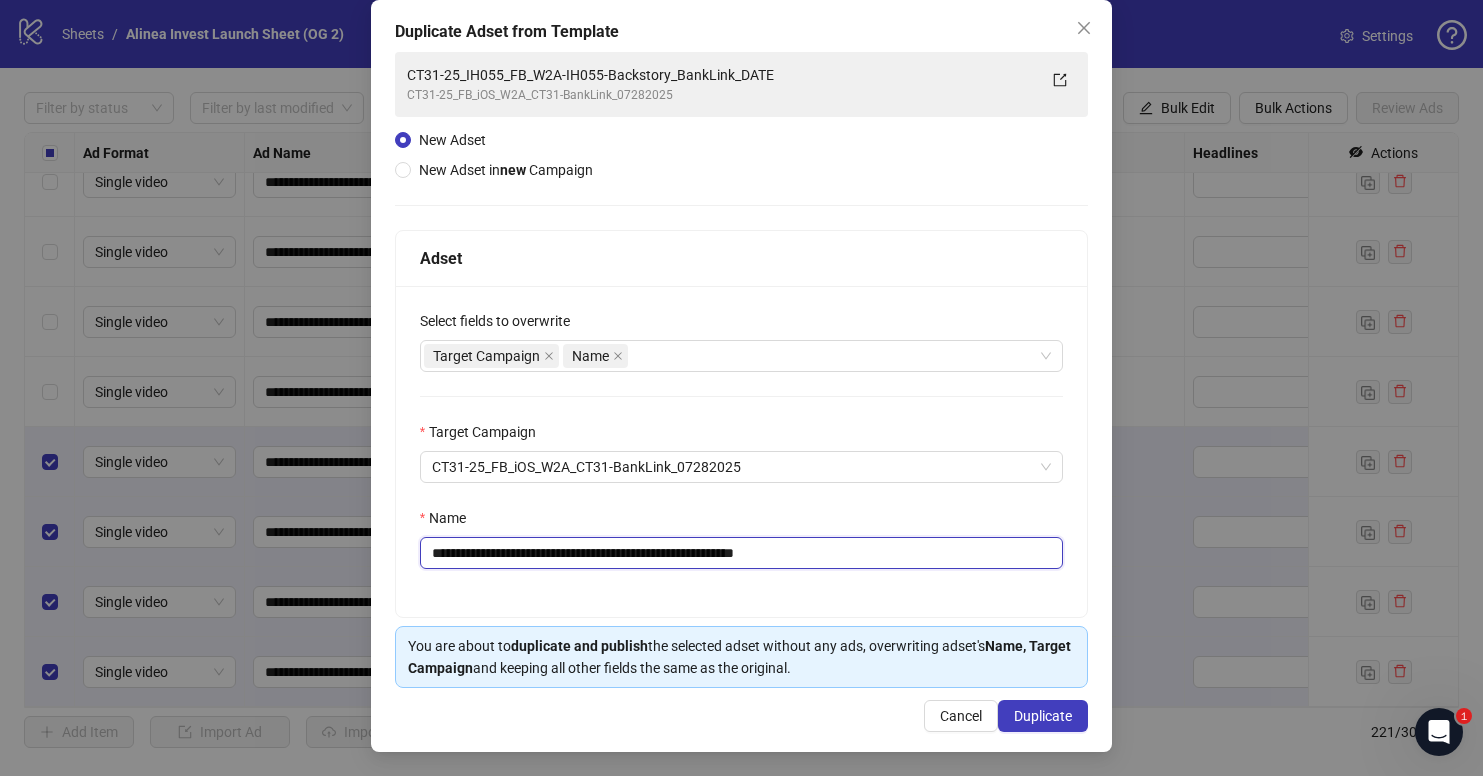 click on "**********" at bounding box center [742, 553] 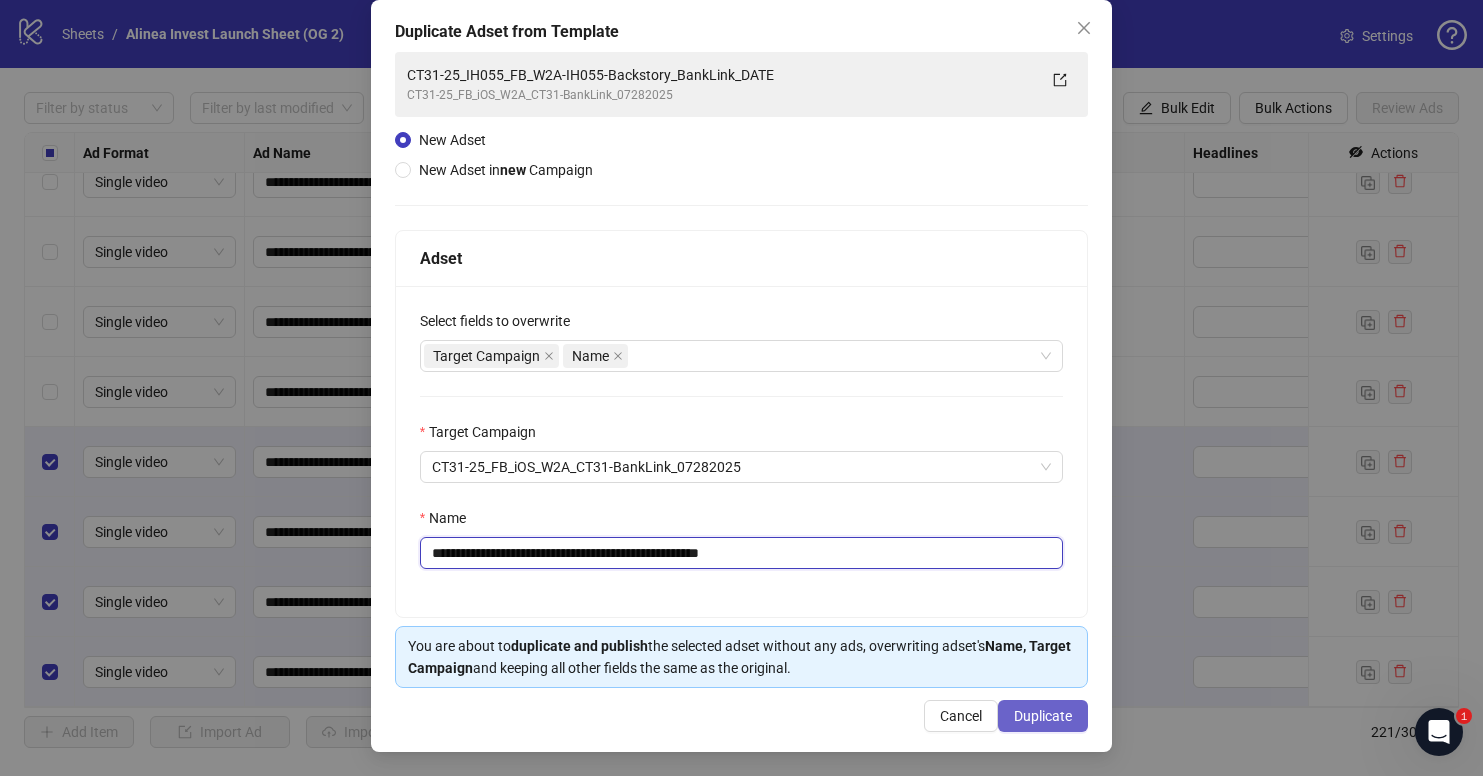 type on "**********" 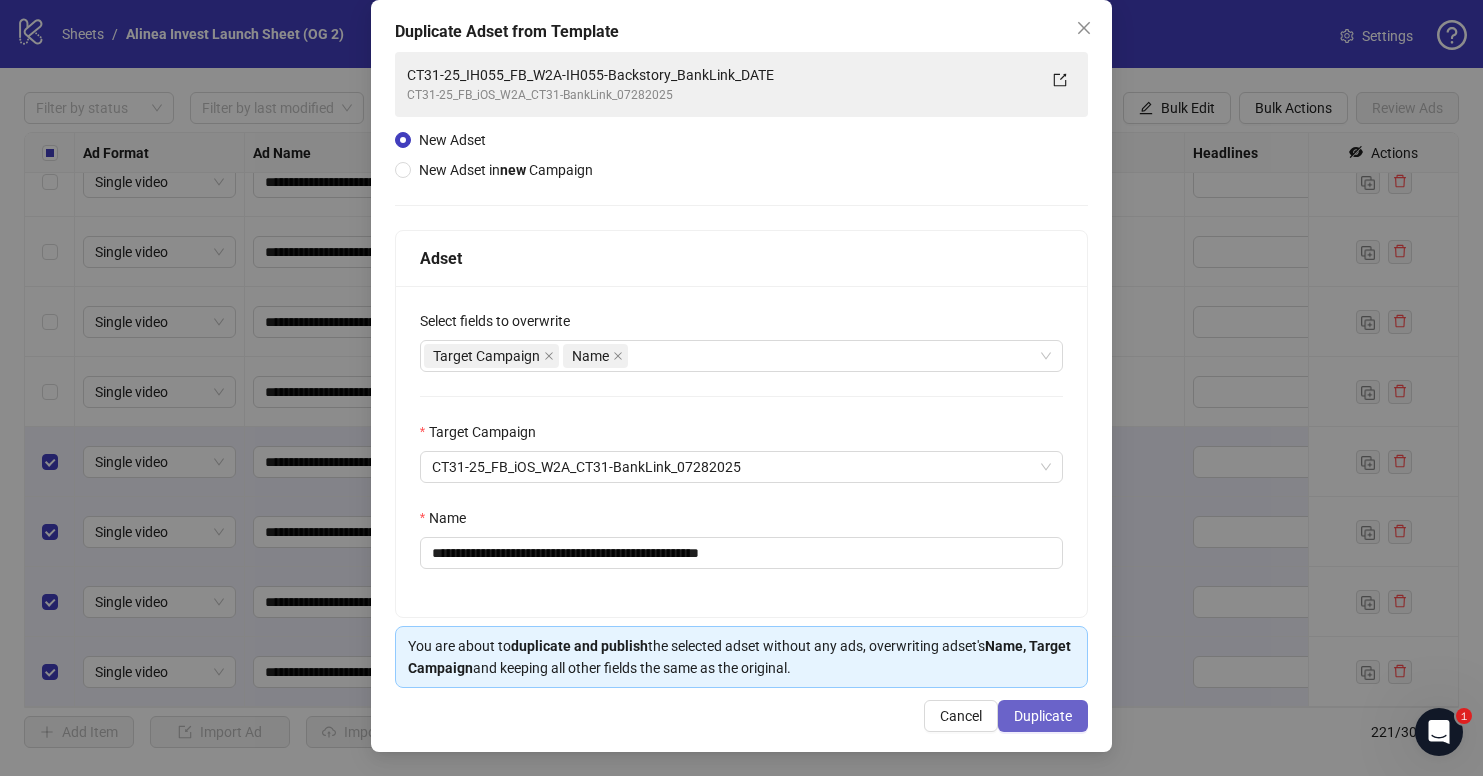 click on "Duplicate" at bounding box center [1043, 716] 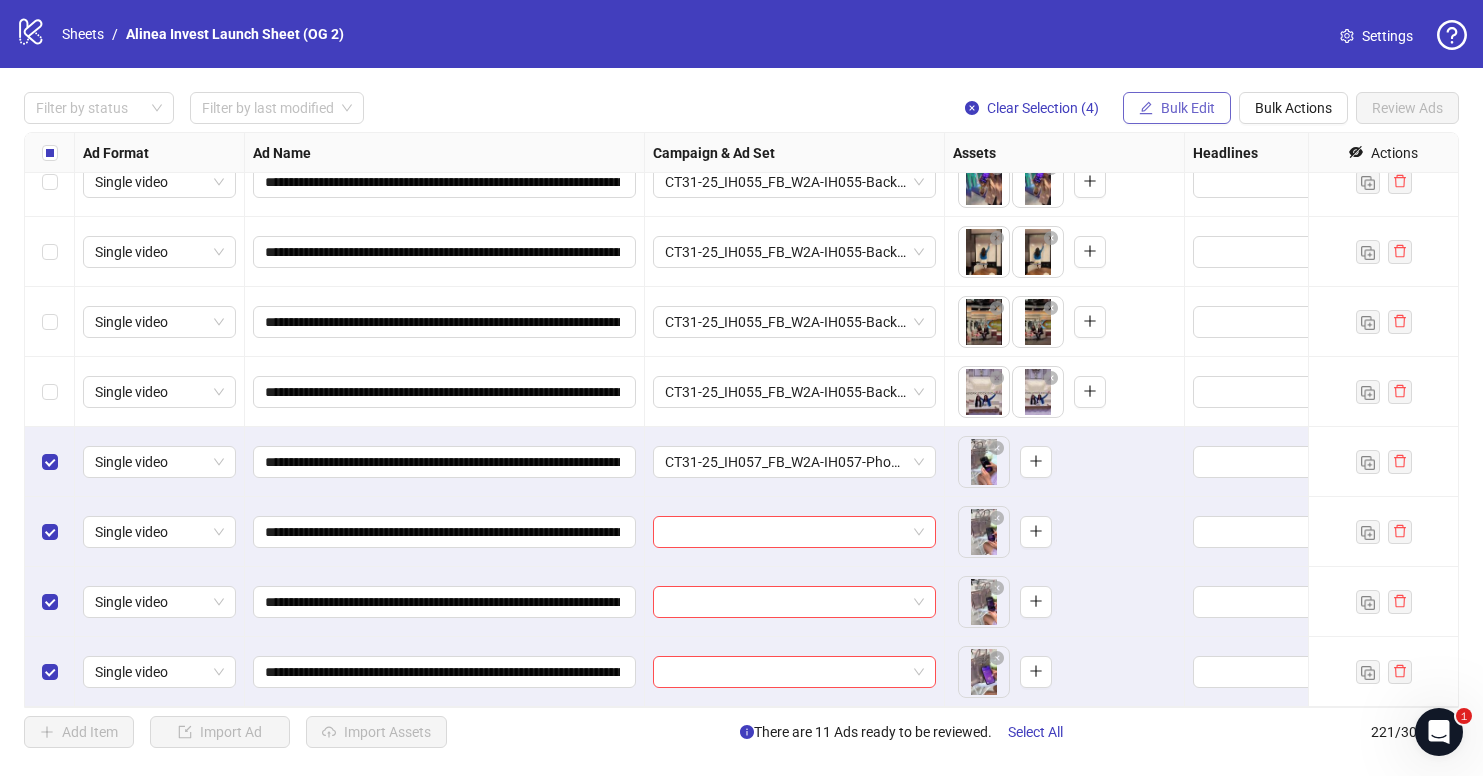 click on "Bulk Edit" at bounding box center [1188, 108] 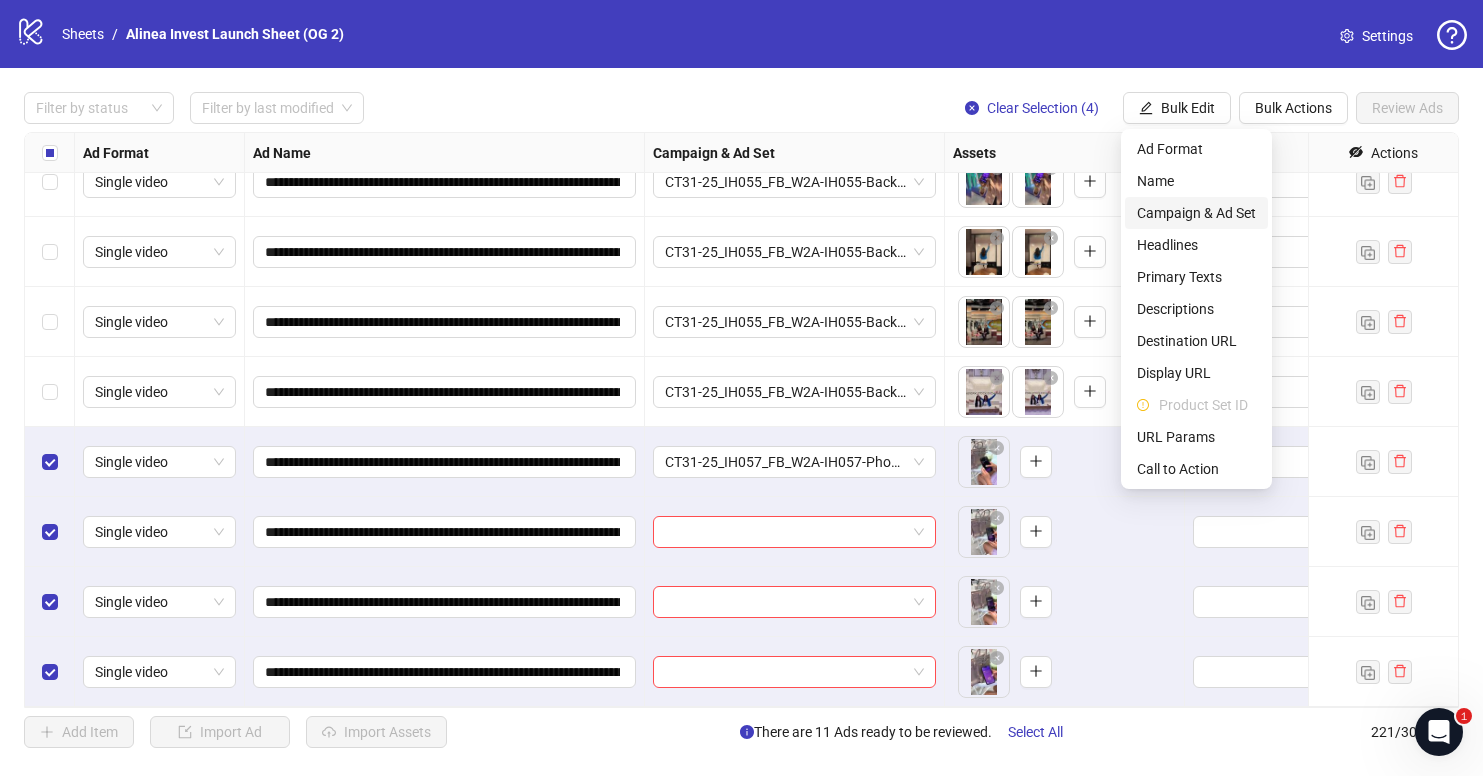 click on "Campaign & Ad Set" at bounding box center [1196, 213] 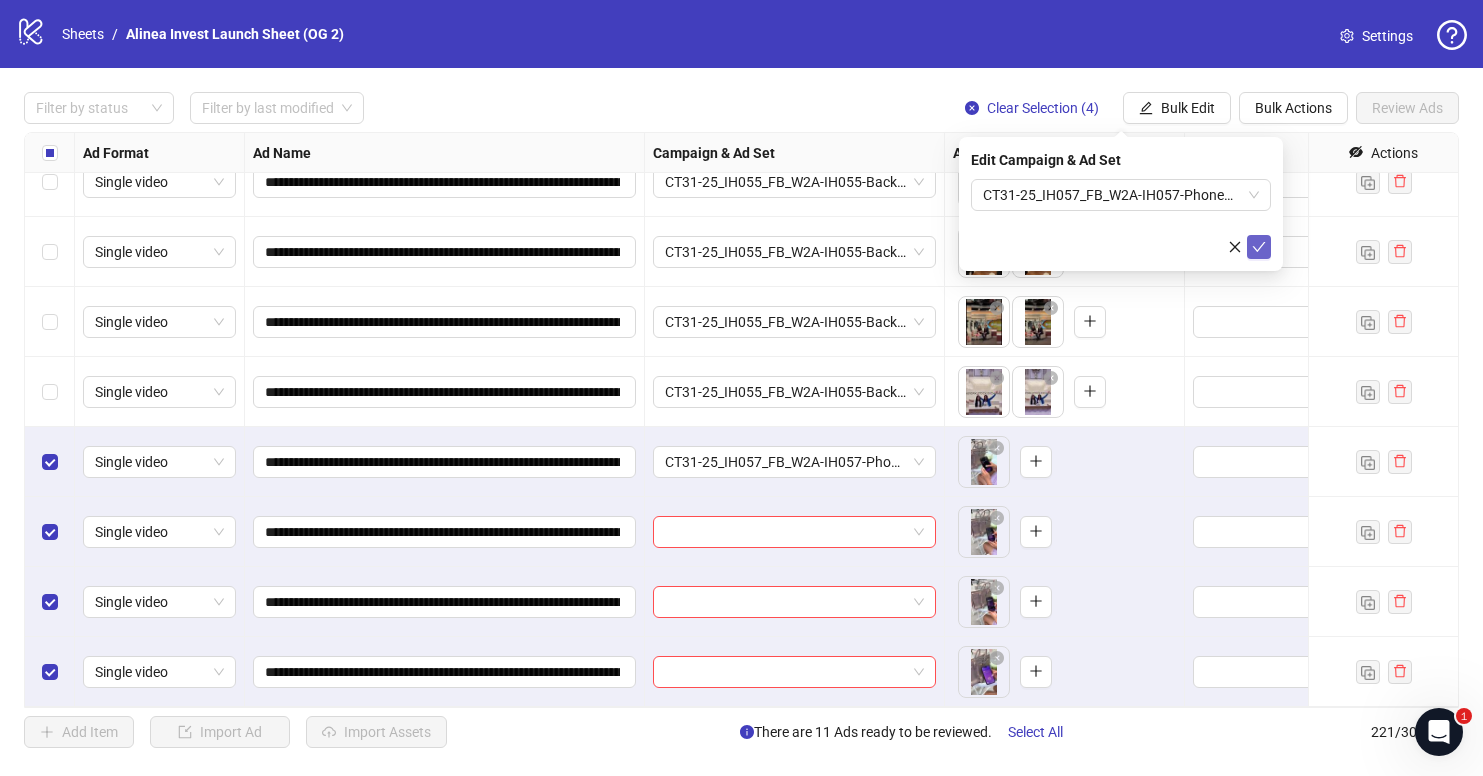 click 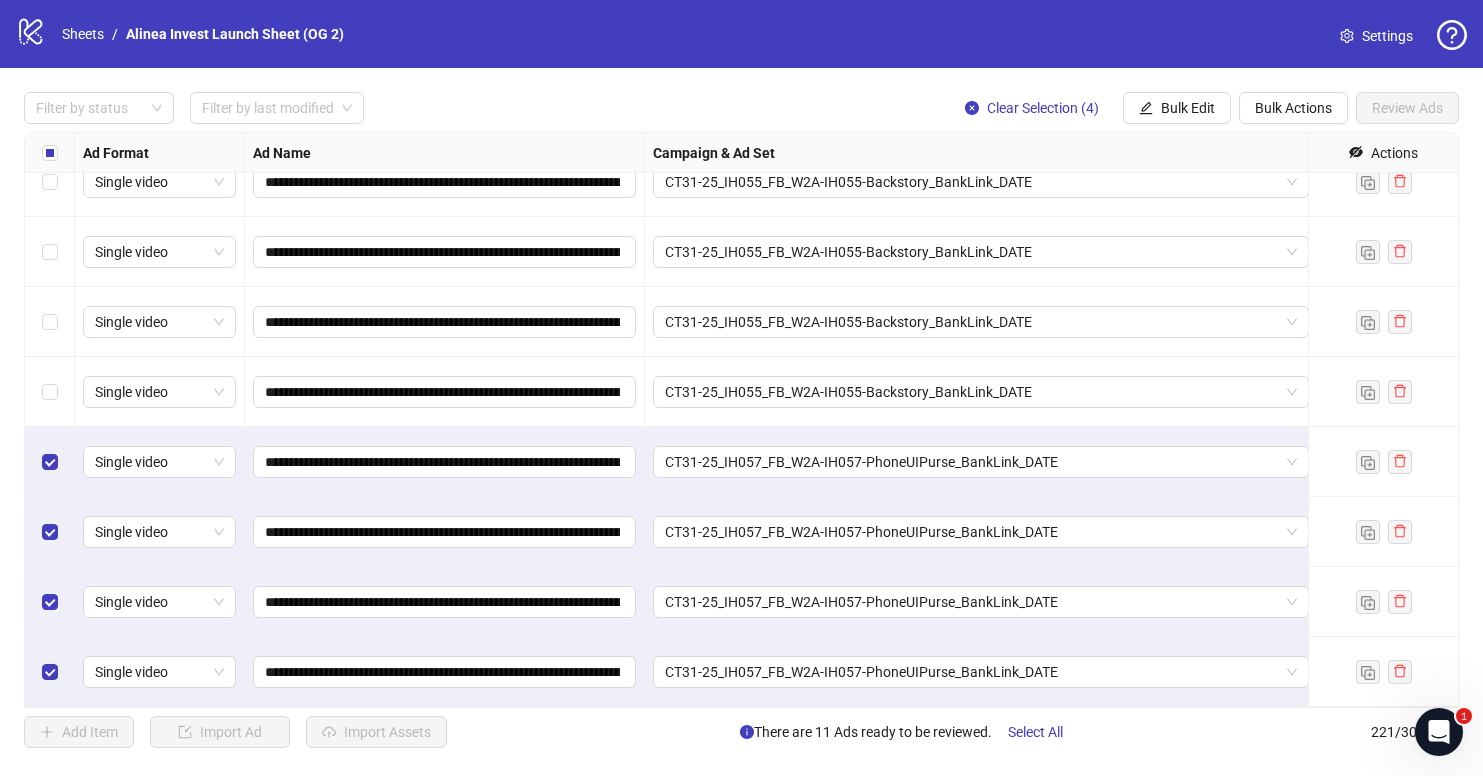 drag, startPoint x: 943, startPoint y: 140, endPoint x: 1316, endPoint y: 157, distance: 373.3872 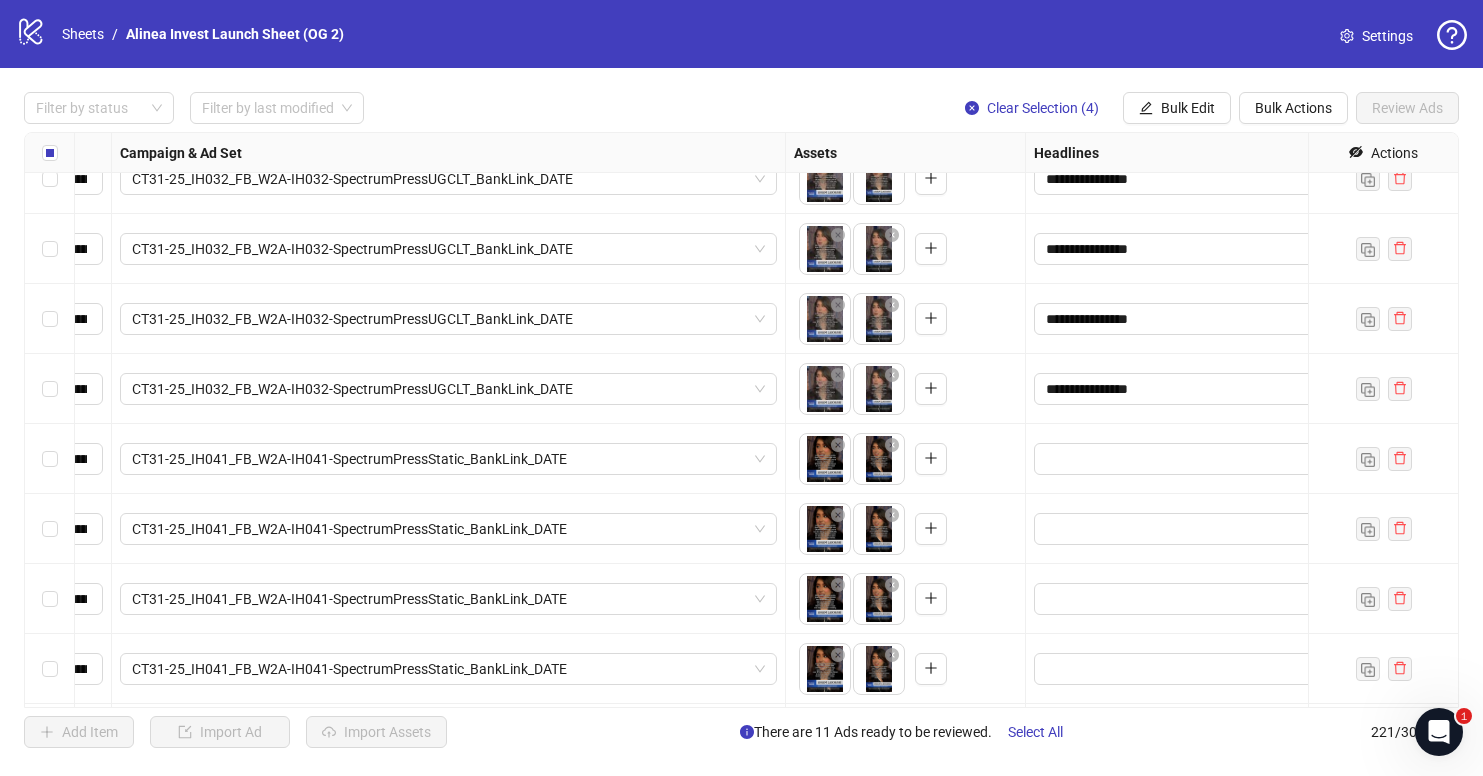 scroll, scrollTop: 12489, scrollLeft: 534, axis: both 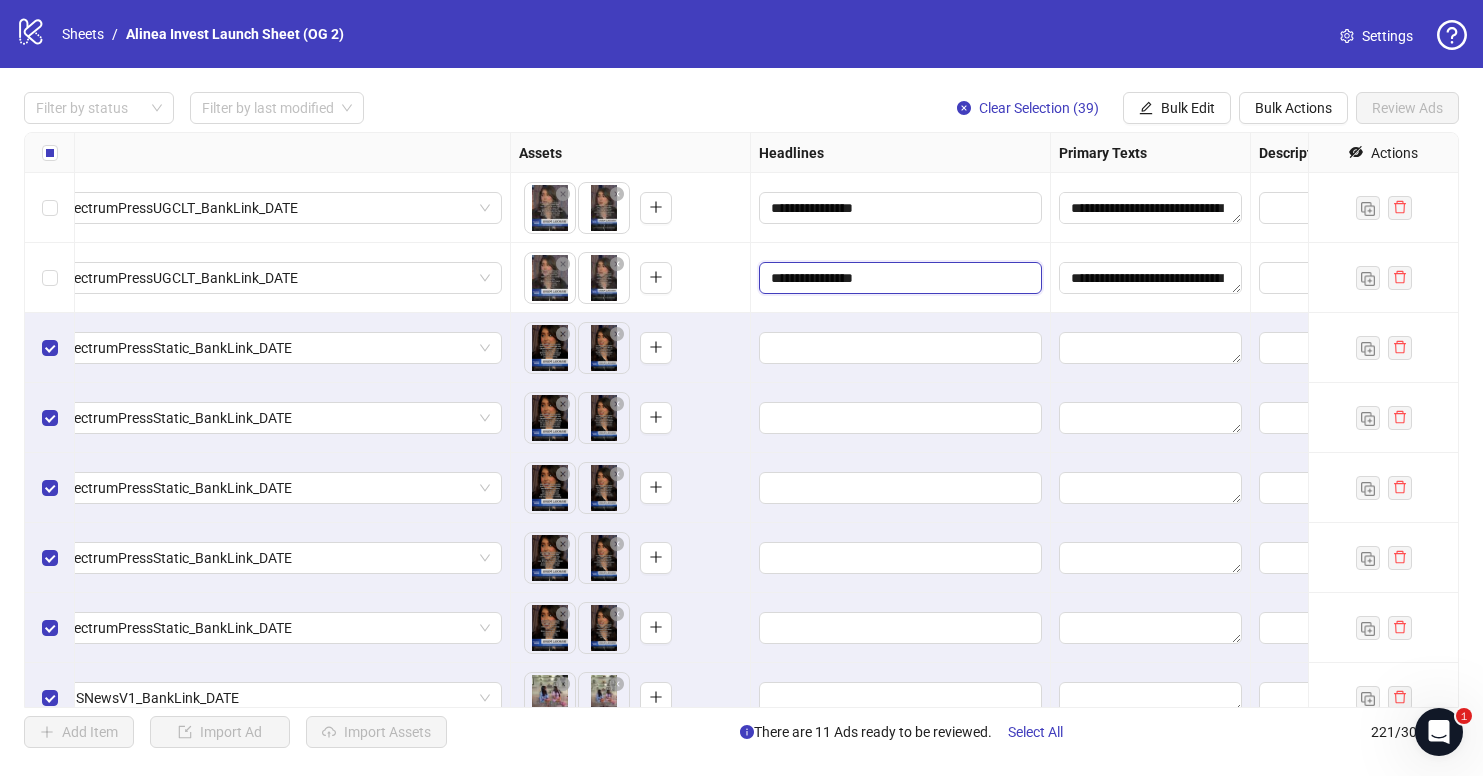 click on "**********" at bounding box center (898, 278) 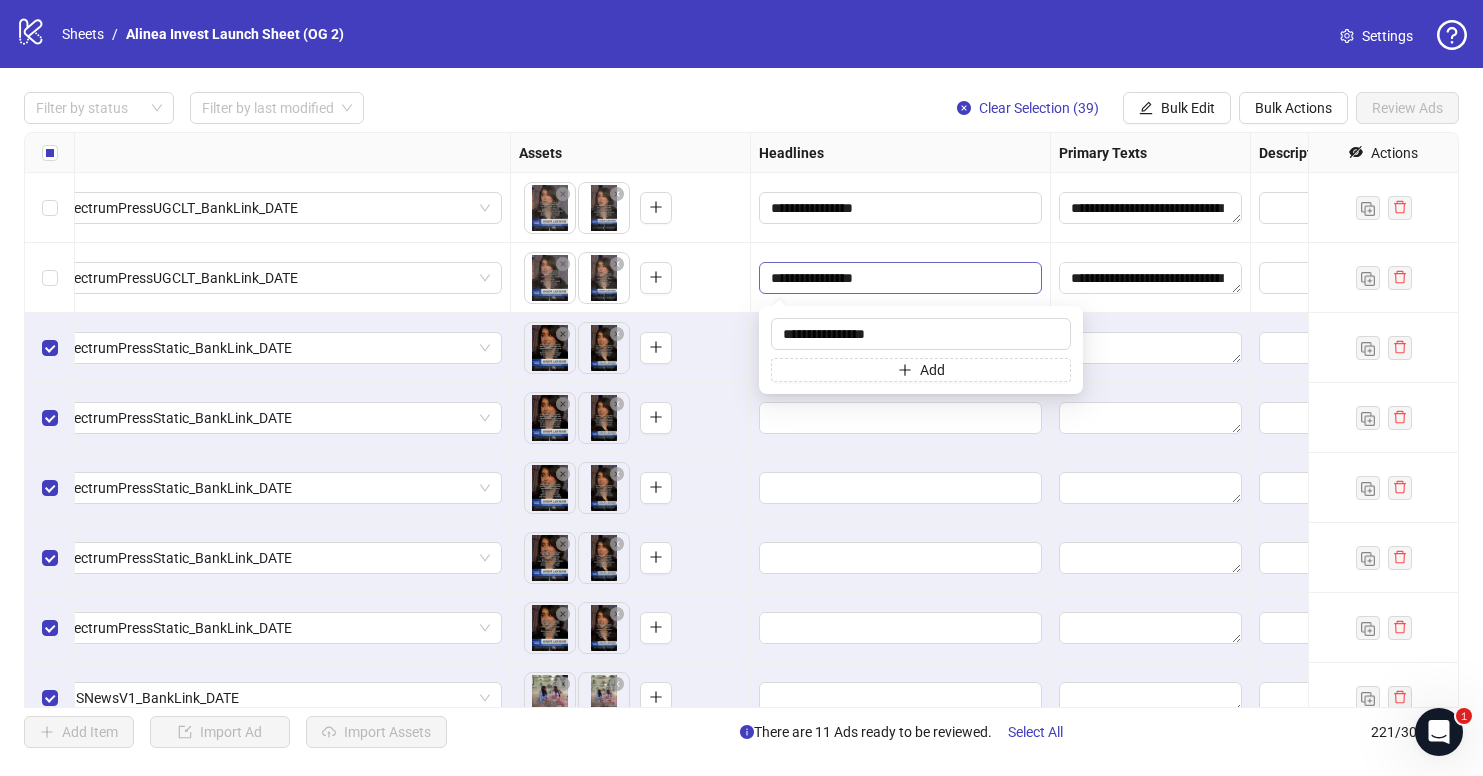 click on "**********" at bounding box center (898, 278) 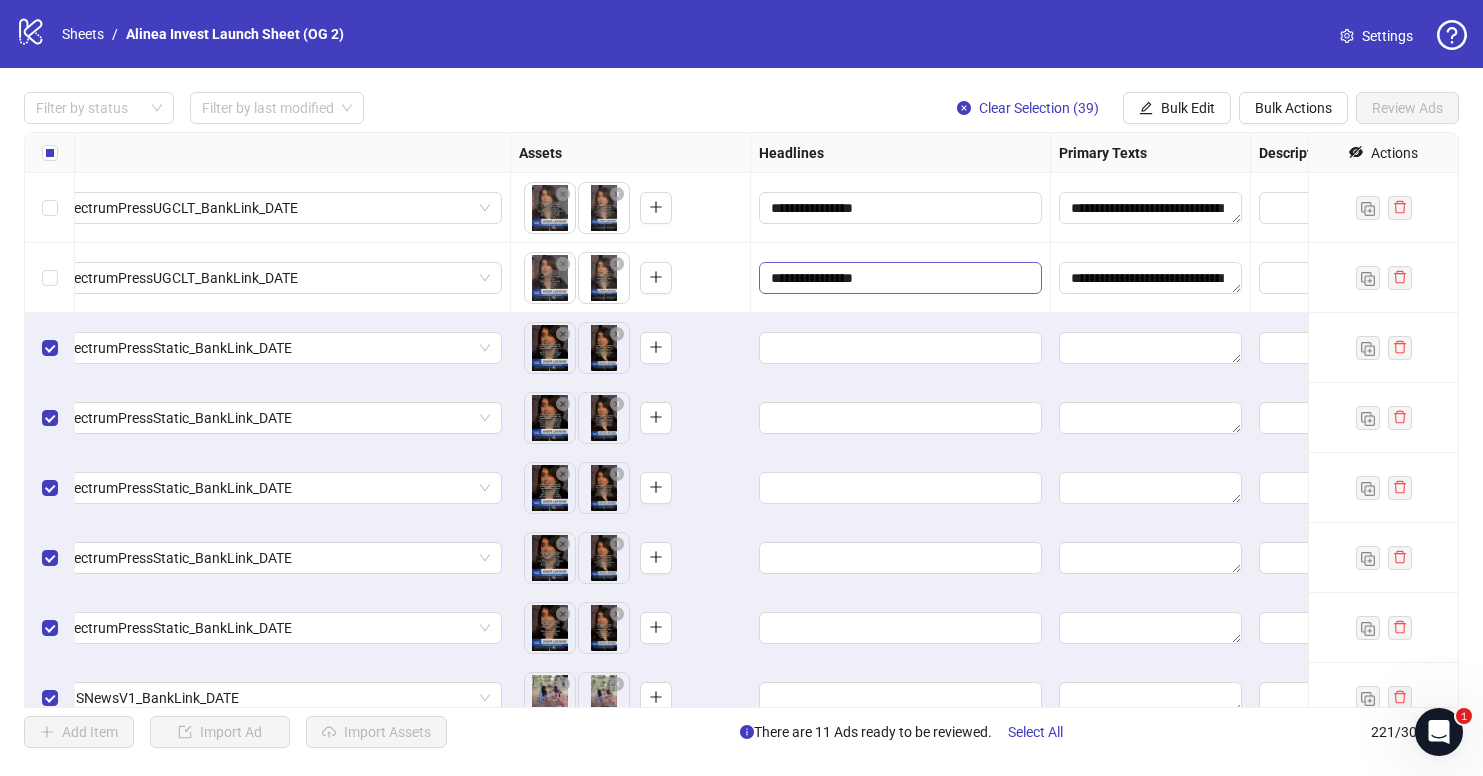 click on "**********" at bounding box center (898, 278) 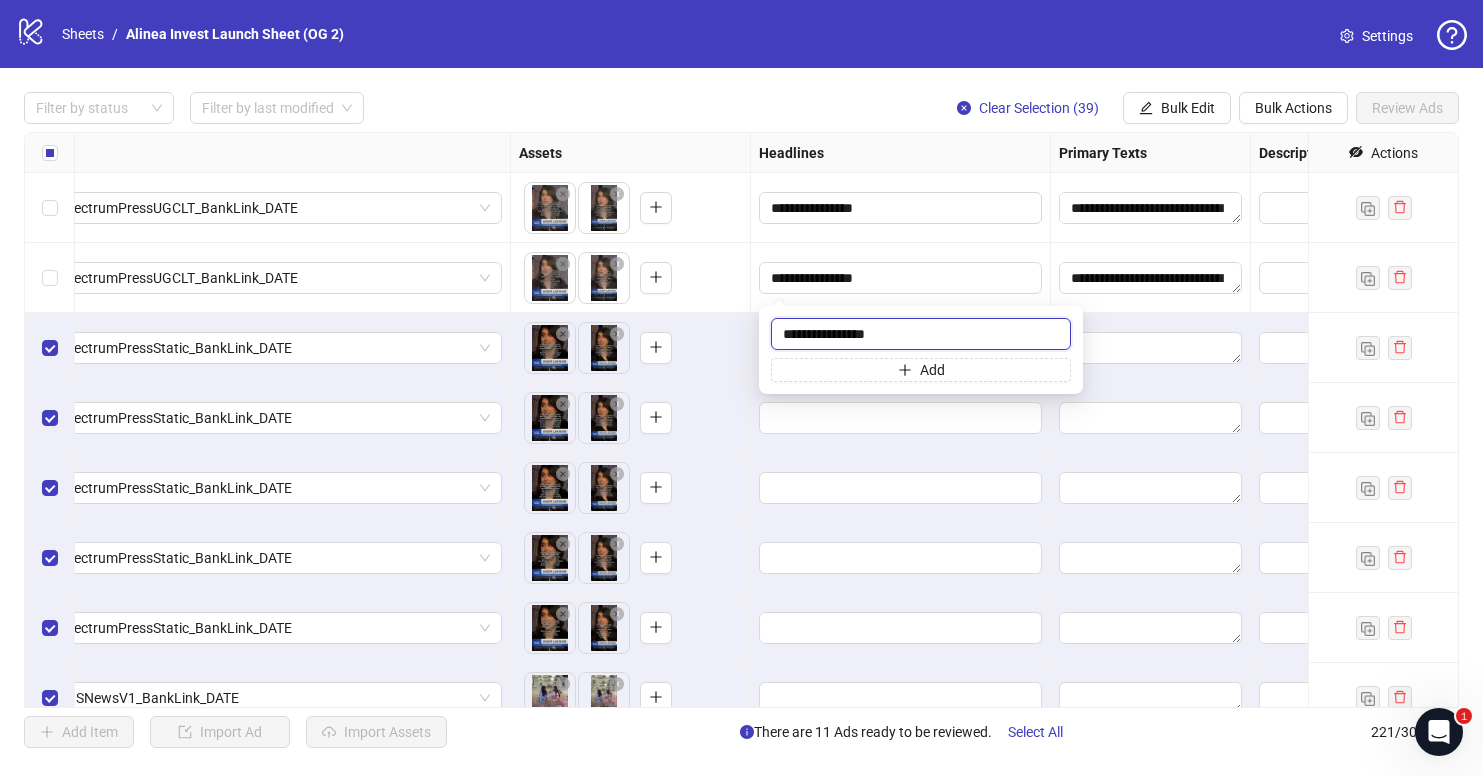 drag, startPoint x: 898, startPoint y: 332, endPoint x: 762, endPoint y: 332, distance: 136 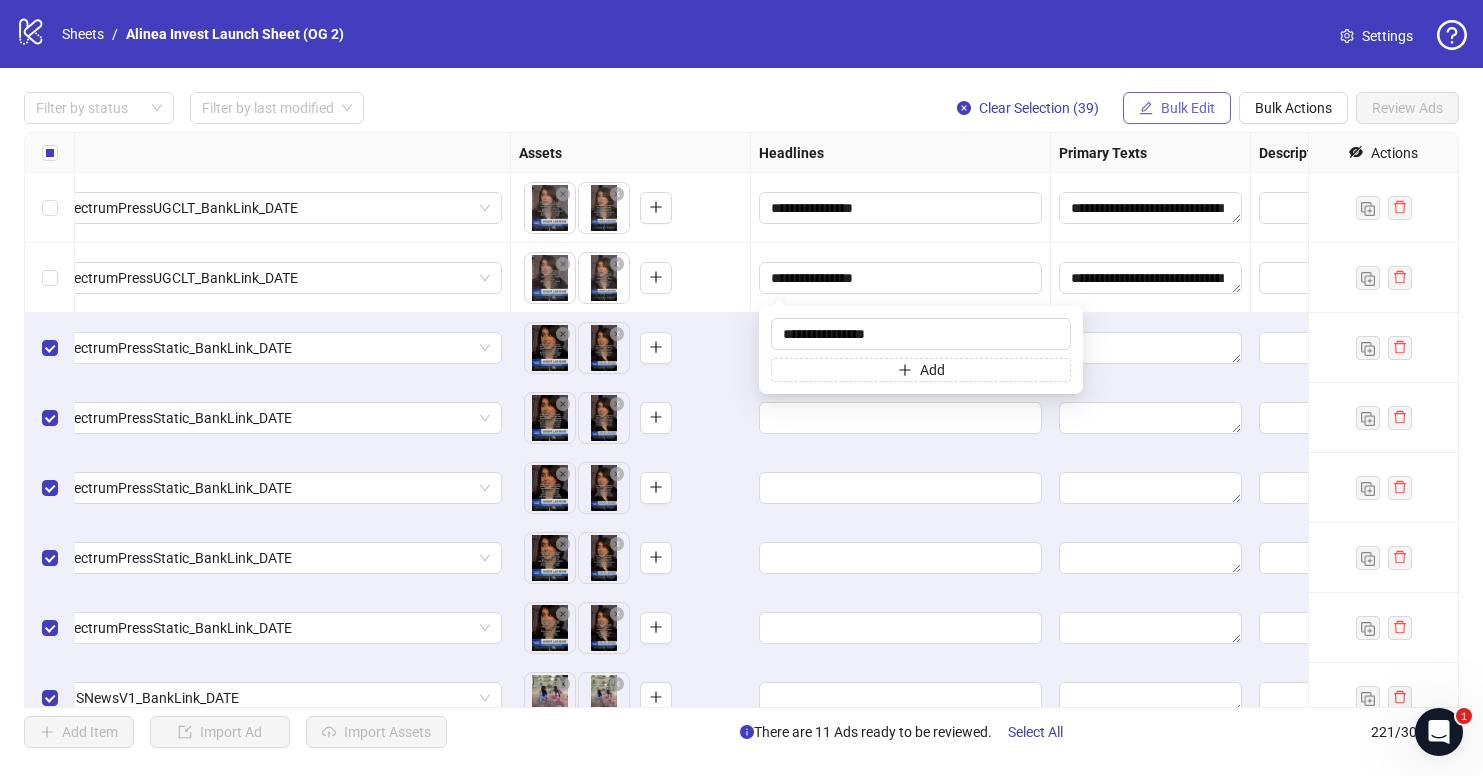click on "Bulk Edit" at bounding box center [1188, 108] 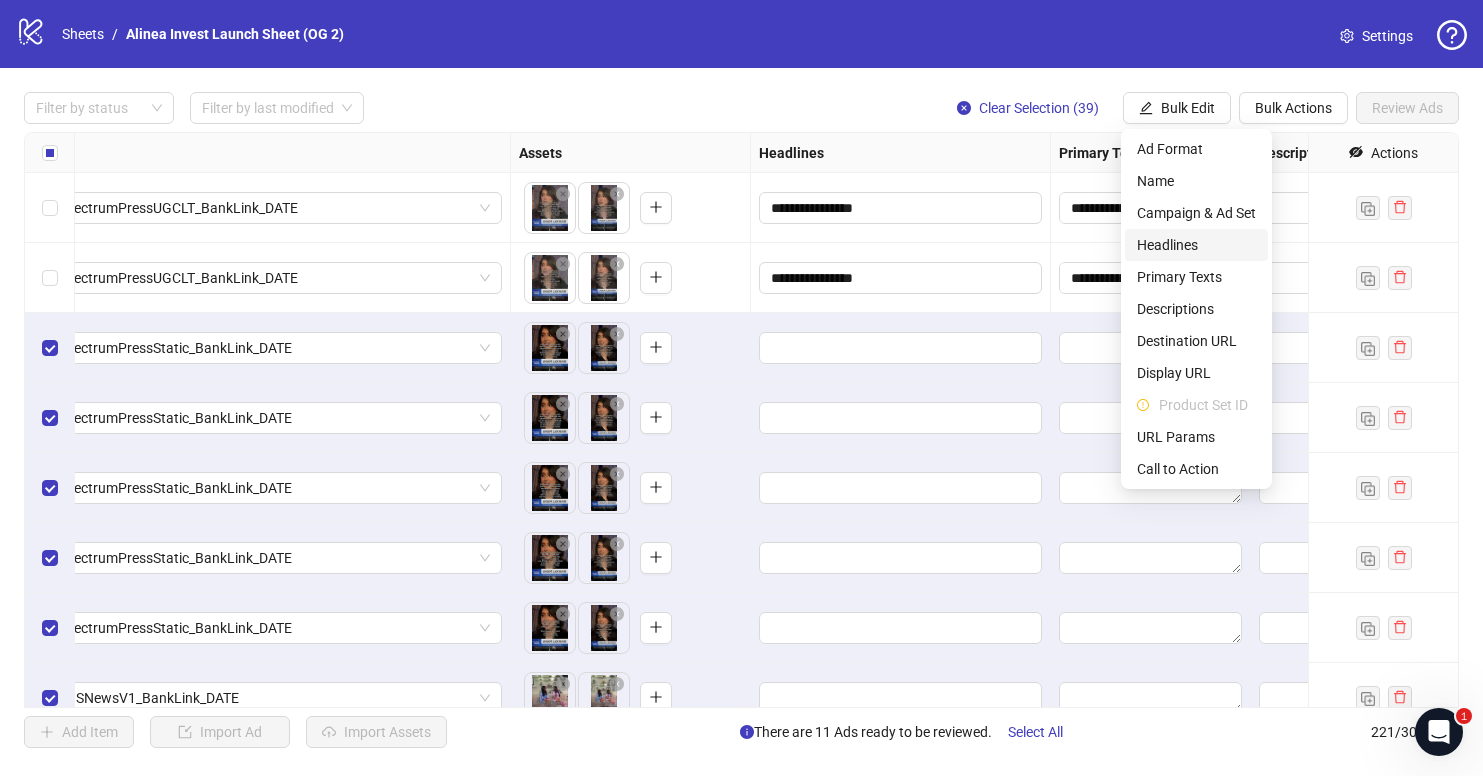 click on "Headlines" at bounding box center (1196, 245) 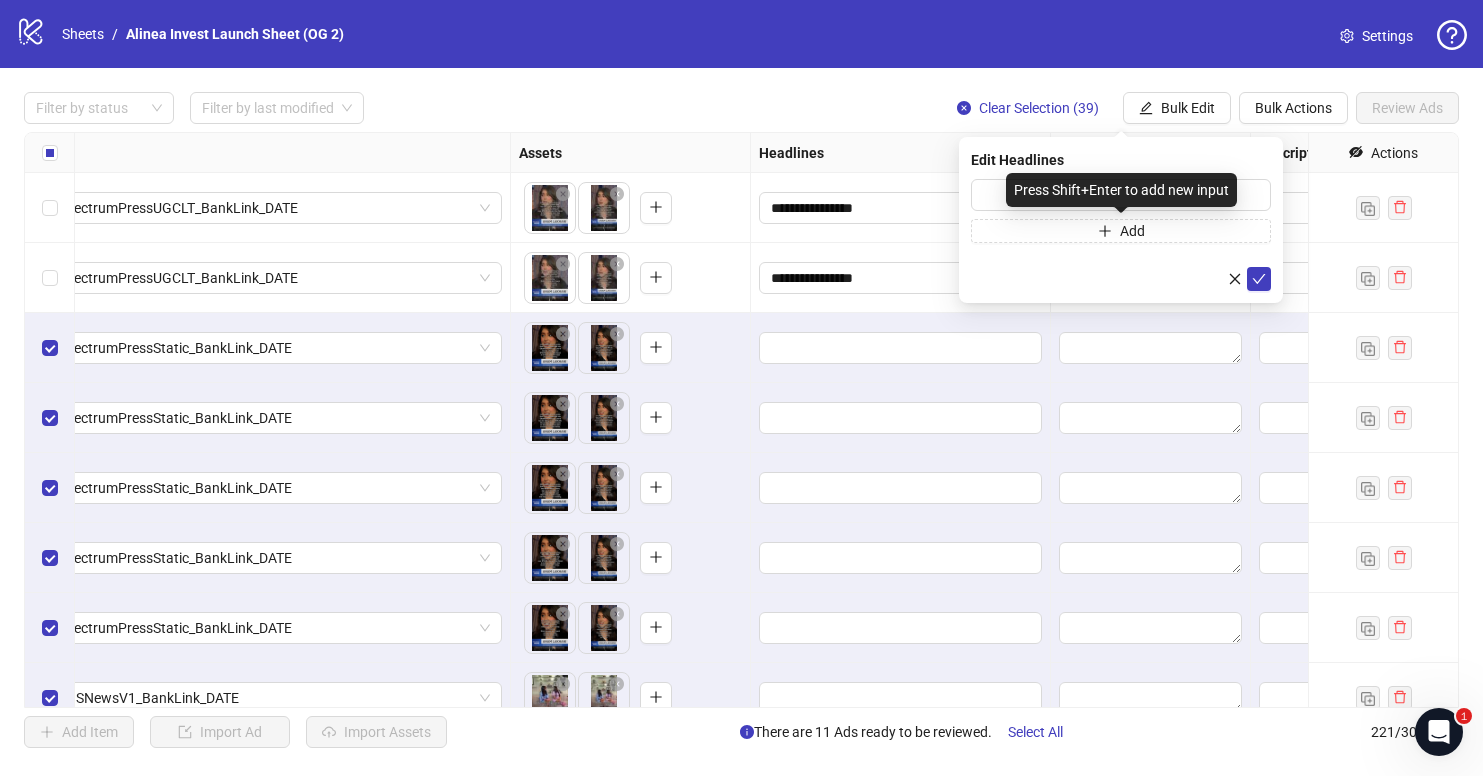 click on "Press Shift+Enter to add new input" at bounding box center (1121, 190) 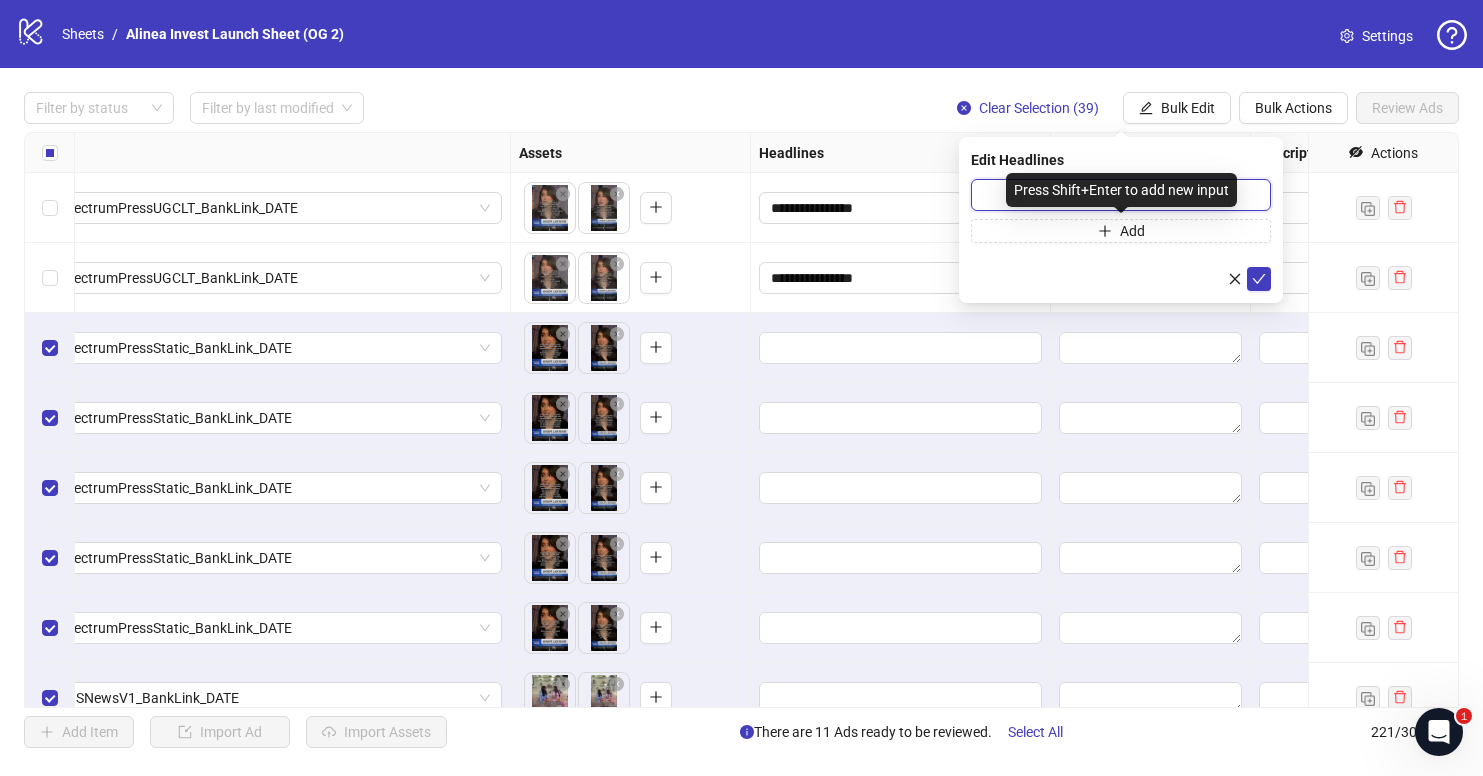 click at bounding box center [1121, 195] 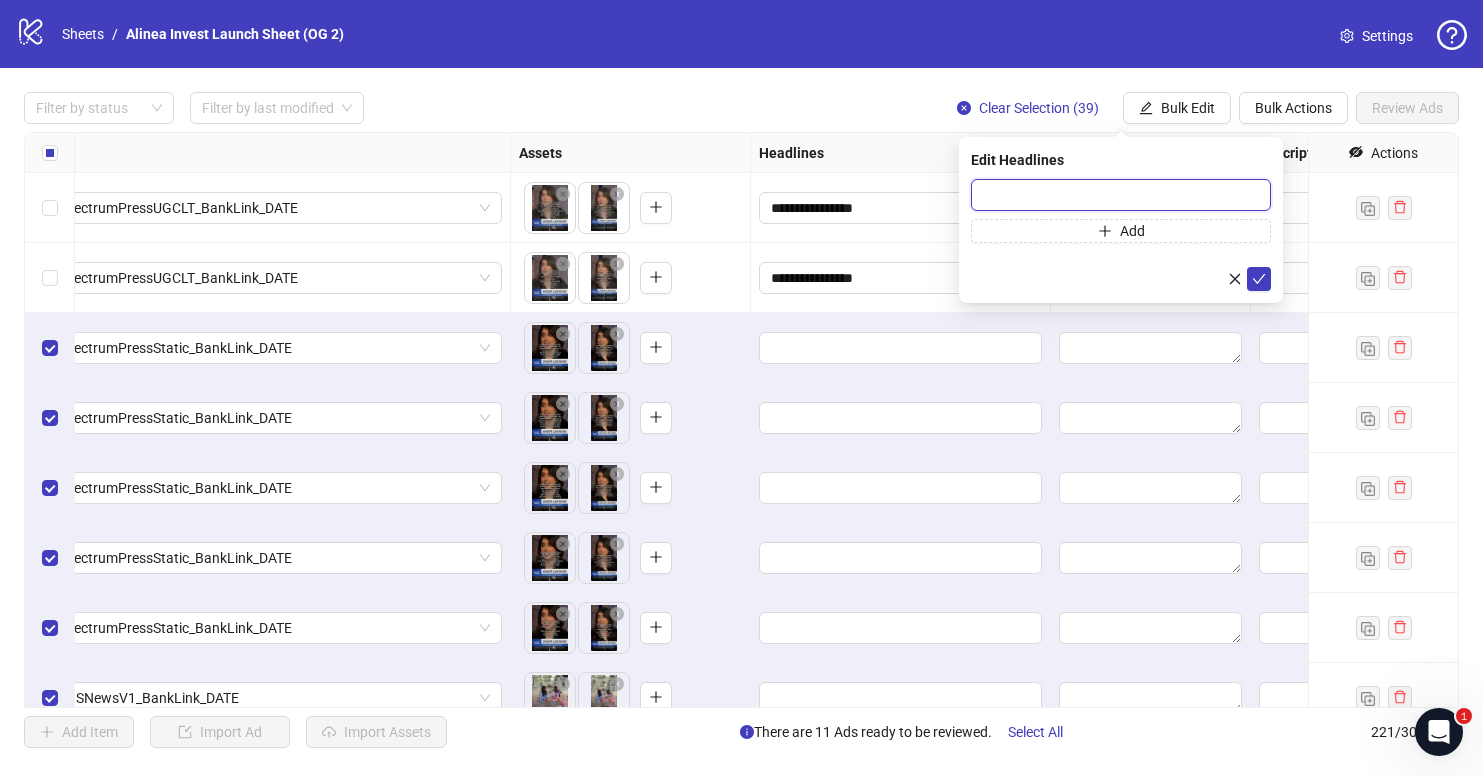 paste on "**********" 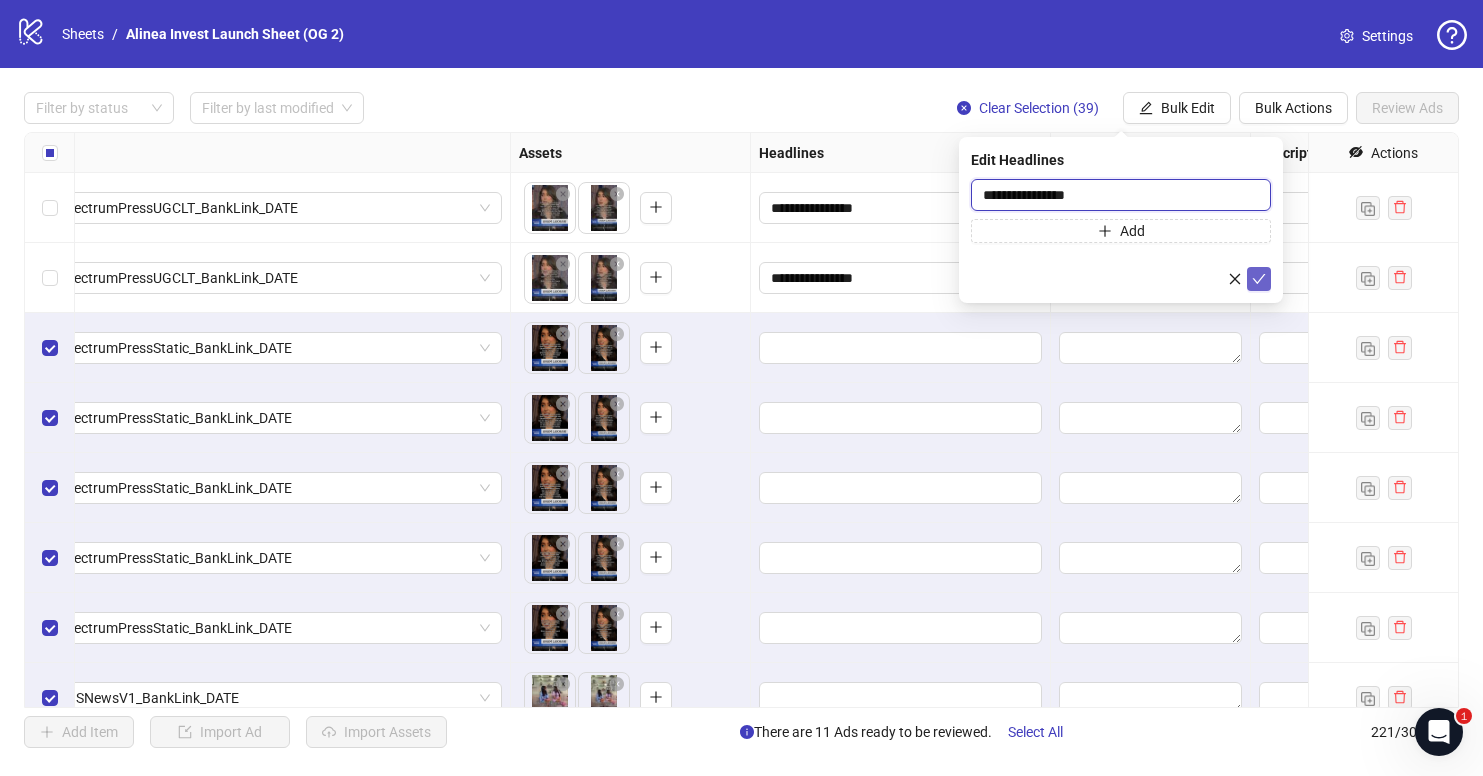 type on "**********" 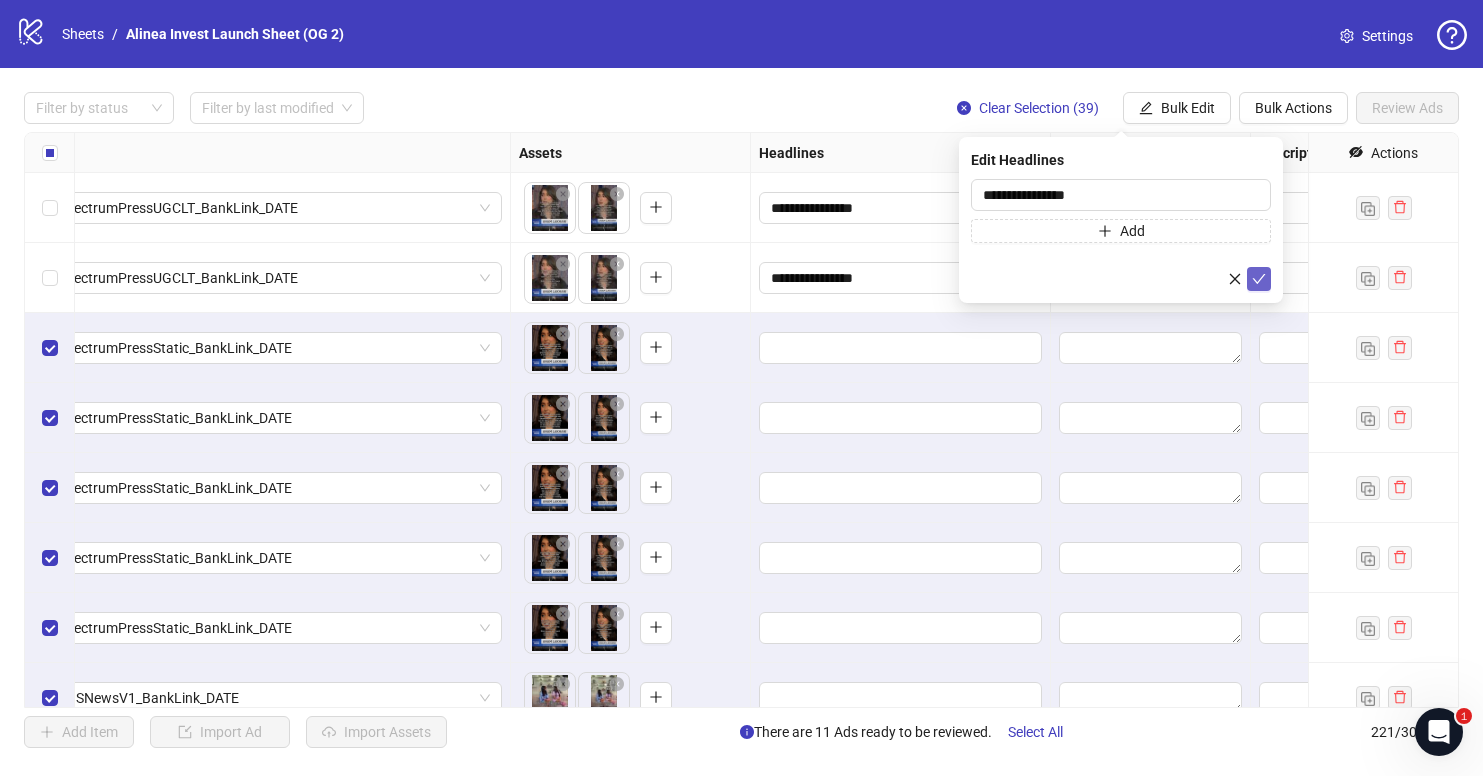 click 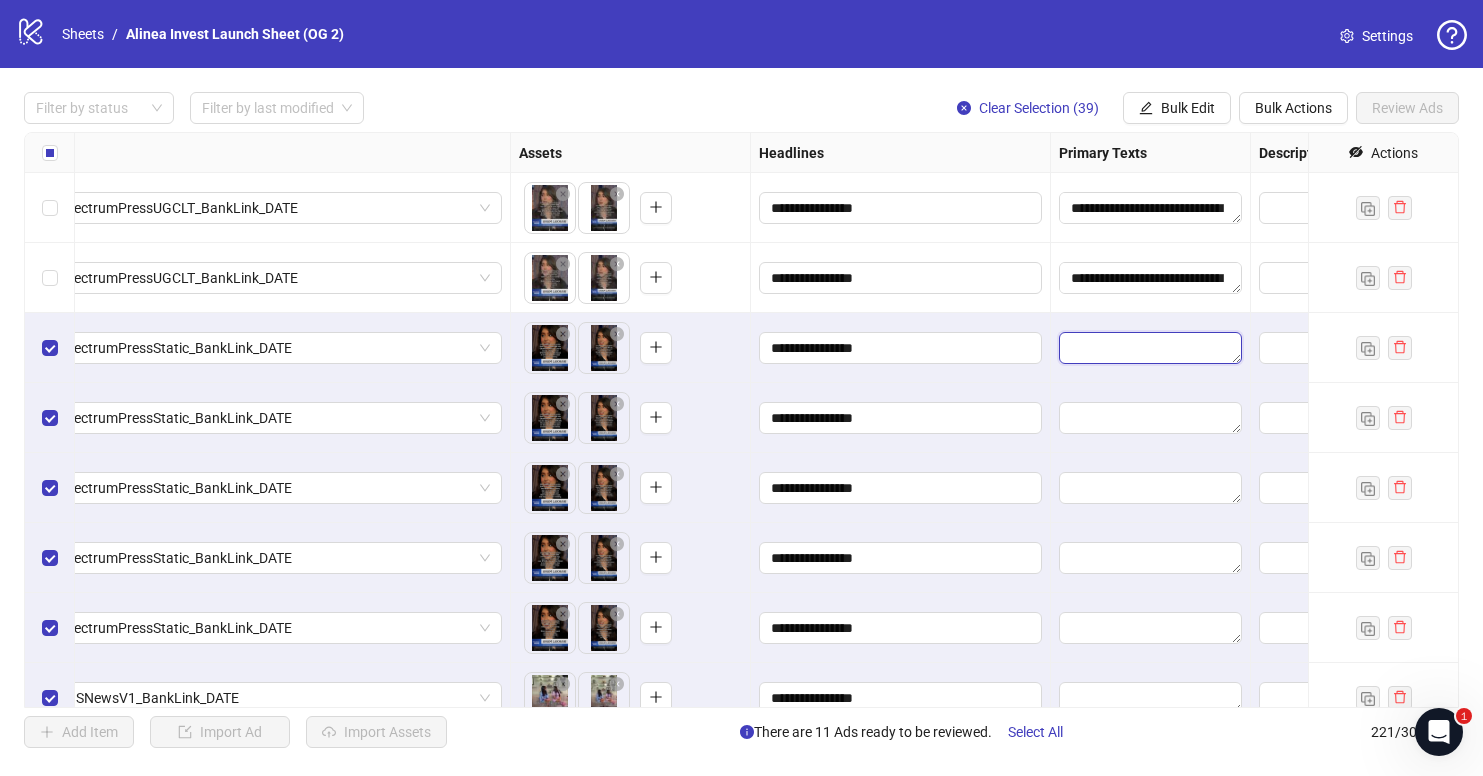 click at bounding box center [1150, 348] 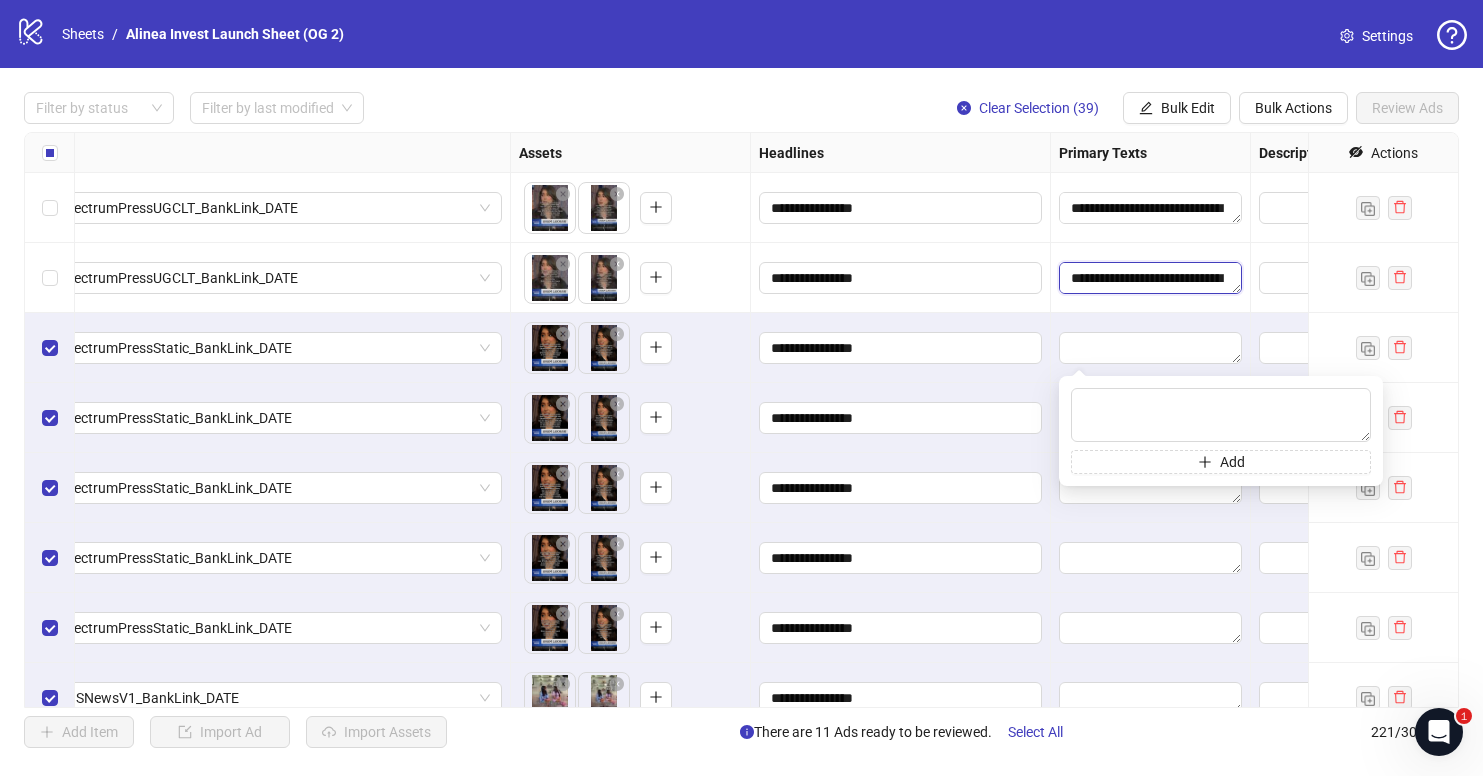 click on "**********" at bounding box center (1150, 278) 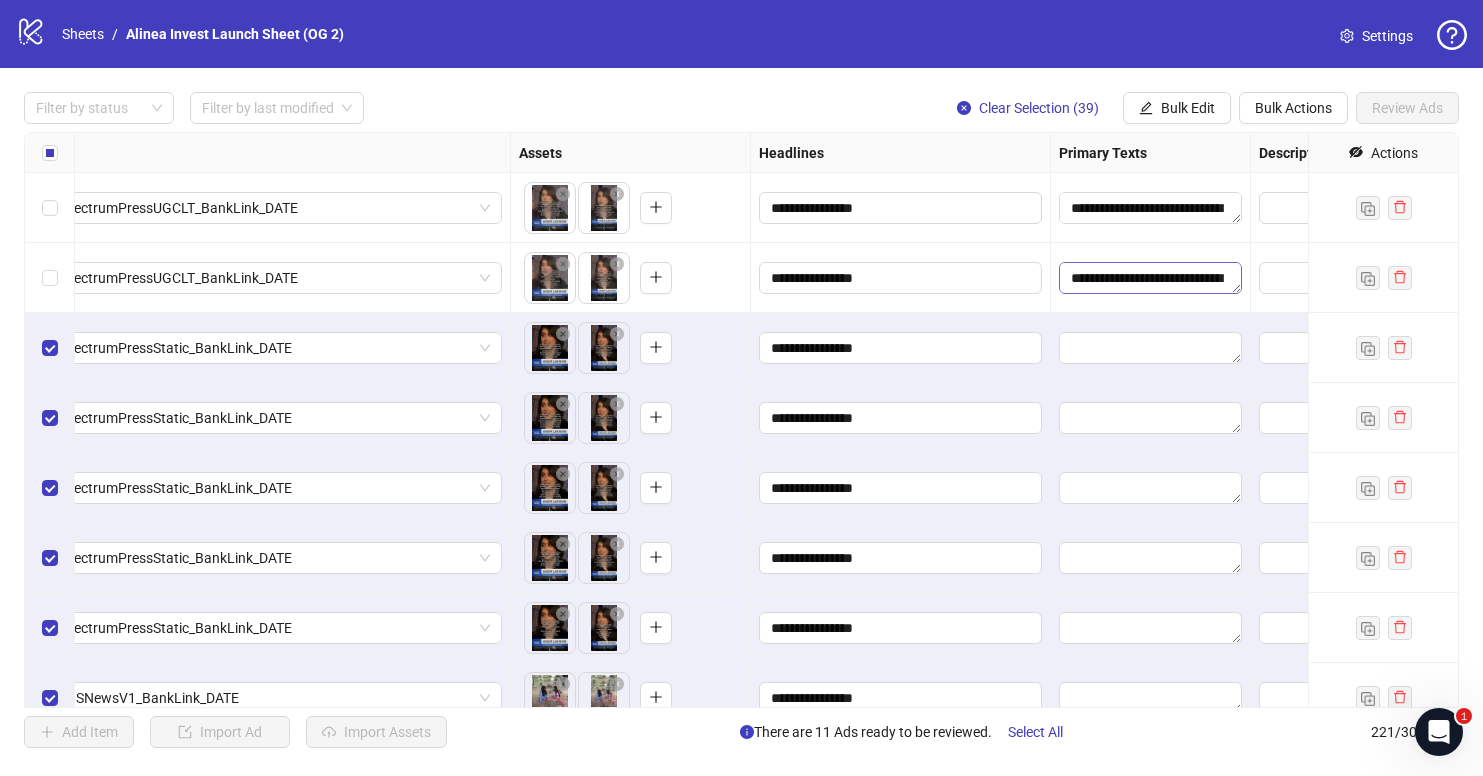 click on "**********" at bounding box center [1150, 278] 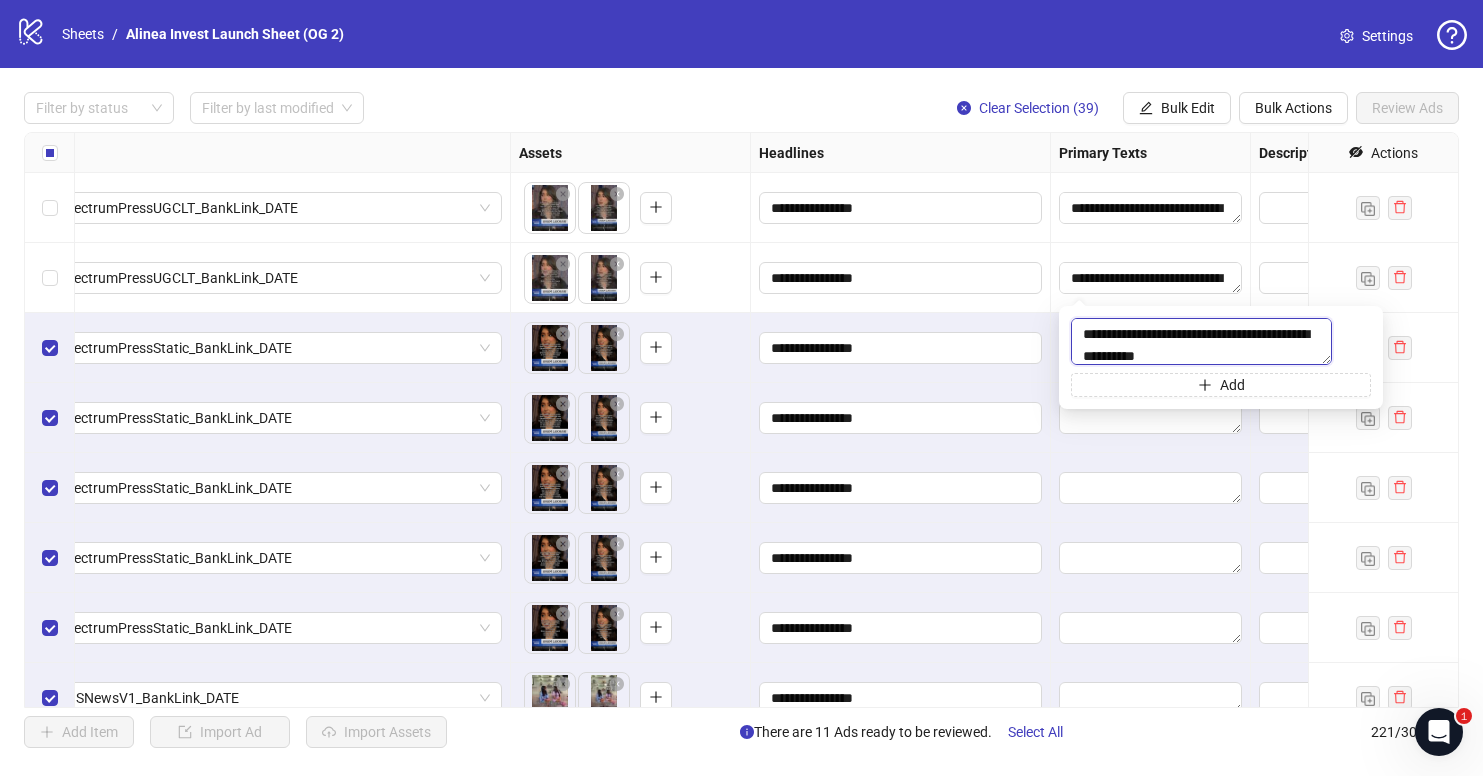 drag, startPoint x: 1082, startPoint y: 327, endPoint x: 1292, endPoint y: 351, distance: 211.36697 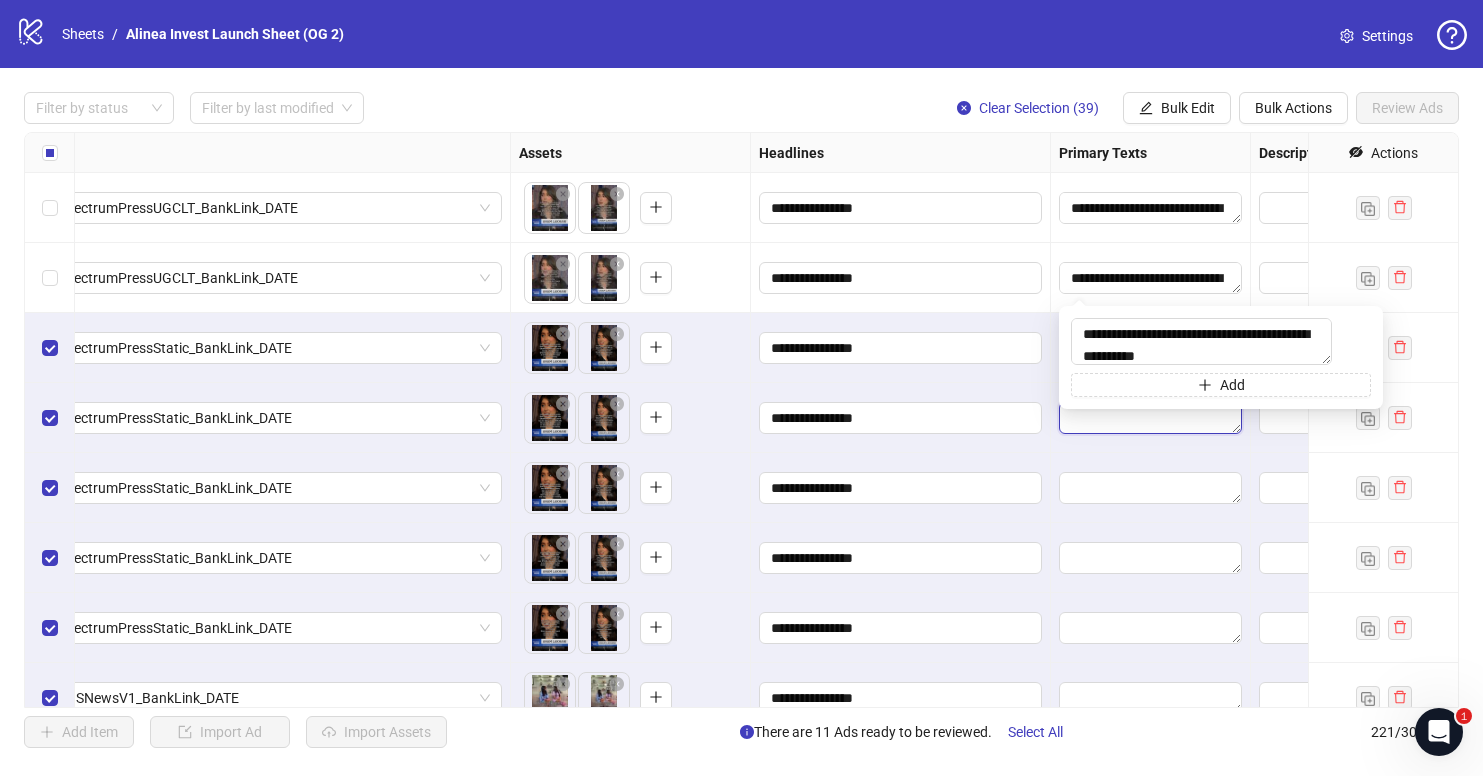 click at bounding box center [1150, 418] 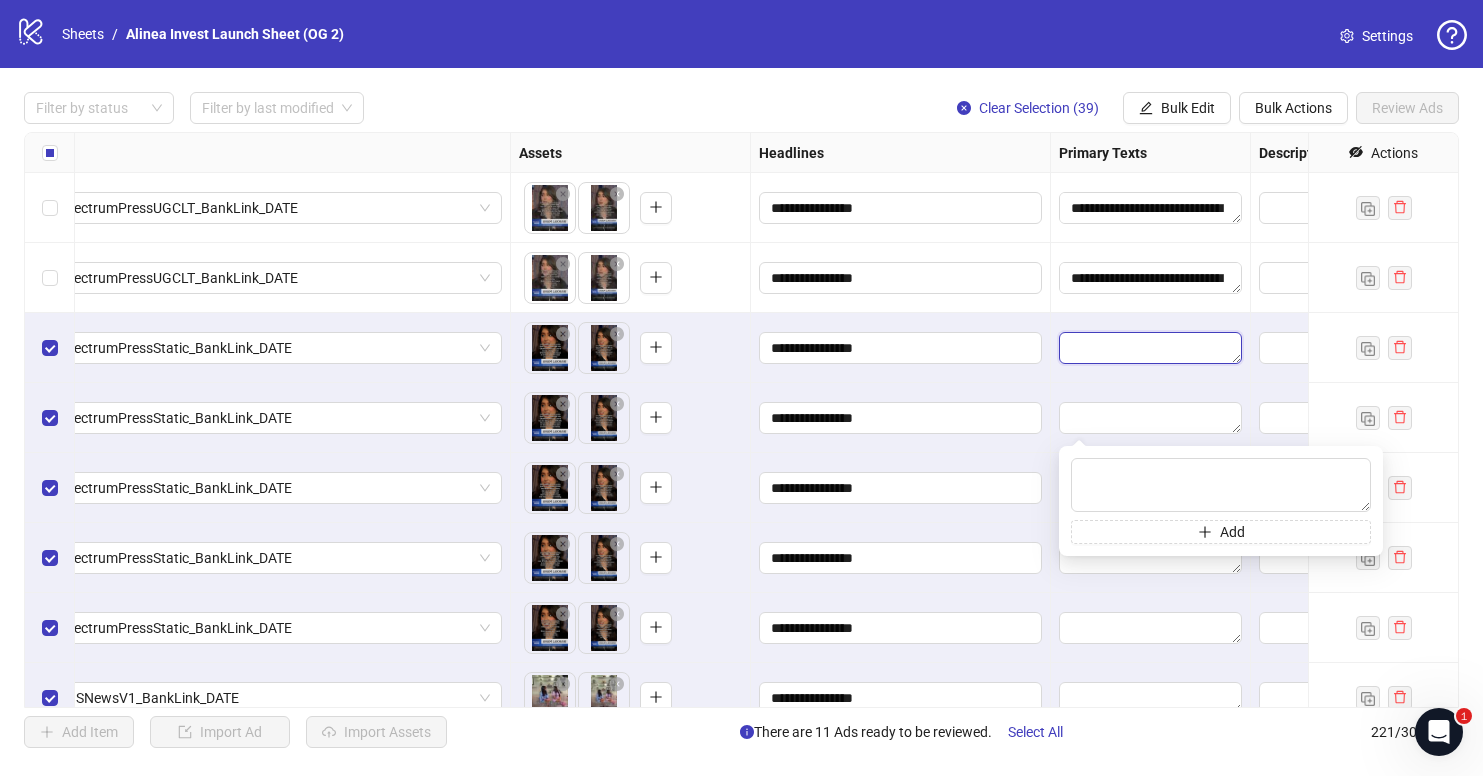 click at bounding box center [1150, 348] 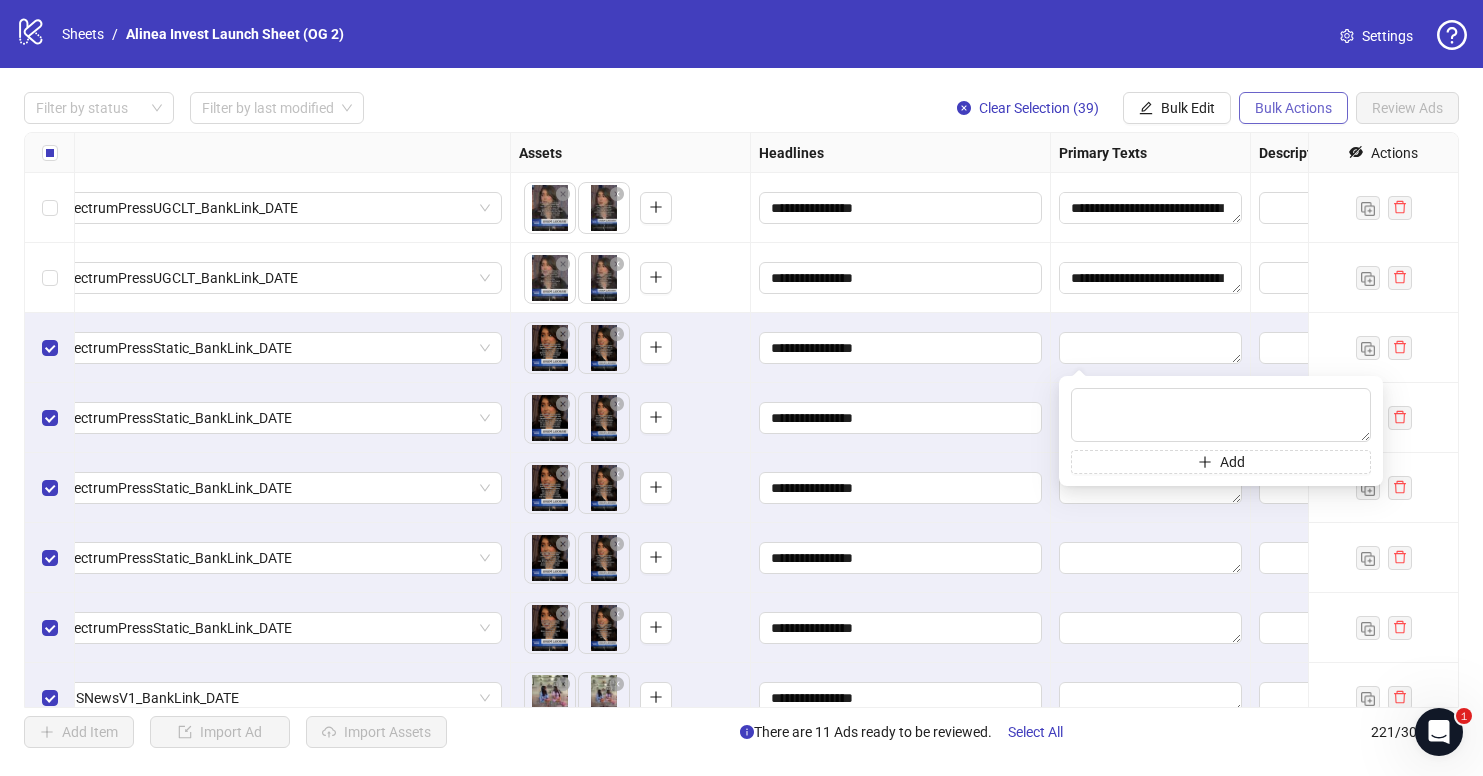 click on "Bulk Actions" at bounding box center (1293, 108) 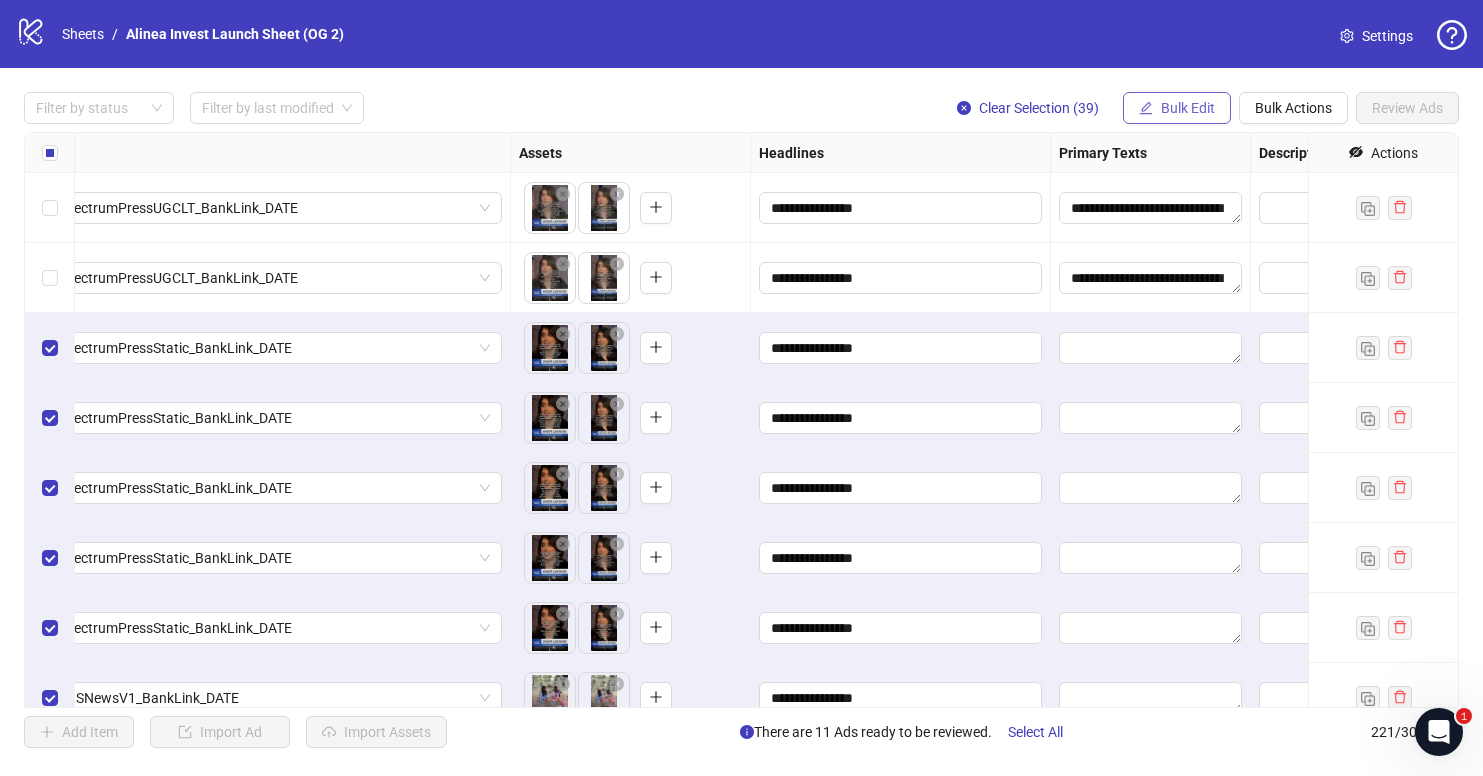 click on "Bulk Edit" at bounding box center [1188, 108] 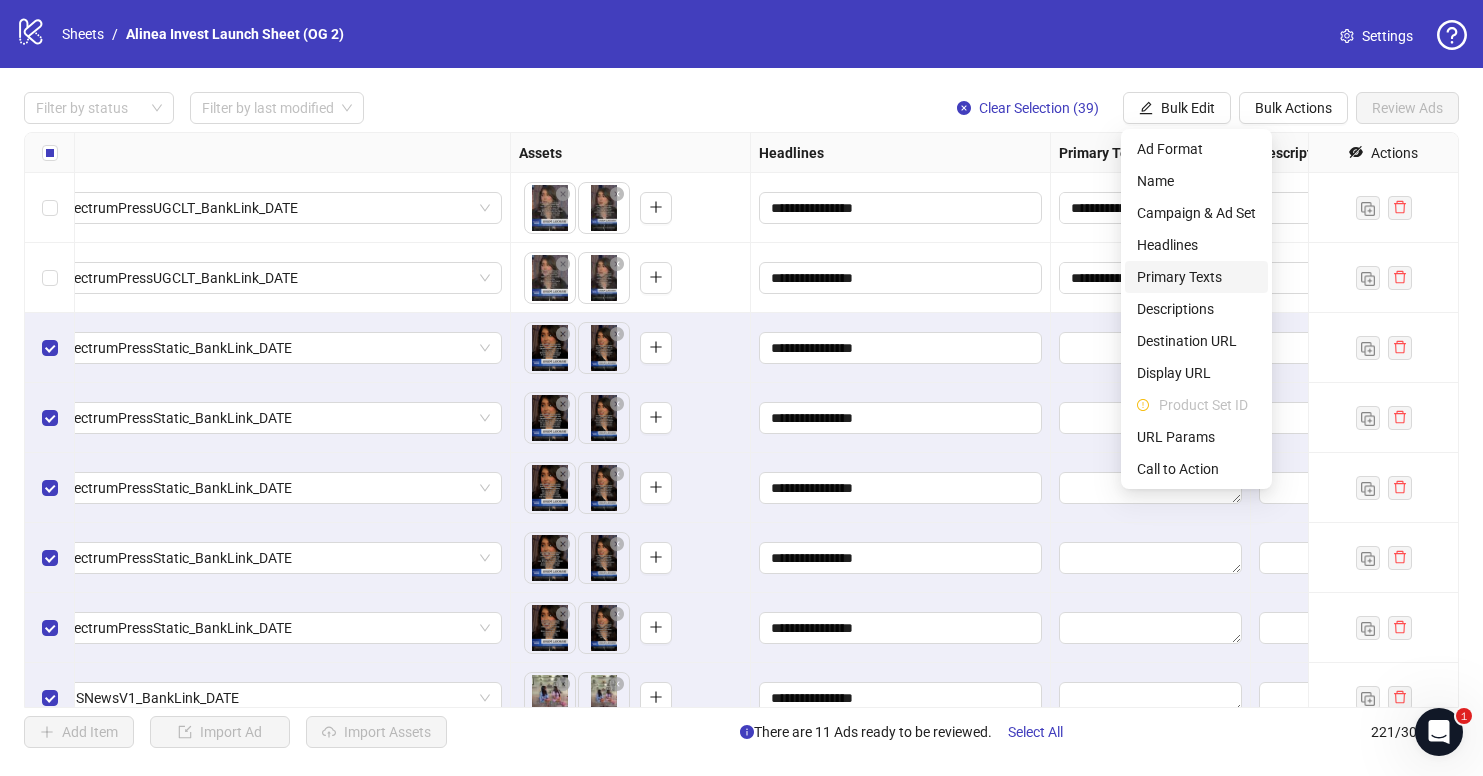click on "Primary Texts" at bounding box center [1196, 277] 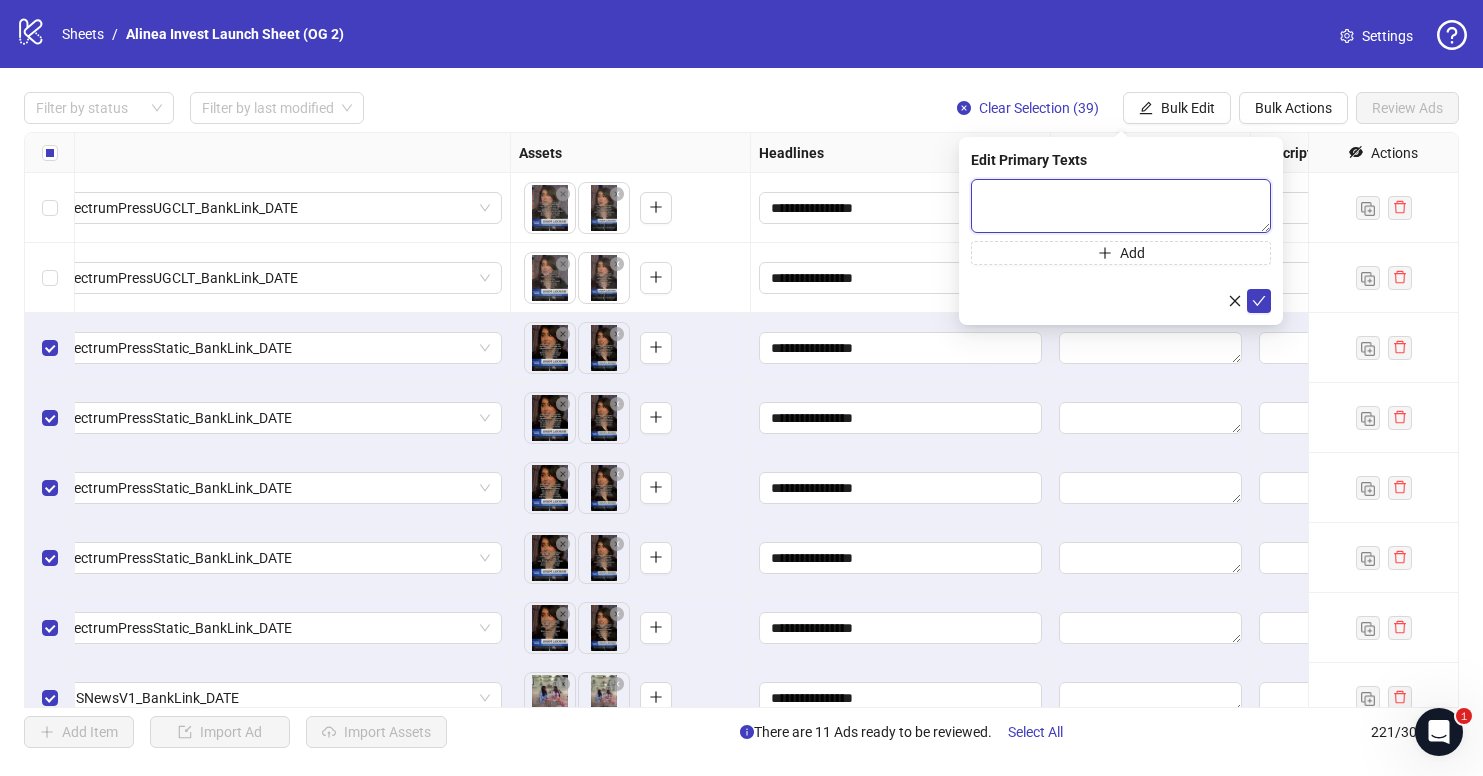 click at bounding box center (1121, 206) 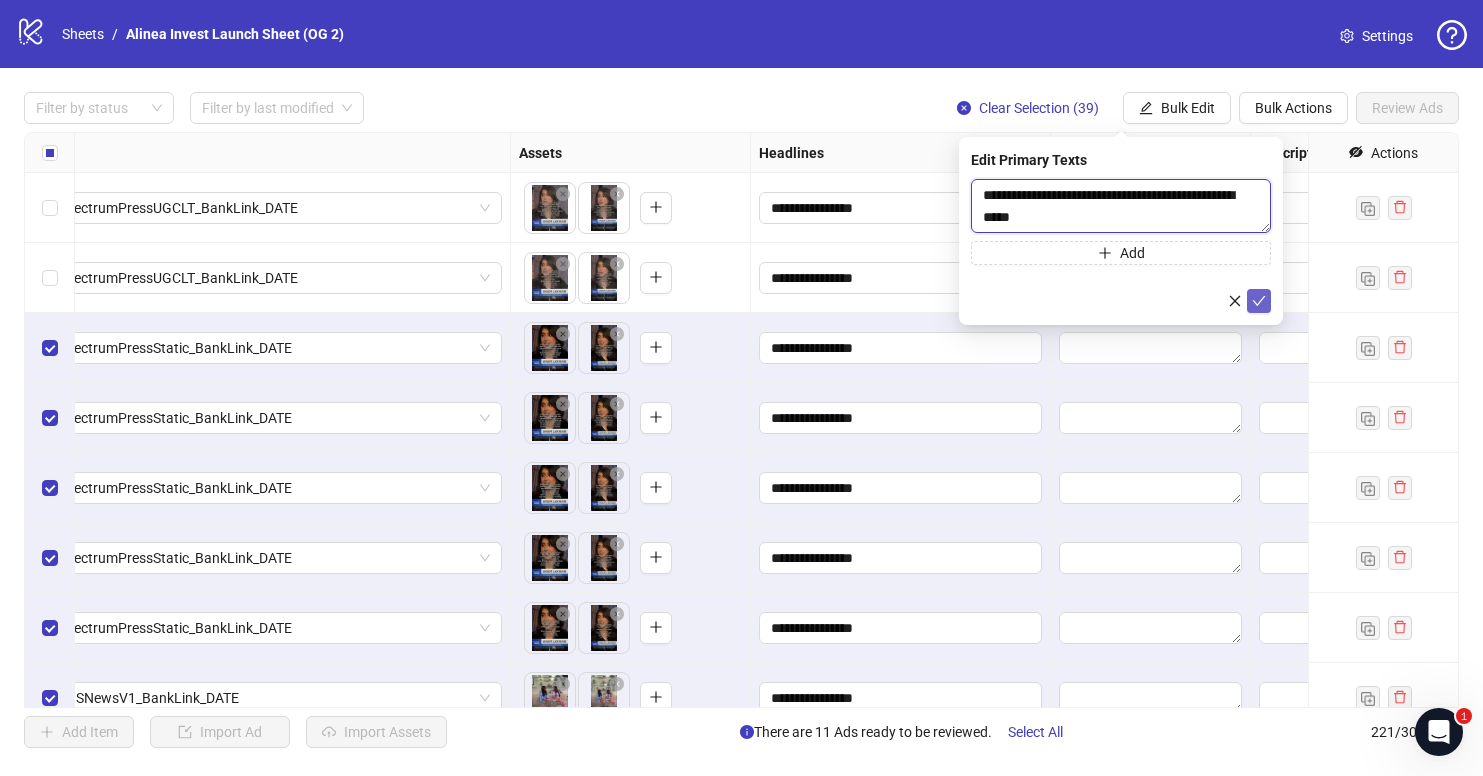 type on "**********" 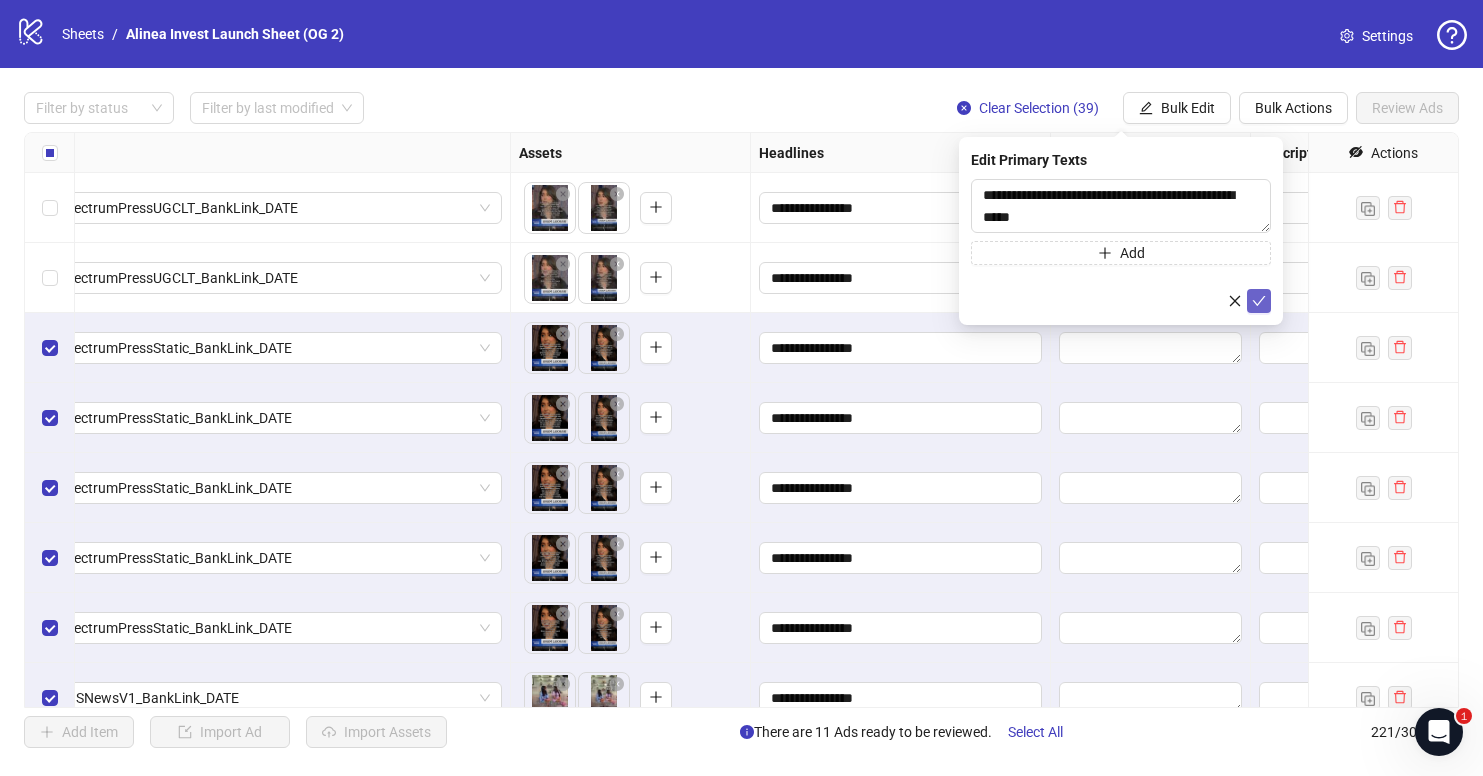 click at bounding box center [1259, 301] 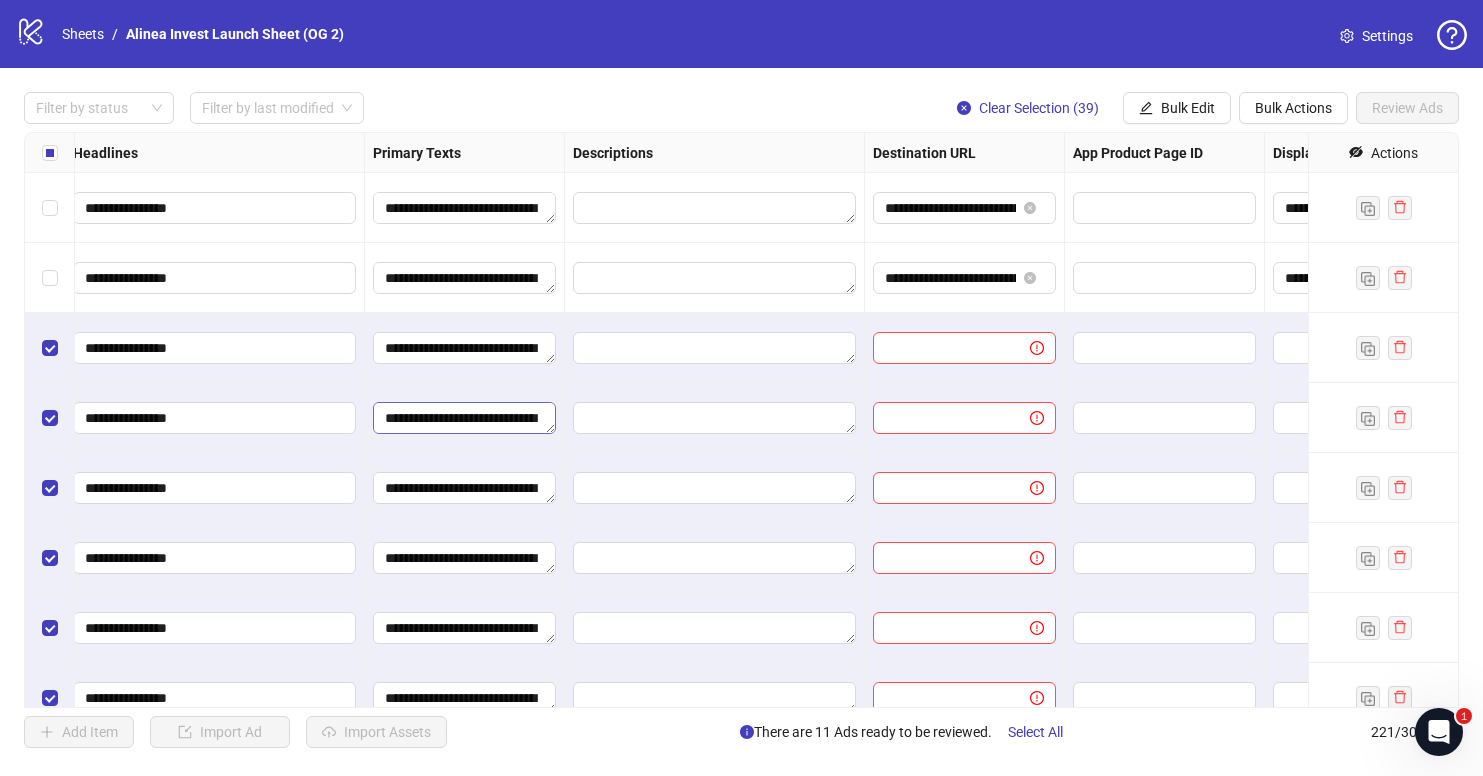 scroll, scrollTop: 12600, scrollLeft: 1516, axis: both 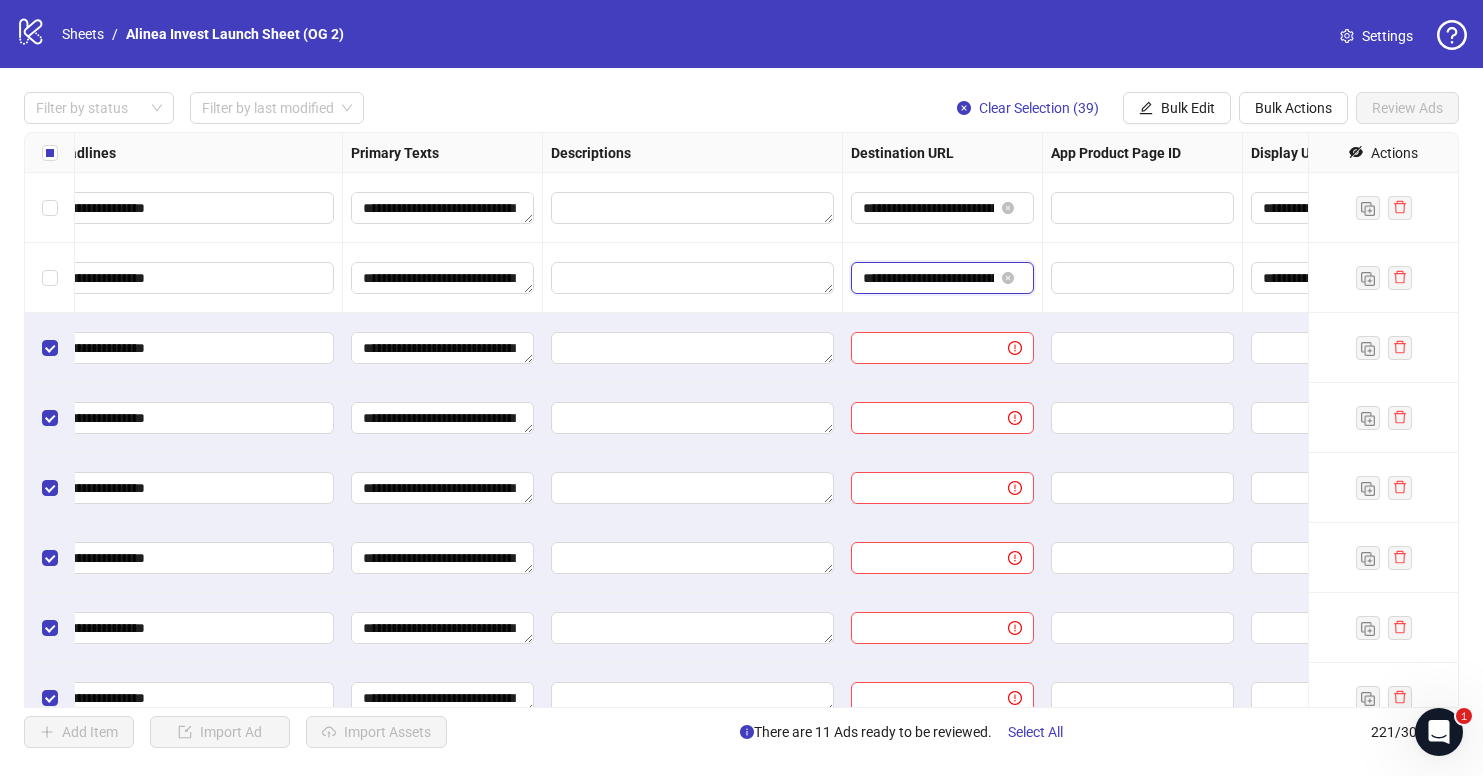 click on "**********" at bounding box center [928, 278] 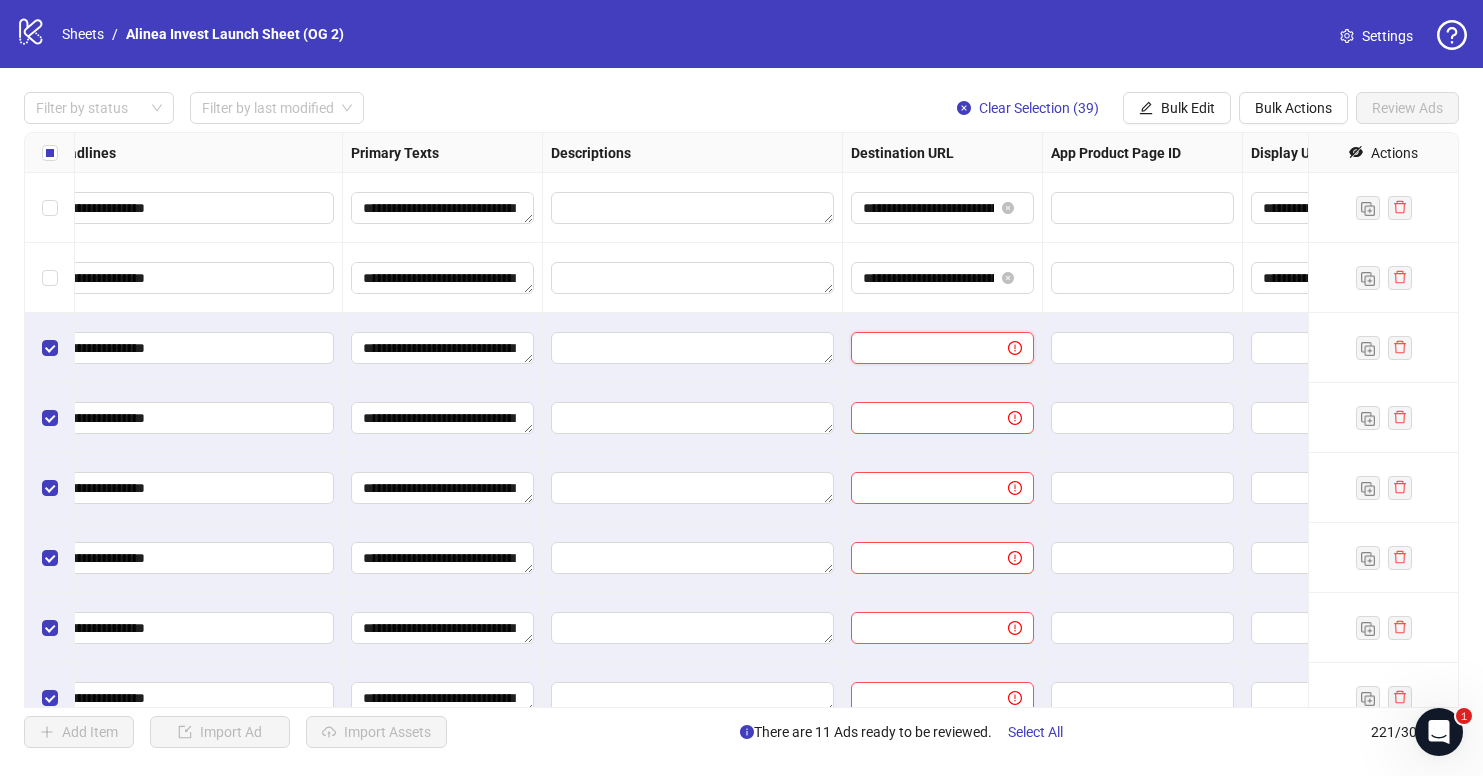 click at bounding box center [921, 348] 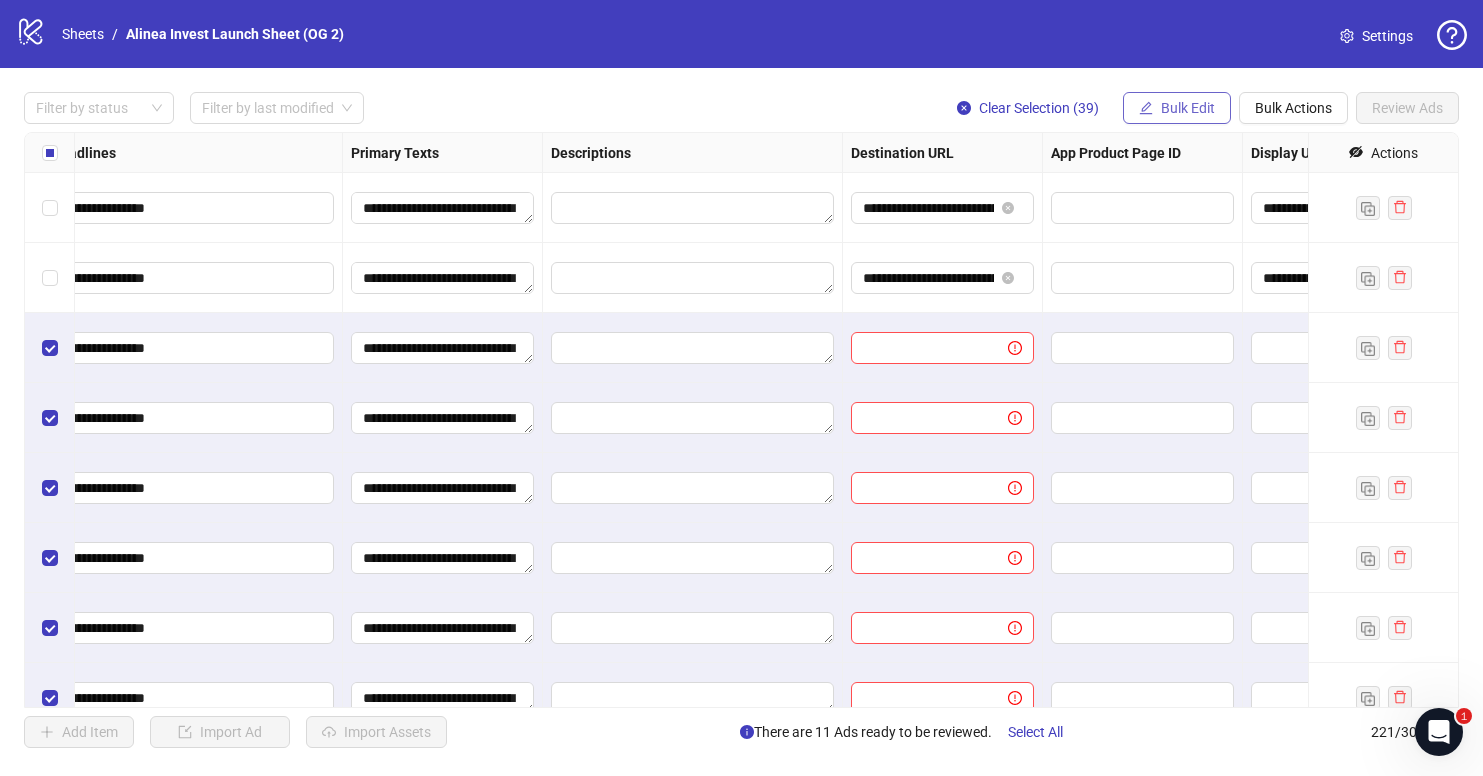 click on "Bulk Edit" at bounding box center [1188, 108] 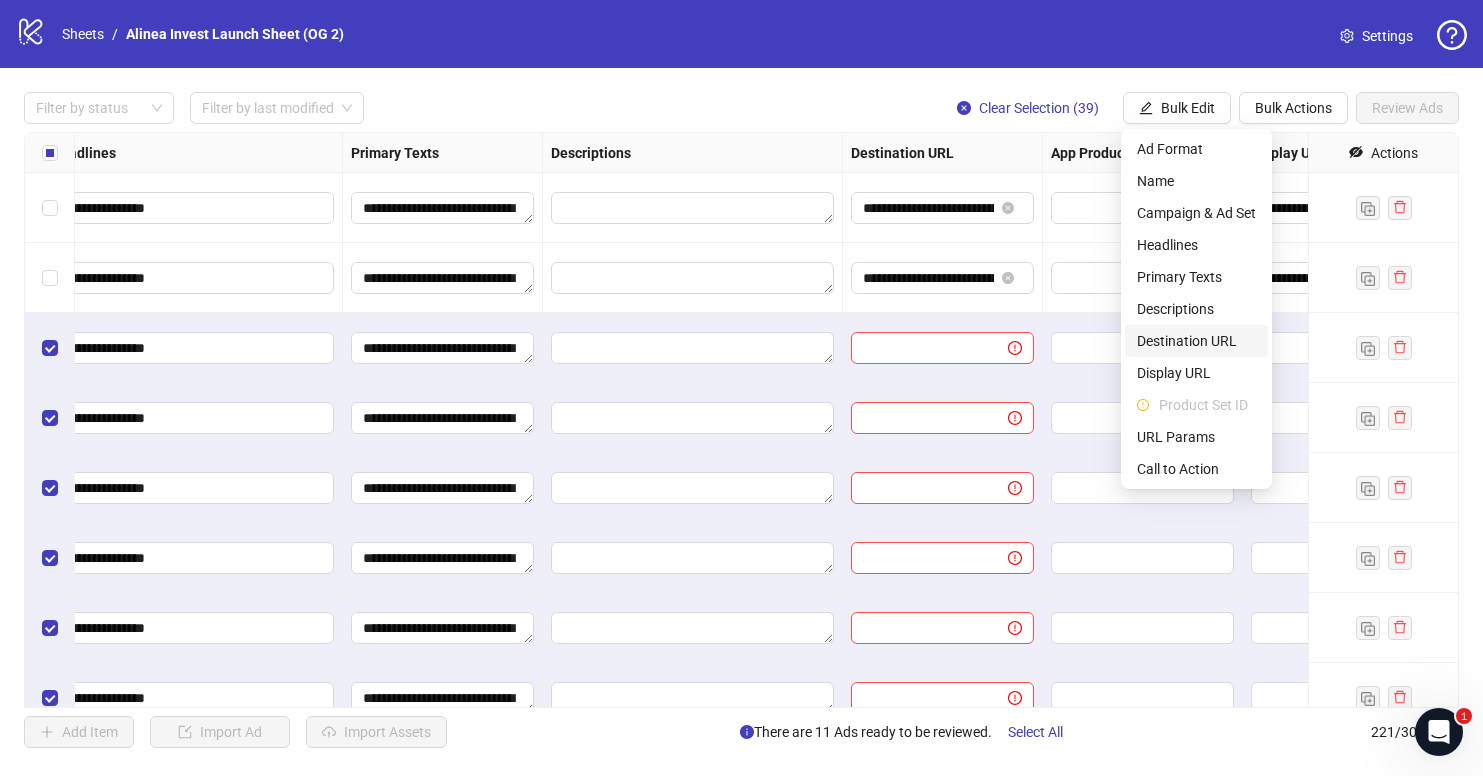 click on "Destination URL" at bounding box center (1196, 341) 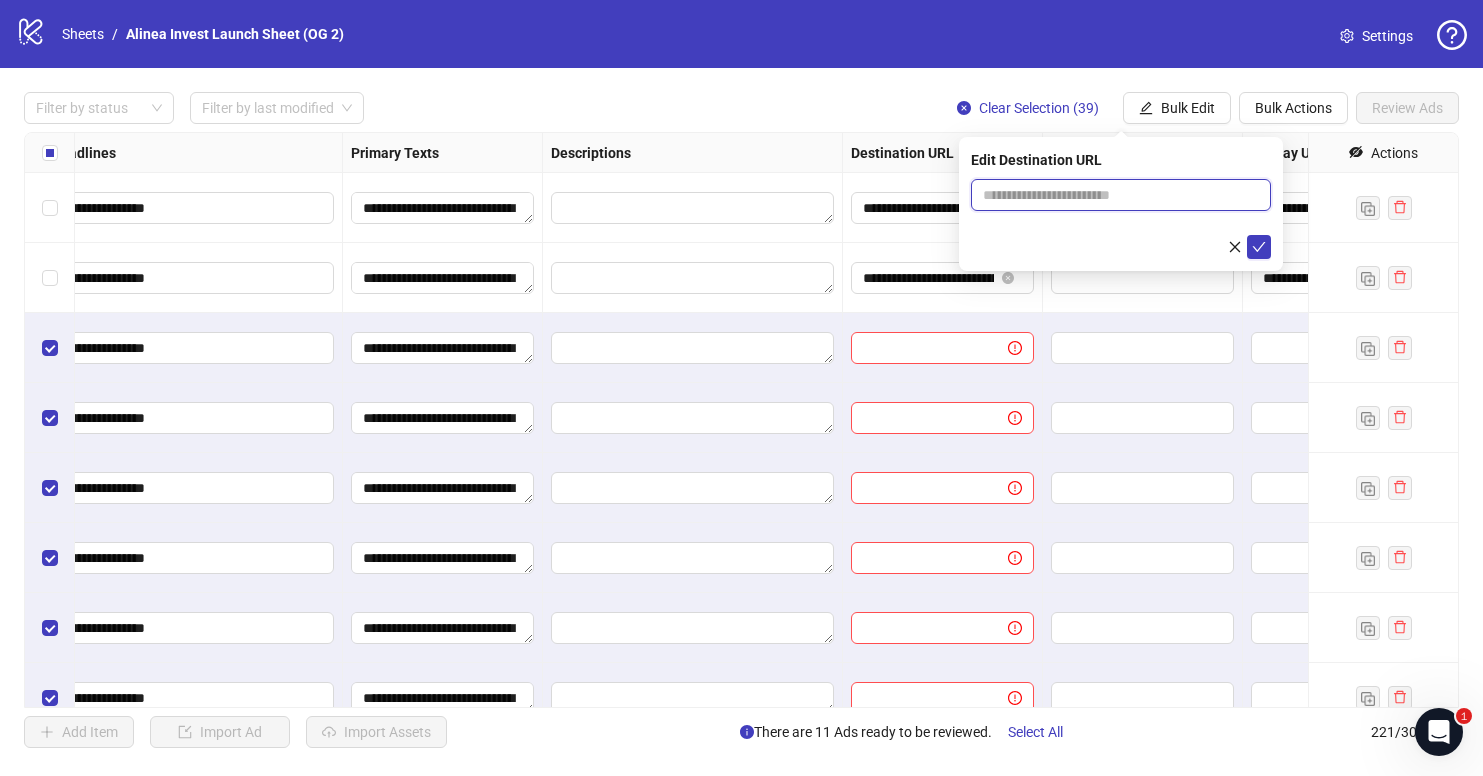click at bounding box center [1113, 195] 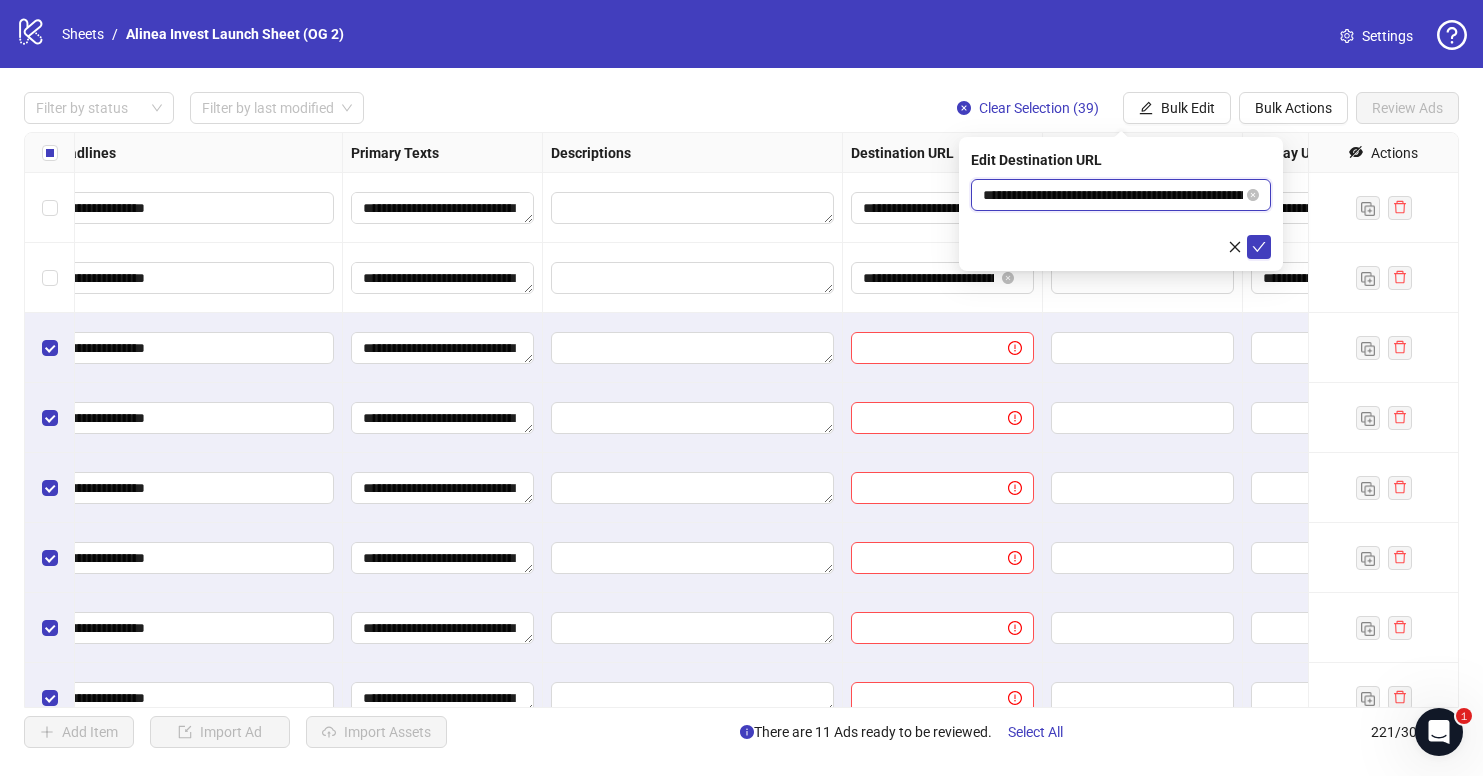scroll, scrollTop: 0, scrollLeft: 1928, axis: horizontal 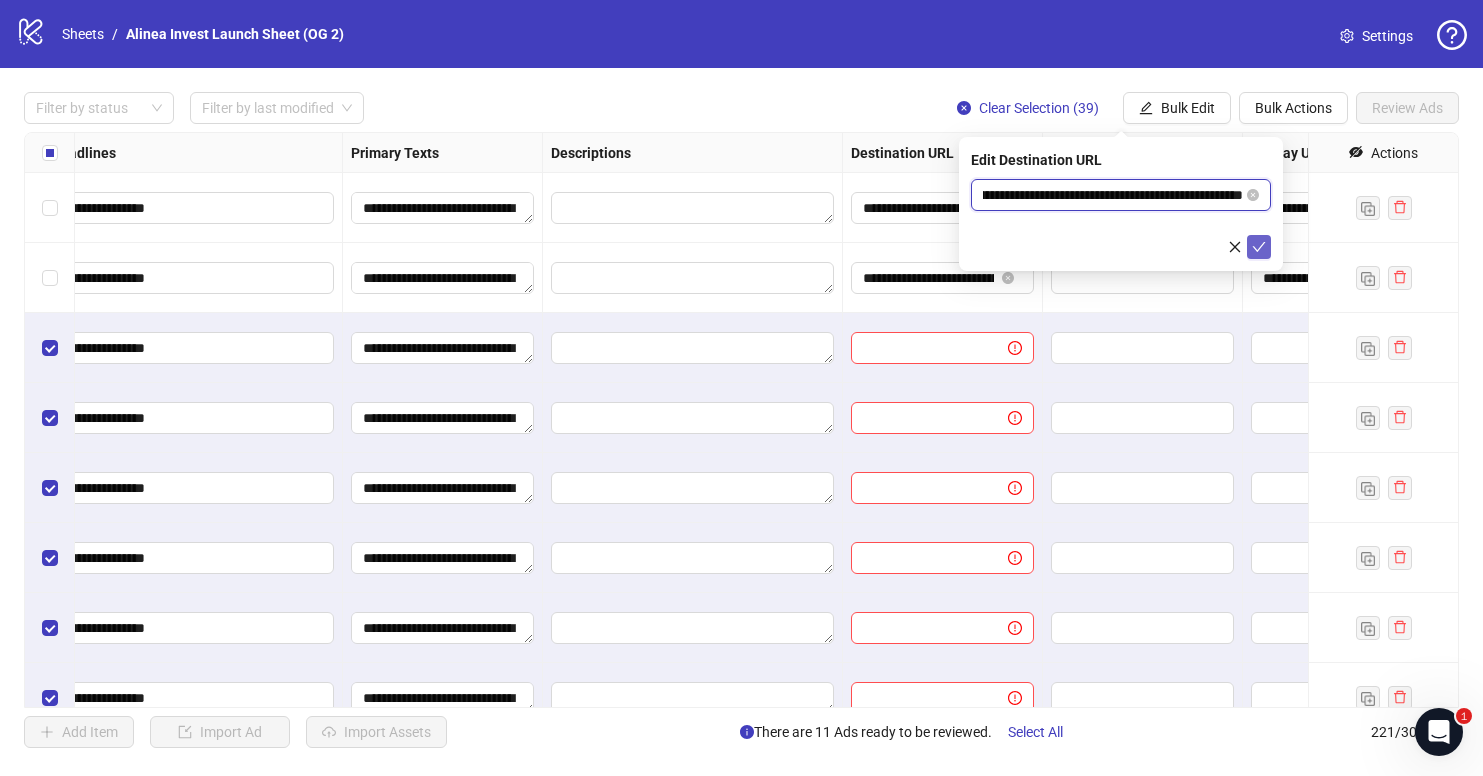 type on "**********" 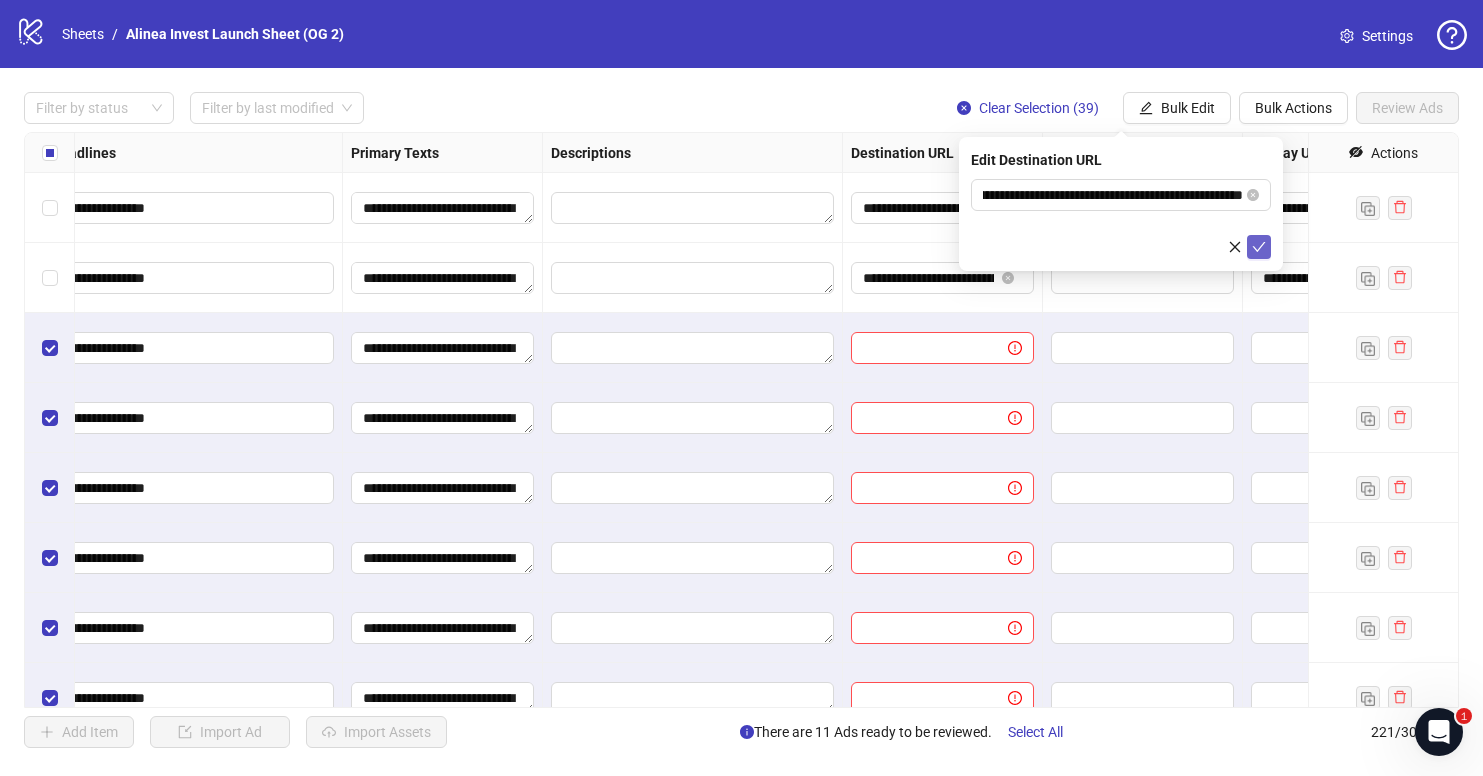 scroll, scrollTop: 0, scrollLeft: 0, axis: both 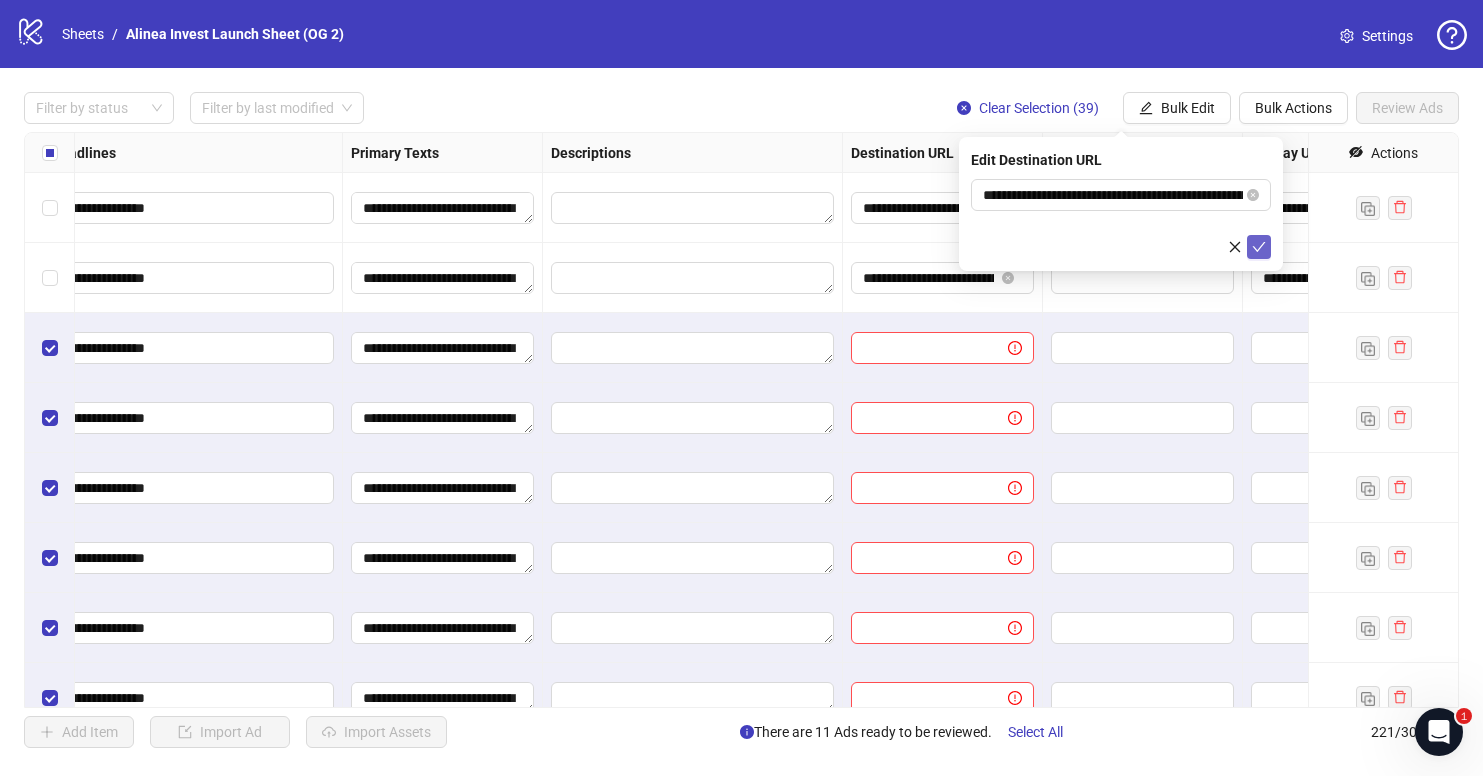 click 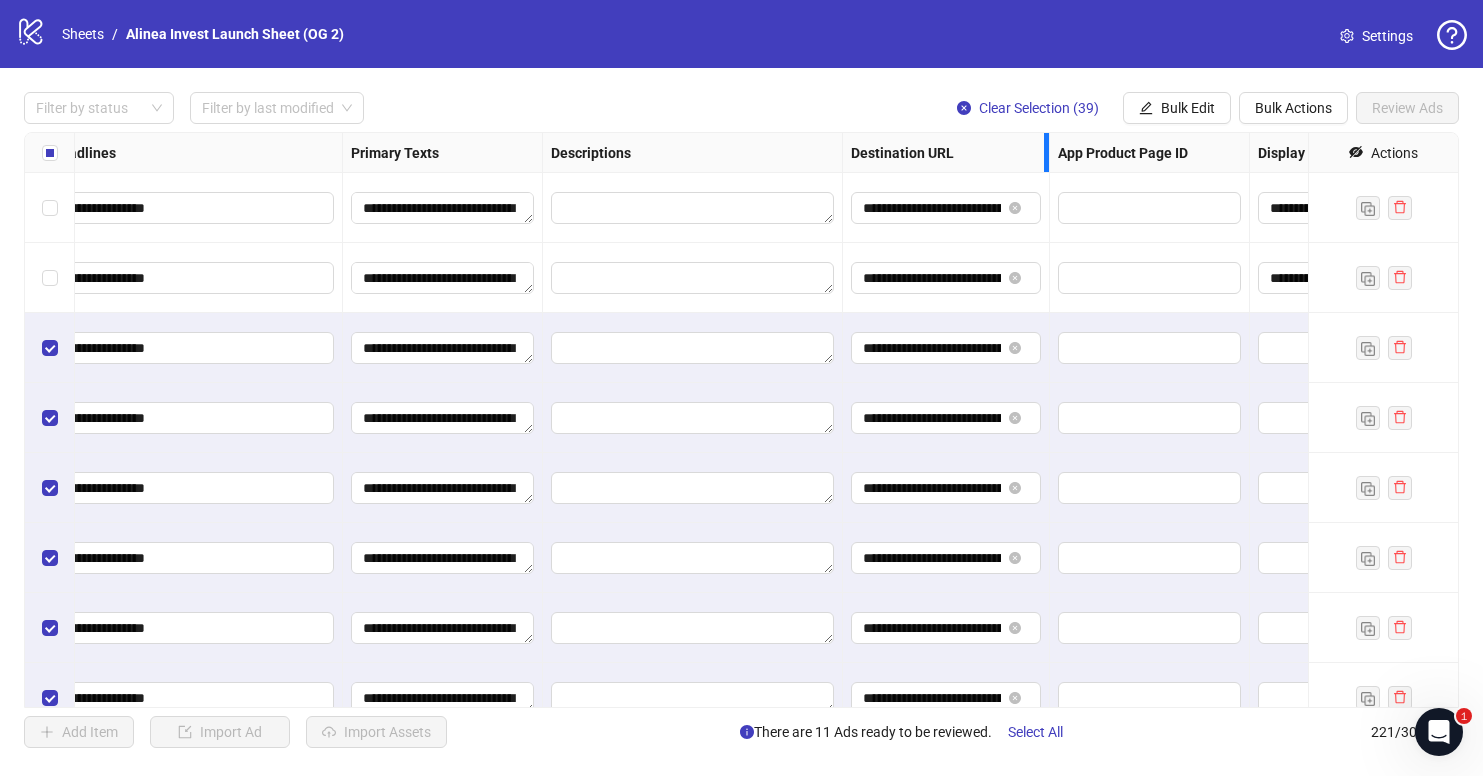 click on "Ad Format Ad Name Campaign & Ad Set Assets Headlines Primary Texts Descriptions Destination URL App Product Page ID Display URL Leadgen Form Product Set ID URL Params Call to Action" at bounding box center (204, 153) 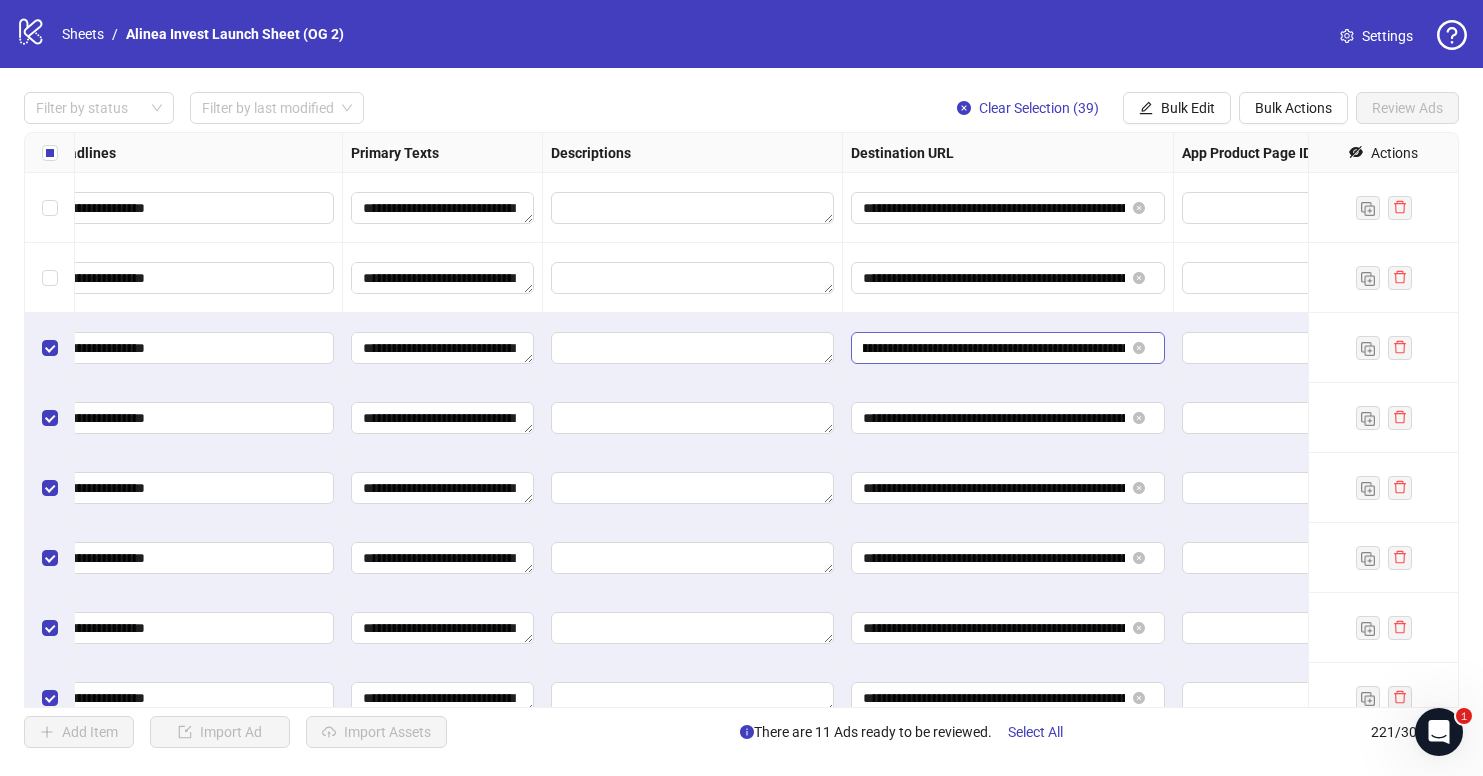 scroll, scrollTop: 0, scrollLeft: 457, axis: horizontal 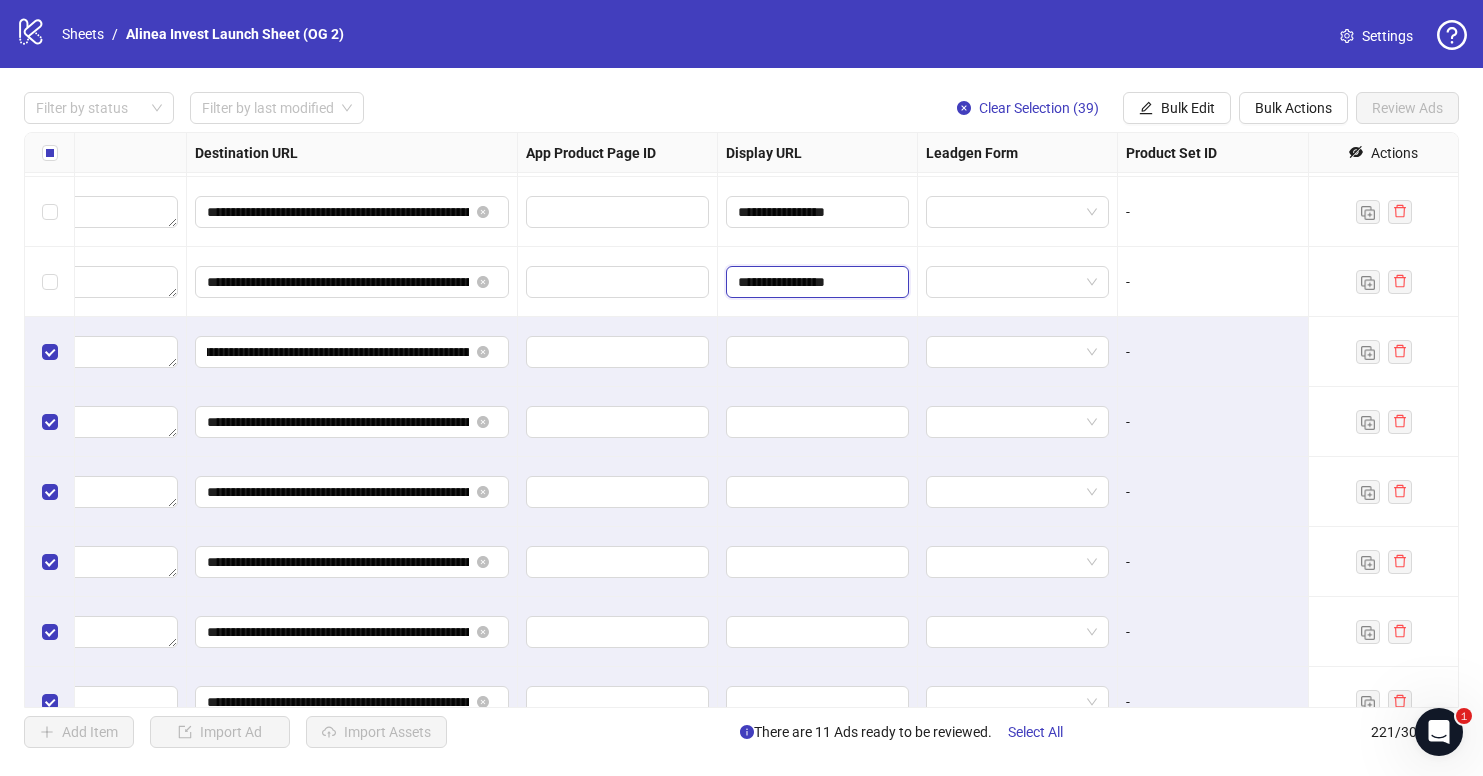 click on "**********" at bounding box center (815, 282) 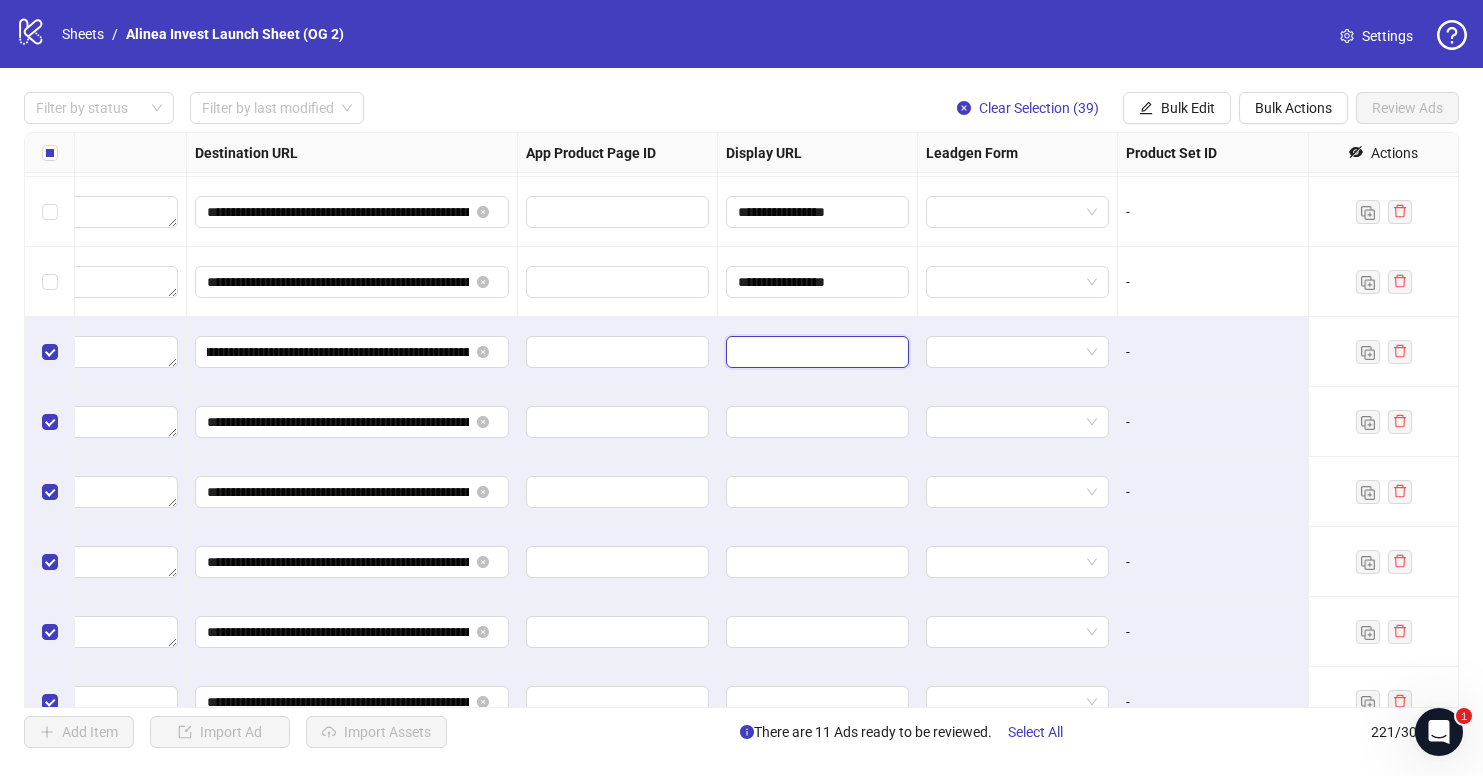 click at bounding box center [815, 352] 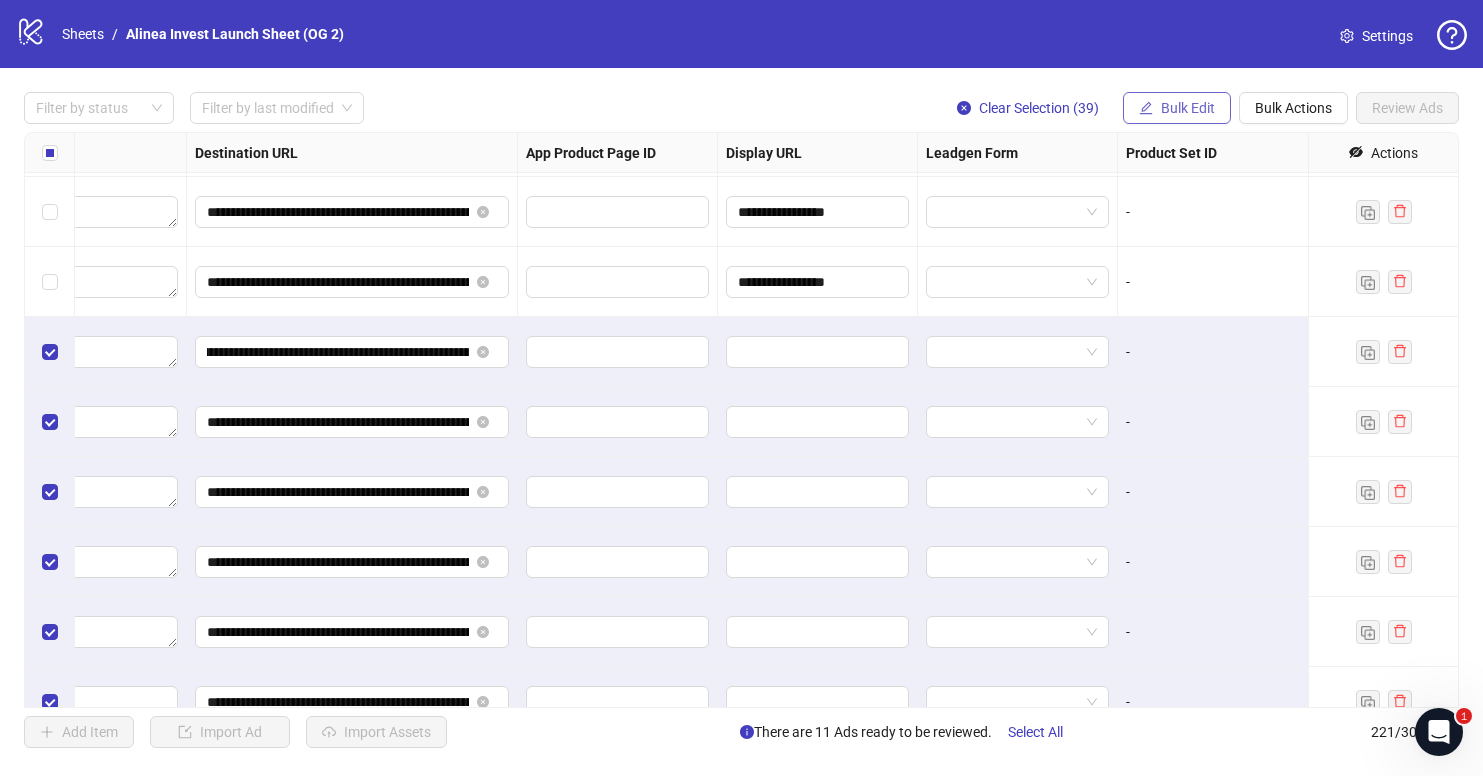click on "Bulk Edit" at bounding box center [1188, 108] 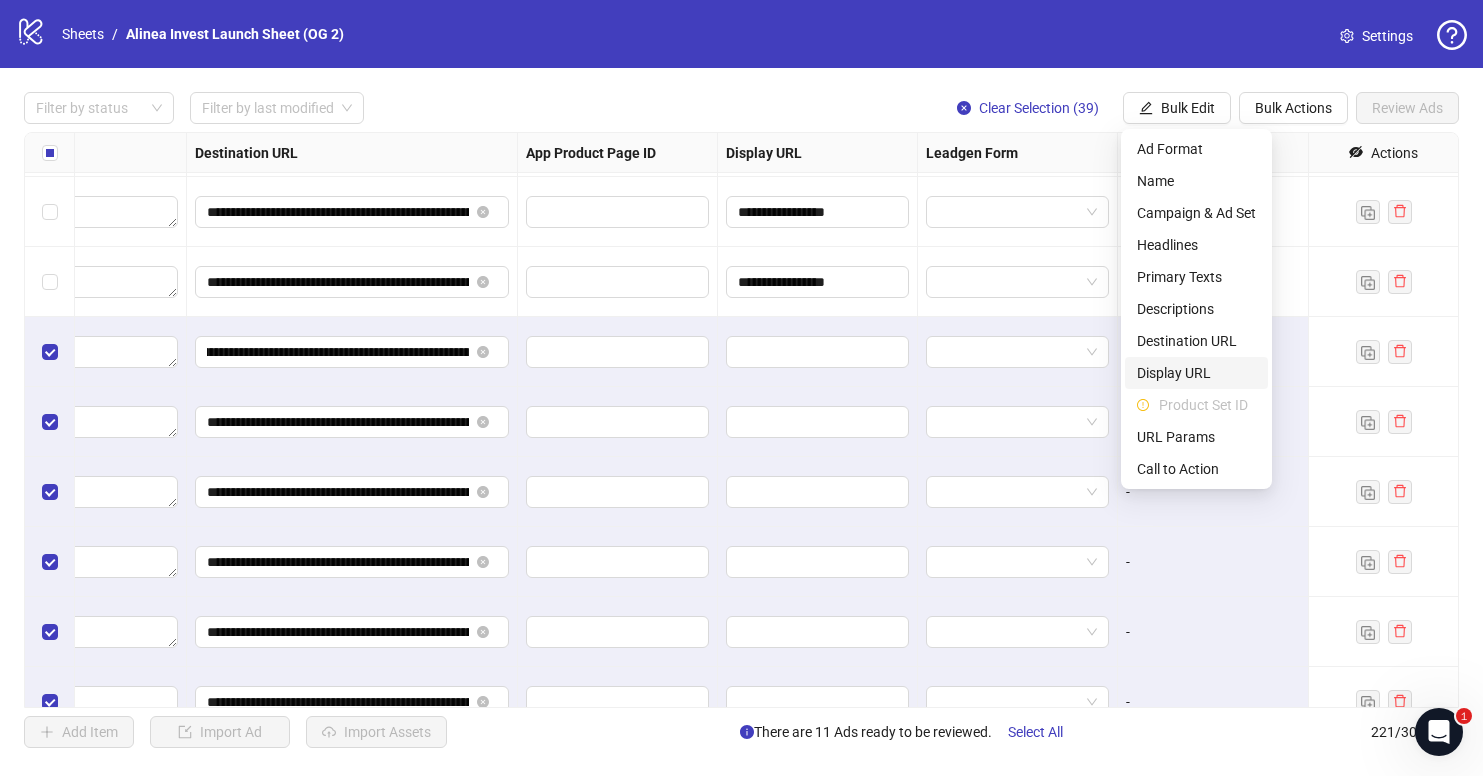 click on "Display URL" at bounding box center (1196, 373) 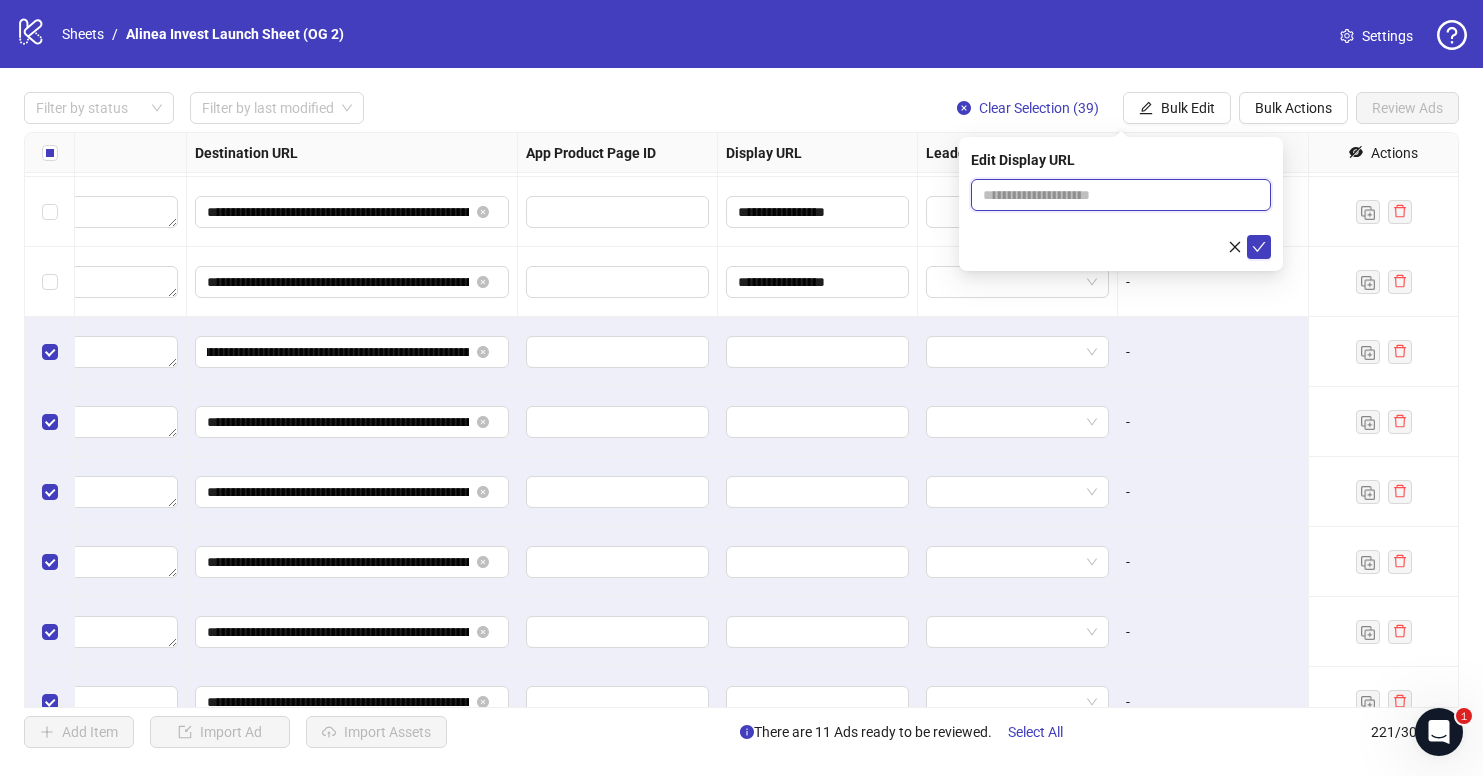 click at bounding box center [1121, 195] 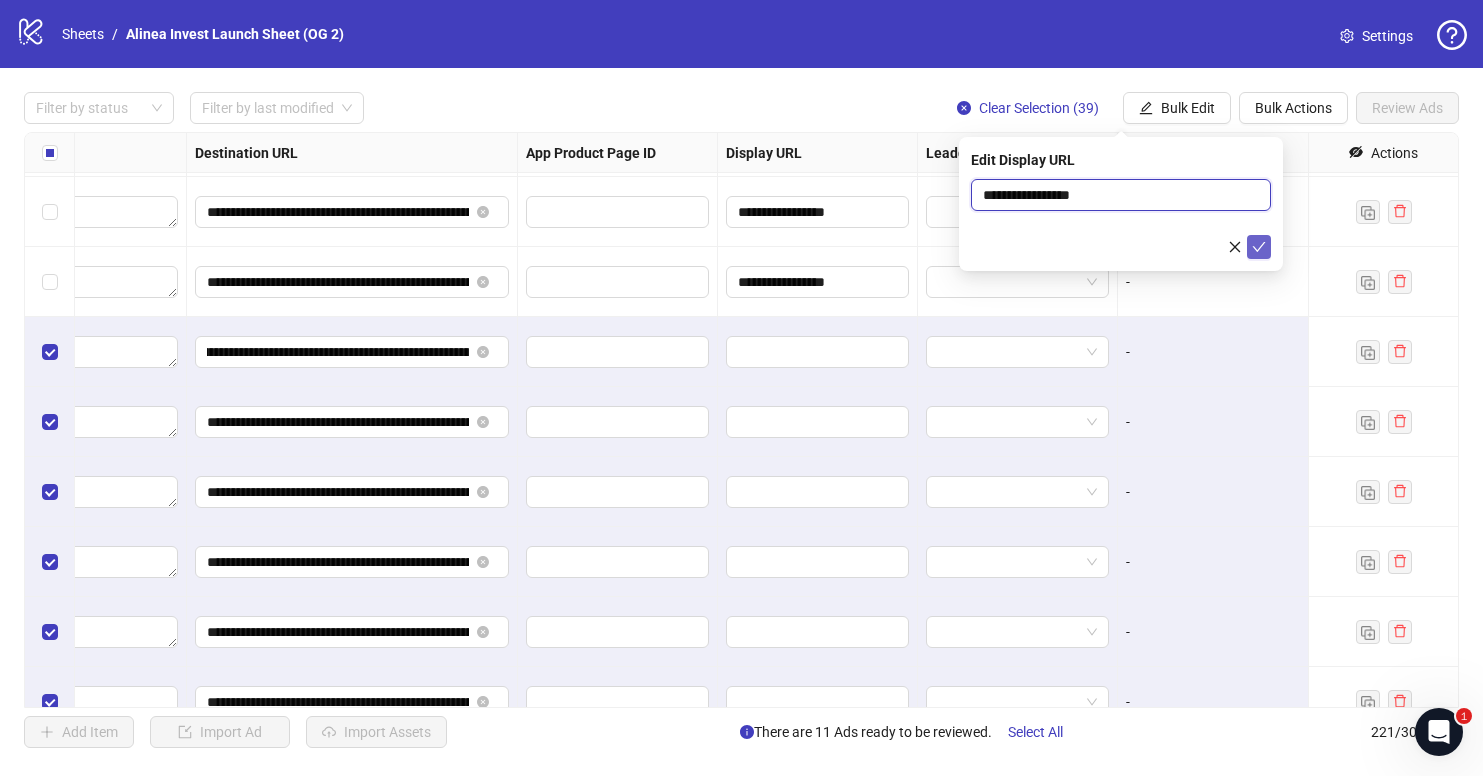 type on "**********" 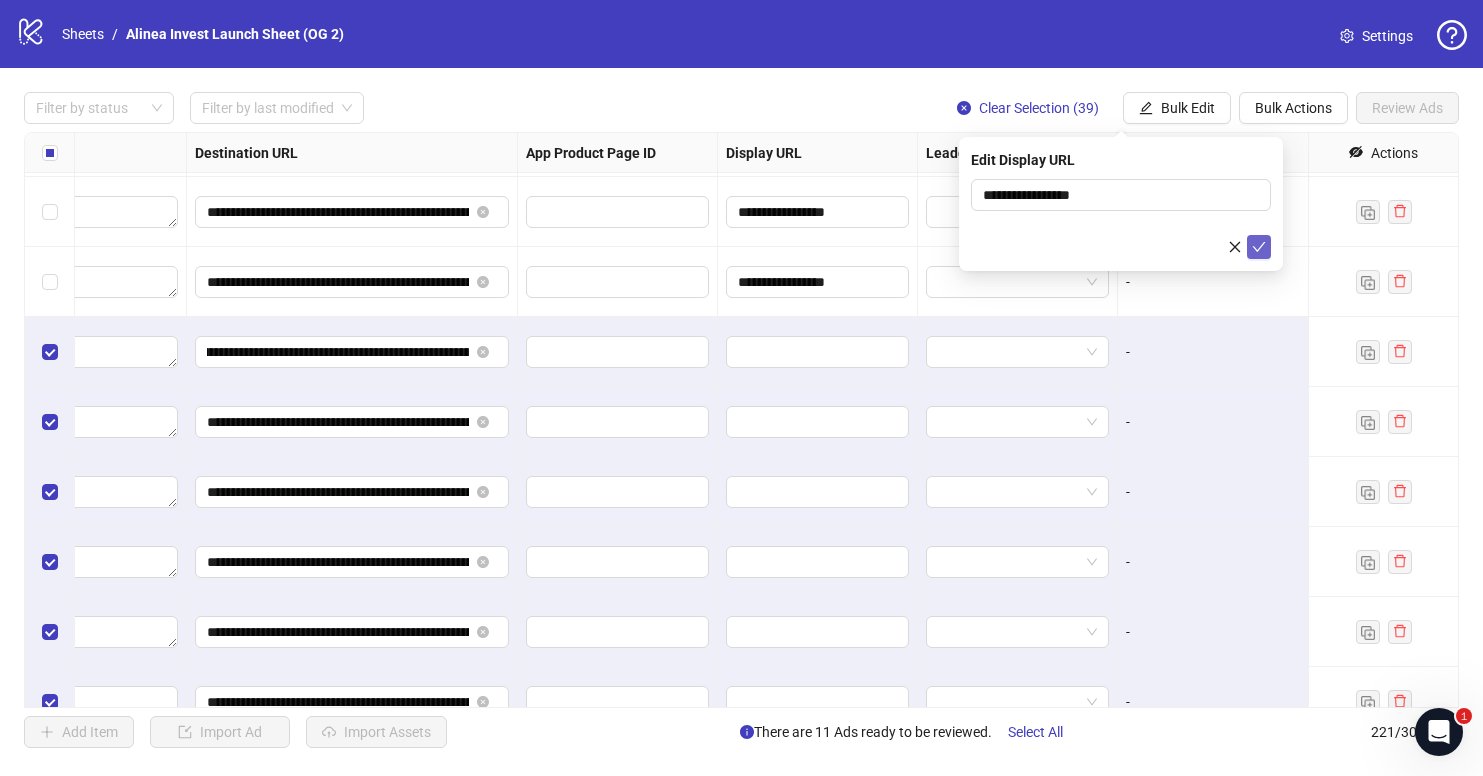 click 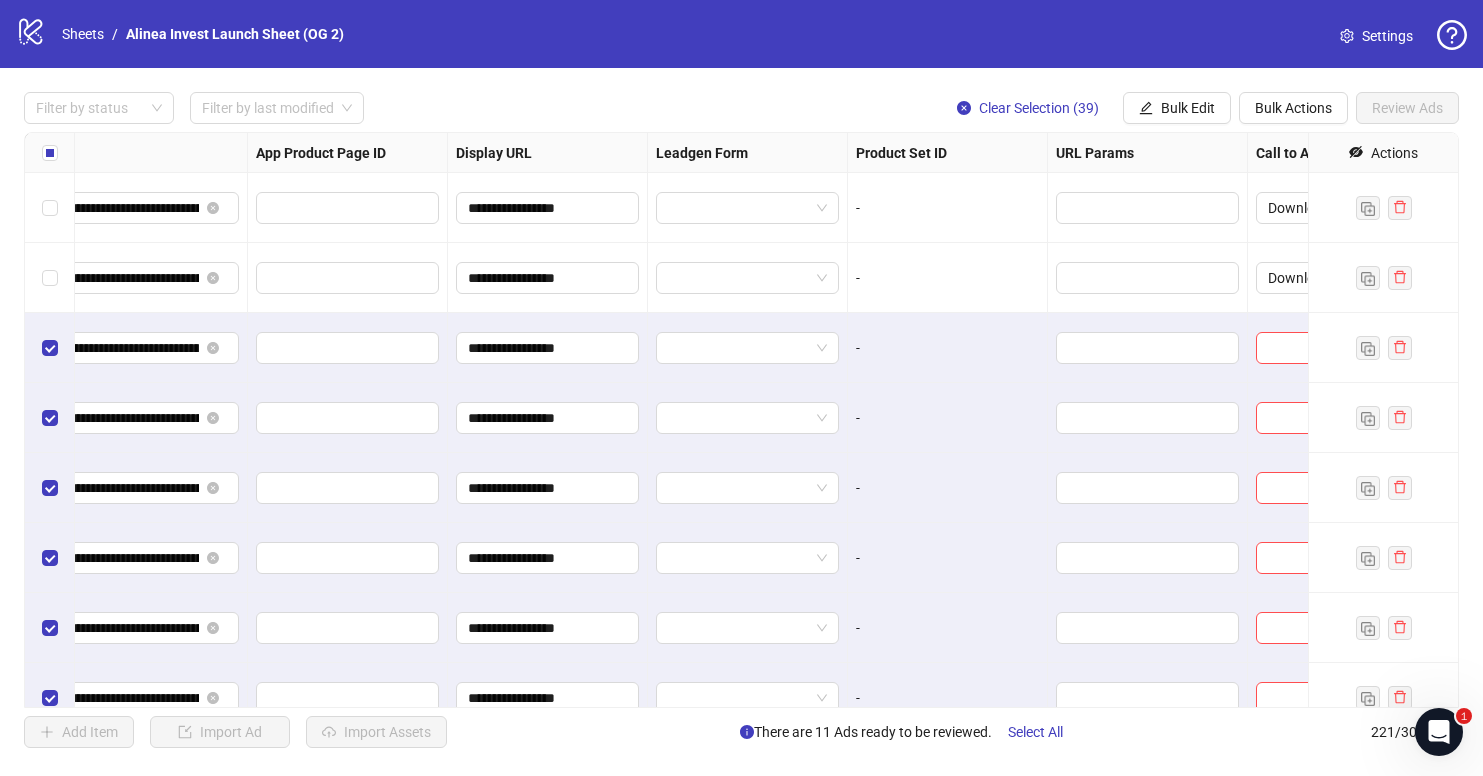 scroll, scrollTop: 12600, scrollLeft: 2542, axis: both 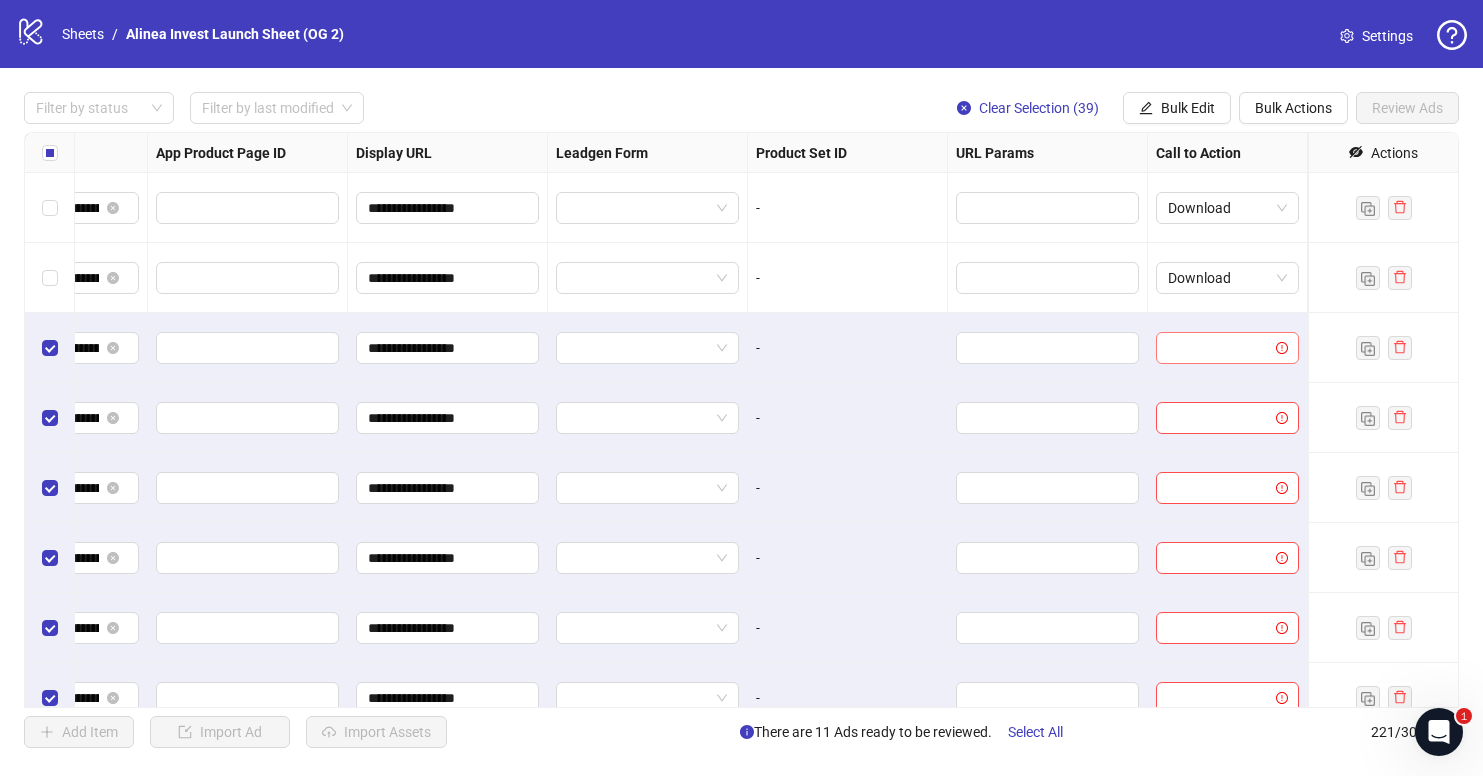 click at bounding box center (1218, 348) 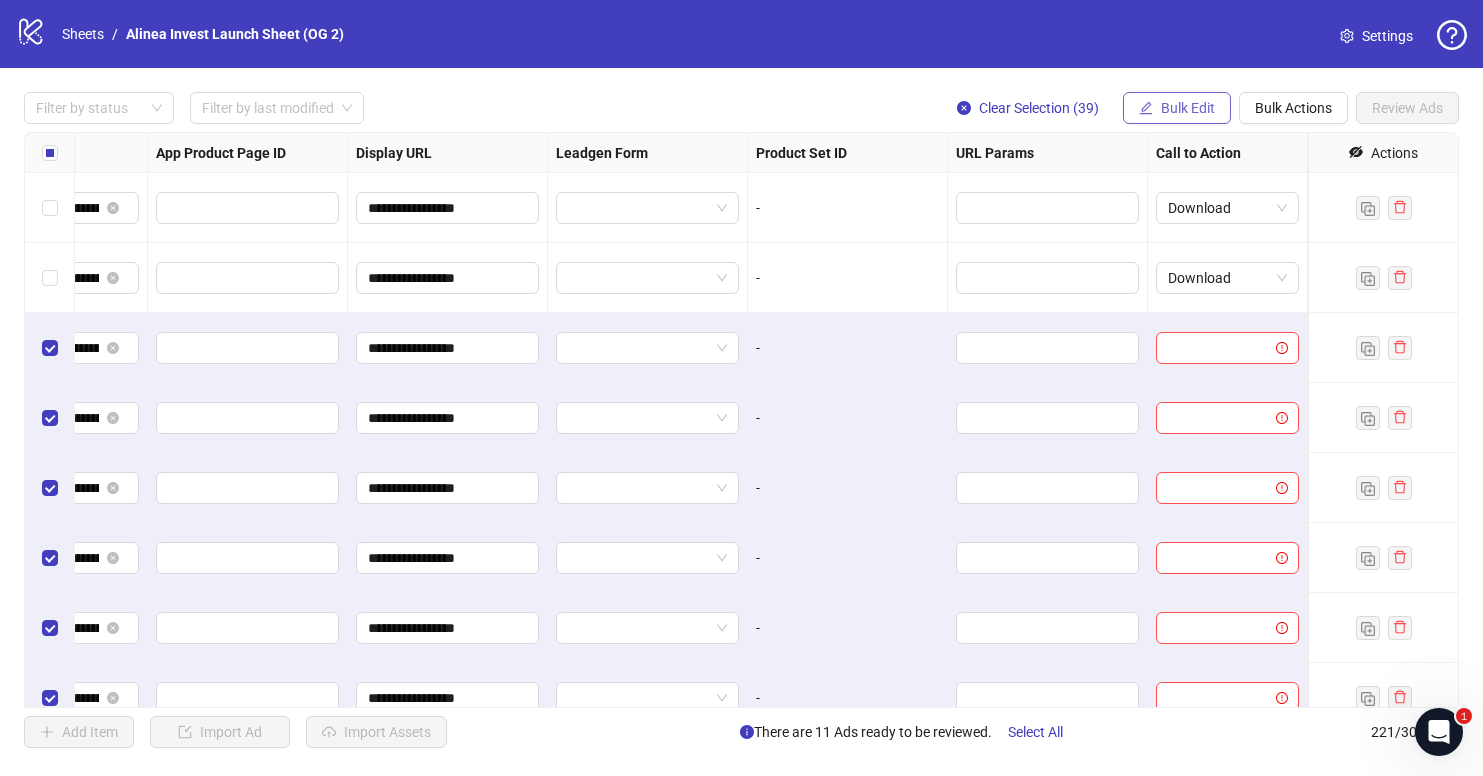 click on "Bulk Edit" at bounding box center [1188, 108] 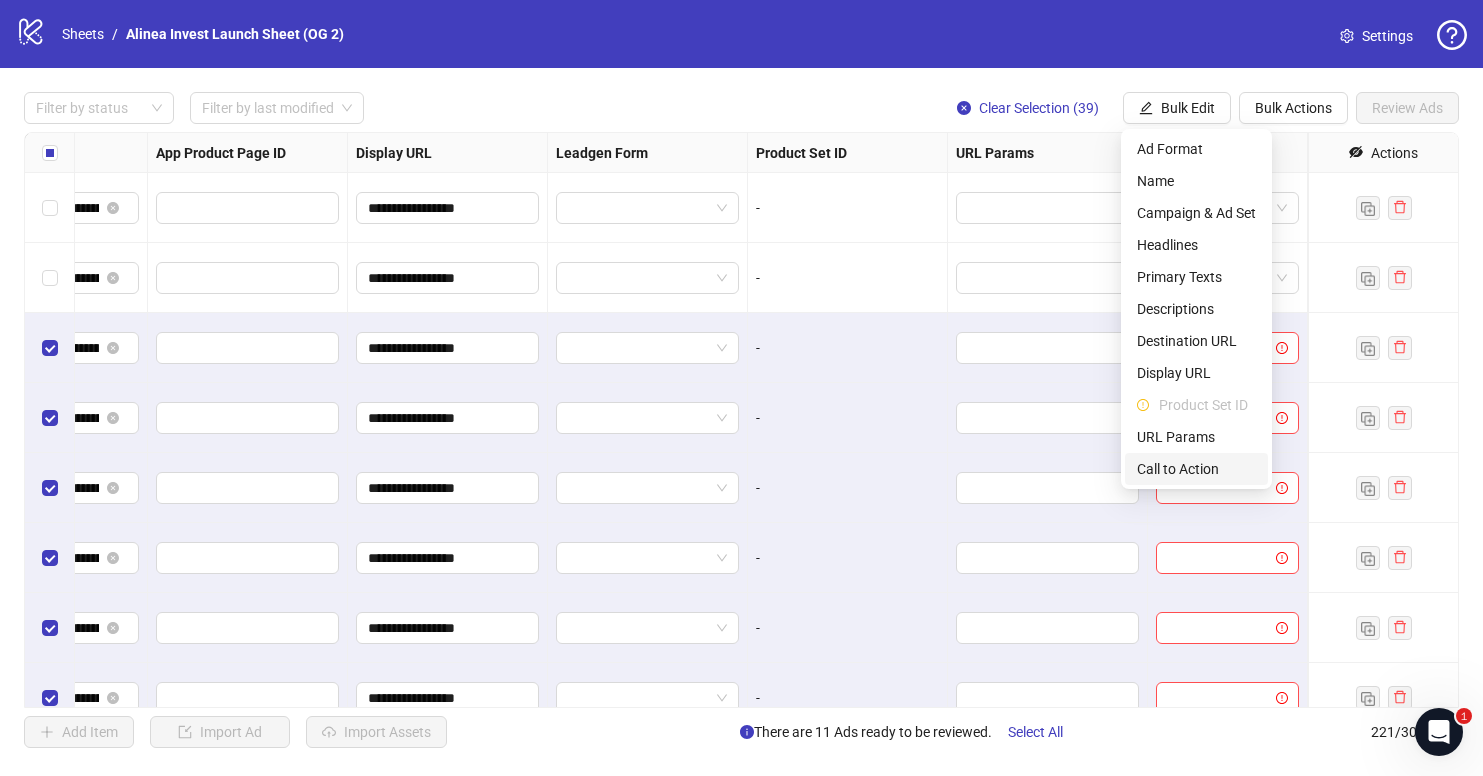 click on "Call to Action" at bounding box center (1196, 469) 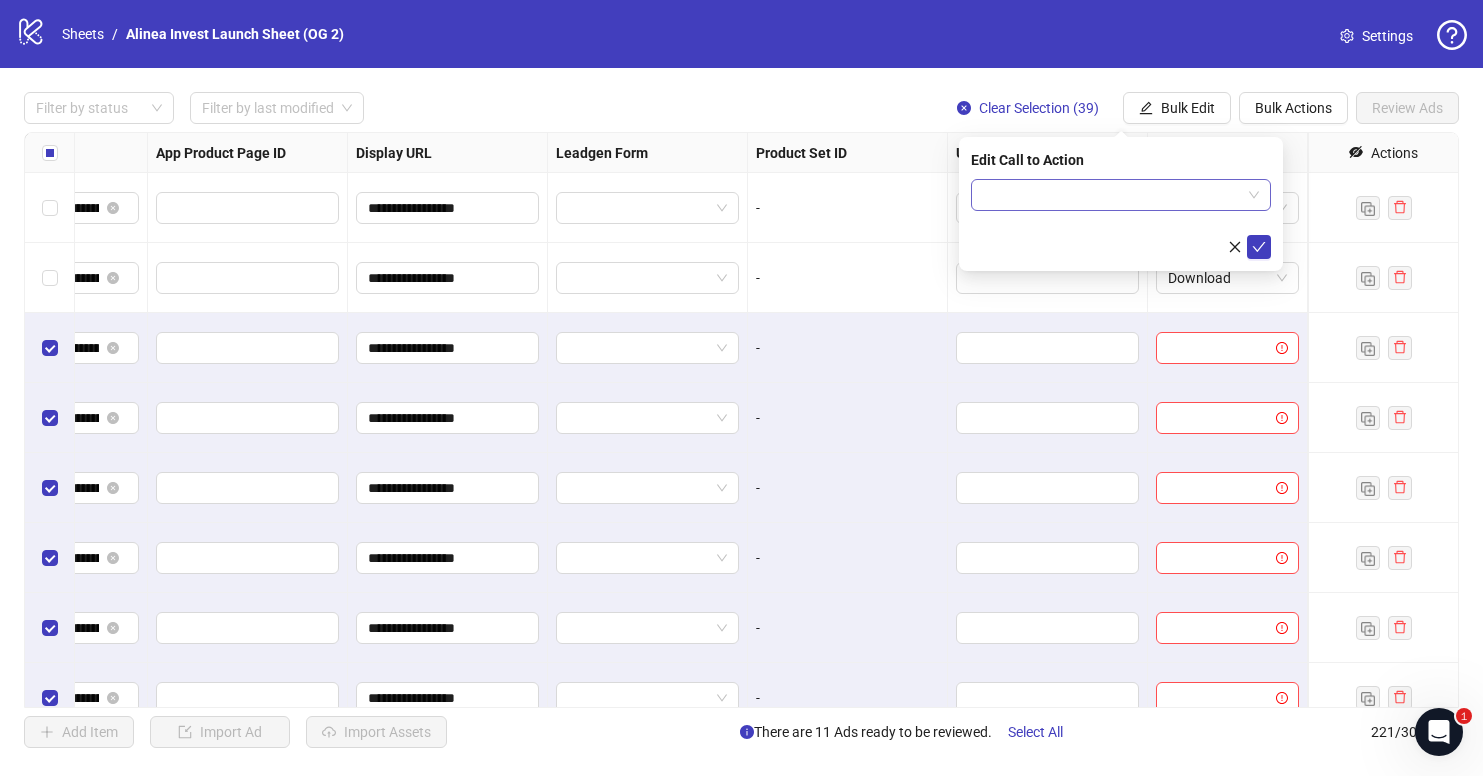 click at bounding box center [1112, 195] 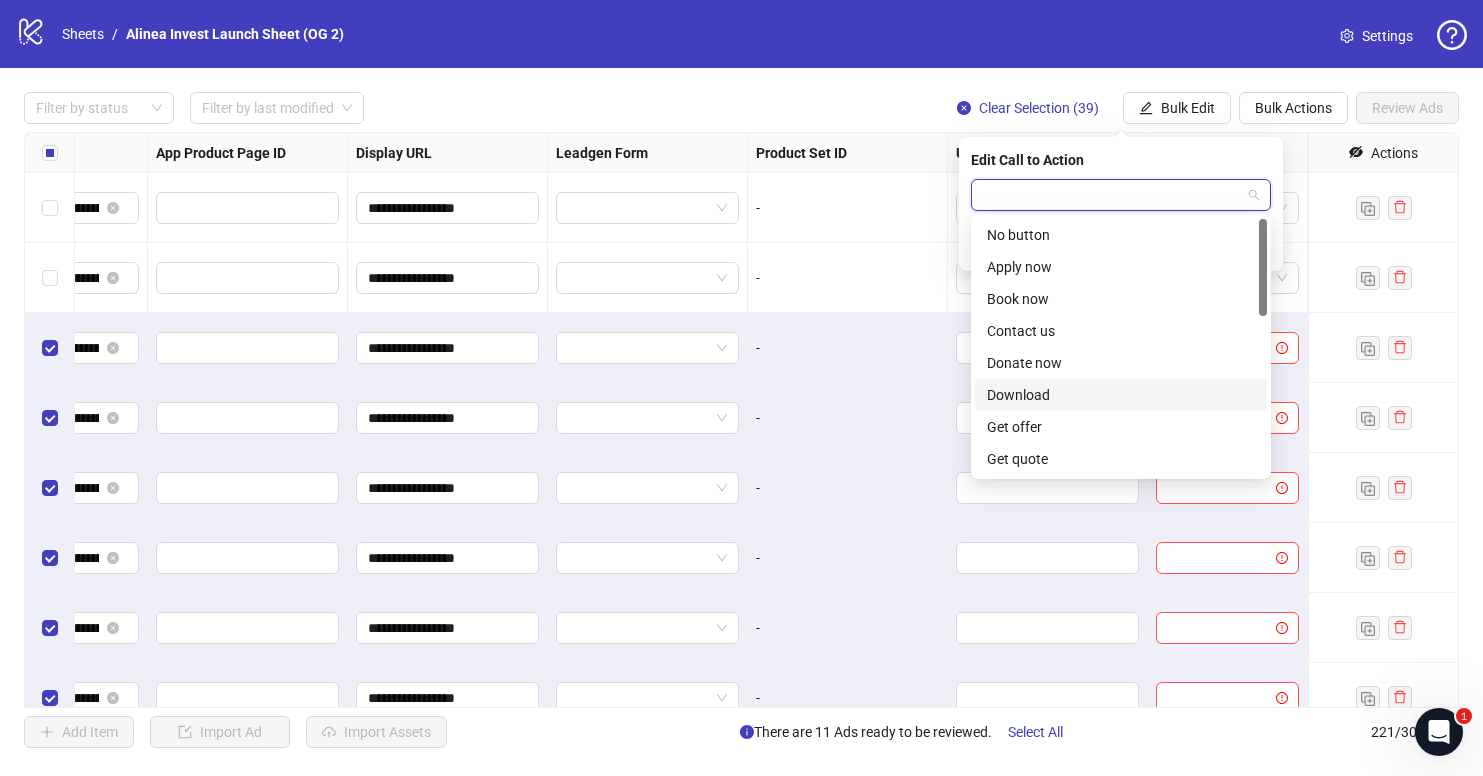 click on "Download" at bounding box center (1121, 395) 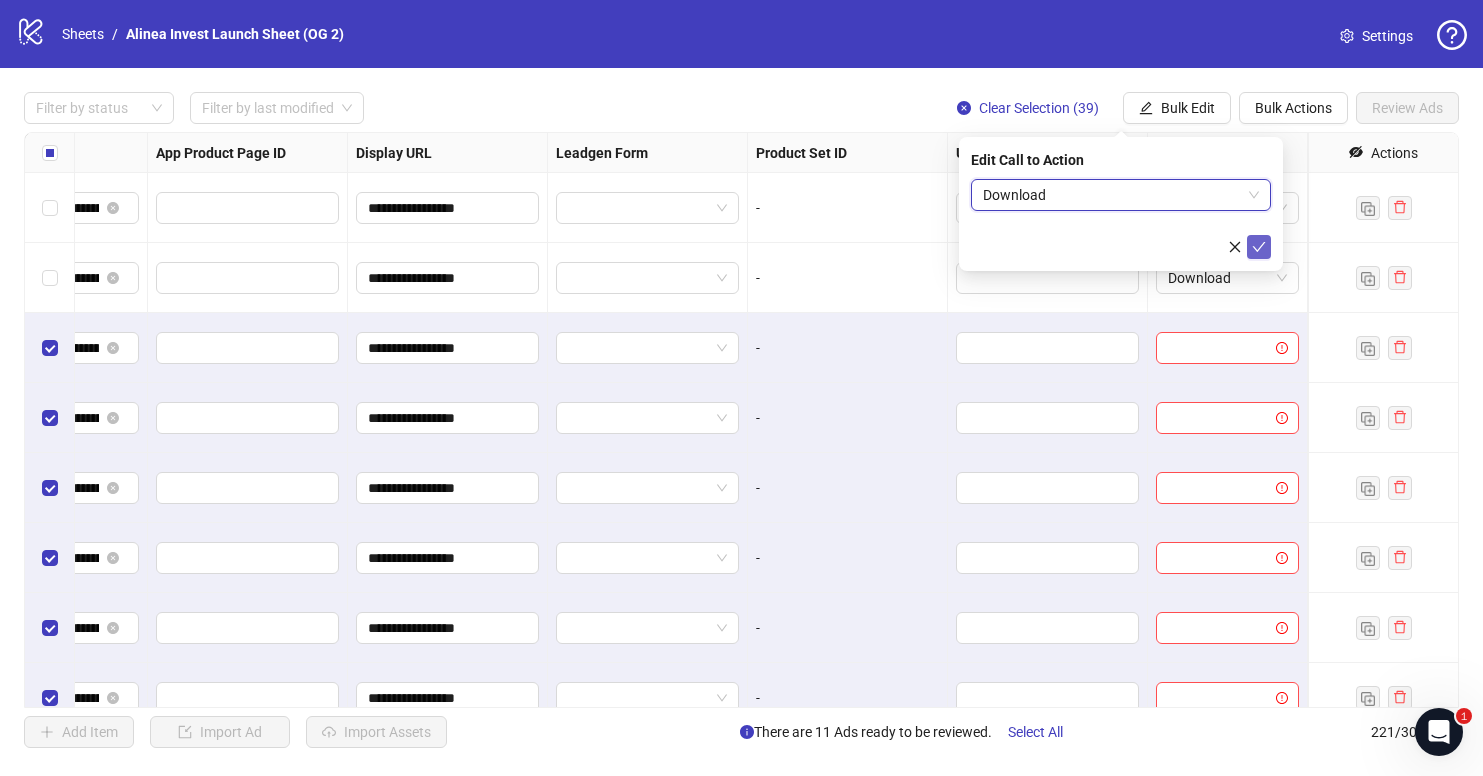 click at bounding box center (1259, 247) 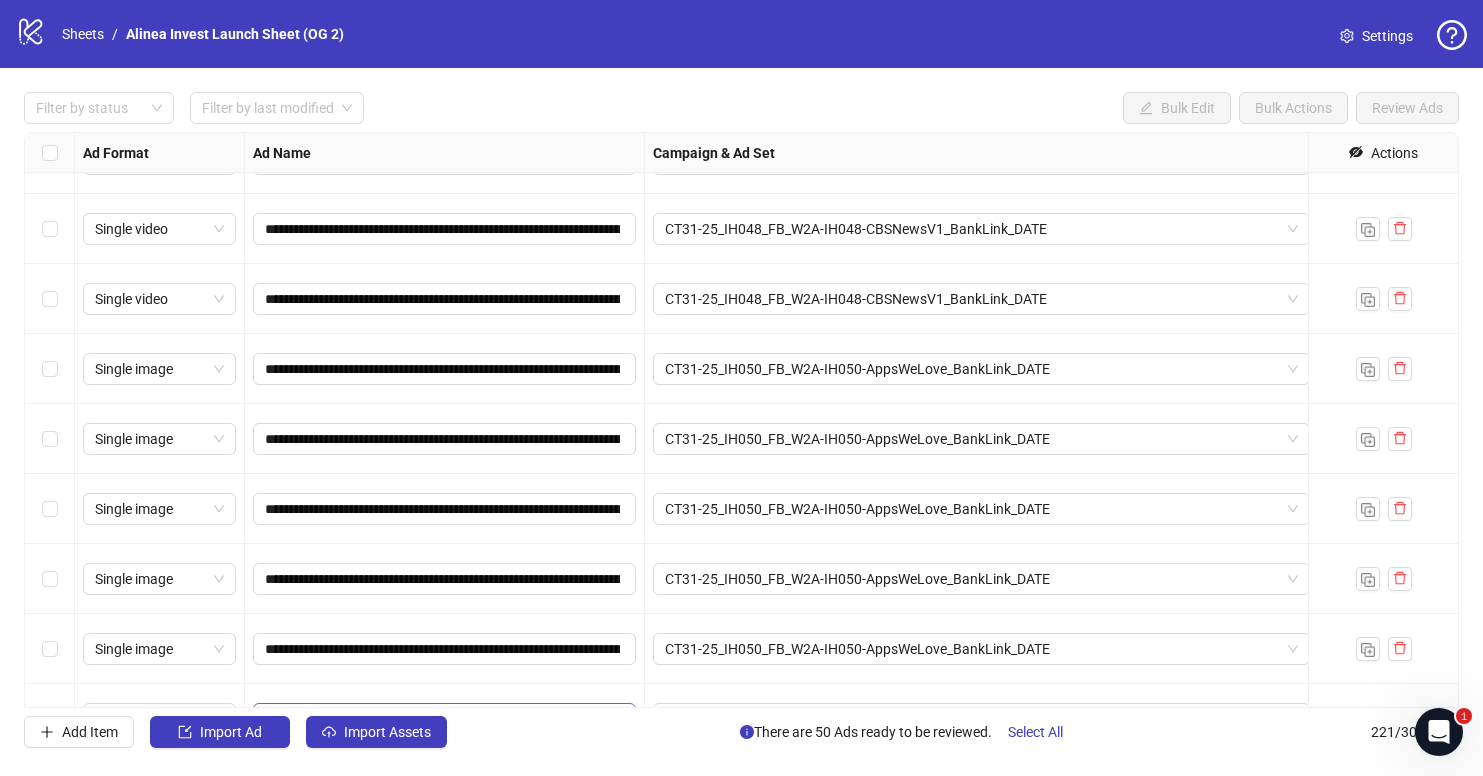 scroll, scrollTop: 13640, scrollLeft: 0, axis: vertical 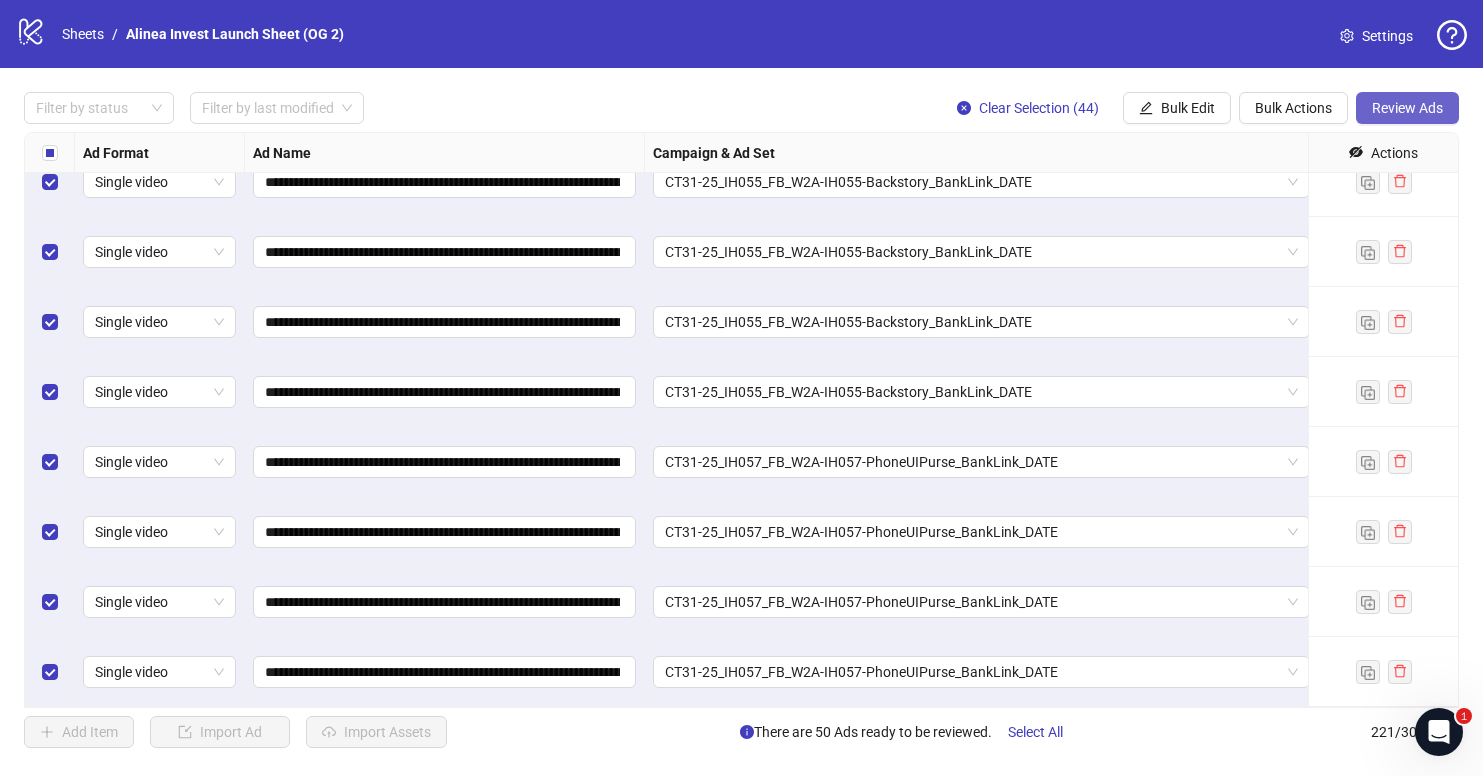 click on "Review Ads" at bounding box center [1407, 108] 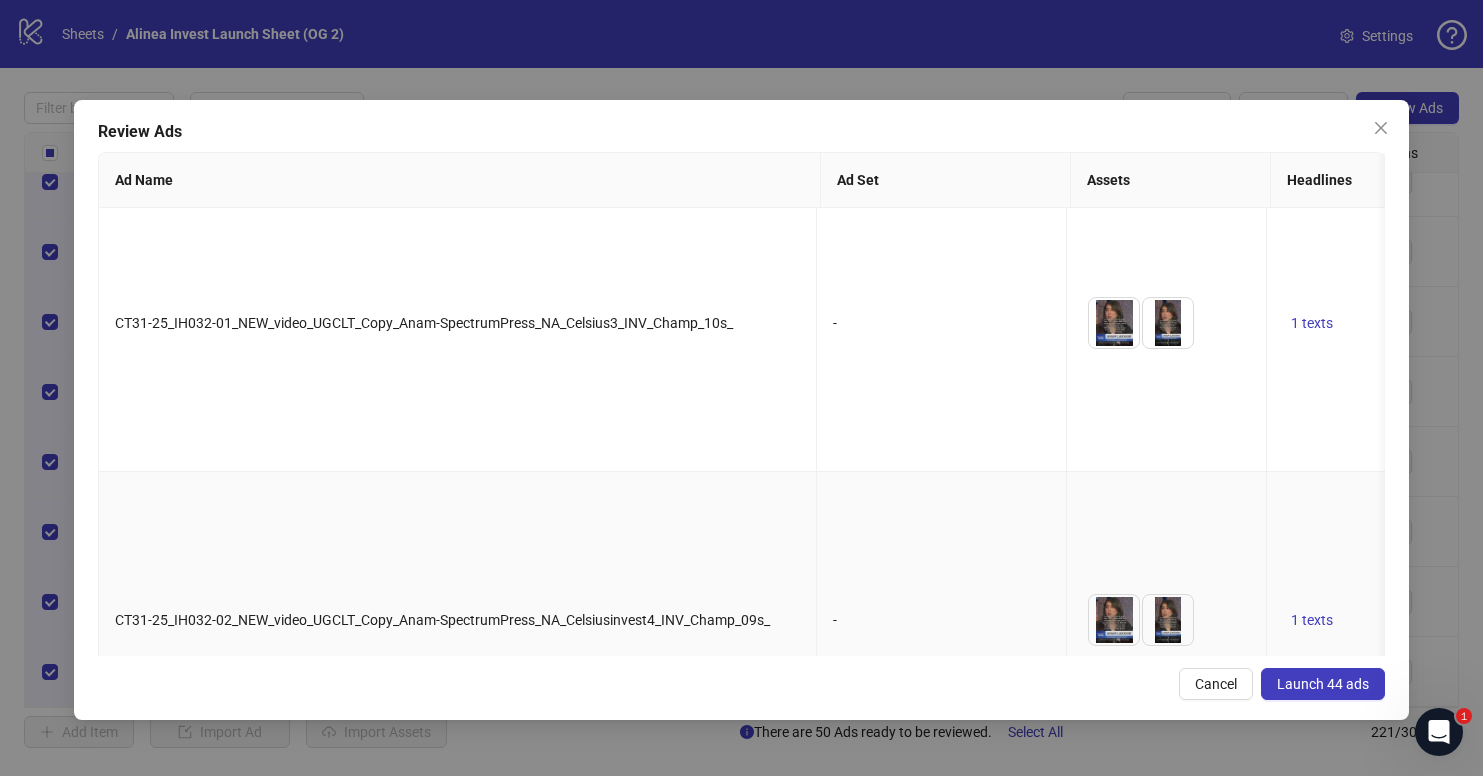 scroll, scrollTop: 33, scrollLeft: 15, axis: both 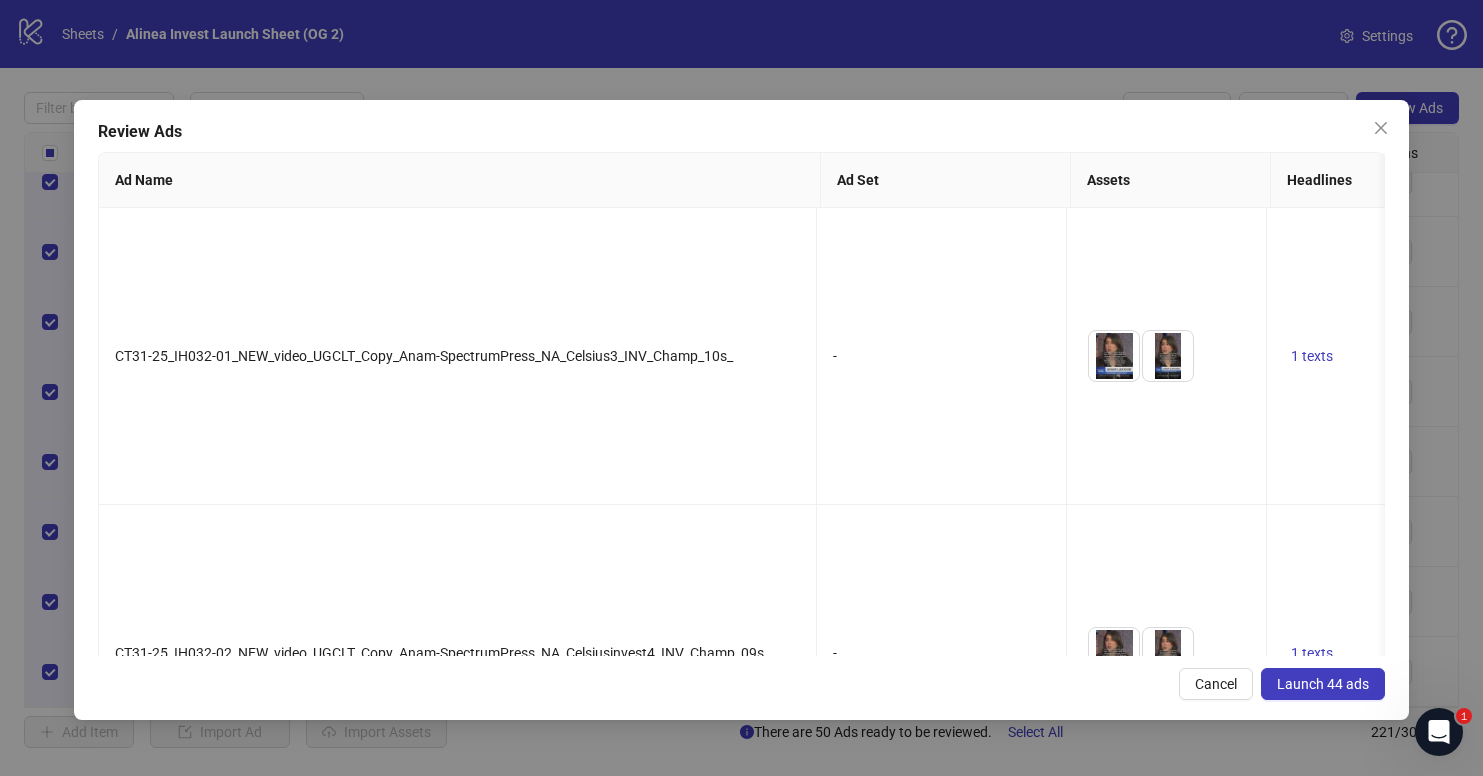 click on "Launch 44 ads" at bounding box center (1323, 684) 